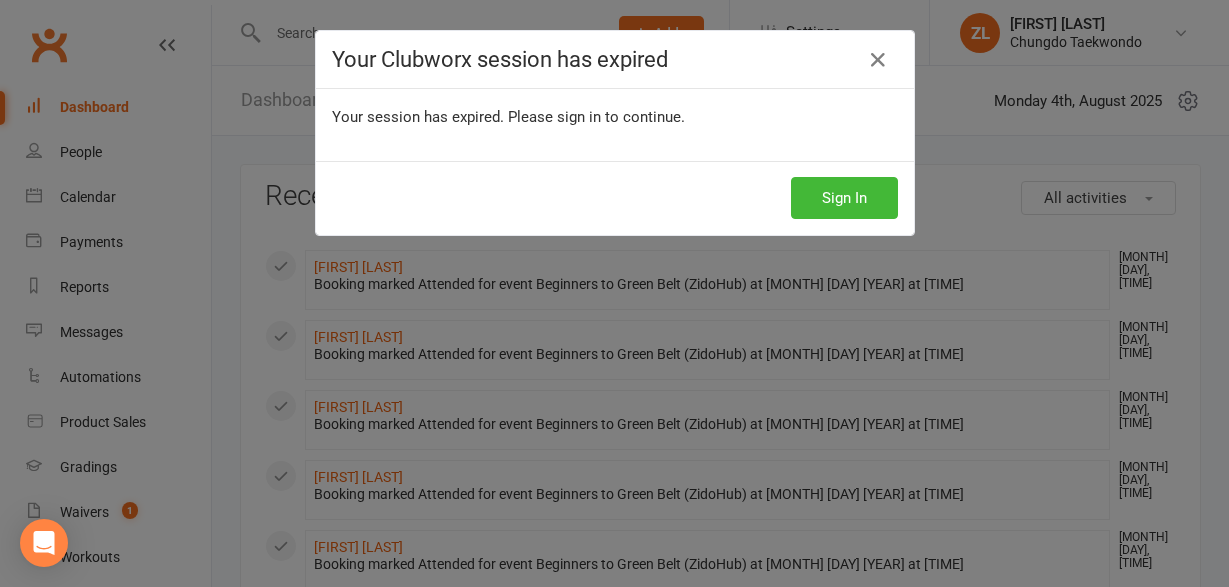 scroll, scrollTop: 0, scrollLeft: 0, axis: both 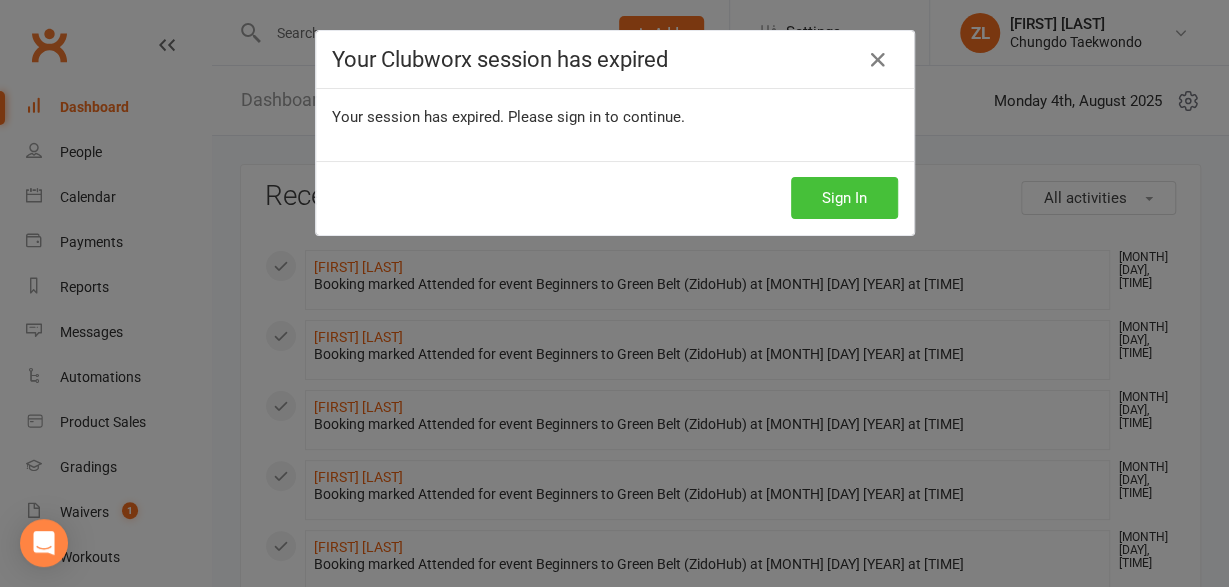 click on "Sign In" at bounding box center (844, 198) 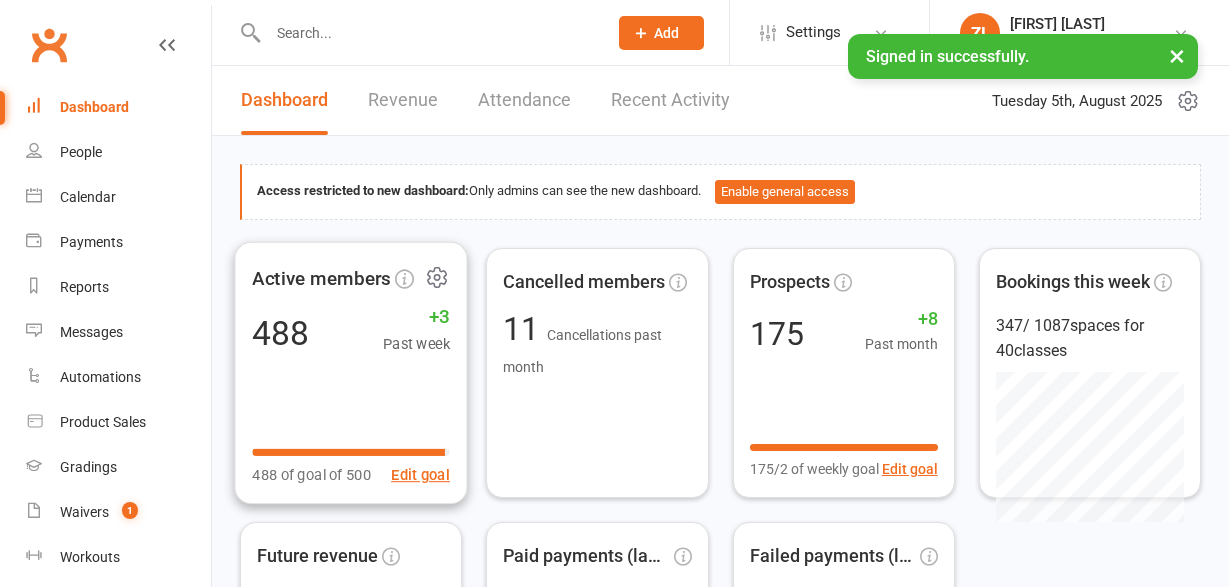 scroll, scrollTop: 0, scrollLeft: 0, axis: both 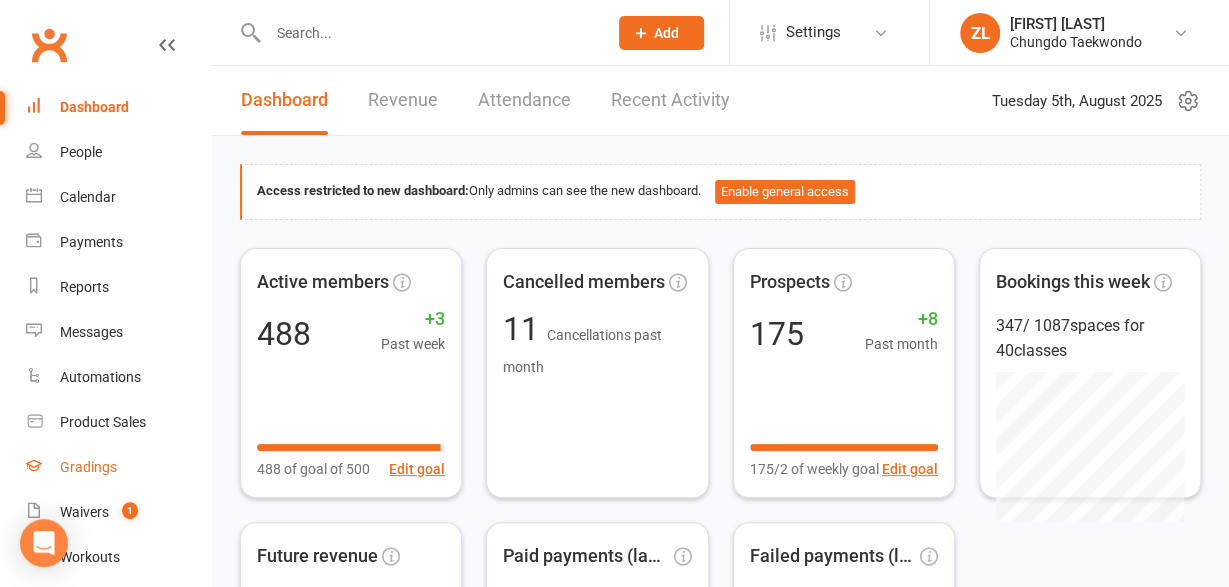 click on "Gradings" at bounding box center (88, 467) 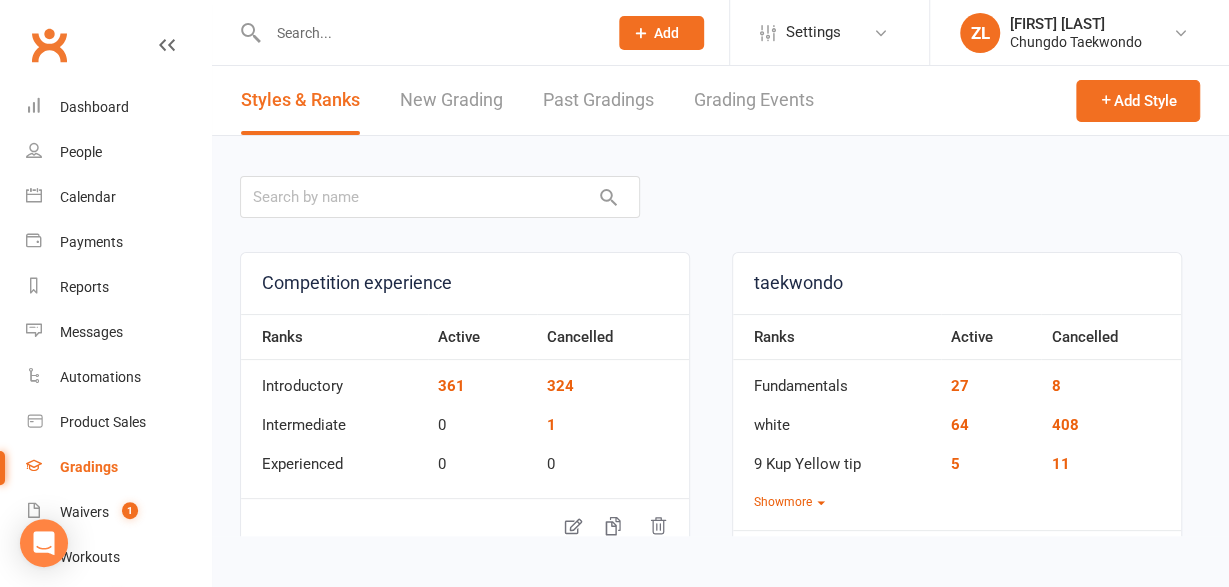 click on "Past Gradings" at bounding box center [598, 100] 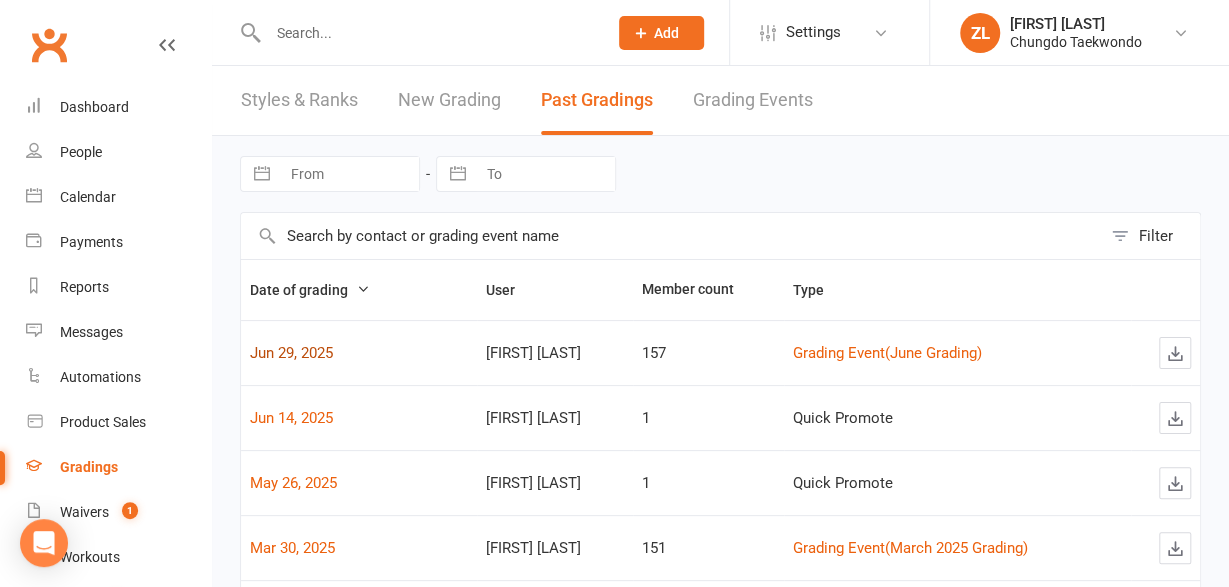 click on "Jun 29, 2025" at bounding box center (291, 353) 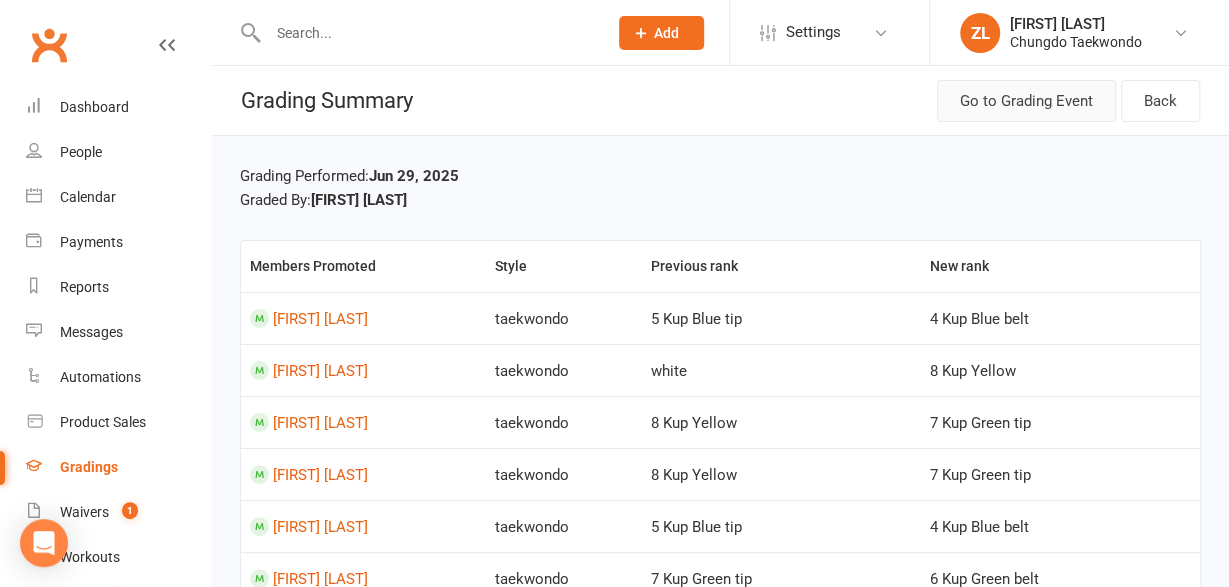 click on "Go to Grading Event" at bounding box center [1026, 101] 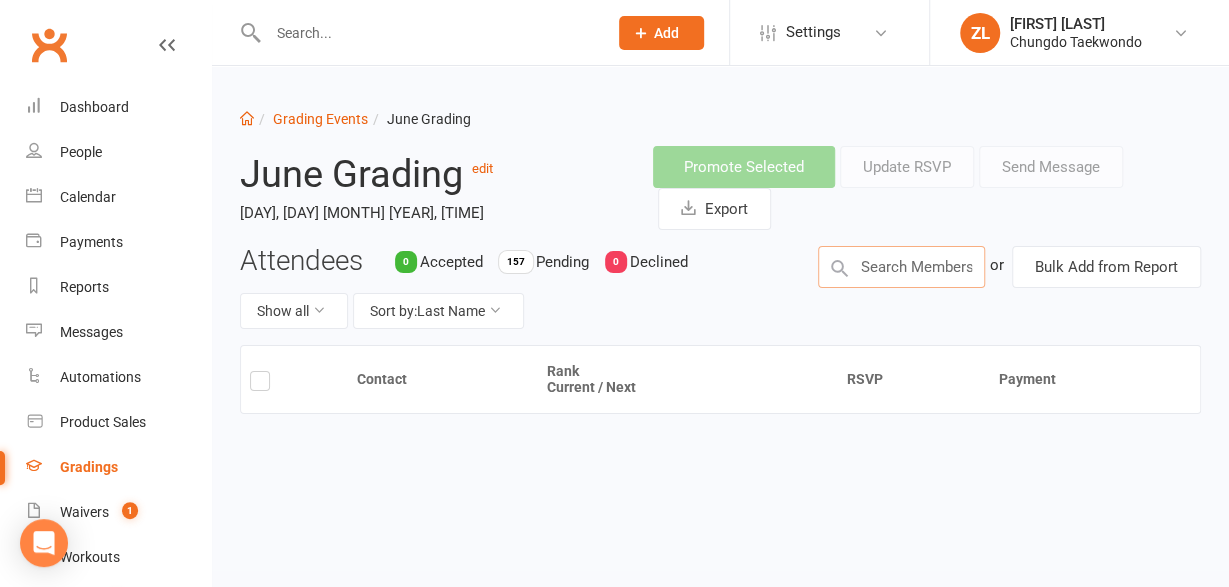 click at bounding box center (901, 267) 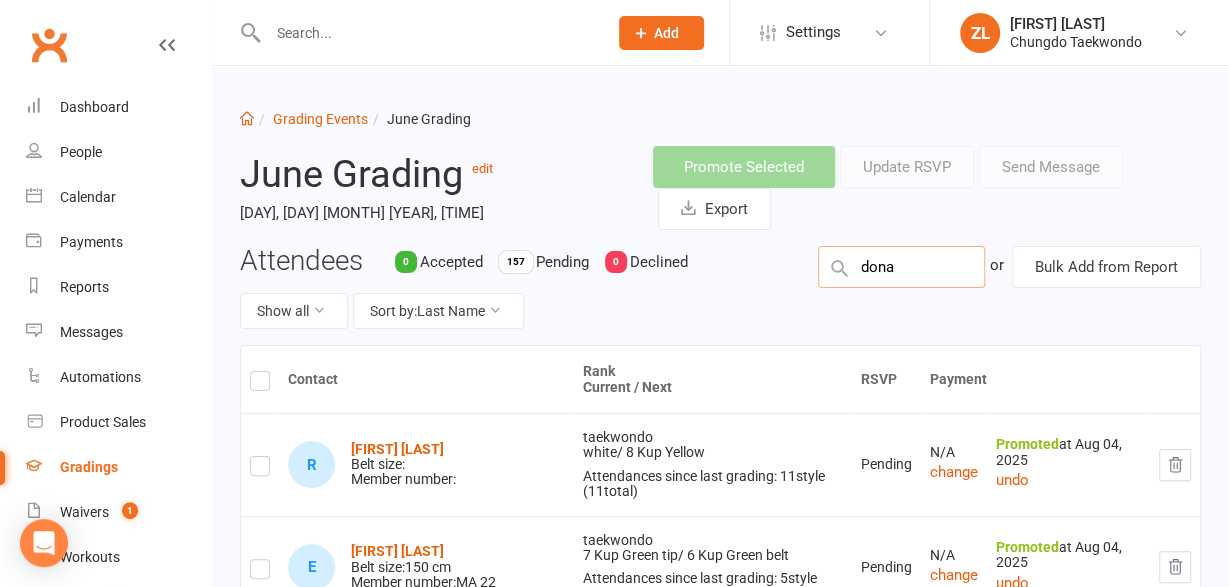 type on "donal" 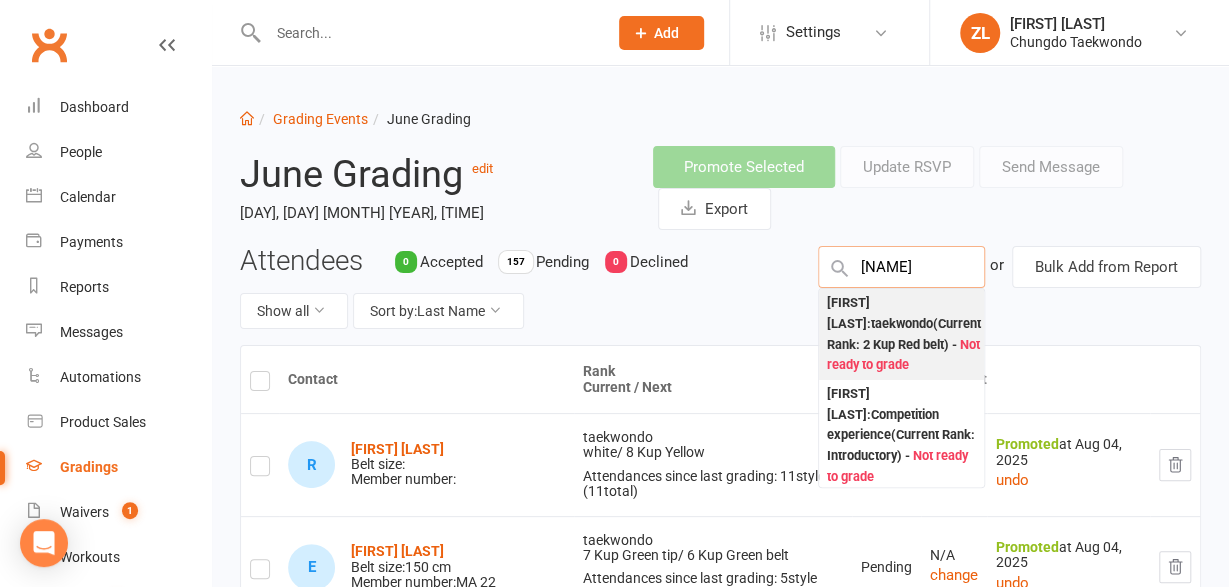 type on "[NAME]" 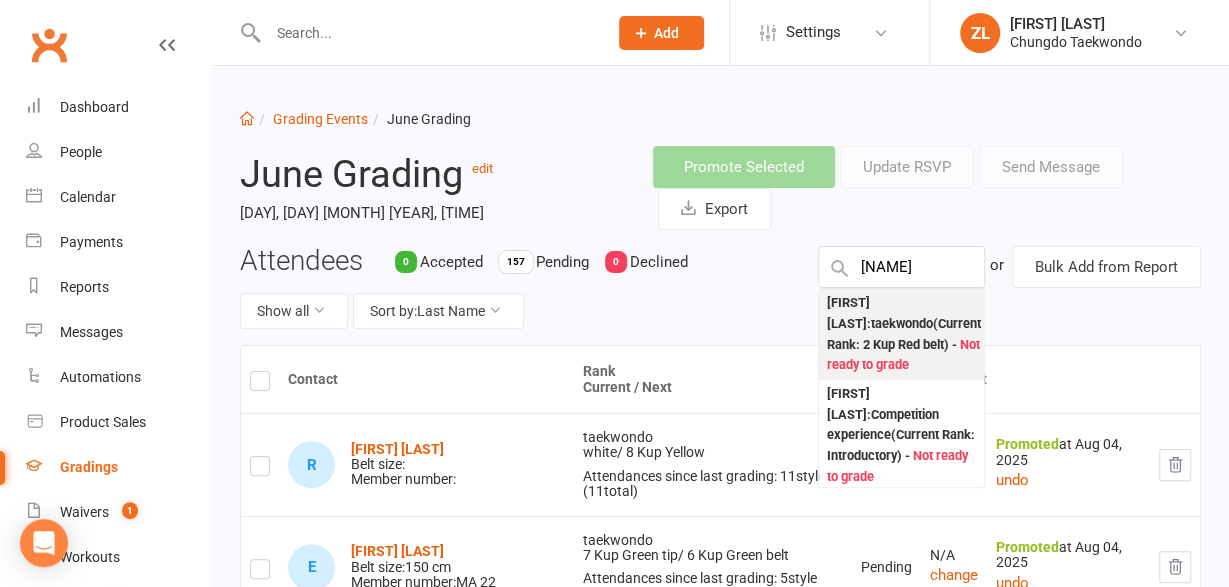 click on "[FIRST] [LAST] : taekwondo (Current Rank: 2 Kup Red belt ) - Not ready to grade" at bounding box center [904, 334] 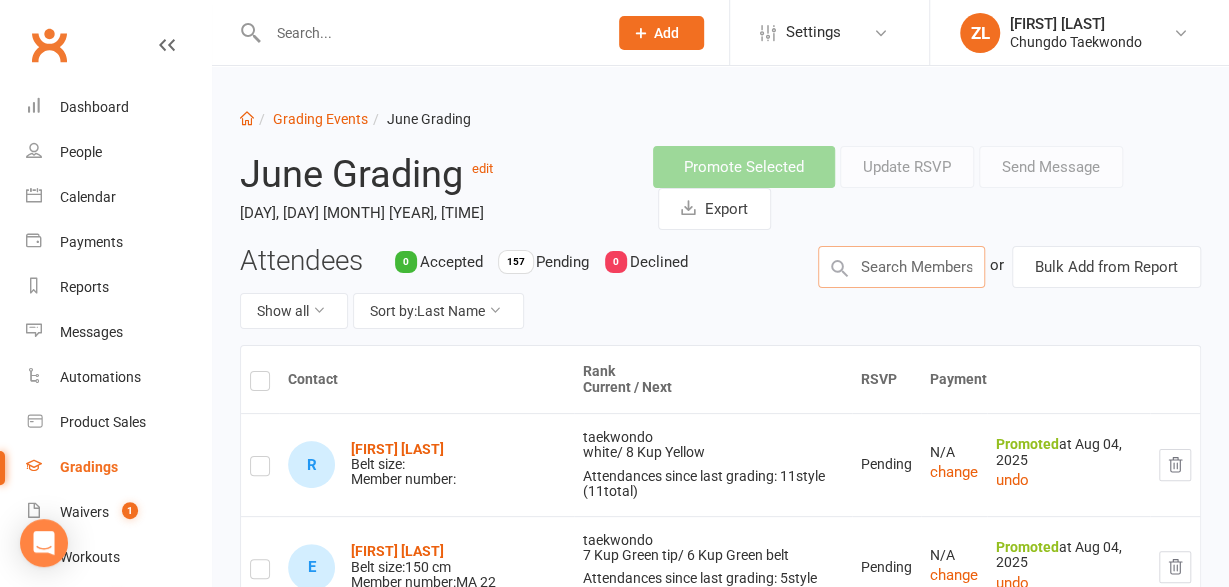click at bounding box center (901, 267) 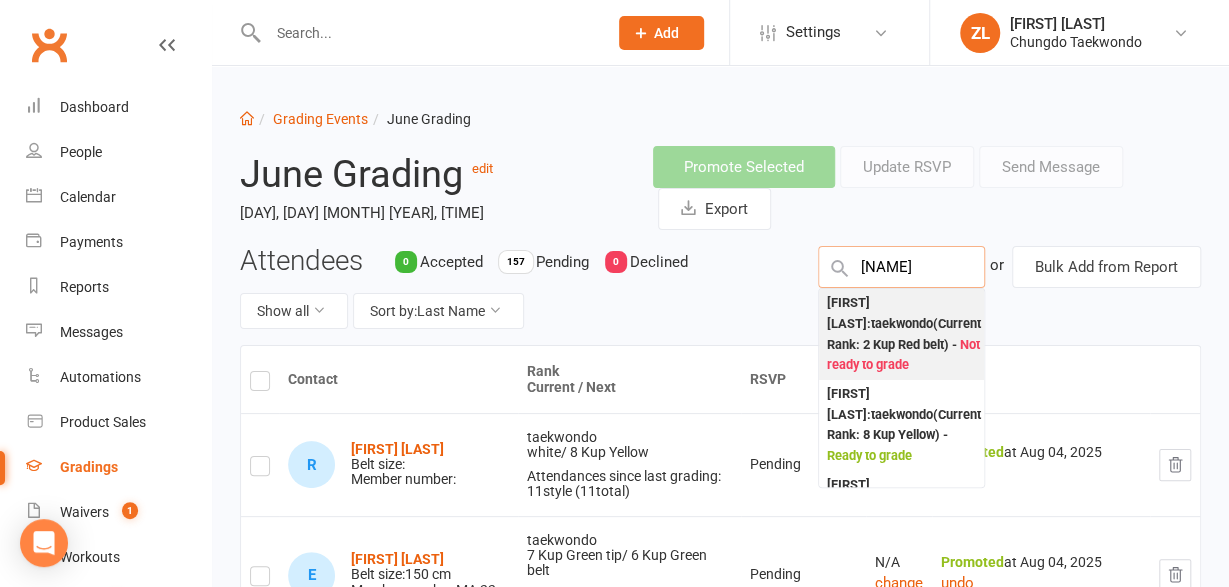 type on "[NAME]" 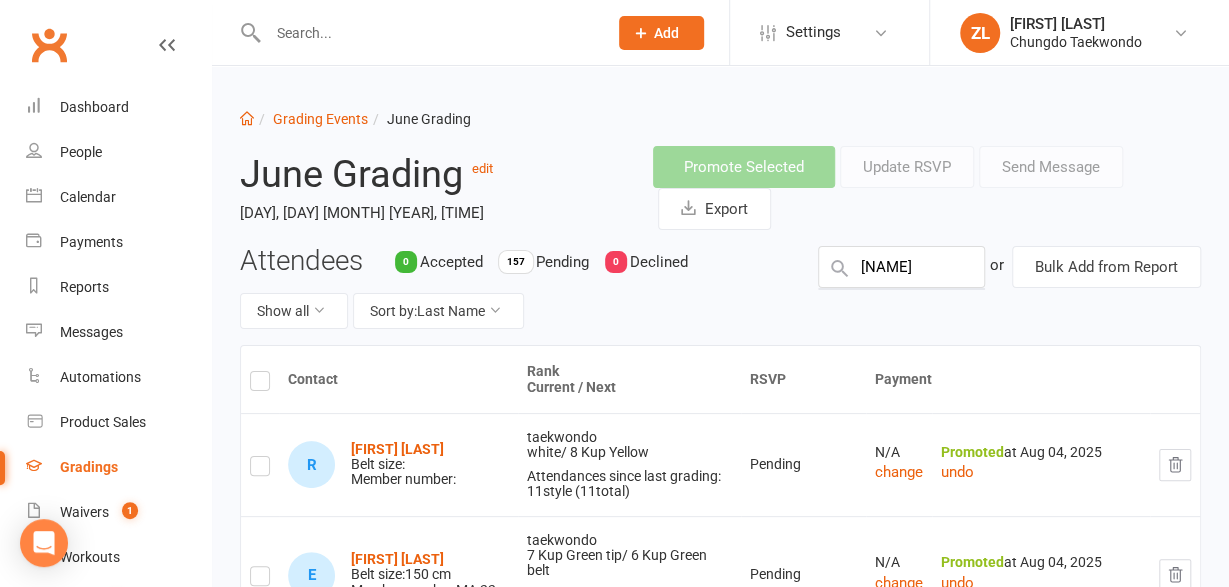 type 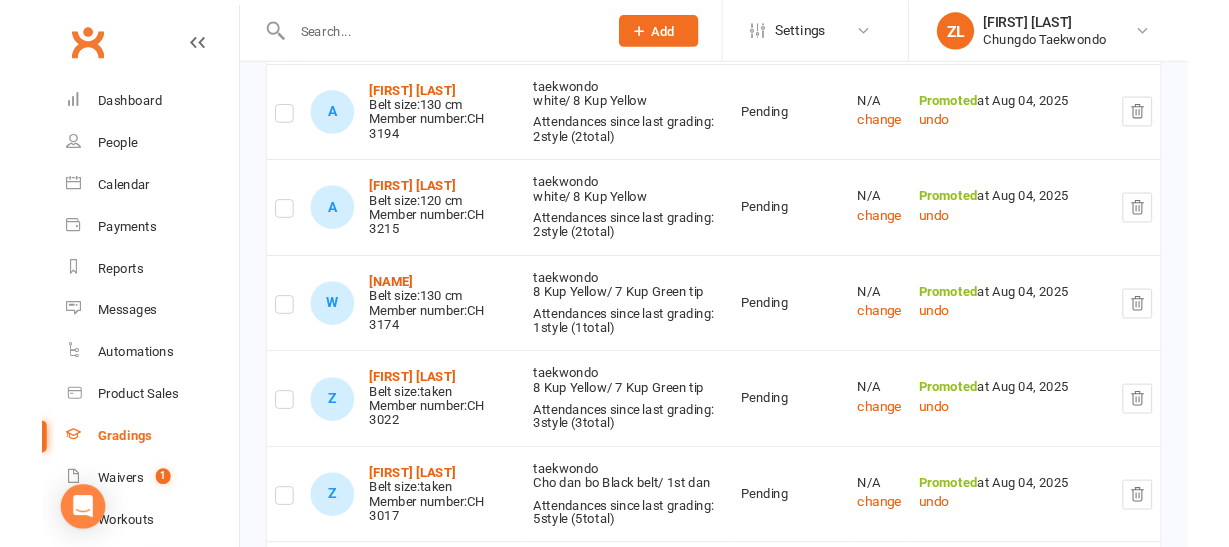 scroll, scrollTop: 16111, scrollLeft: 0, axis: vertical 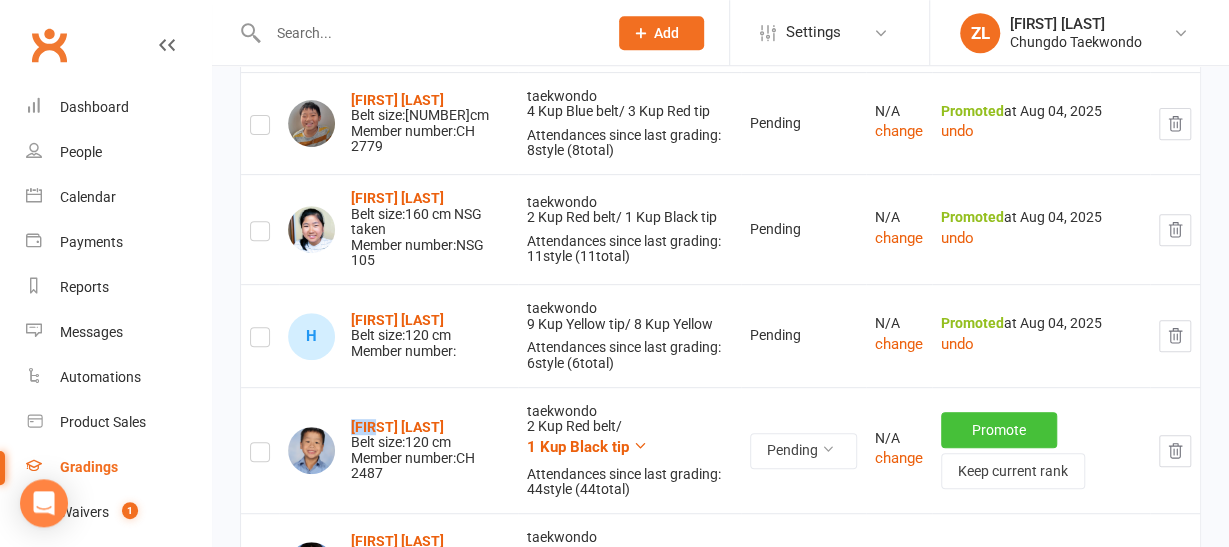 click on "Promote" at bounding box center [999, 430] 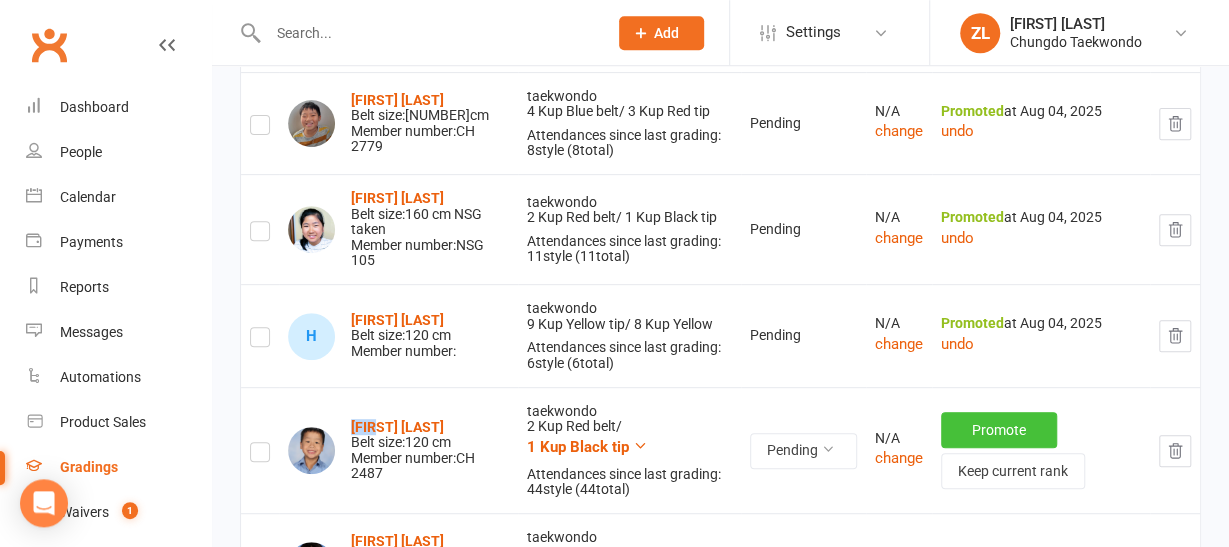 type 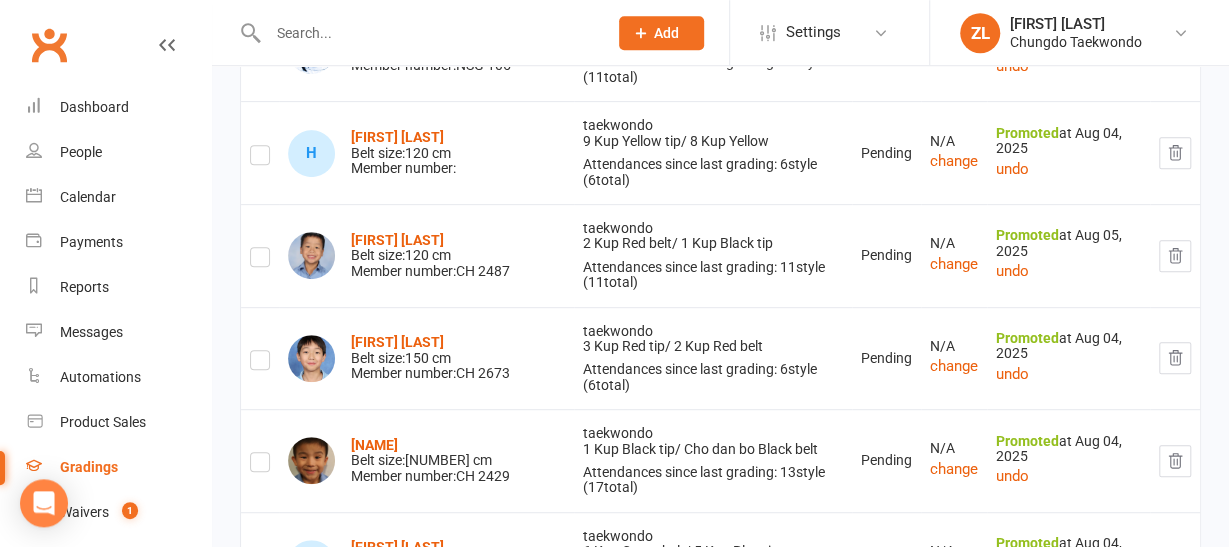 scroll, scrollTop: 7651, scrollLeft: 0, axis: vertical 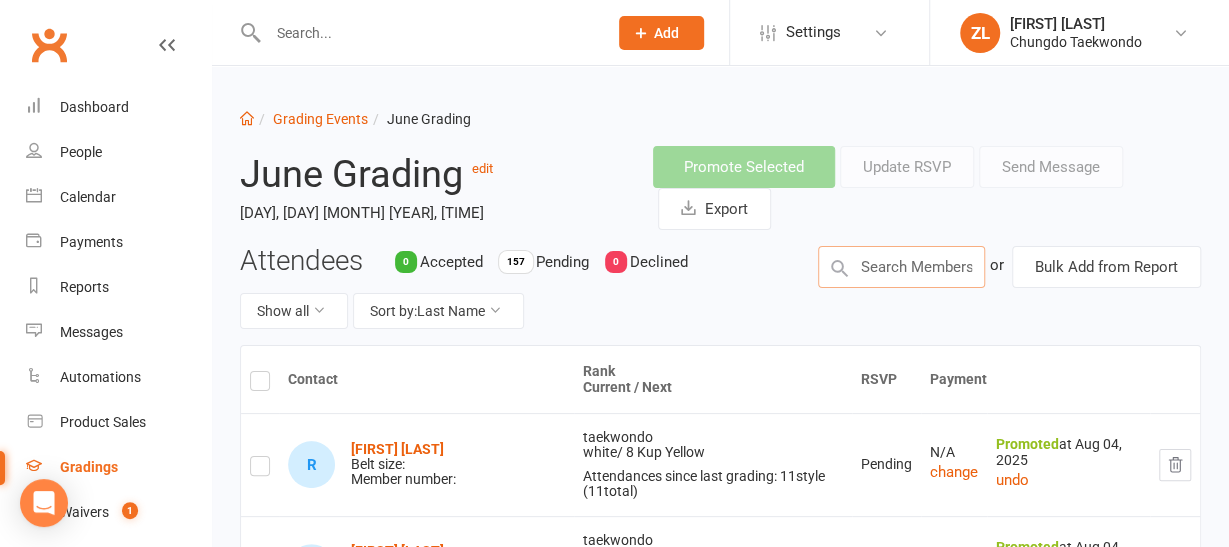 click at bounding box center (901, 267) 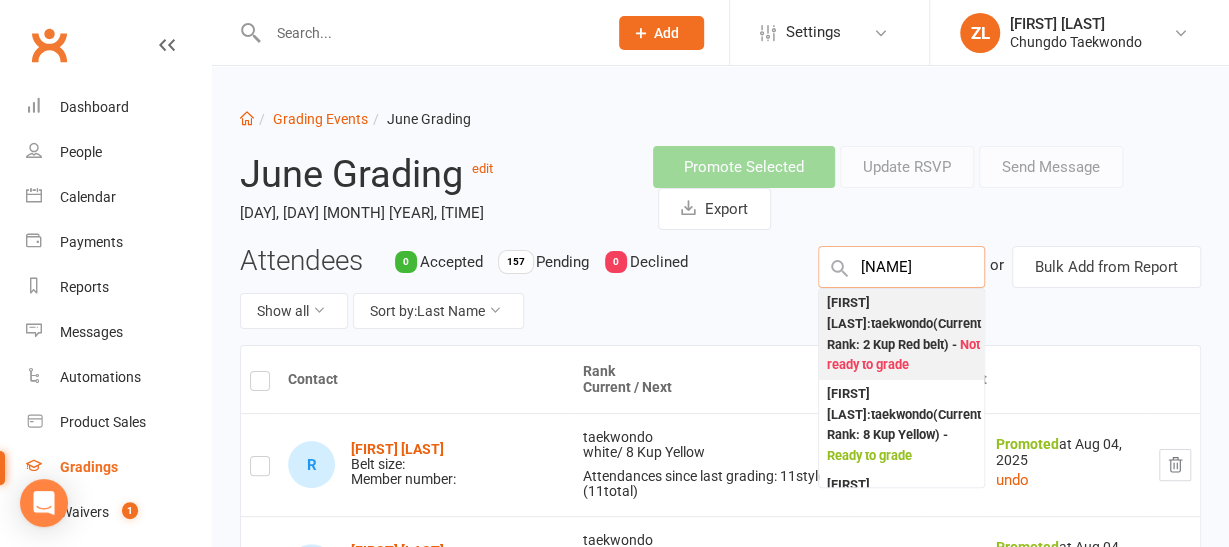 type on "[NAME]" 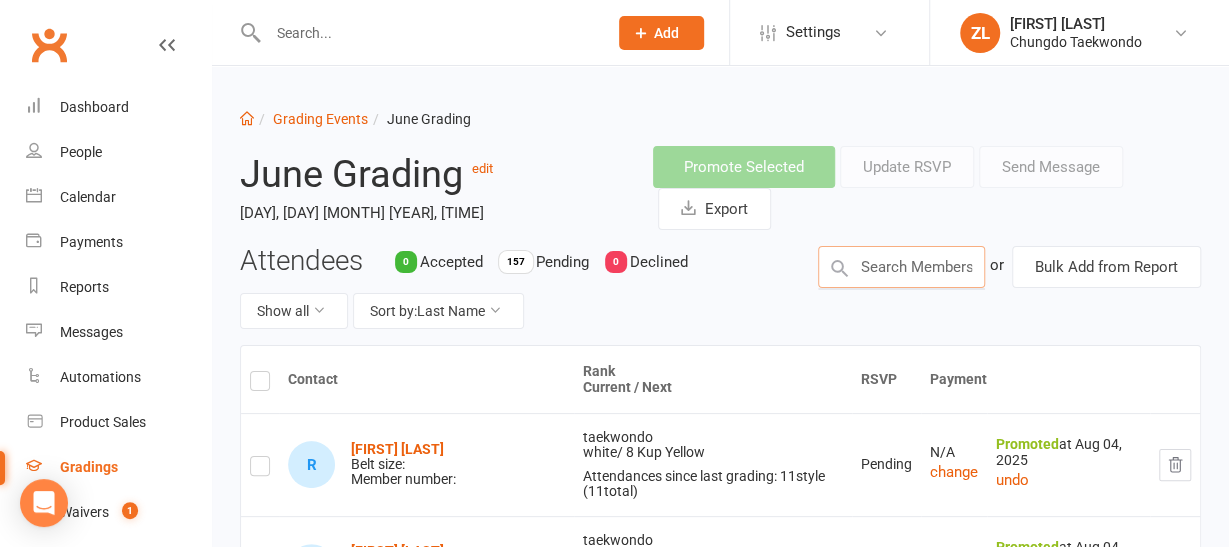 click at bounding box center [901, 267] 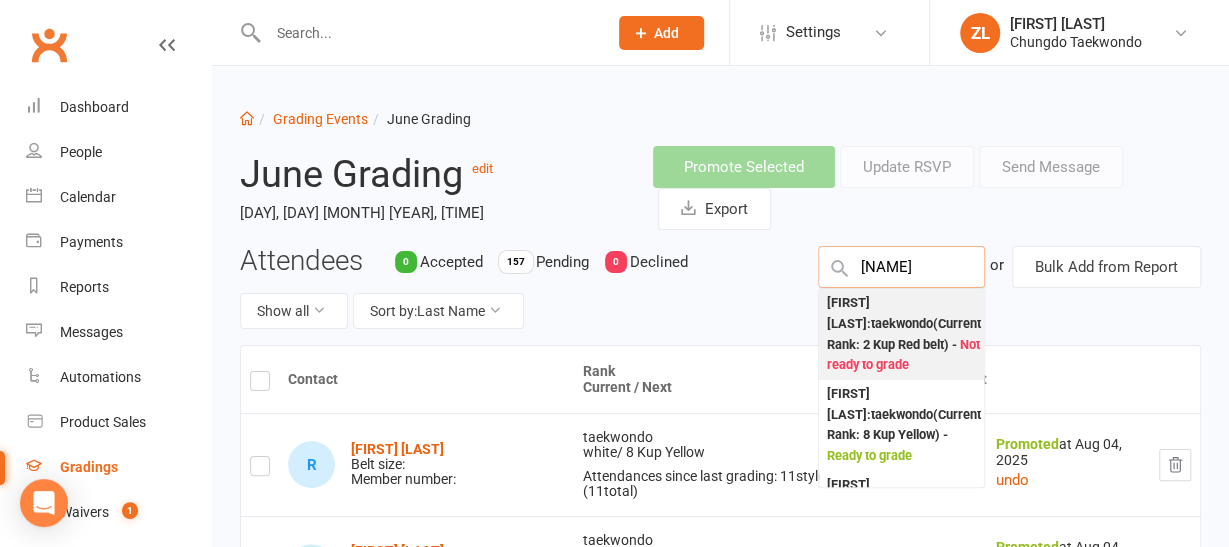 type on "[NAME]" 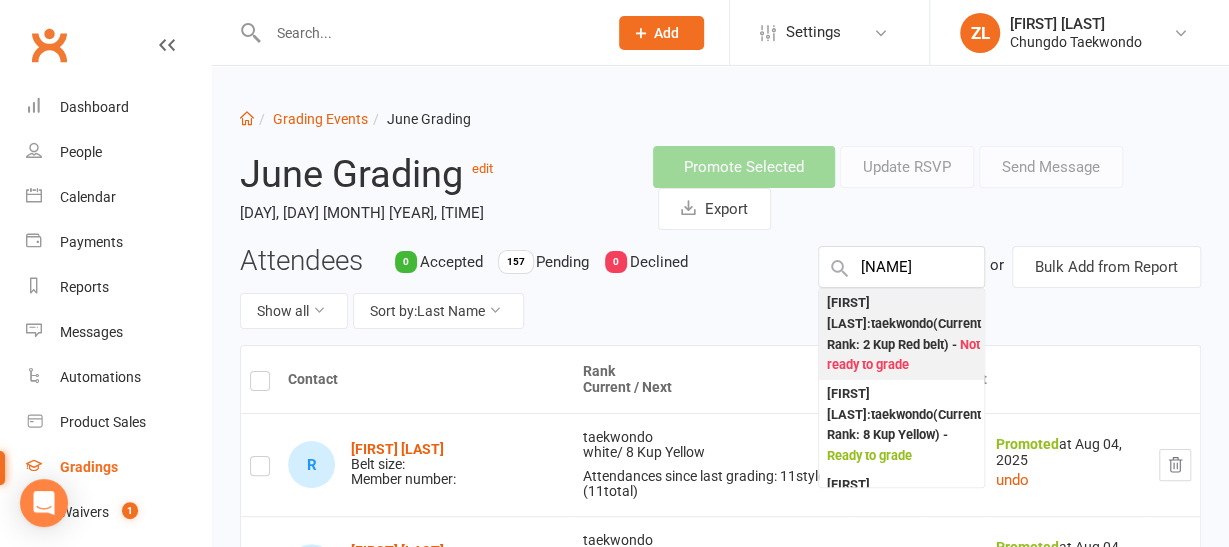 click on "Yuchen Li : taekwondo (Current Rank: 2 Kup Red belt) - Not ready to grade" at bounding box center (904, 334) 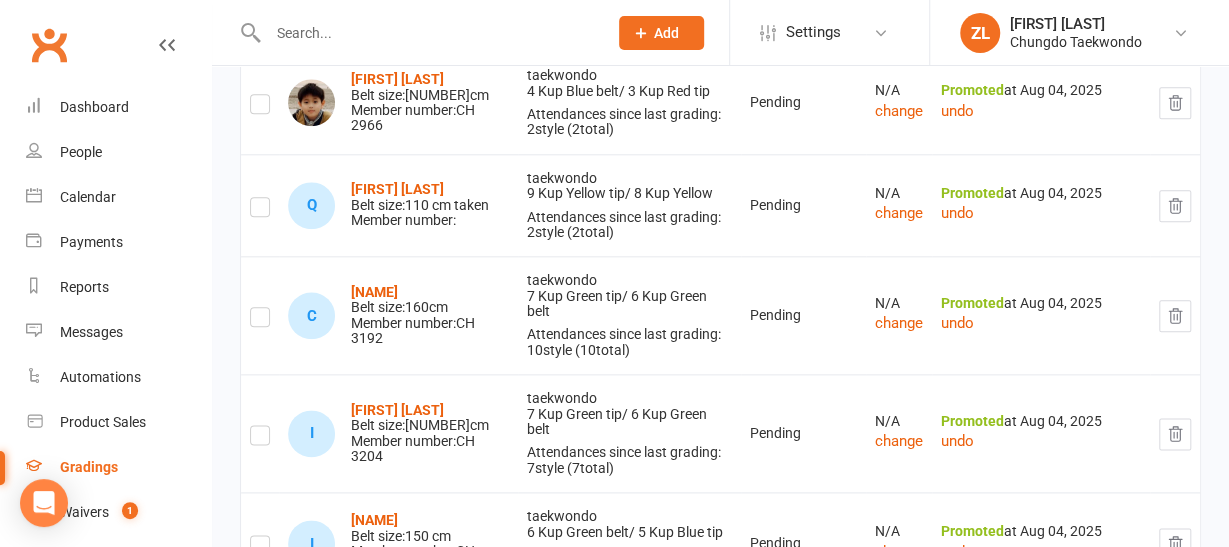 scroll, scrollTop: 4696, scrollLeft: 0, axis: vertical 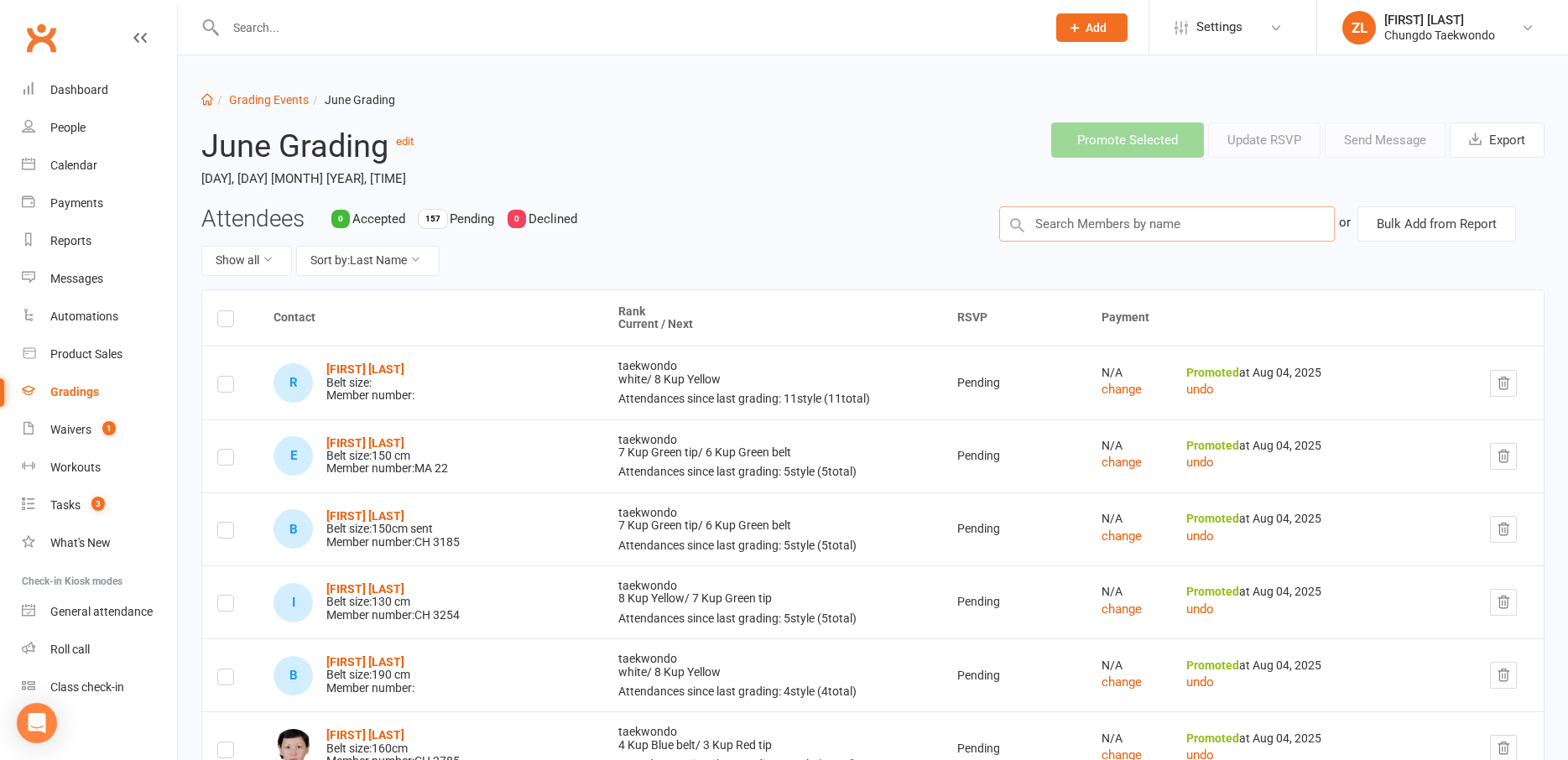 click at bounding box center [1167, 224] 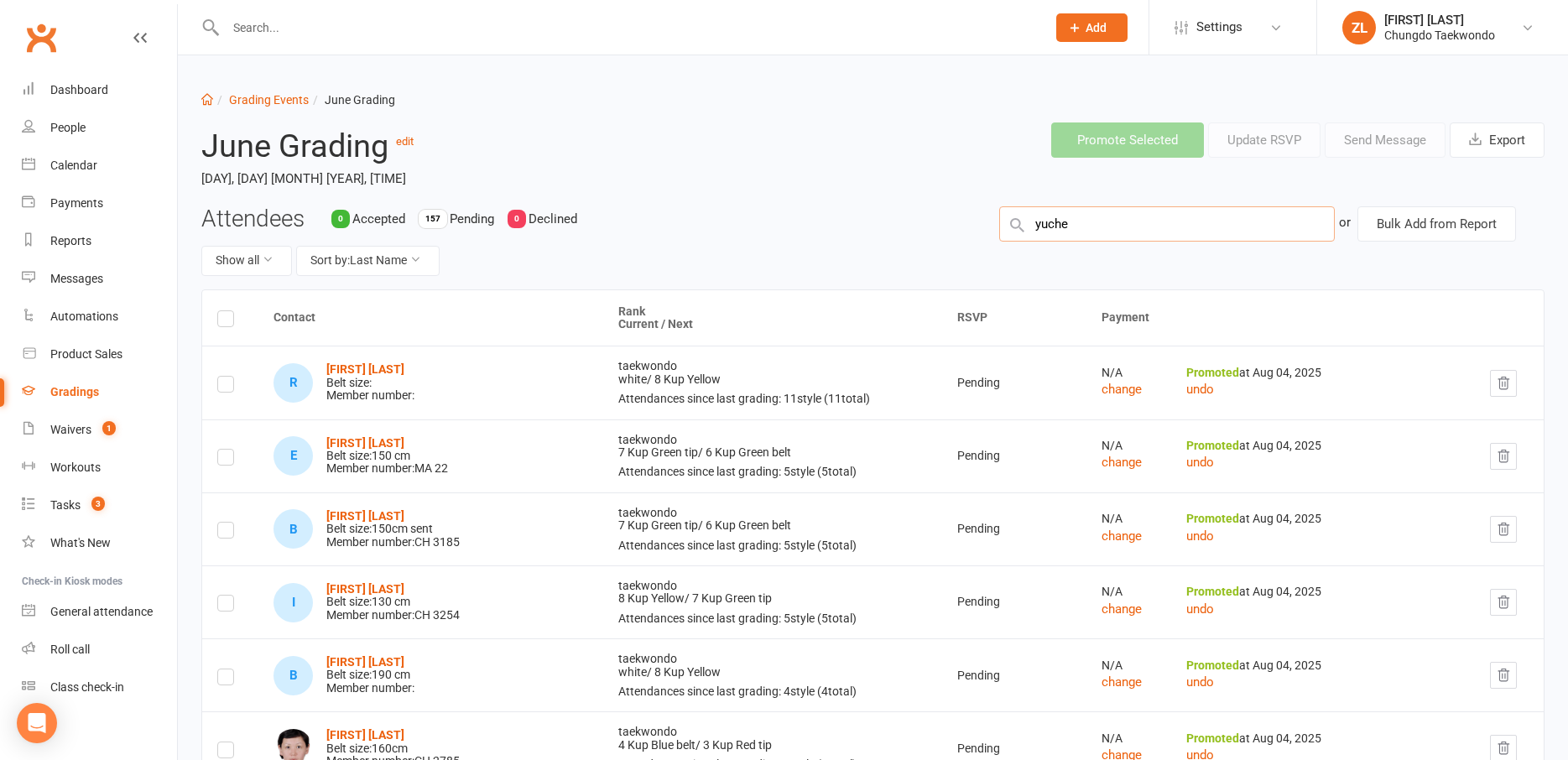 type on "[NAME]" 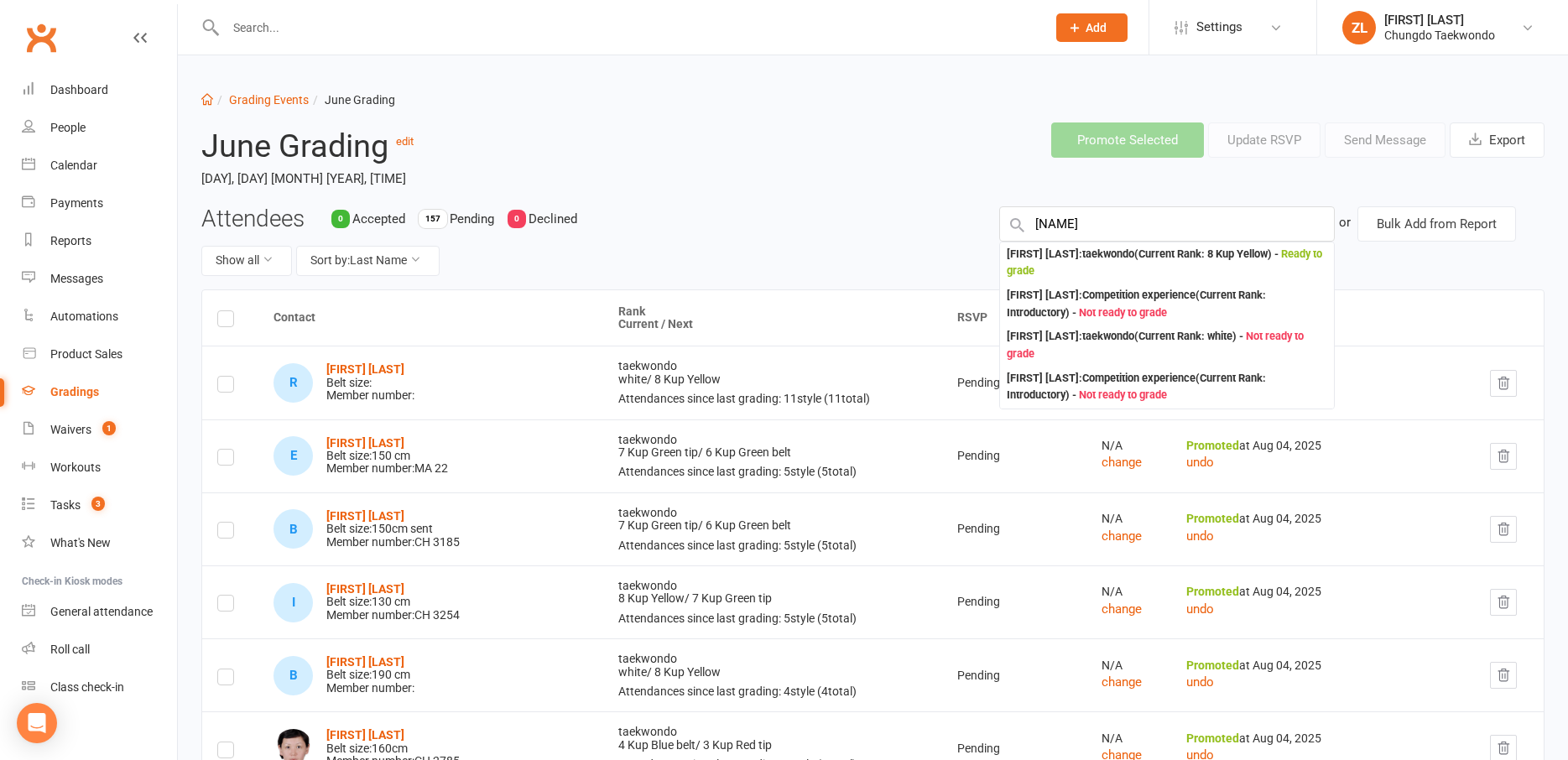 type 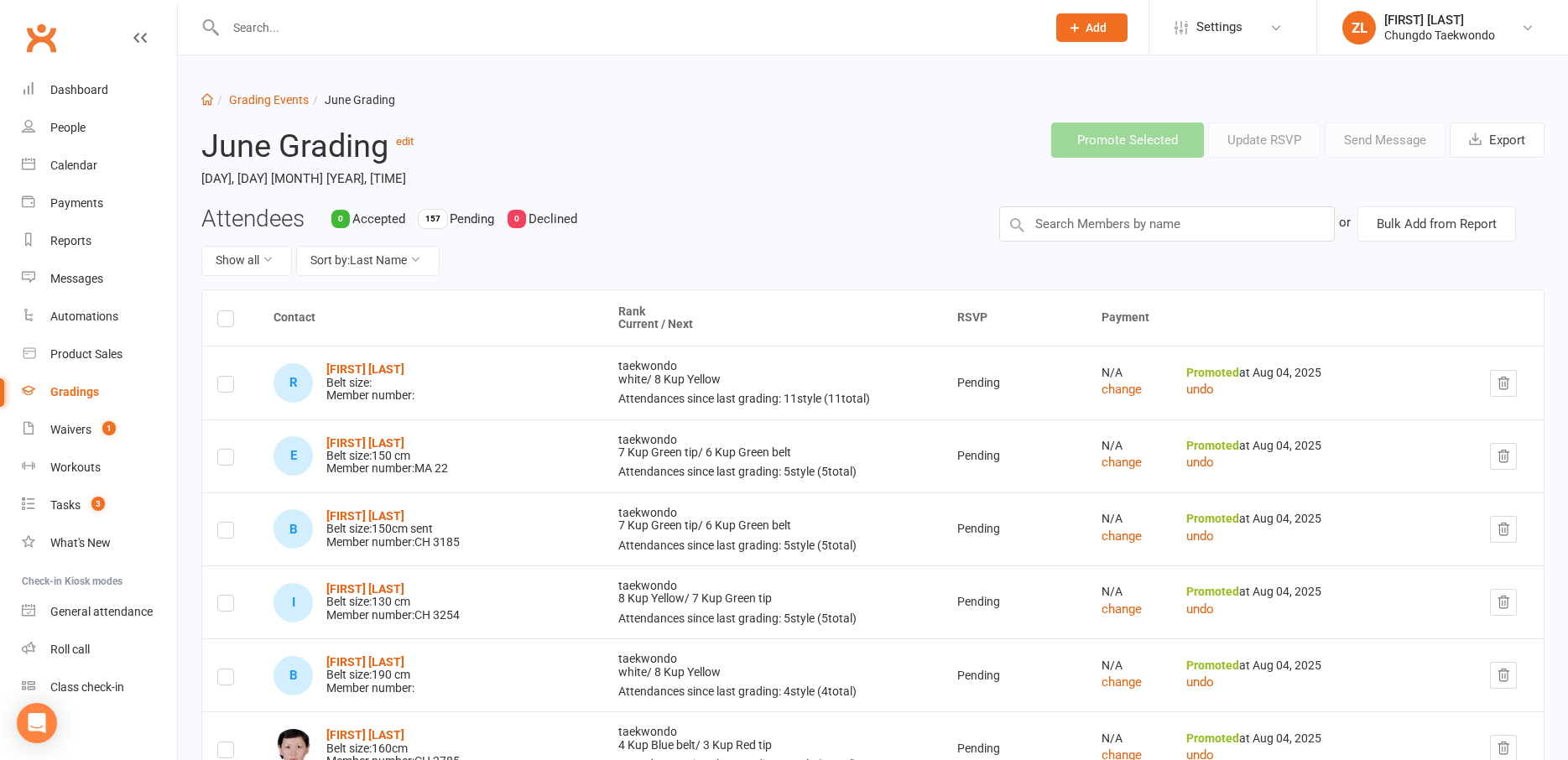 click on "[MONTH] Grading edit [DAY], [YEAR], [TIME] Promote Selected Update RSVP Send Message Export" at bounding box center [873, 157] 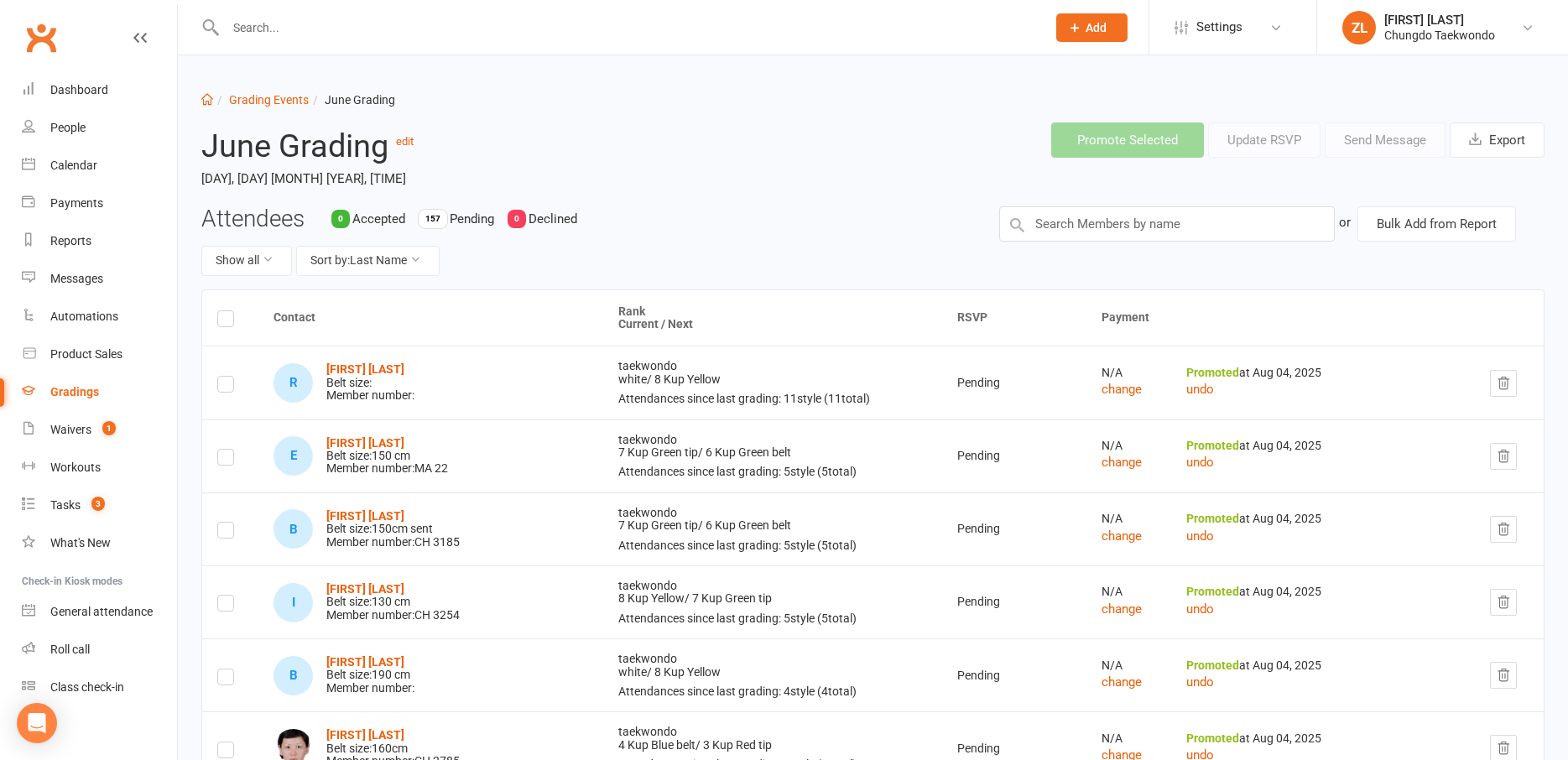 scroll, scrollTop: 5333, scrollLeft: 0, axis: vertical 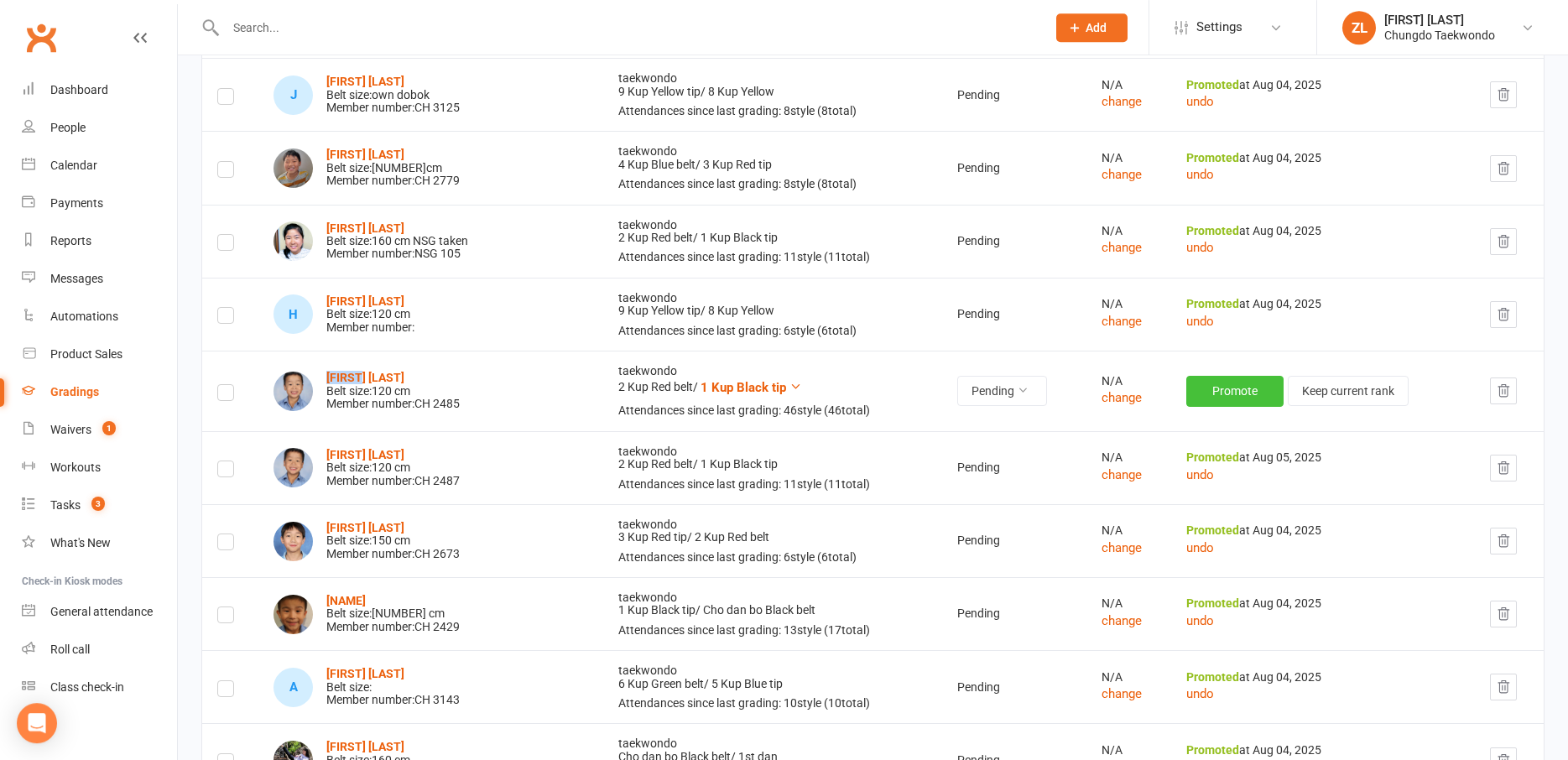 click on "Promote" at bounding box center [1235, 391] 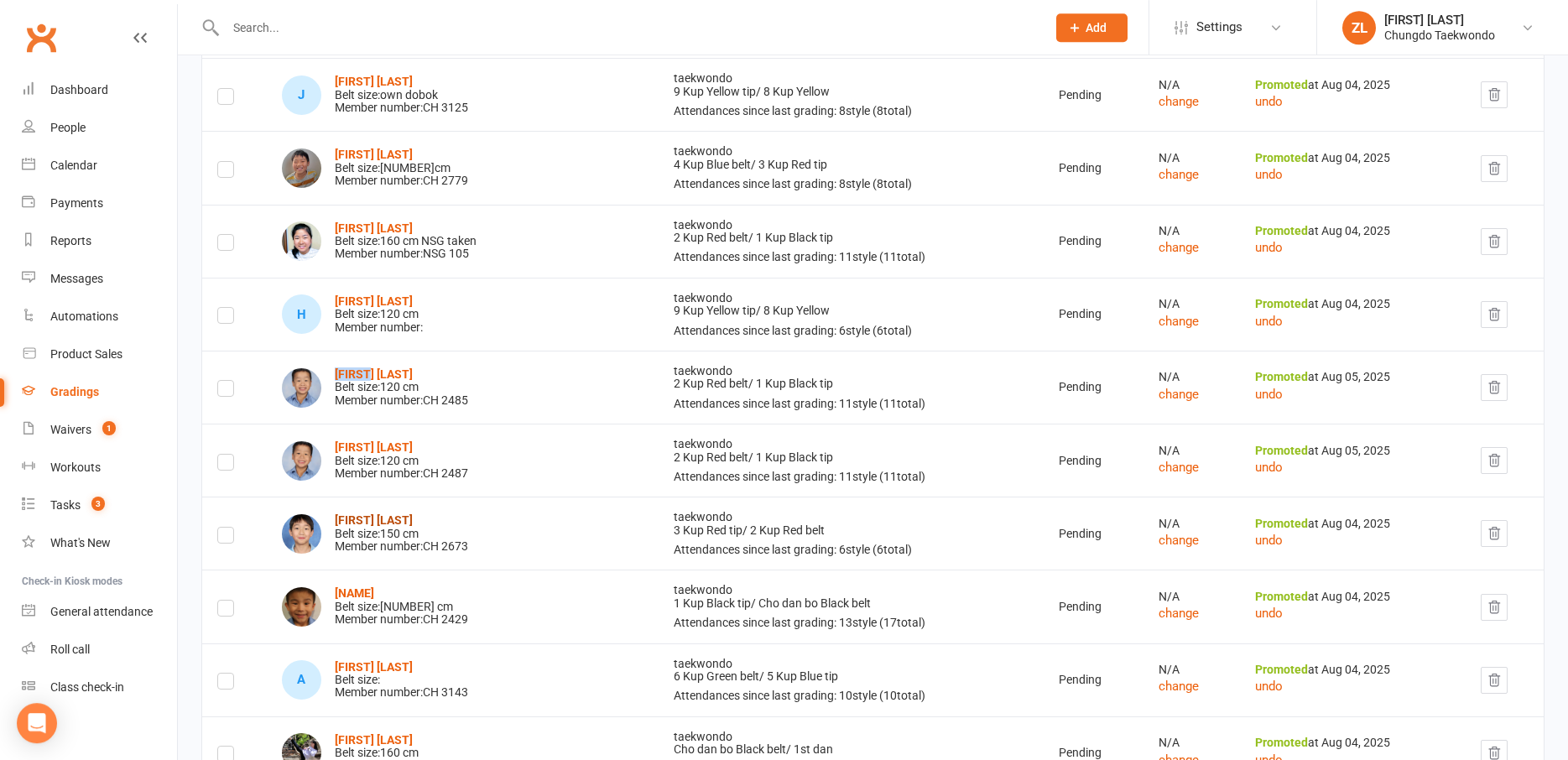 click on "[FIRST] [LAST]" at bounding box center (373, 520) 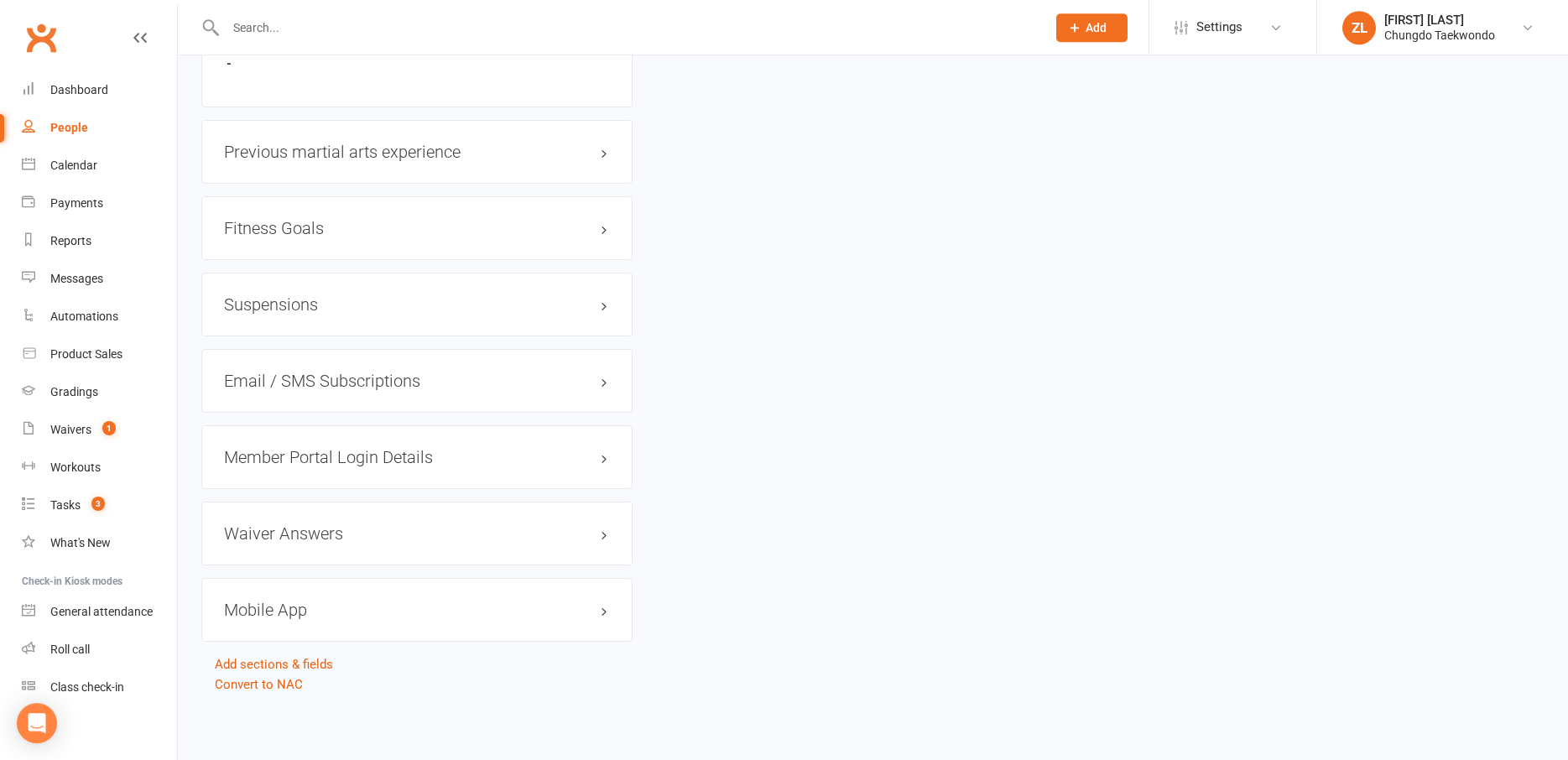 scroll, scrollTop: 0, scrollLeft: 0, axis: both 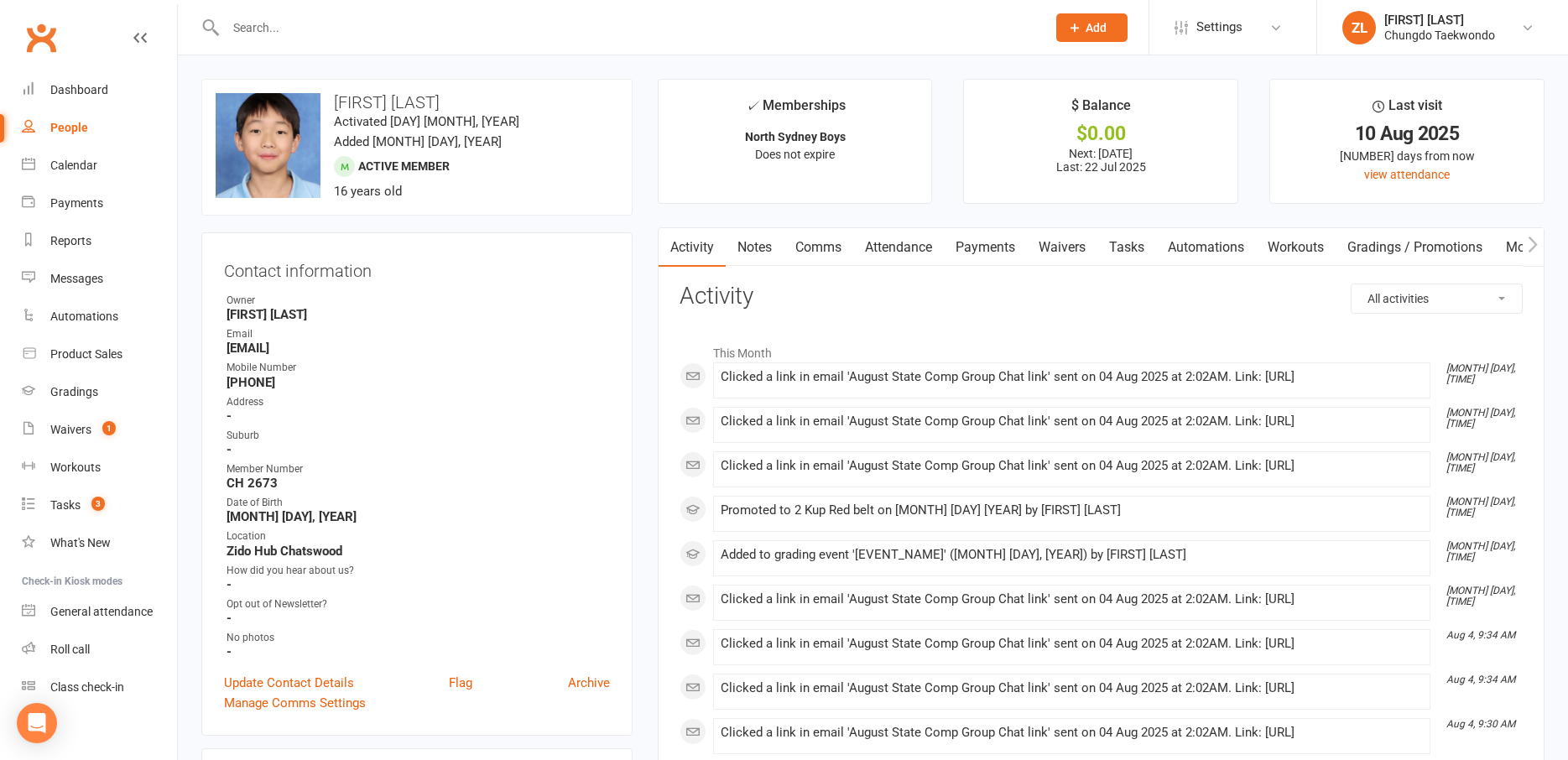 click at bounding box center (628, 28) 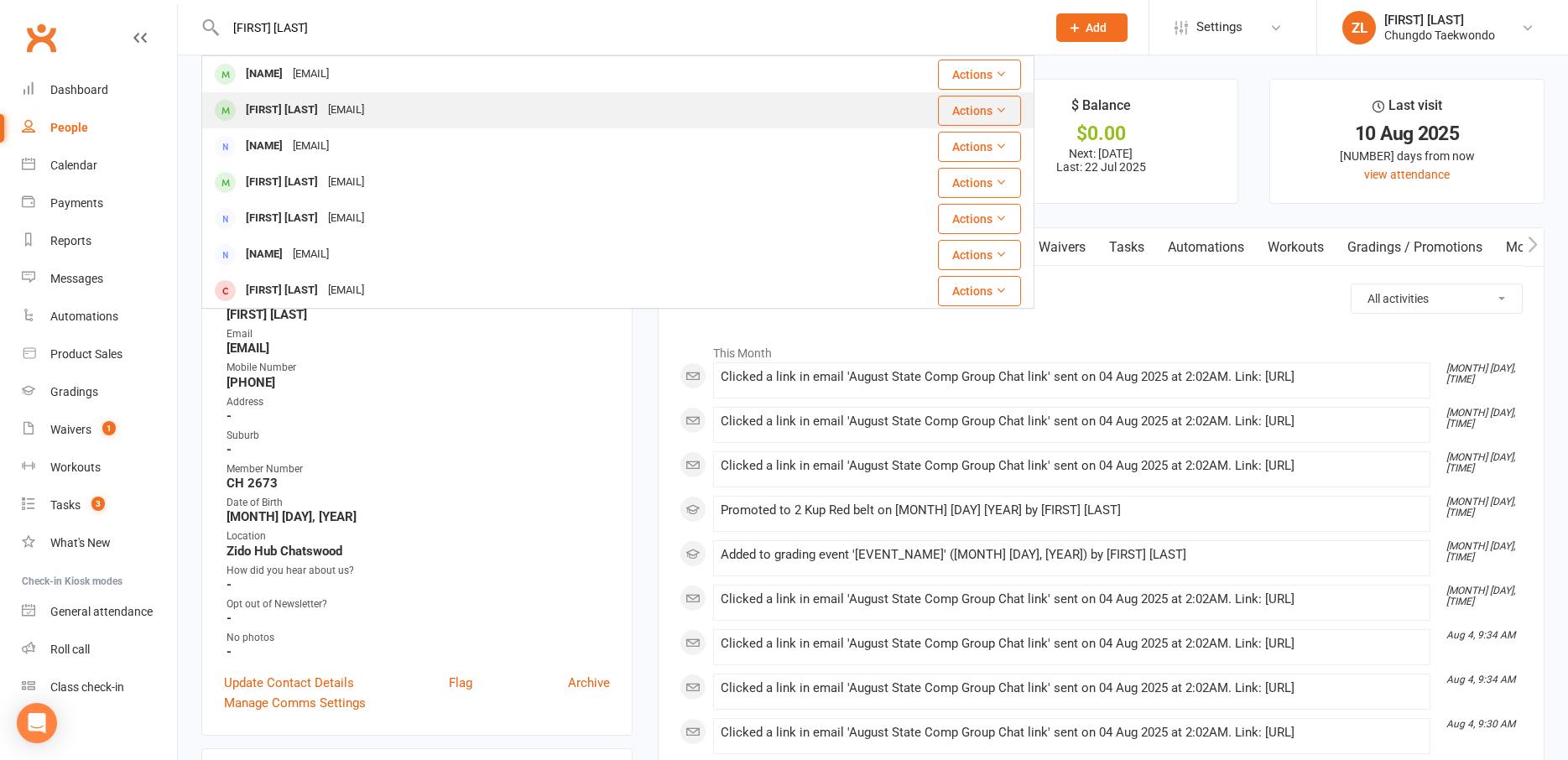 type on "[FIRST] [LAST]" 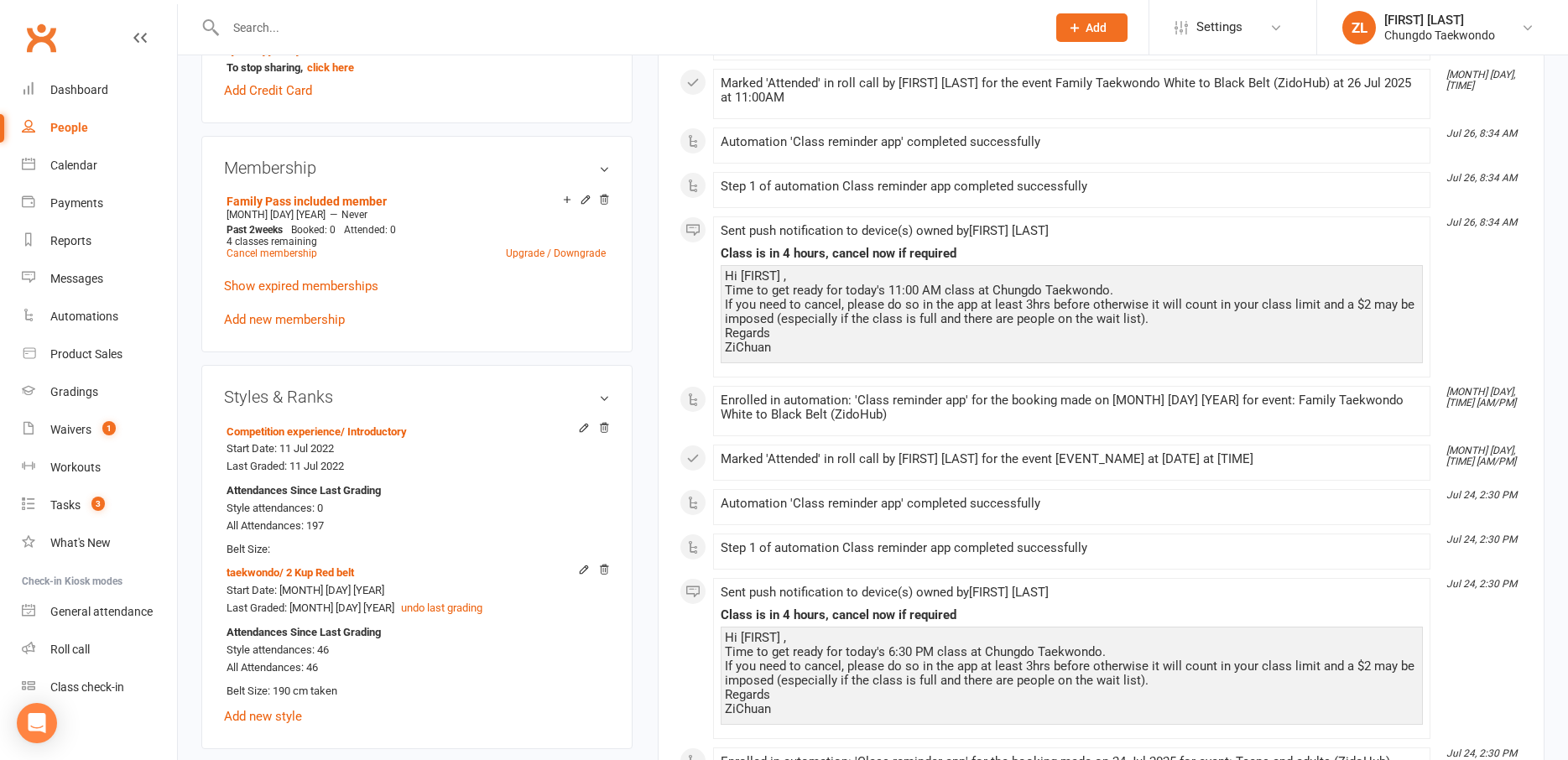 scroll, scrollTop: 864, scrollLeft: 0, axis: vertical 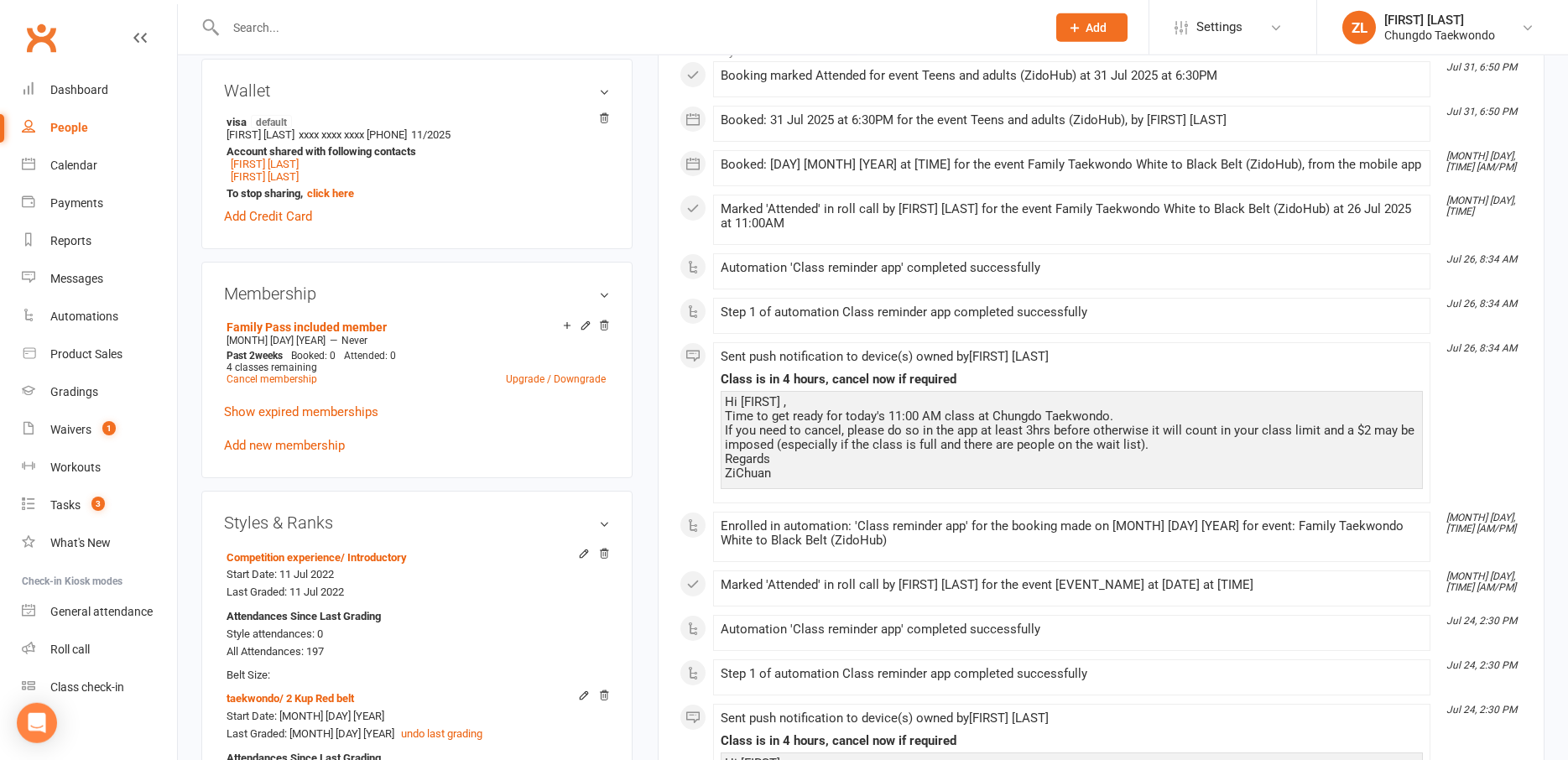 click at bounding box center [628, 28] 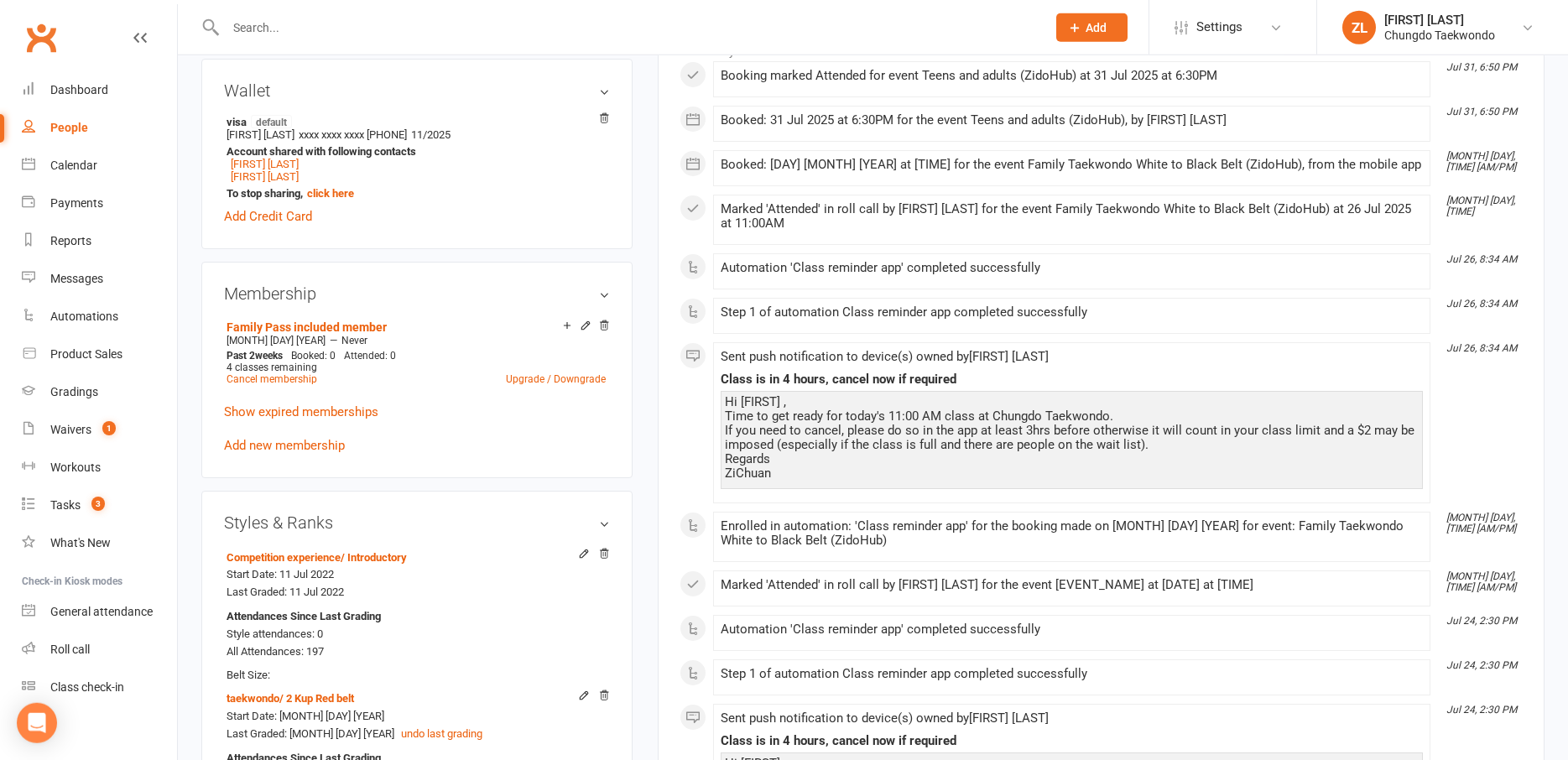 type on "s" 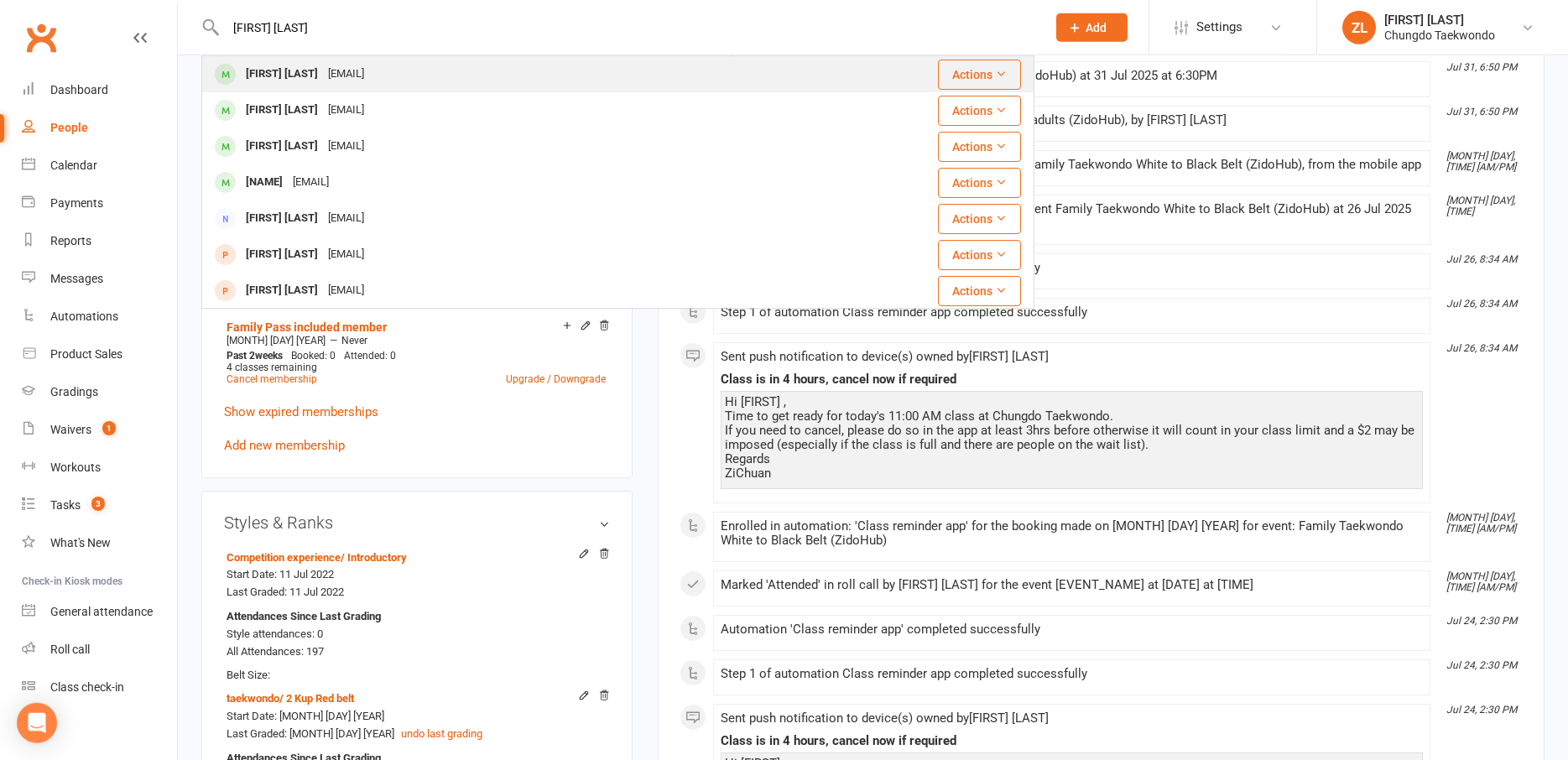 type on "[FIRST] [LAST]" 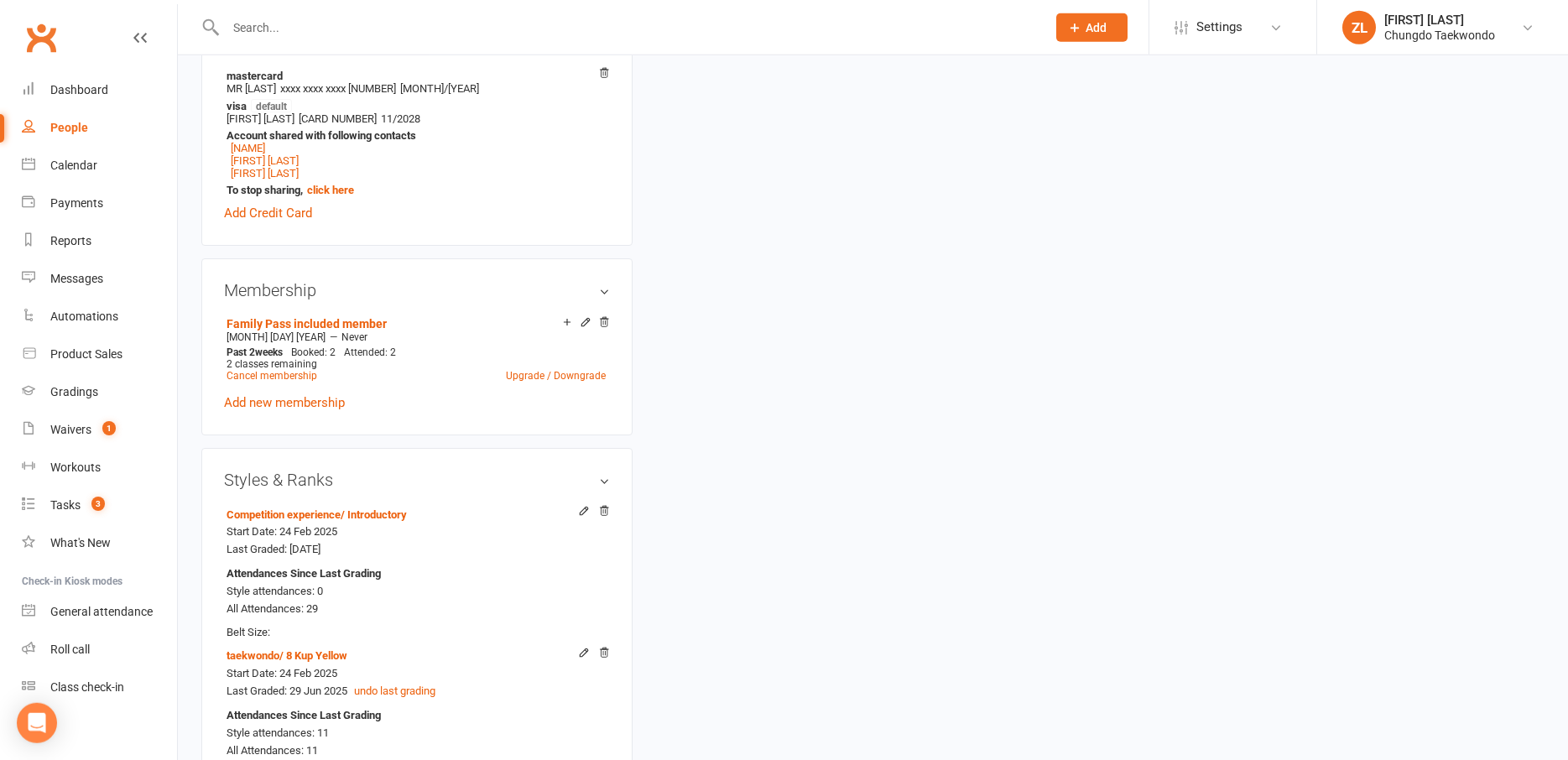 scroll, scrollTop: 0, scrollLeft: 0, axis: both 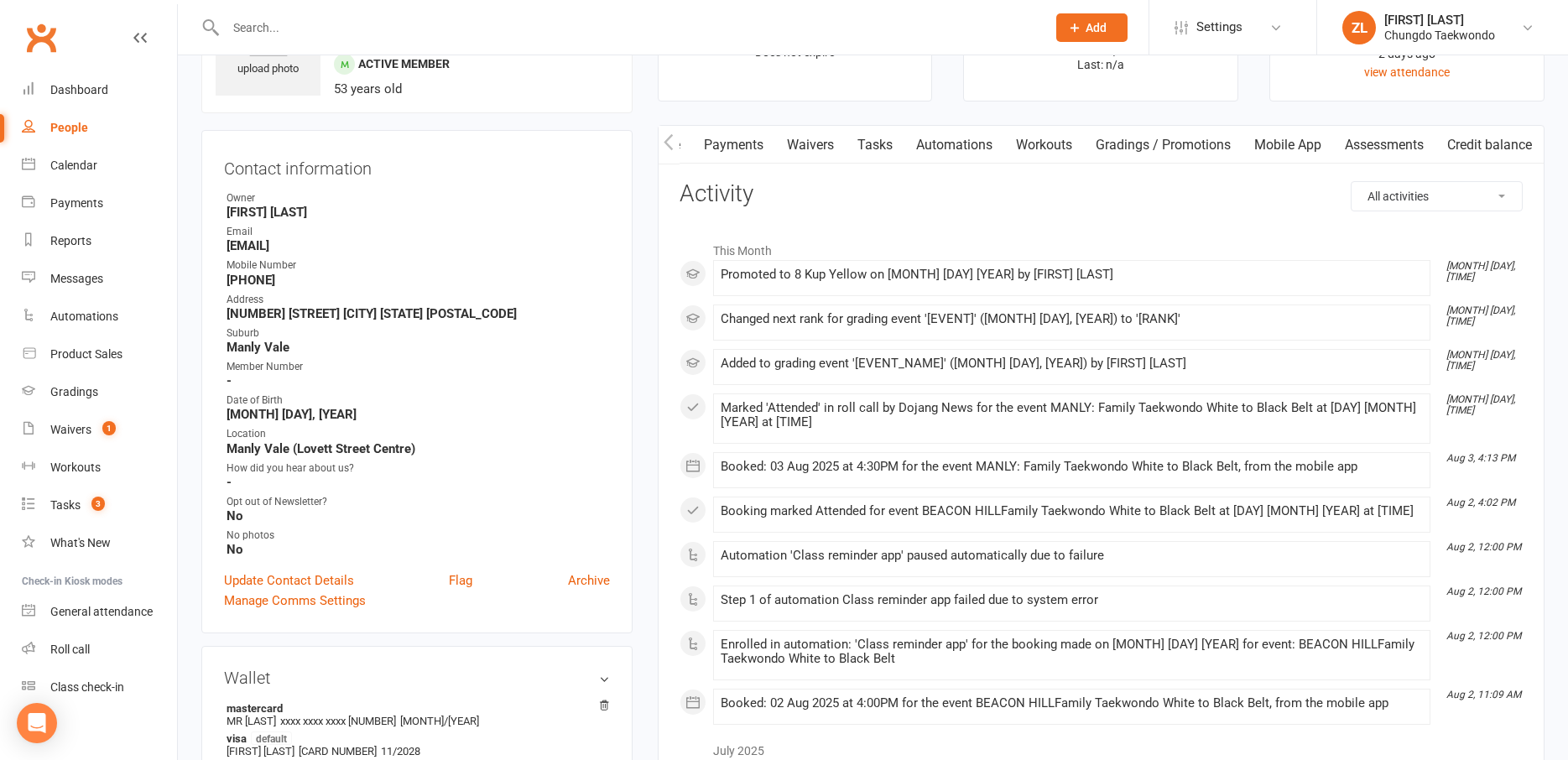 click on "Workouts" at bounding box center (1044, 145) 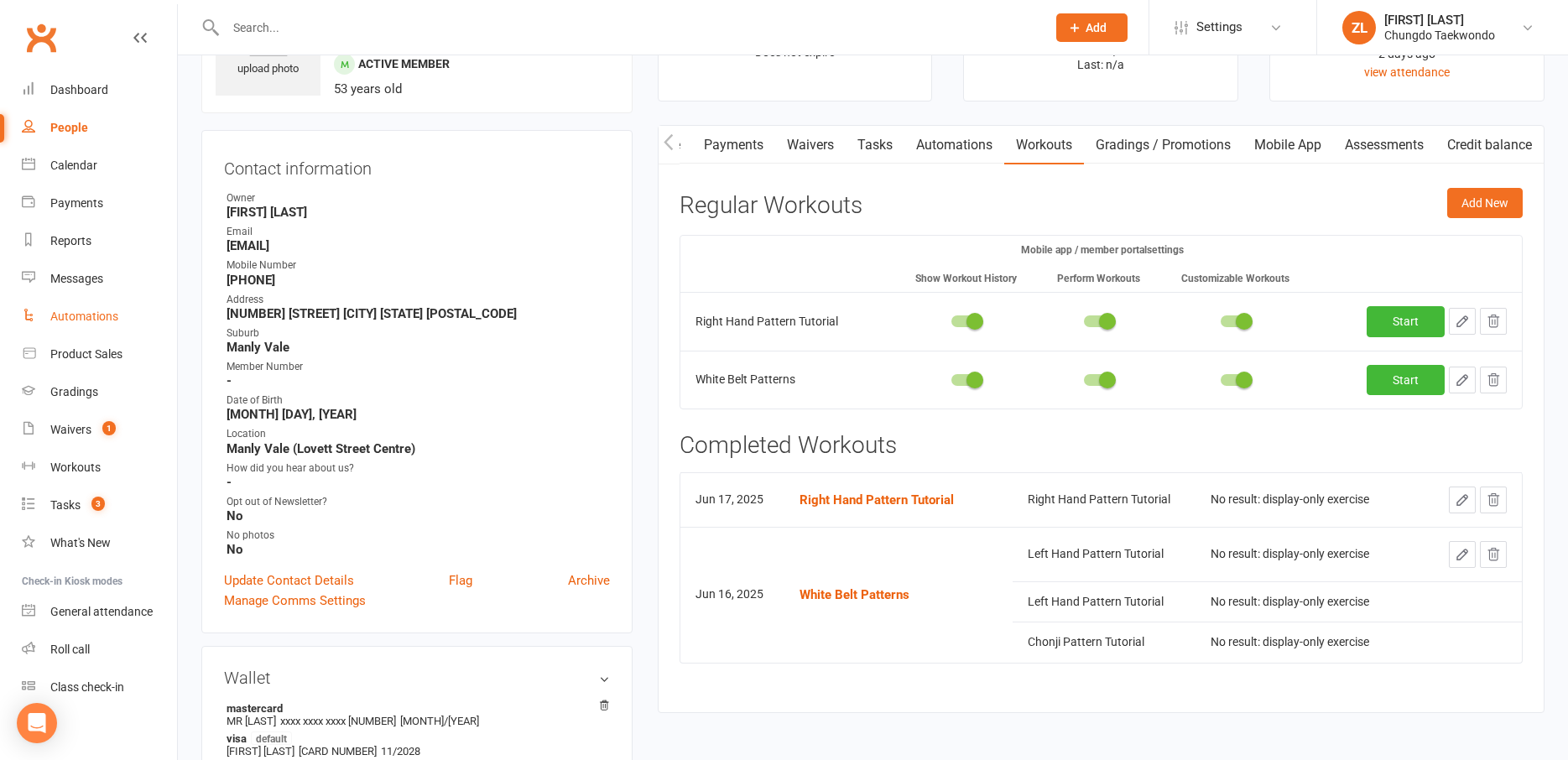 click on "Automations" at bounding box center [84, 316] 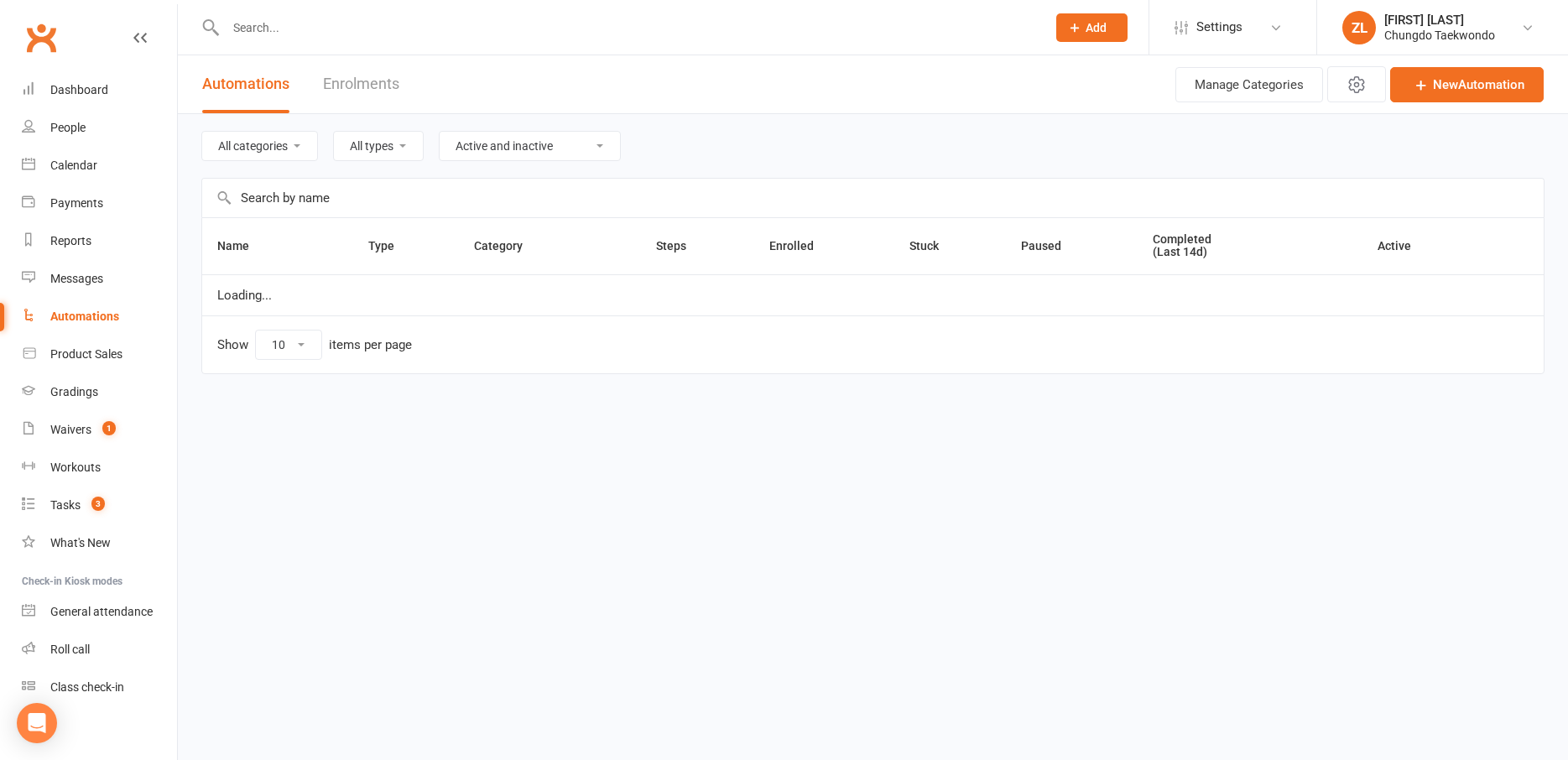 select on "50" 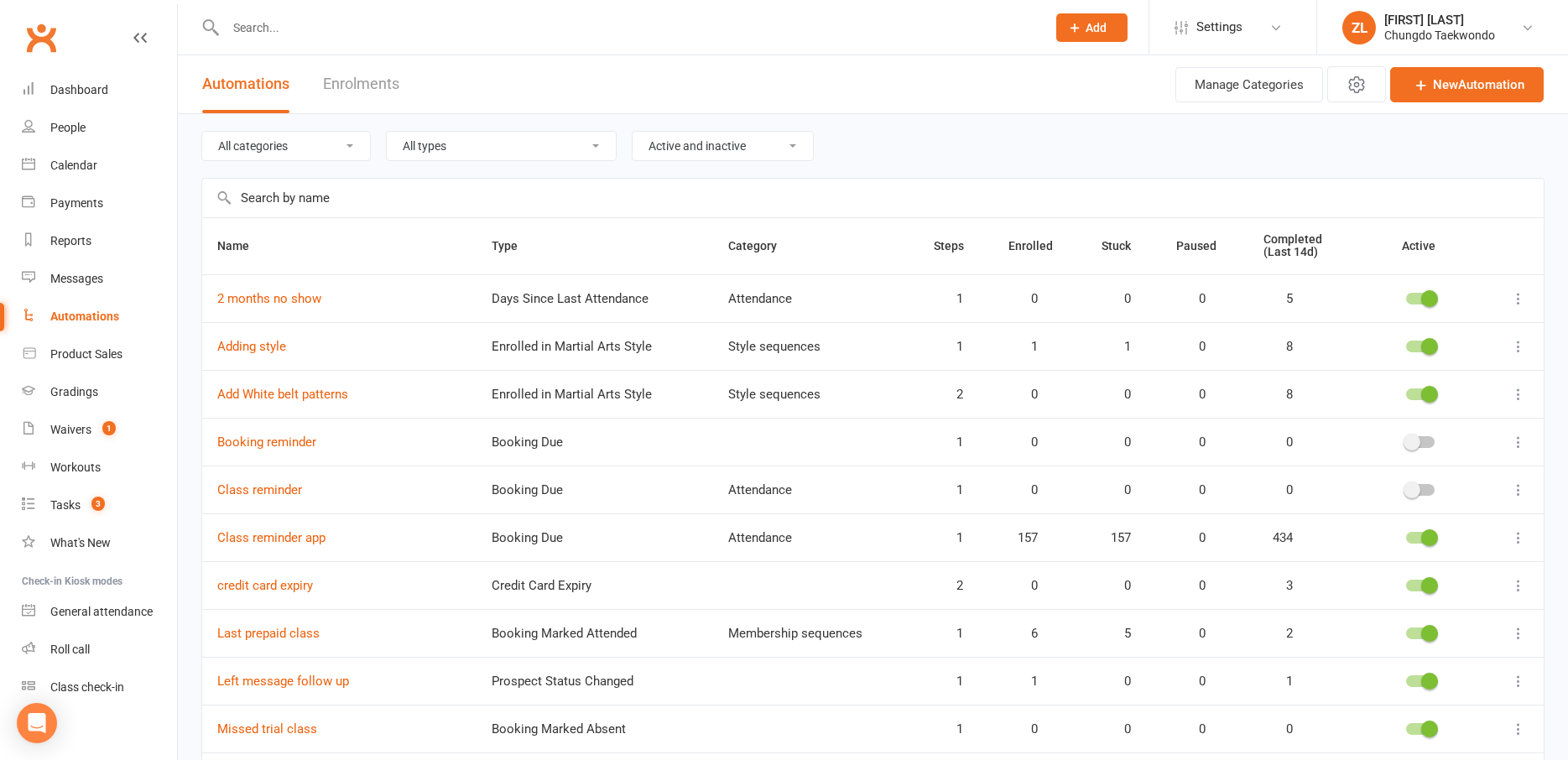 click on "All categories Attendance Membership sequences Style sequences" at bounding box center (286, 146) 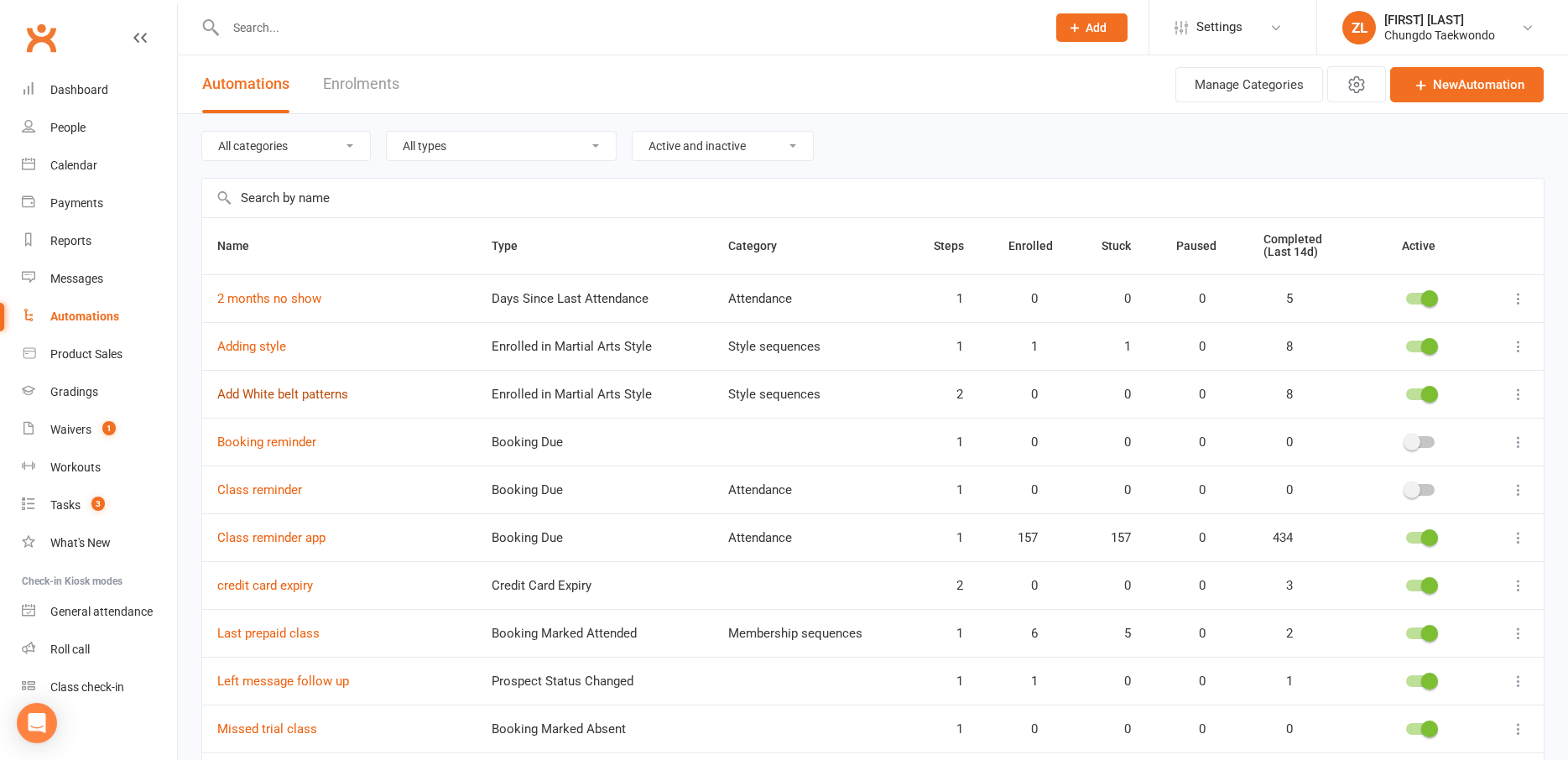 click on "Add White belt patterns" at bounding box center (283, 394) 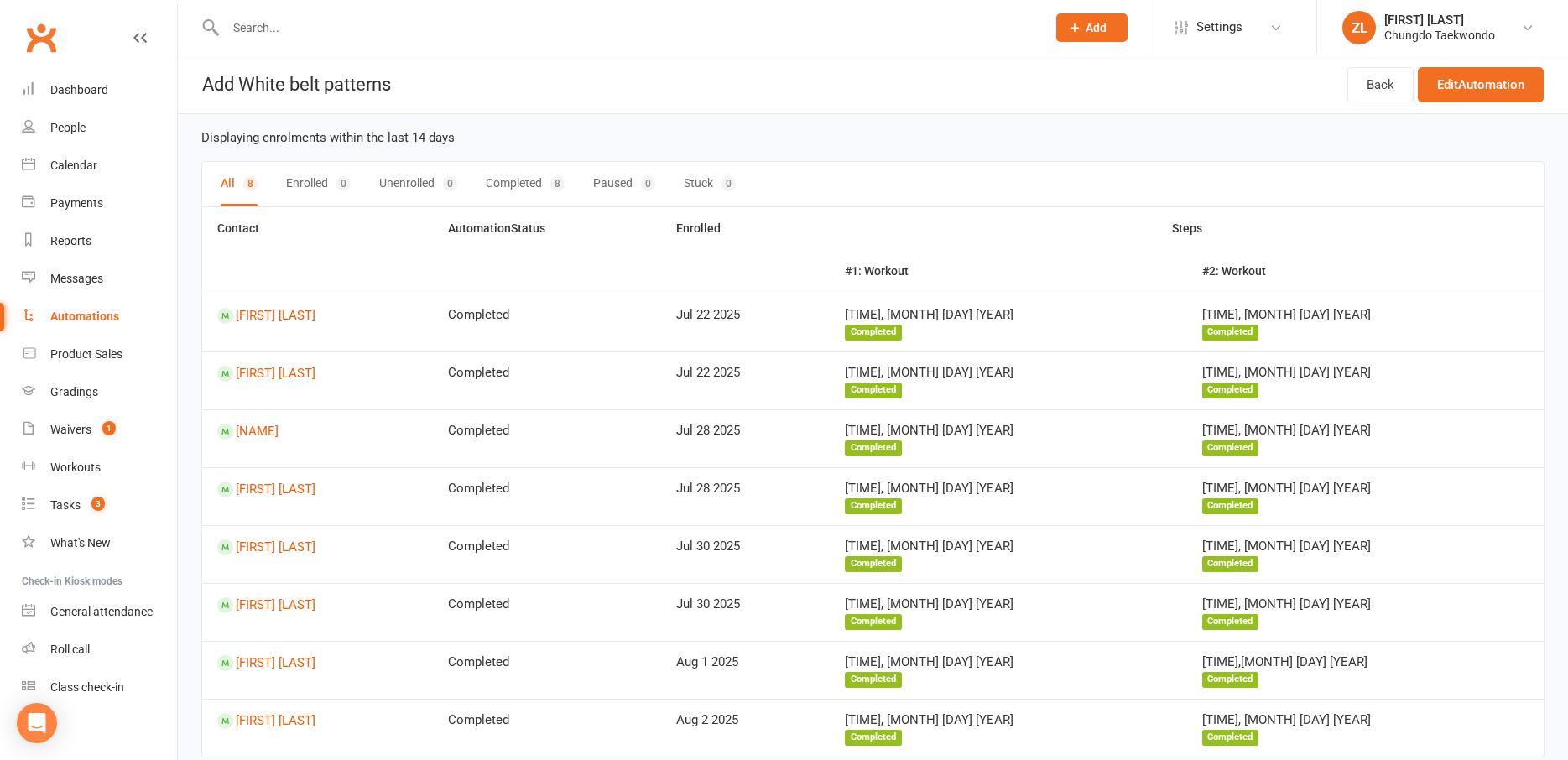 select on "50" 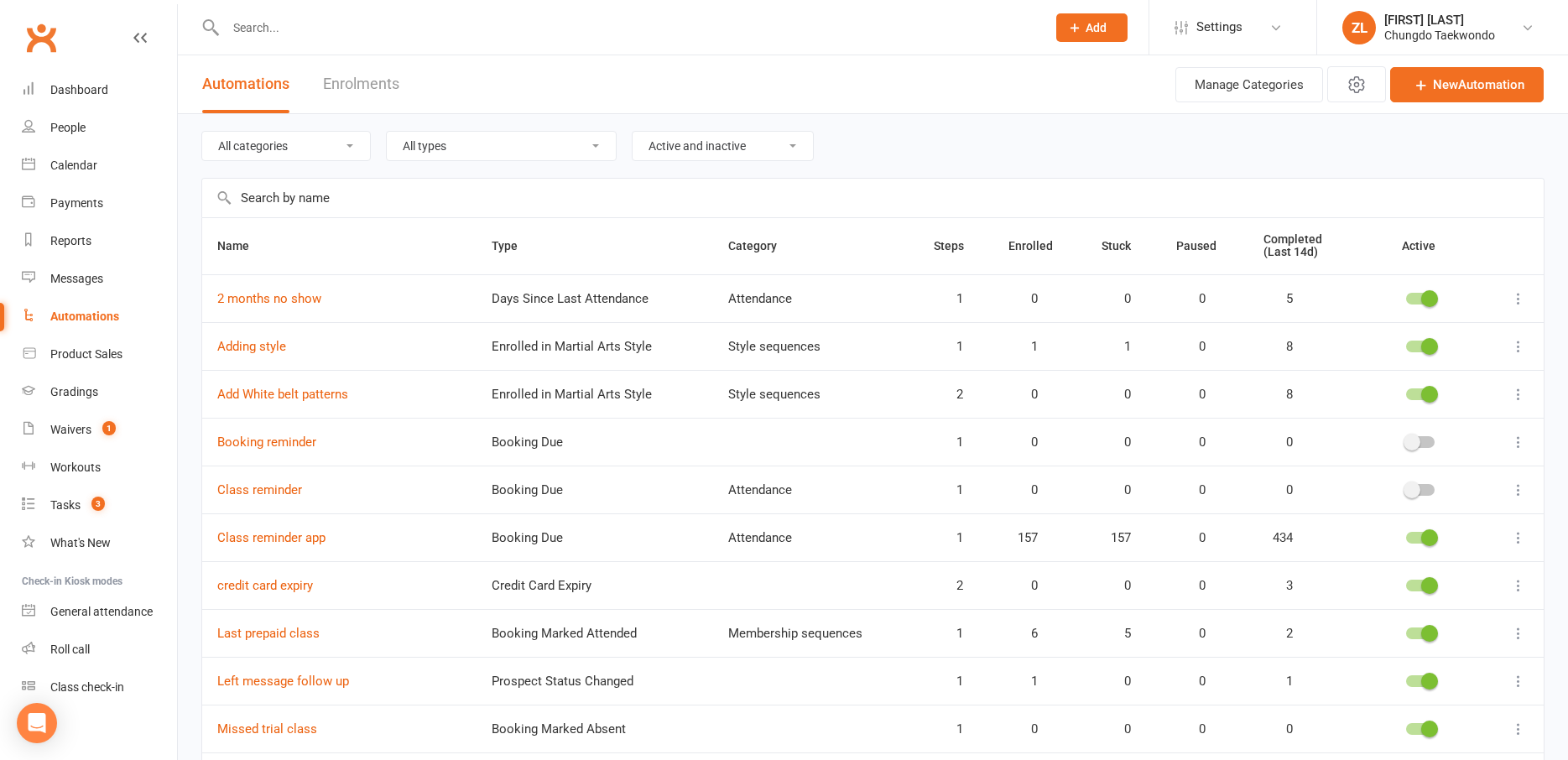 click at bounding box center (1519, 394) 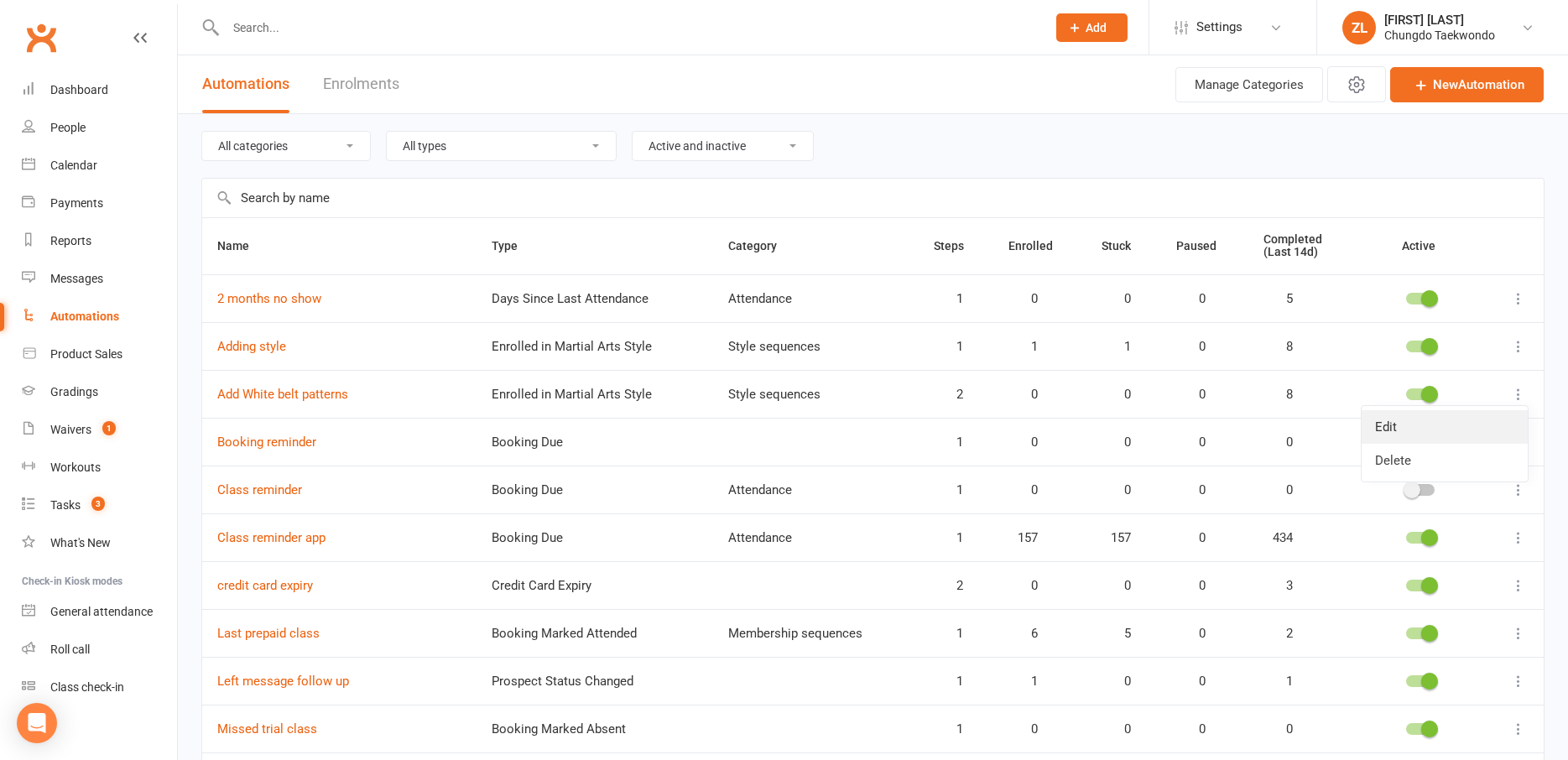 click on "Edit" at bounding box center [1445, 427] 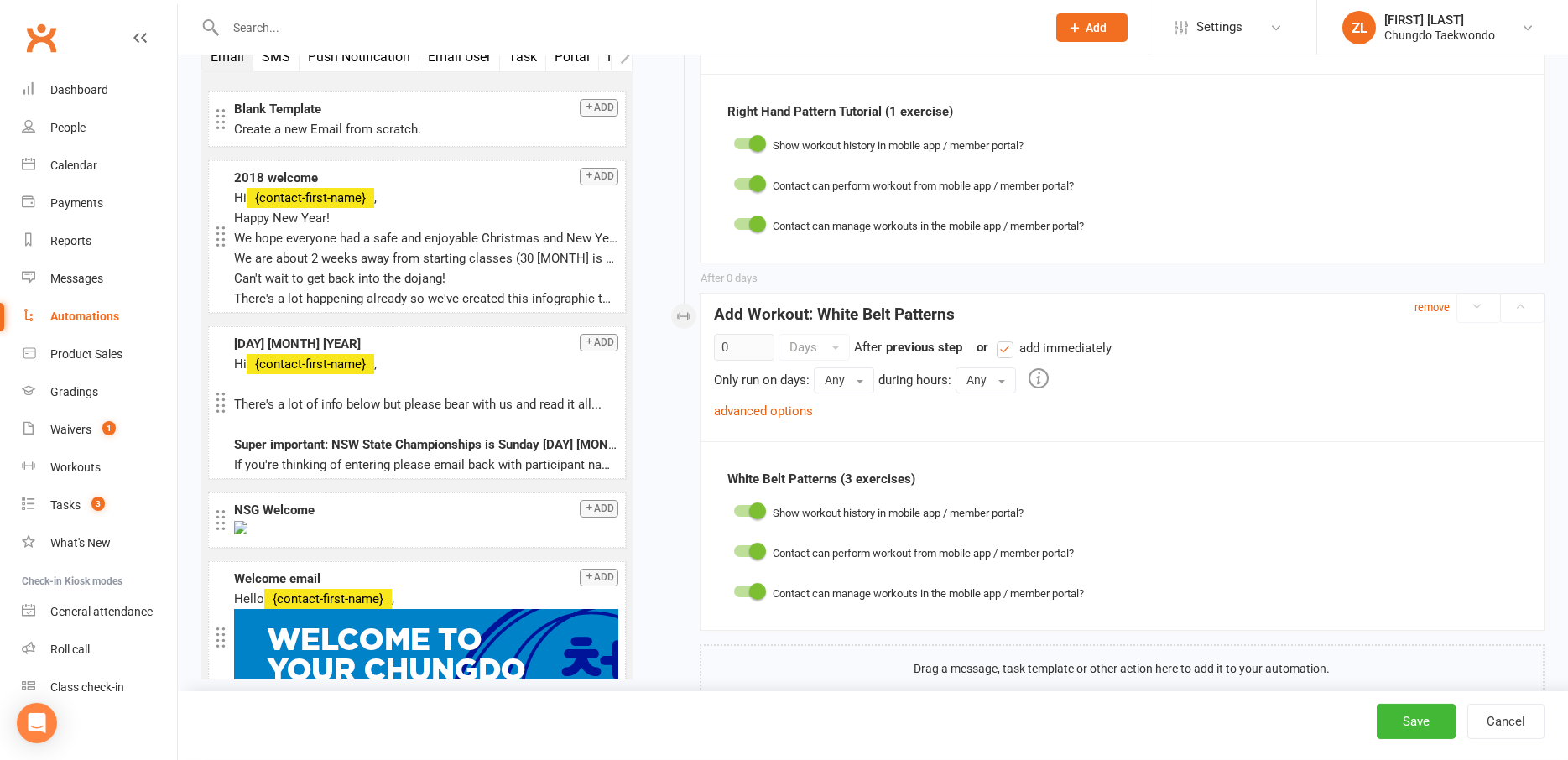 scroll, scrollTop: 445, scrollLeft: 0, axis: vertical 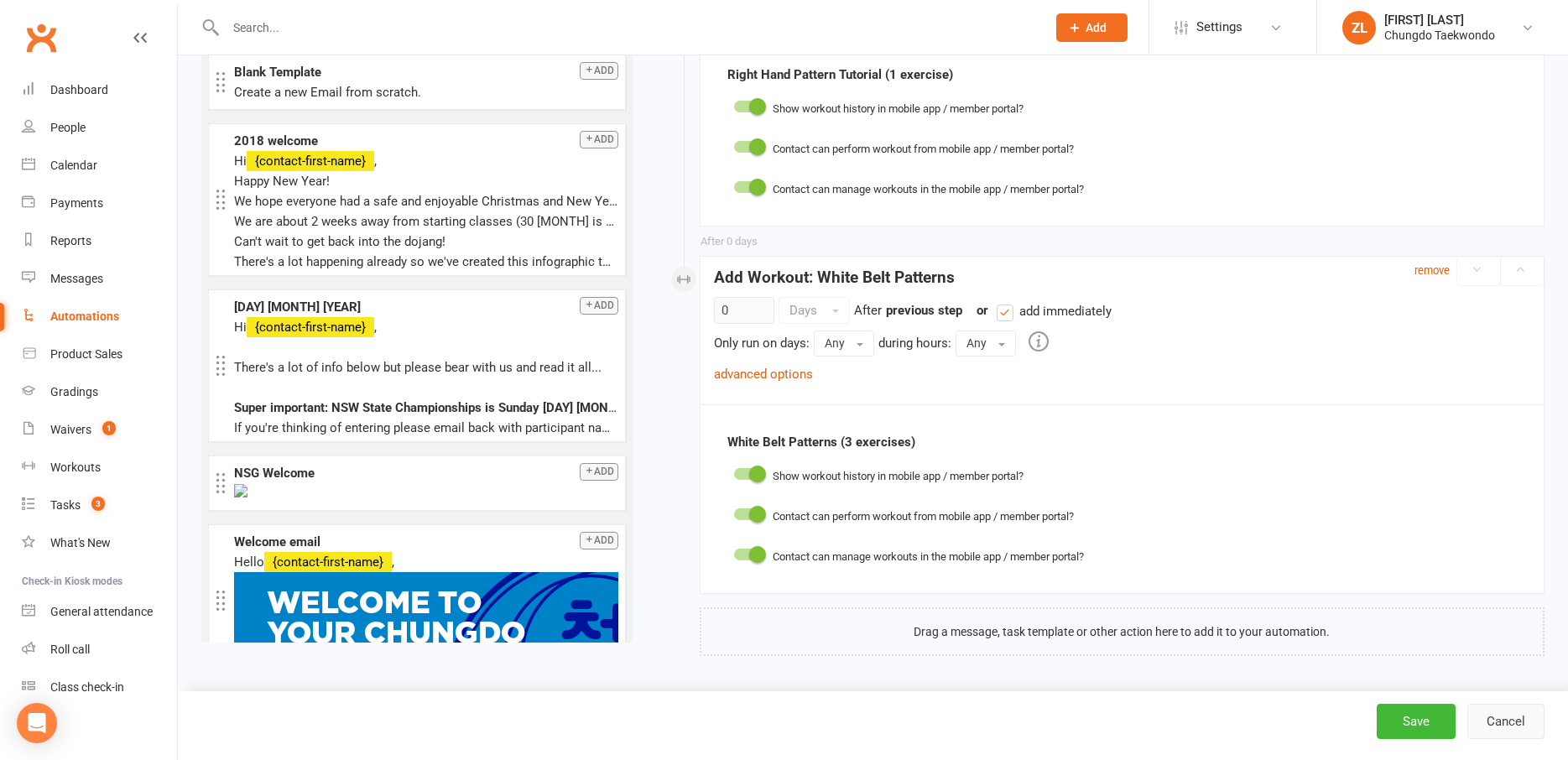 click on "Cancel" at bounding box center (1506, 721) 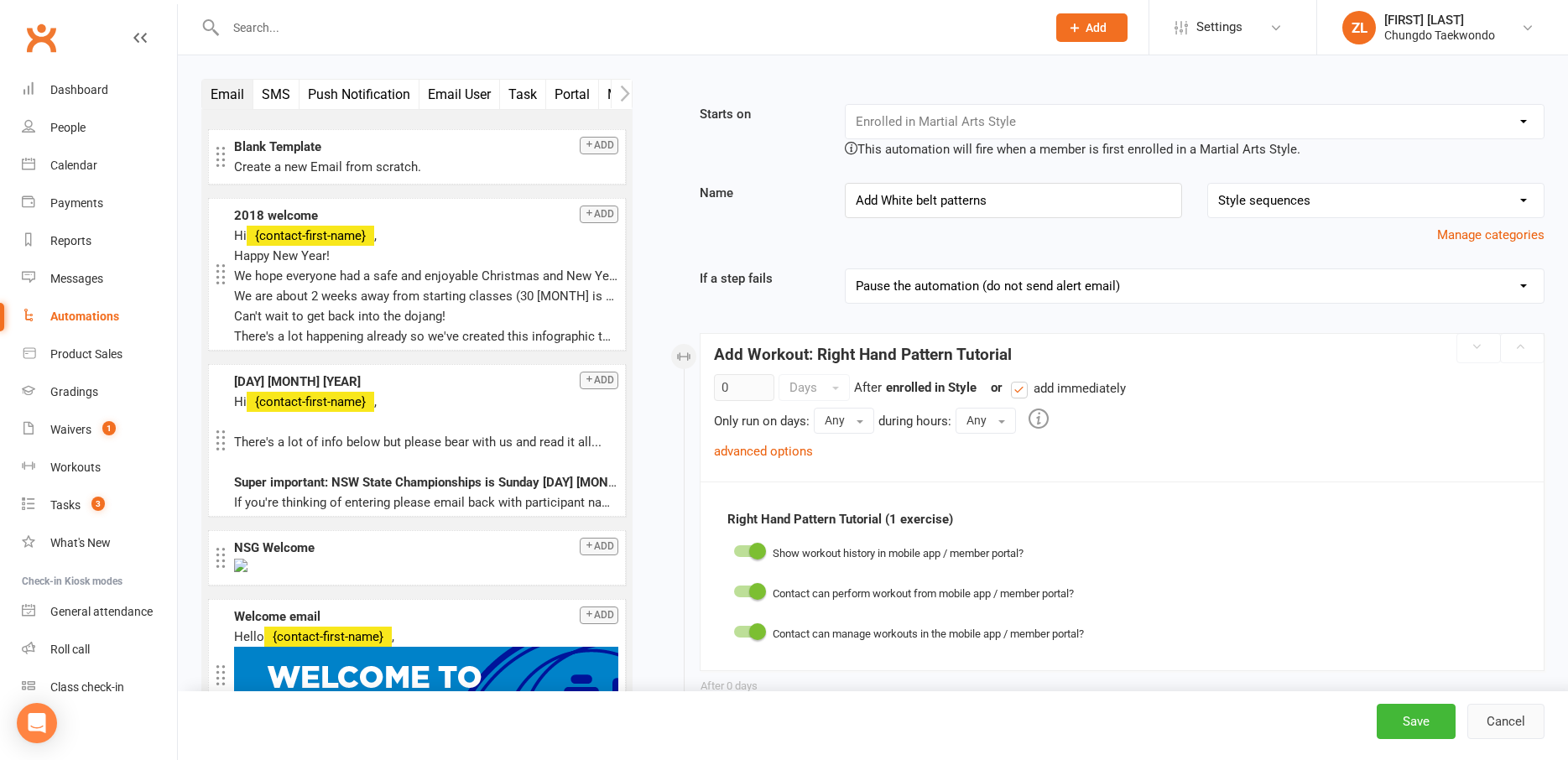 select on "50" 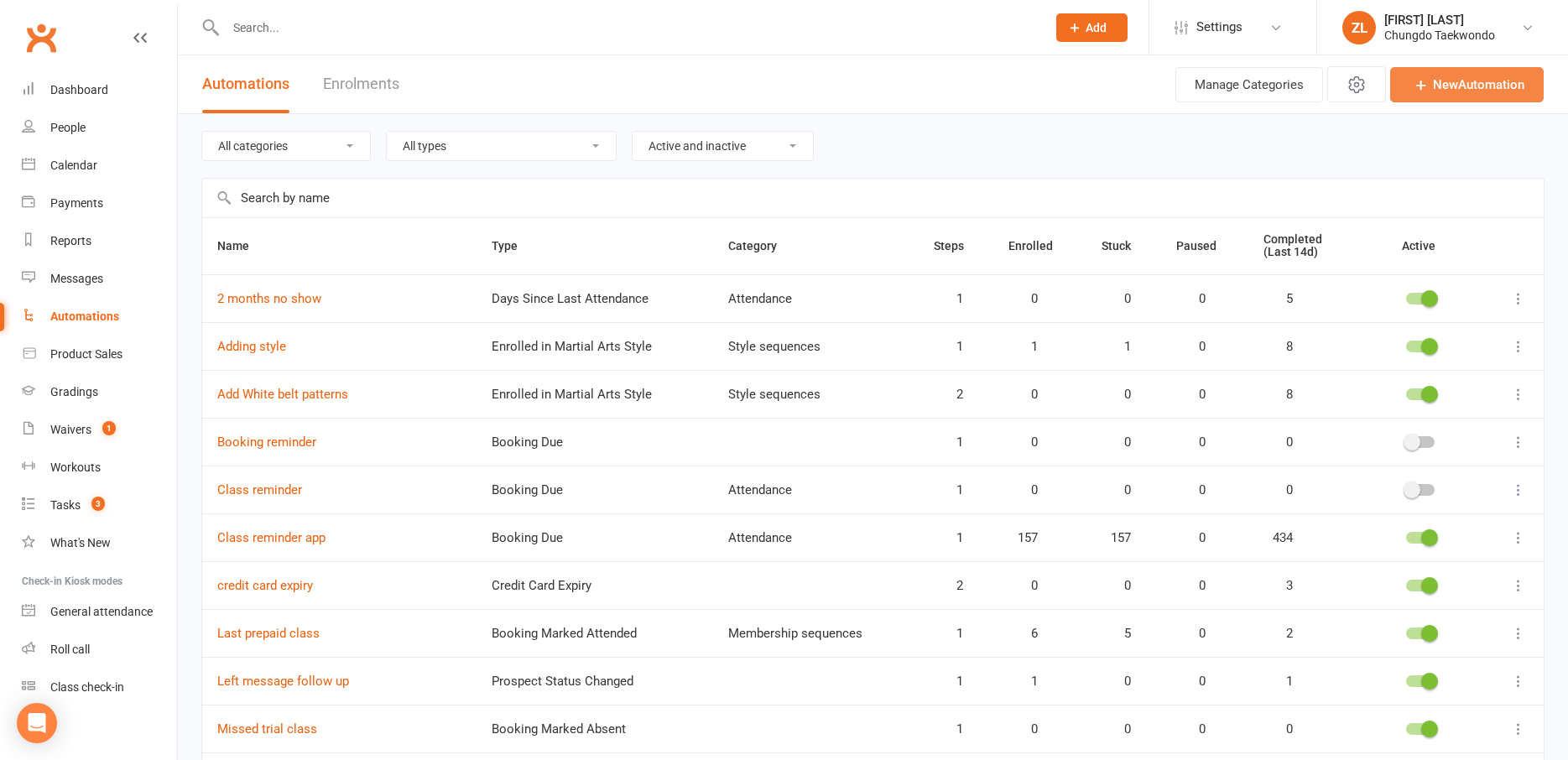 click on "New  Automation" at bounding box center (1466, 85) 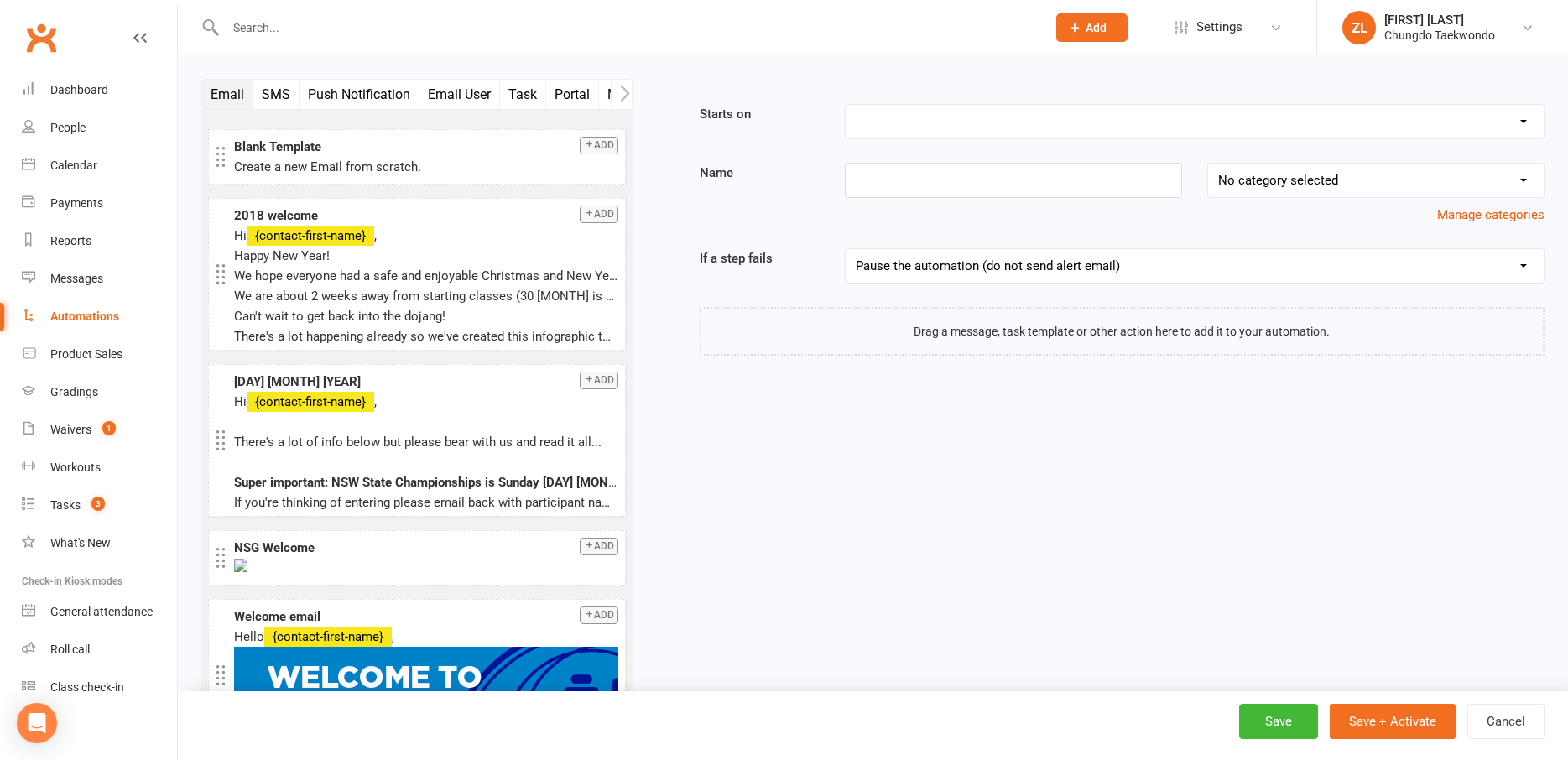 click on "Booking Cancelled Booking Due Booking Late-Cancelled Booking Marked Absent Booking Marked Attended Contact Added to Event Waitlist Contact Birthday Converted to Member Credit Card Expiry Days Since Last Attendance Days Since Last Mobile App Activity End of Suspension Enrolled in Martial Arts Style First Class Attended First Class Due General Attendance Marked Manual Enrolment Member Added Member First Activated Member Promoted / Graded Membership Added Membership Cancelled Membership Due to Start Membership Expiry Non-attending Contact Added Payment Due Payment Failure Payment Paid Prospect Added Prospect Status Changed Recurring Bookings Activated Signed Waiver Approved Single Booking Created Start of Suspension Suspension Added Workout Performed" at bounding box center (1195, 122) 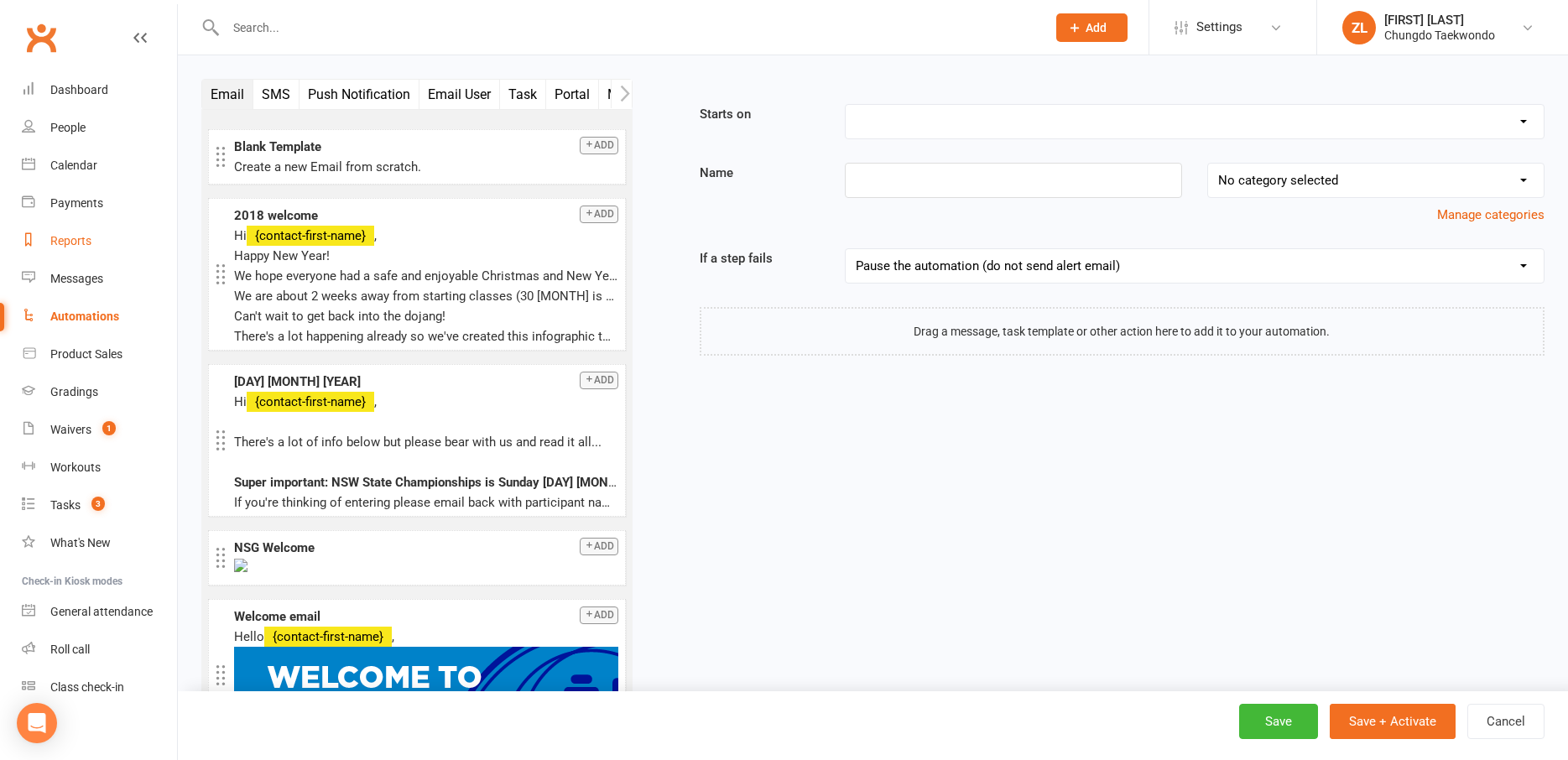 click on "Reports" at bounding box center [70, 241] 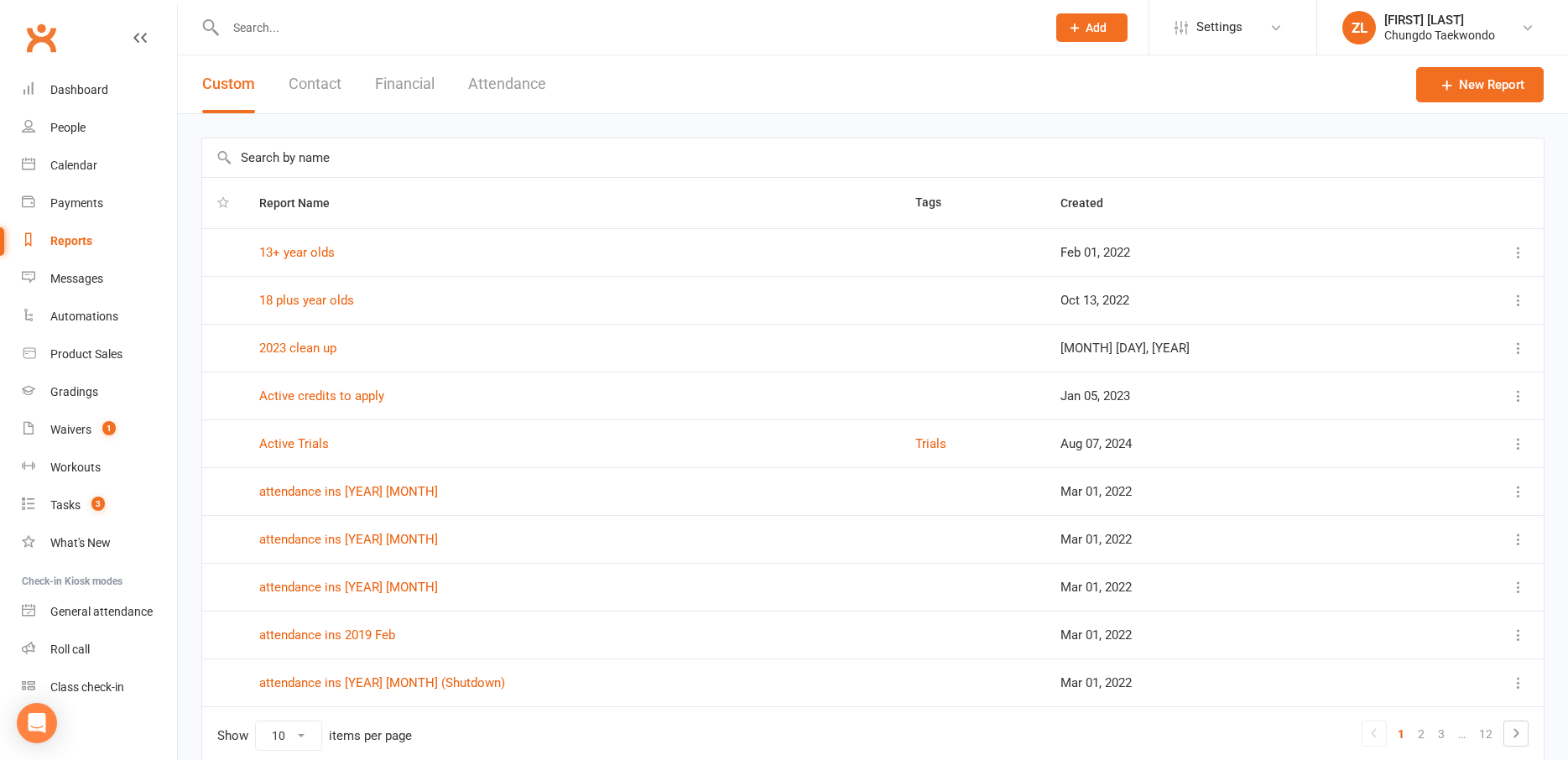 click on "Custom Contact Financial Attendance" at bounding box center [374, 84] 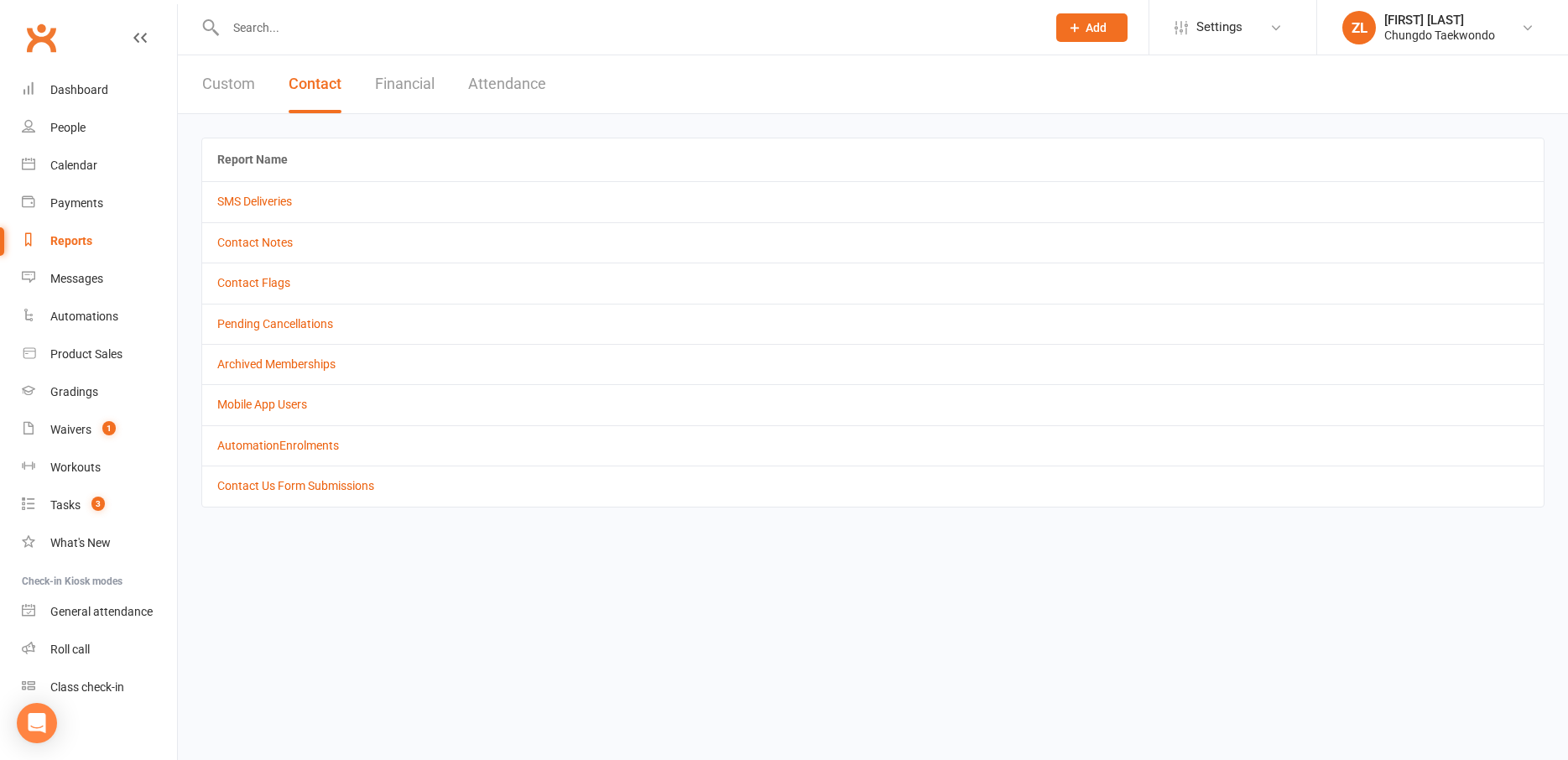 click on "Custom" at bounding box center (228, 84) 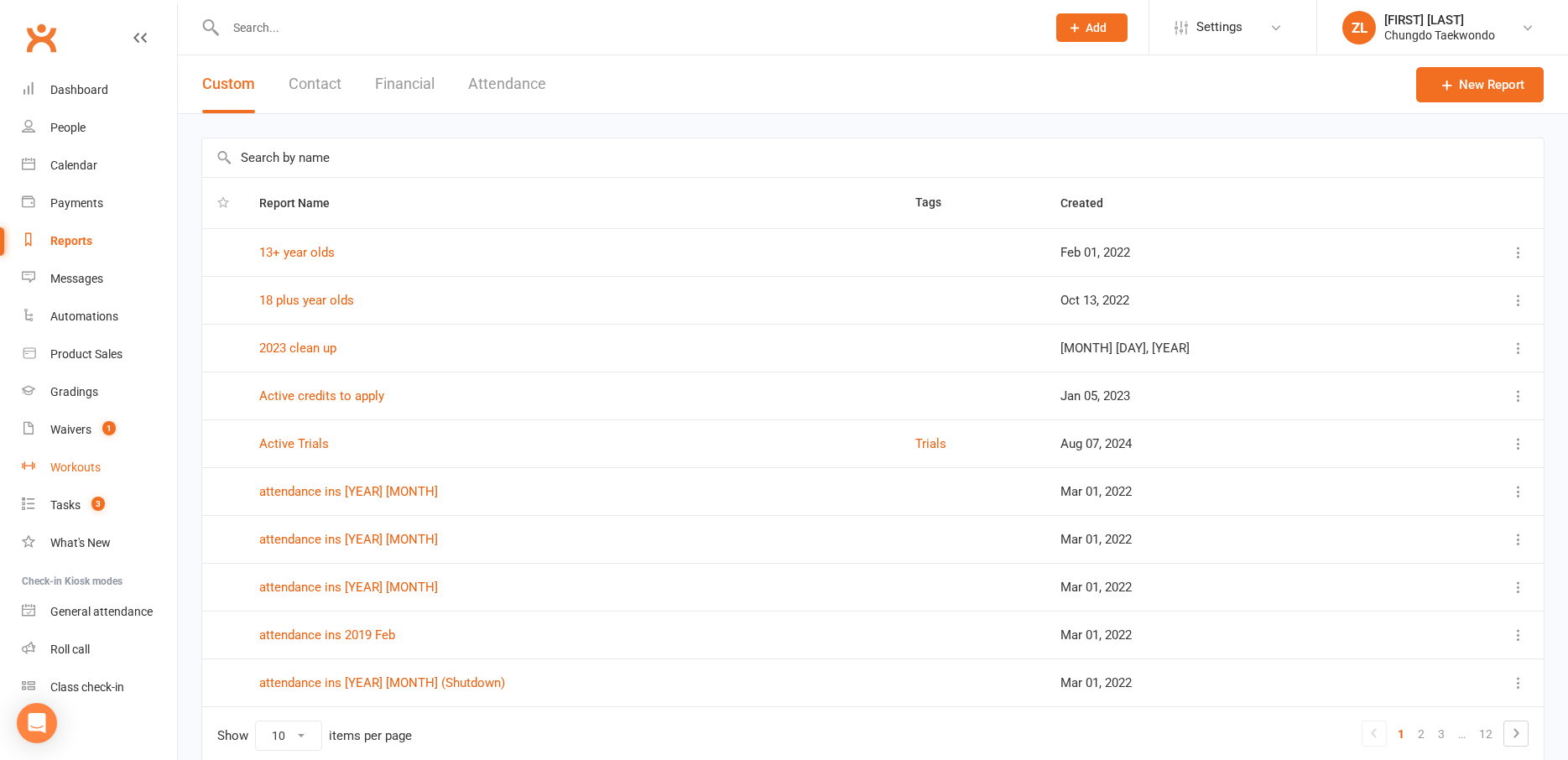 click on "Workouts" at bounding box center (99, 467) 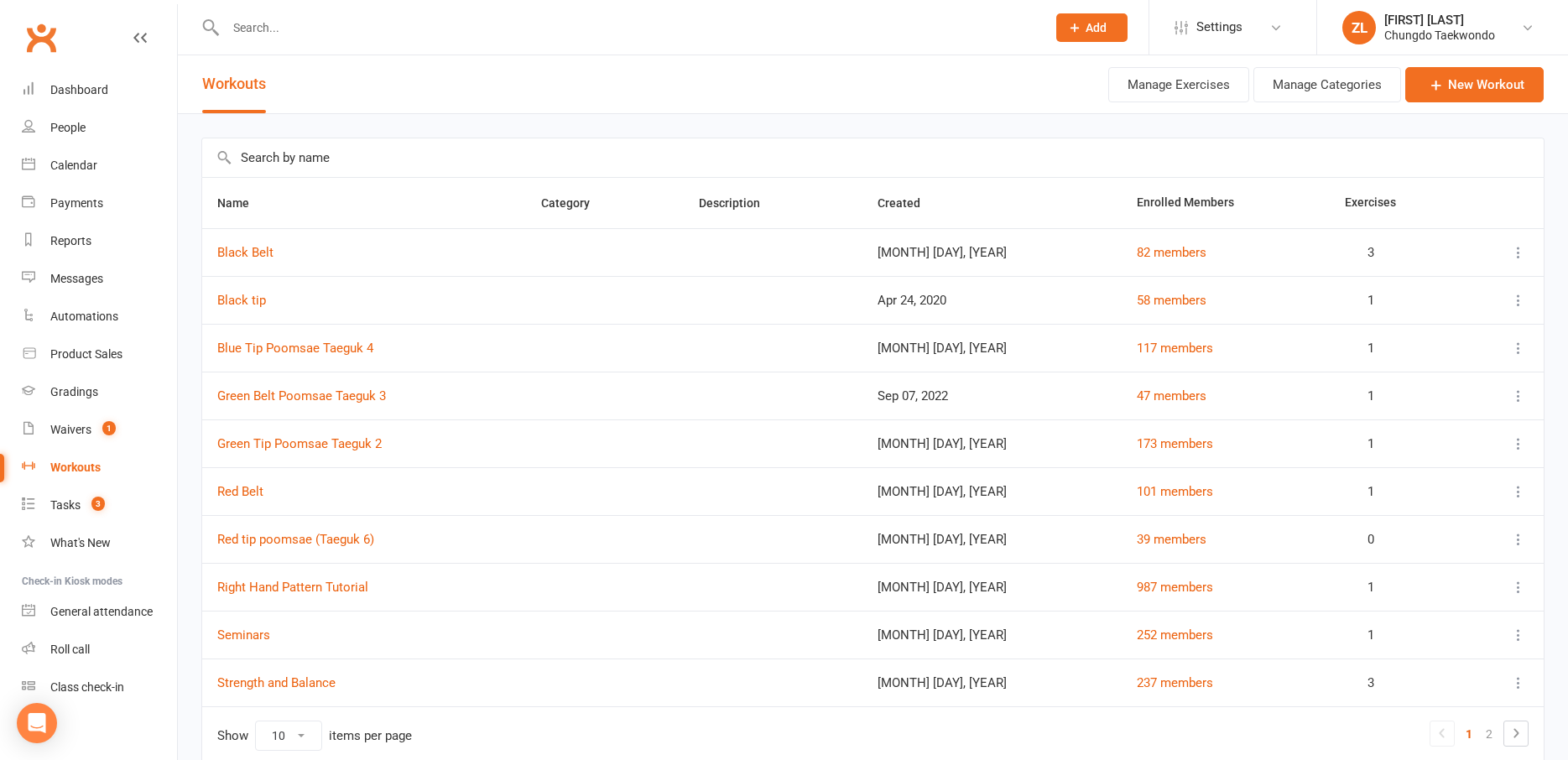 click at bounding box center [1519, 252] 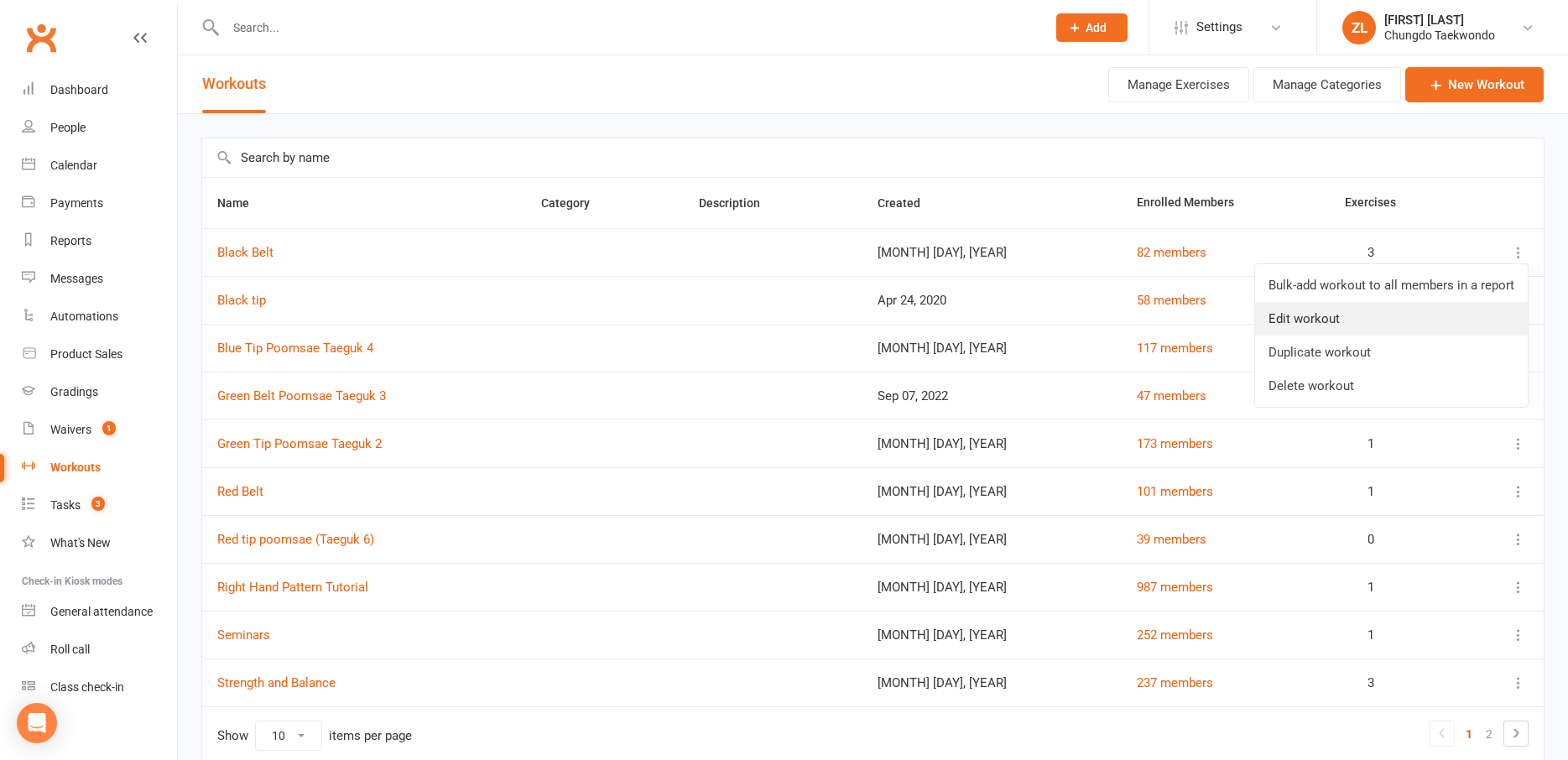 click on "Edit workout" at bounding box center (1391, 319) 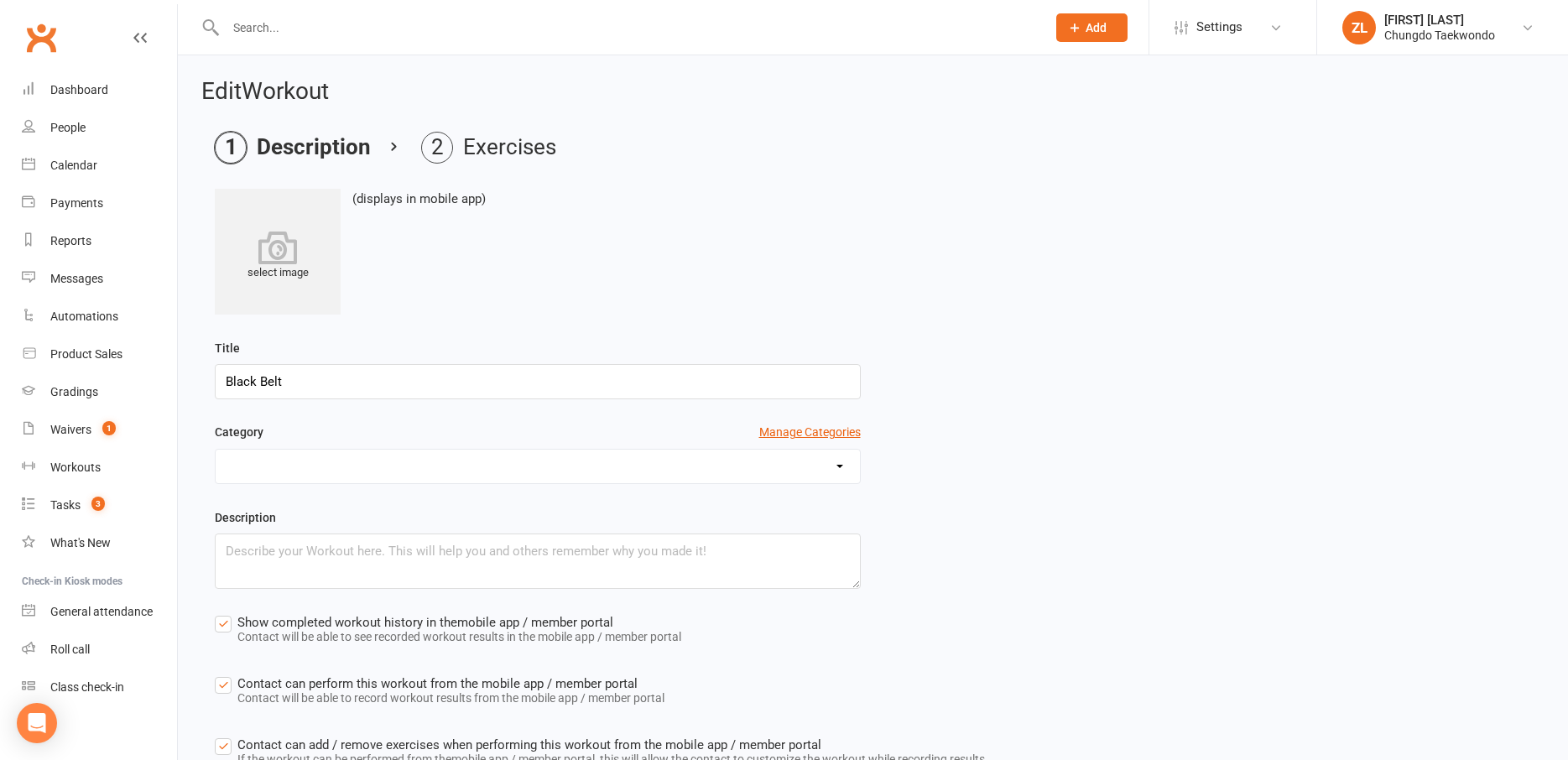 scroll, scrollTop: 126, scrollLeft: 0, axis: vertical 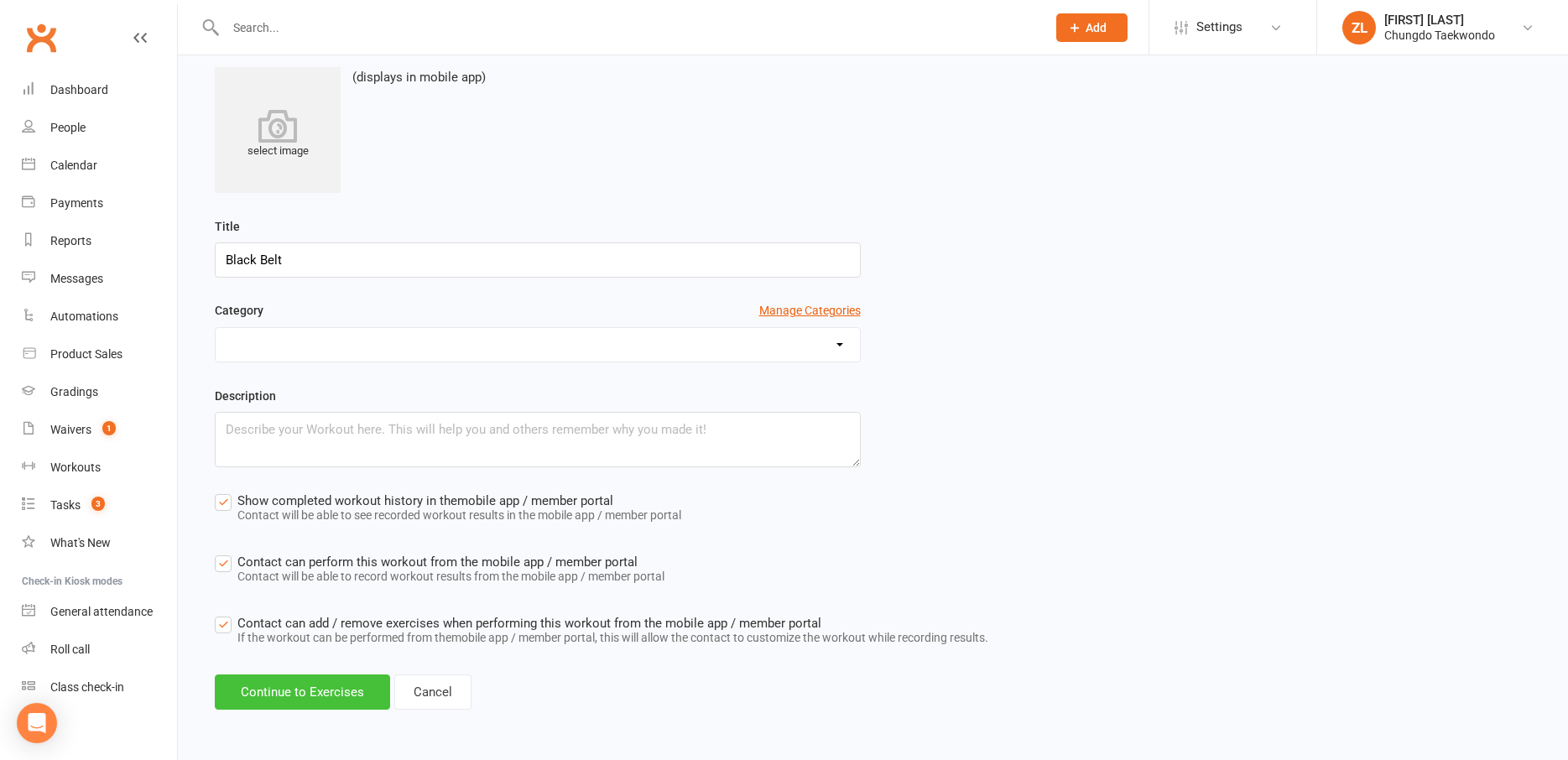 click on "Continue to Exercises" at bounding box center (302, 692) 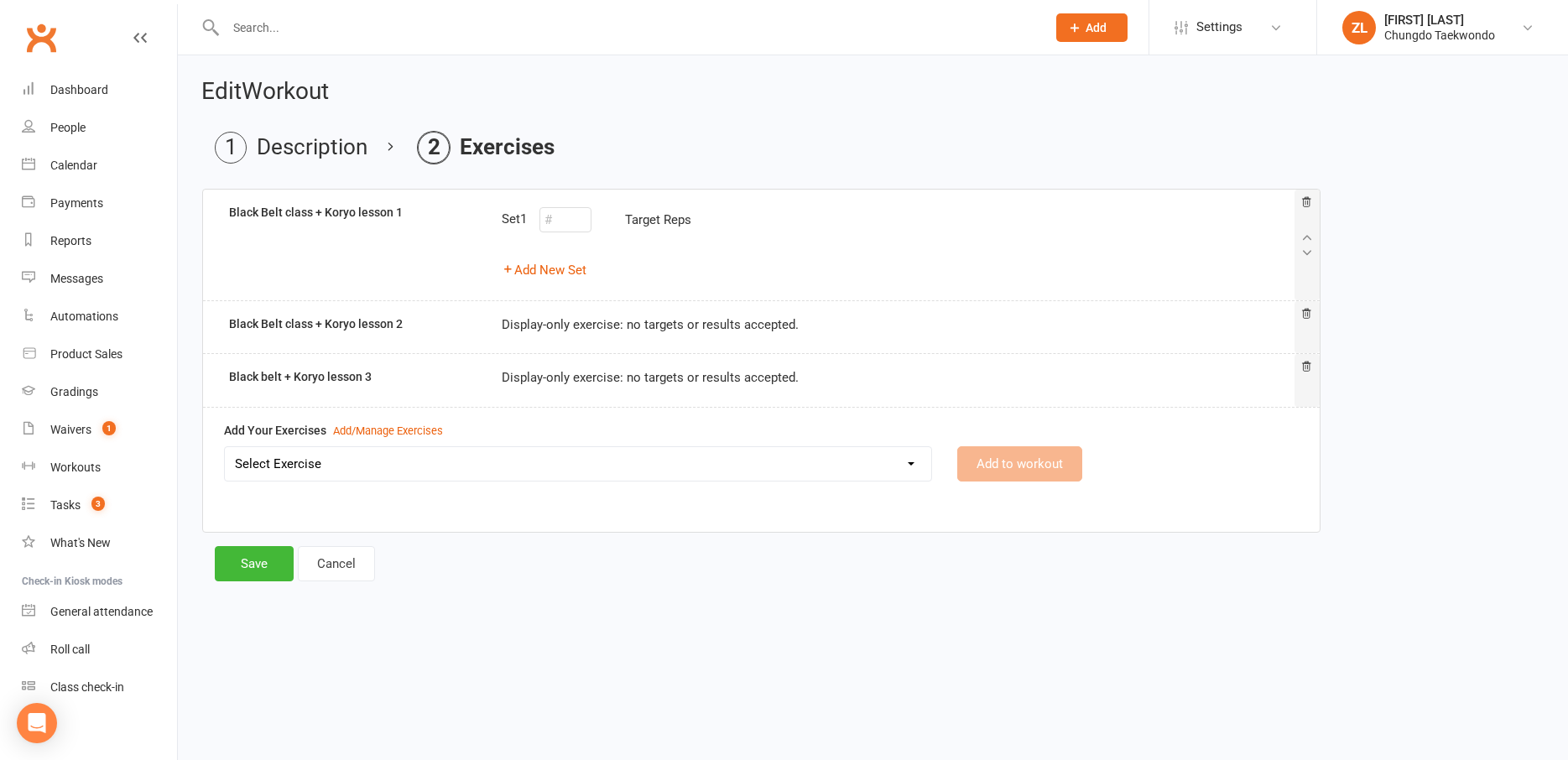 scroll, scrollTop: 0, scrollLeft: 0, axis: both 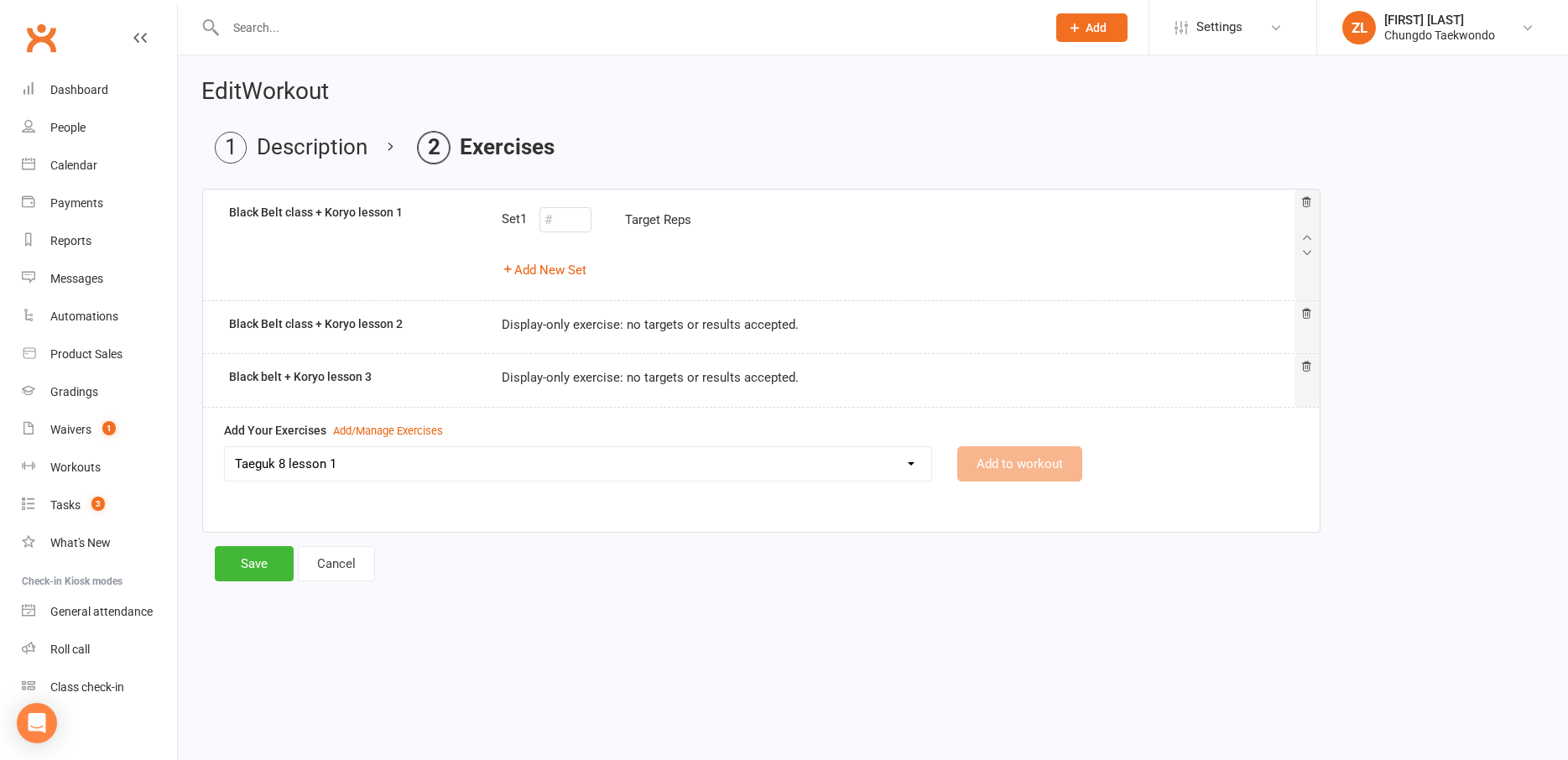 click on "Taeguk 8 lesson 1" at bounding box center [0, 0] 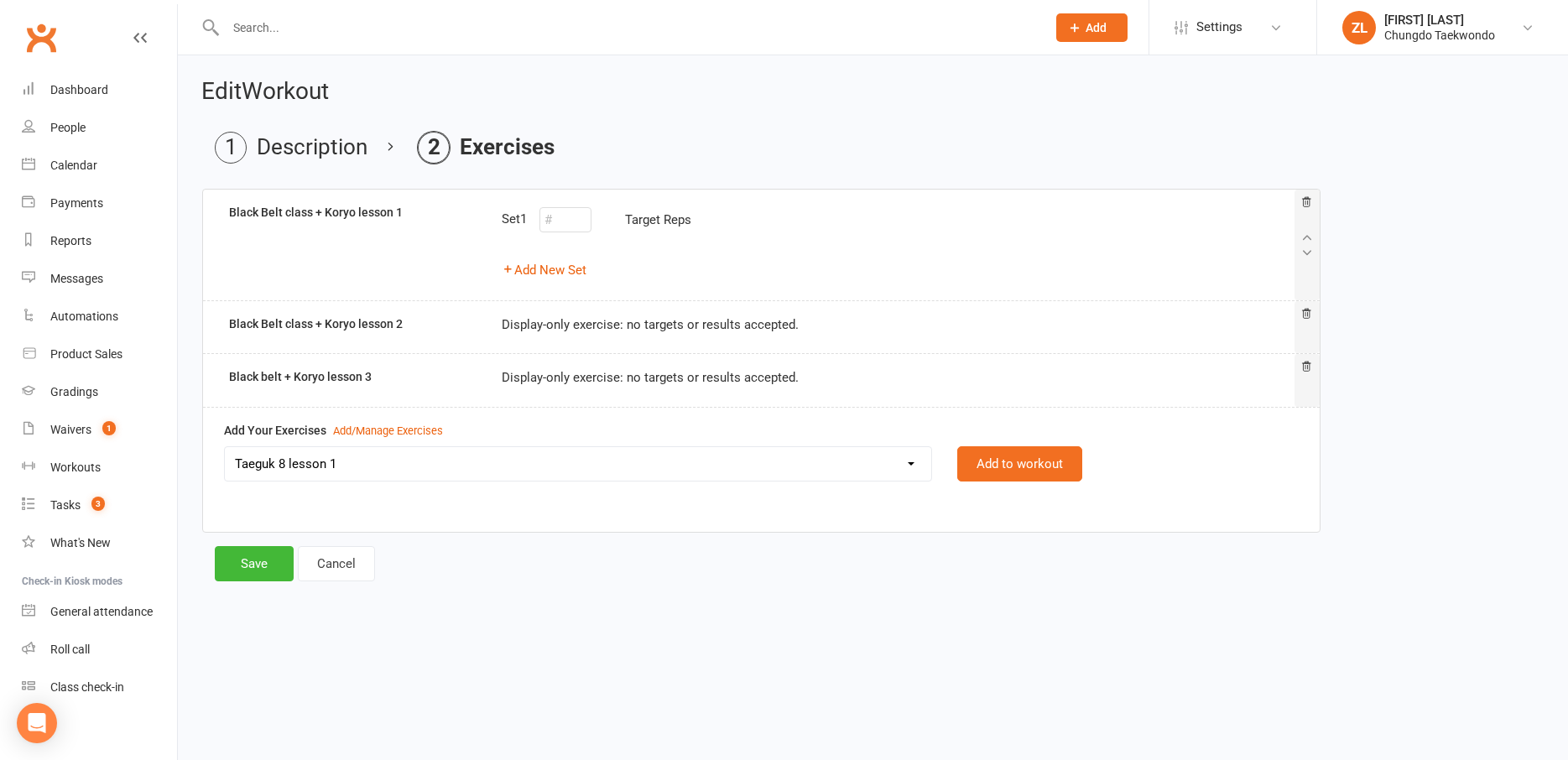 click on "Edit  Workout Description Exercises   Black Belt class + Koryo lesson 1 Set  1 Target Reps    Add New Set Black Belt class + Koryo lesson 2 Display-only exercise: no targets or results accepted. Black belt + Koryo lesson 3 Display-only exercise: no targets or results accepted. Add Your Exercises Add/Manage Exercises Aremaki, an momtong maki, han sonnal maki Black Belt class + Koryo lesson 1 Black Belt class + Koryo lesson 2 Black belt + Koryo lesson 3 Chonji Pattern Tutorial Julien Le Seminar ( [MONTH] [DAY] [YEAR] ) Left Hand Pattern Tutorial Right Hand, Left Hand Patterns + Chonji Right Hand Pattern Tutorial Strength and balance 2 Strength and Balance 3 Strength and balance session 1 Stretching class 2 Stretching session 1 Taeguk 1 Taeguk 2 Taeguk 3 Taeguk 4 Taeguk 5 Taeguk 6 Taeguk 7 lesson 1 Taeguk 8 lesson 1 Taekwondo Fitness 2 Taekwondo Fitness 3 TKD Fitness lesson 1 Add to workout Save Cancel" at bounding box center [873, 331] 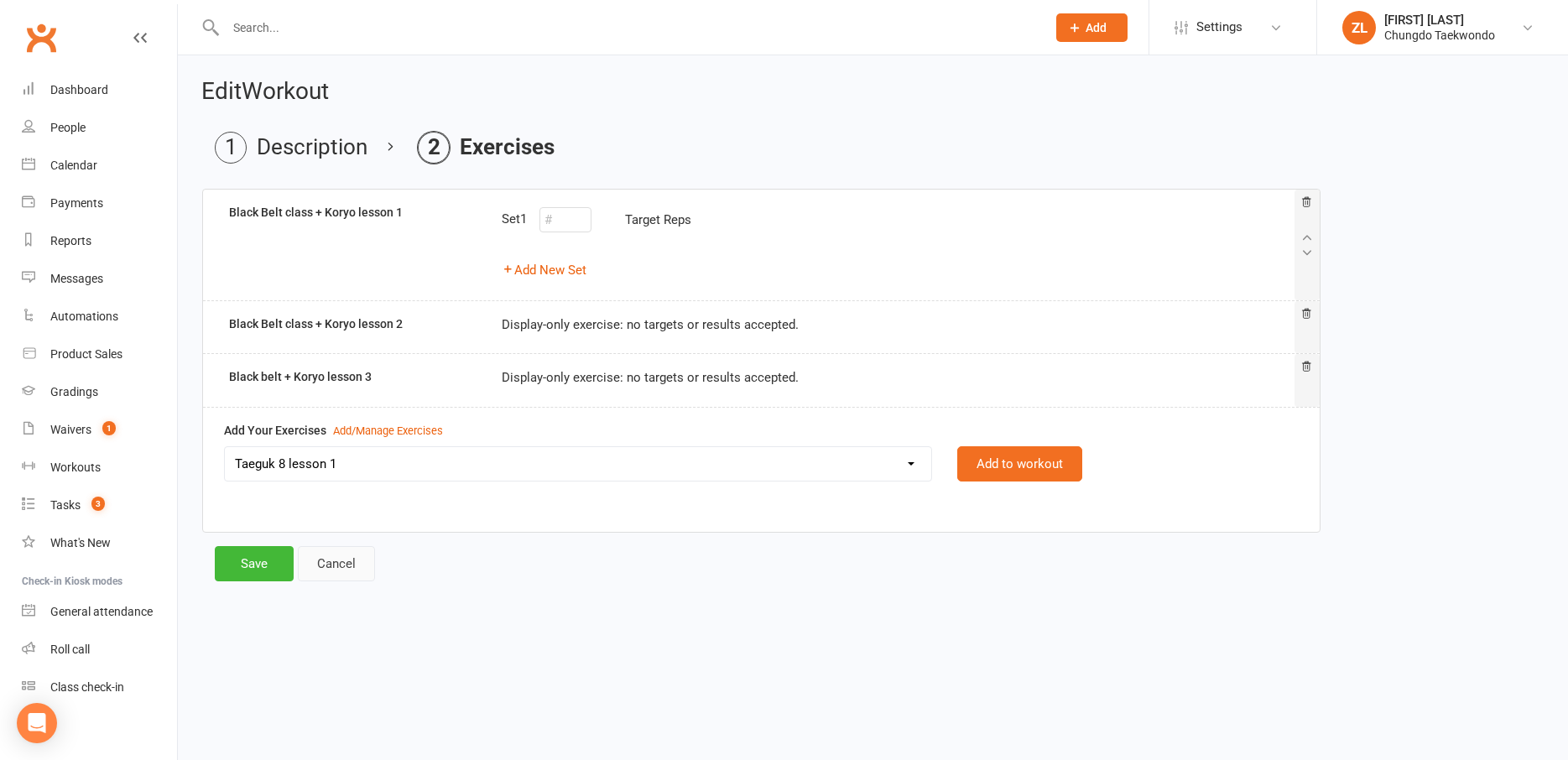 click on "Cancel" at bounding box center [336, 564] 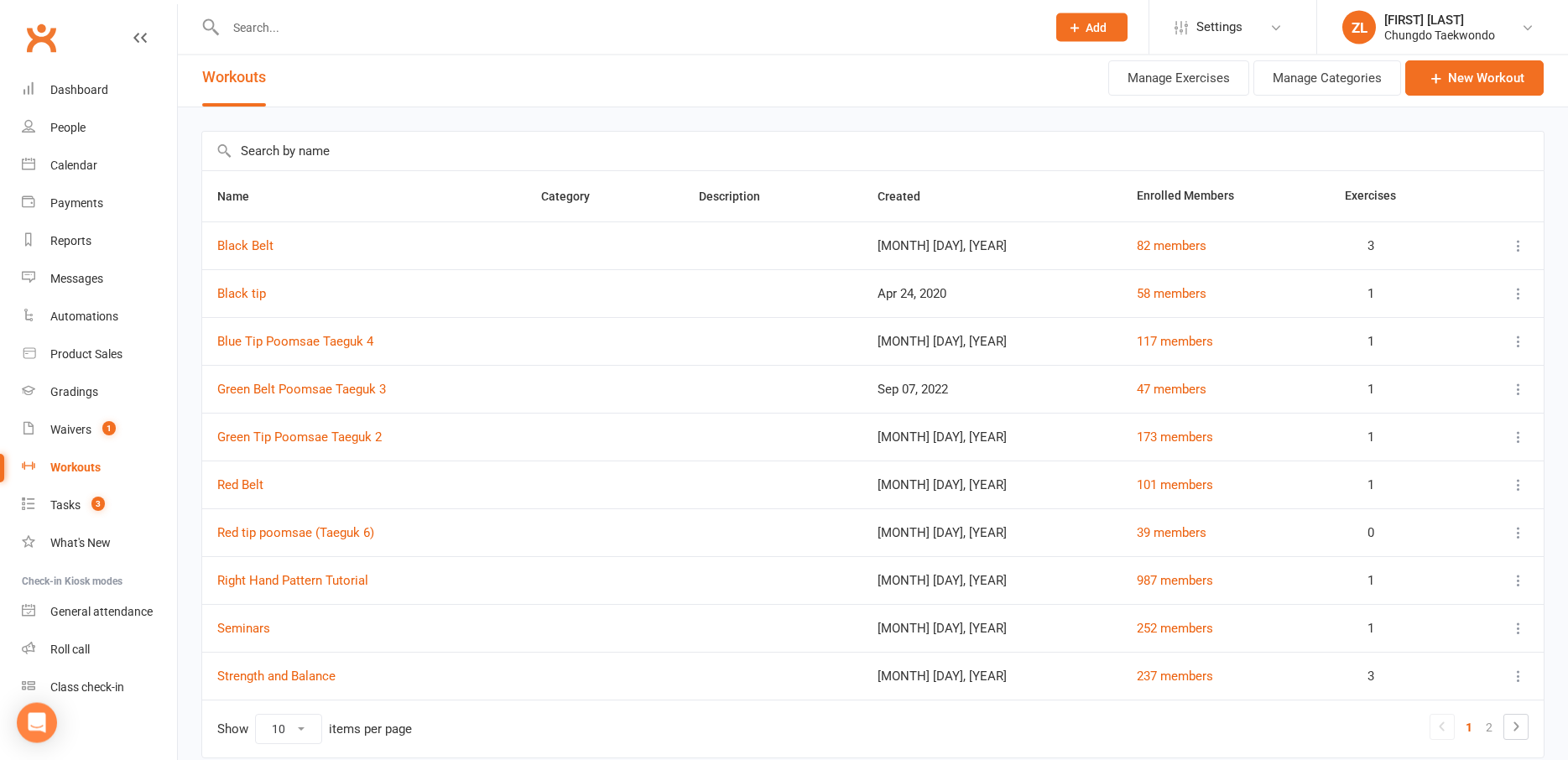 scroll, scrollTop: 0, scrollLeft: 0, axis: both 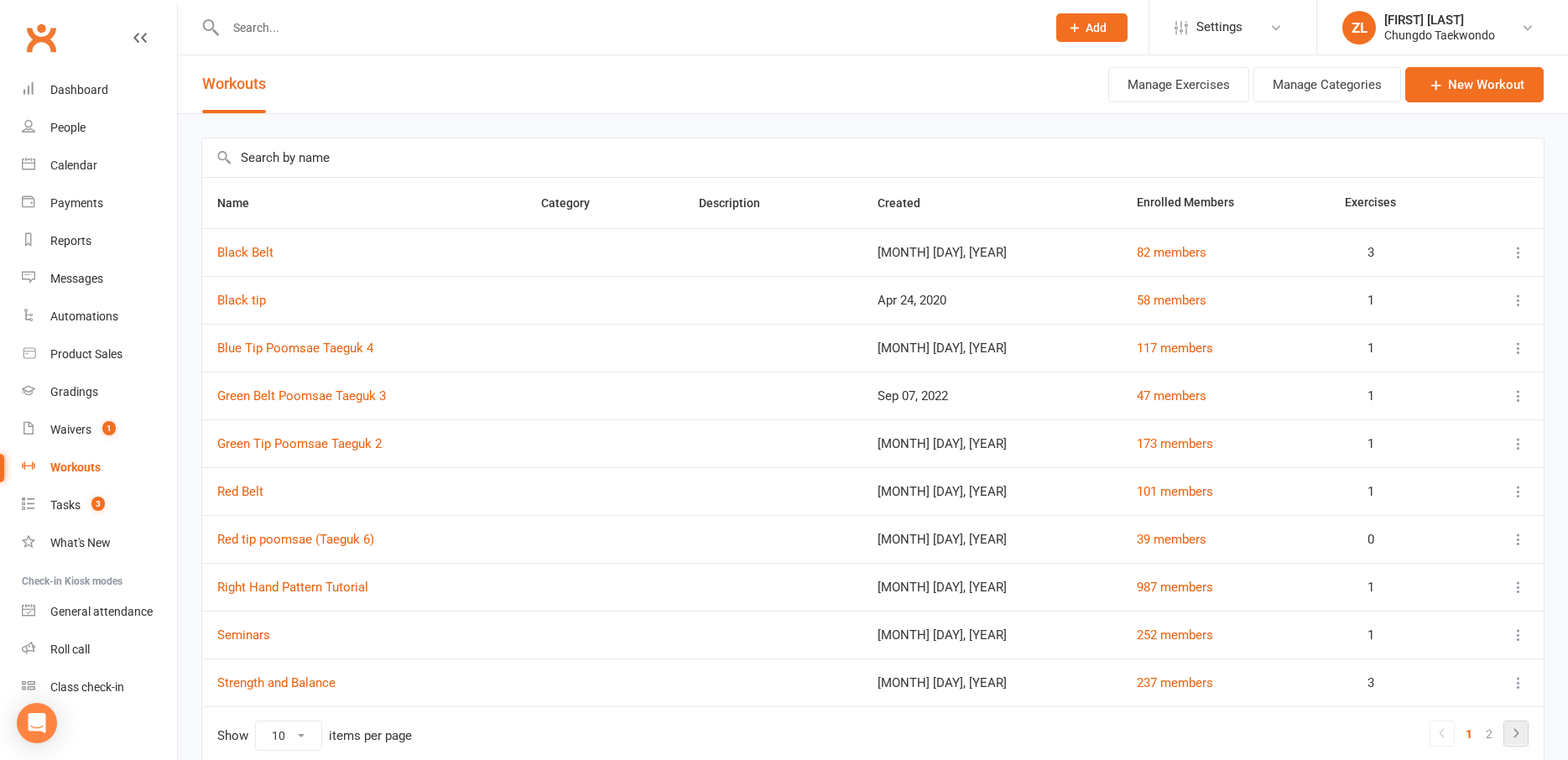 click at bounding box center [1516, 733] 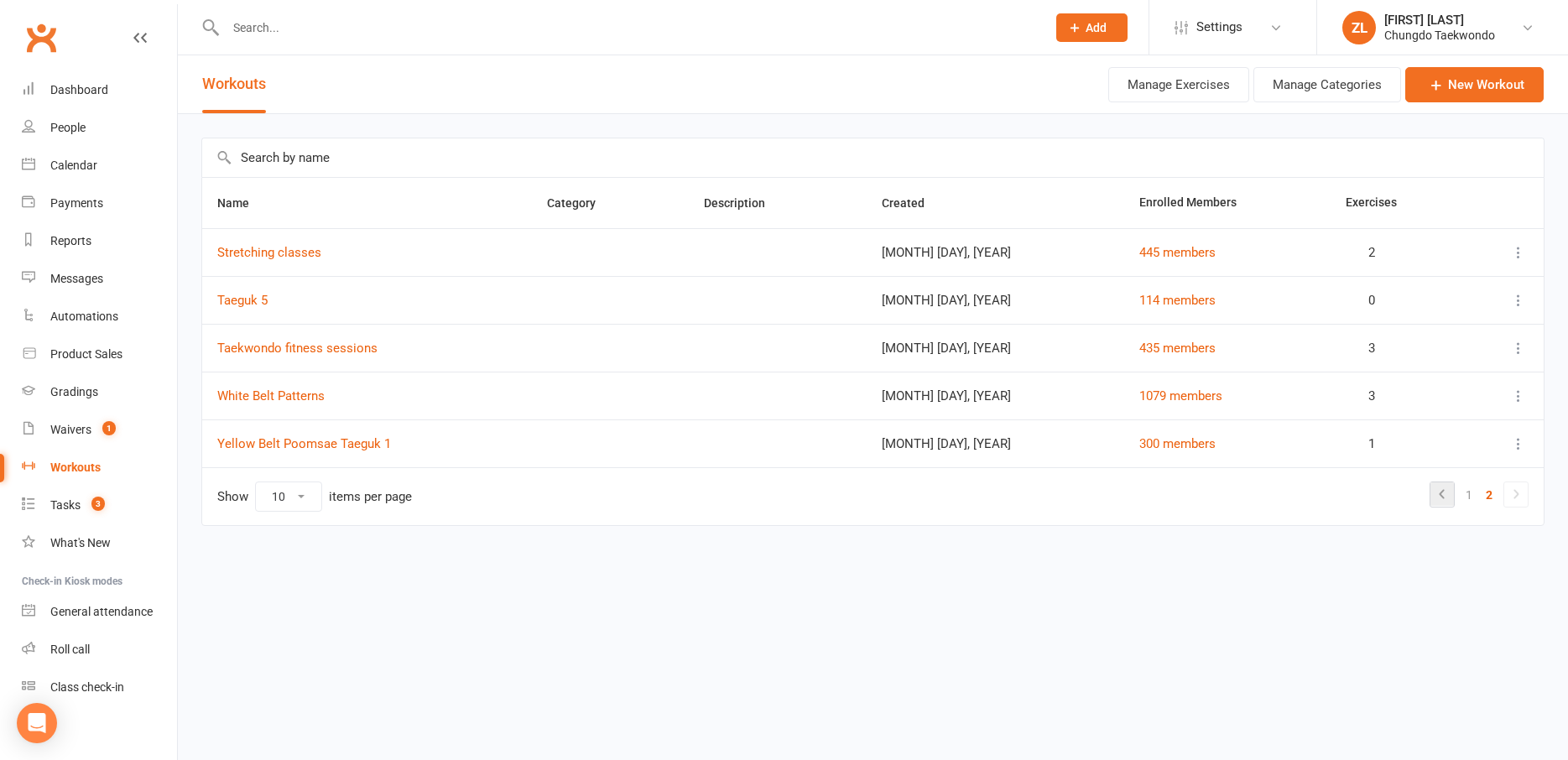 click 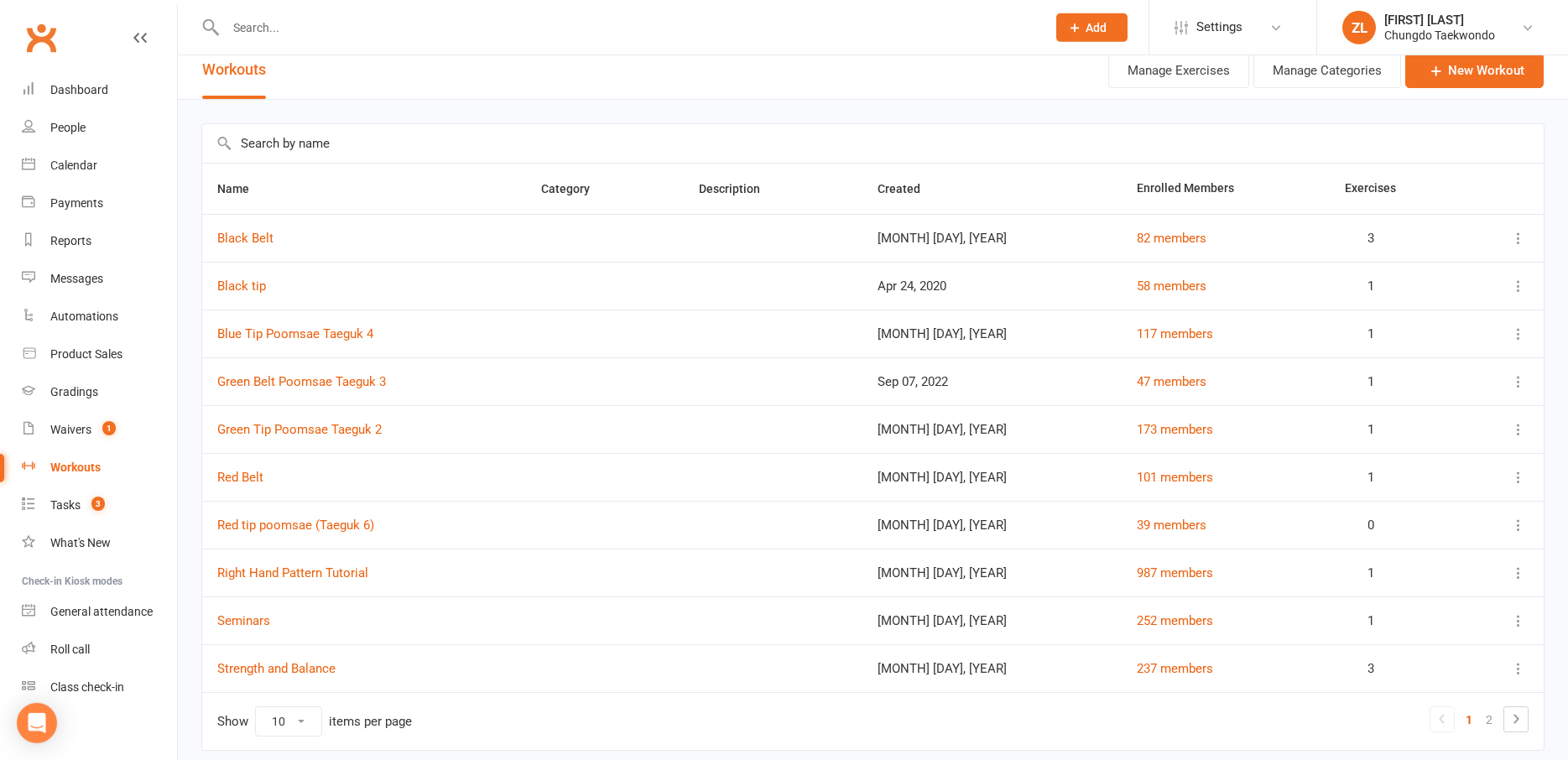 scroll, scrollTop: 12, scrollLeft: 0, axis: vertical 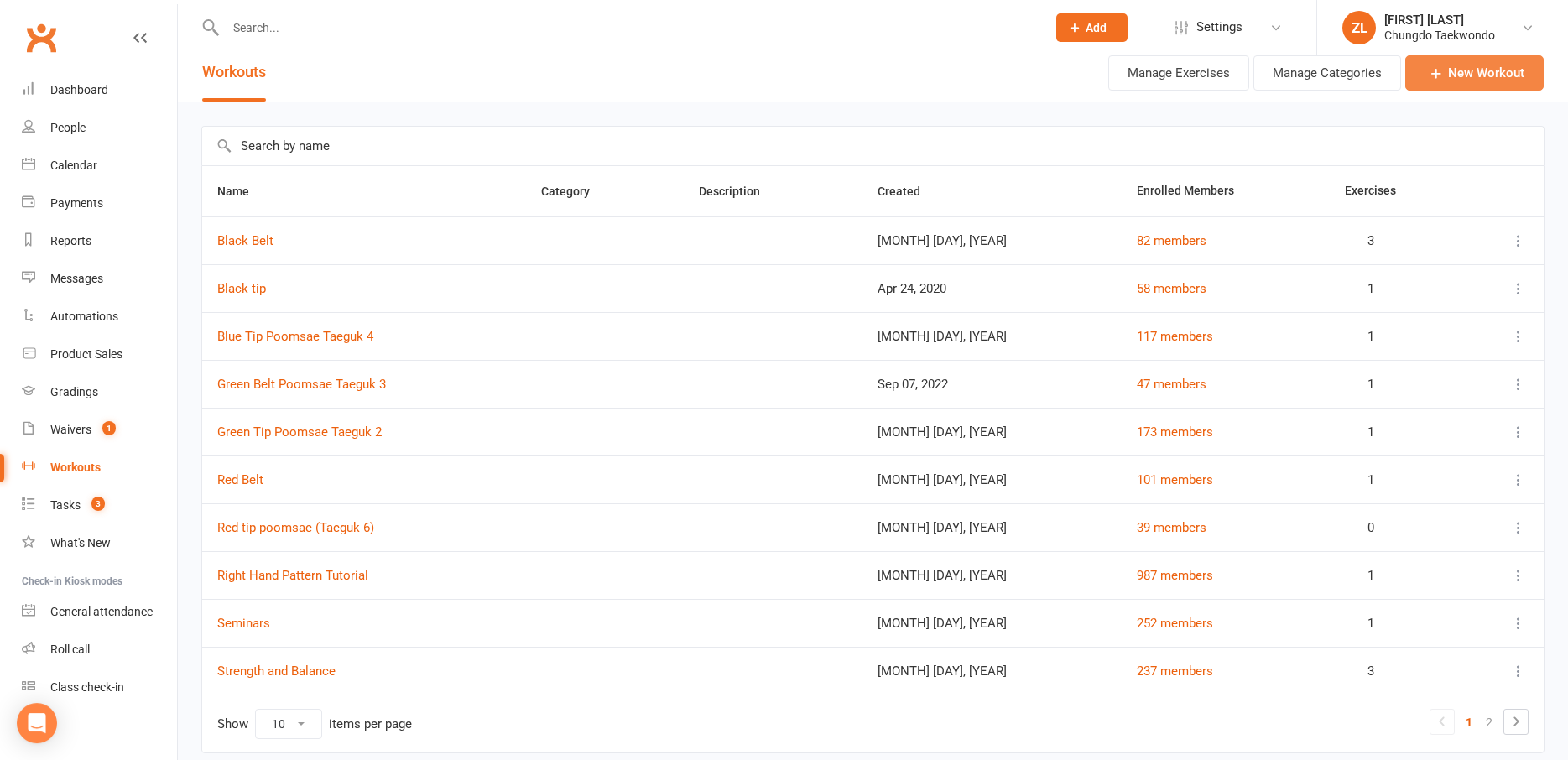 click on "New Workout" at bounding box center [1474, 73] 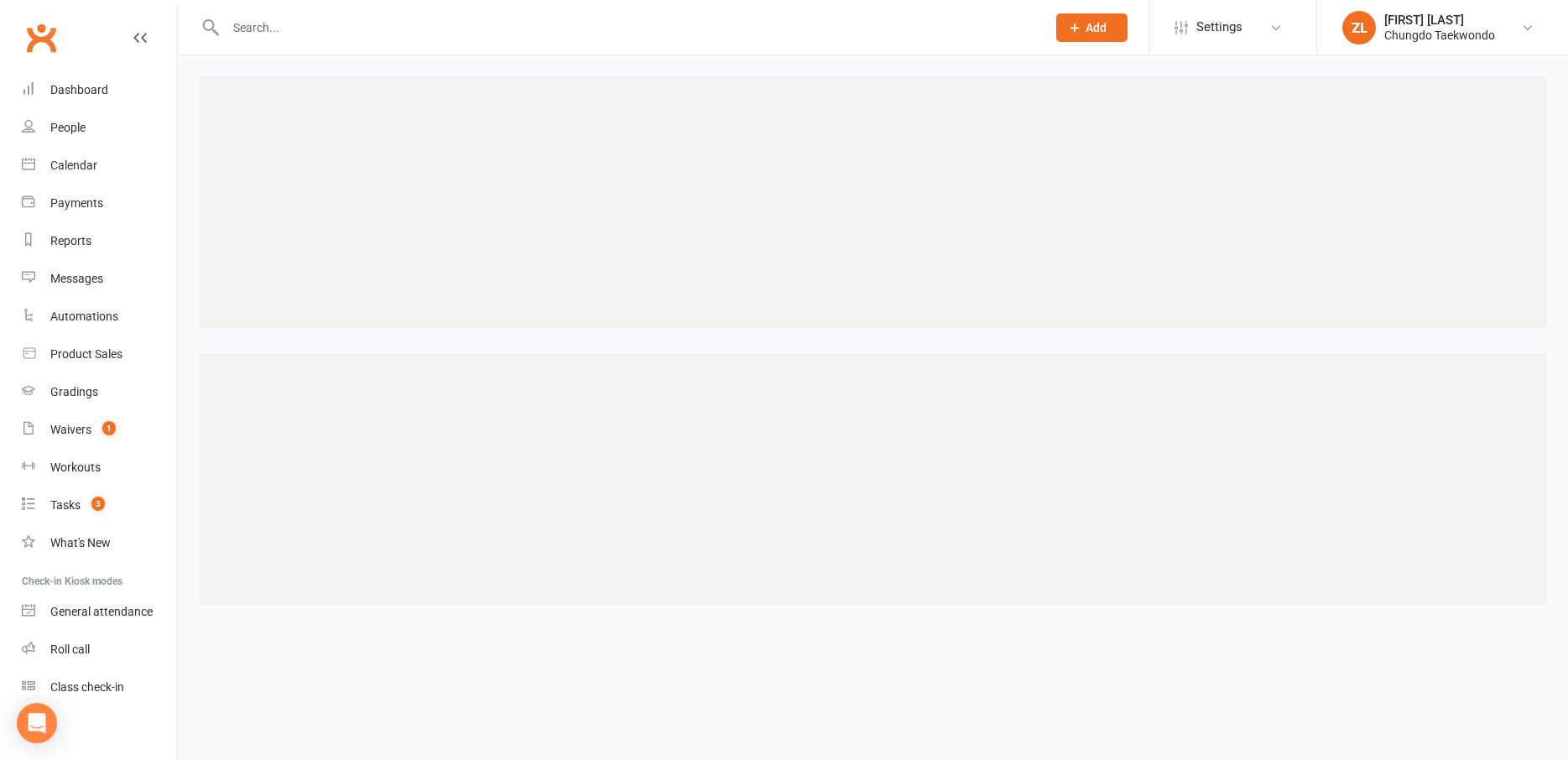scroll, scrollTop: 0, scrollLeft: 0, axis: both 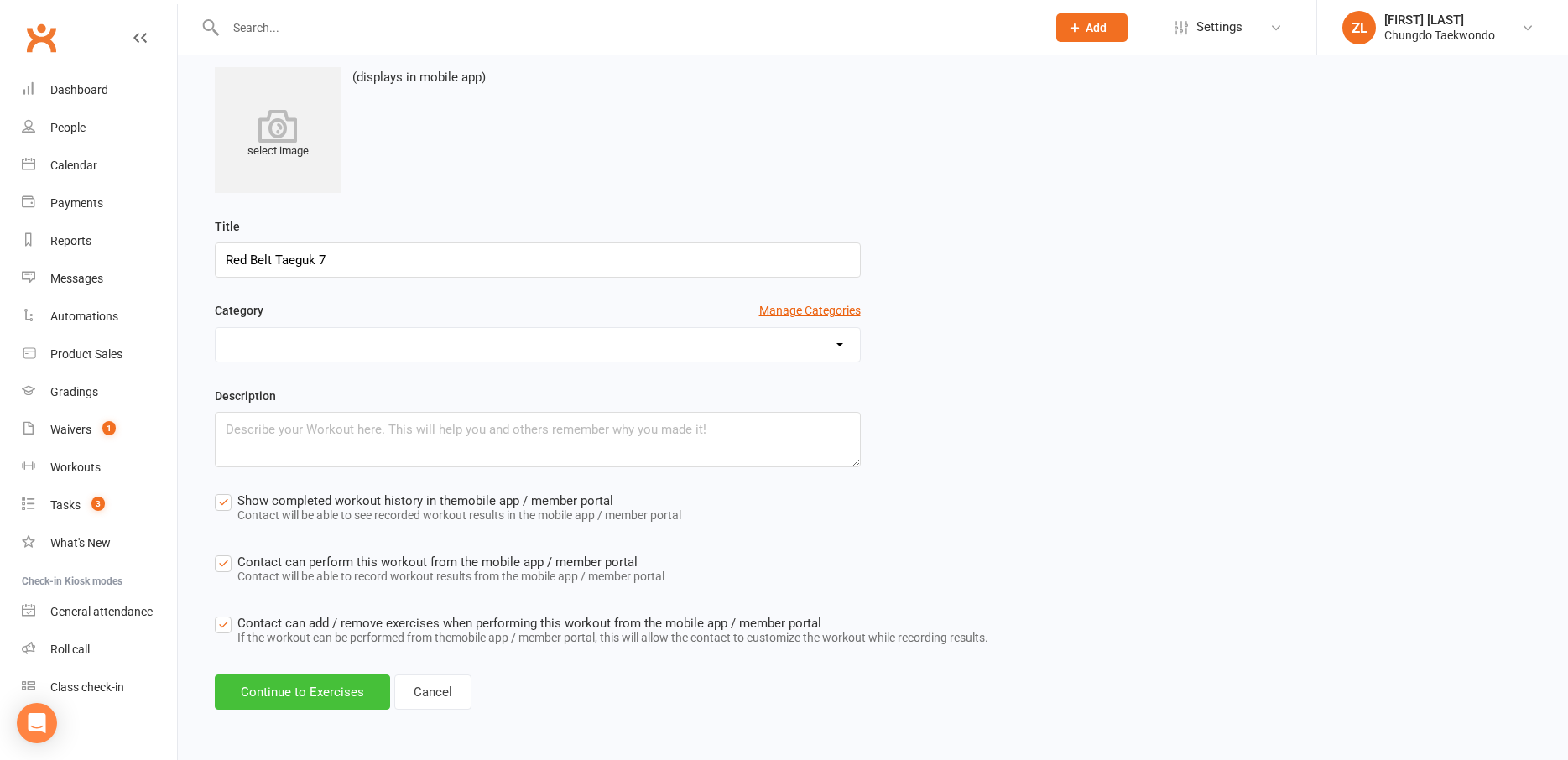 type on "Red Belt Taeguk 7" 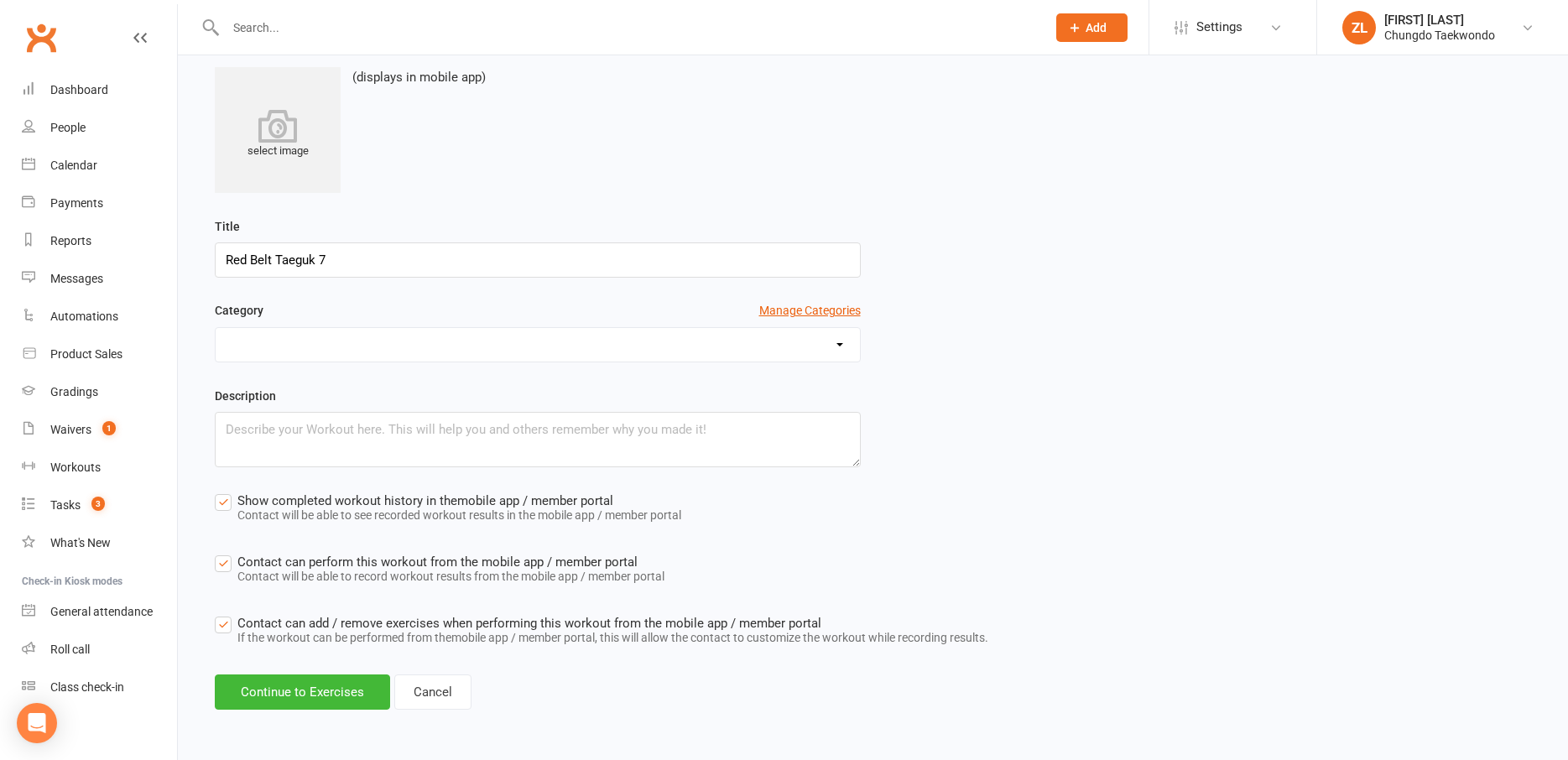 drag, startPoint x: 342, startPoint y: 629, endPoint x: 334, endPoint y: 651, distance: 23.4094 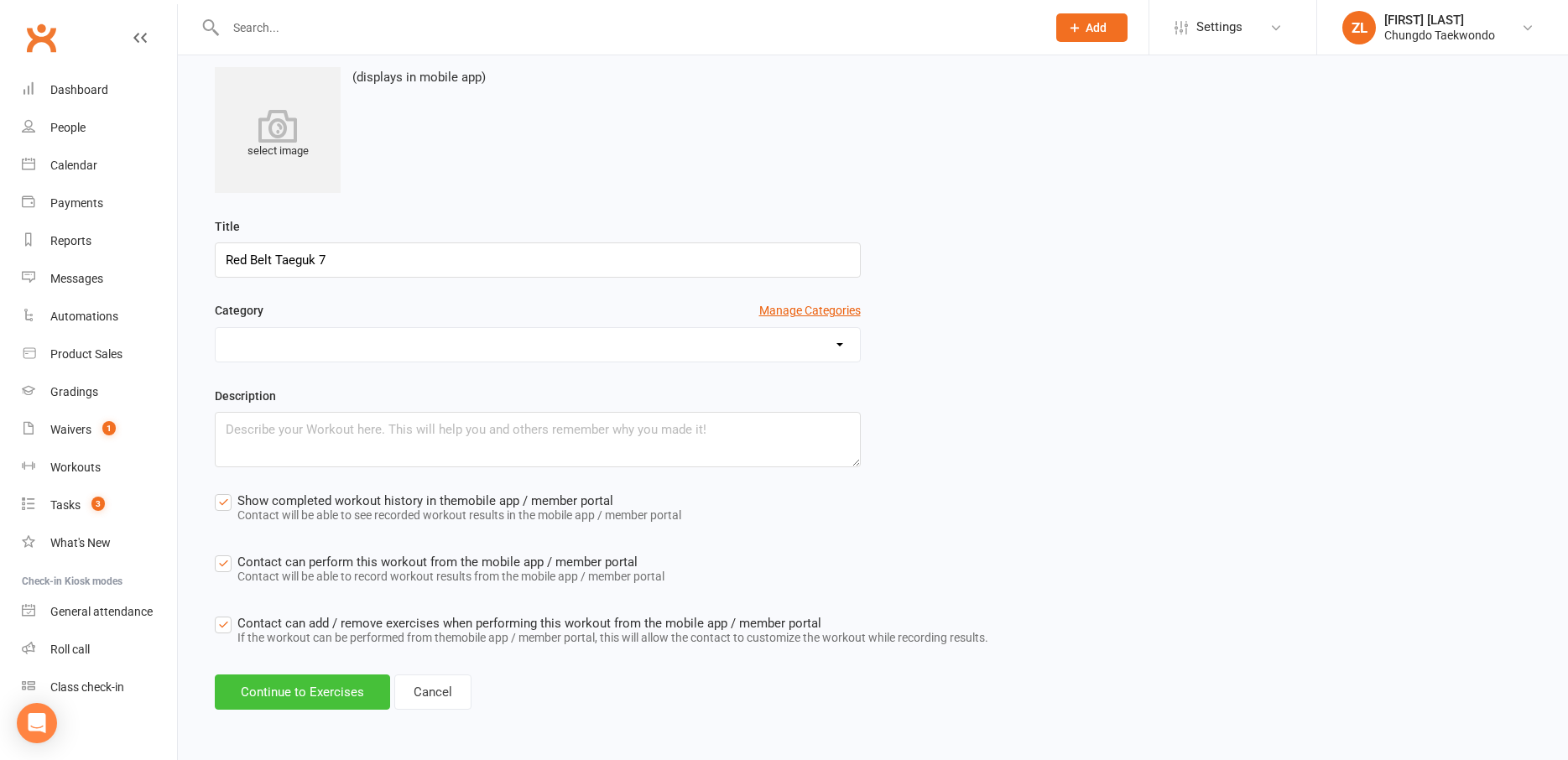 click on "Continue to Exercises" at bounding box center [302, 692] 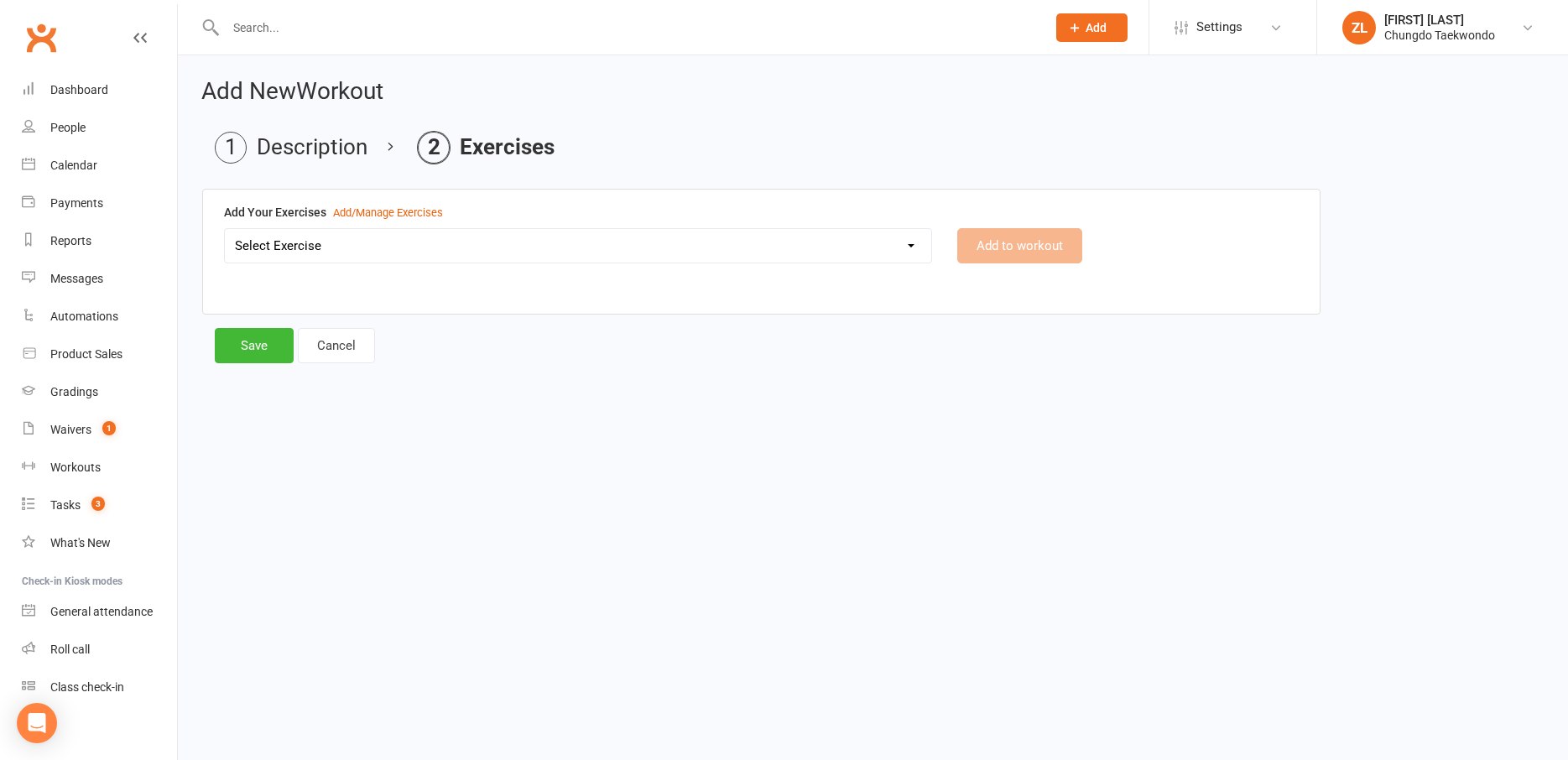 click on "Select Exercise Aremaki, an momtong maki, han sonnal maki Black Belt class + Koryo lesson 1 Black Belt class + Koryo lesson 2 Black belt + Koryo lesson 3 Chonji Pattern Tutorial [FIRST] [LAST] ([DATE]) Left Hand Pattern Tutorial Right Hand, Left Hand Patterns + Chonji Right Hand Pattern Tutorial Strength and balance 2 Strength and Balance 3 Strength and balance session 1 Stretching class 2 Stretching session 1 Taeguk 1 Taeguk 2 Taeguk 3 Taeguk 4 Taeguk 5 Taeguk 6 Taeguk 7 lesson 1 Taeguk 8 lesson 1 Taekwondo Fitness 2 Taekwondo Fitness 3 TKD Fitness lesson 1" at bounding box center [578, 246] 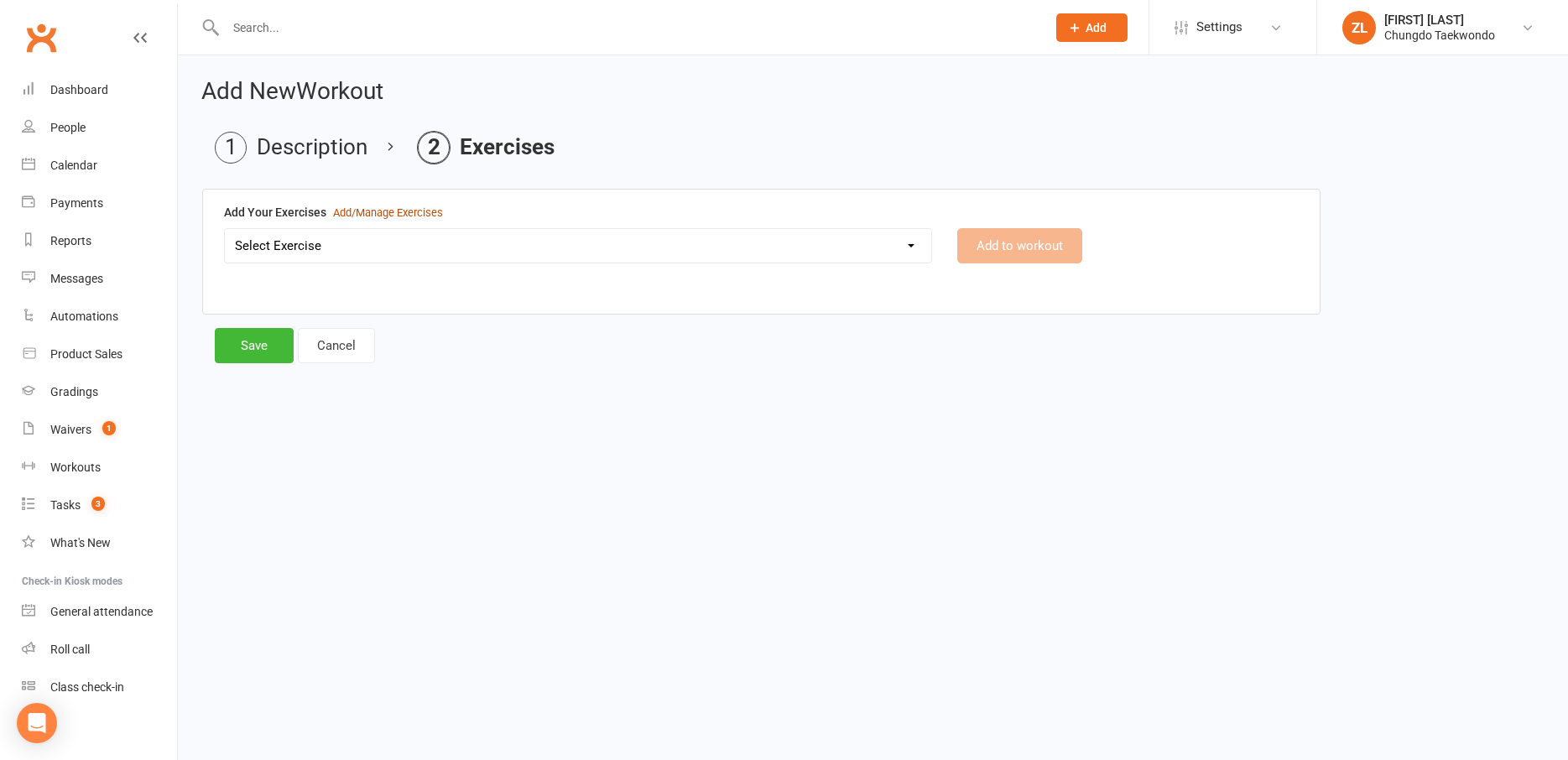 click on "Add/Manage Exercises" at bounding box center (388, 213) 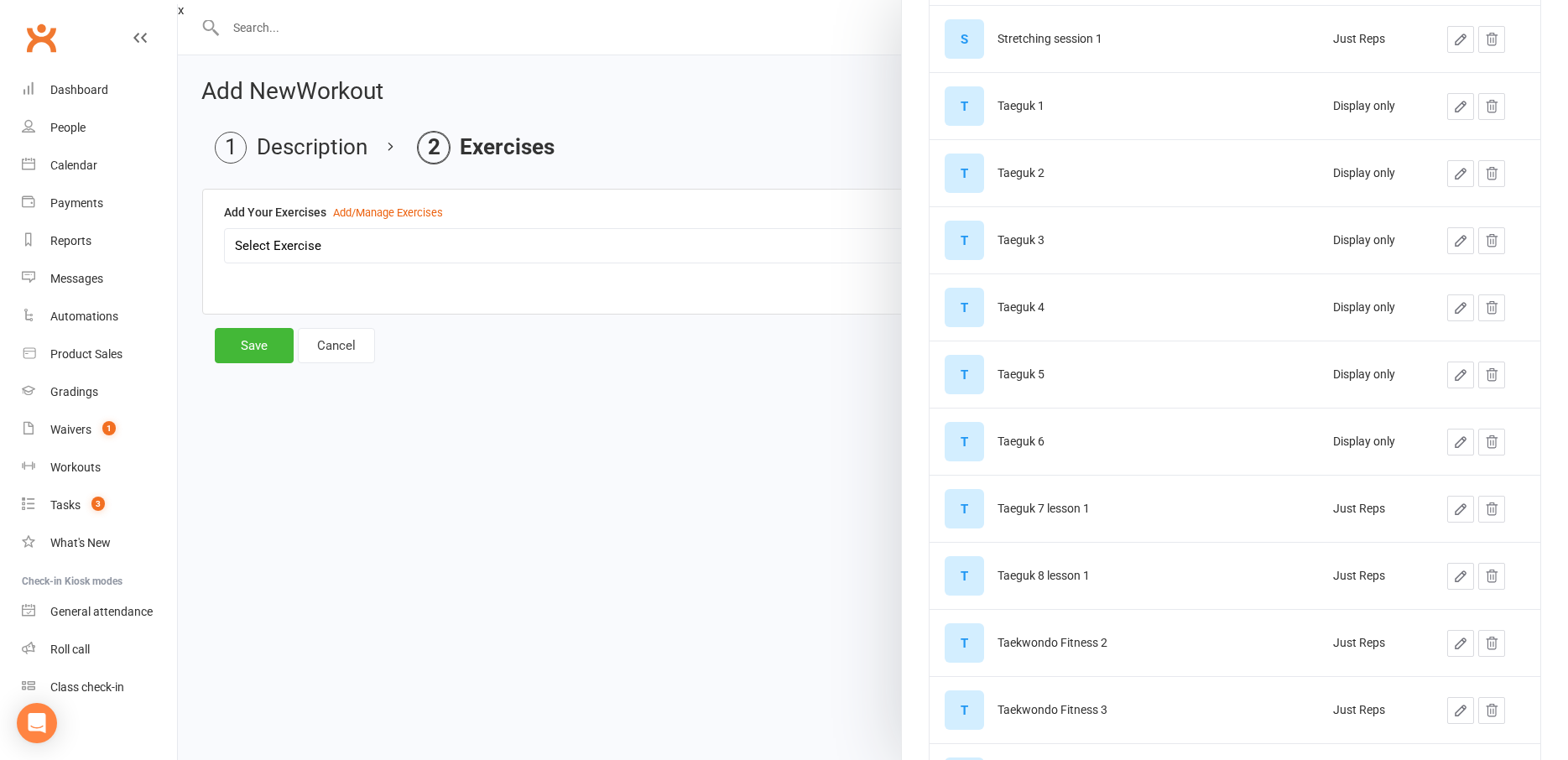 scroll, scrollTop: 1040, scrollLeft: 0, axis: vertical 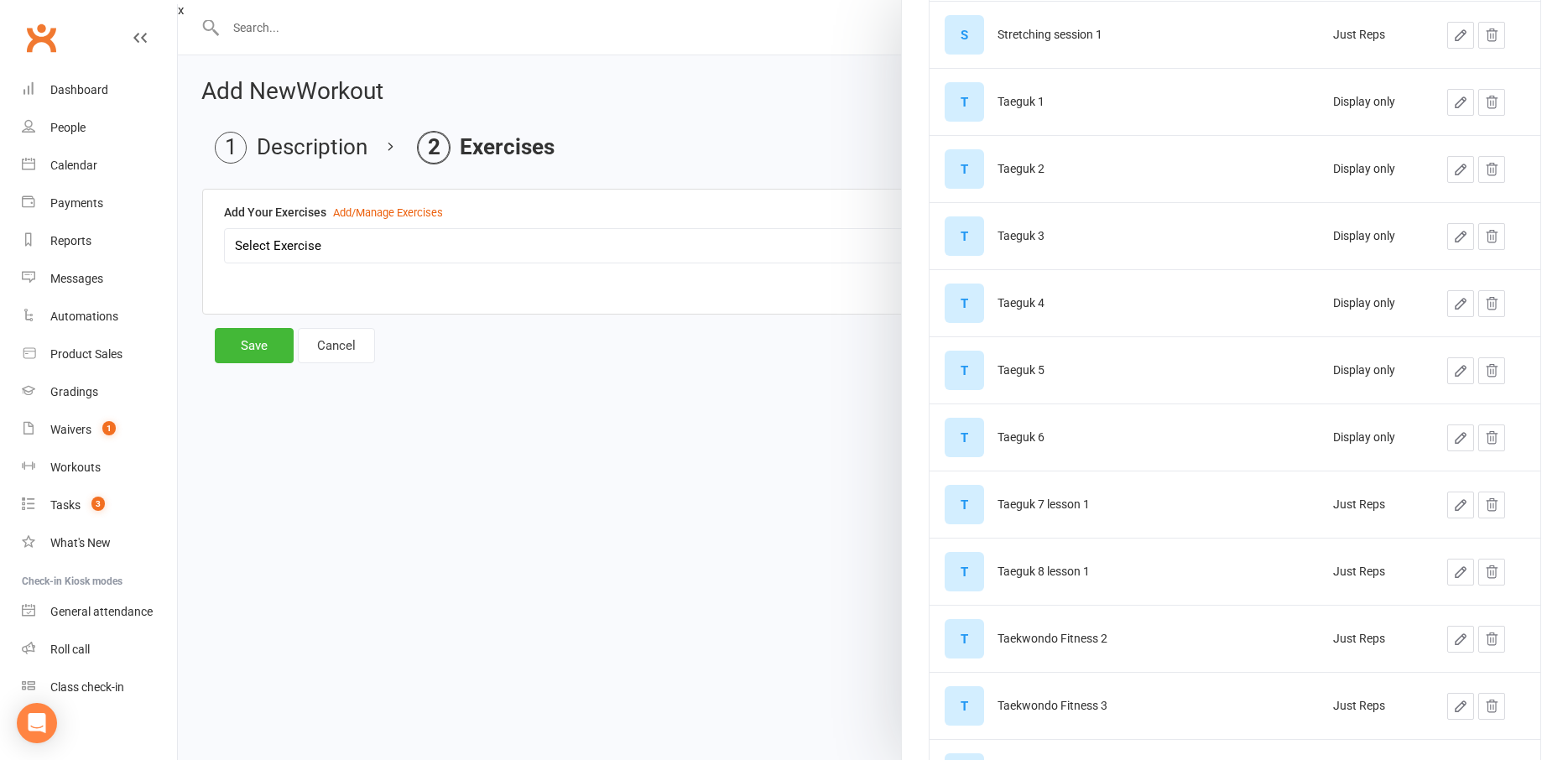 click 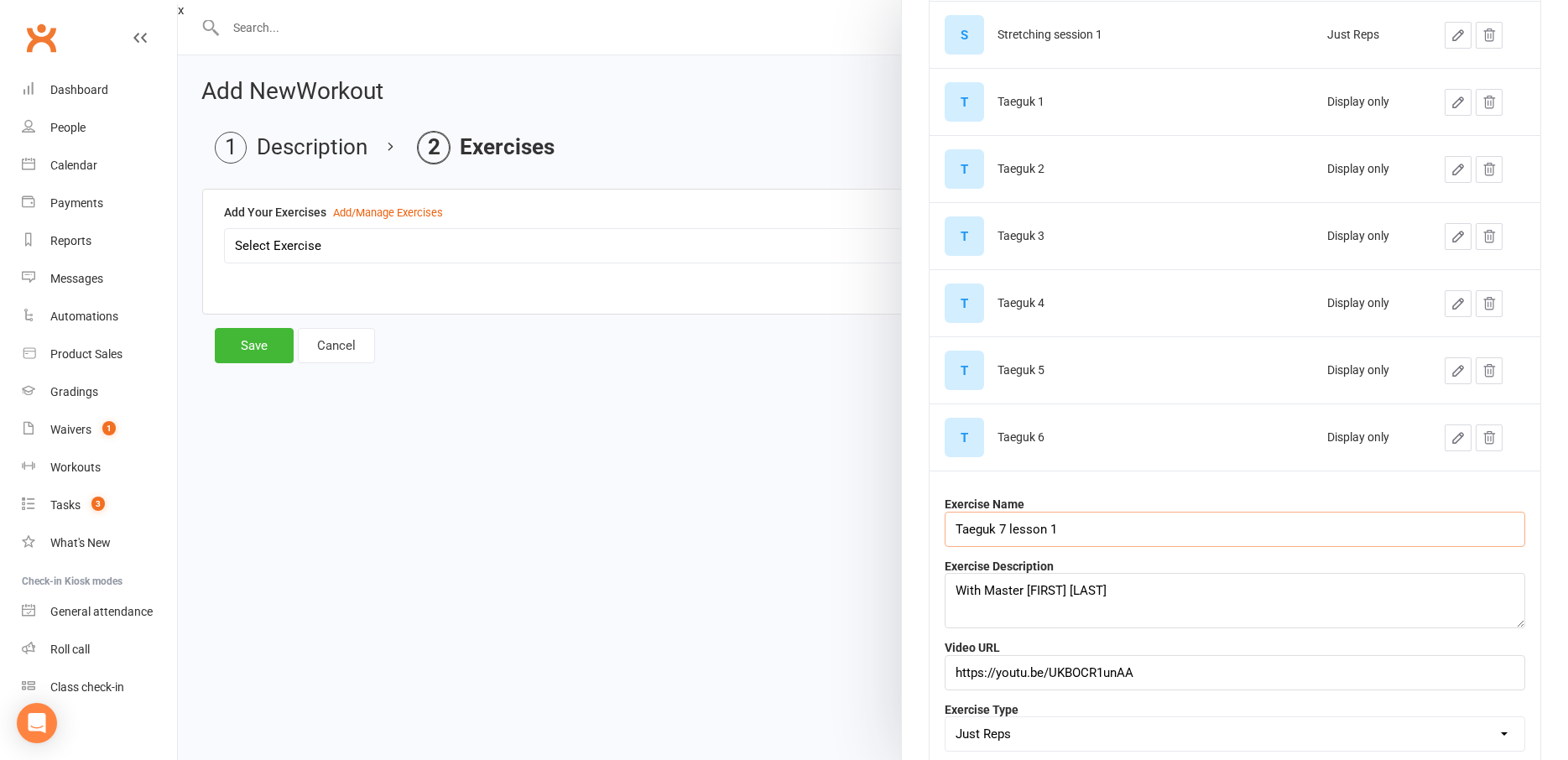 click on "Taeguk 7 lesson 1" at bounding box center [1235, 529] 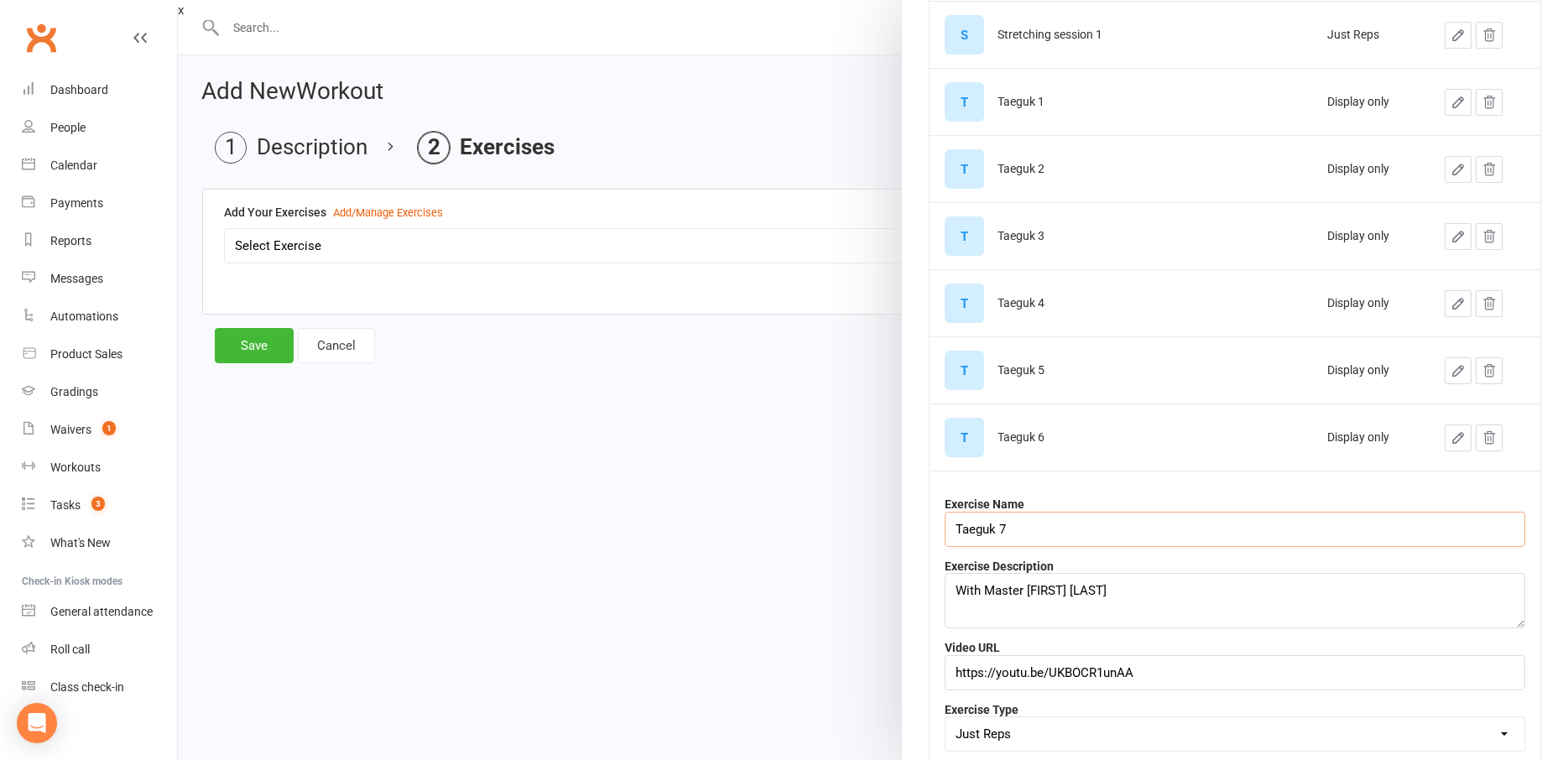 type on "Taeguk 7" 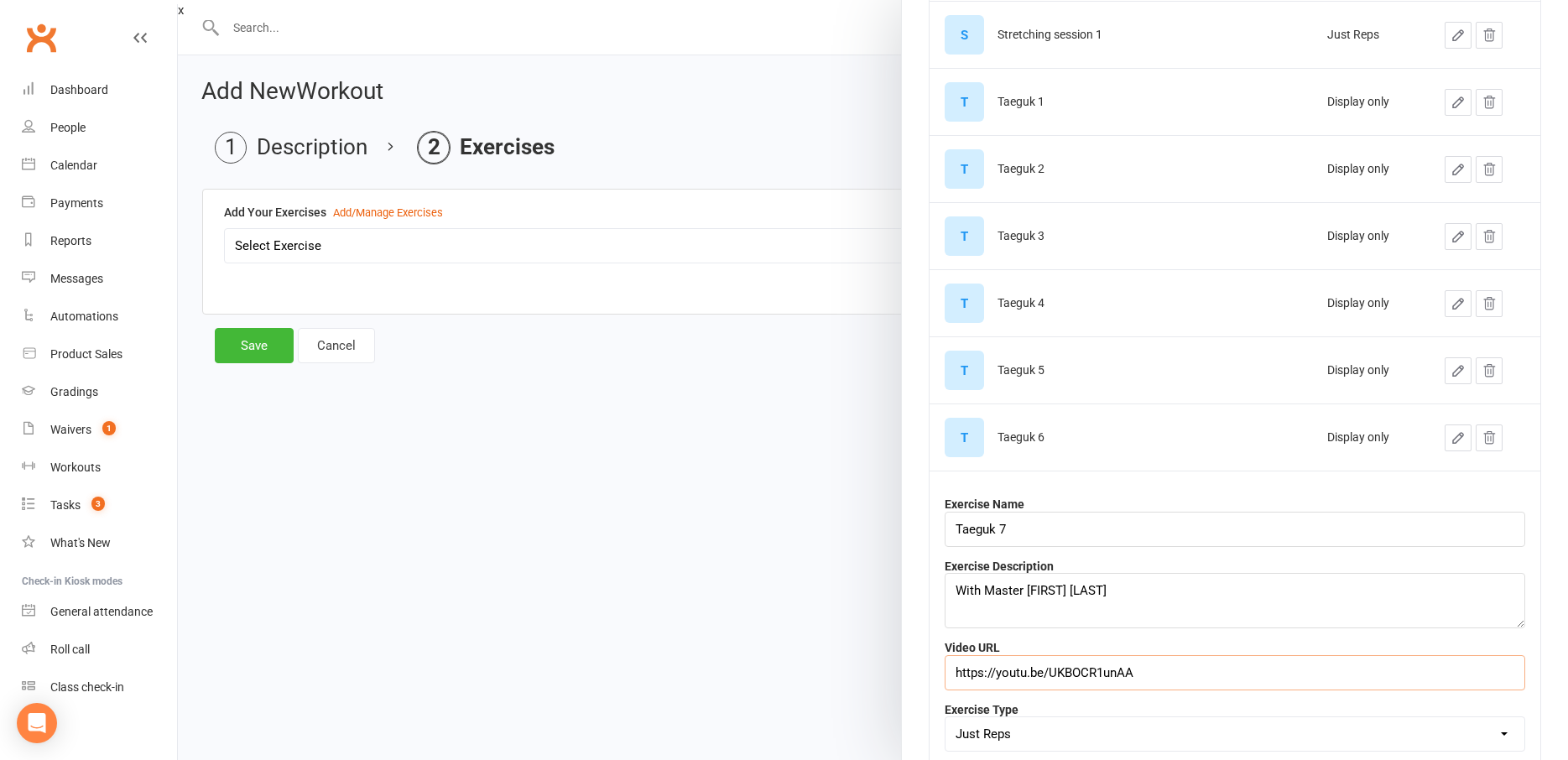 drag, startPoint x: 1200, startPoint y: 678, endPoint x: 695, endPoint y: 674, distance: 505.0158 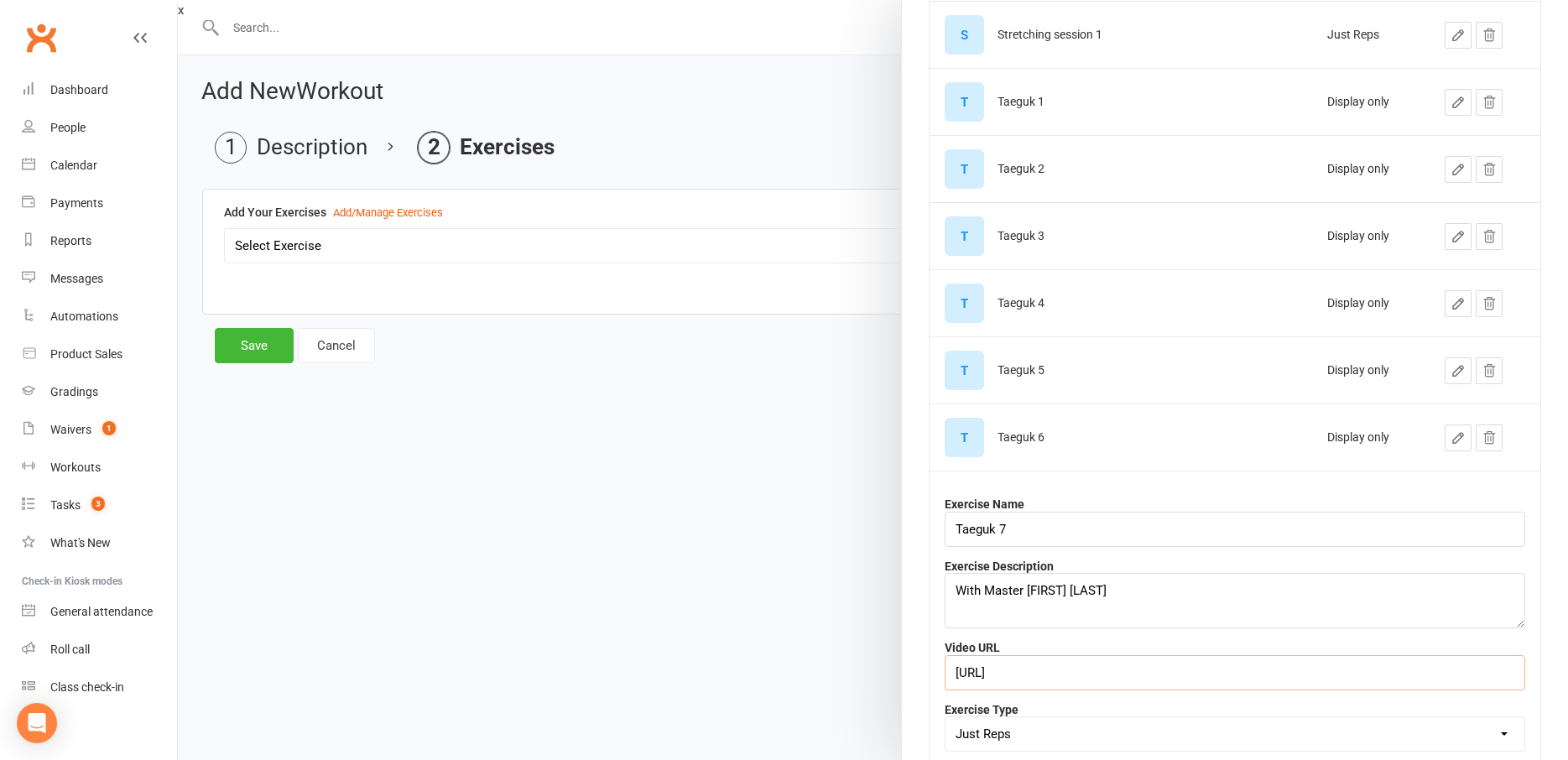 type on "[URL]" 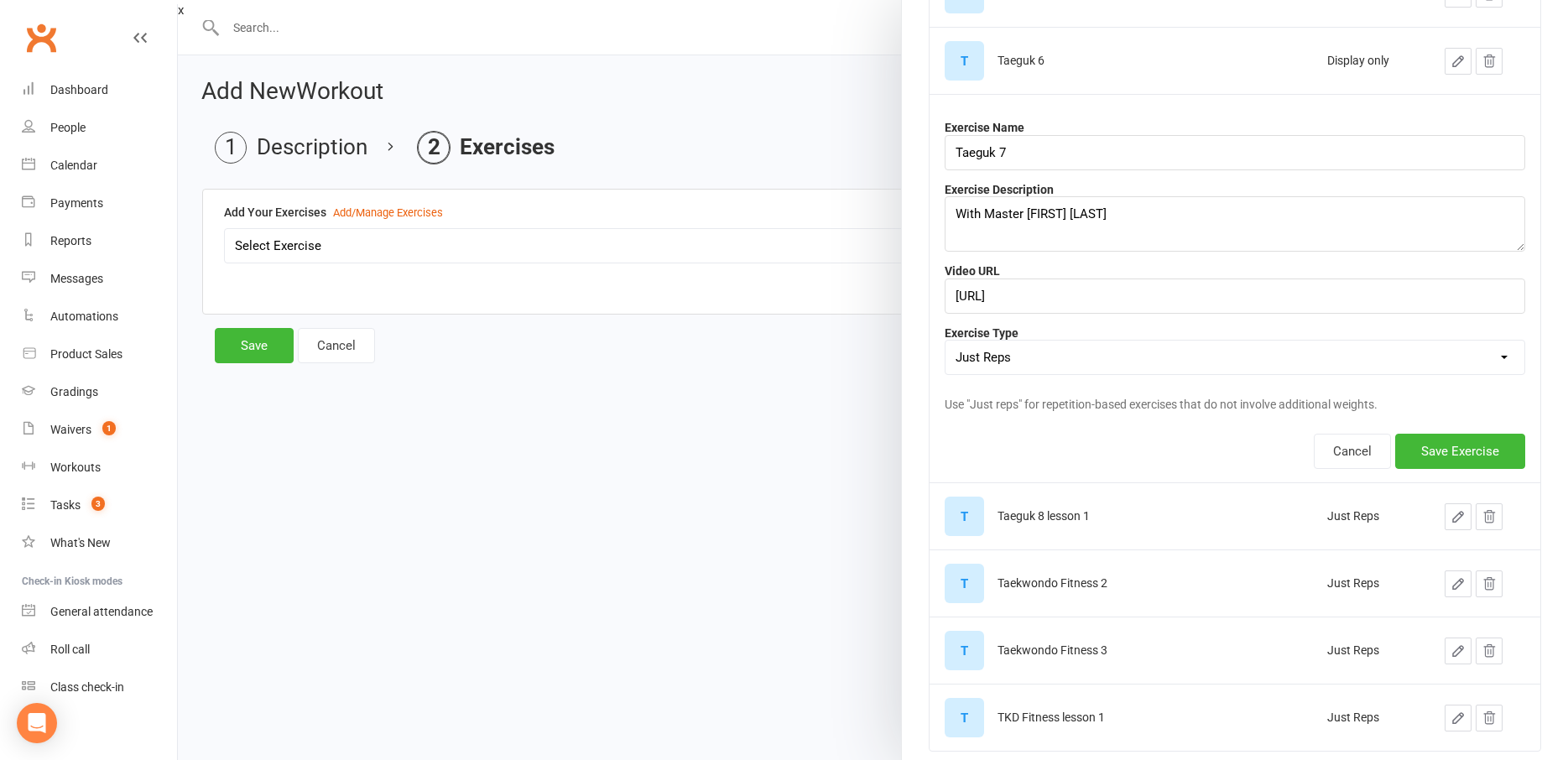 scroll, scrollTop: 1434, scrollLeft: 0, axis: vertical 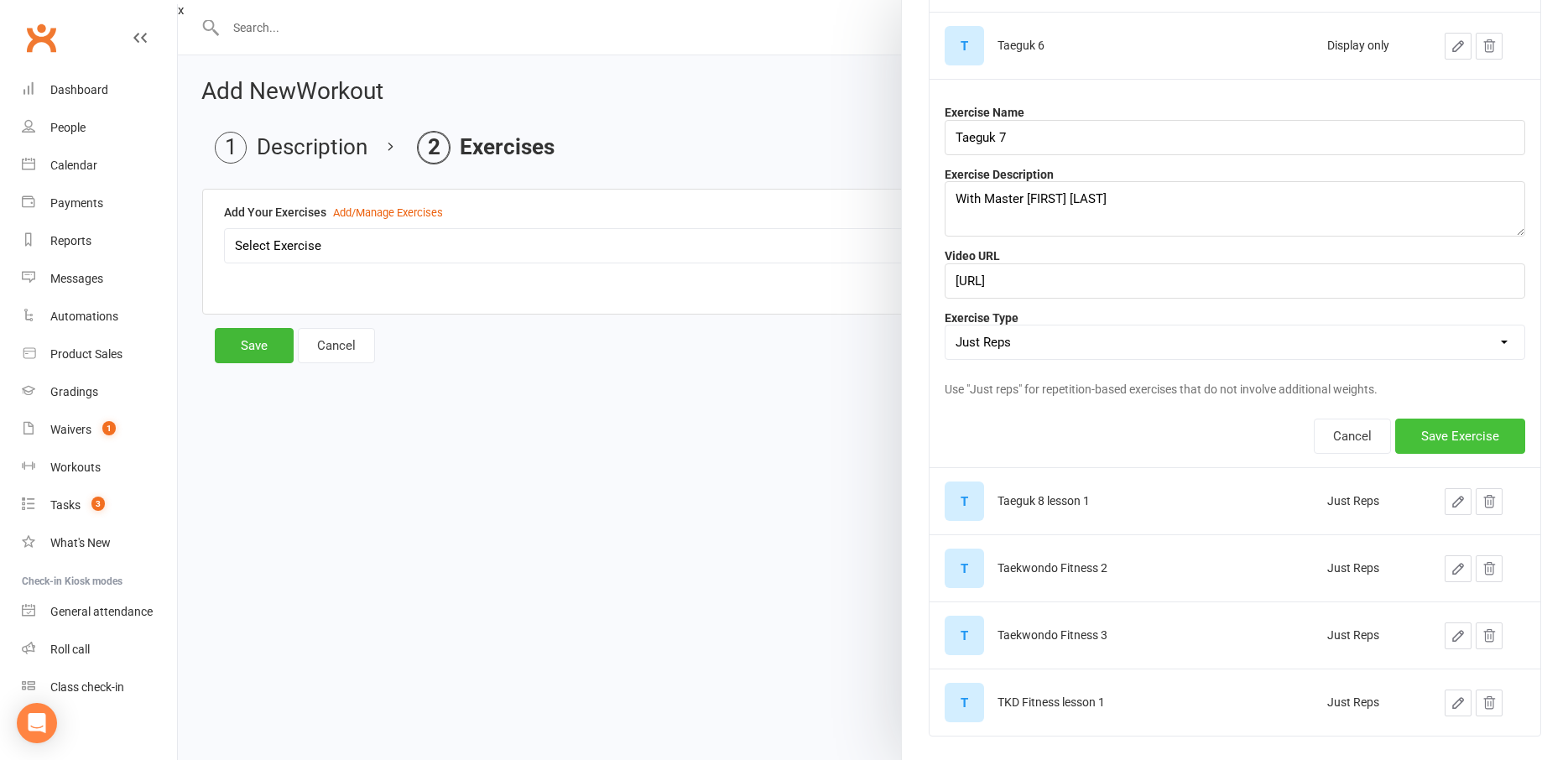 click on "Save Exercise" at bounding box center (1460, 436) 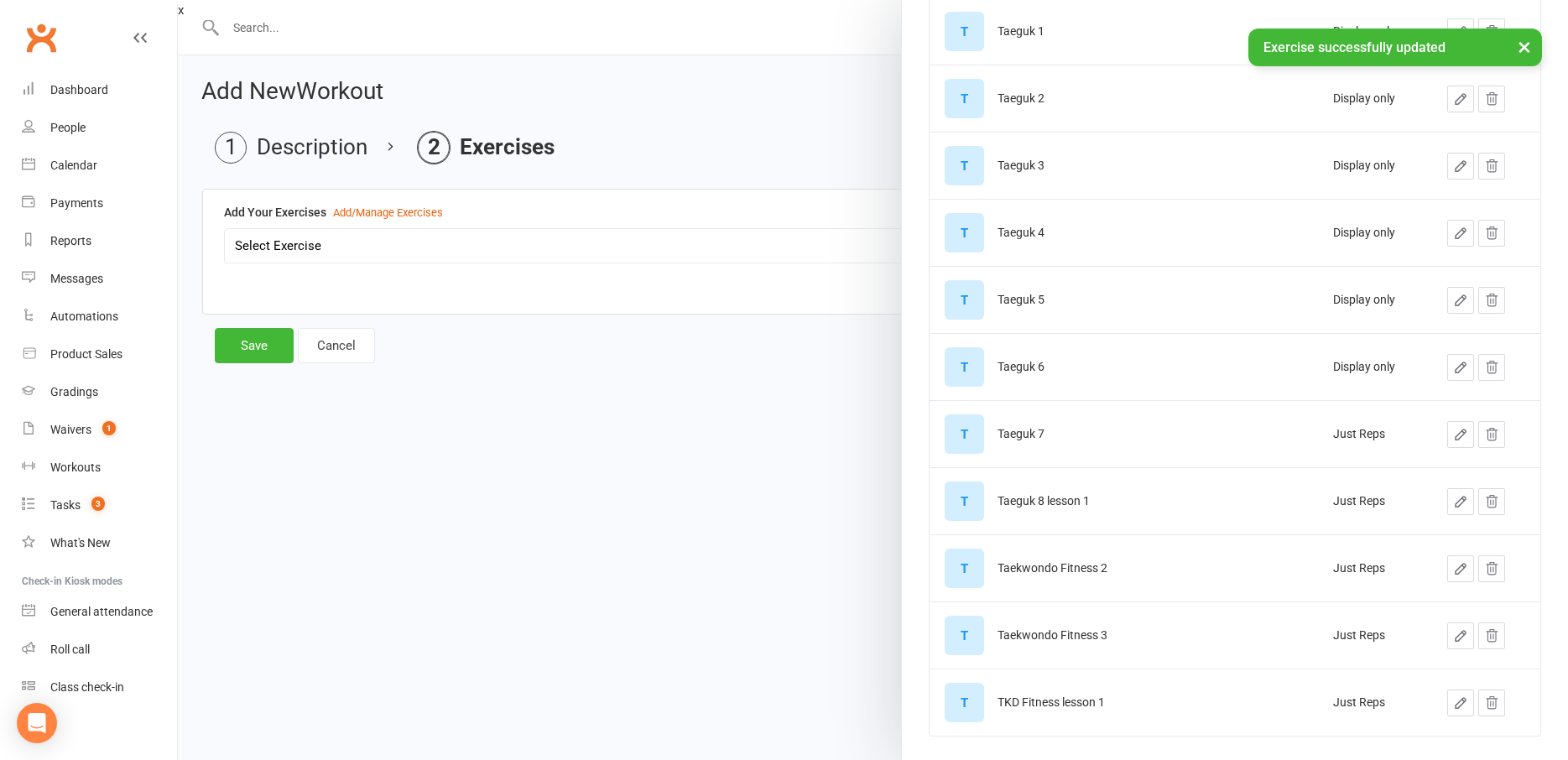 click at bounding box center [873, 380] 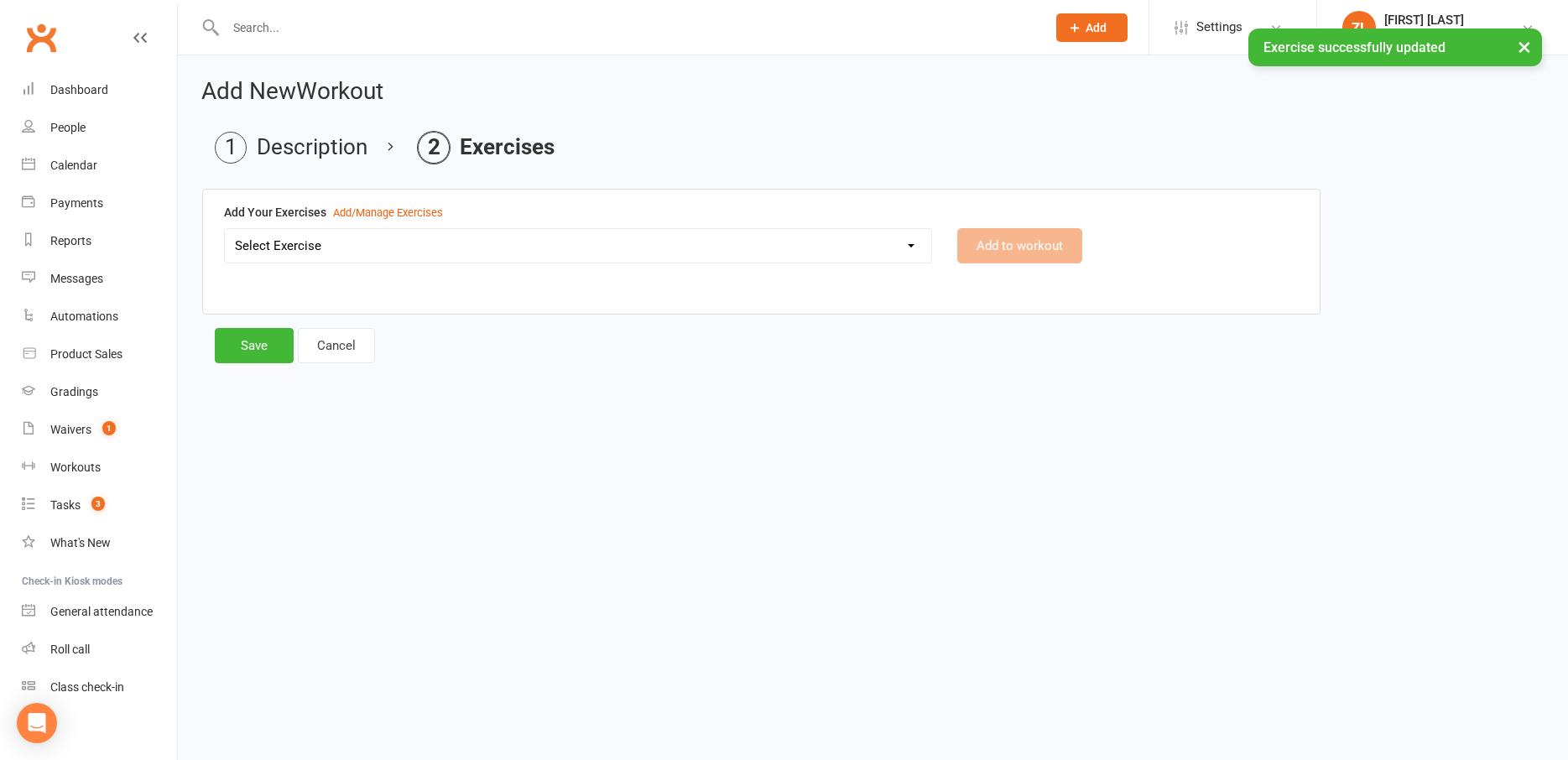 click on "Select Exercise Aremaki, an momtong maki, han sonnal maki Black Belt class + Koryo lesson 1 Black Belt class + Koryo lesson 2 Black belt + Koryo lesson 3 Chonji Pattern Tutorial Julien Le Seminar (7 May 2020) Left Hand Pattern Tutorial Right Hand, Left Hand Patterns + Chonji Right Hand Pattern Tutorial Strength and balance 2 Strength and Balance 3 Strength and balance session 1 Stretching class 2 Stretching session 1 Taeguk 1 Taeguk 2 Taeguk 3 Taeguk 4 Taeguk 5 Taeguk 6 Taeguk 7 Taeguk 8 lesson 1 Taekwondo Fitness 2 Taekwondo Fitness 3 TKD Fitness lesson 1" at bounding box center (578, 246) 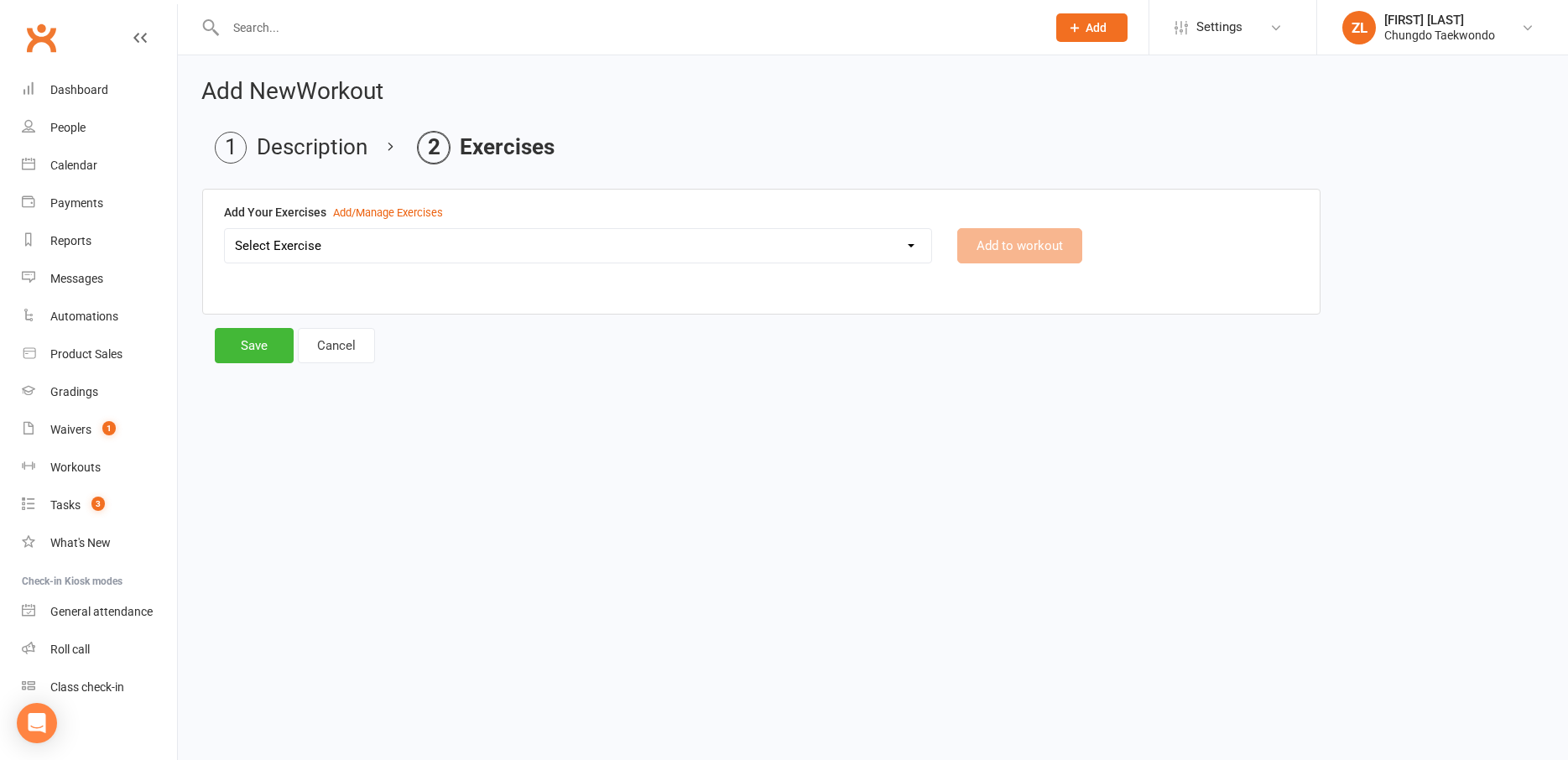 select on "2592" 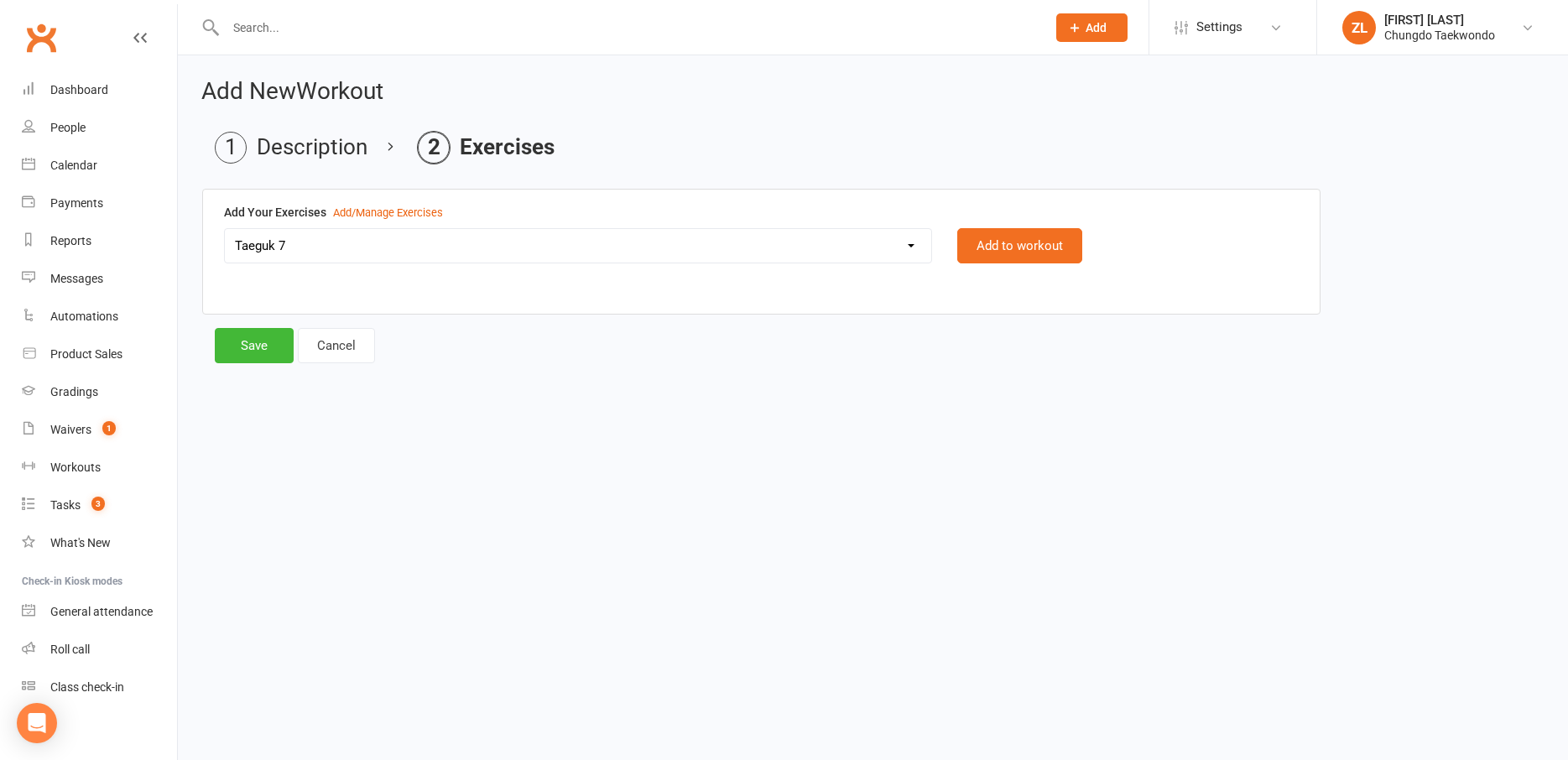 click on "Add Your Exercises Add/Manage Exercises Aremaki, an momtong maki, han sonnal maki Black Belt class + Koryo lesson 1 Black Belt class + Koryo lesson 2 Black belt + Koryo lesson 3 Chonji Pattern Tutorial [FIRST] [LAST] ([DATE]) Left Hand Pattern Tutorial Right Hand, Left Hand Patterns + Chonji Right Hand Pattern Tutorial Strength and balance 2 Strength and Balance 3 Strength and balance session 1 Stretching class 2 Stretching session 1 Taeguk 1 Taeguk 2 Taeguk 3 Taeguk 4 Taeguk 5 Taeguk 6 Taeguk 7 Taeguk 8 lesson 1 Taekwondo Fitness 2 Taekwondo Fitness 3 TKD Fitness lesson 1 Add to workout" at bounding box center [873, 258] 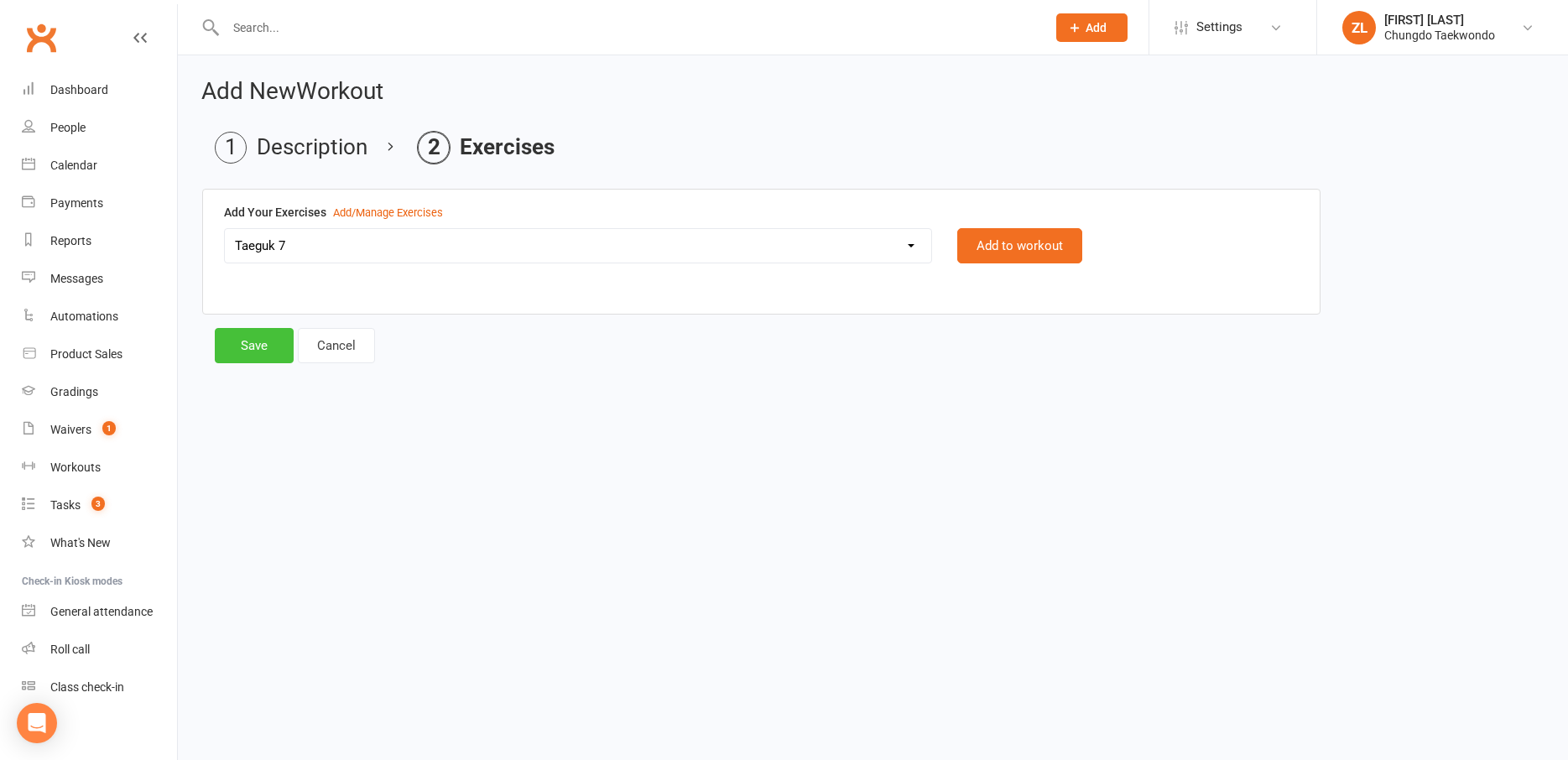 click on "Save" at bounding box center (254, 346) 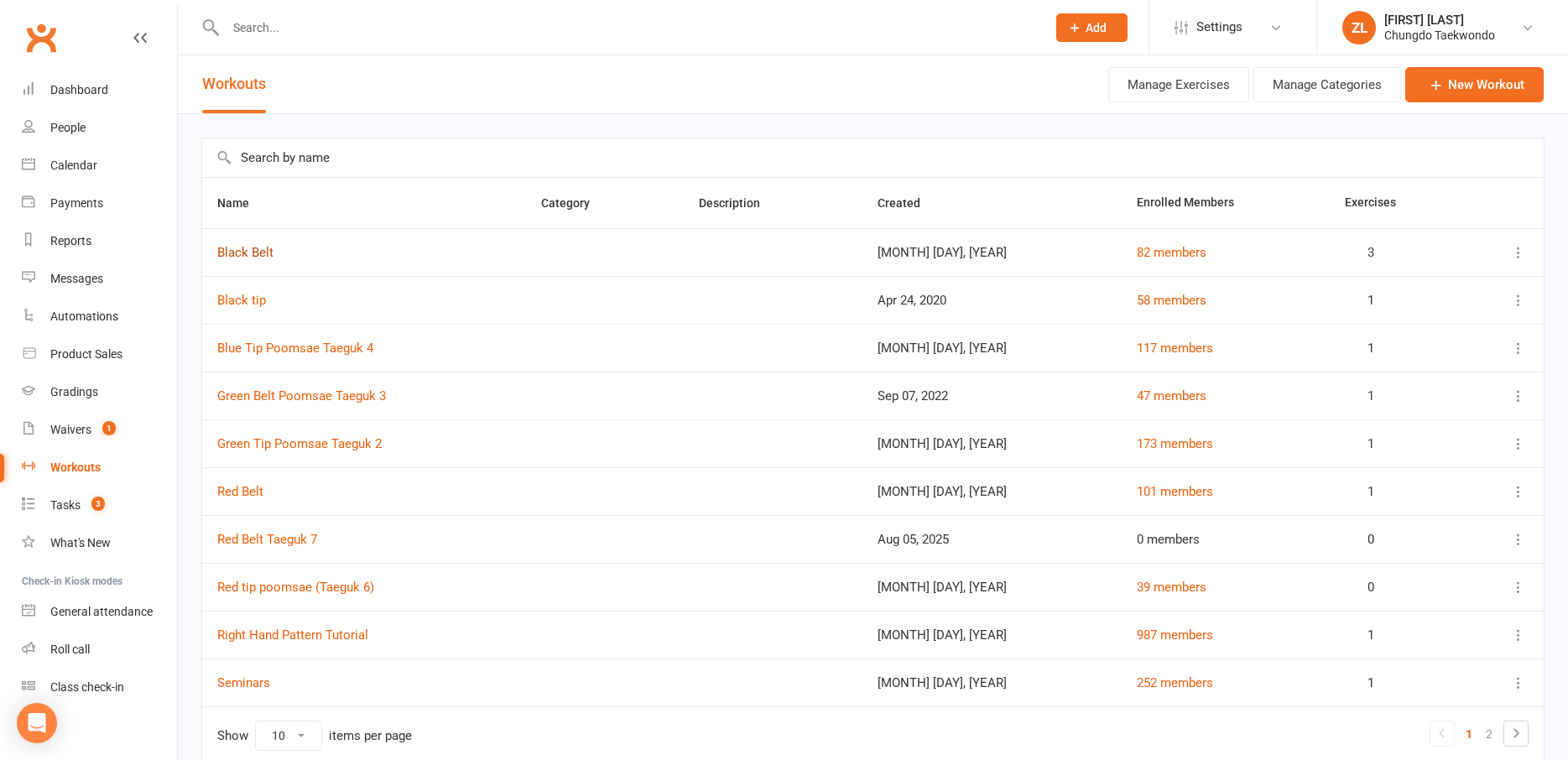 click on "Black Belt" at bounding box center (245, 252) 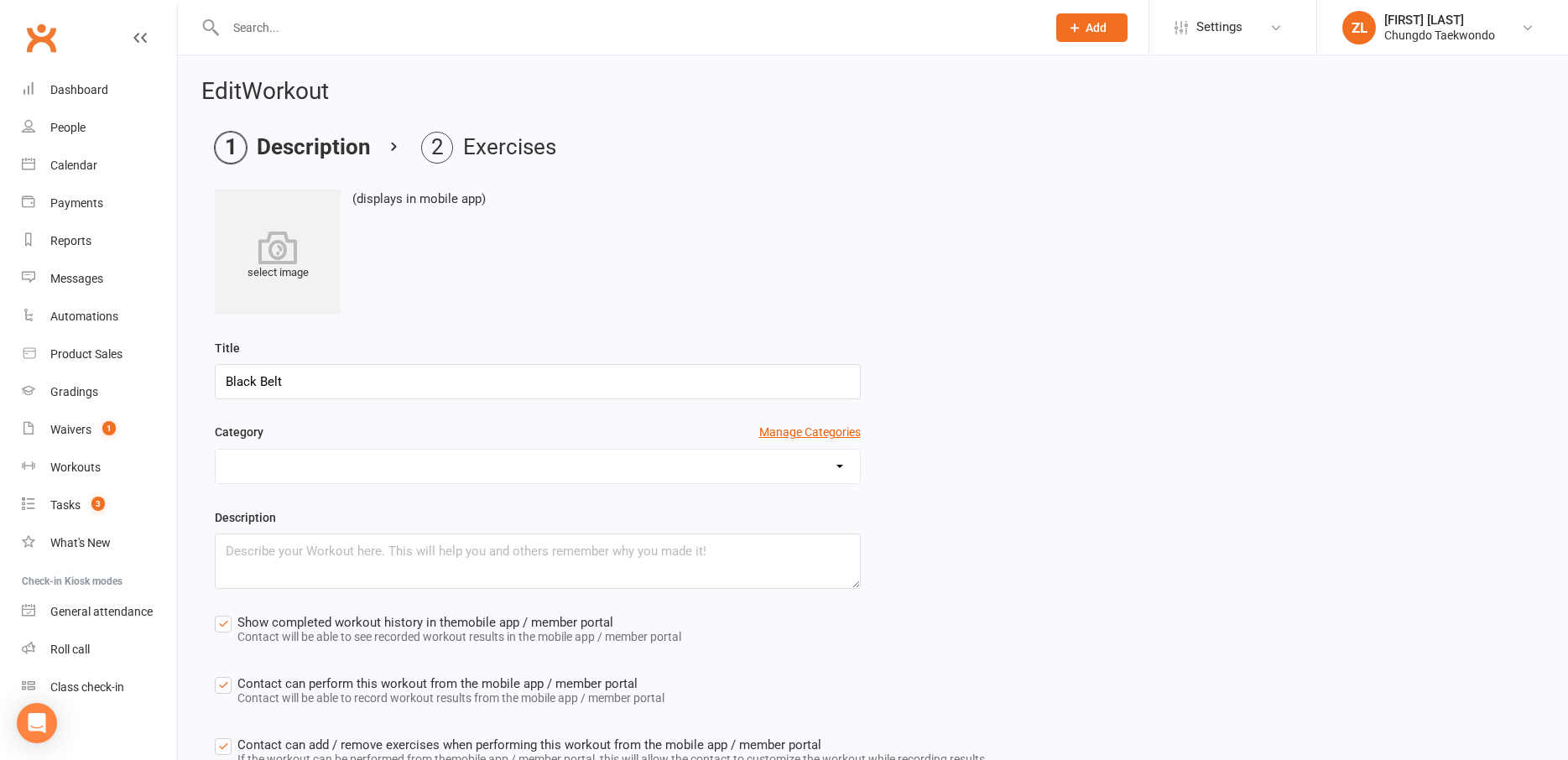 scroll, scrollTop: 126, scrollLeft: 0, axis: vertical 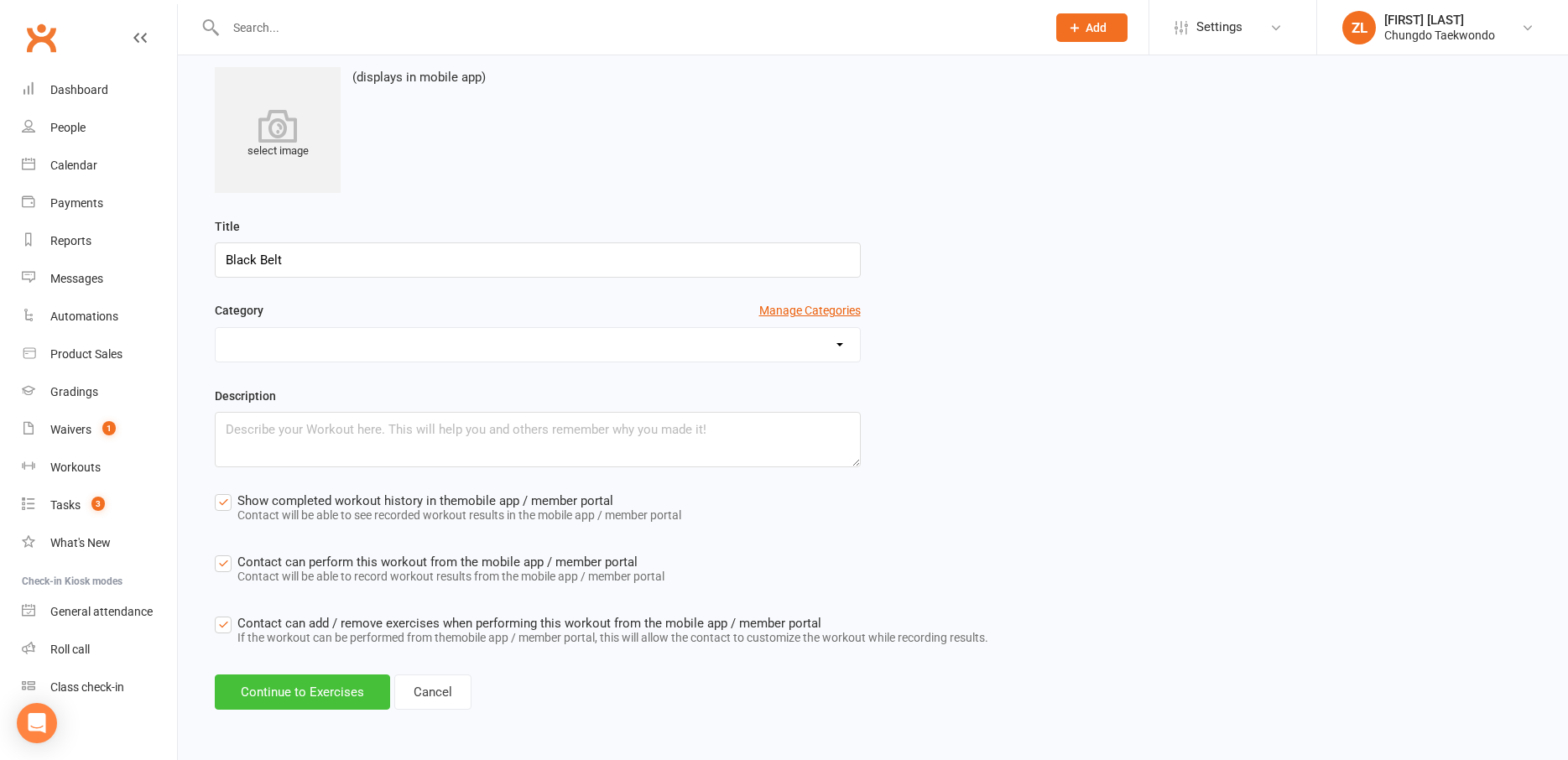 click on "Continue to Exercises" at bounding box center [302, 692] 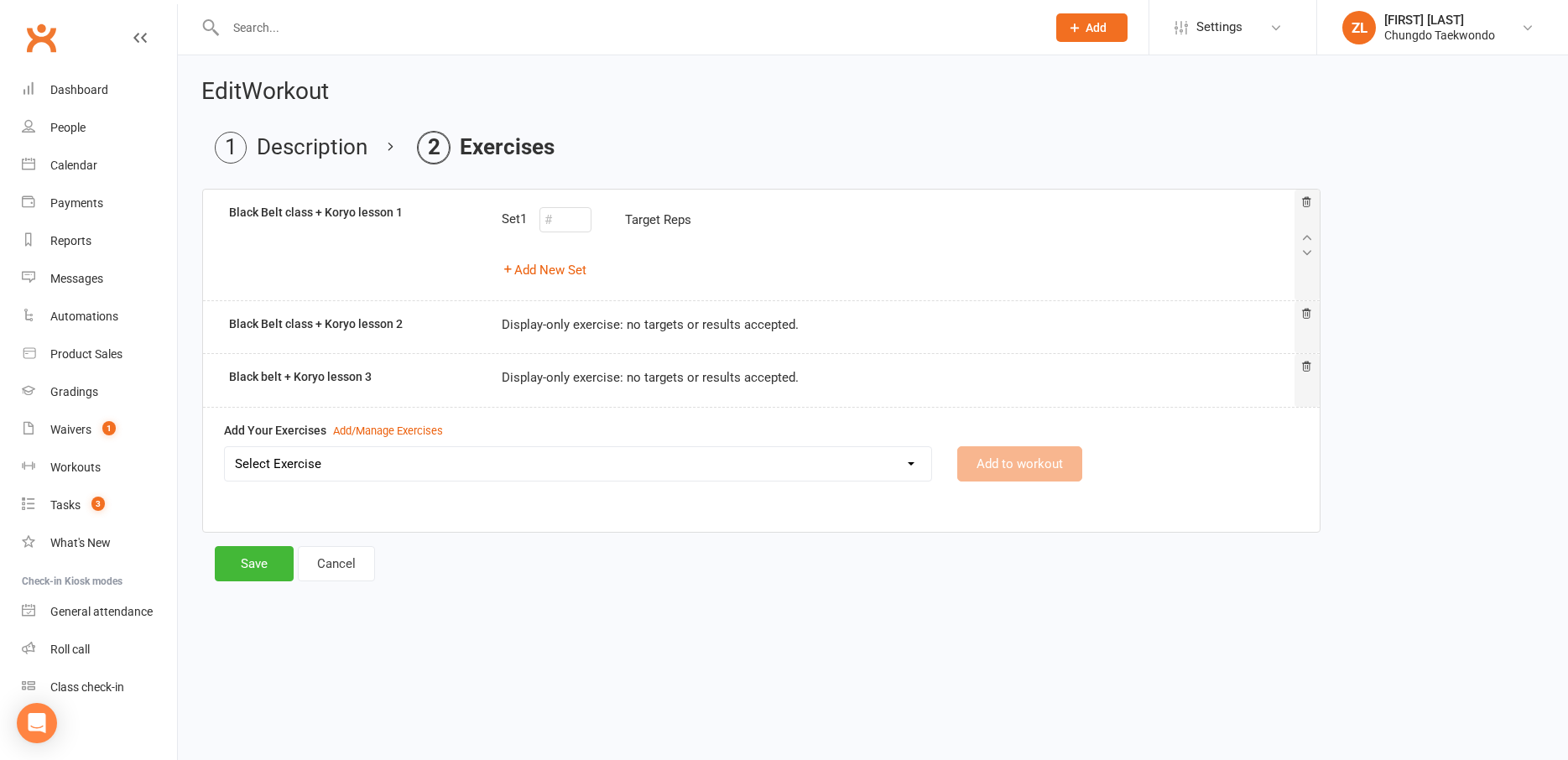 click on "Select Exercise Aremaki, an momtong maki, han sonnal maki Black Belt class + Koryo lesson 1 Black Belt class + Koryo lesson 2 Black belt + Koryo lesson 3 Chonji Pattern Tutorial Julien Le Seminar (7 May 2020) Left Hand Pattern Tutorial Right Hand, Left Hand Patterns + Chonji Right Hand Pattern Tutorial Strength and balance 2 Strength and Balance 3 Strength and balance session 1 Stretching class 2 Stretching session 1 Taeguk 1 Taeguk 2 Taeguk 3 Taeguk 4 Taeguk 5 Taeguk 6 Taeguk 7 Taeguk 8 lesson 1 Taekwondo Fitness 2 Taekwondo Fitness 3 TKD Fitness lesson 1" at bounding box center [578, 464] 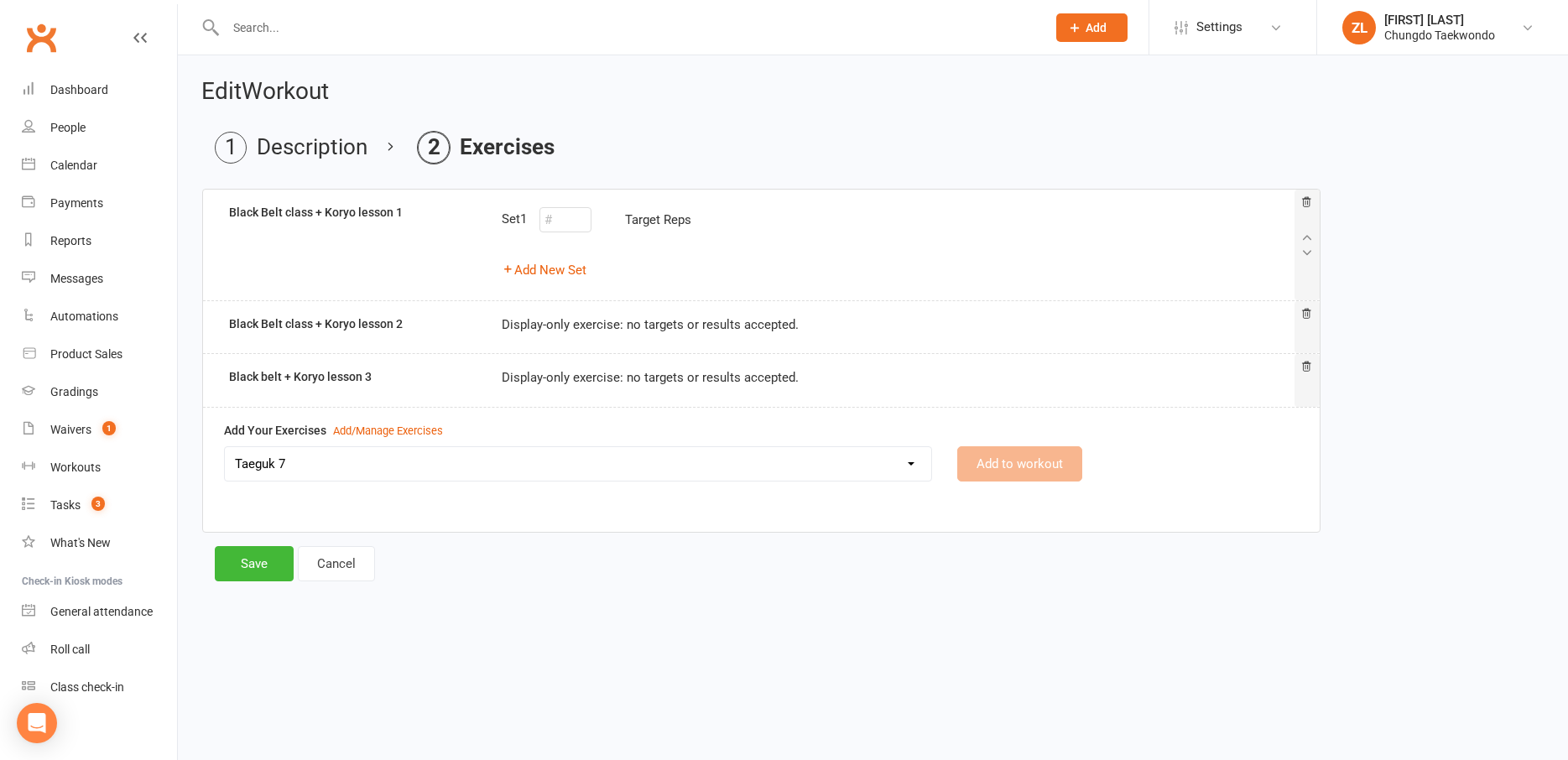 click on "Taeguk 7" at bounding box center [0, 0] 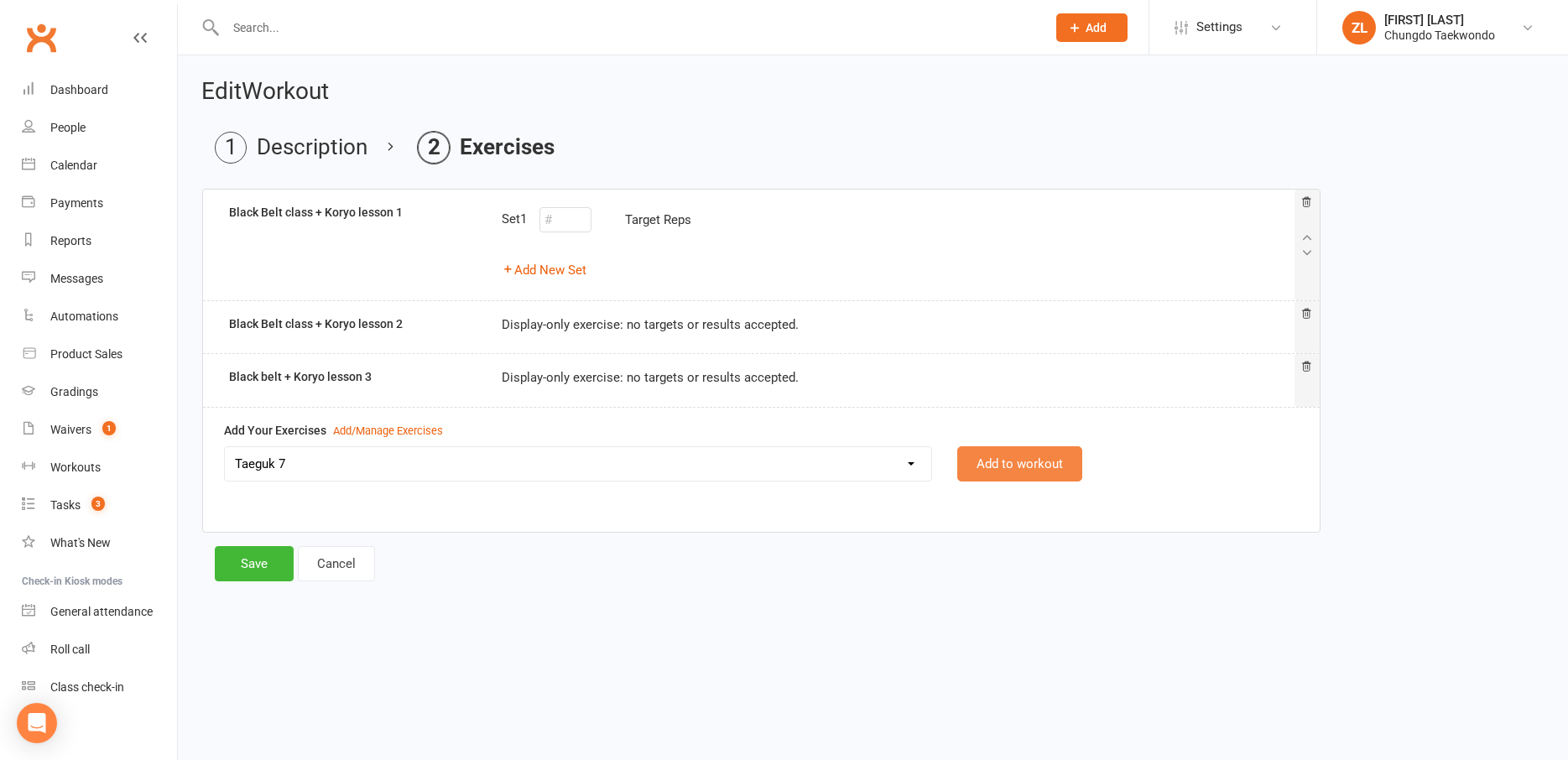 click on "Add to workout" at bounding box center (1019, 464) 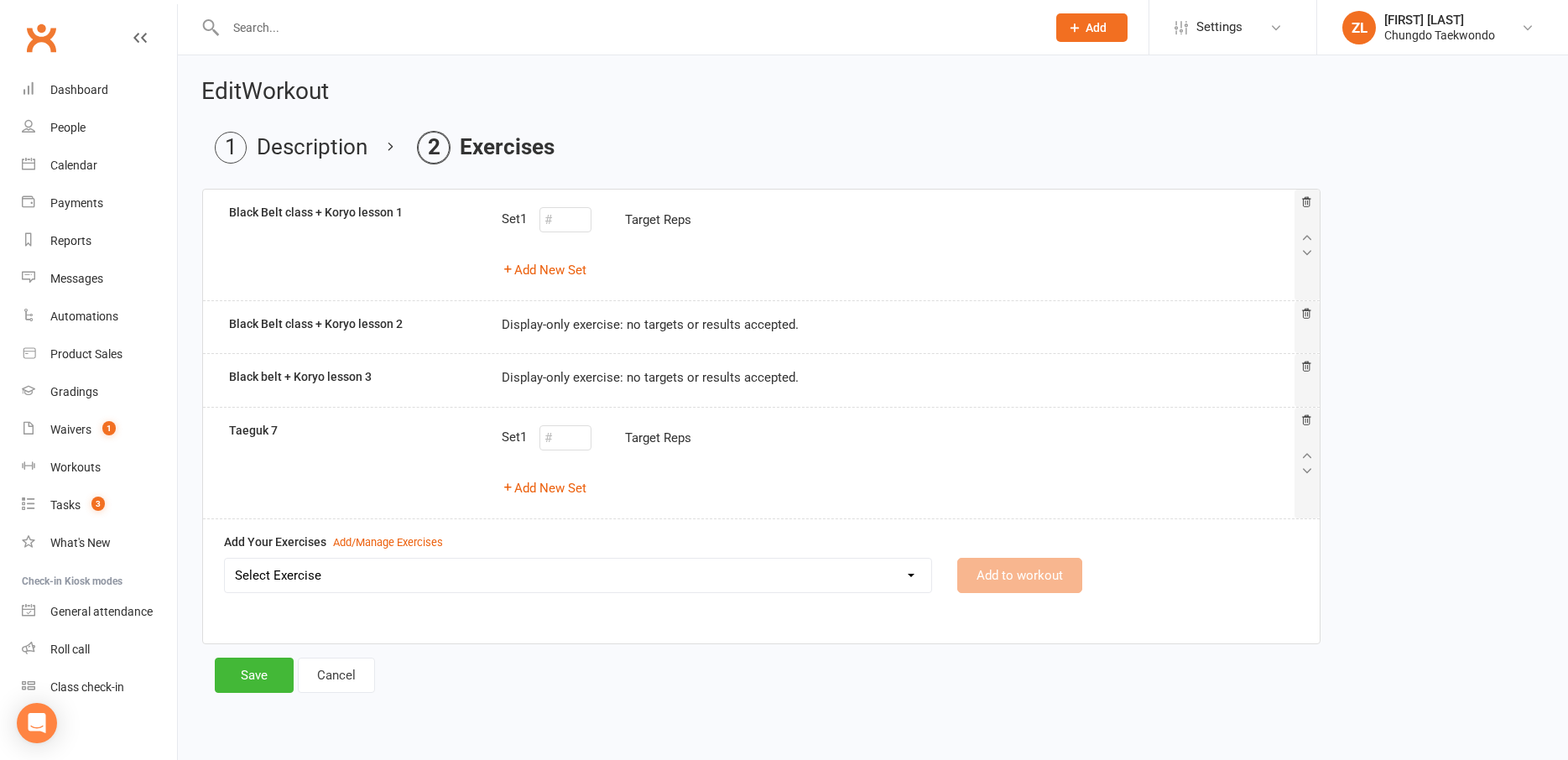 click on "Select Exercise Aremaki, an momtong maki, han sonnal maki Black Belt class + Koryo lesson 1 Black Belt class + Koryo lesson 2 Black belt + Koryo lesson 3 Chonji Pattern Tutorial Julien Le Seminar (7 May 2020) Left Hand Pattern Tutorial Right Hand, Left Hand Patterns + Chonji Right Hand Pattern Tutorial Strength and balance 2 Strength and Balance 3 Strength and balance session 1 Stretching class 2 Stretching session 1 Taeguk 1 Taeguk 2 Taeguk 3 Taeguk 4 Taeguk 5 Taeguk 6 Taeguk 7 Taeguk 8 lesson 1 Taekwondo Fitness 2 Taekwondo Fitness 3 TKD Fitness lesson 1" at bounding box center [578, 575] 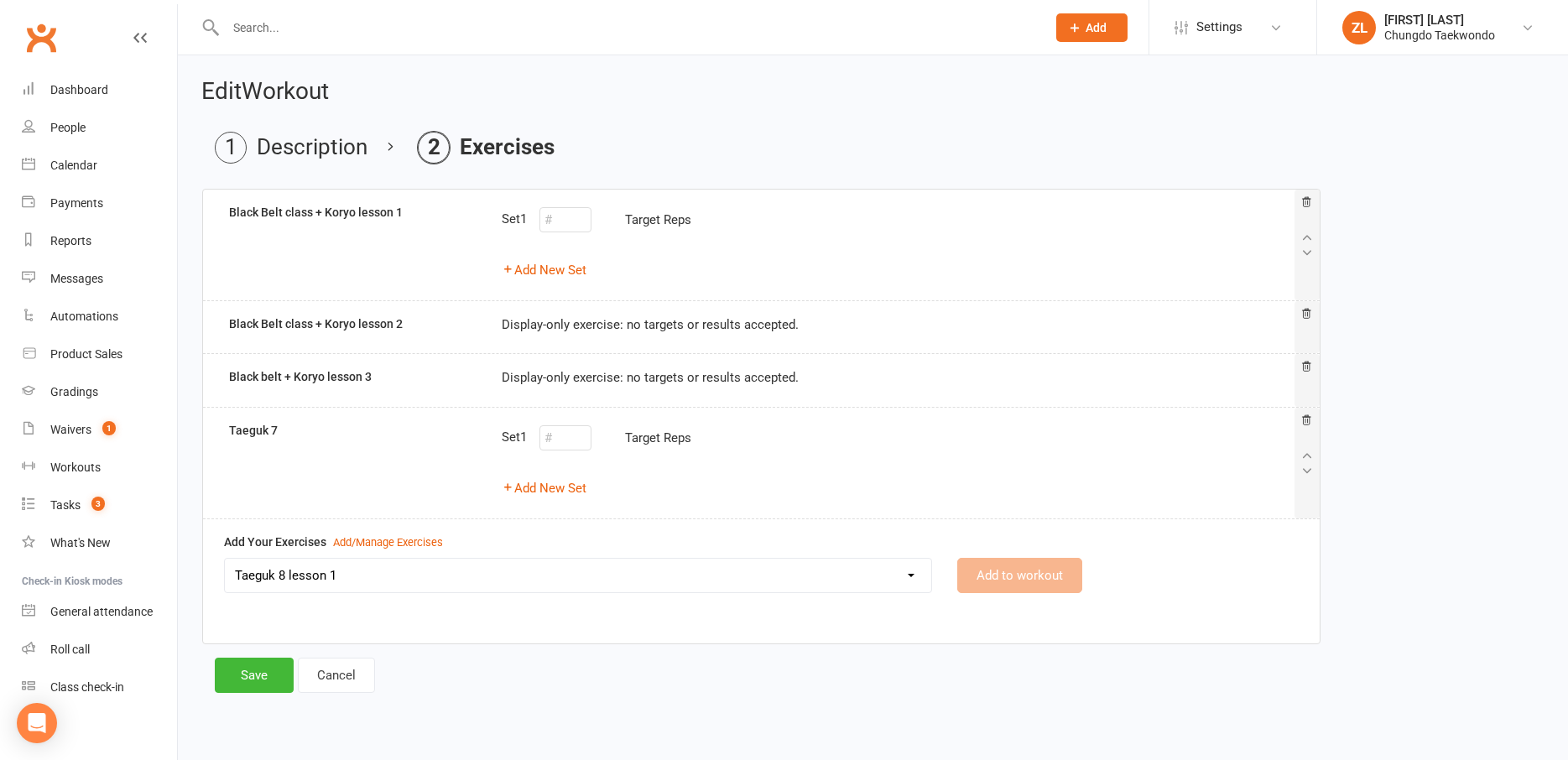 click on "Taeguk 8 lesson 1" at bounding box center (0, 0) 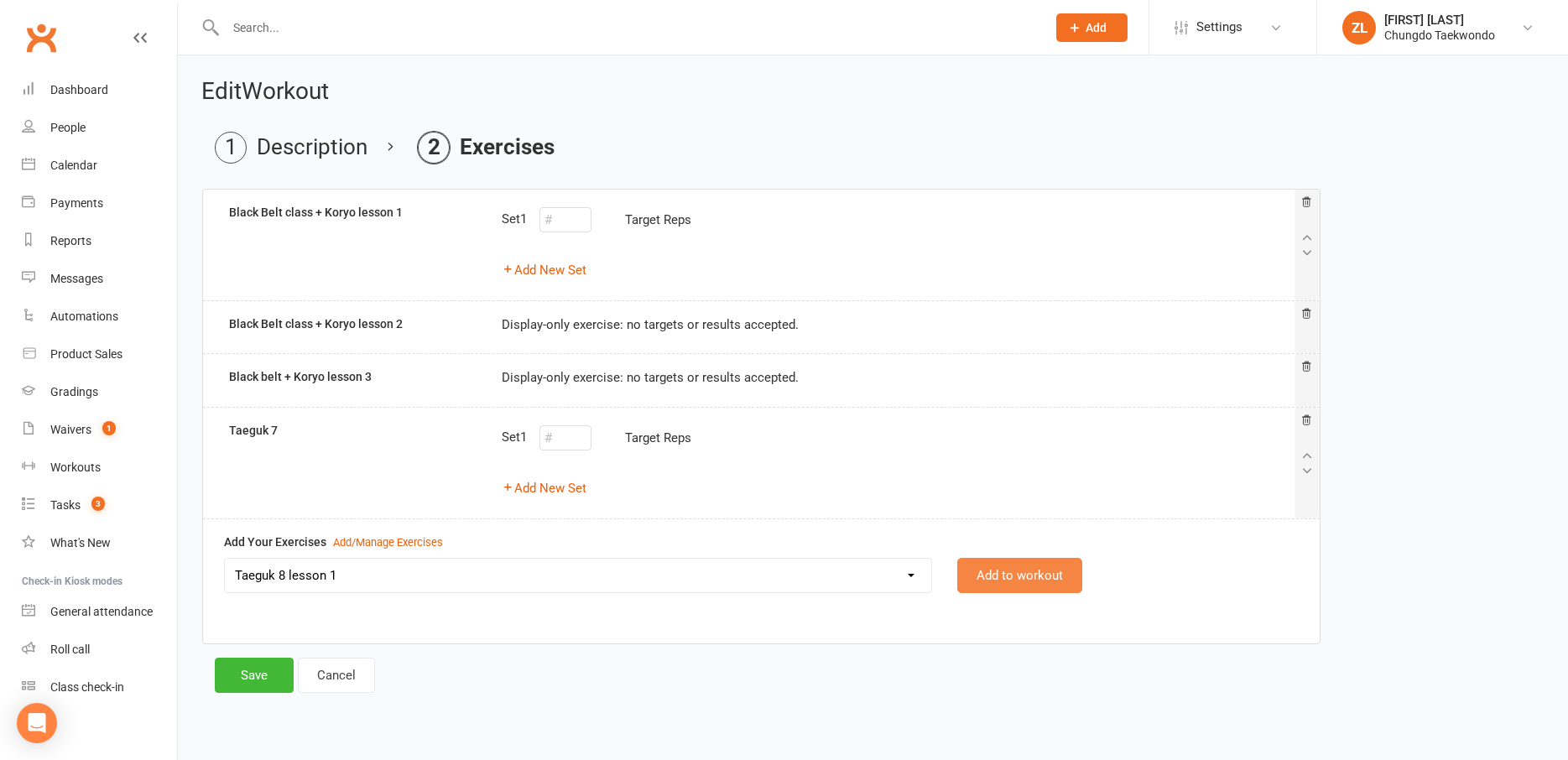 click on "Add to workout" at bounding box center (1019, 575) 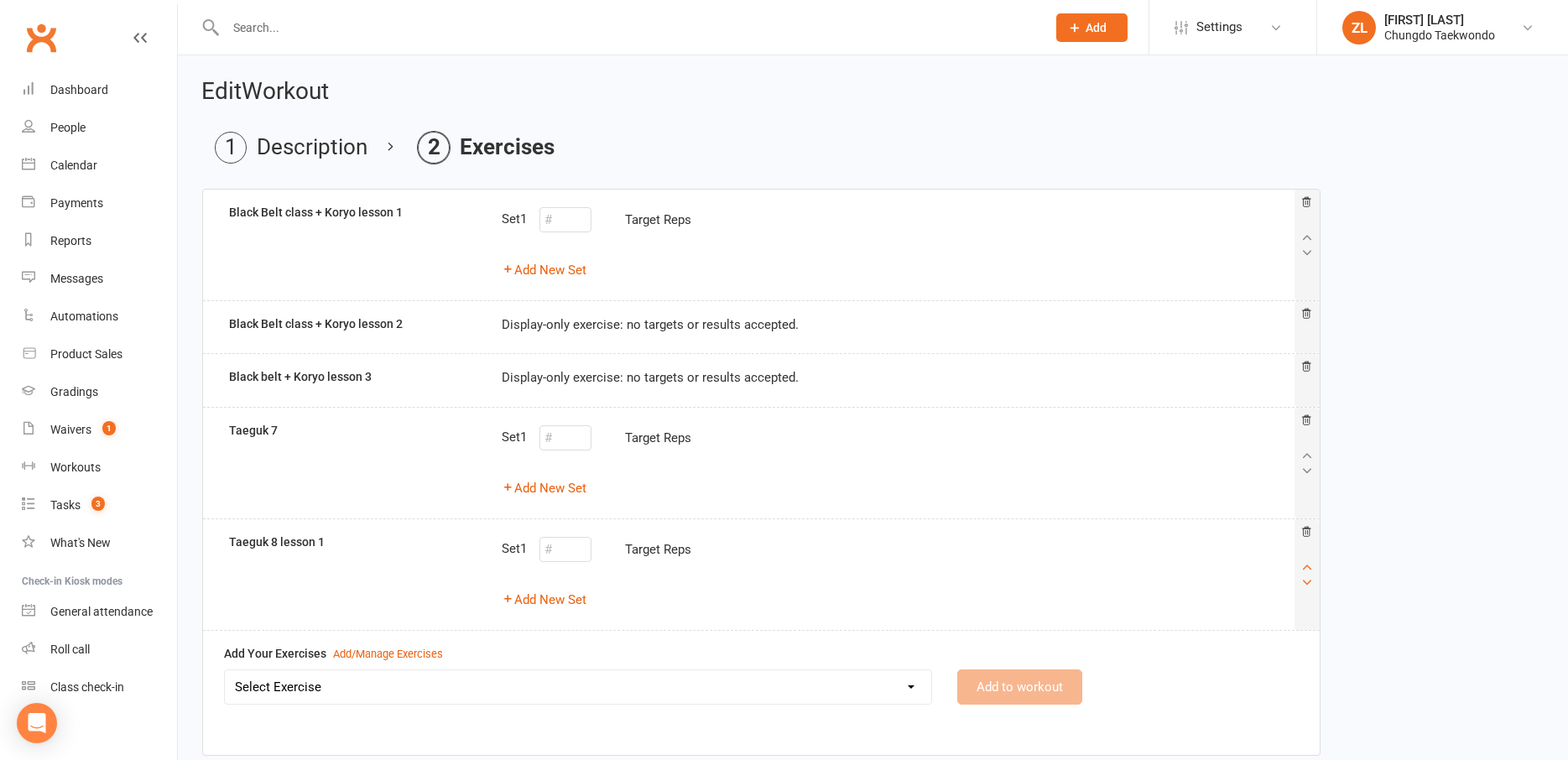 click at bounding box center [1307, 567] 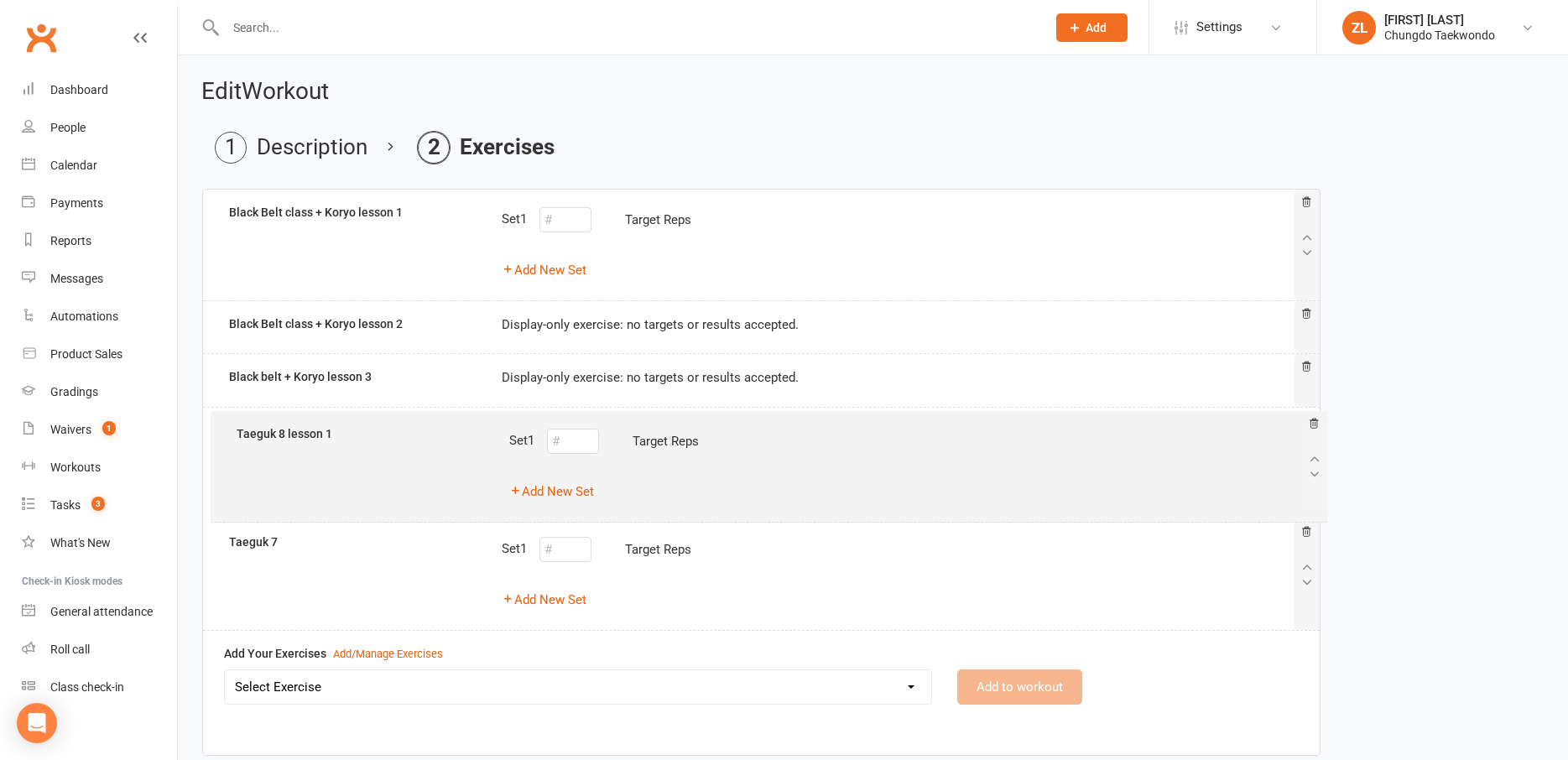 drag, startPoint x: 1307, startPoint y: 570, endPoint x: 1312, endPoint y: 451, distance: 119.105 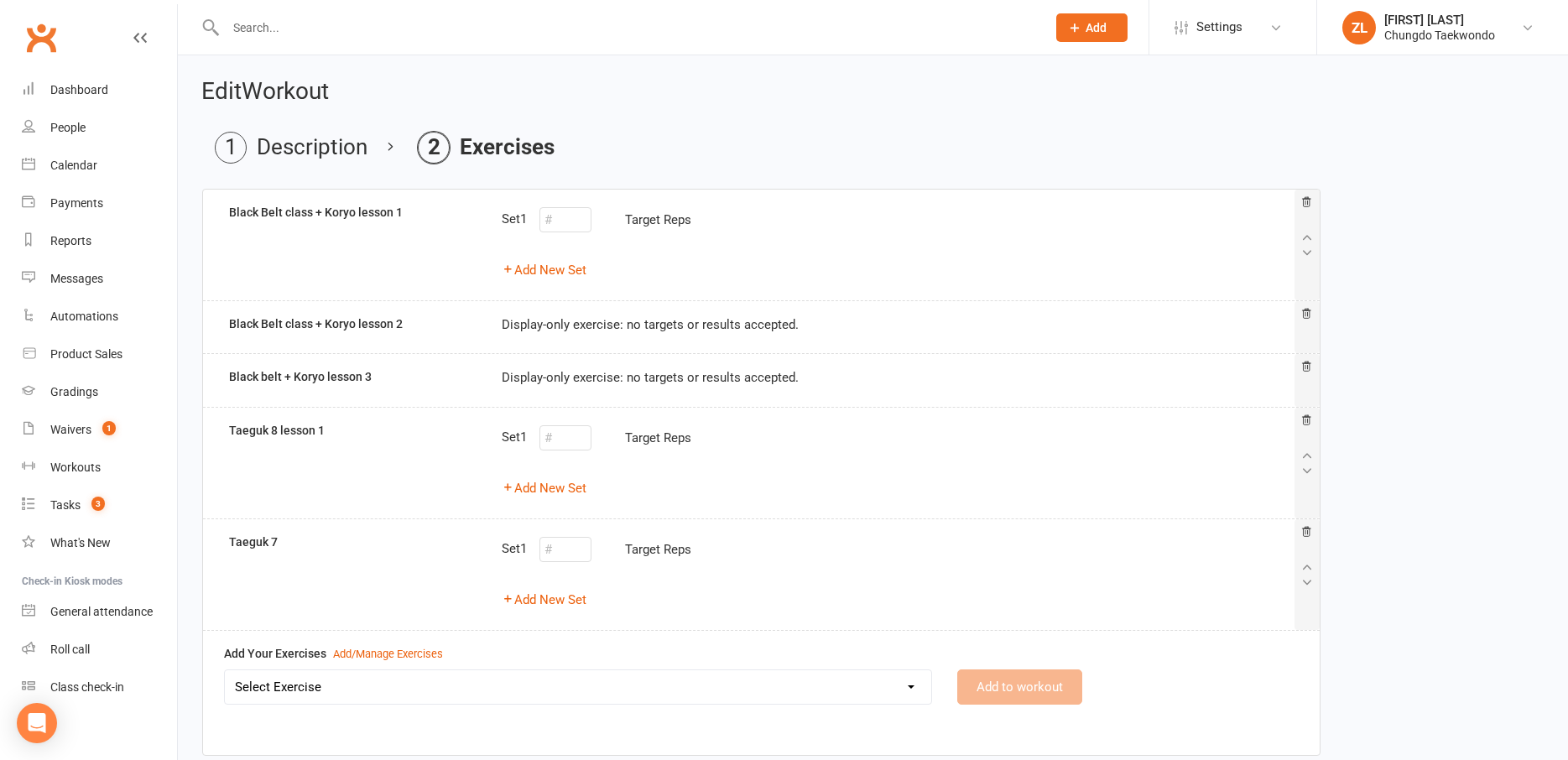 click on "Select Exercise Aremaki, an momtong maki, han sonnal maki Black Belt class + Koryo lesson 1 Black Belt class + Koryo lesson 2 Black belt + Koryo lesson 3 Chonji Pattern Tutorial Julien Le Seminar (7 May 2020) Left Hand Pattern Tutorial Right Hand, Left Hand Patterns + Chonji Right Hand Pattern Tutorial Strength and balance 2 Strength and Balance 3 Strength and balance session 1 Stretching class 2 Stretching session 1 Taeguk 1 Taeguk 2 Taeguk 3 Taeguk 4 Taeguk 5 Taeguk 6 Taeguk 7 Taeguk 8 lesson 1 Taekwondo Fitness 2 Taekwondo Fitness 3 TKD Fitness lesson 1" at bounding box center (578, 687) 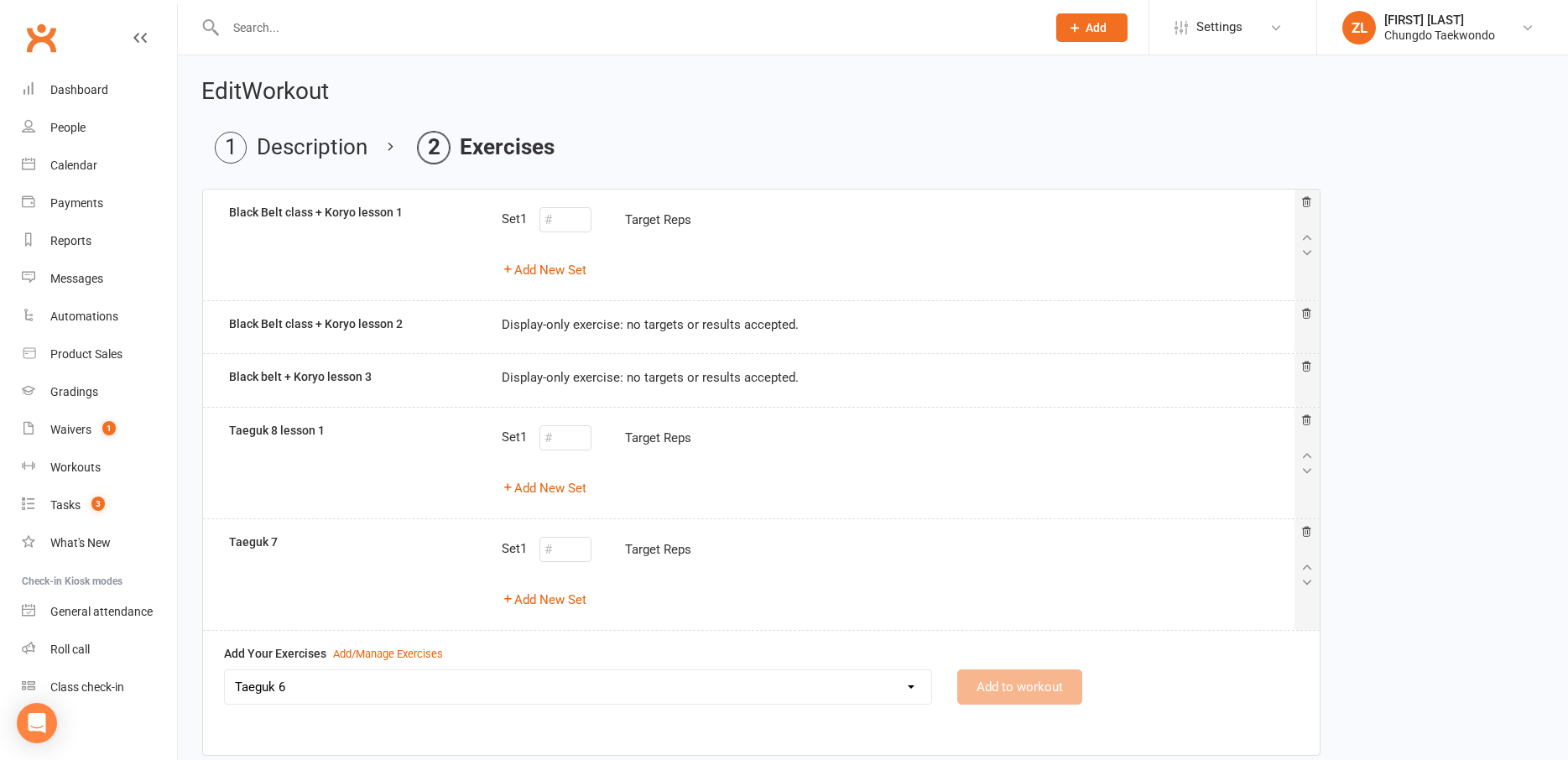click on "Taeguk 6" at bounding box center [0, 0] 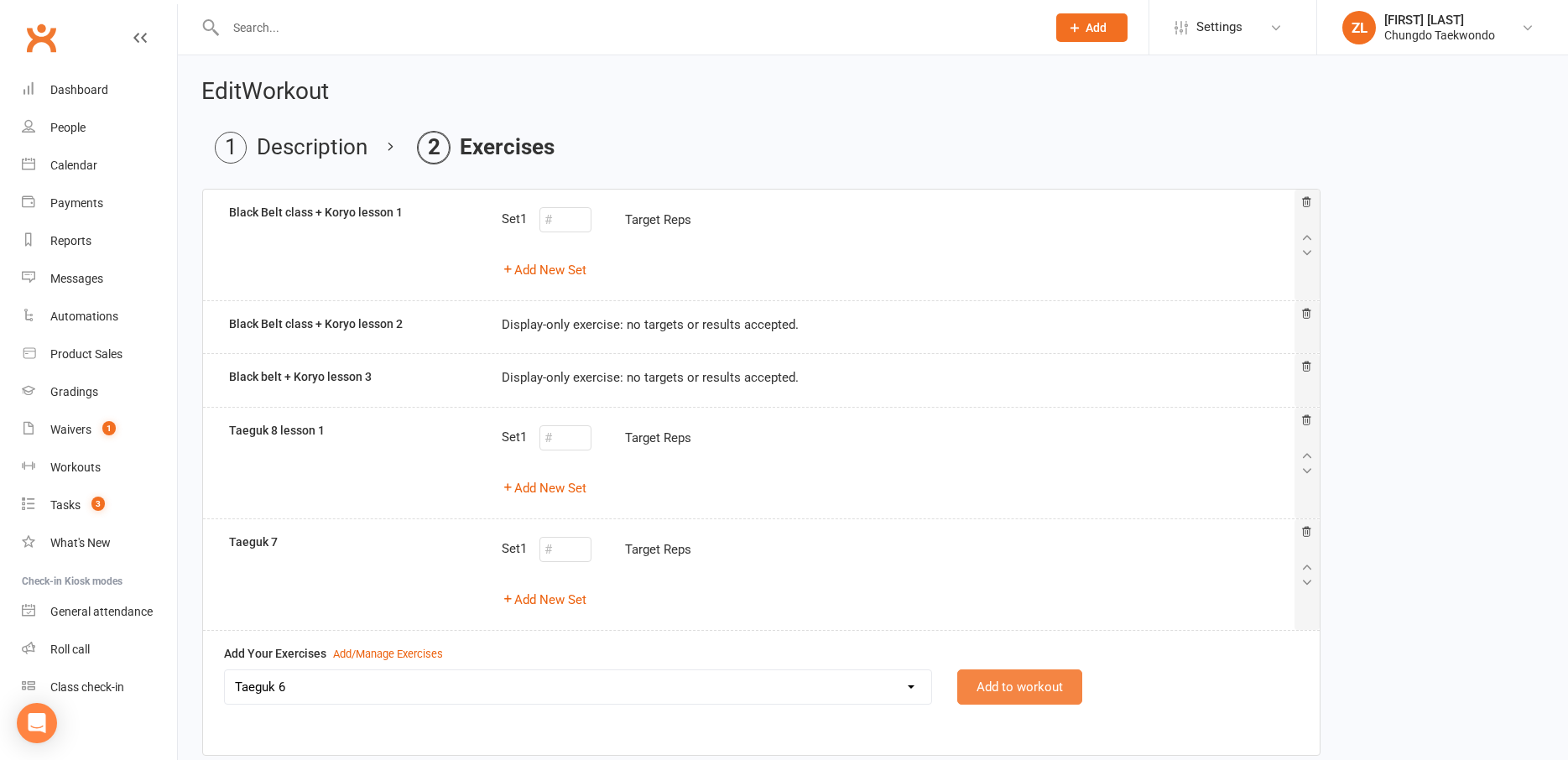 click on "Add to workout" at bounding box center (1019, 687) 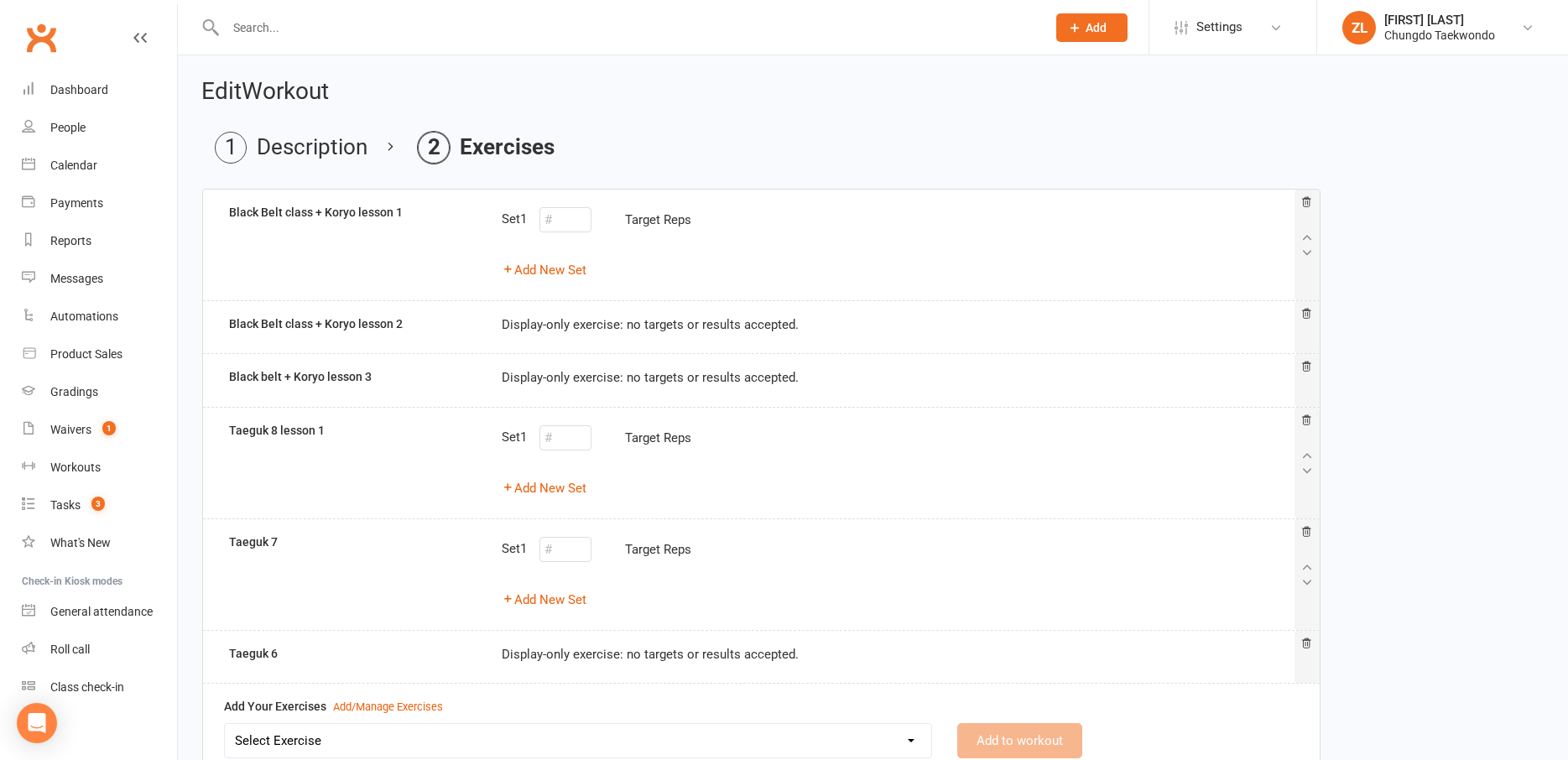 click on "Select Exercise Aremaki, an momtong maki, han sonnal maki Black Belt class + Koryo lesson 1 Black Belt class + Koryo lesson 2 Black belt + Koryo lesson 3 Chonji Pattern Tutorial Julien Le Seminar (7 May 2020) Left Hand Pattern Tutorial Right Hand, Left Hand Patterns + Chonji Right Hand Pattern Tutorial Strength and balance 2 Strength and Balance 3 Strength and balance session 1 Stretching class 2 Stretching session 1 Taeguk 1 Taeguk 2 Taeguk 3 Taeguk 4 Taeguk 5 Taeguk 6 Taeguk 7 Taeguk 8 lesson 1 Taekwondo Fitness 2 Taekwondo Fitness 3 TKD Fitness lesson 1" at bounding box center [578, 741] 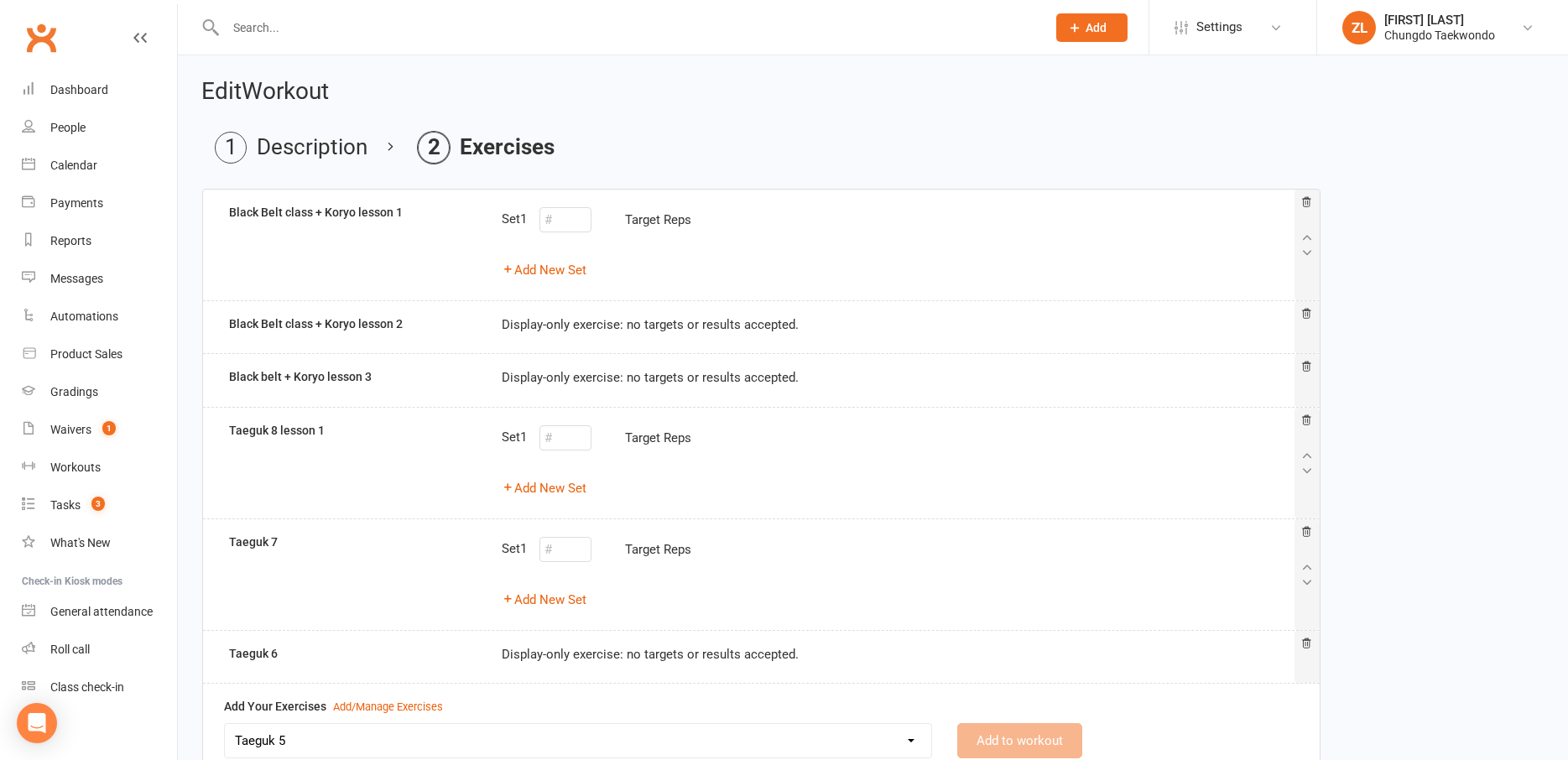 click on "Taeguk 5" at bounding box center [0, 0] 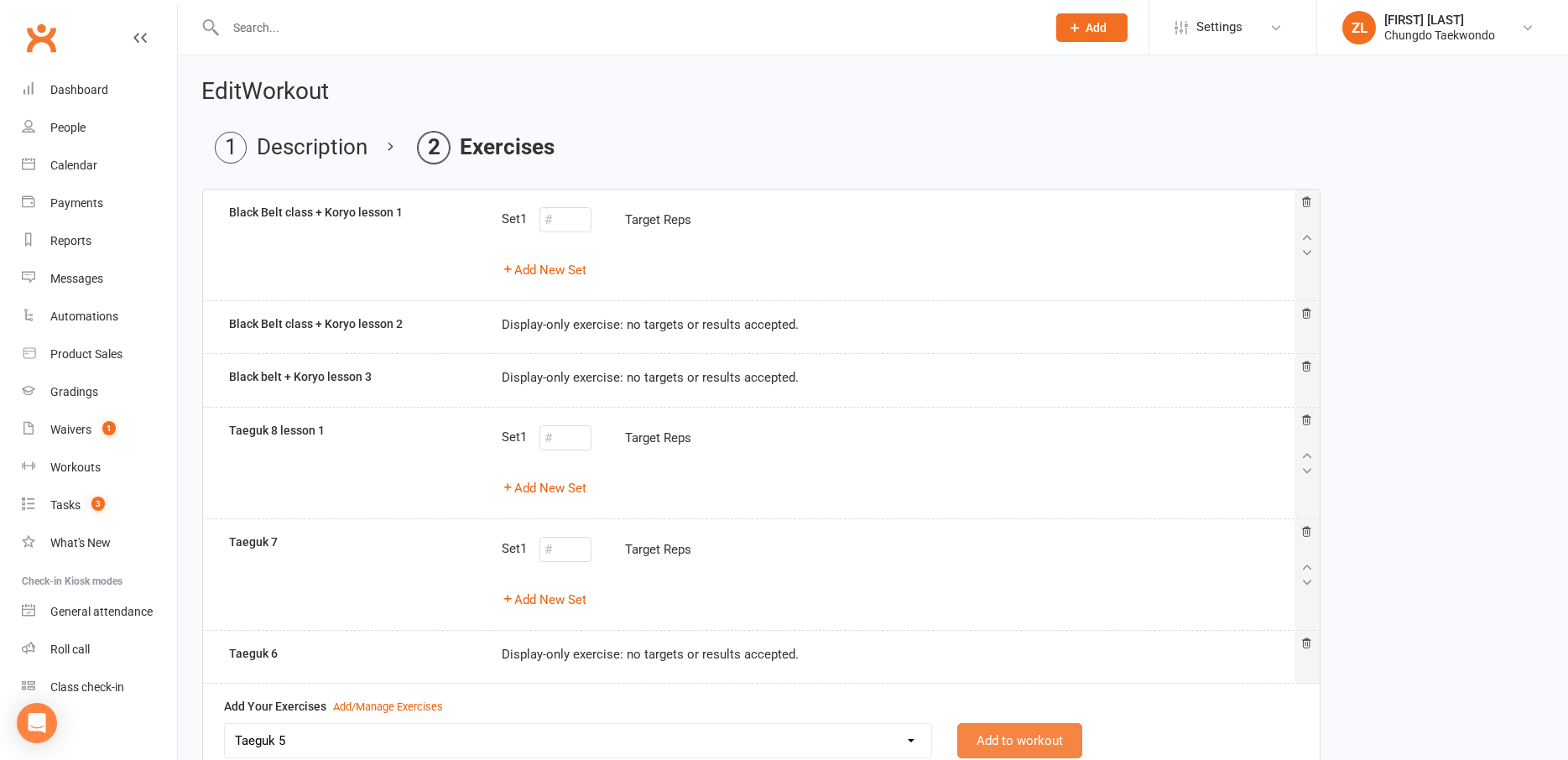 click on "Add to workout" at bounding box center (1019, 741) 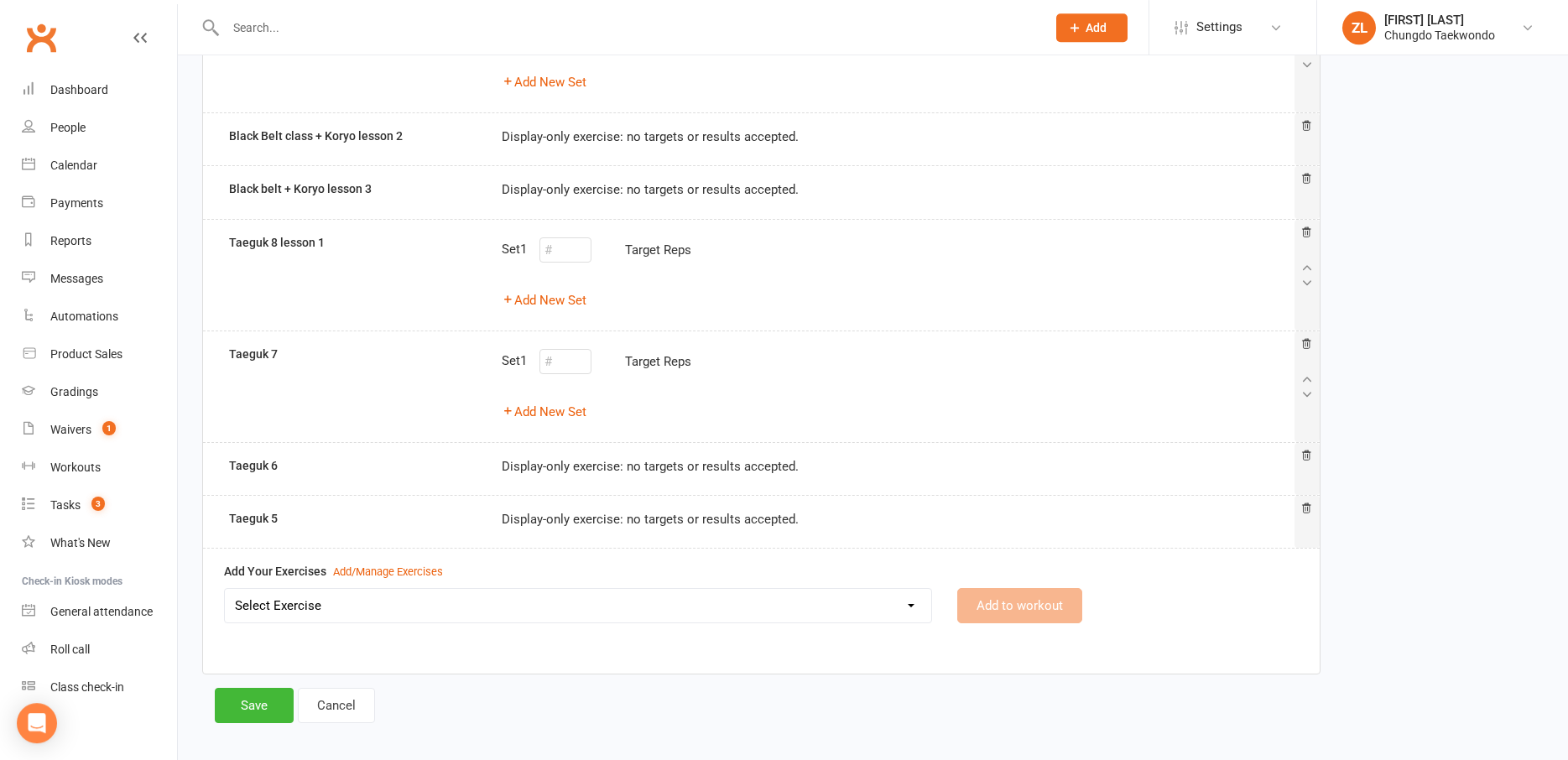 scroll, scrollTop: 201, scrollLeft: 0, axis: vertical 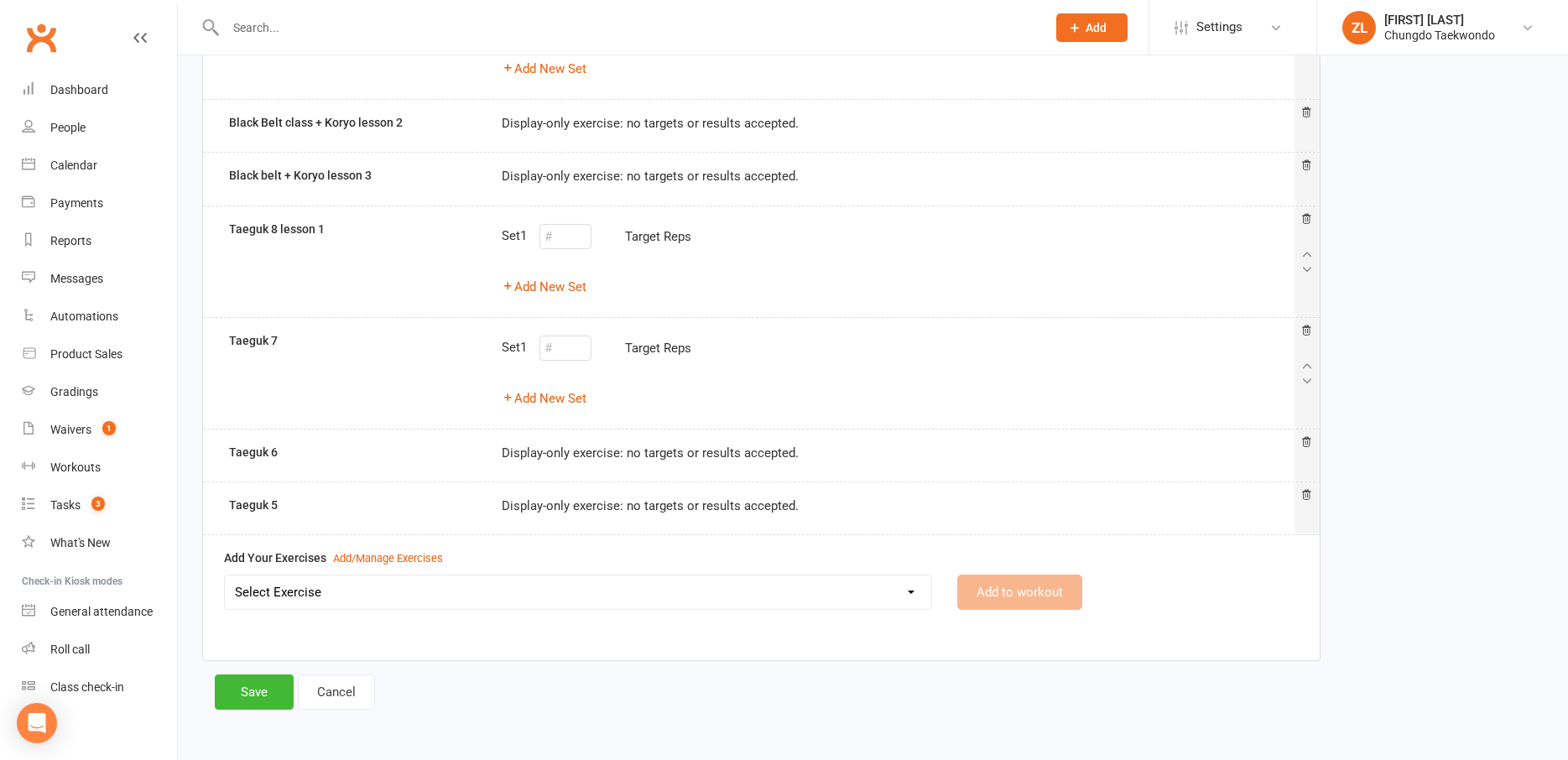 click on "Select Exercise Aremaki, an momtong maki, han sonnal maki Black Belt class + Koryo lesson 1 Black Belt class + Koryo lesson 2 Black belt + Koryo lesson 3 Chonji Pattern Tutorial Julien Le Seminar (7 May 2020) Left Hand Pattern Tutorial Right Hand, Left Hand Patterns + Chonji Right Hand Pattern Tutorial Strength and balance 2 Strength and Balance 3 Strength and balance session 1 Stretching class 2 Stretching session 1 Taeguk 1 Taeguk 2 Taeguk 3 Taeguk 4 Taeguk 5 Taeguk 6 Taeguk 7 Taeguk 8 lesson 1 Taekwondo Fitness 2 Taekwondo Fitness 3 TKD Fitness lesson 1" at bounding box center [578, 592] 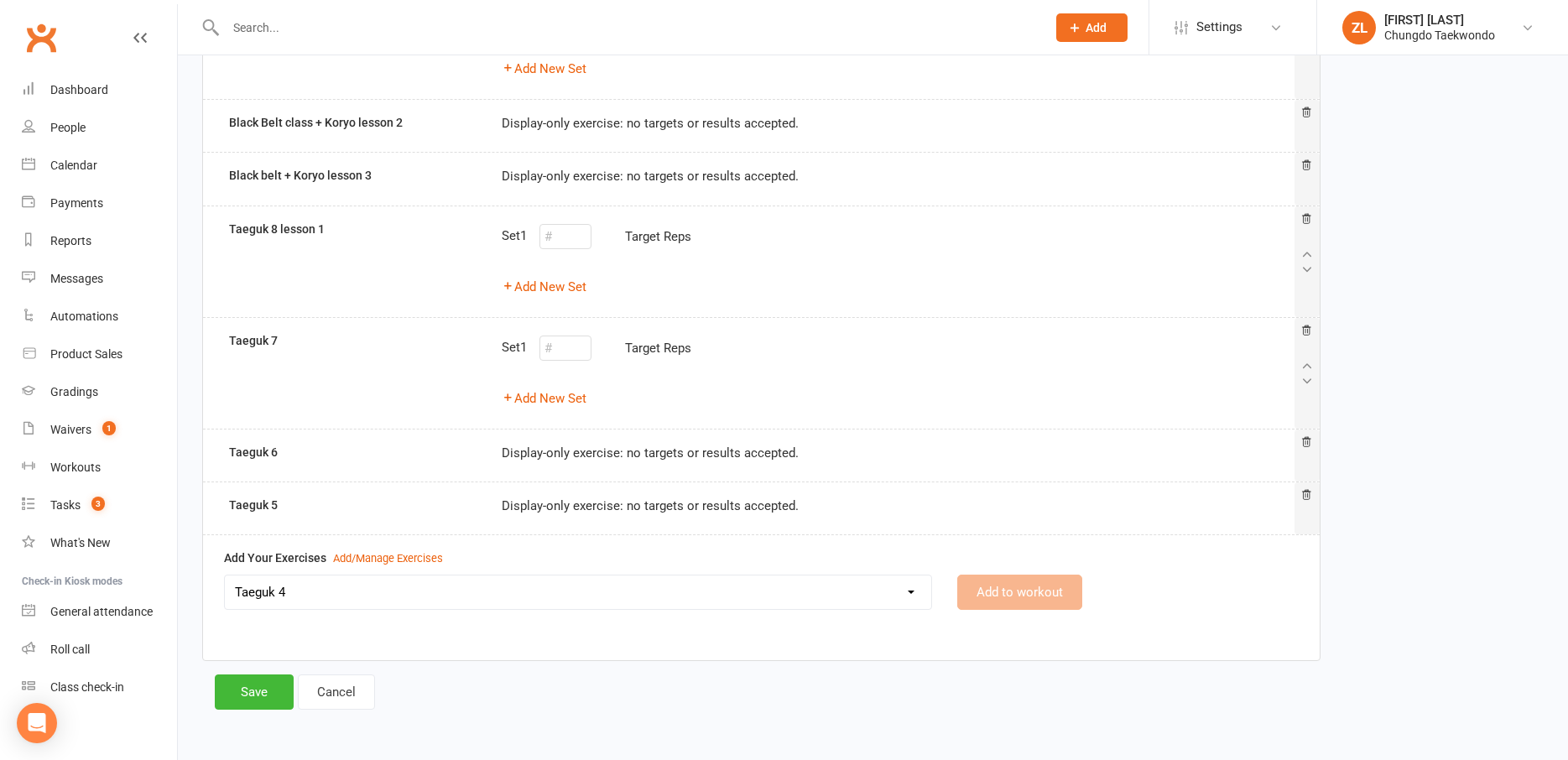 click on "Taeguk 4" at bounding box center [0, 0] 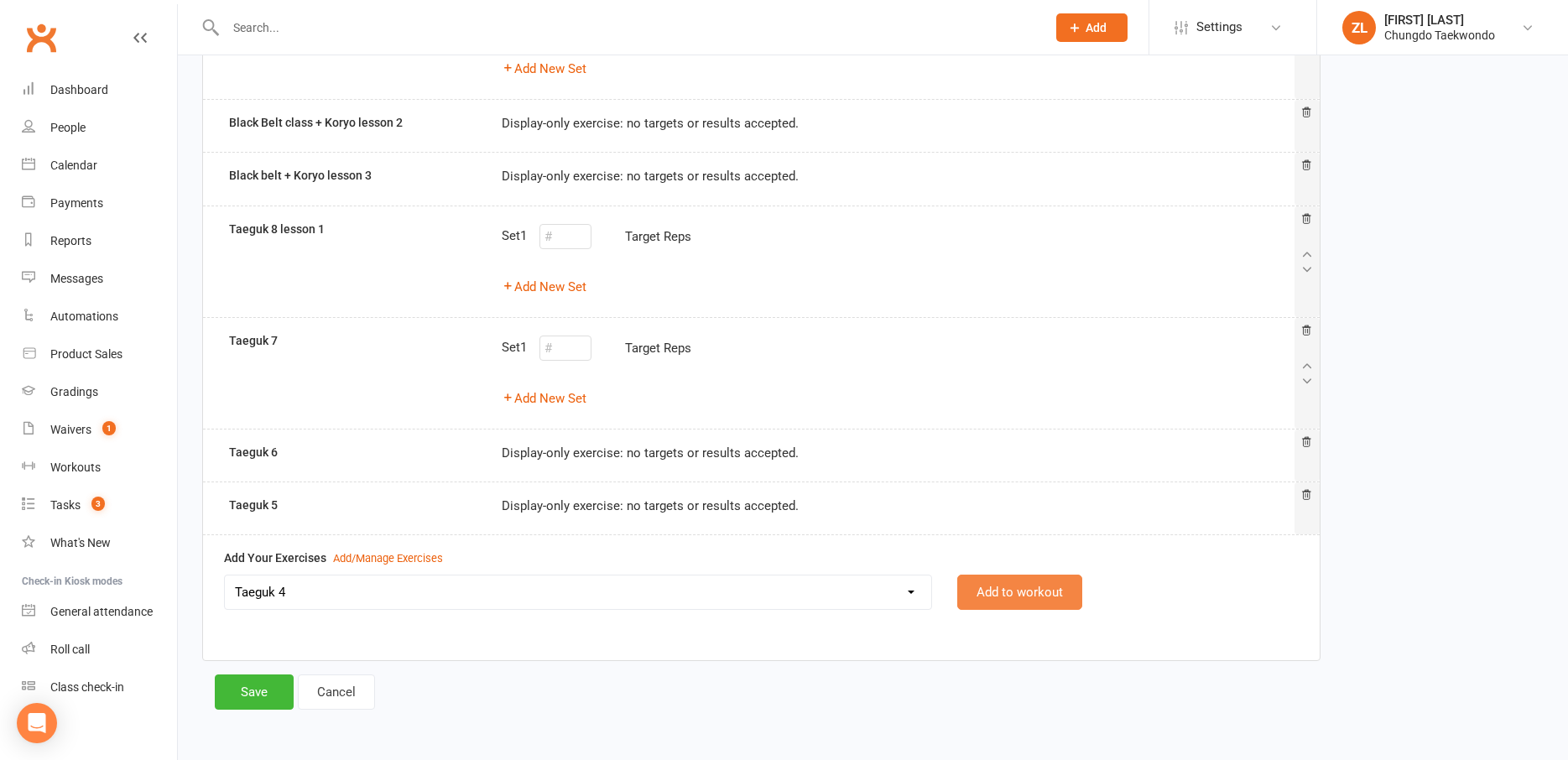 click on "Add to workout" at bounding box center [1019, 592] 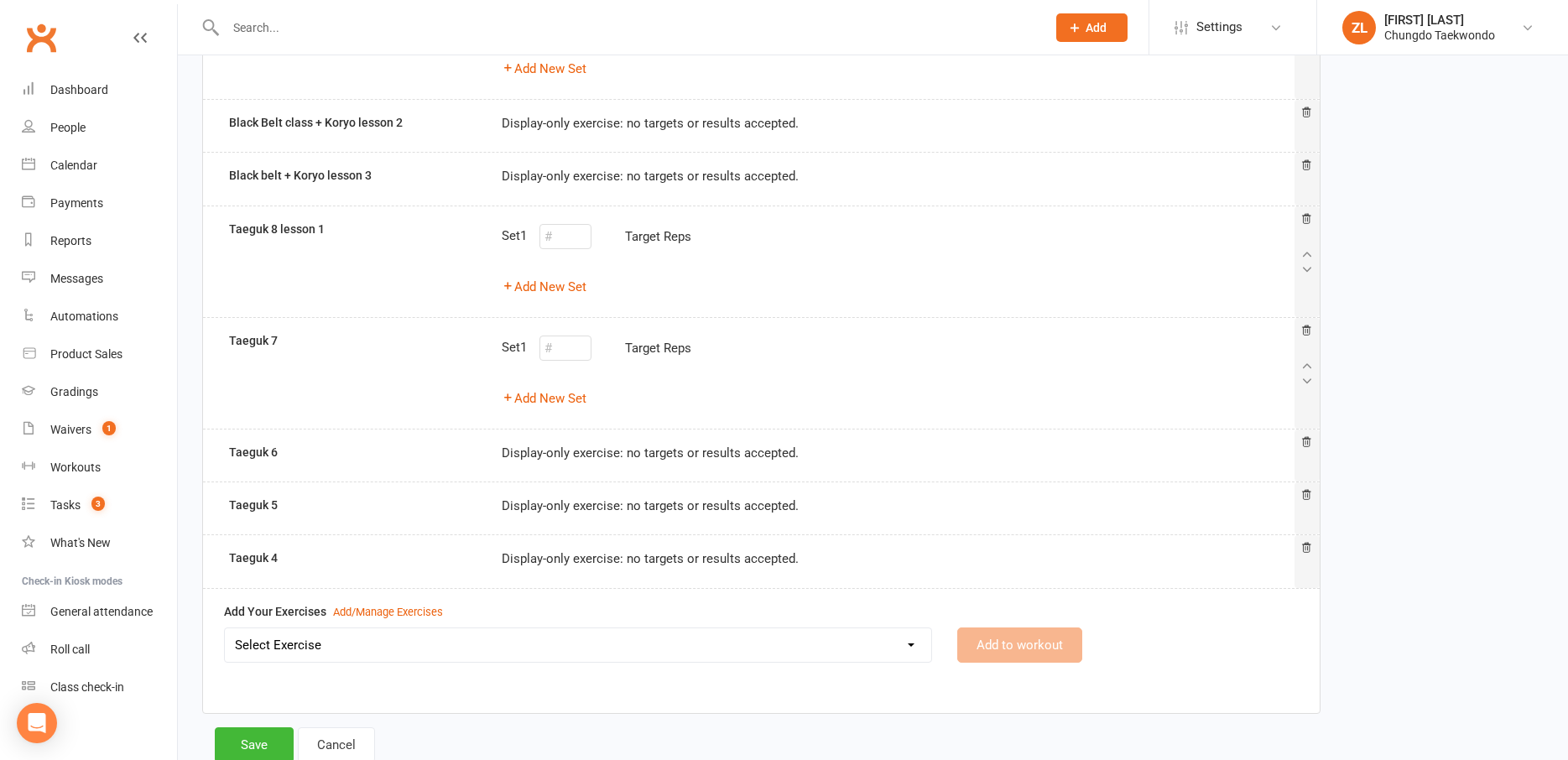 click on "Select Exercise Aremaki, an momtong maki, han sonnal maki Black Belt class + Koryo lesson 1 Black Belt class + Koryo lesson 2 Black belt + Koryo lesson 3 Chonji Pattern Tutorial Julien Le Seminar (7 May 2020) Left Hand Pattern Tutorial Right Hand, Left Hand Patterns + Chonji Right Hand Pattern Tutorial Strength and balance 2 Strength and Balance 3 Strength and balance session 1 Stretching class 2 Stretching session 1 Taeguk 1 Taeguk 2 Taeguk 3 Taeguk 4 Taeguk 5 Taeguk 6 Taeguk 7 Taeguk 8 lesson 1 Taekwondo Fitness 2 Taekwondo Fitness 3 TKD Fitness lesson 1" at bounding box center [578, 645] 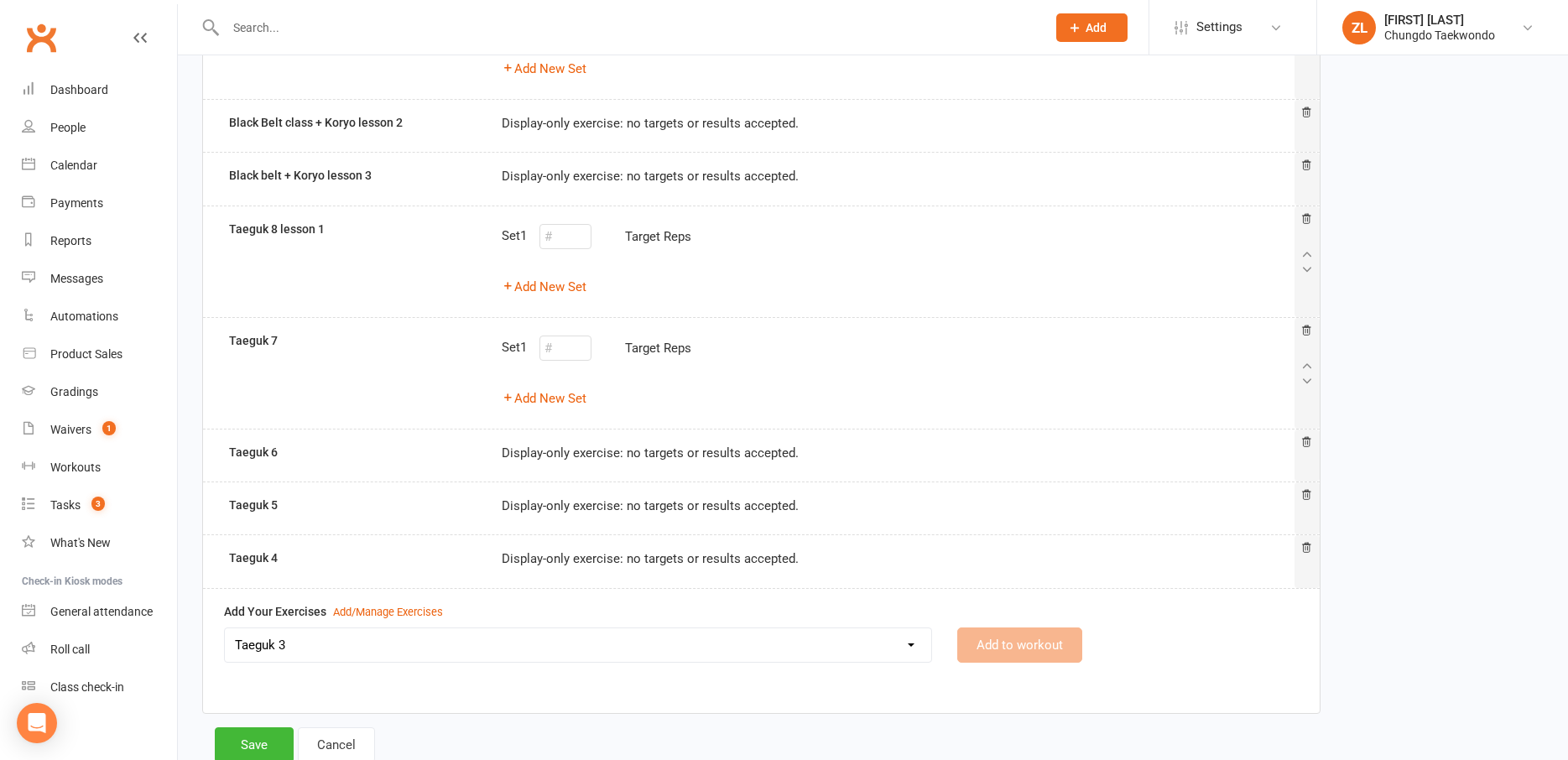 click on "Taeguk 3" at bounding box center [0, 0] 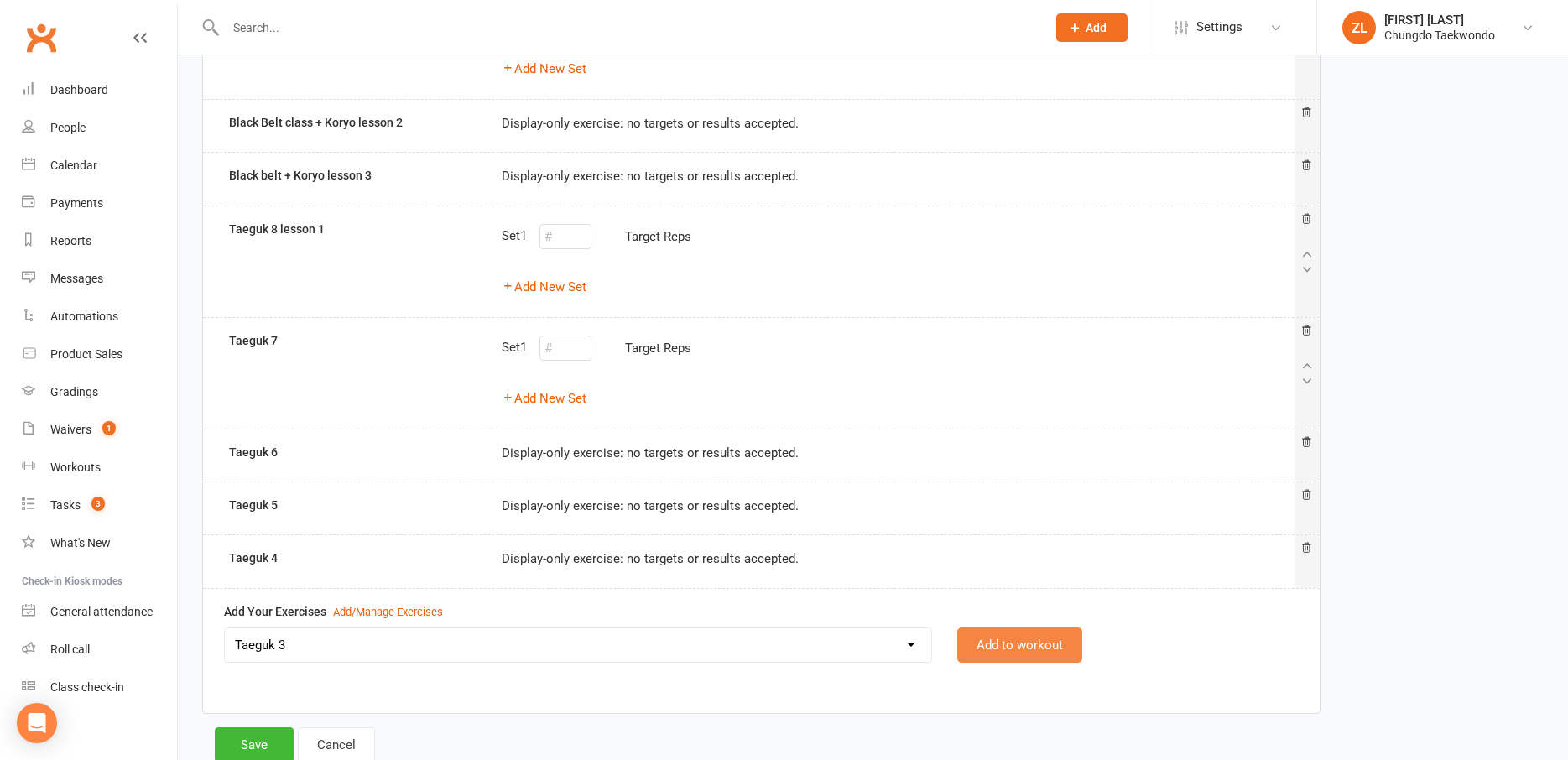 click on "Add to workout" at bounding box center (1019, 645) 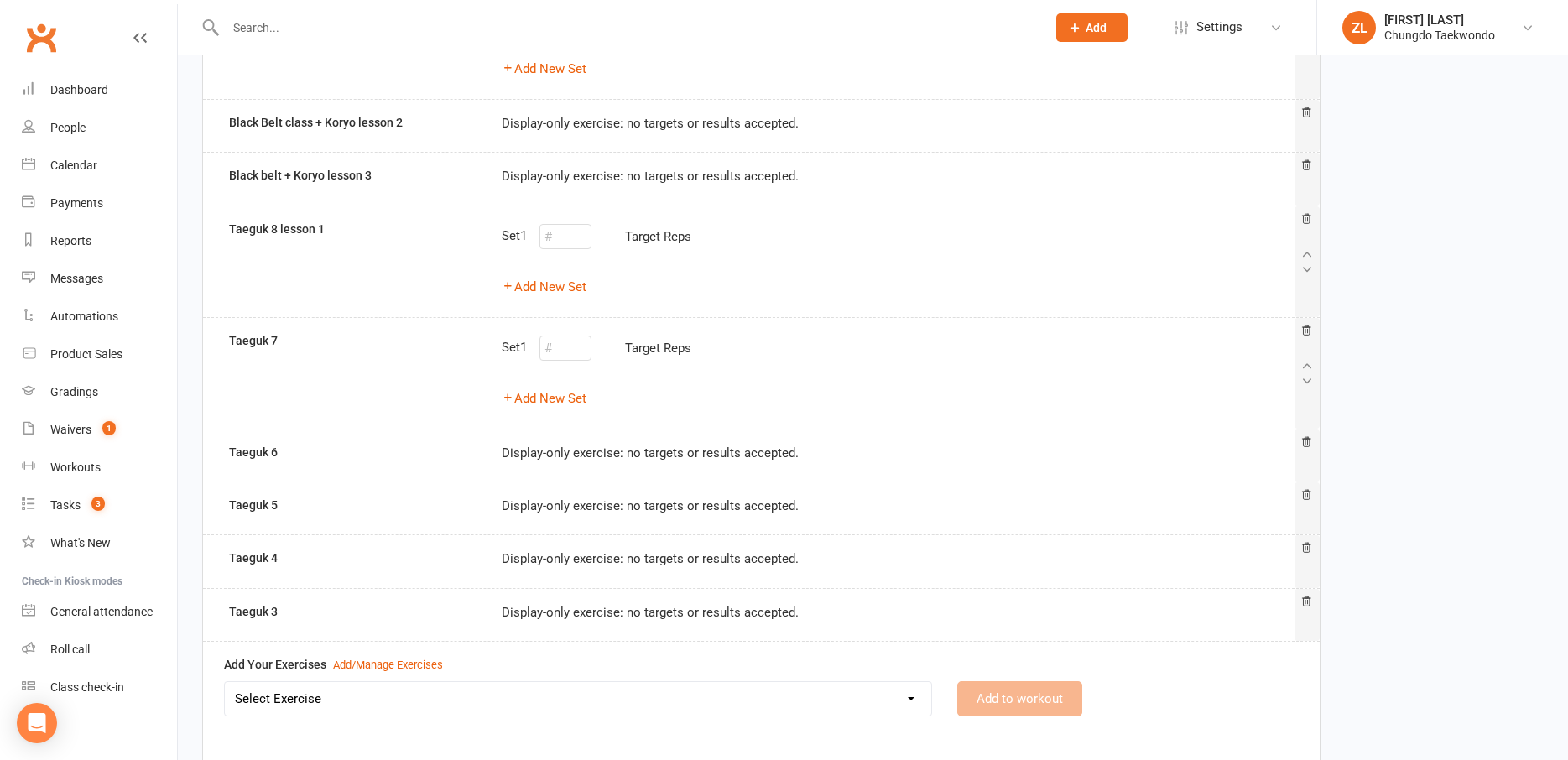 click on "Select Exercise Aremaki, an momtong maki, han sonnal maki Black Belt class + Koryo lesson 1 Black Belt class + Koryo lesson 2 Black belt + Koryo lesson 3 Chonji Pattern Tutorial Julien Le Seminar (7 May 2020) Left Hand Pattern Tutorial Right Hand, Left Hand Patterns + Chonji Right Hand Pattern Tutorial Strength and balance 2 Strength and Balance 3 Strength and balance session 1 Stretching class 2 Stretching session 1 Taeguk 1 Taeguk 2 Taeguk 3 Taeguk 4 Taeguk 5 Taeguk 6 Taeguk 7 Taeguk 8 lesson 1 Taekwondo Fitness 2 Taekwondo Fitness 3 TKD Fitness lesson 1" at bounding box center [578, 699] 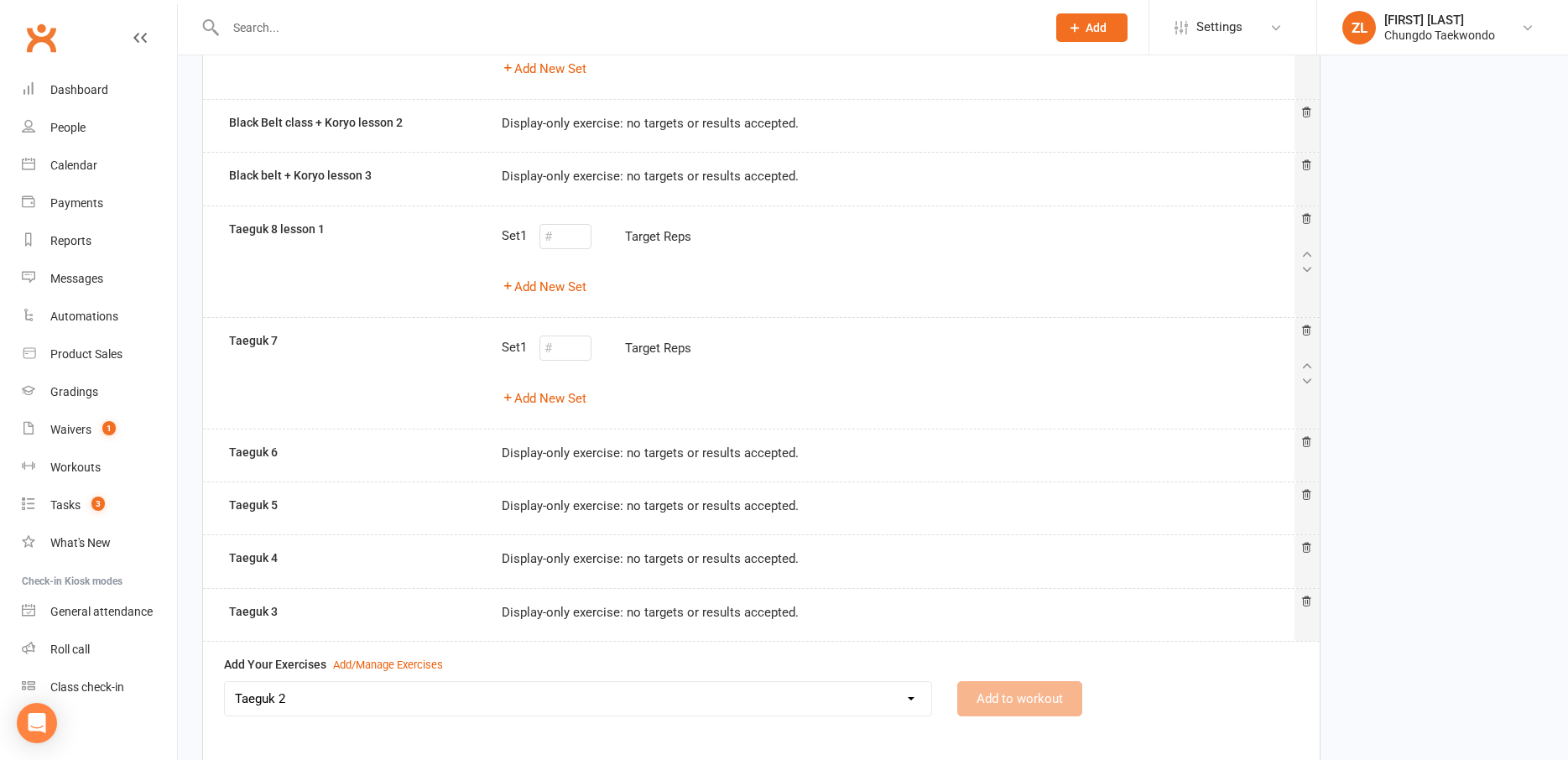 click on "Taeguk 2" at bounding box center [0, 0] 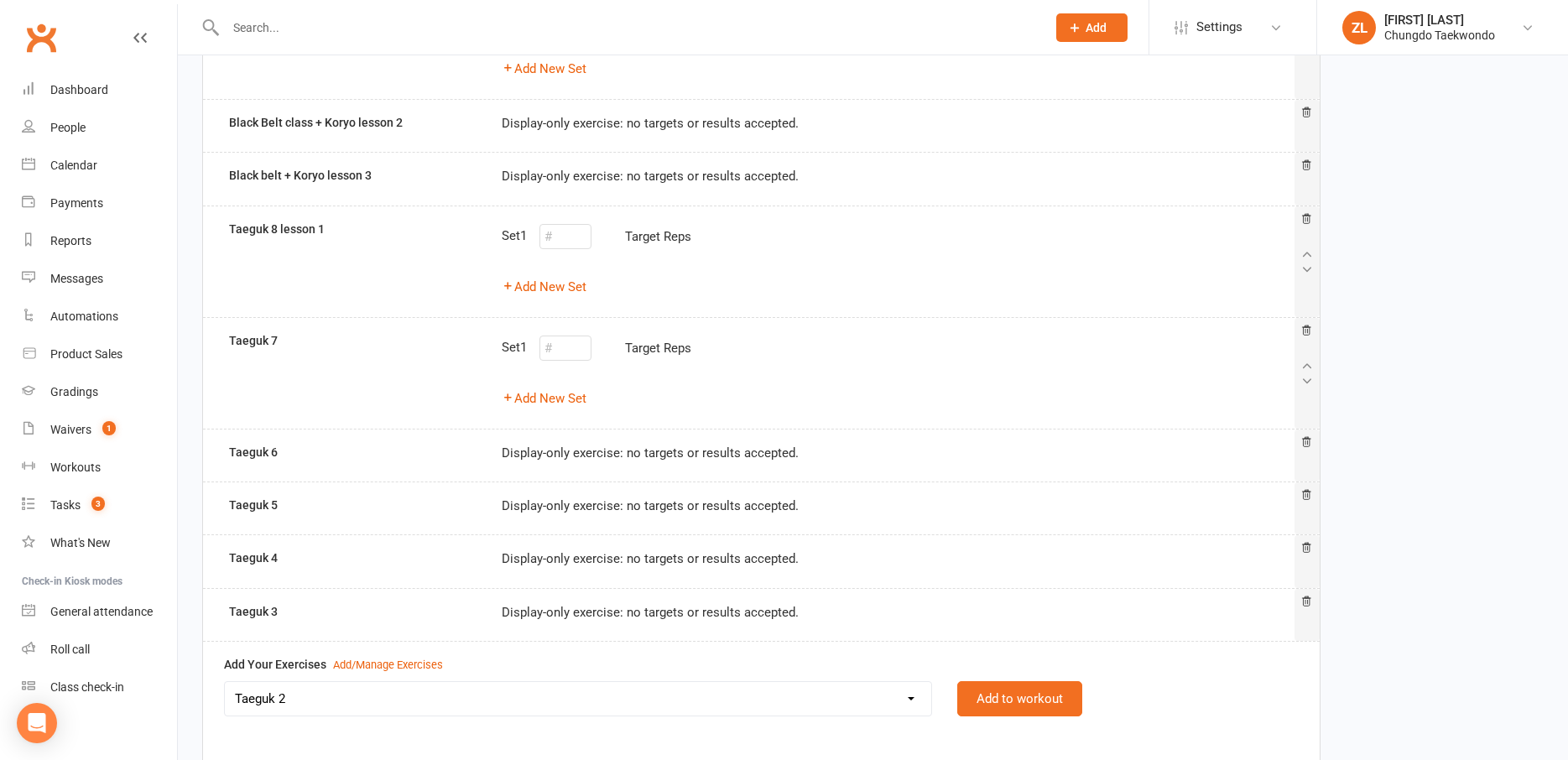 click on "Aremaki, an momtong maki, han sonnal maki Black Belt class + Koryo lesson 1 Black Belt class + Koryo lesson 2 Black belt + Koryo lesson 3 Chonji Pattern Tutorial Julien Le Seminar ([MONTH] [DAY] [YEAR]) Left Hand Pattern Tutorial Right Hand, Left Hand Patterns + Chonji Right Hand Pattern Tutorial Strength and balance 2 Strength and Balance 3 Strength and balance session 1 Stretching class 2 Stretching session 1 Taeguk 1 Taeguk 2 Taeguk 3 Taeguk 4 Taeguk 5 Taeguk 6 Taeguk 7 Taeguk 8 lesson 1 Taekwondo Fitness 2 Taekwondo Fitness 3 TKD Fitness lesson 1 Add to workout" at bounding box center (761, 711) 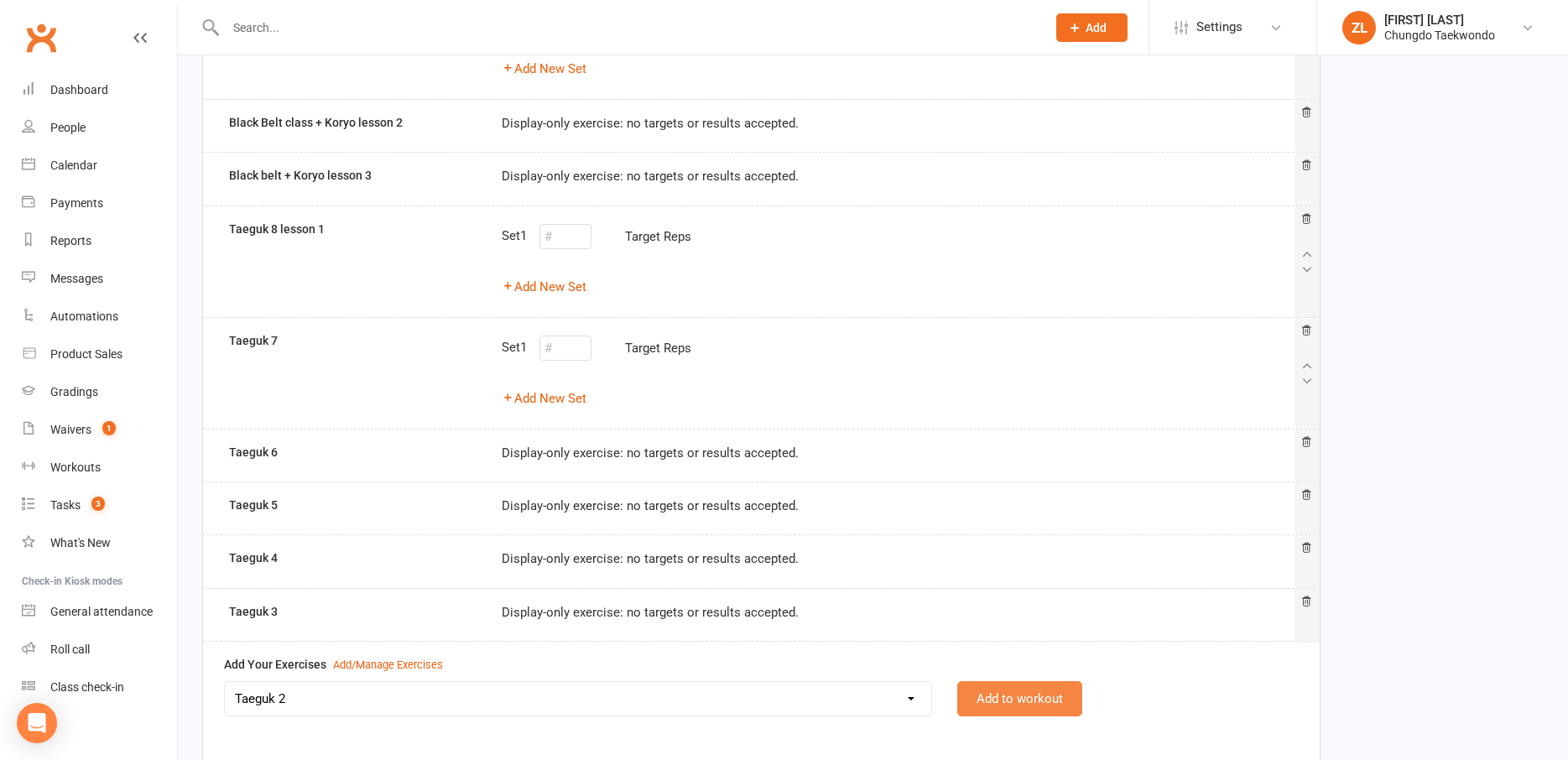 click on "Add to workout" at bounding box center [1019, 699] 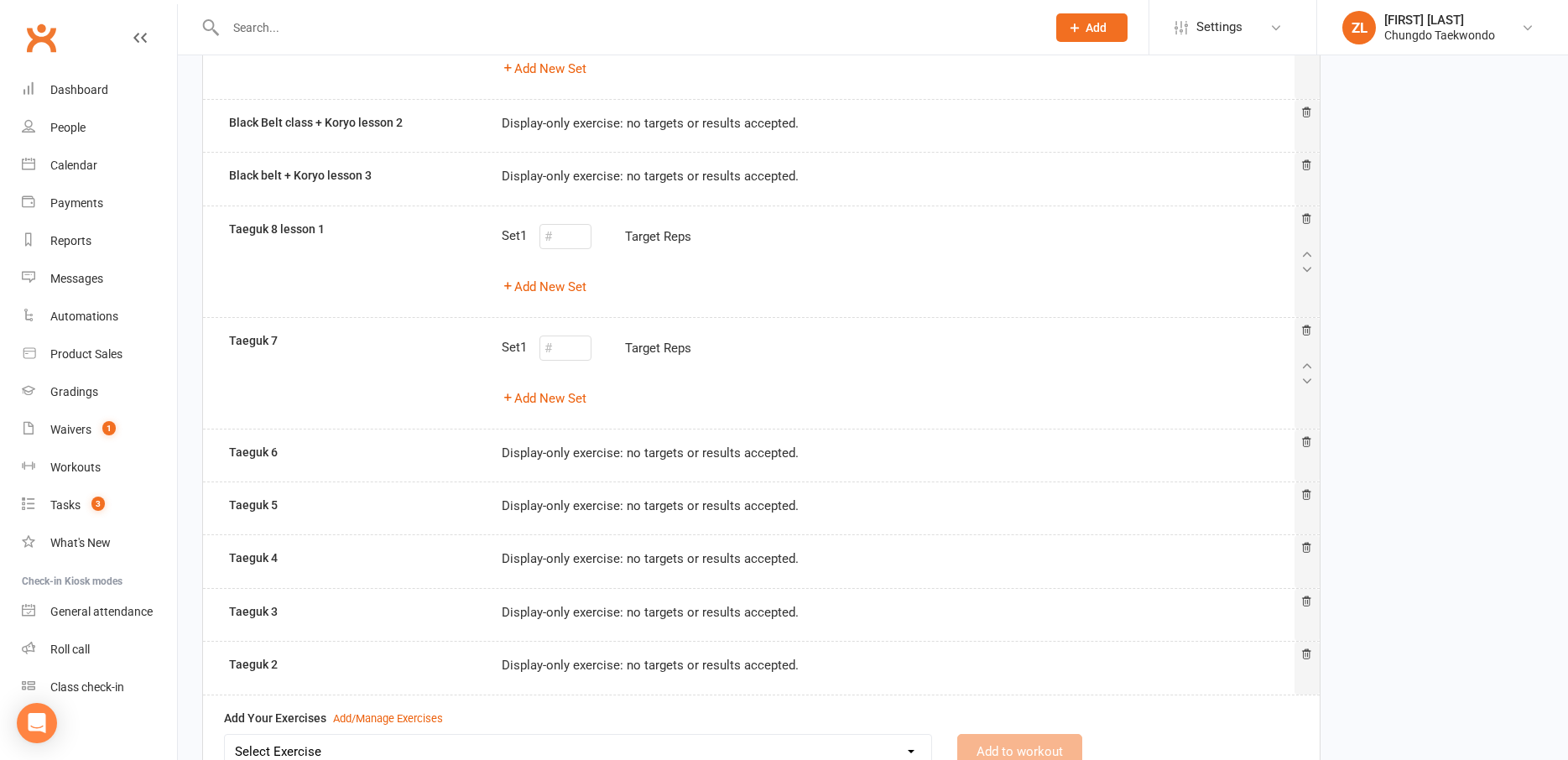 click on "Select Exercise Aremaki, an momtong maki, han sonnal maki Black Belt class + Koryo lesson 1 Black Belt class + Koryo lesson 2 Black belt + Koryo lesson 3 Chonji Pattern Tutorial Julien Le Seminar (7 May 2020) Left Hand Pattern Tutorial Right Hand, Left Hand Patterns + Chonji Right Hand Pattern Tutorial Strength and balance 2 Strength and Balance 3 Strength and balance session 1 Stretching class 2 Stretching session 1 Taeguk 1 Taeguk 2 Taeguk 3 Taeguk 4 Taeguk 5 Taeguk 6 Taeguk 7 Taeguk 8 lesson 1 Taekwondo Fitness 2 Taekwondo Fitness 3 TKD Fitness lesson 1" at bounding box center [578, 752] 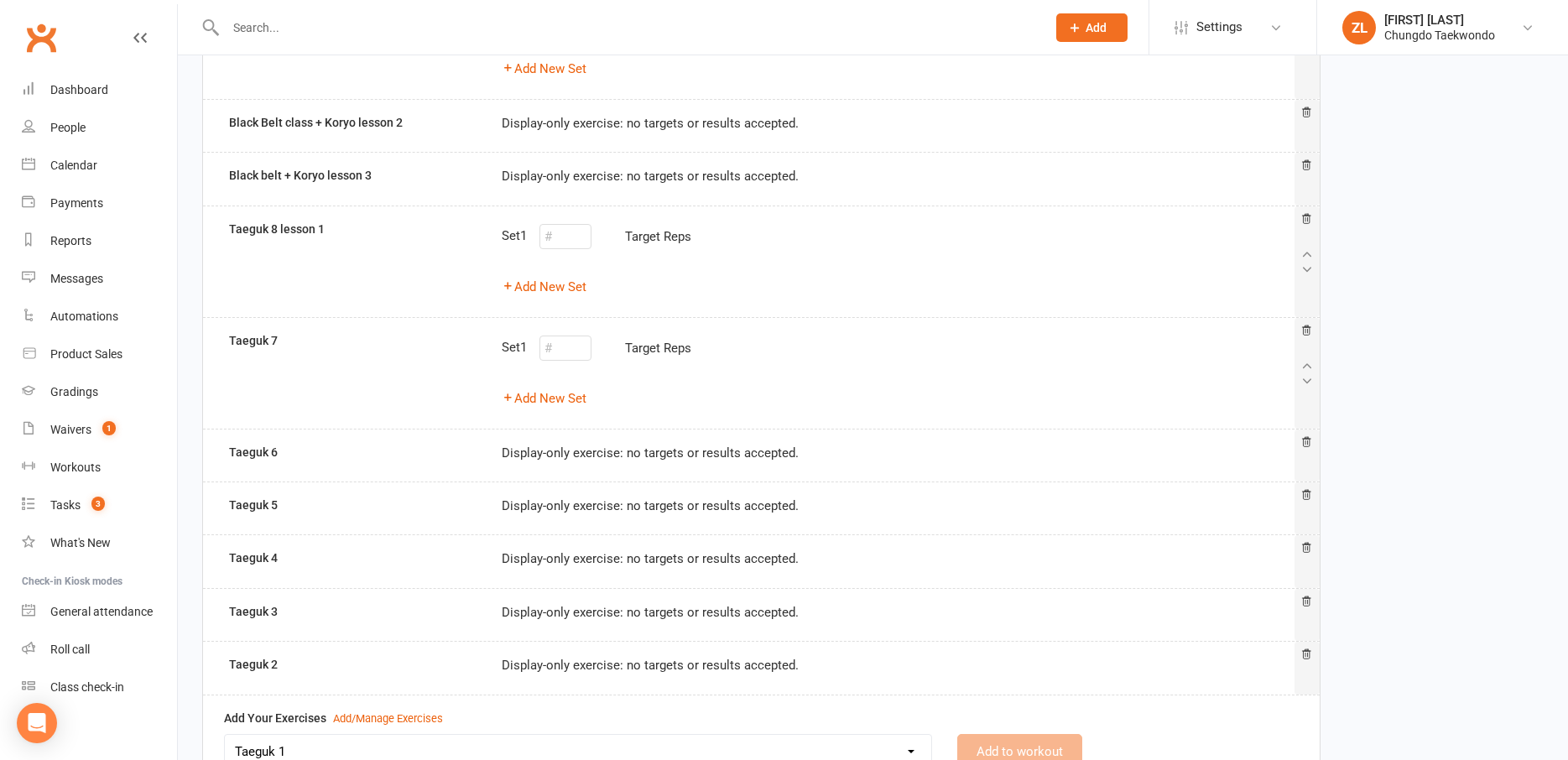 click on "Taeguk 1" at bounding box center (0, 0) 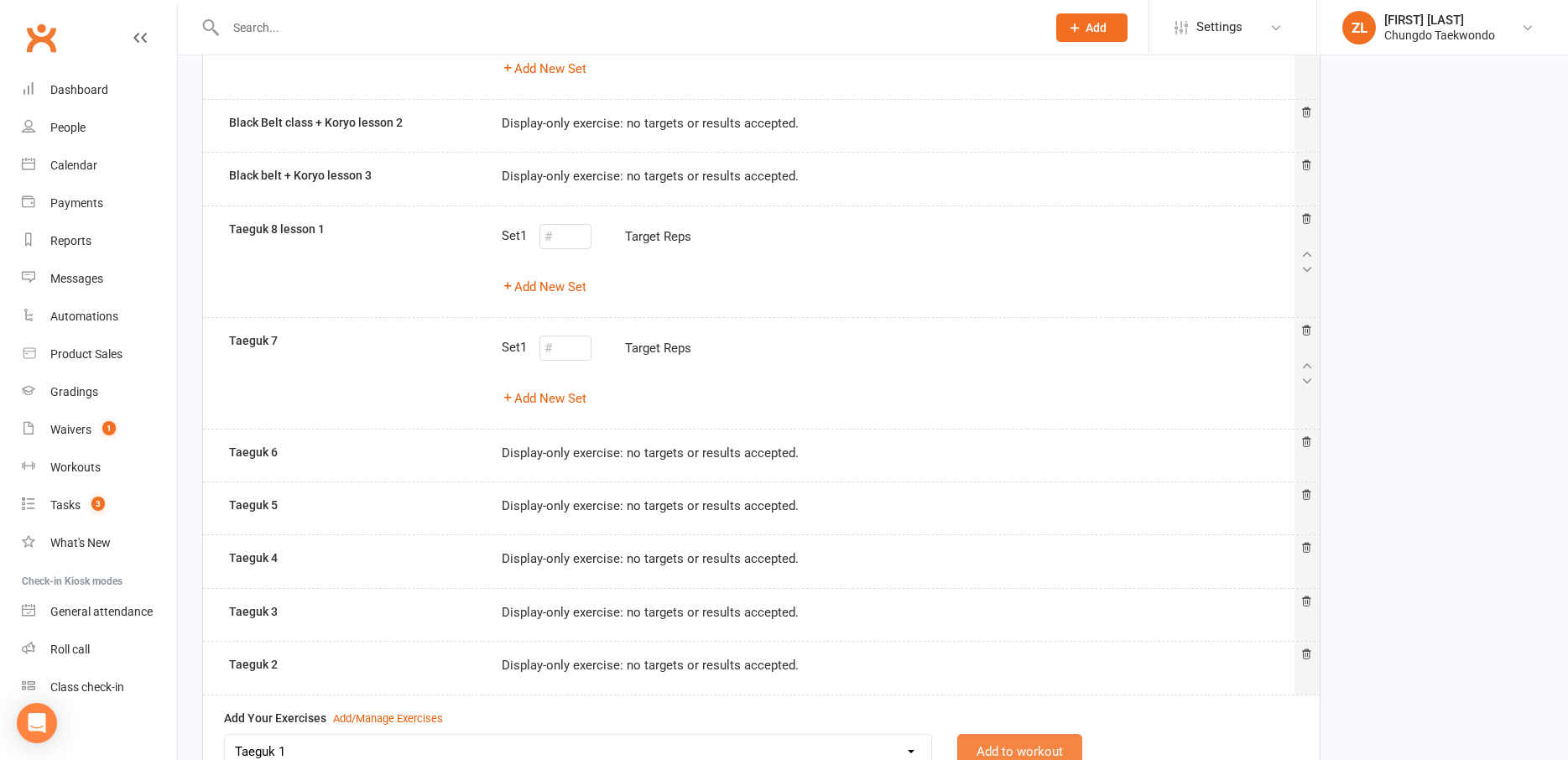 click on "Add to workout" at bounding box center [1019, 752] 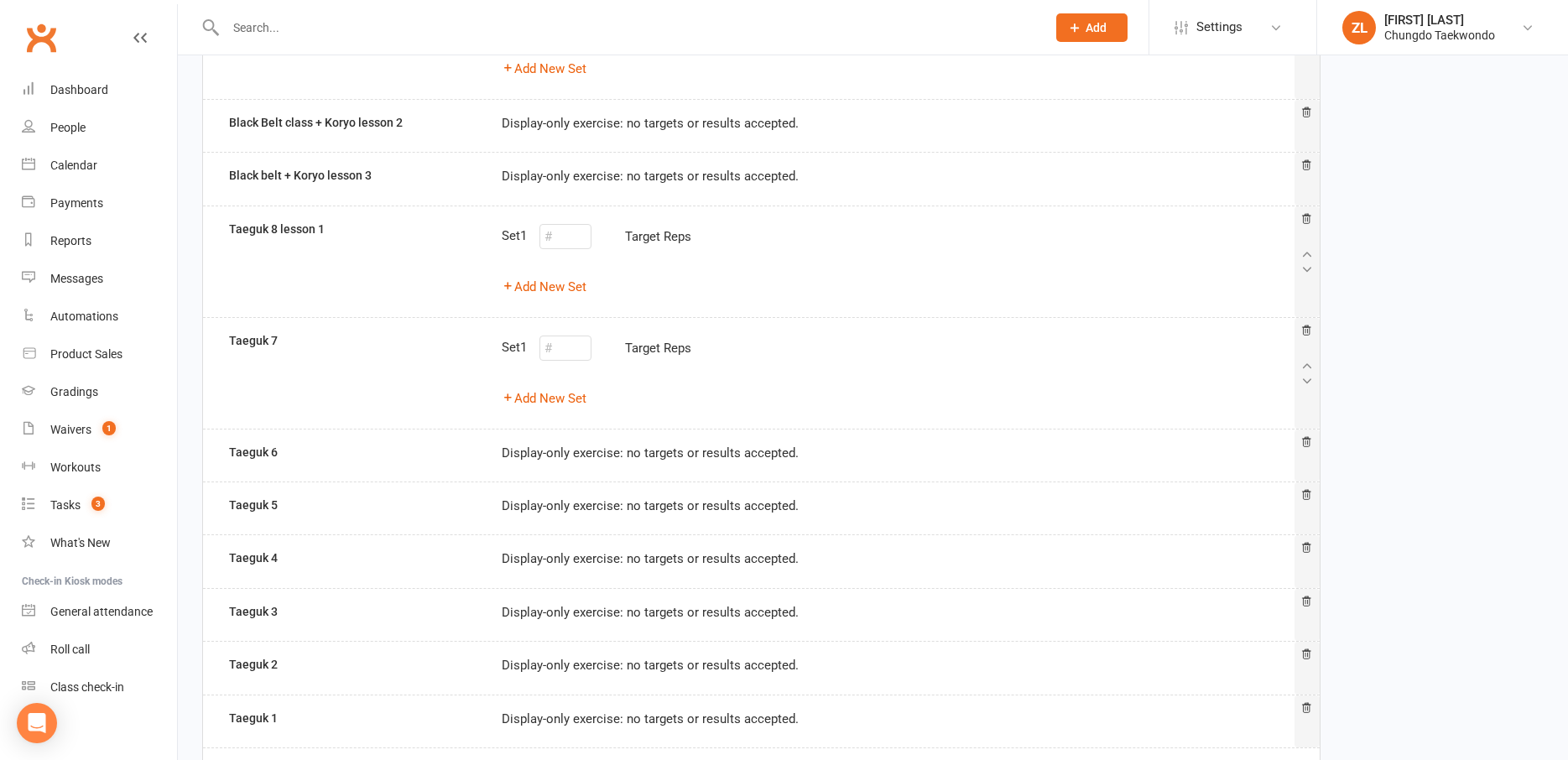 scroll, scrollTop: 414, scrollLeft: 0, axis: vertical 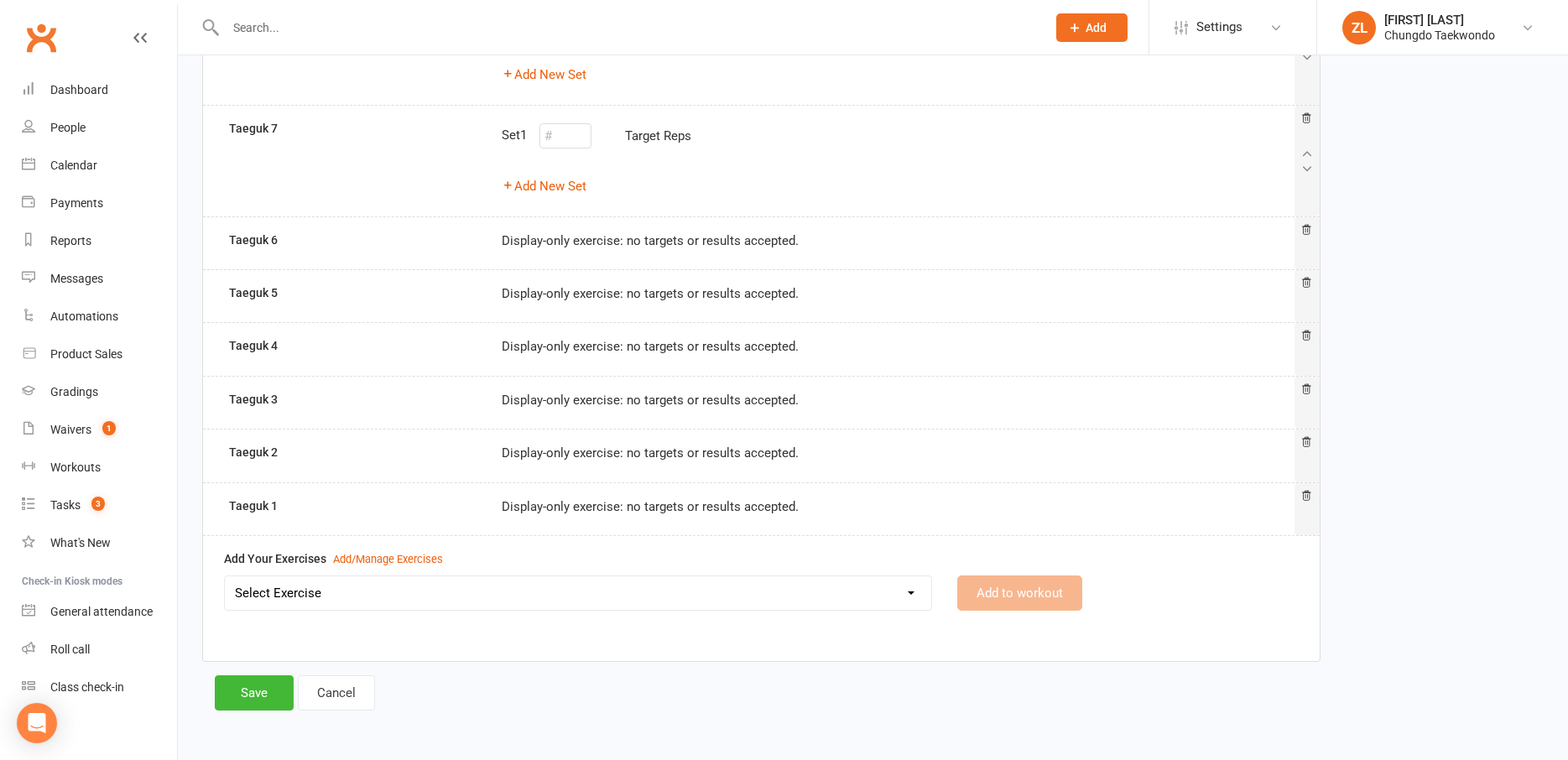 click on "Select Exercise Aremaki, an momtong maki, han sonnal maki Black Belt class + Koryo lesson 1 Black Belt class + Koryo lesson 2 Black belt + Koryo lesson 3 Chonji Pattern Tutorial Julien Le Seminar (7 May 2020) Left Hand Pattern Tutorial Right Hand, Left Hand Patterns + Chonji Right Hand Pattern Tutorial Strength and balance 2 Strength and Balance 3 Strength and balance session 1 Stretching class 2 Stretching session 1 Taeguk 1 Taeguk 2 Taeguk 3 Taeguk 4 Taeguk 5 Taeguk 6 Taeguk 7 Taeguk 8 lesson 1 Taekwondo Fitness 2 Taekwondo Fitness 3 TKD Fitness lesson 1" at bounding box center [578, 593] 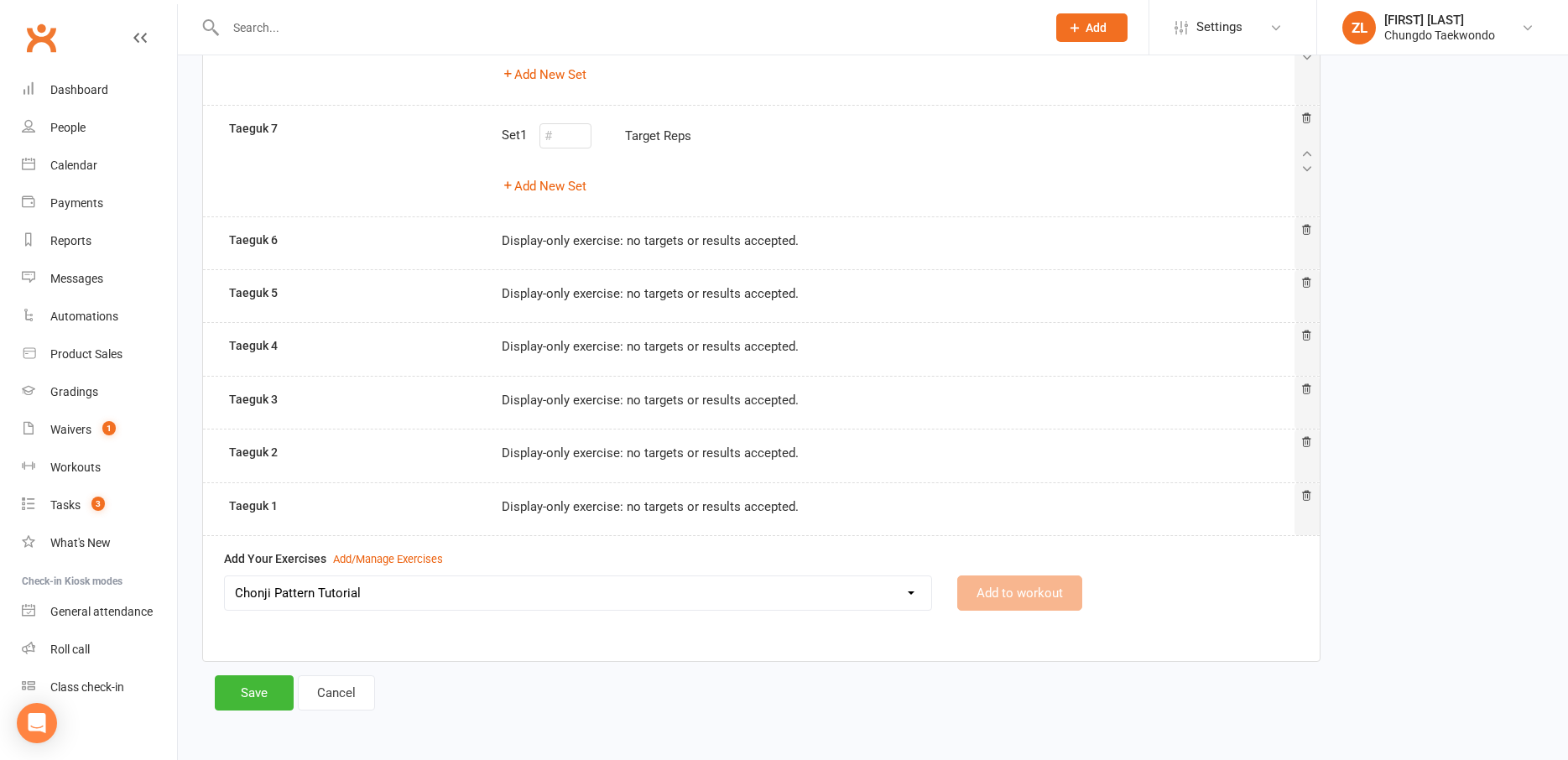 click on "Chonji Pattern Tutorial" at bounding box center [0, 0] 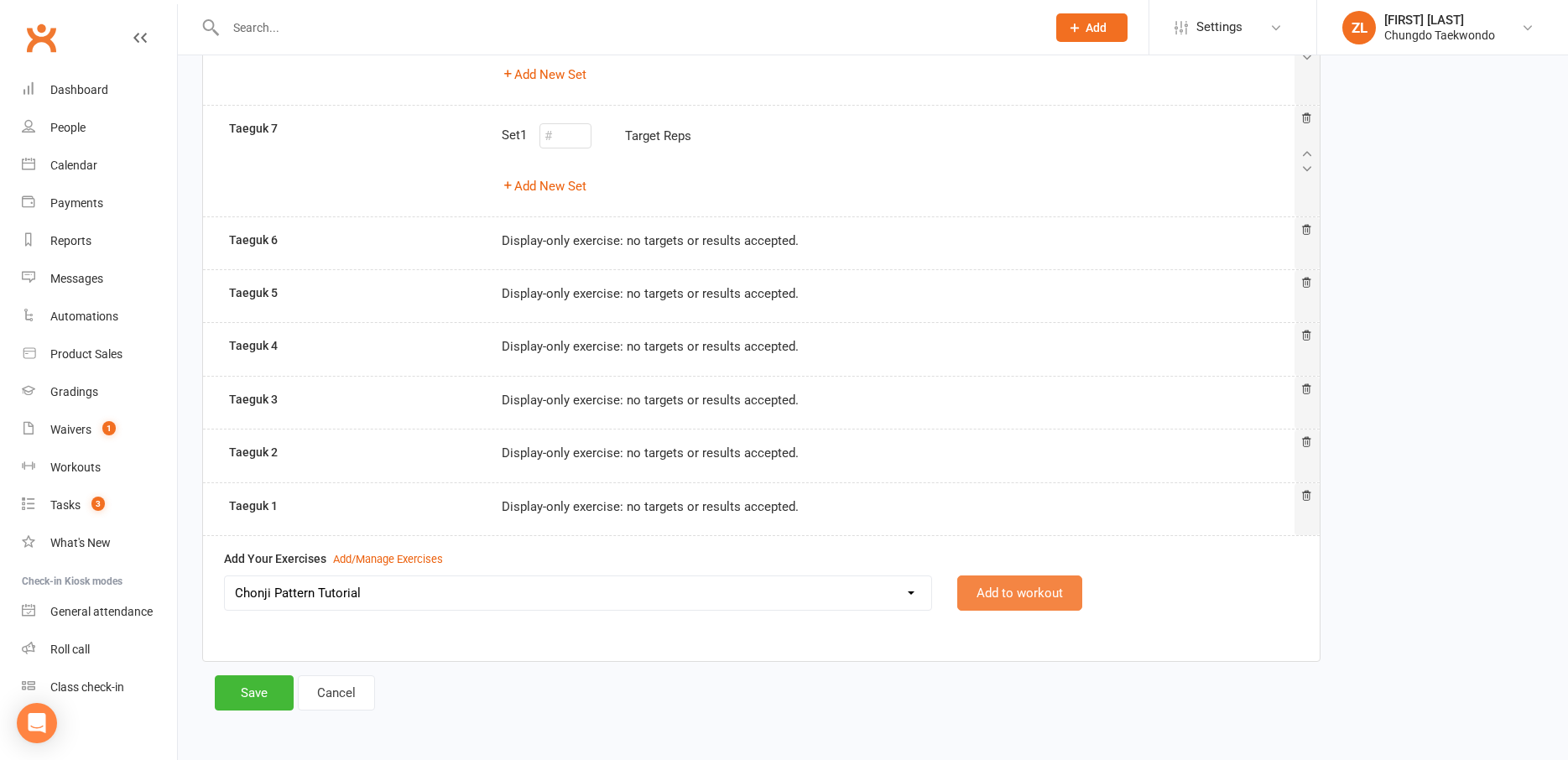 click on "Add to workout" at bounding box center (1019, 593) 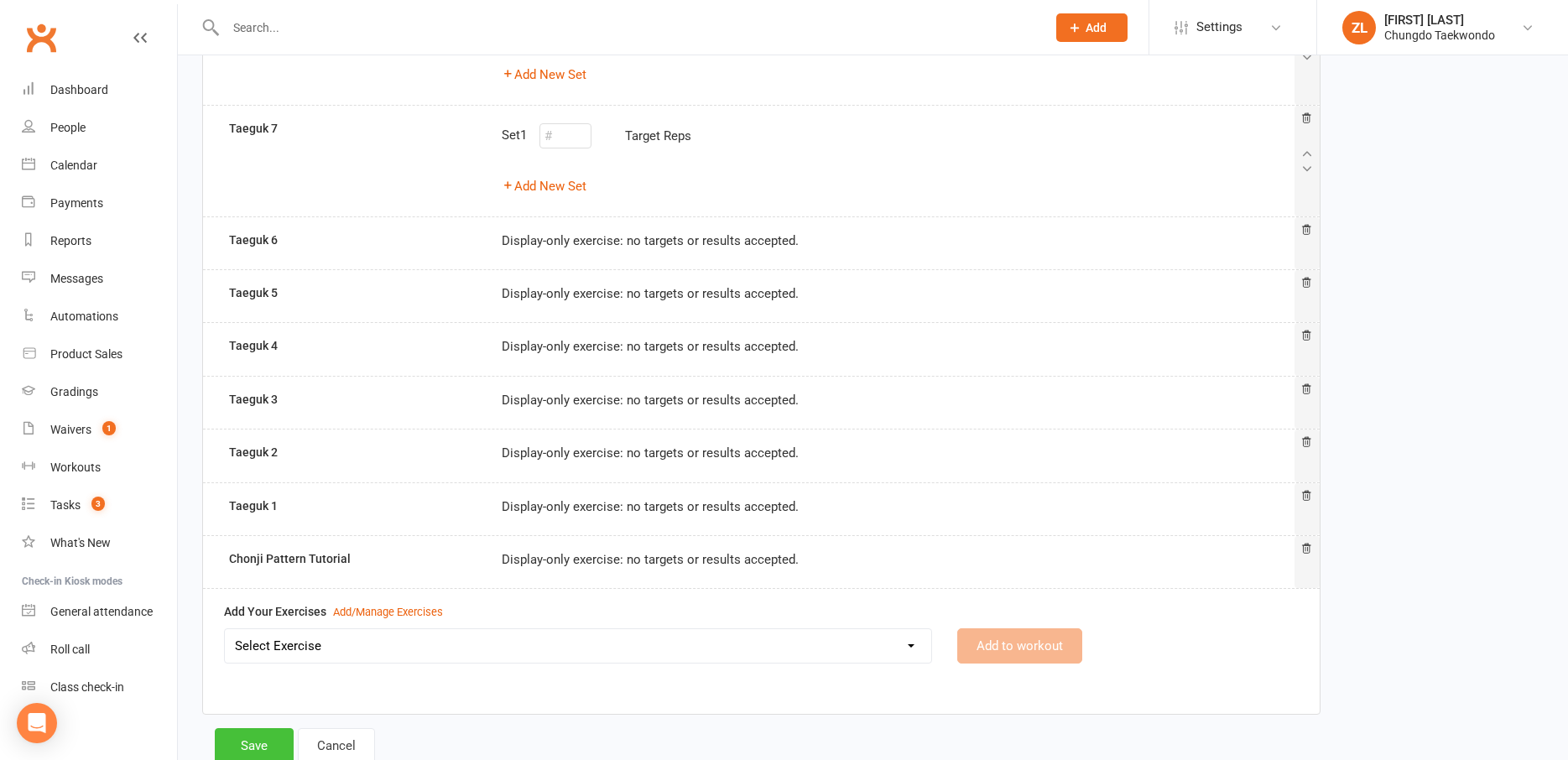 click on "Save" at bounding box center [254, 746] 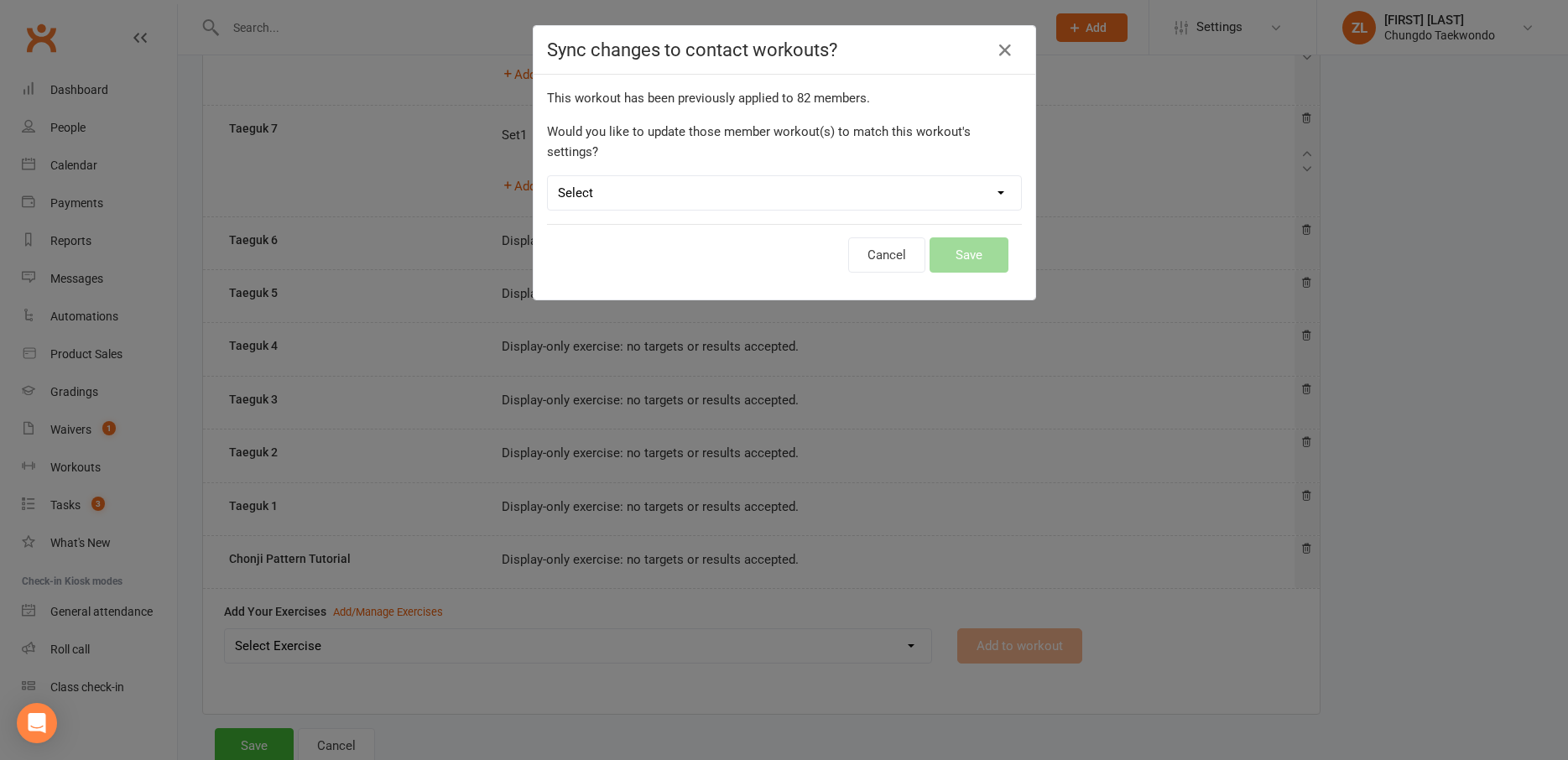 click on "Select Leave member workouts unchanged Sync workout + exercise settings to member workouts Sync workout changes only to member workouts" at bounding box center (784, 193) 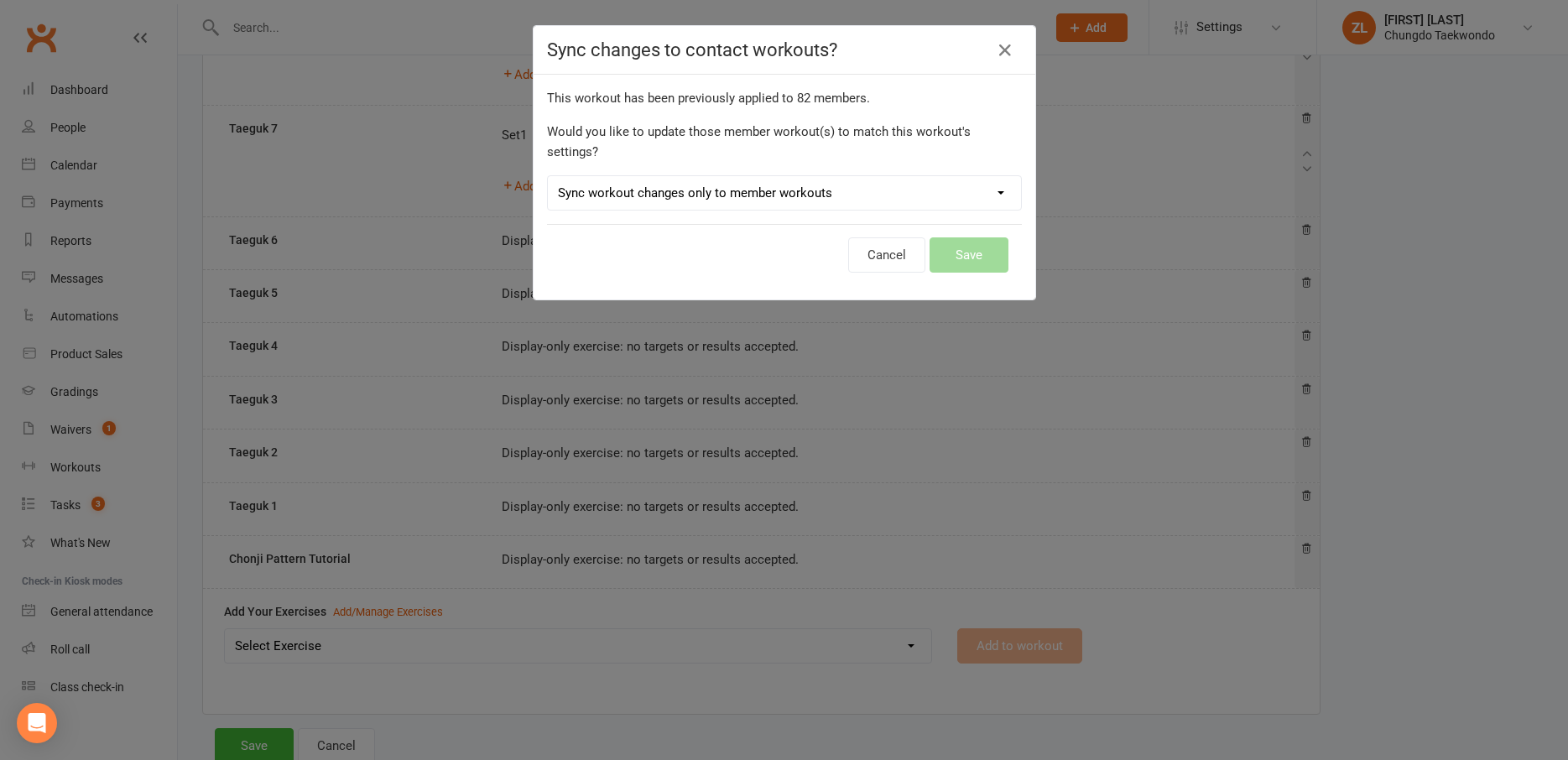 click on "Sync workout changes only to member workouts" at bounding box center (0, 0) 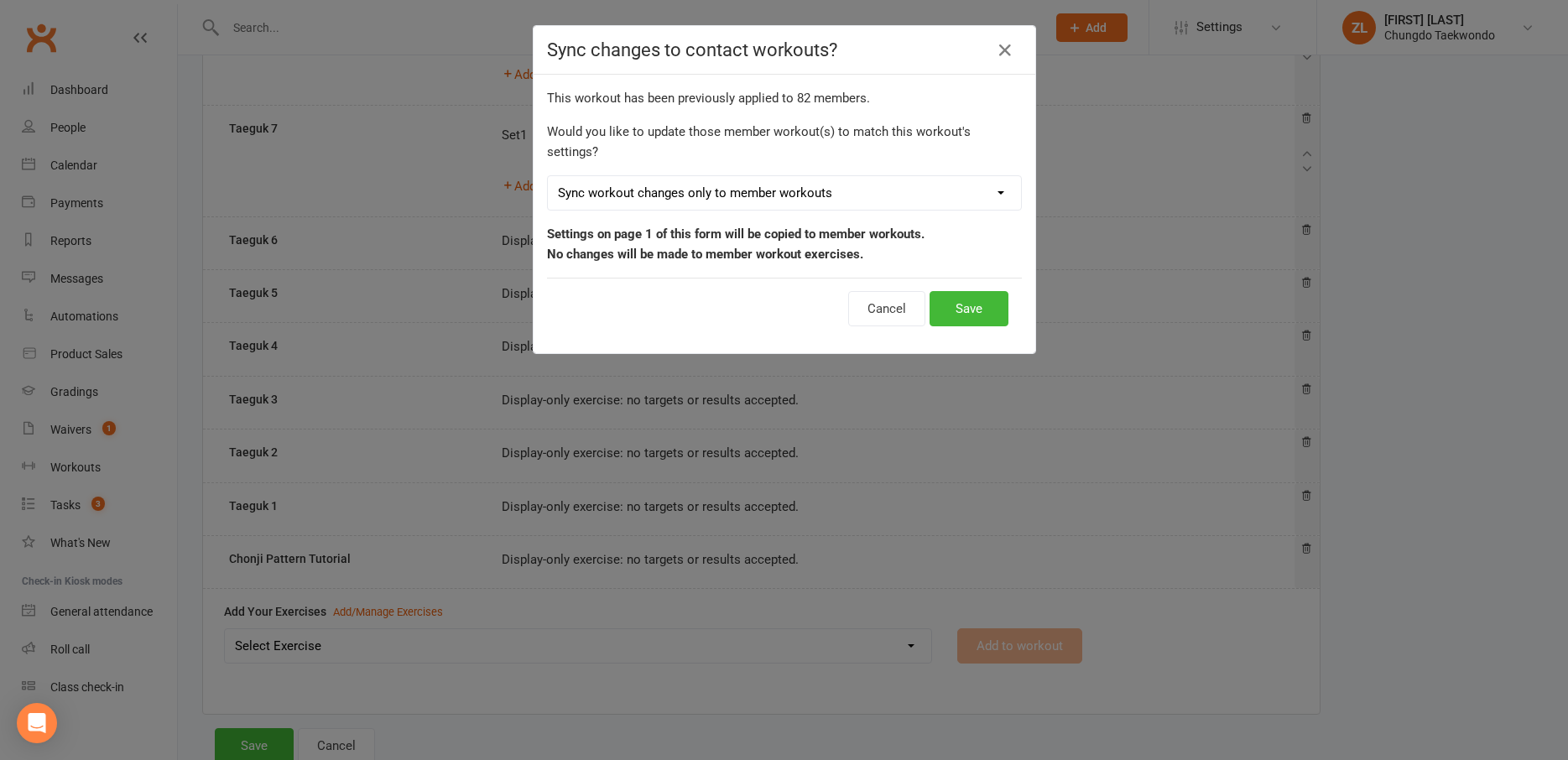 click on "Select Leave member workouts unchanged Sync workout + exercise settings to member workouts Sync workout changes only to member workouts" at bounding box center (784, 193) 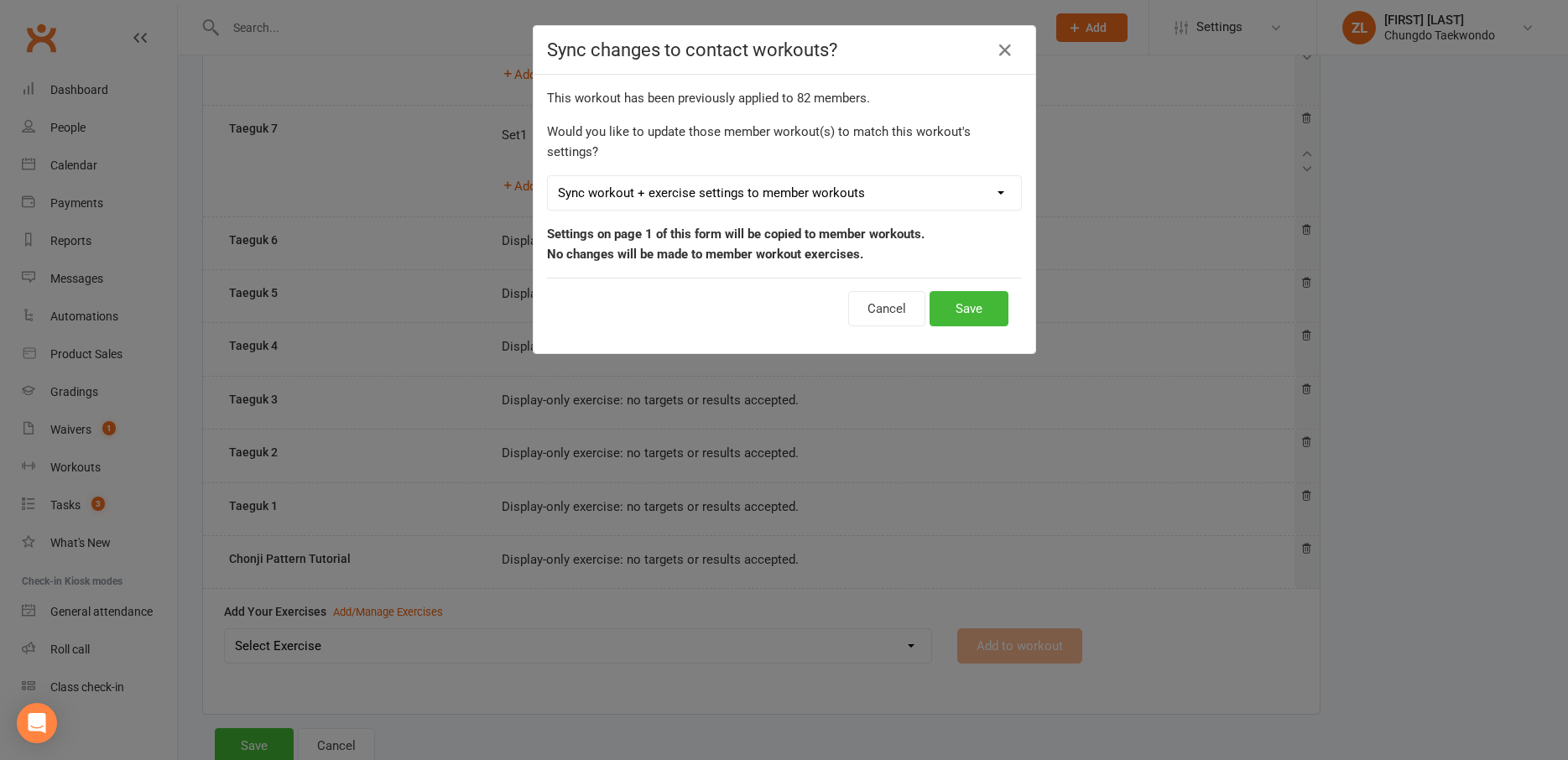 click on "Sync workout + exercise settings to member workouts" at bounding box center (0, 0) 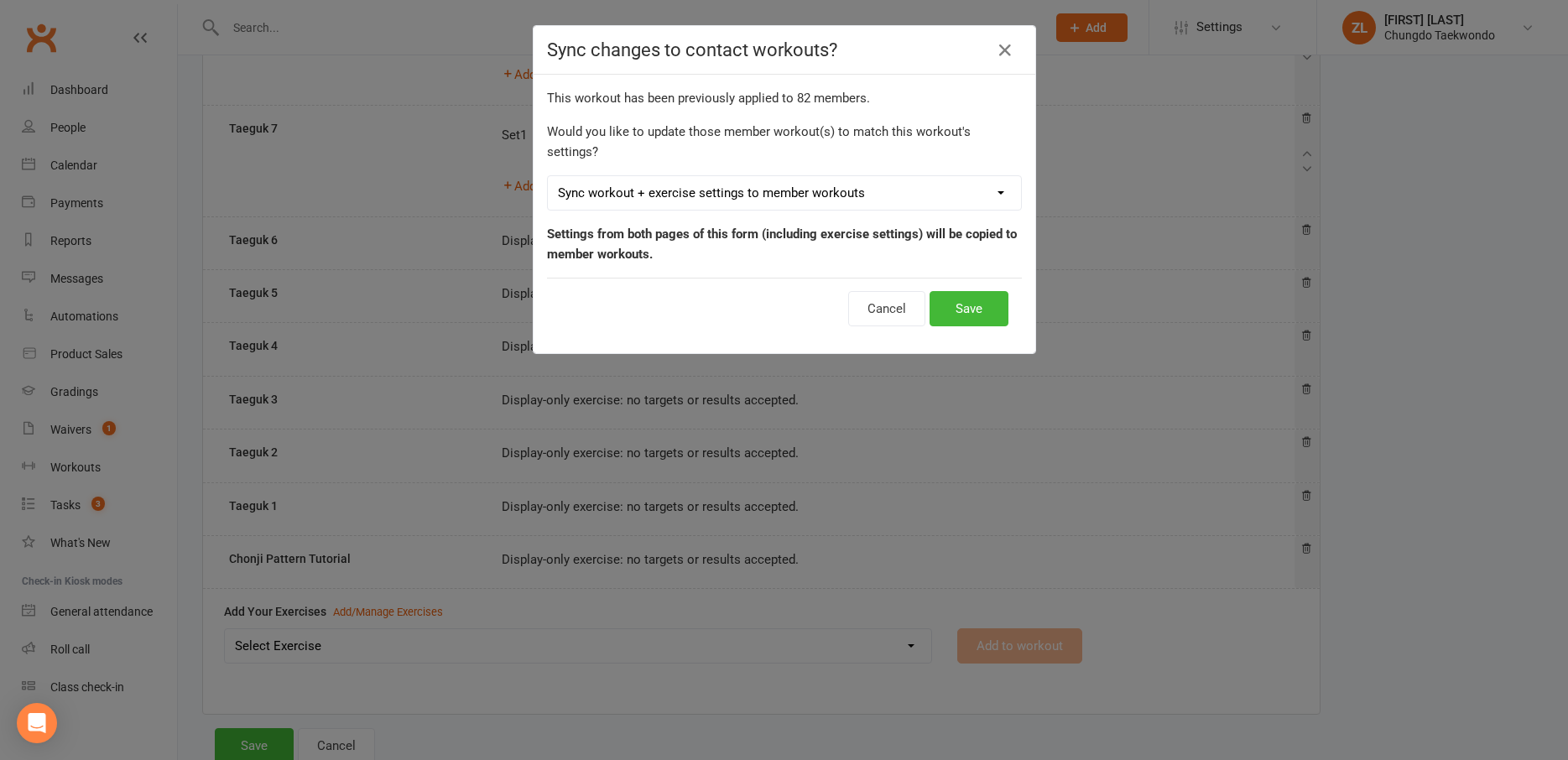 click on "Select Leave member workouts unchanged Sync workout + exercise settings to member workouts Sync workout changes only to member workouts" at bounding box center (784, 193) 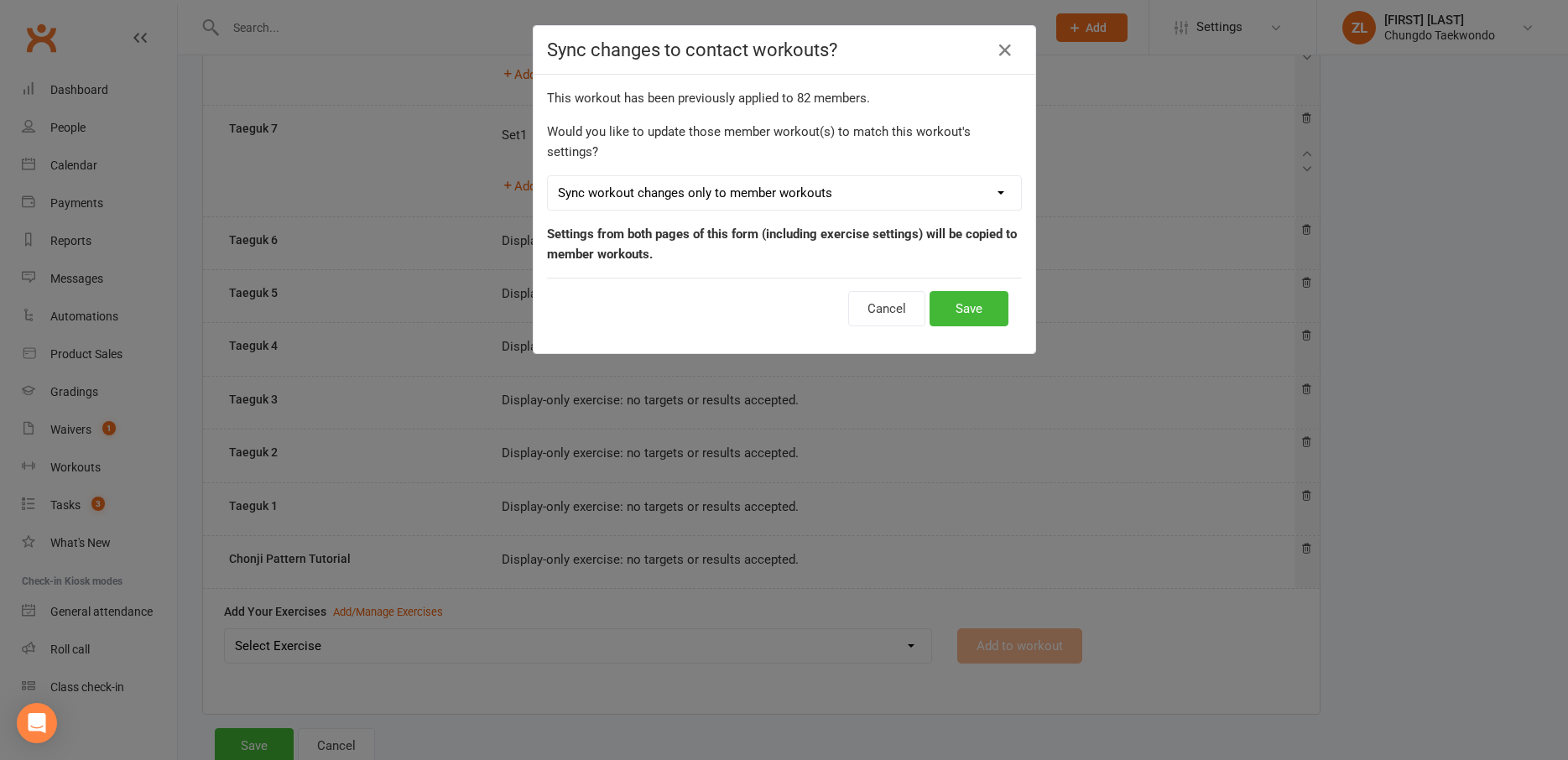 click on "Sync workout changes only to member workouts" at bounding box center (0, 0) 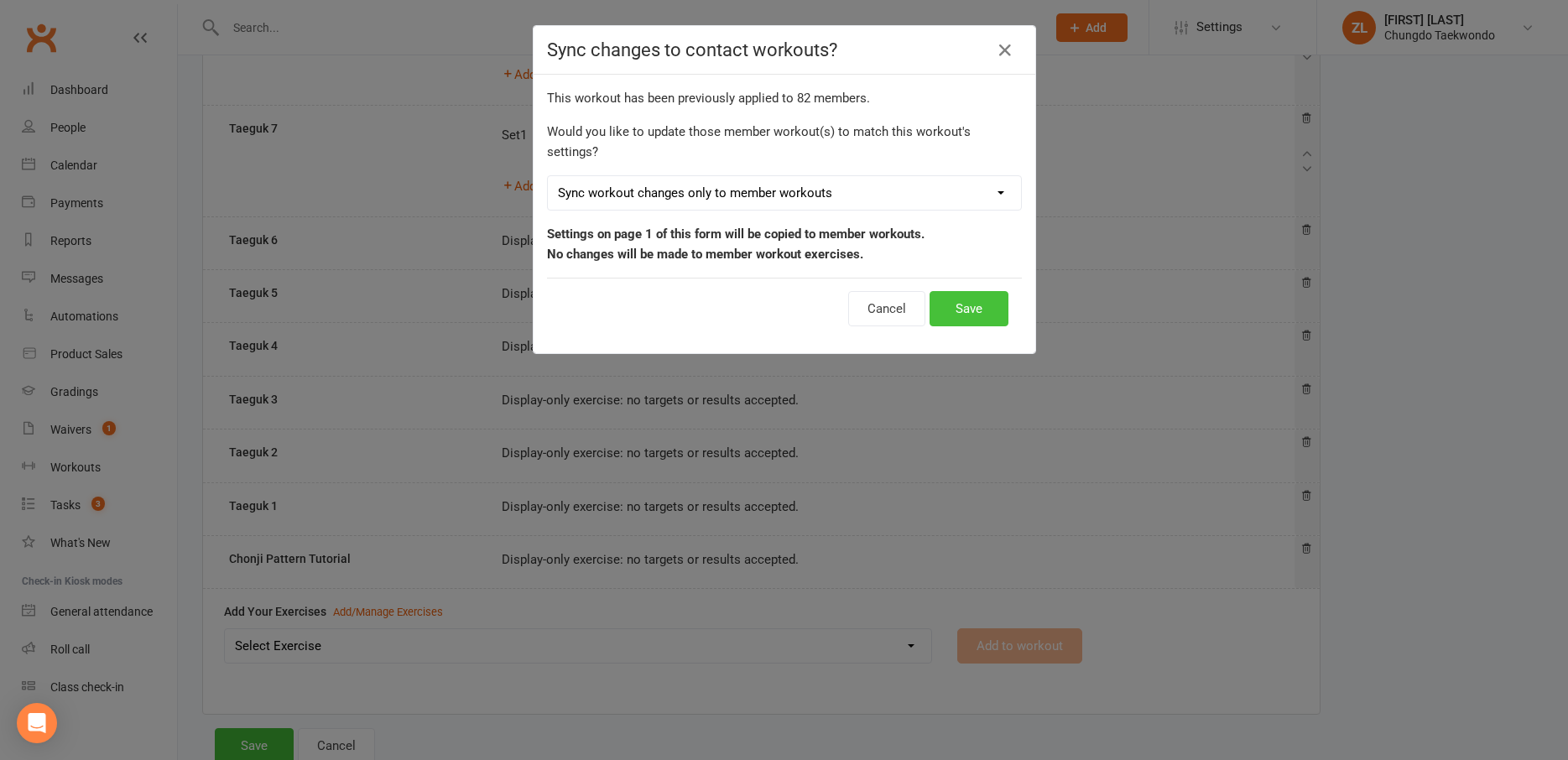 click on "Save" at bounding box center (969, 309) 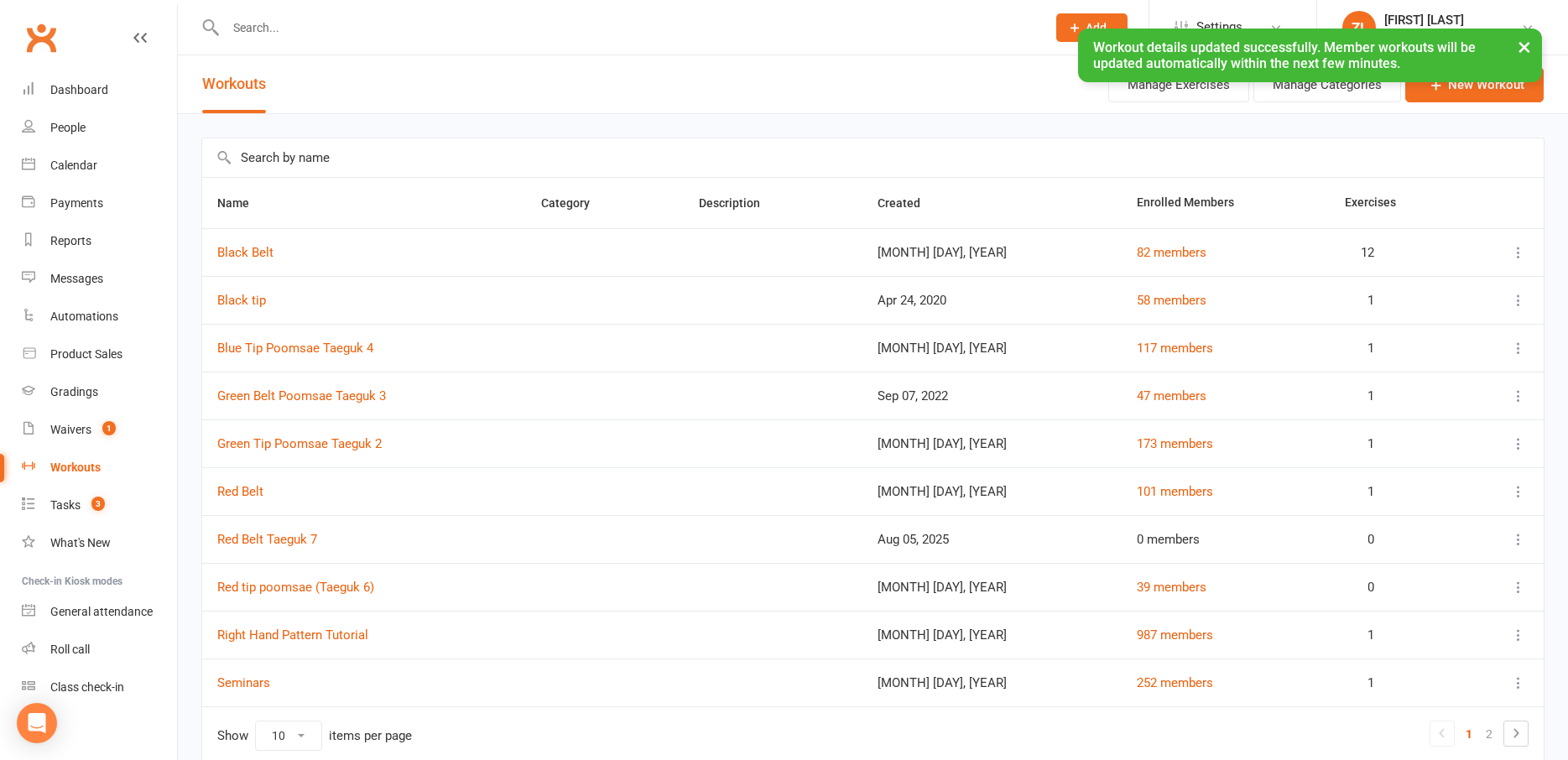 scroll, scrollTop: 75, scrollLeft: 0, axis: vertical 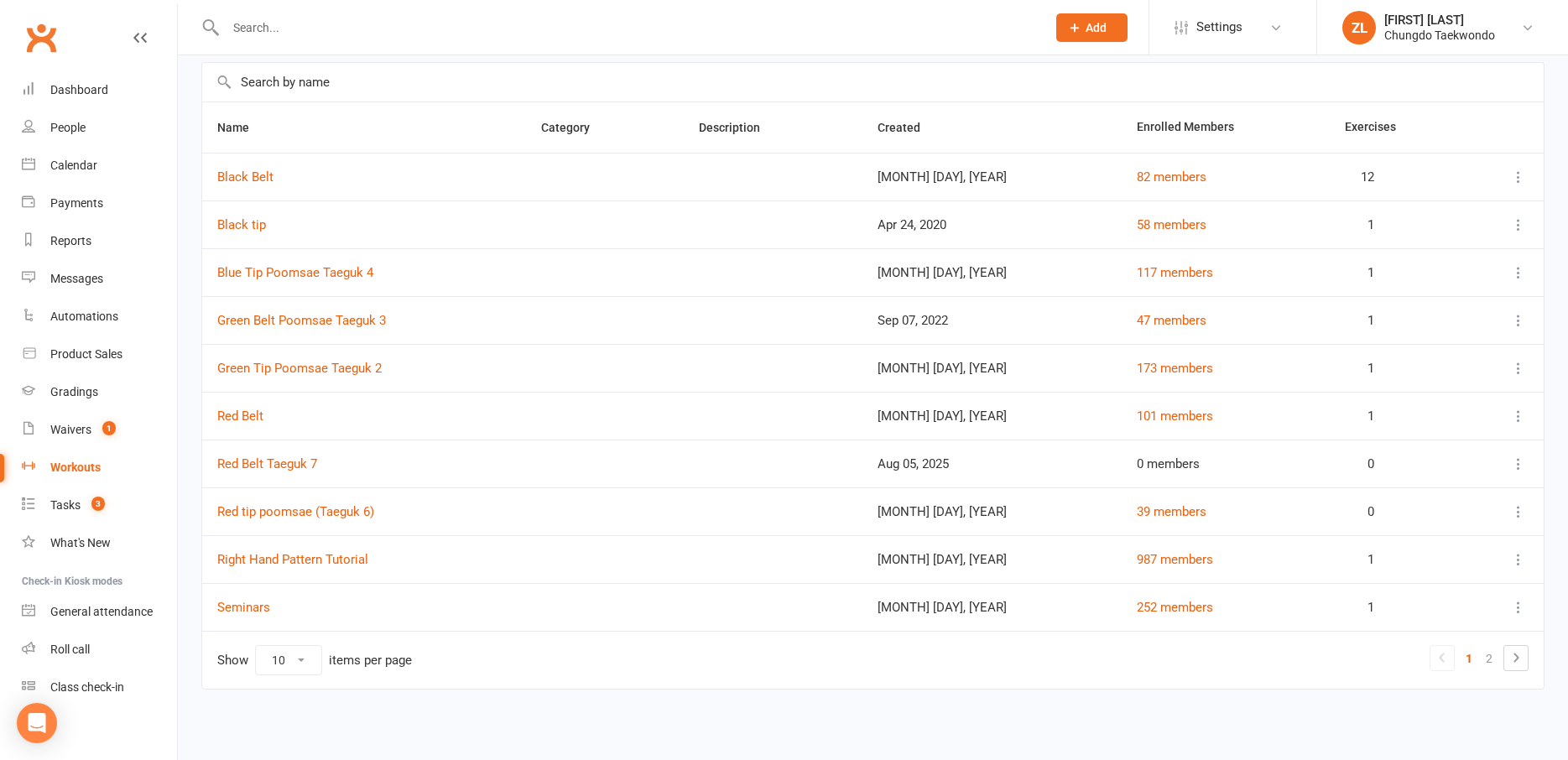 click at bounding box center [1519, 416] 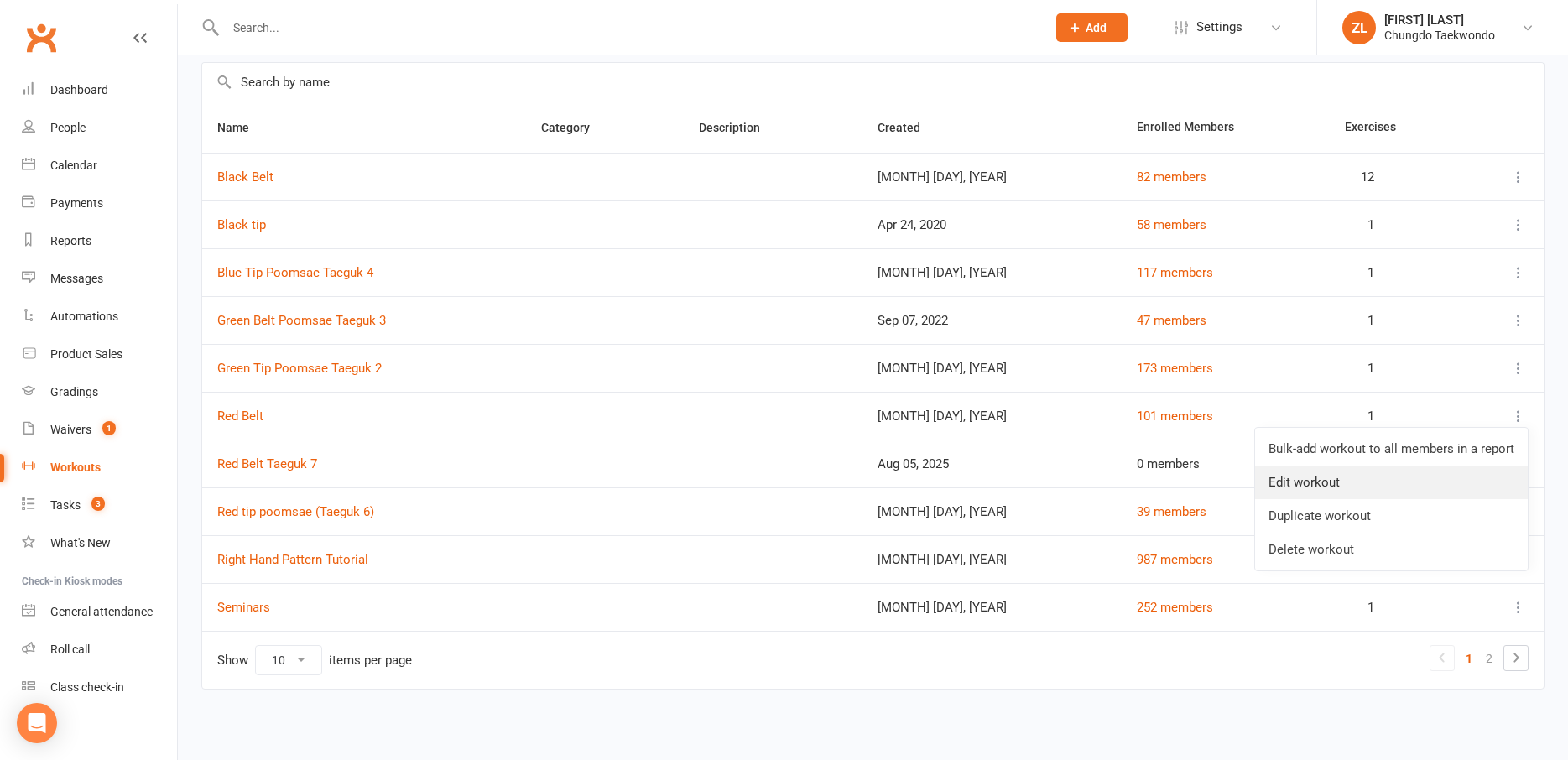 click on "Edit workout" at bounding box center (1391, 482) 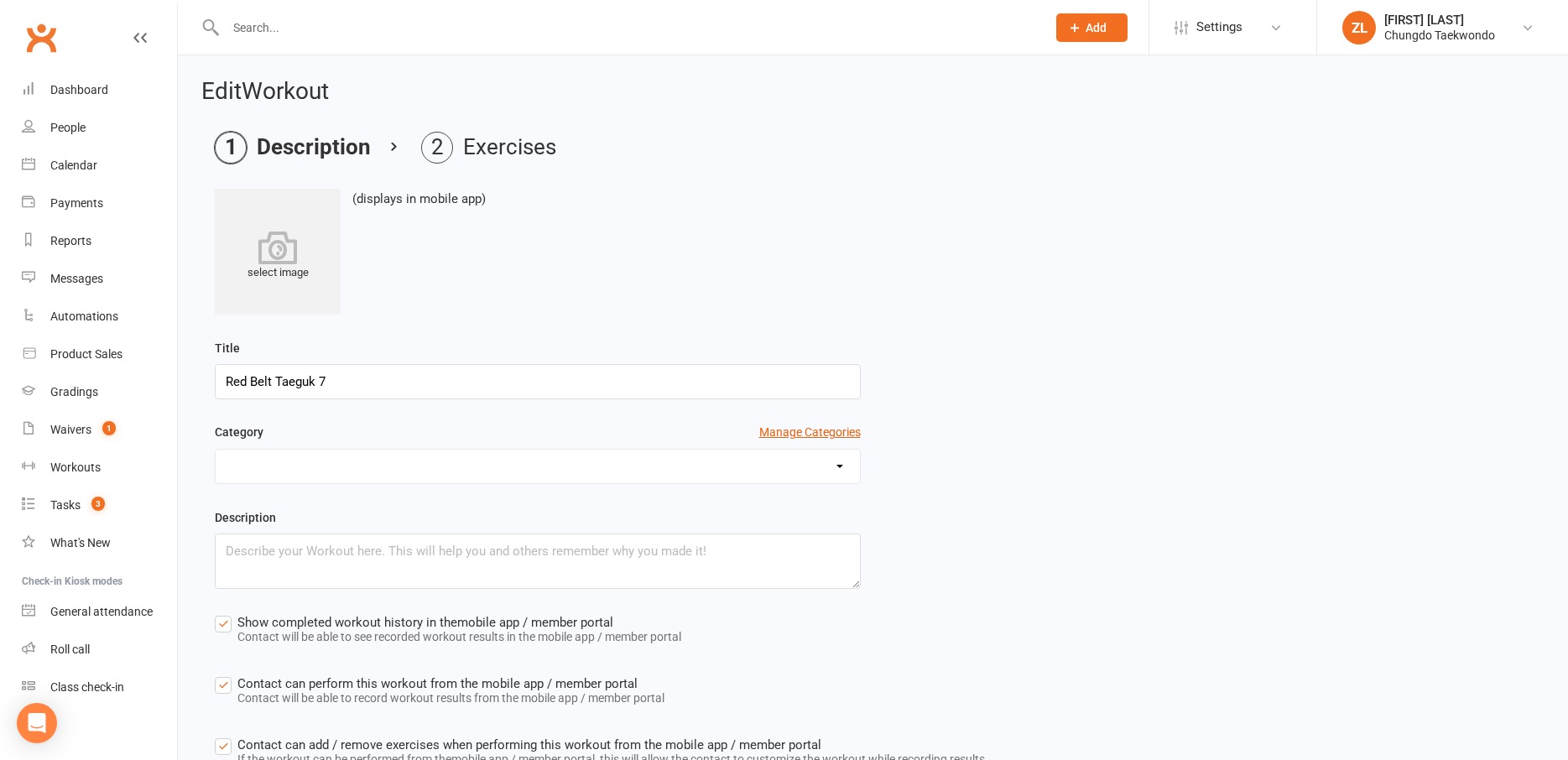 scroll, scrollTop: 126, scrollLeft: 0, axis: vertical 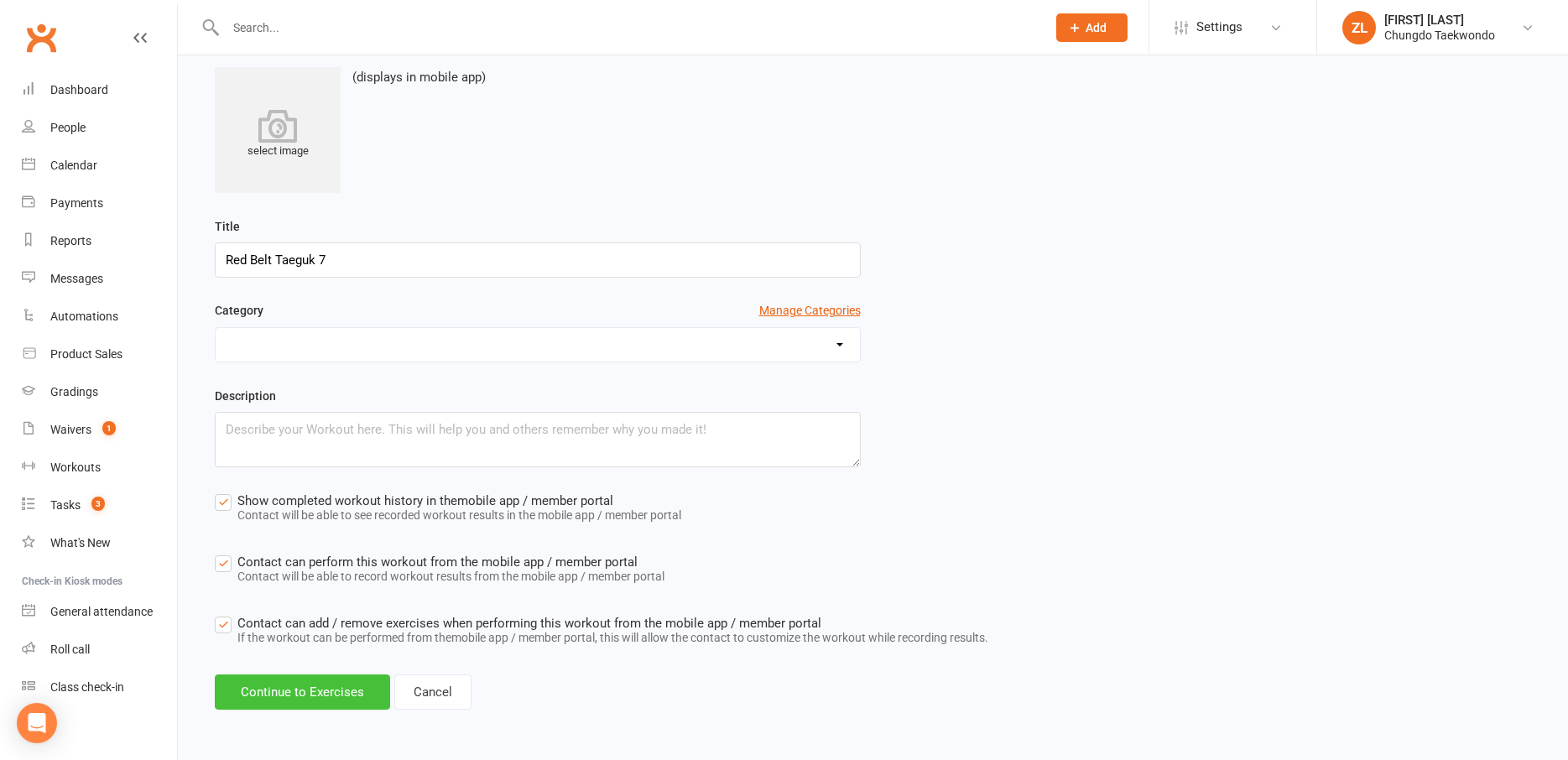 type on "Red Belt Taeguk 7" 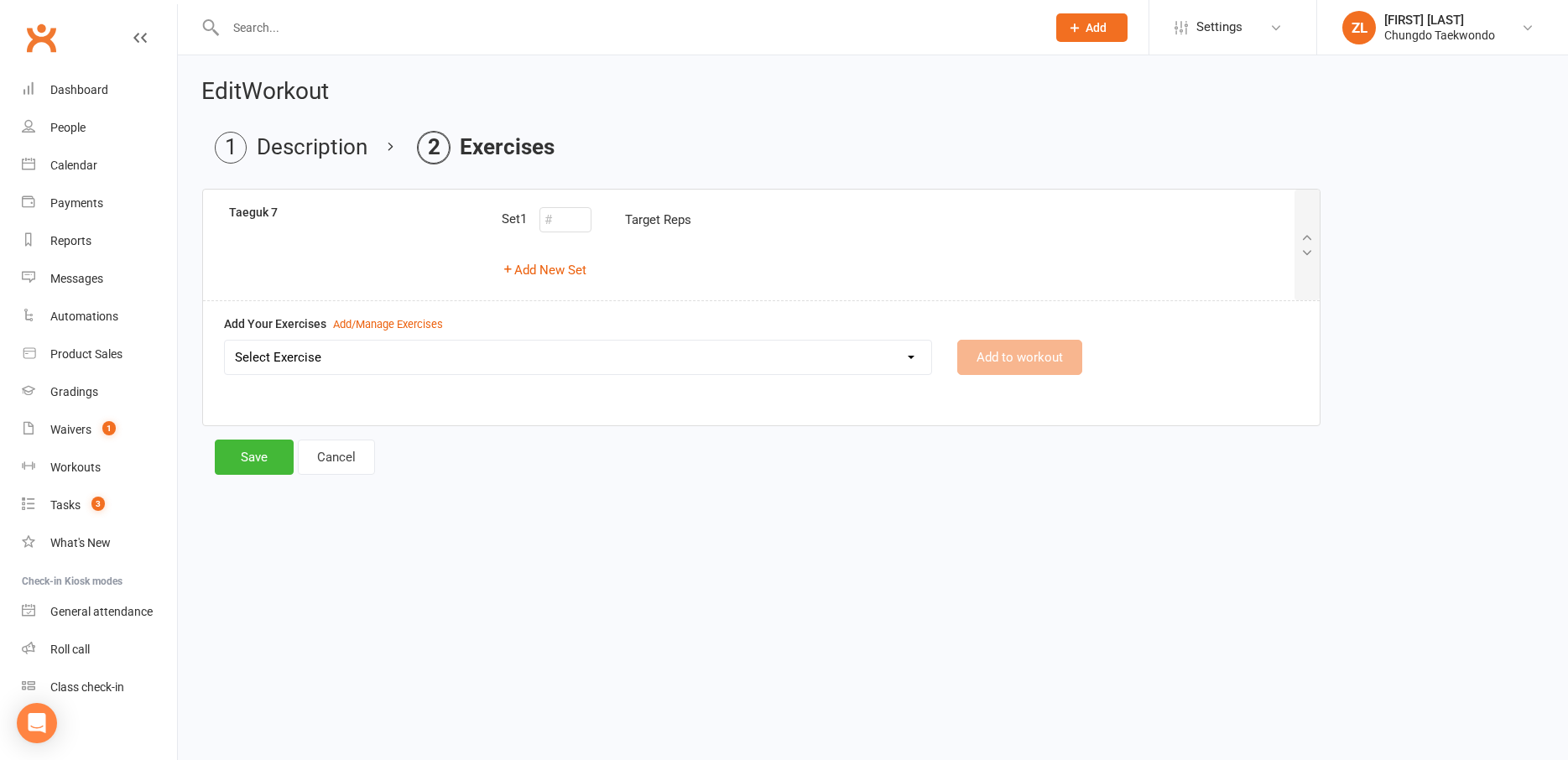 scroll, scrollTop: 0, scrollLeft: 0, axis: both 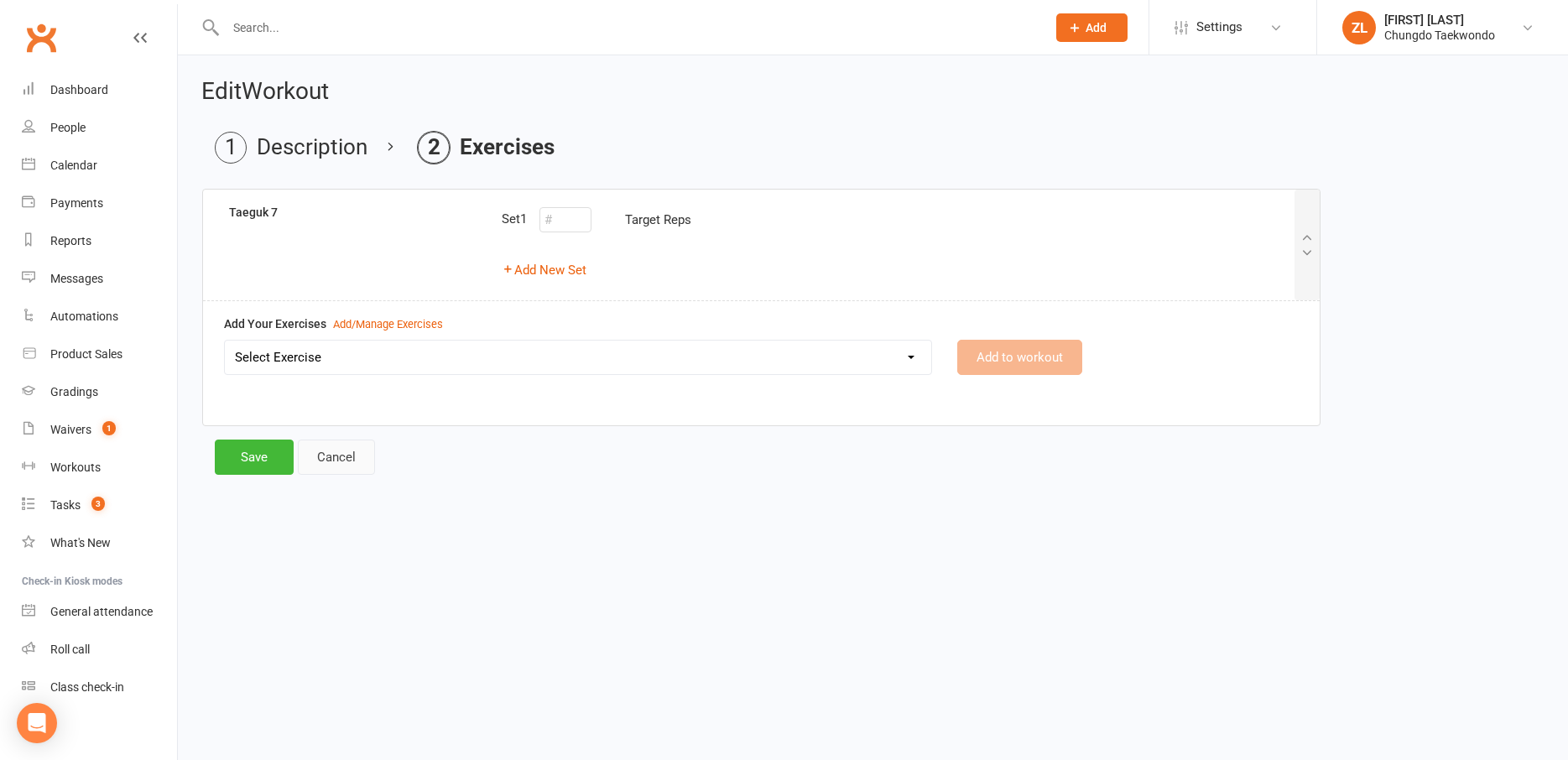 click on "Cancel" at bounding box center (336, 457) 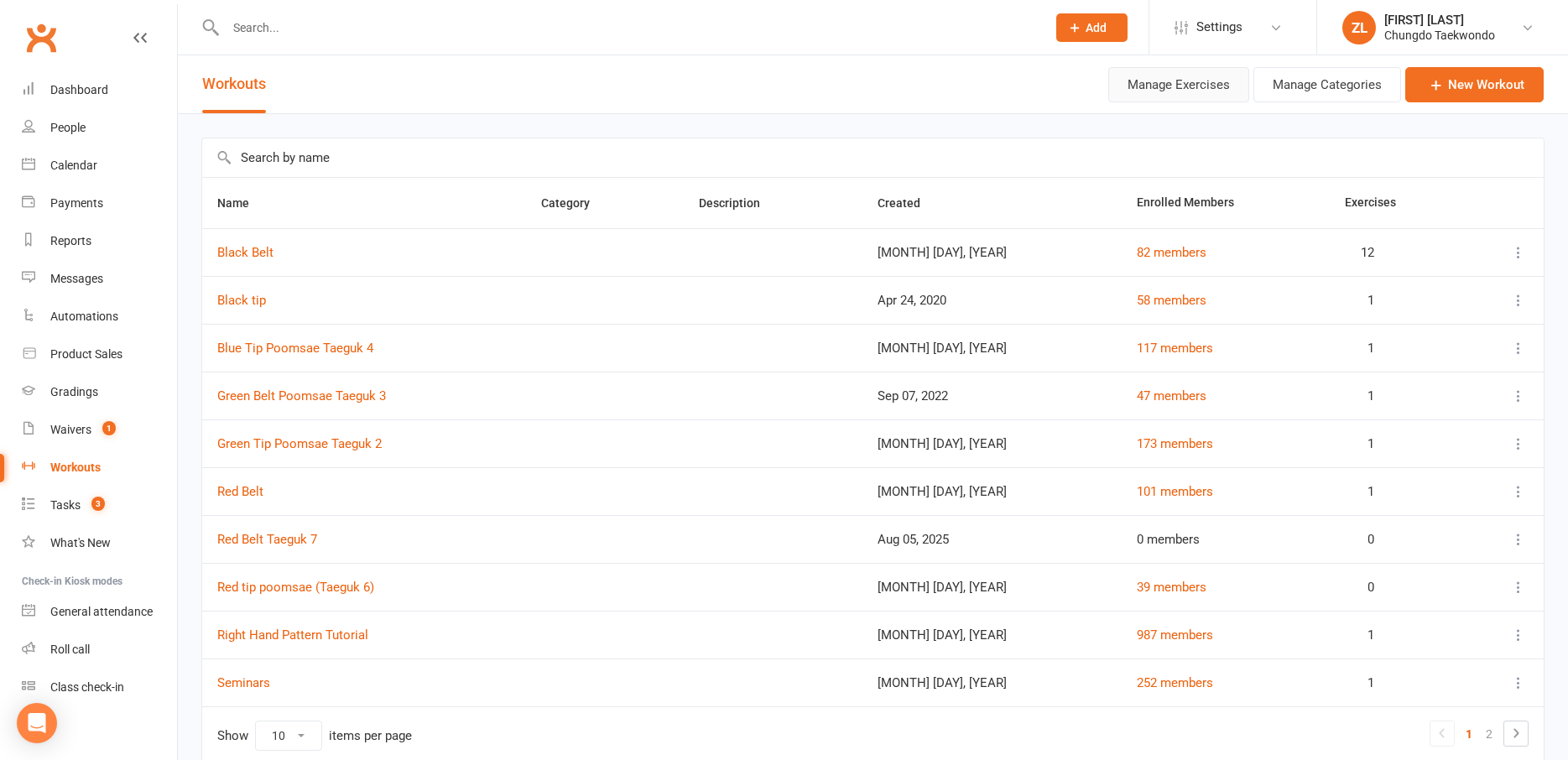 click on "Manage Exercises" at bounding box center (1179, 85) 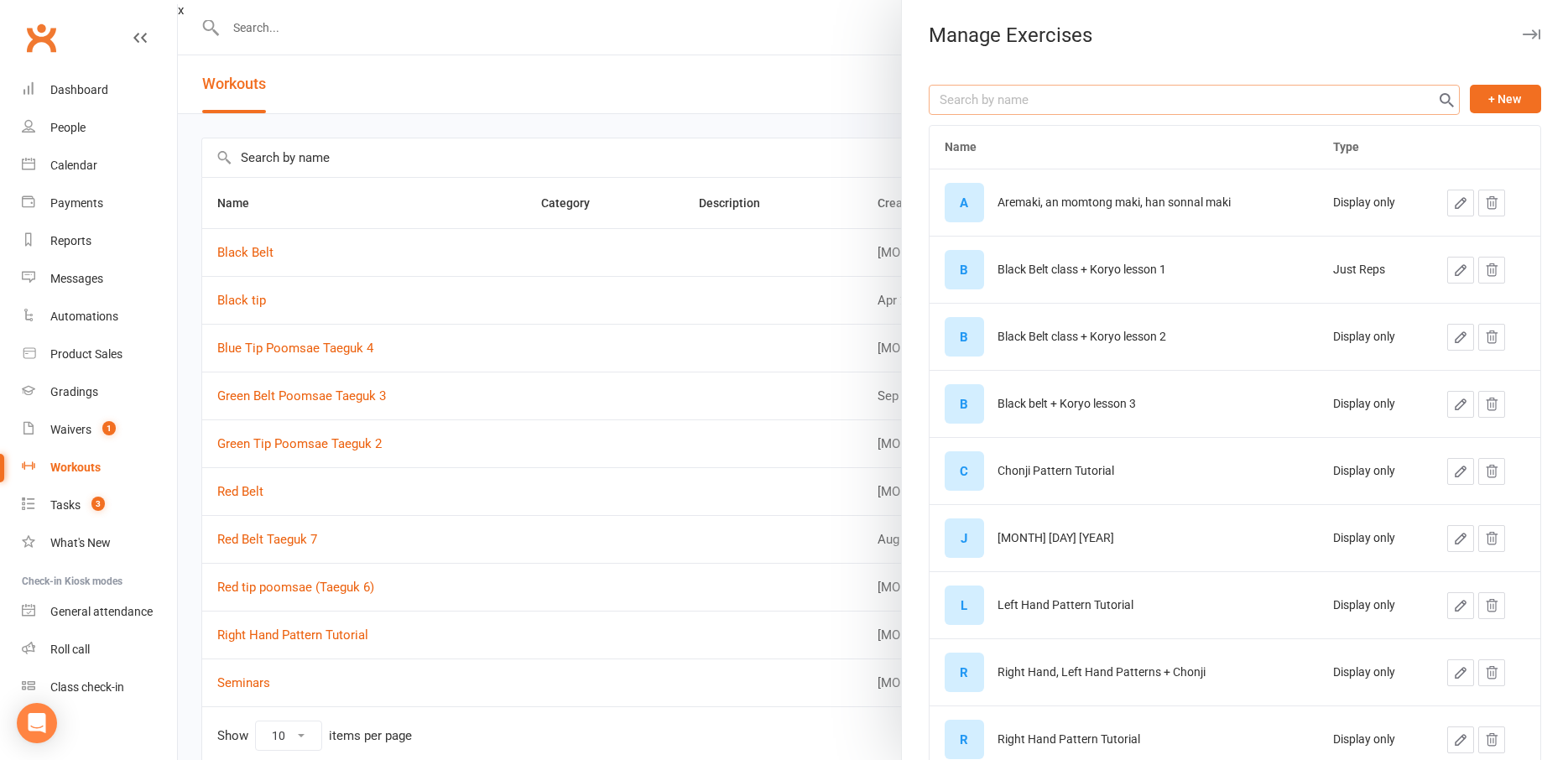 click at bounding box center [1194, 100] 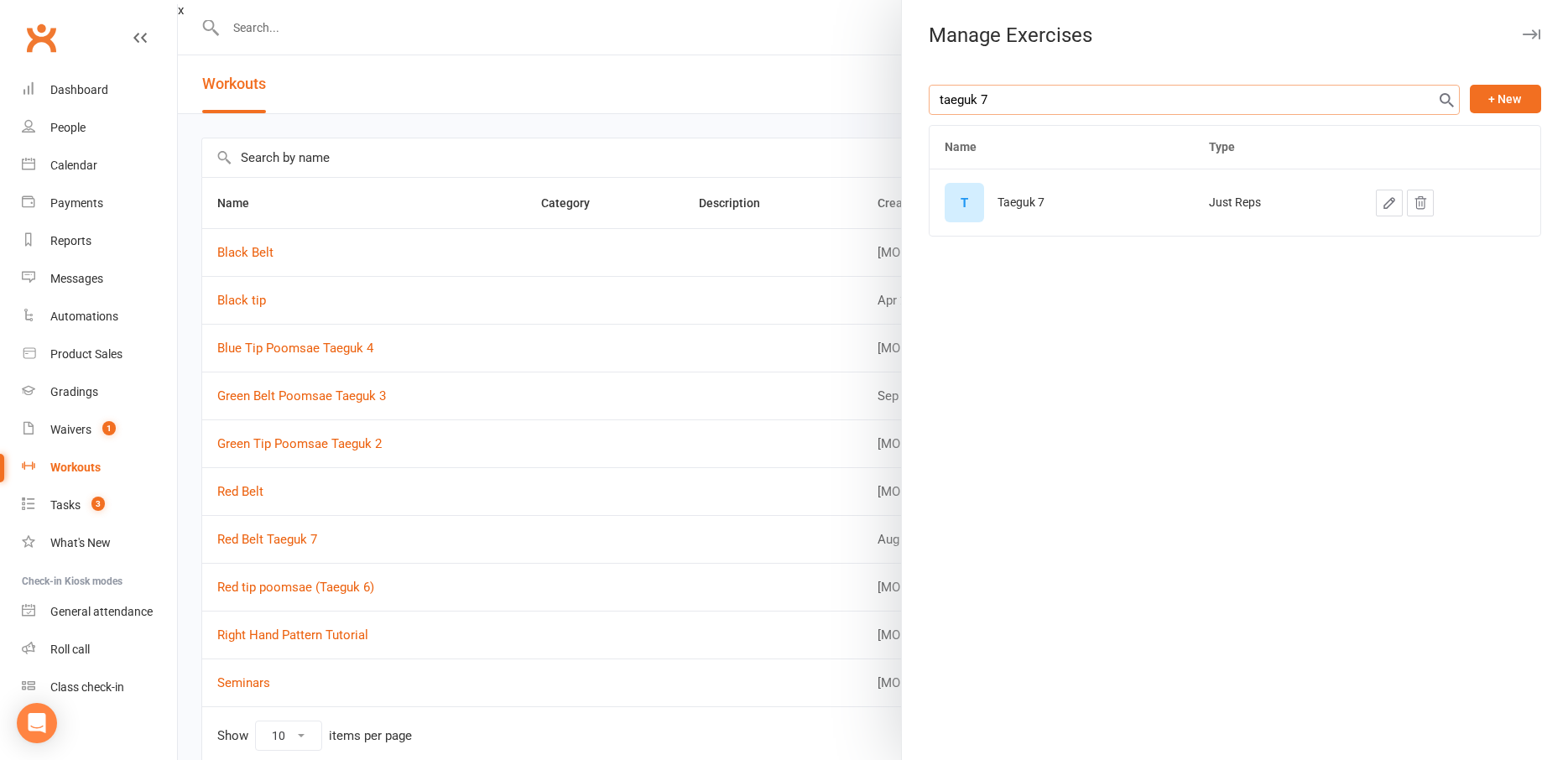 type on "taeguk 7" 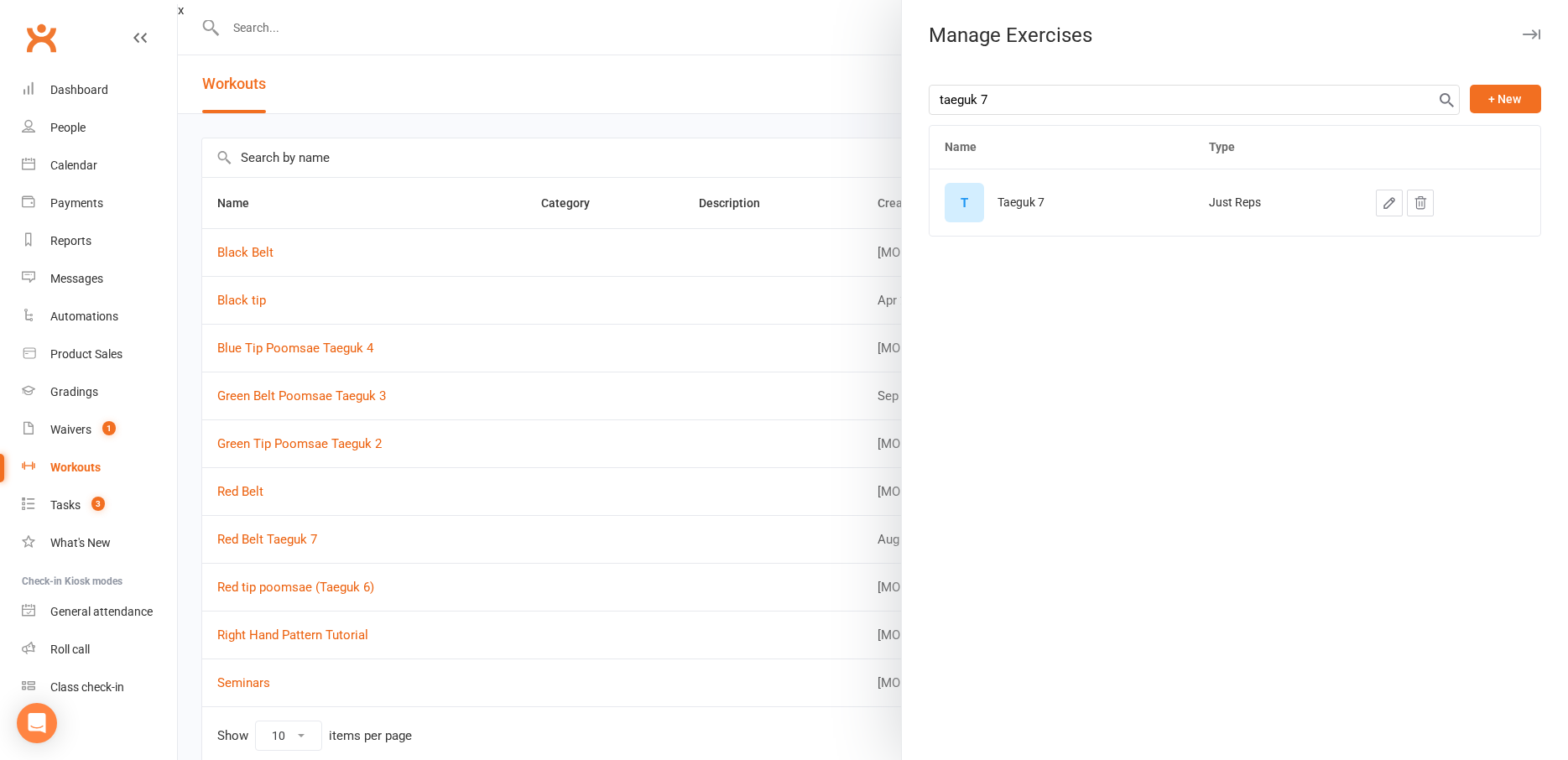 click at bounding box center (1389, 203) 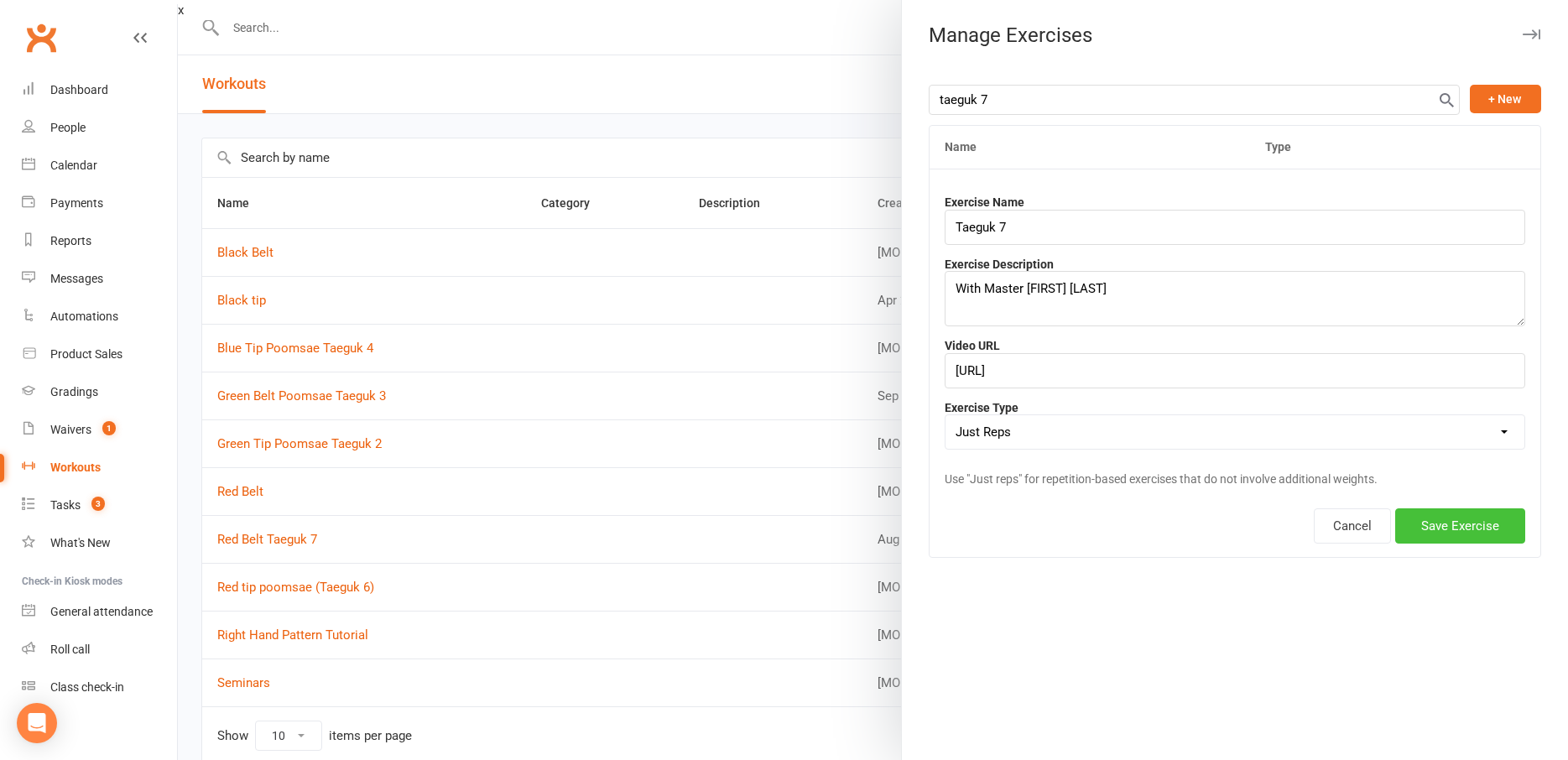 click on "Save Exercise" at bounding box center (1460, 526) 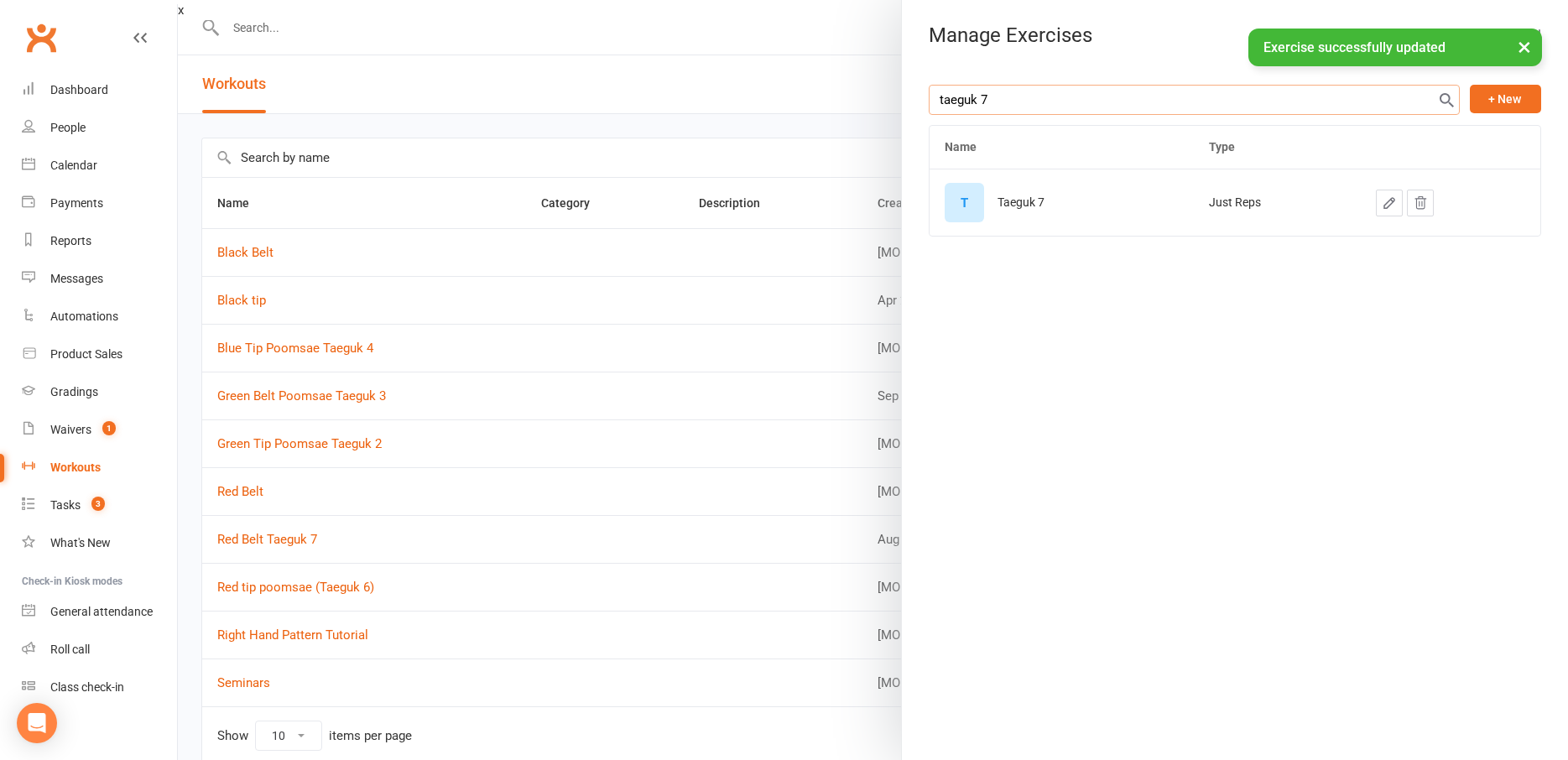click on "taeguk 7" at bounding box center (1194, 100) 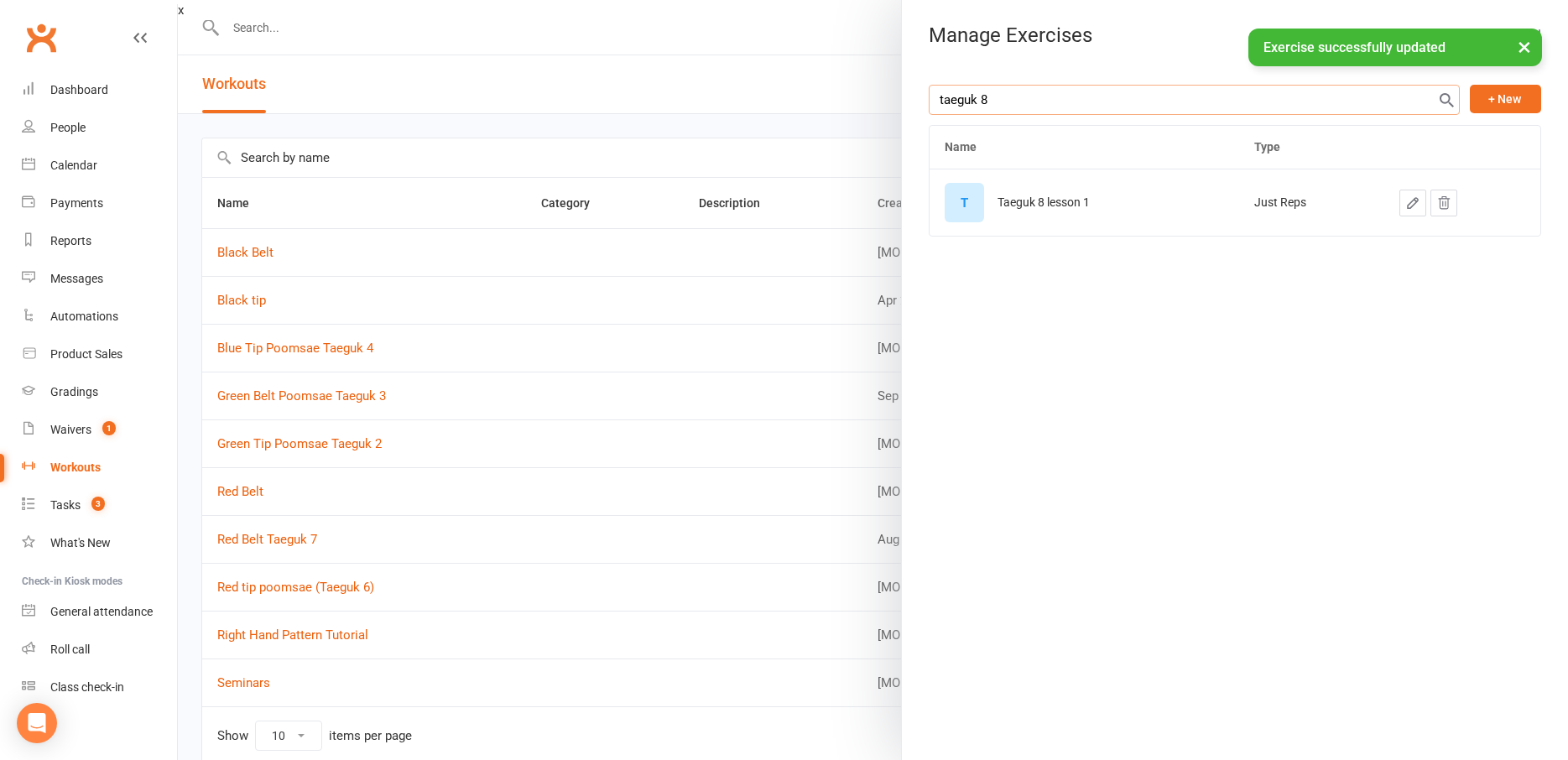 type on "taeguk 8" 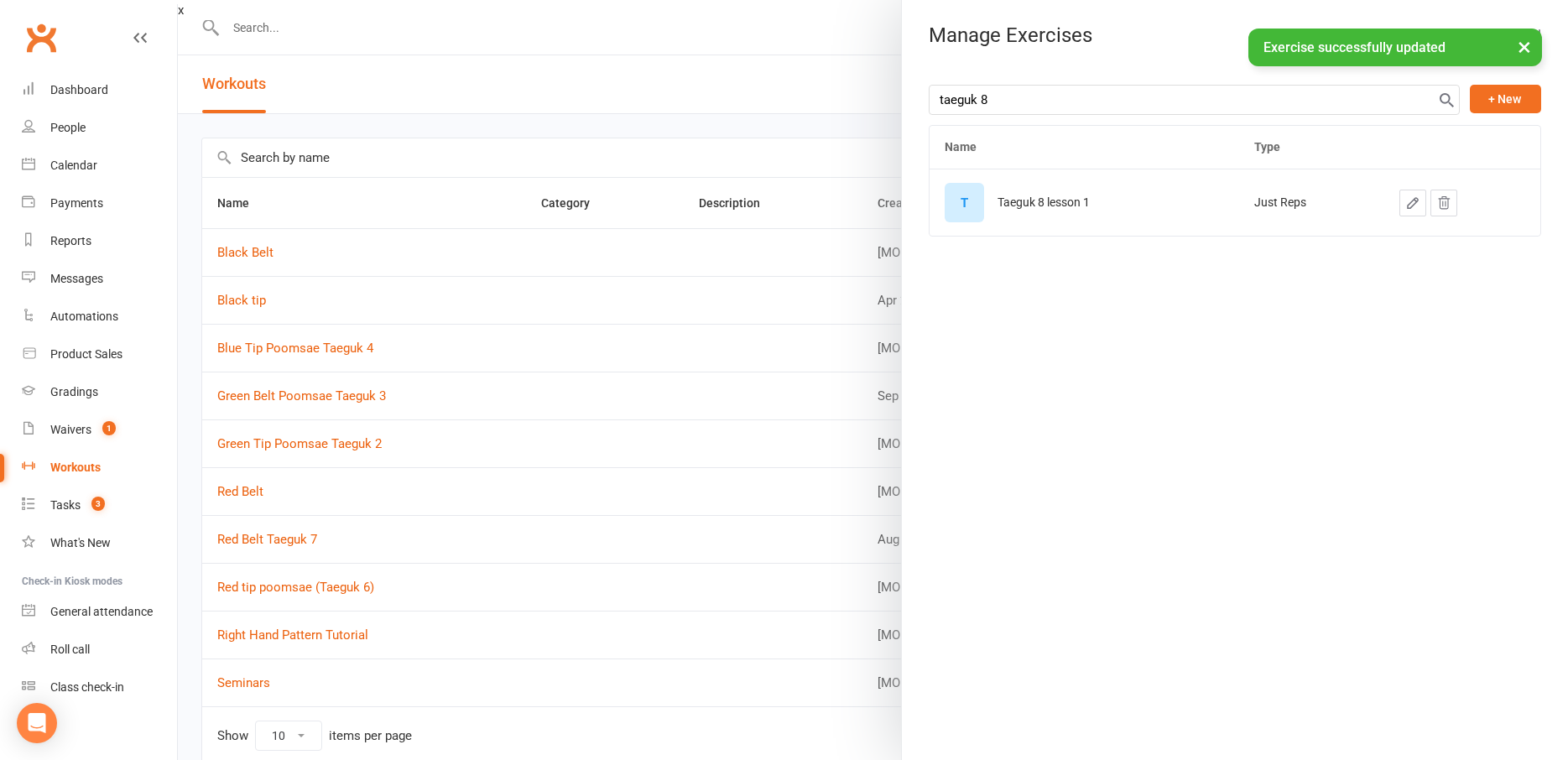 click at bounding box center (1413, 203) 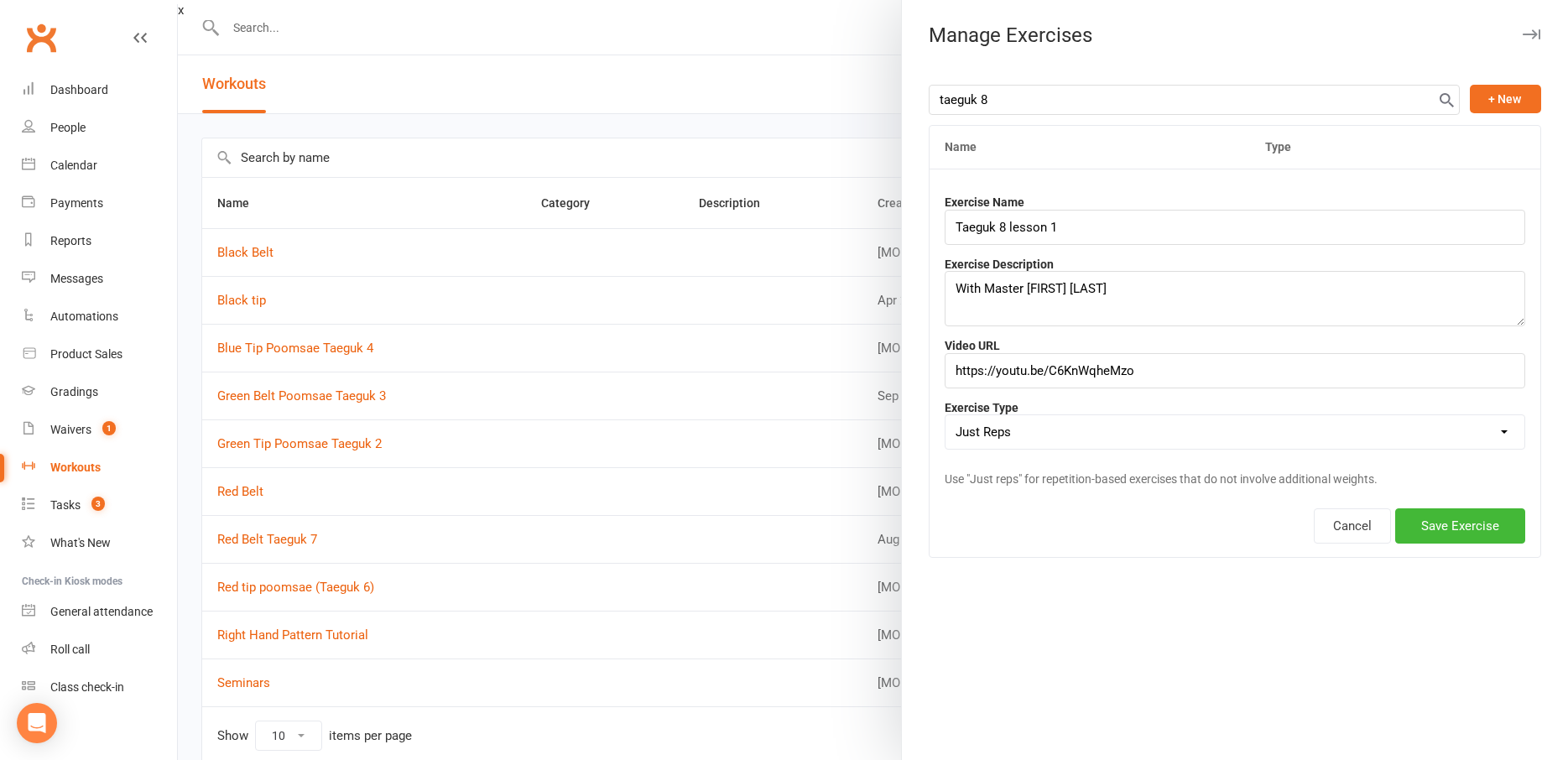 click on "Weight & Reps Time / Distance Weights, Reps, Time & Distance Just Reps Display only" at bounding box center [1235, 432] 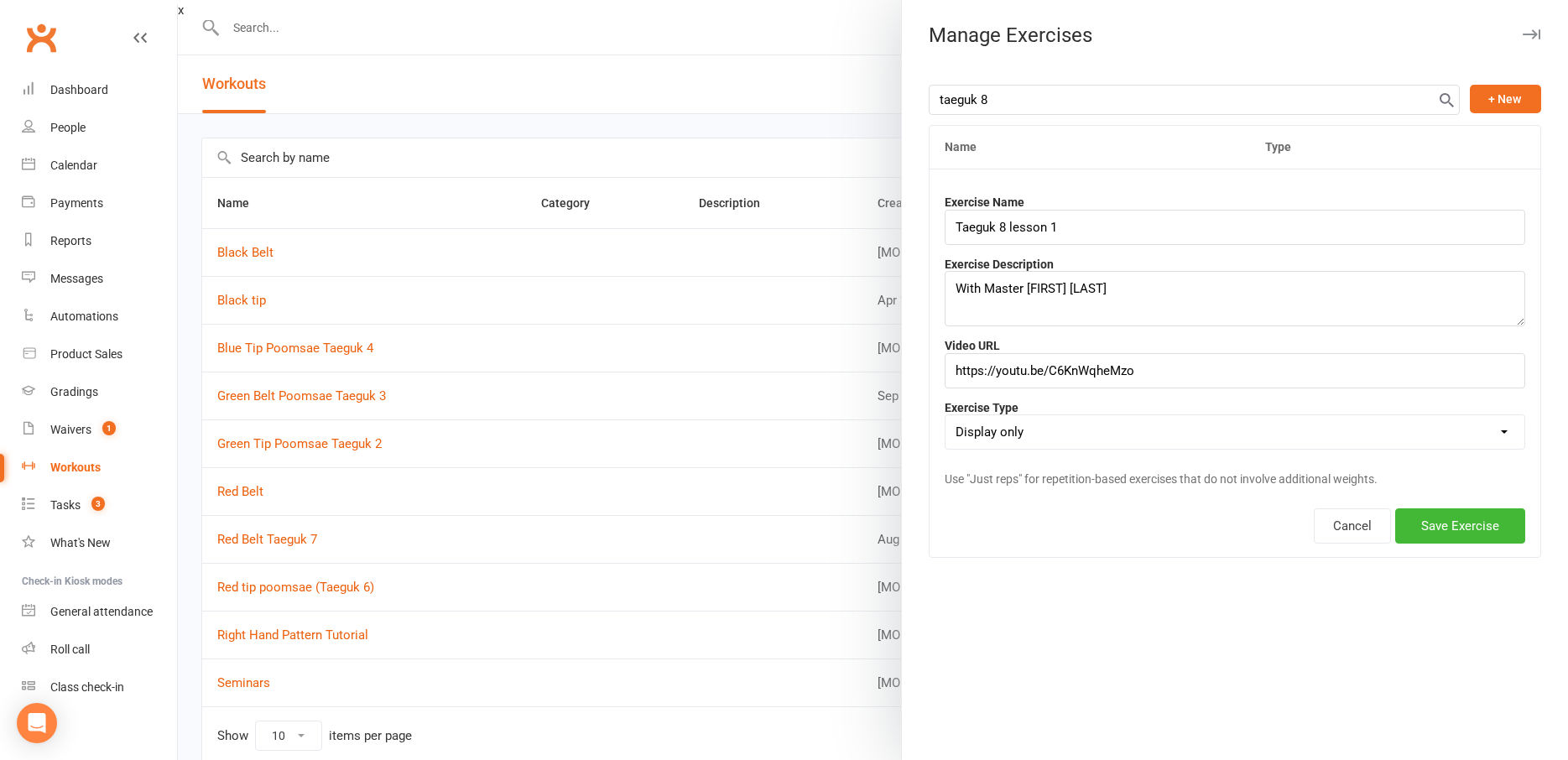 click on "Display only" at bounding box center [0, 0] 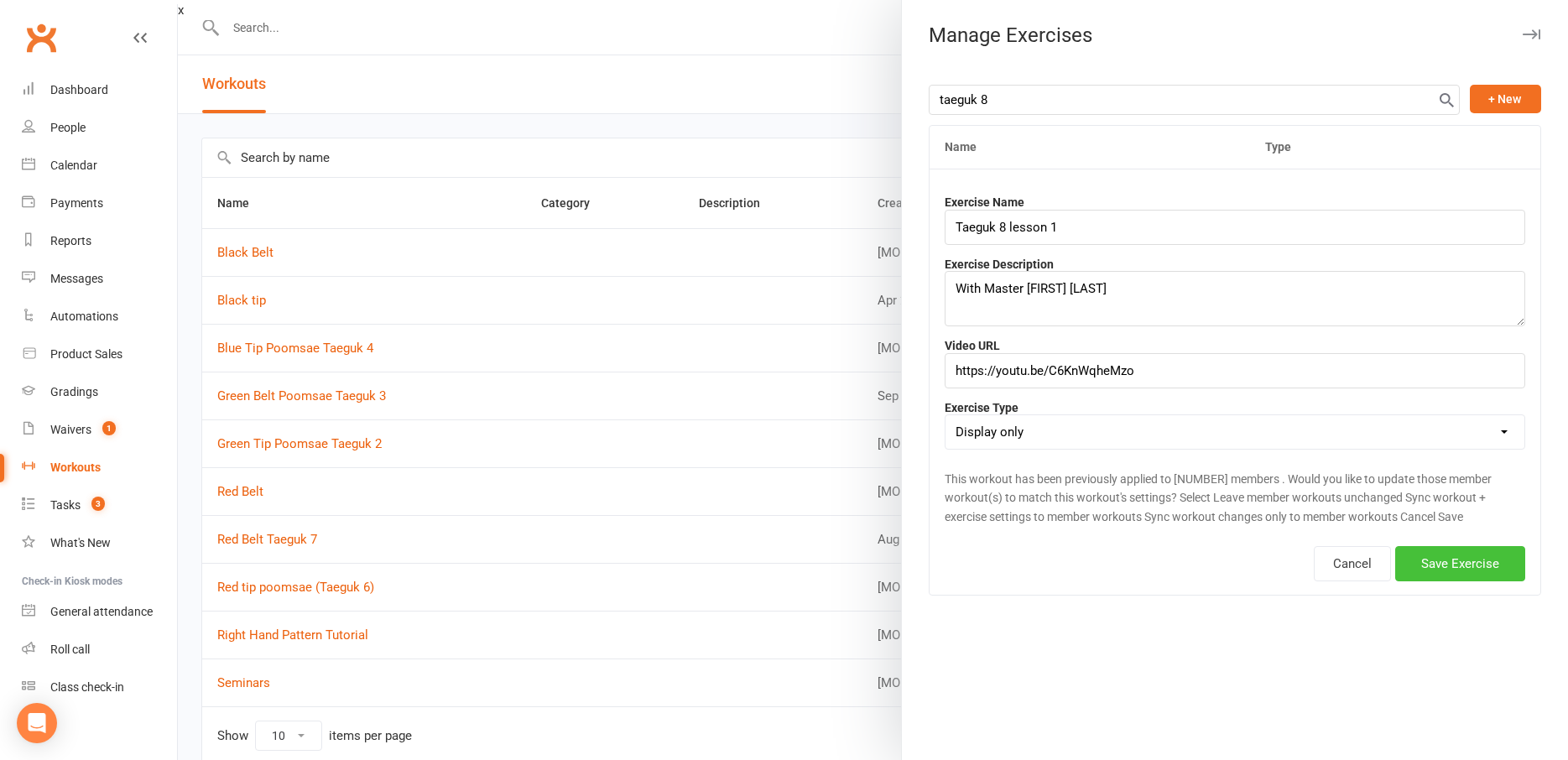 click on "Save Exercise" at bounding box center (1460, 564) 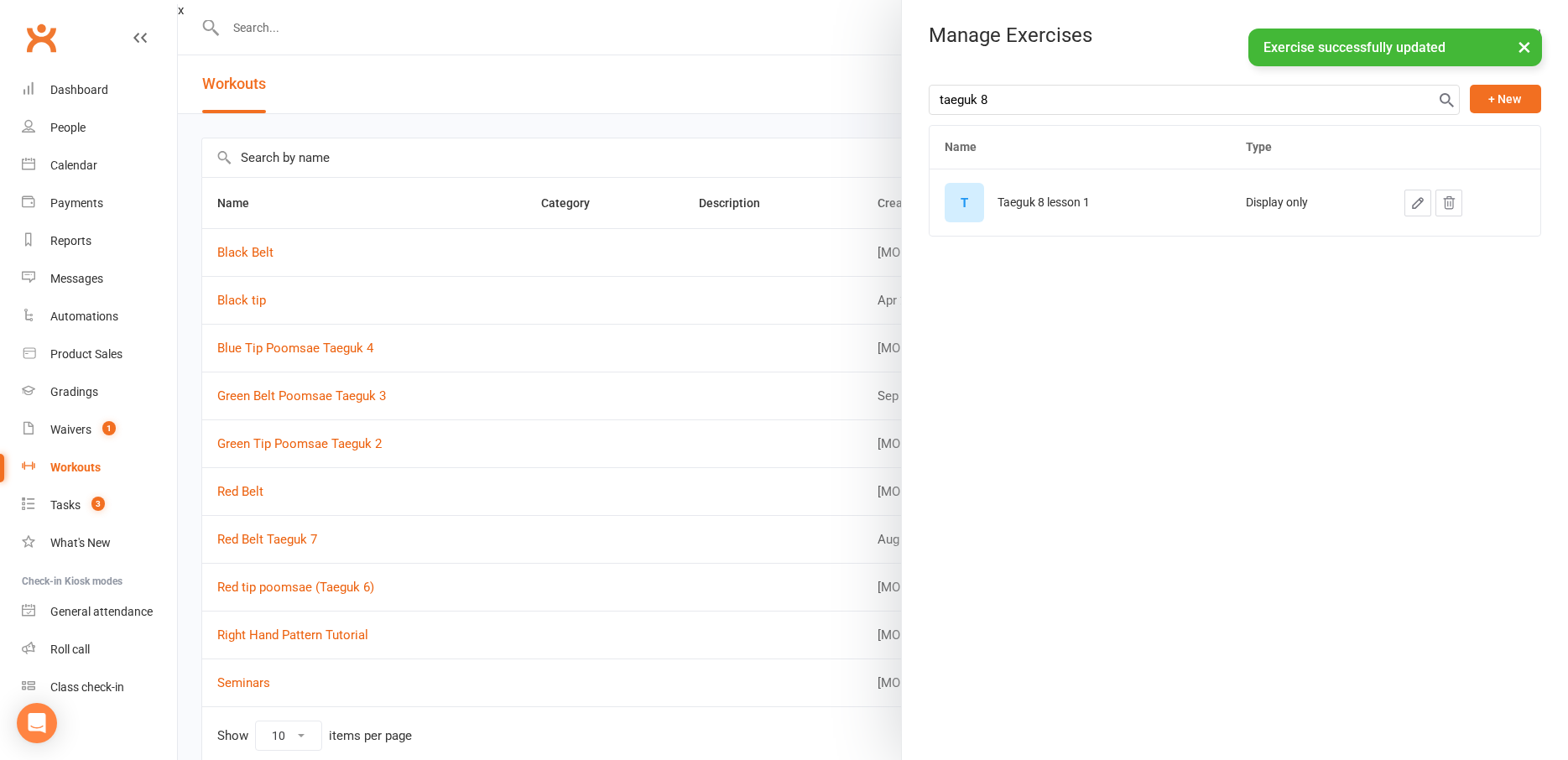 click on "taeguk 8 + New Name Type T Taeguk 8 lesson 1 Display only" at bounding box center [1235, 172] 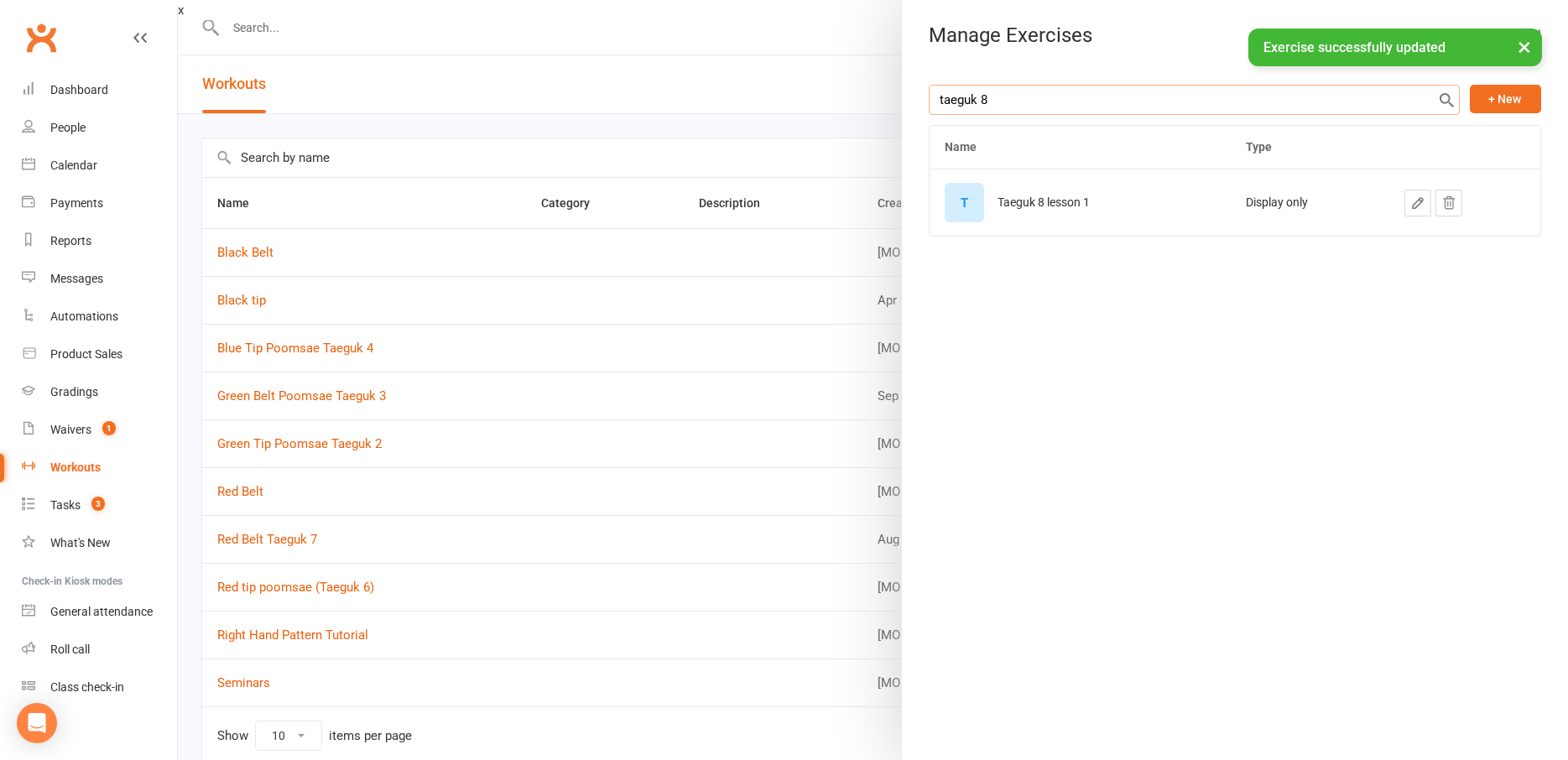 click on "taeguk 8" at bounding box center [1194, 100] 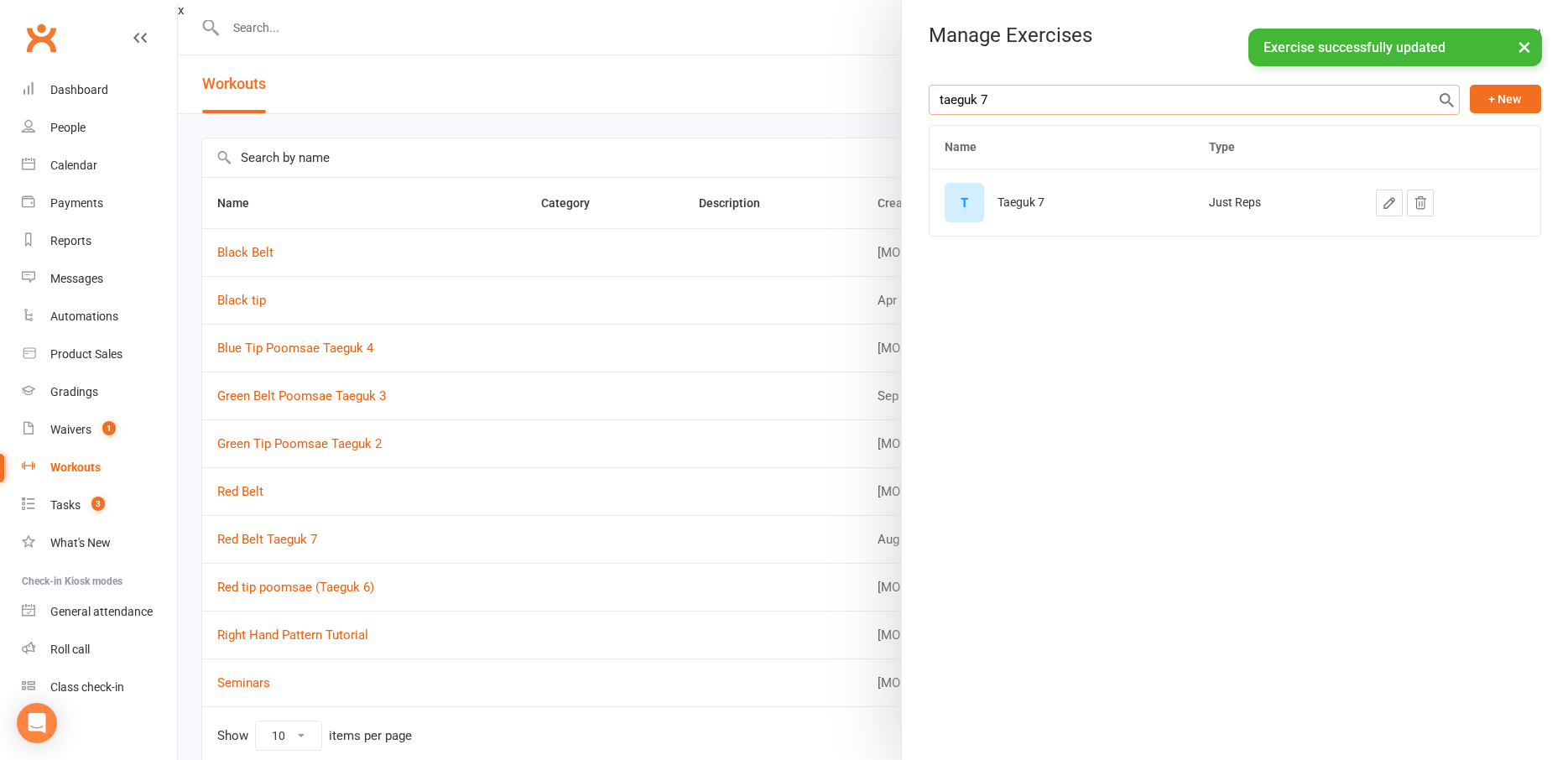 type on "taeguk 7" 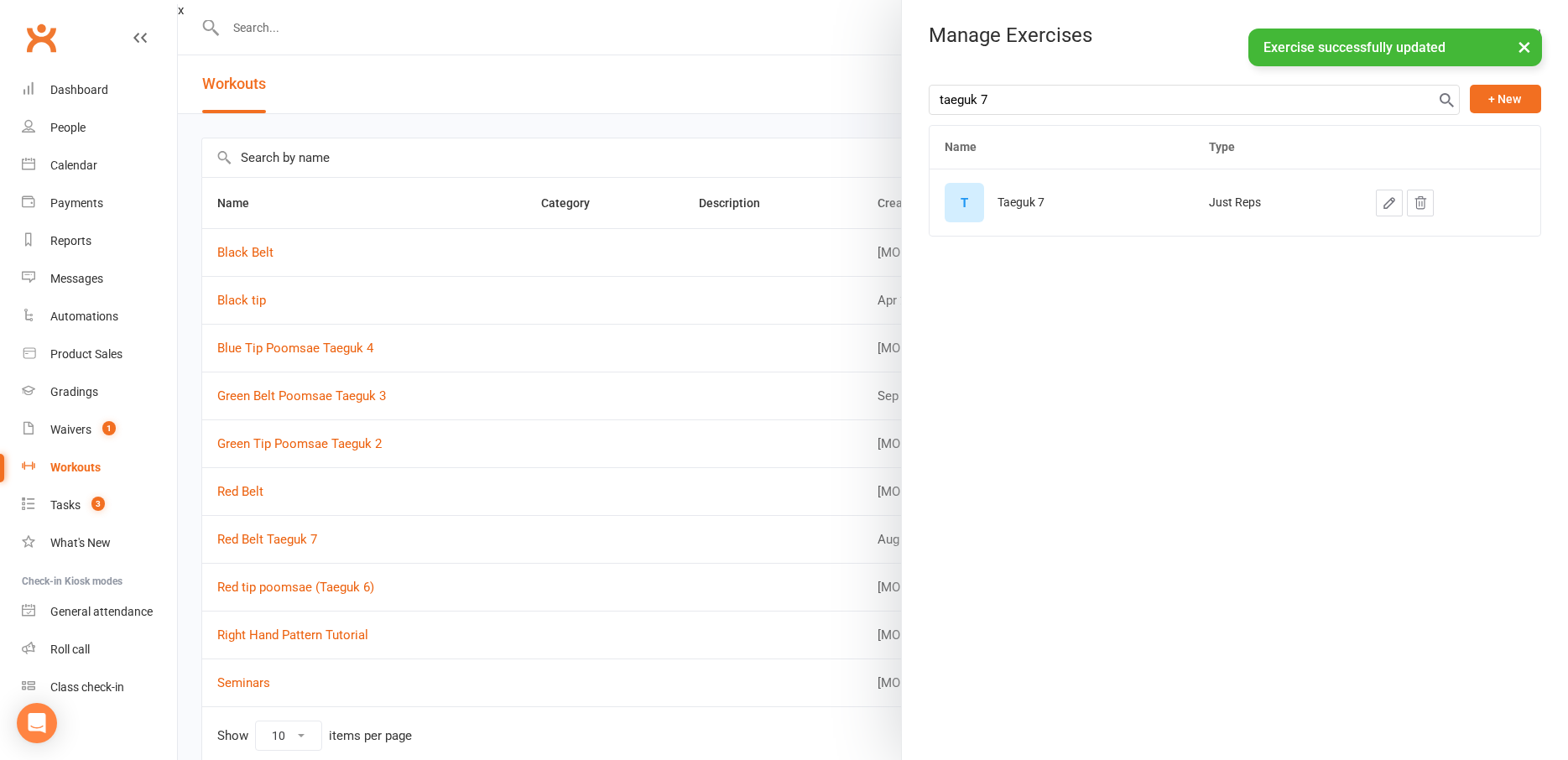 click 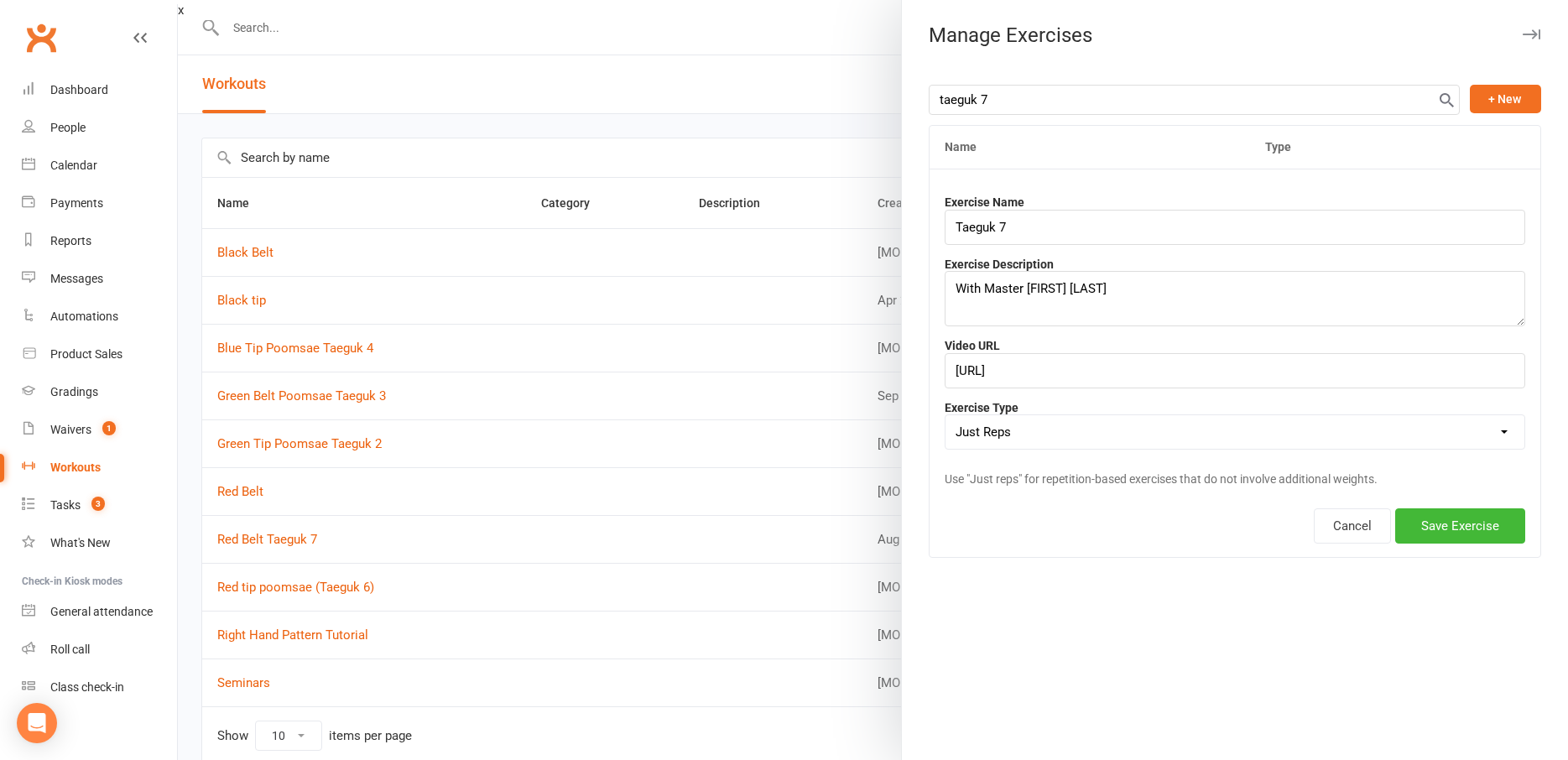 click on "Weight & Reps Time / Distance Weights, Reps, Time & Distance Just Reps Display only" at bounding box center (1235, 432) 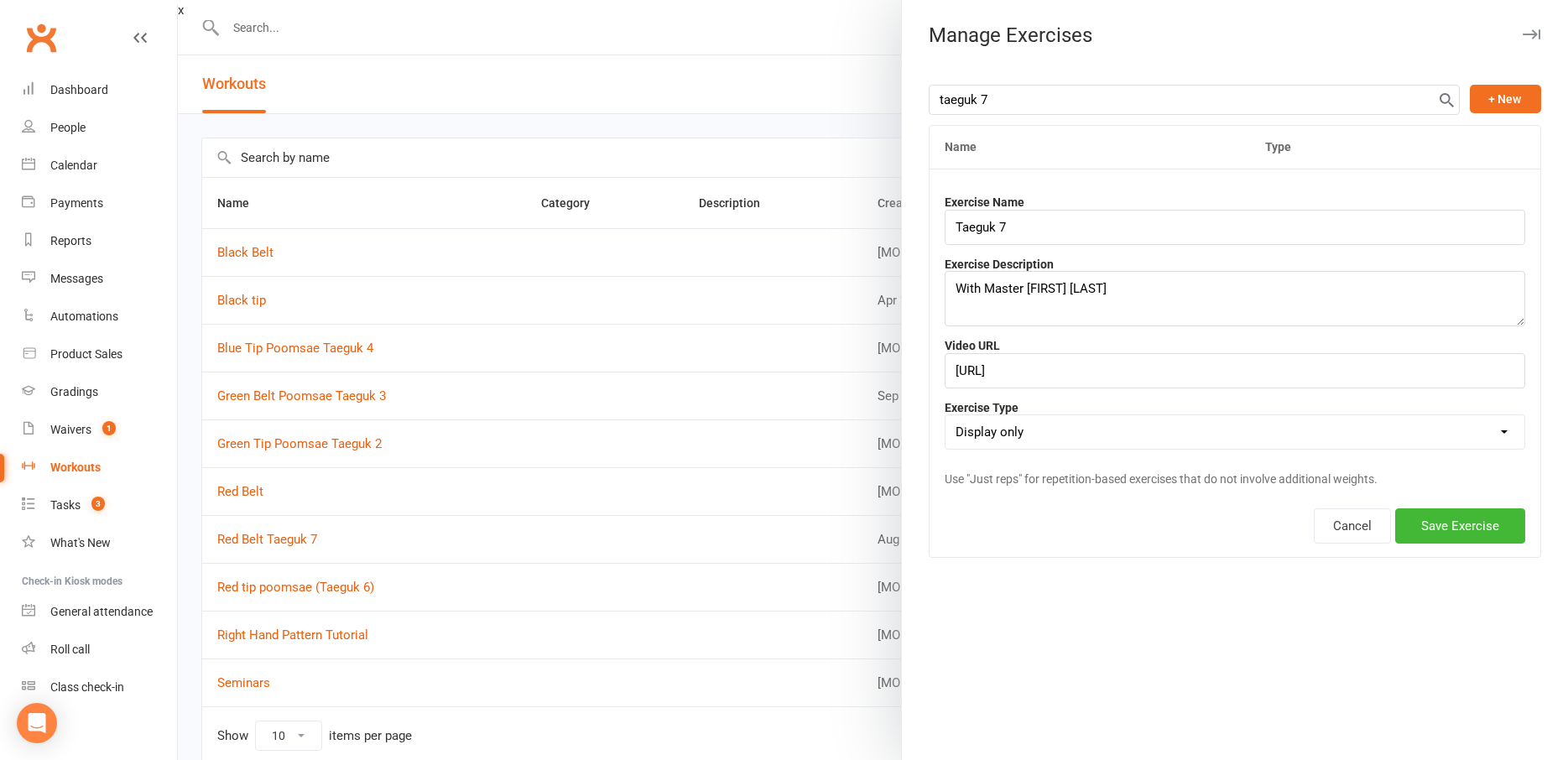 click on "Display only" at bounding box center (0, 0) 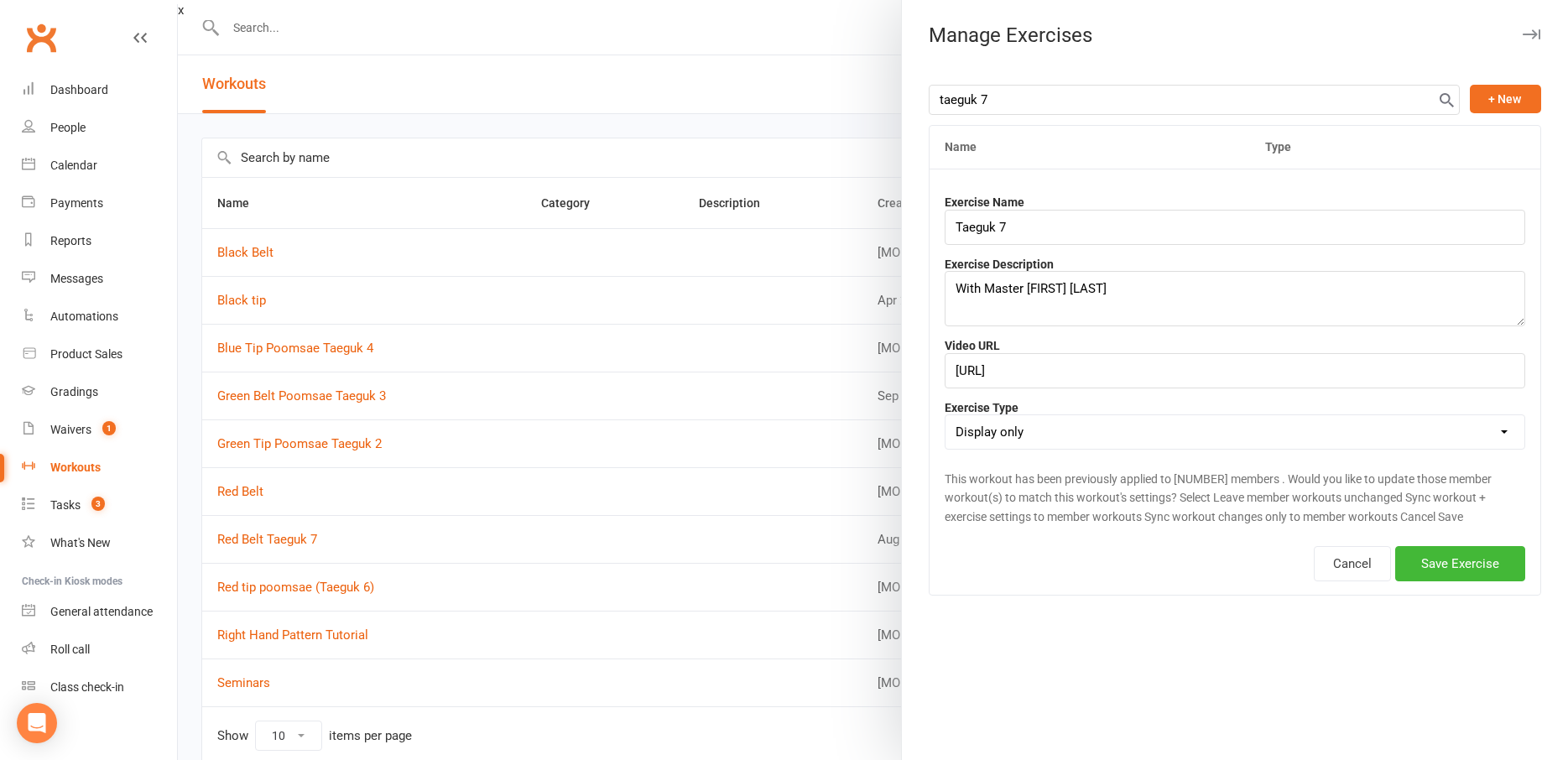 click on "Weight & Reps Time / Distance Weights, Reps, Time & Distance Just Reps Display only" at bounding box center [1235, 432] 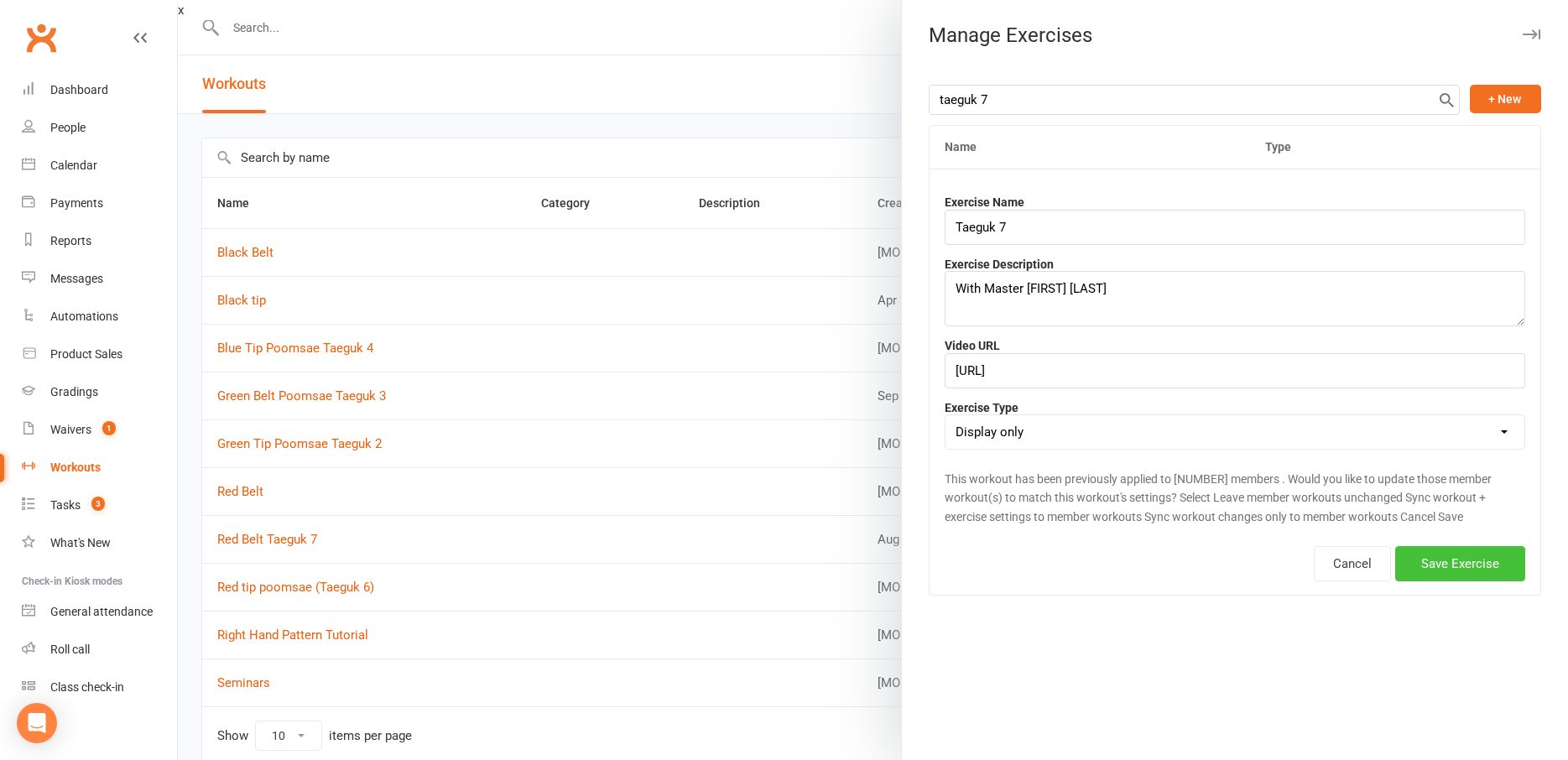 drag, startPoint x: 1456, startPoint y: 554, endPoint x: 1326, endPoint y: 365, distance: 229.39268 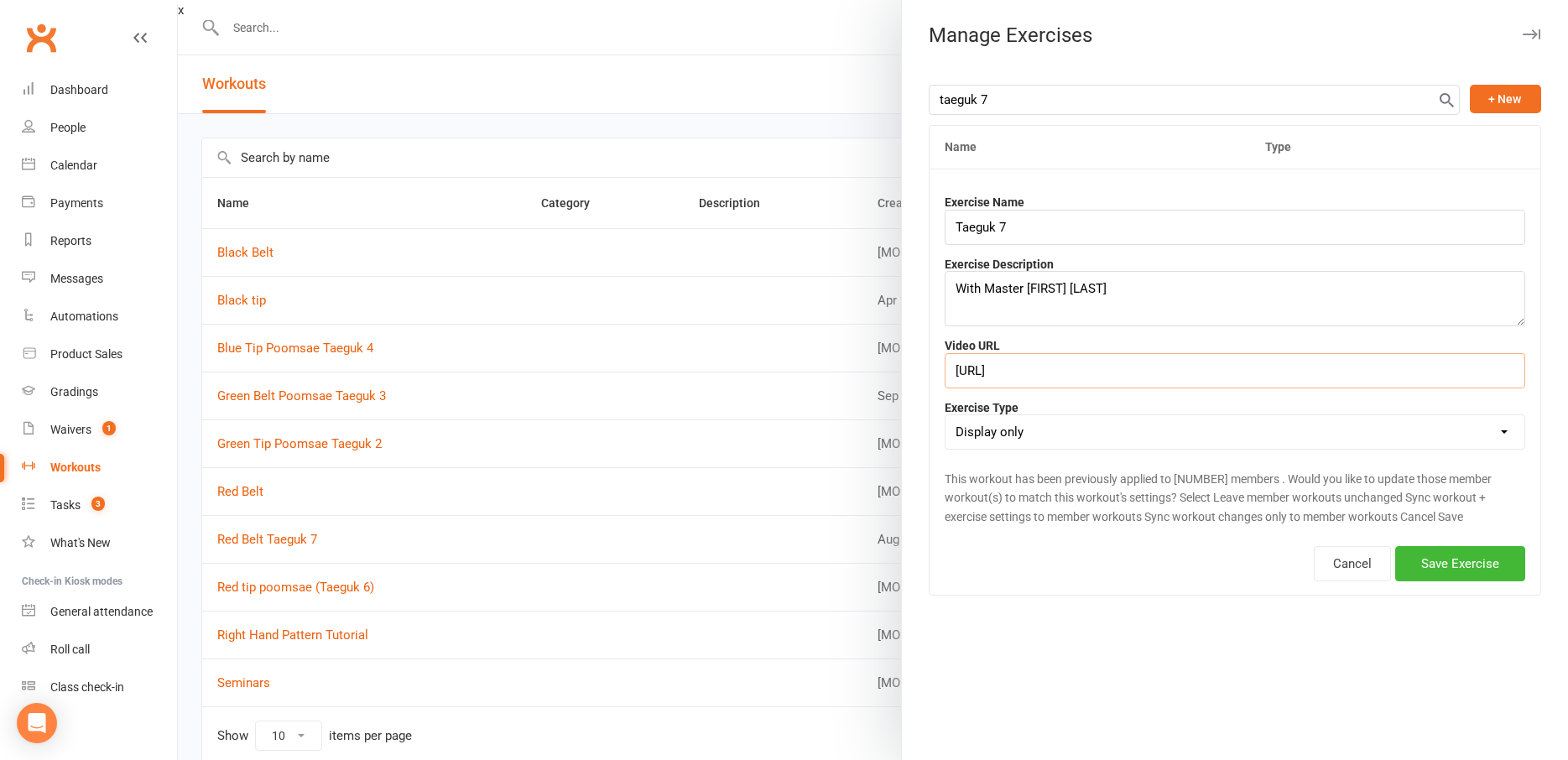 drag, startPoint x: 1326, startPoint y: 365, endPoint x: 638, endPoint y: 342, distance: 688.3843 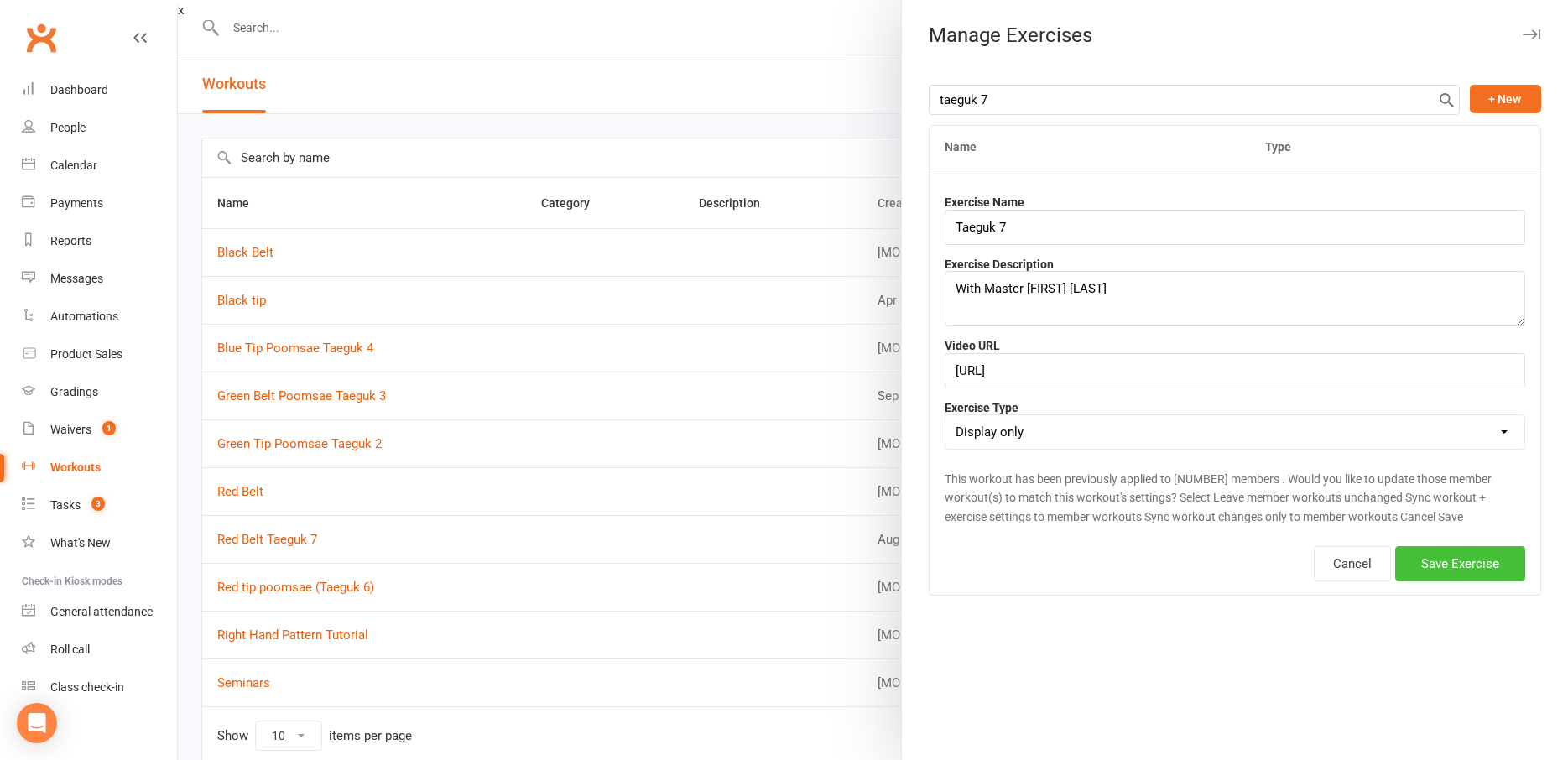 click on "Save Exercise" at bounding box center [1460, 564] 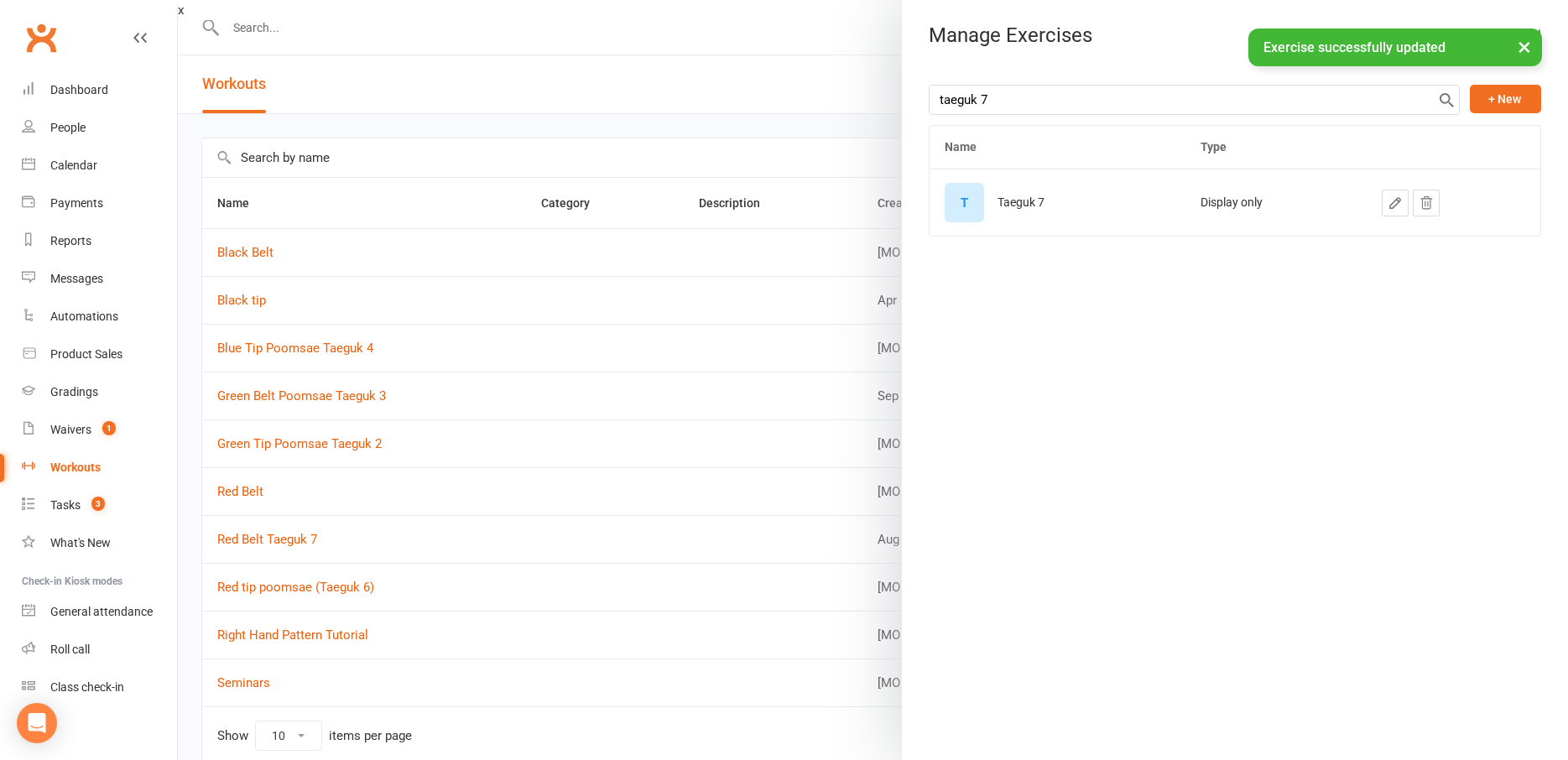 click at bounding box center [873, 380] 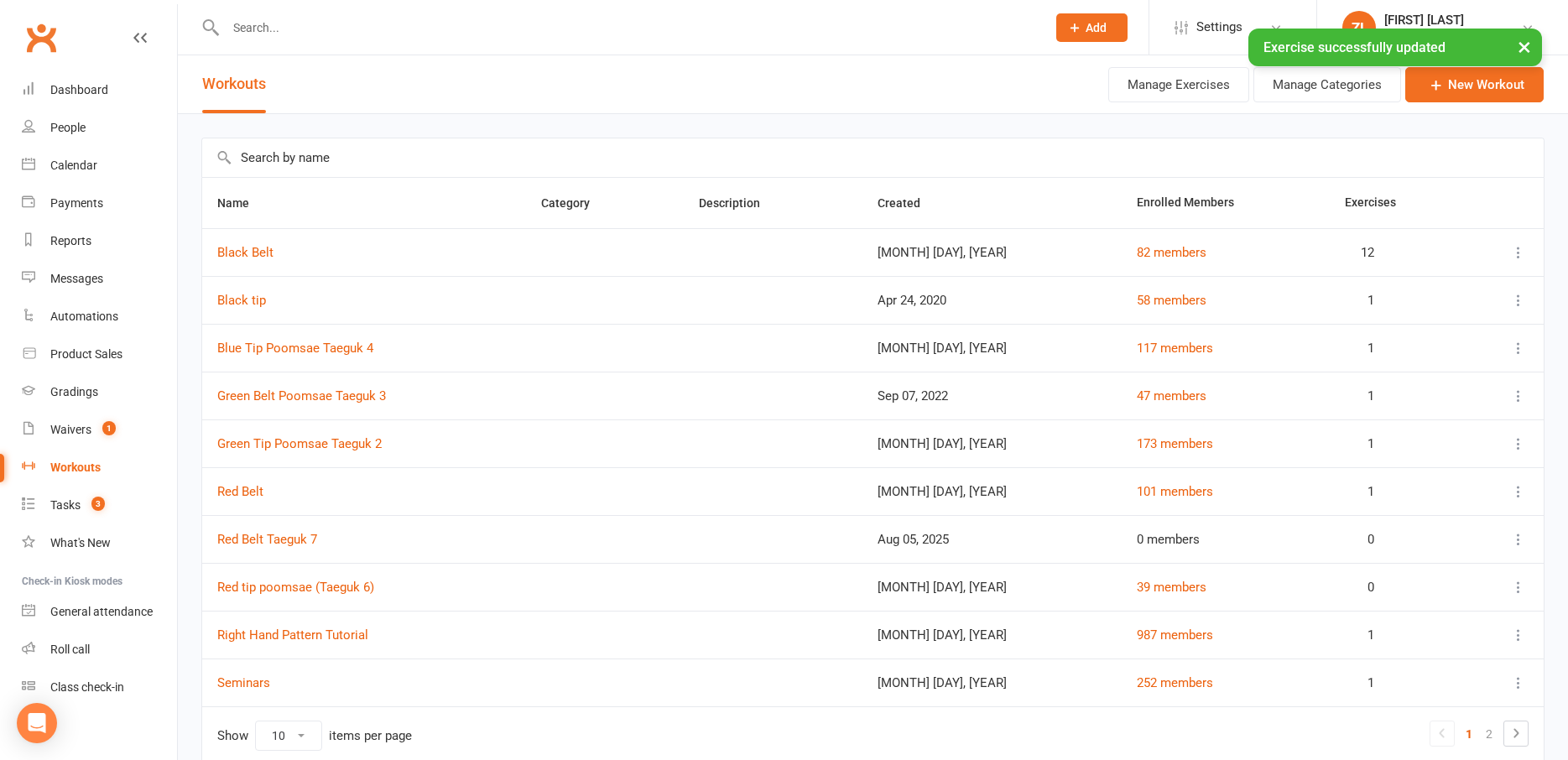 click at bounding box center (1519, 539) 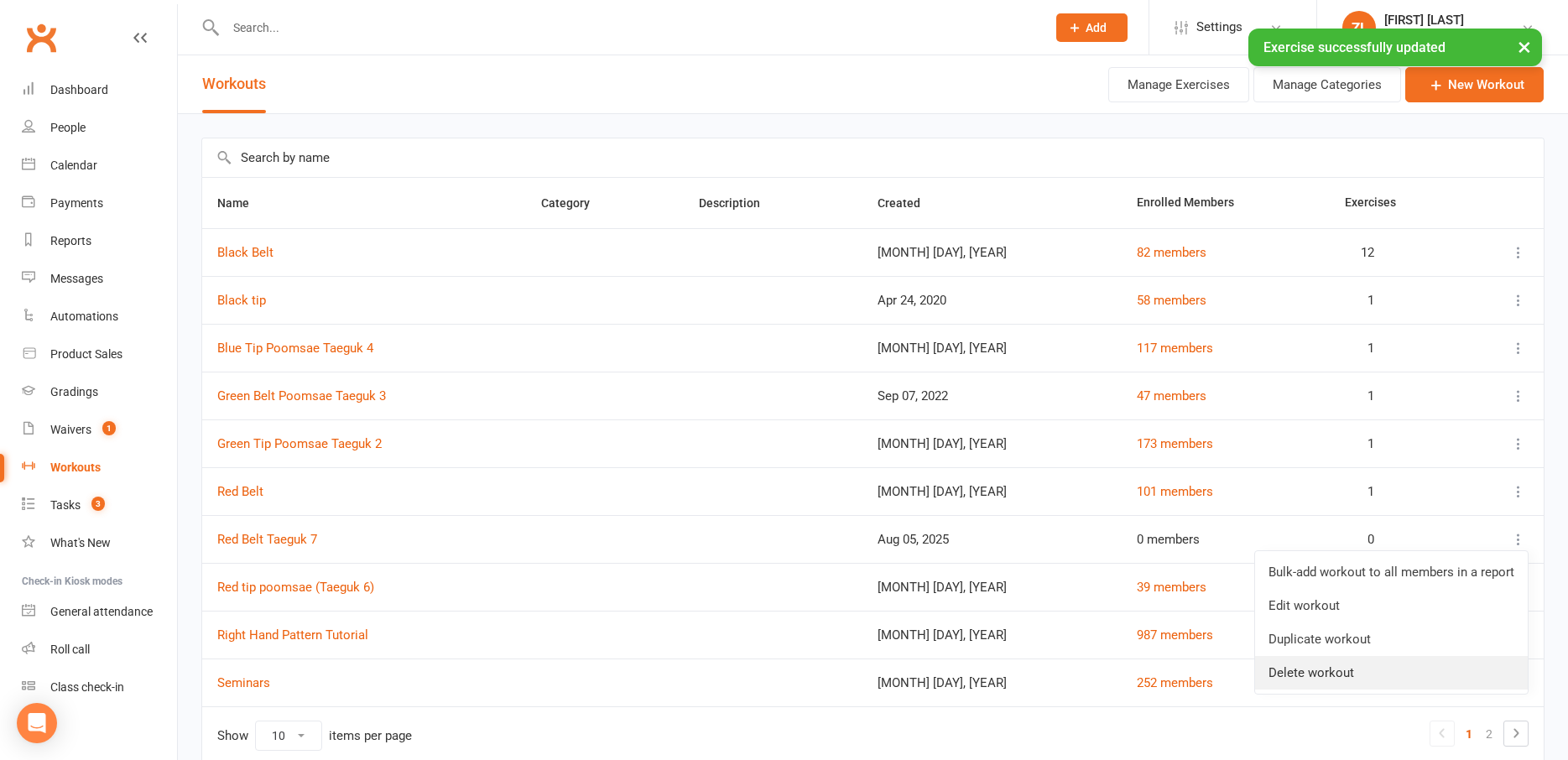 click on "Delete workout" at bounding box center (1391, 673) 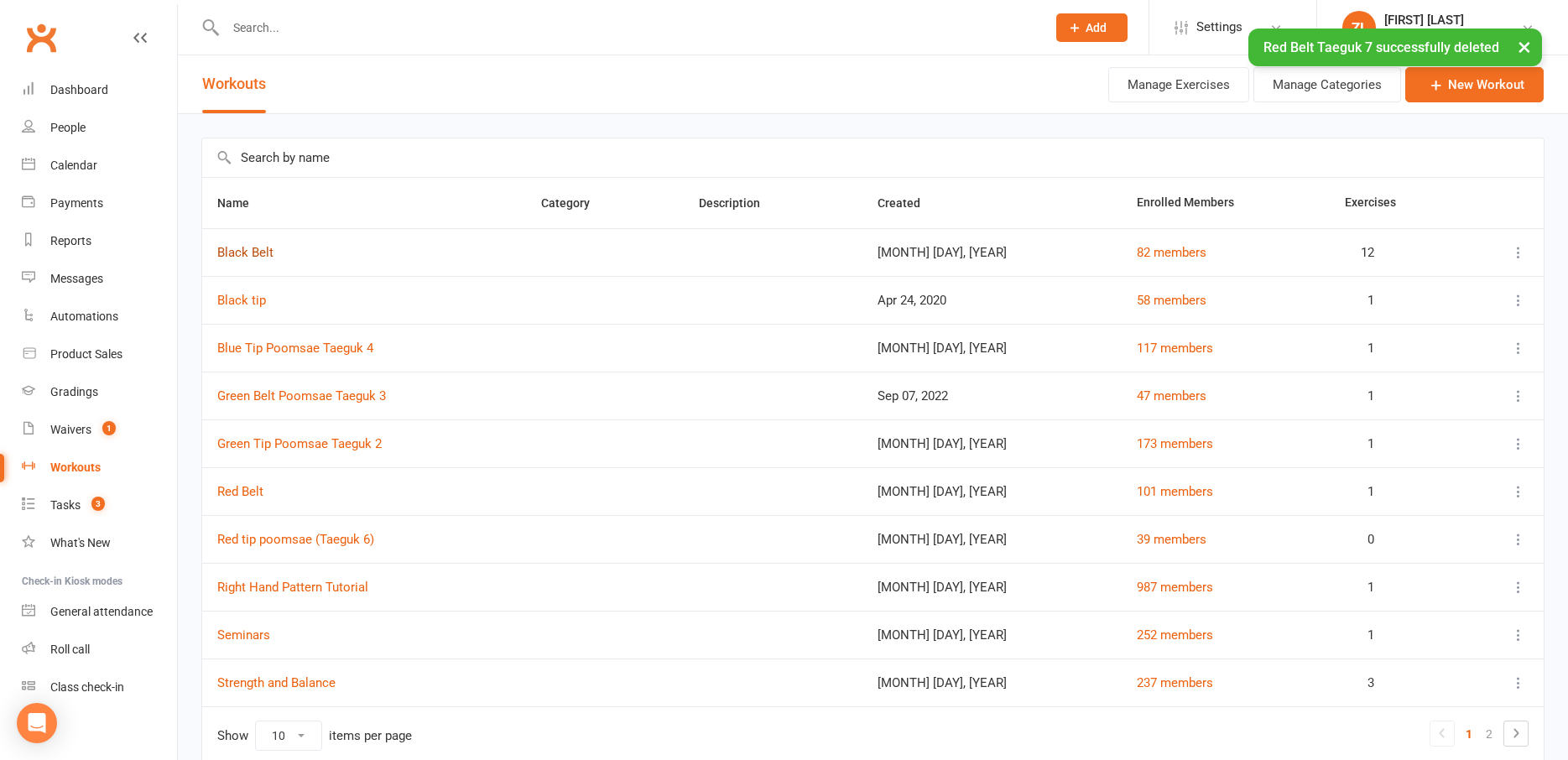 click on "Black Belt" at bounding box center [245, 252] 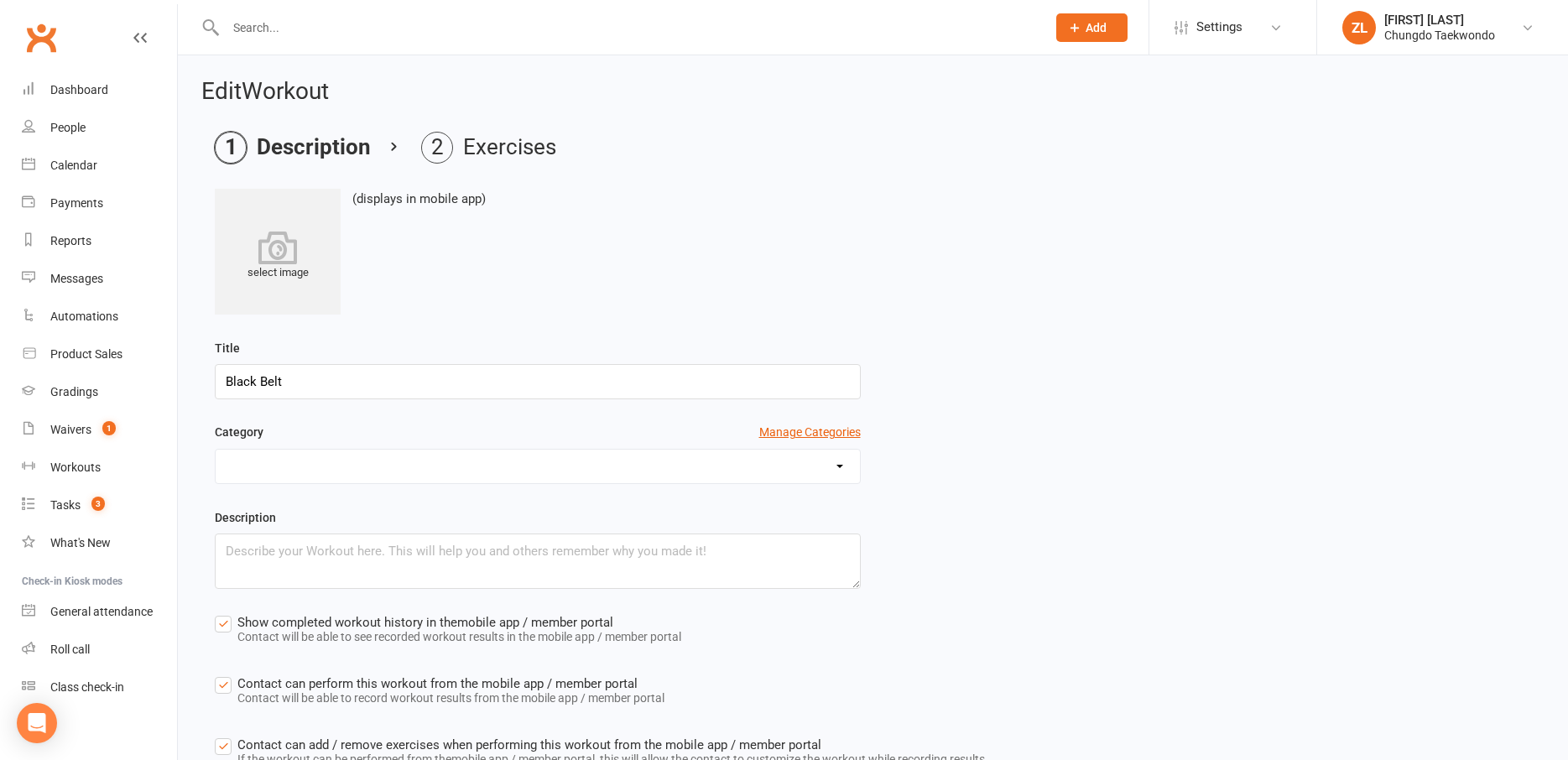 scroll, scrollTop: 126, scrollLeft: 0, axis: vertical 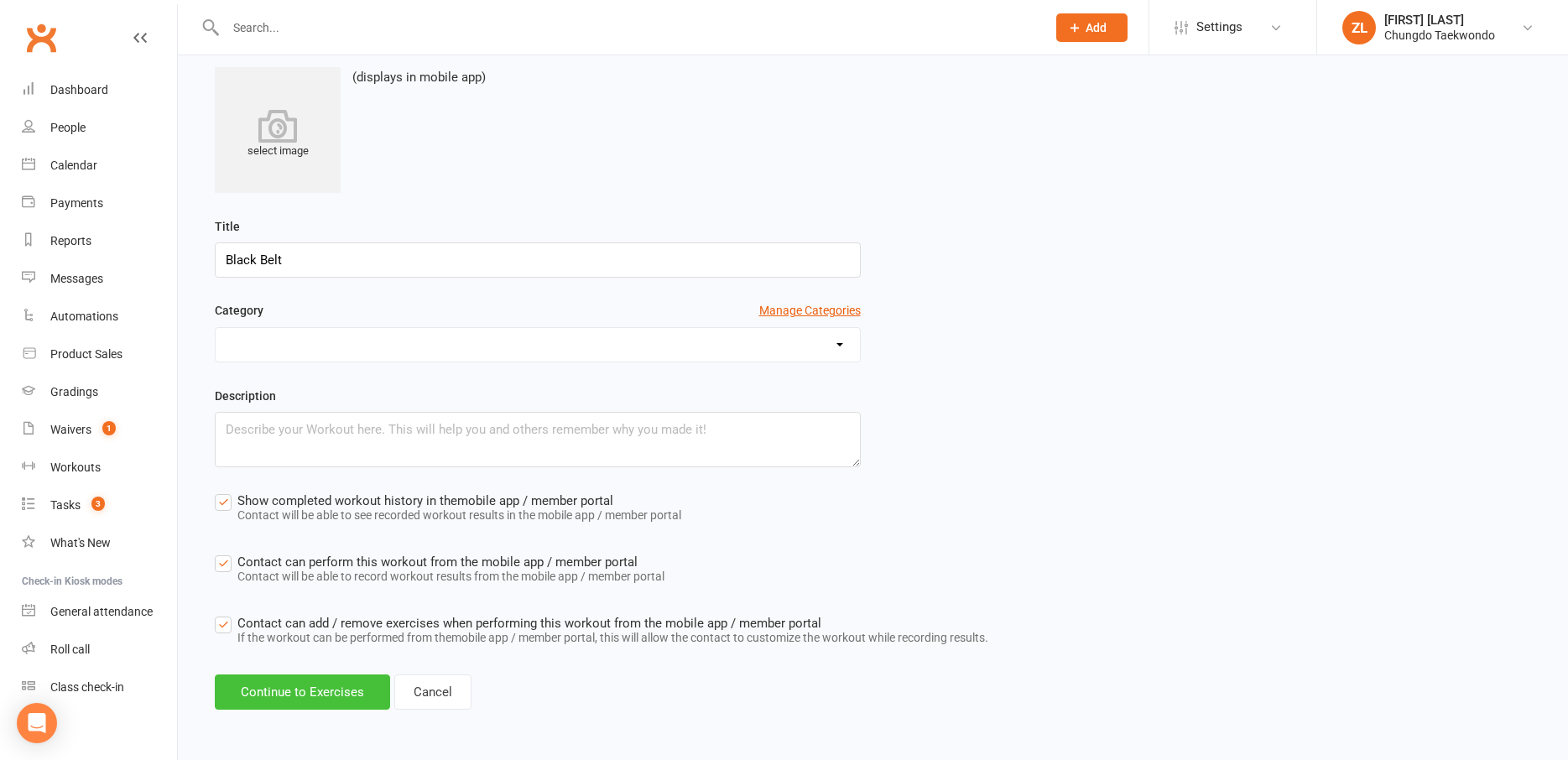 click on "Continue to Exercises" at bounding box center (302, 692) 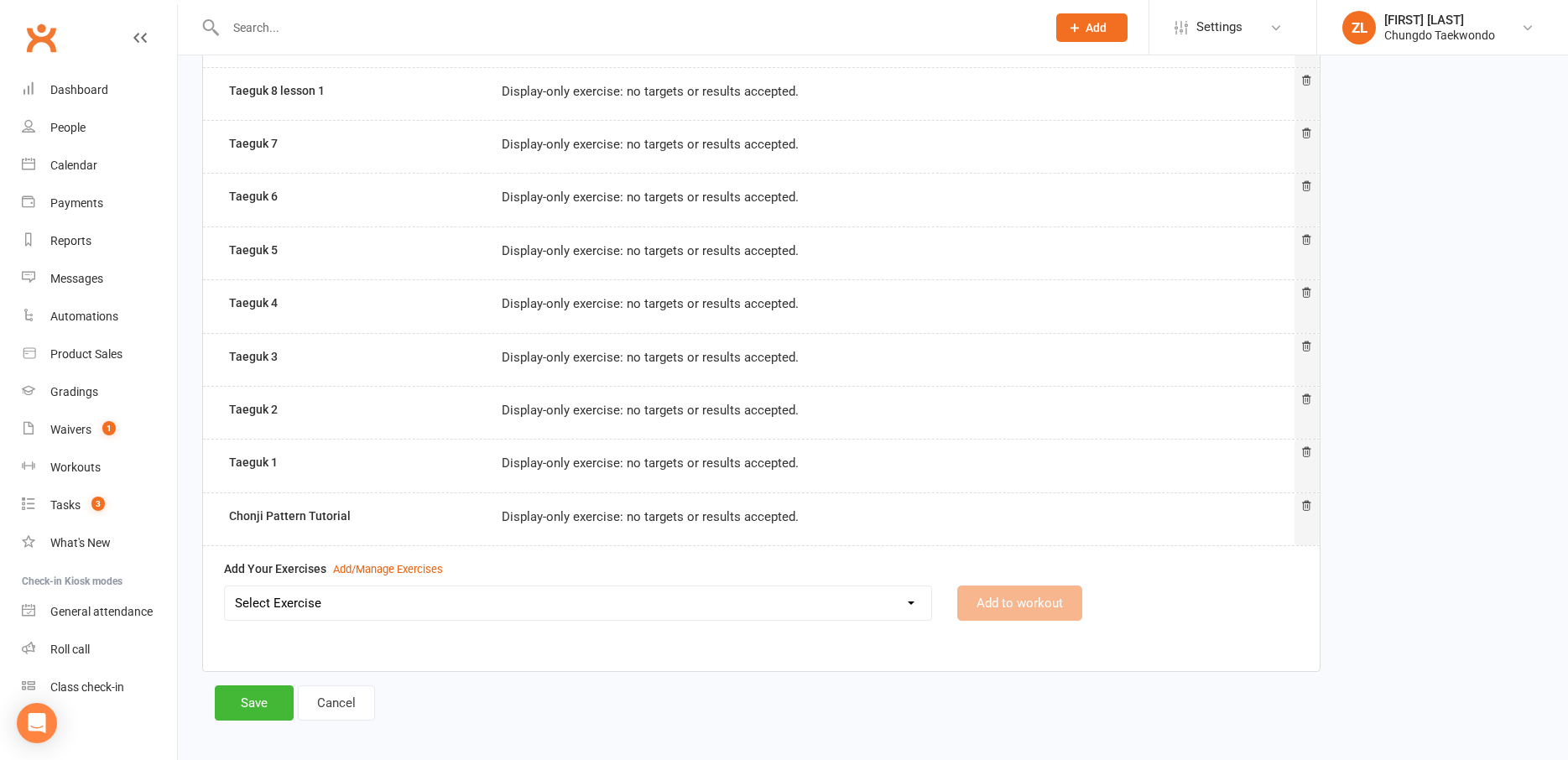 scroll, scrollTop: 351, scrollLeft: 0, axis: vertical 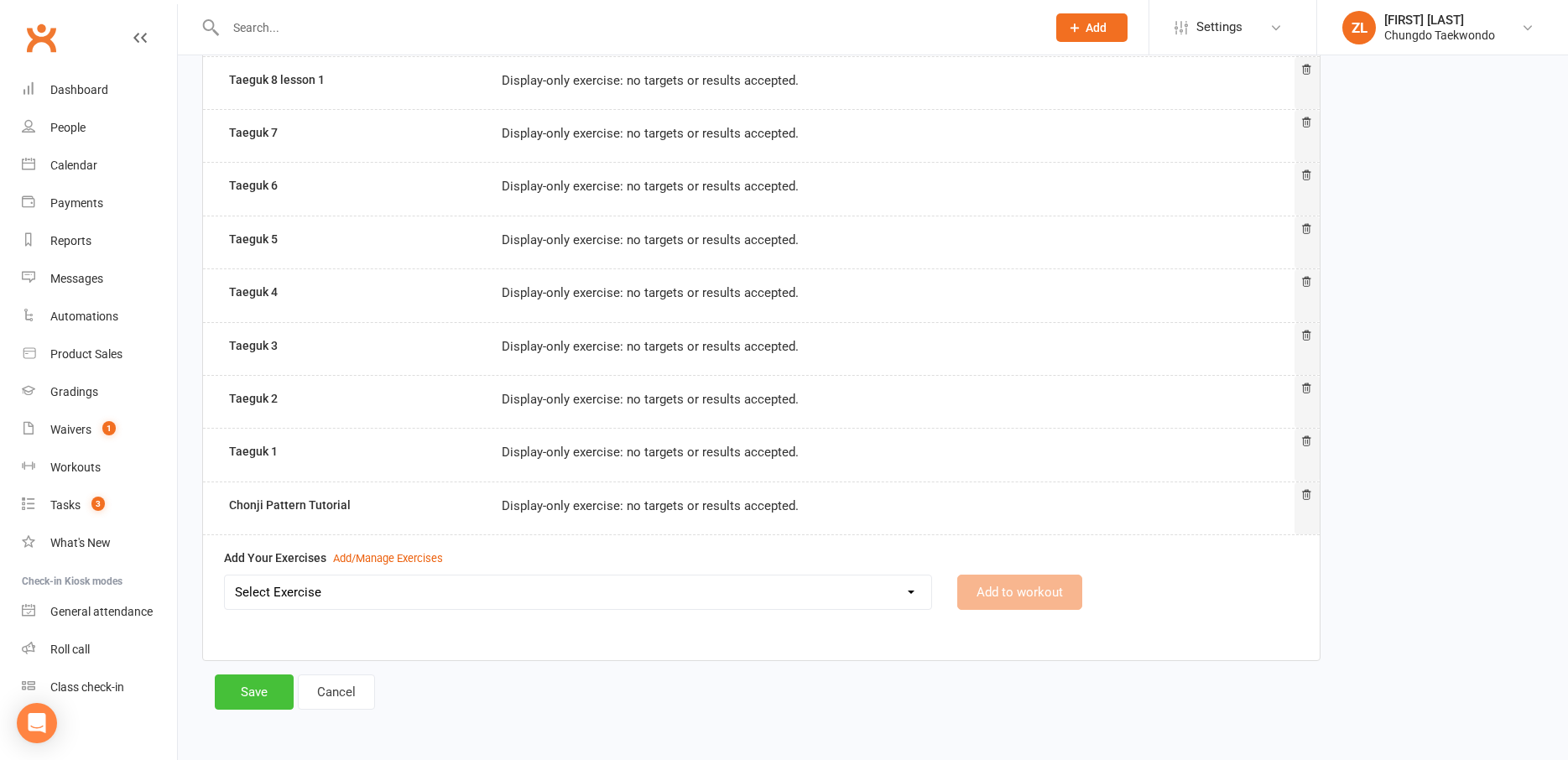 click on "Save" at bounding box center [254, 692] 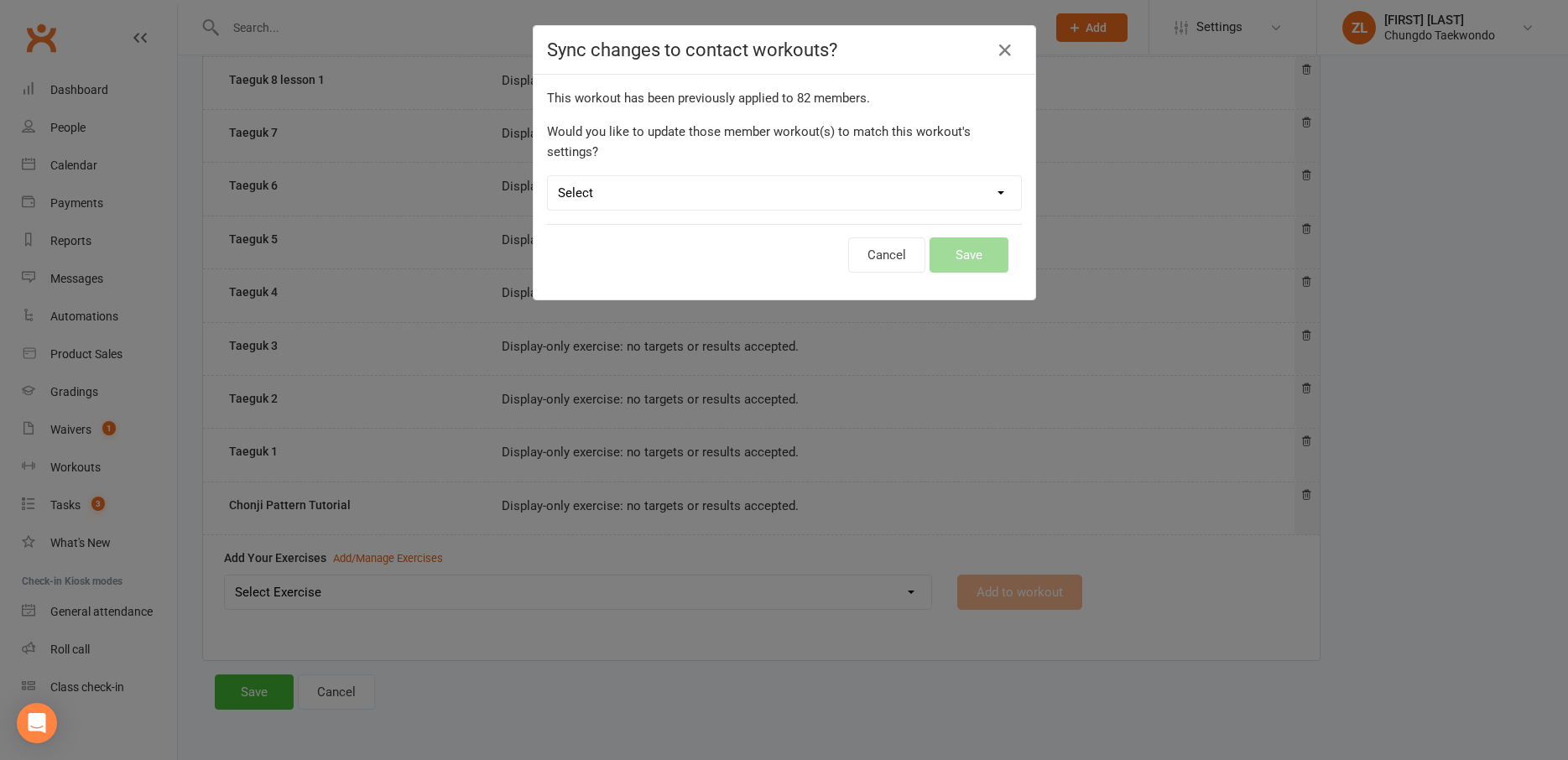 click on "Select Leave member workouts unchanged Sync workout + exercise settings to member workouts Sync workout changes only to member workouts" at bounding box center (784, 193) 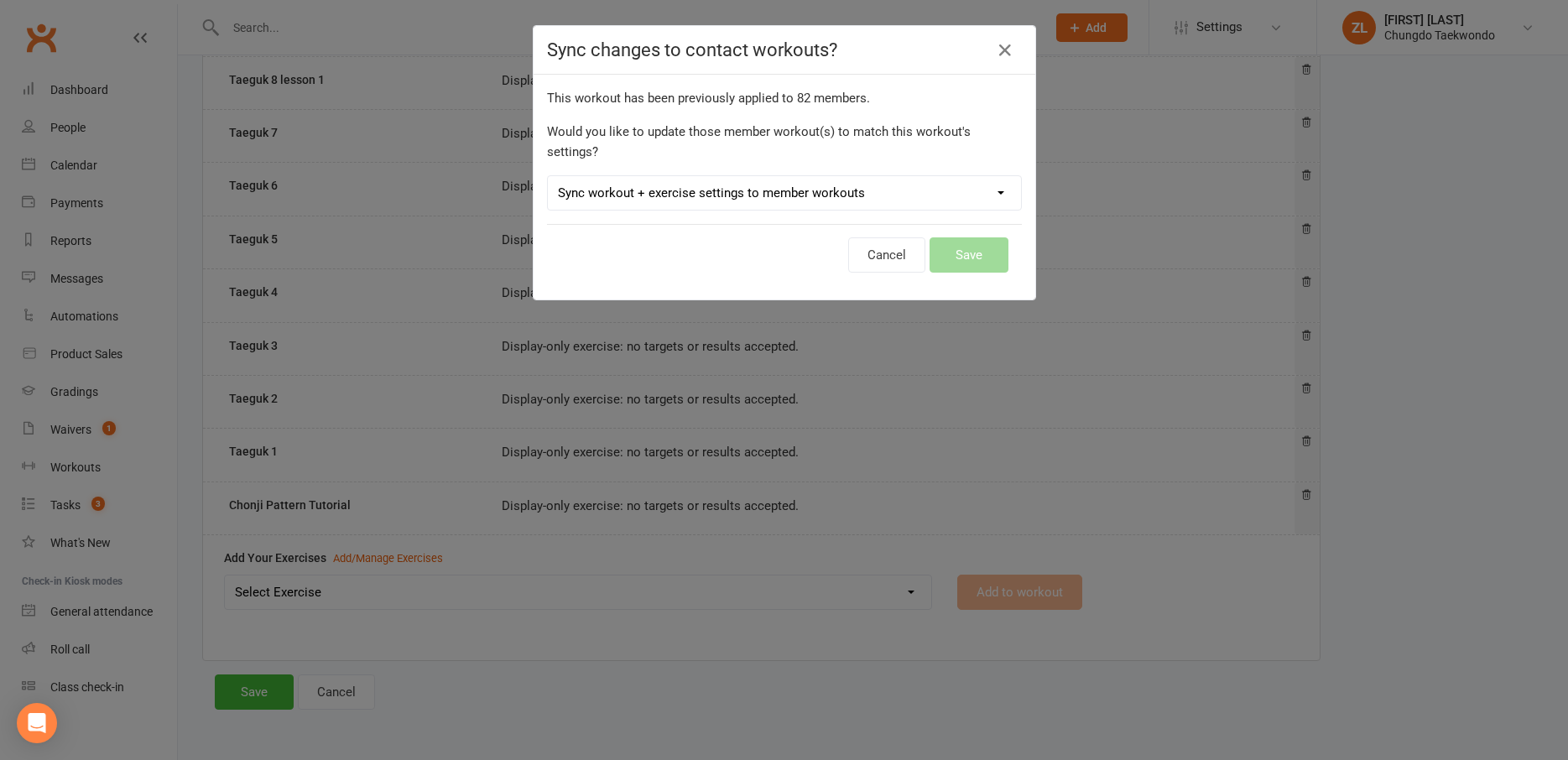 click on "Sync workout + exercise settings to member workouts" at bounding box center (0, 0) 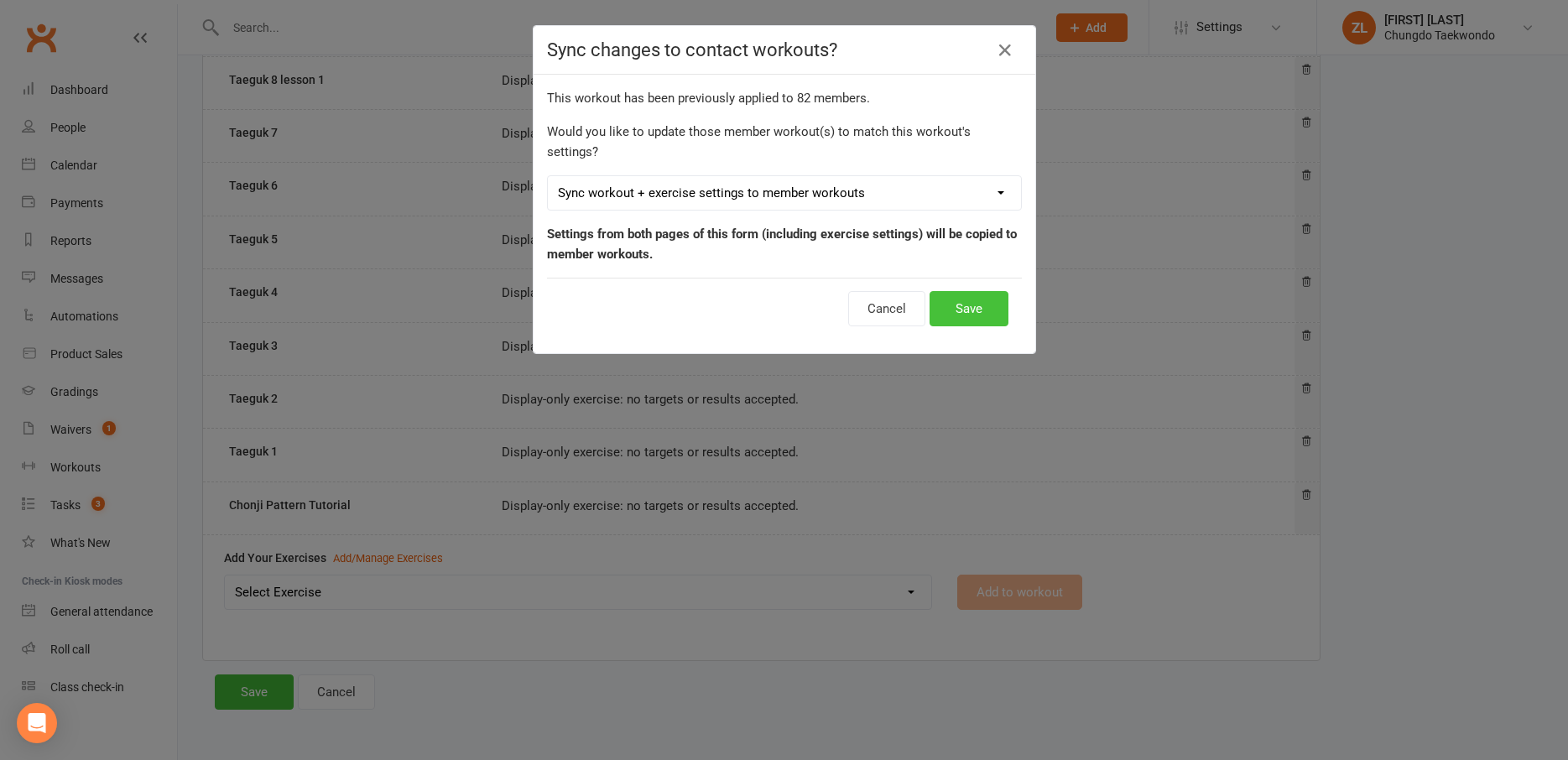 click on "Save" at bounding box center (969, 309) 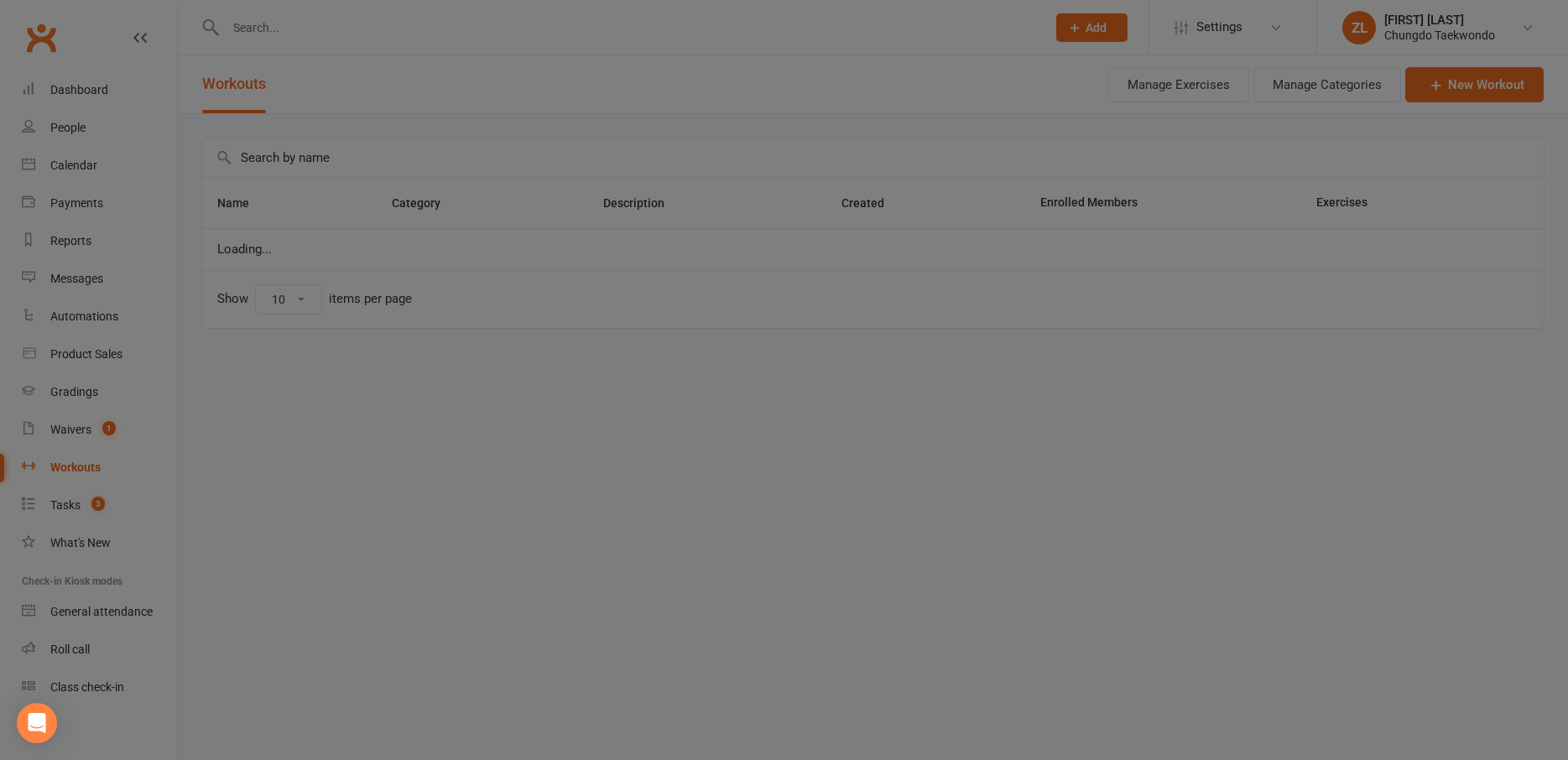 scroll, scrollTop: 0, scrollLeft: 0, axis: both 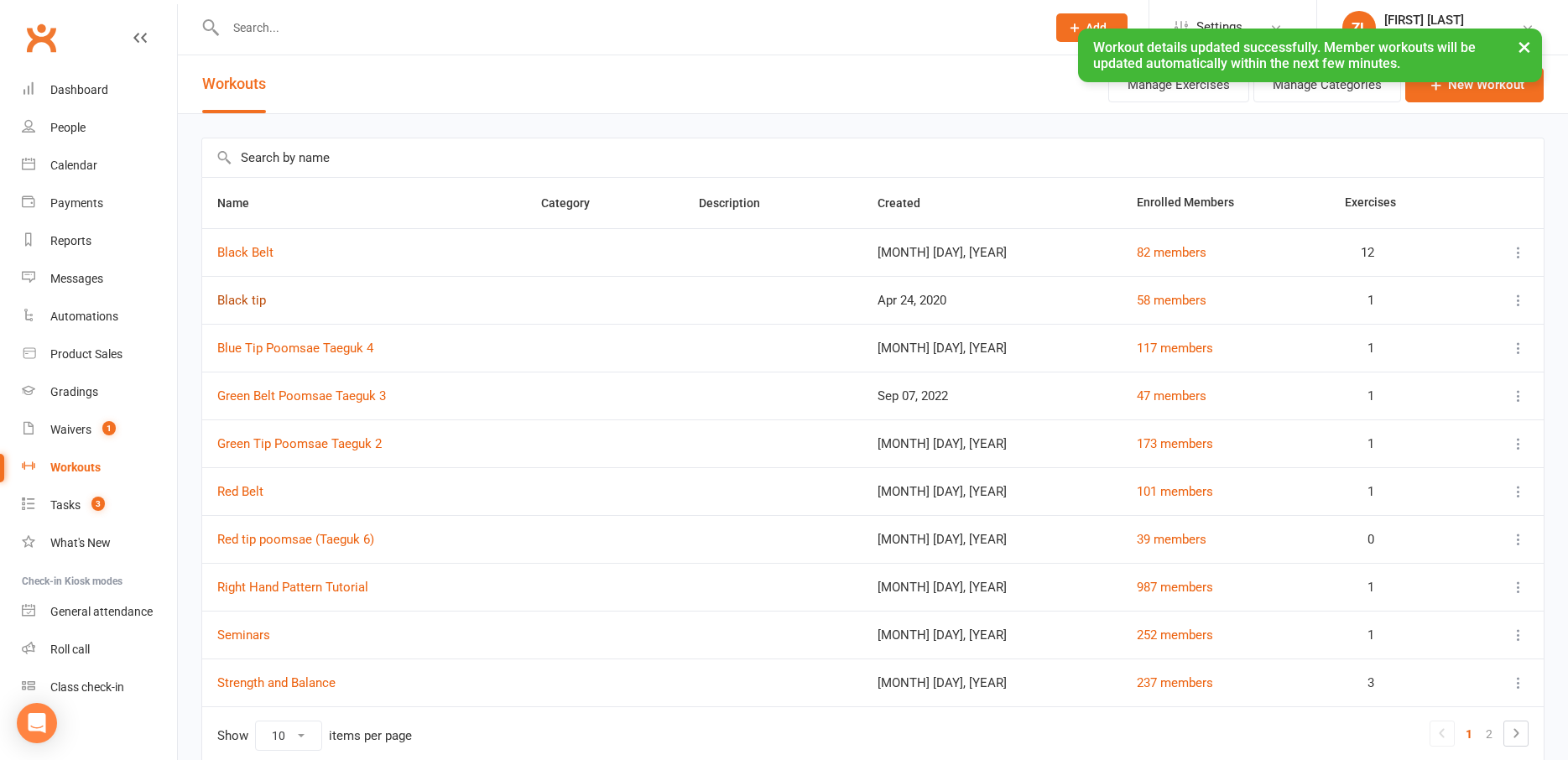 click on "Black tip" at bounding box center [242, 300] 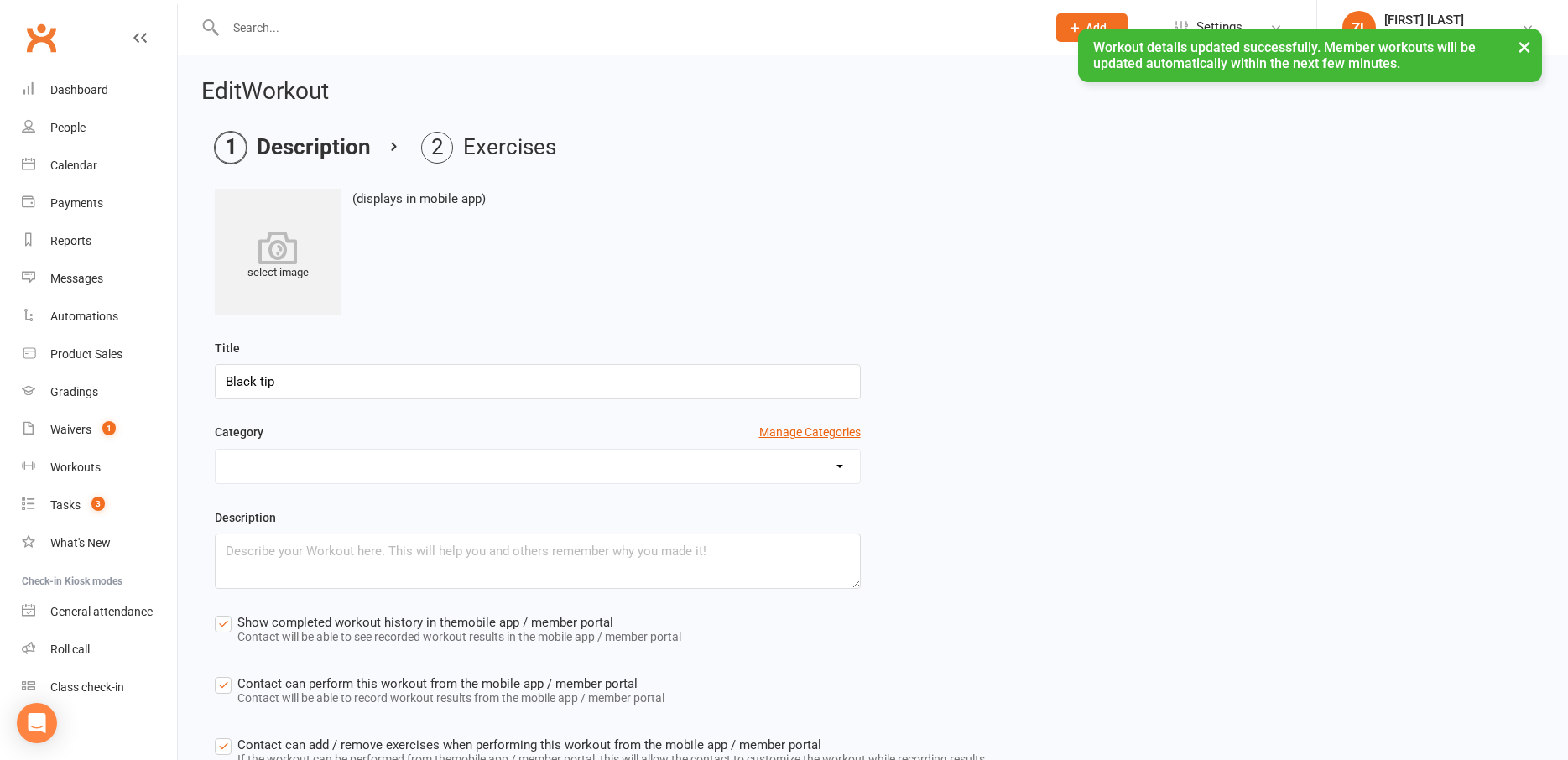 scroll, scrollTop: 126, scrollLeft: 0, axis: vertical 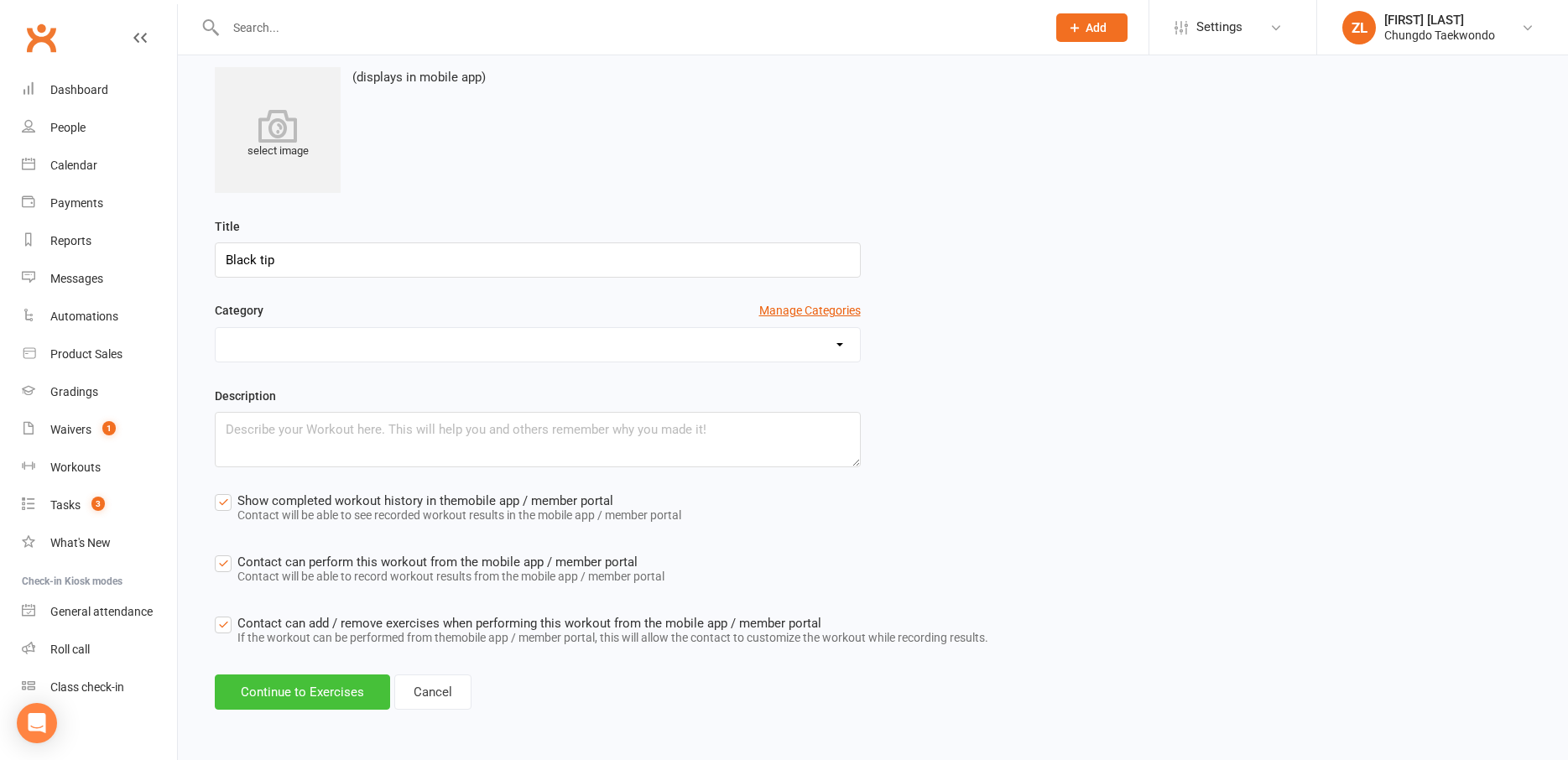 click on "Continue to Exercises" at bounding box center [302, 692] 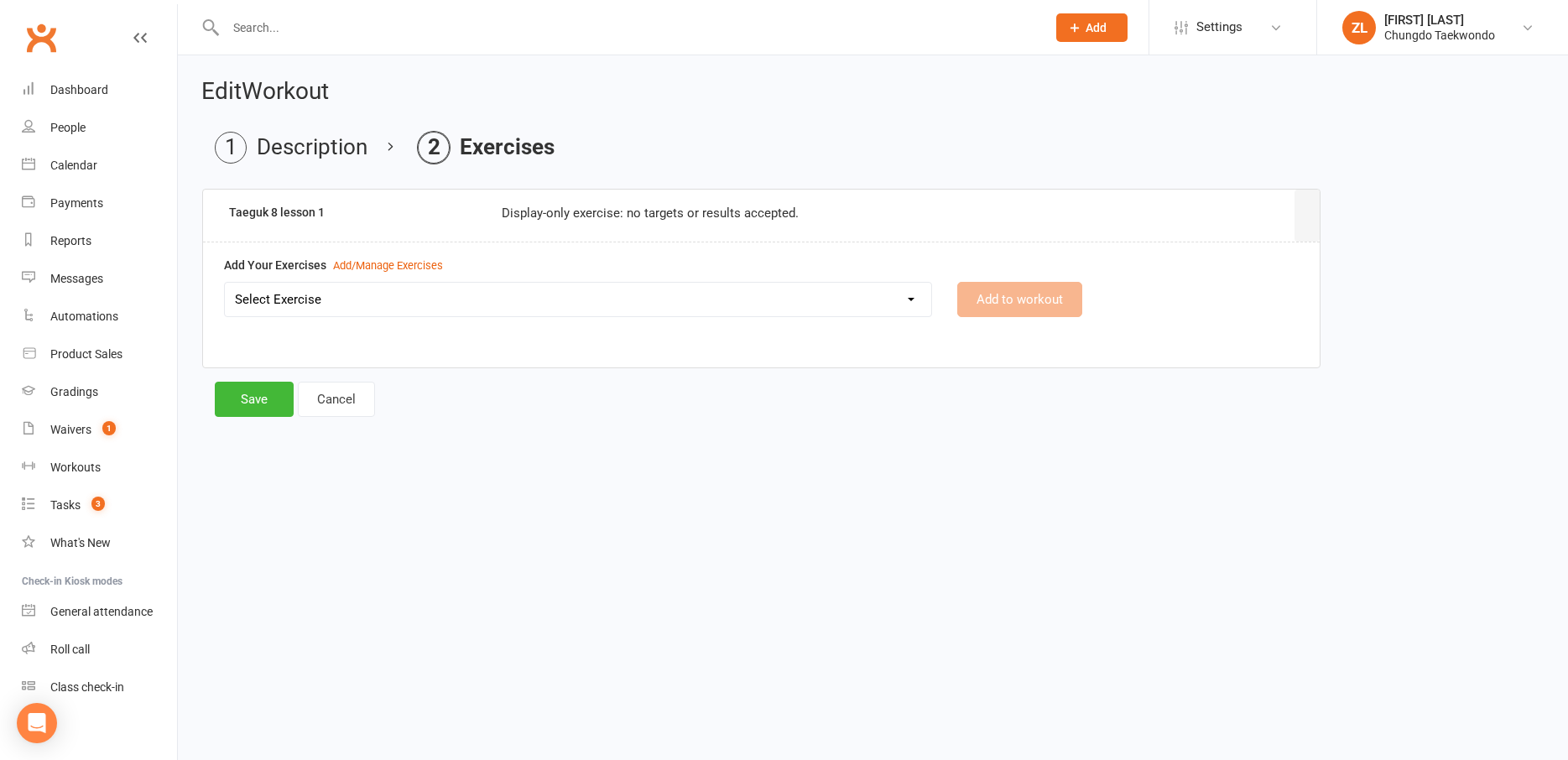 scroll, scrollTop: 0, scrollLeft: 0, axis: both 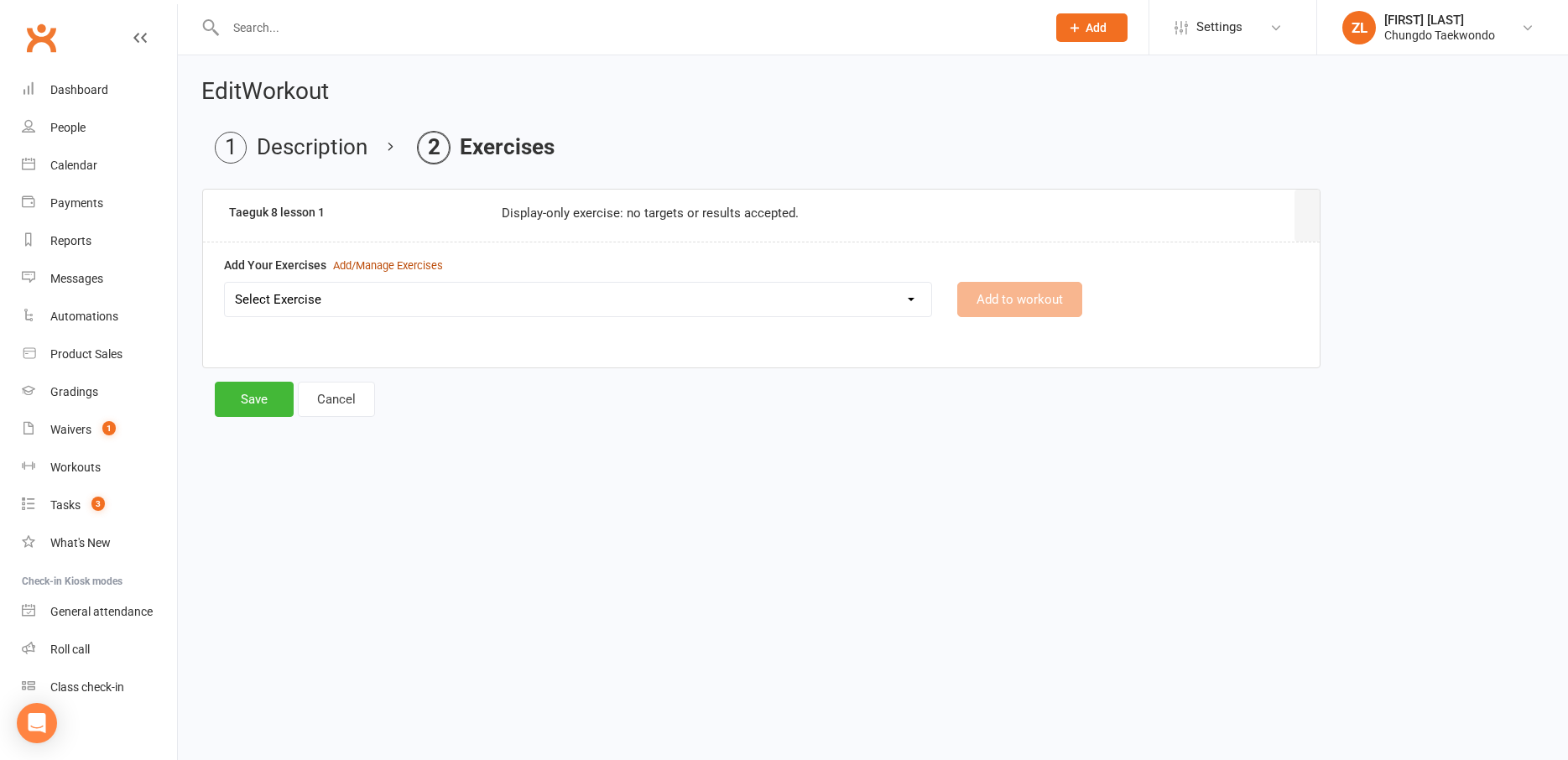 click on "Add/Manage Exercises" at bounding box center [388, 266] 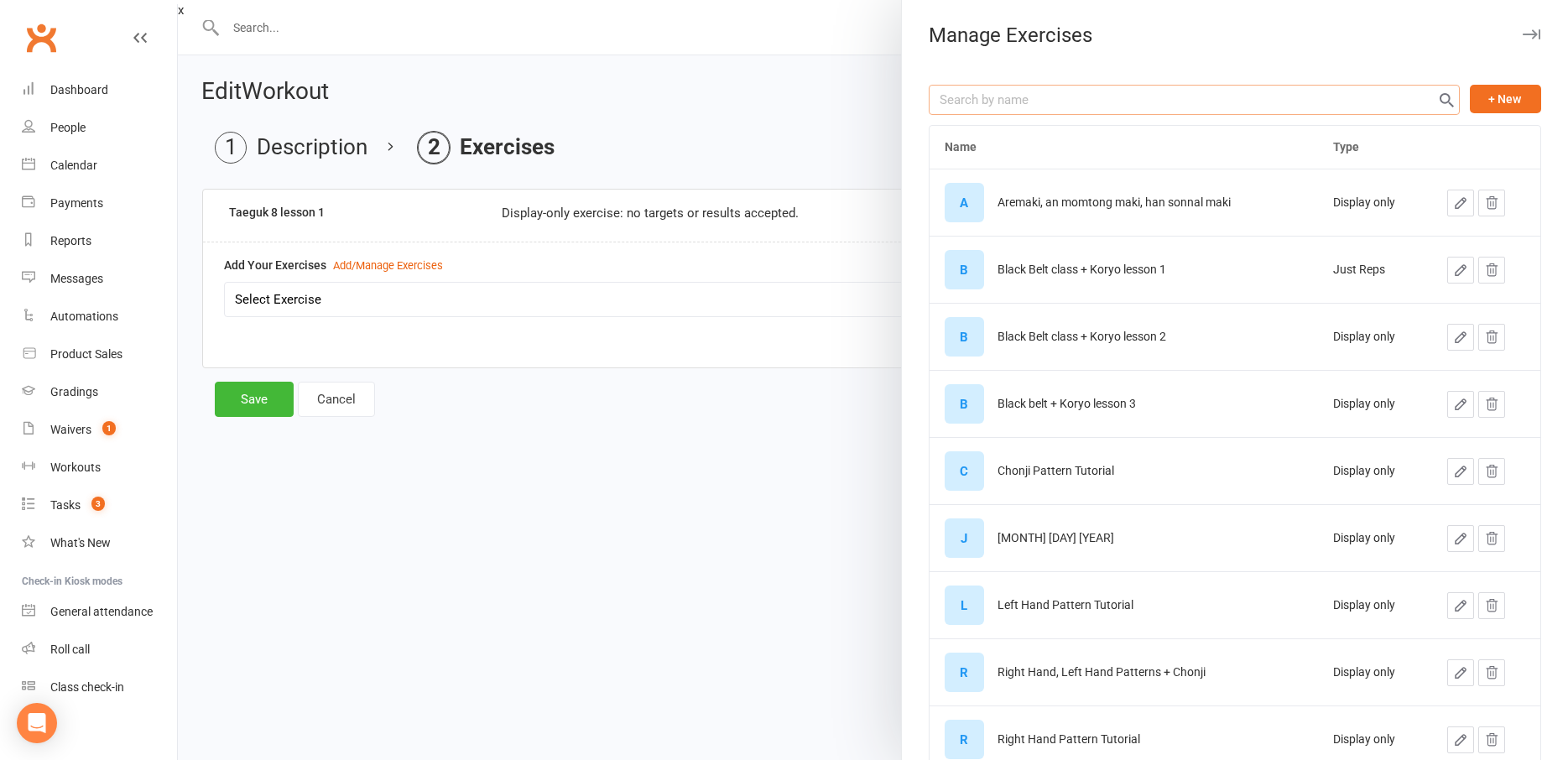 click at bounding box center [1194, 100] 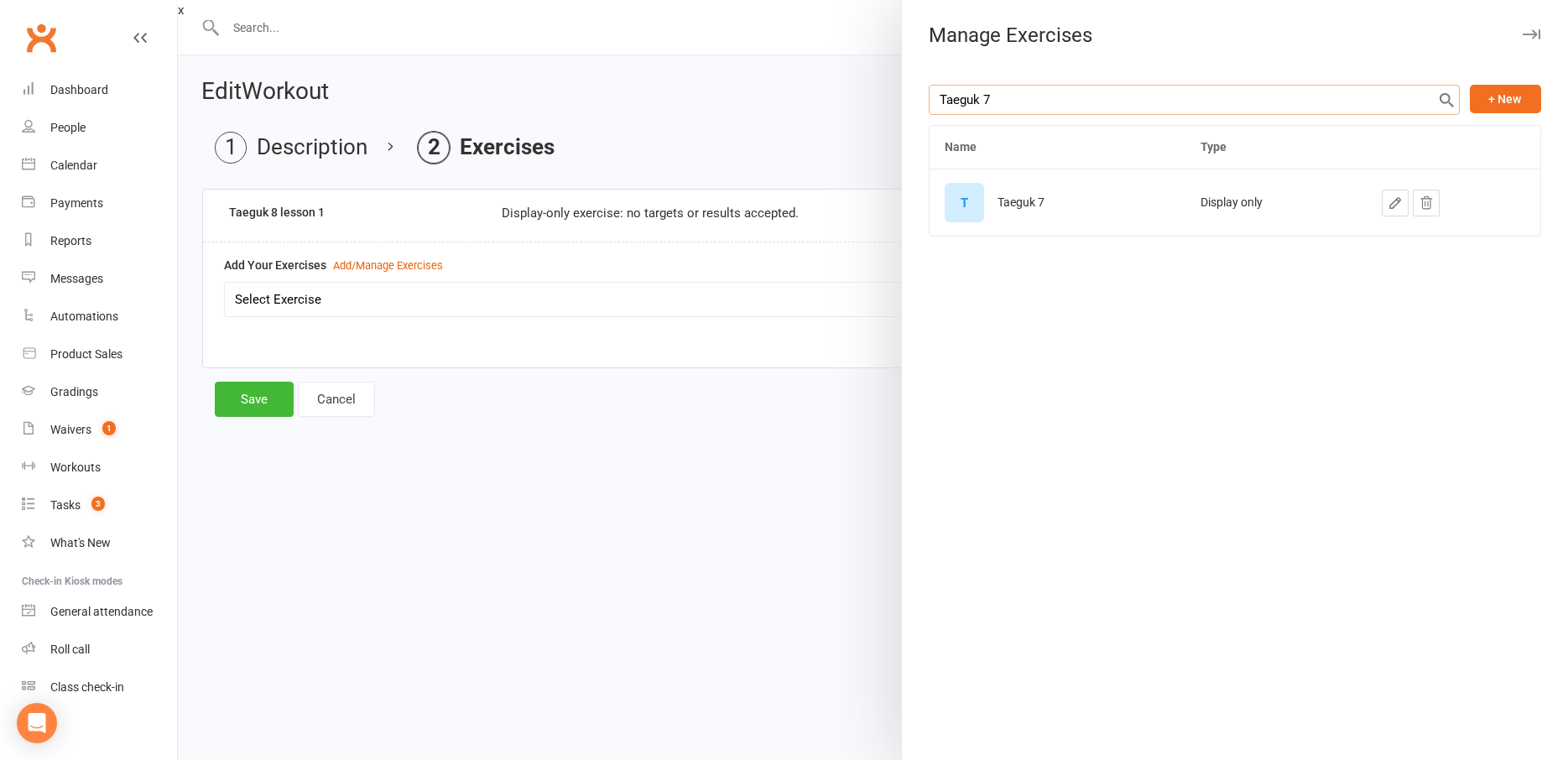 type on "Taeguk 7" 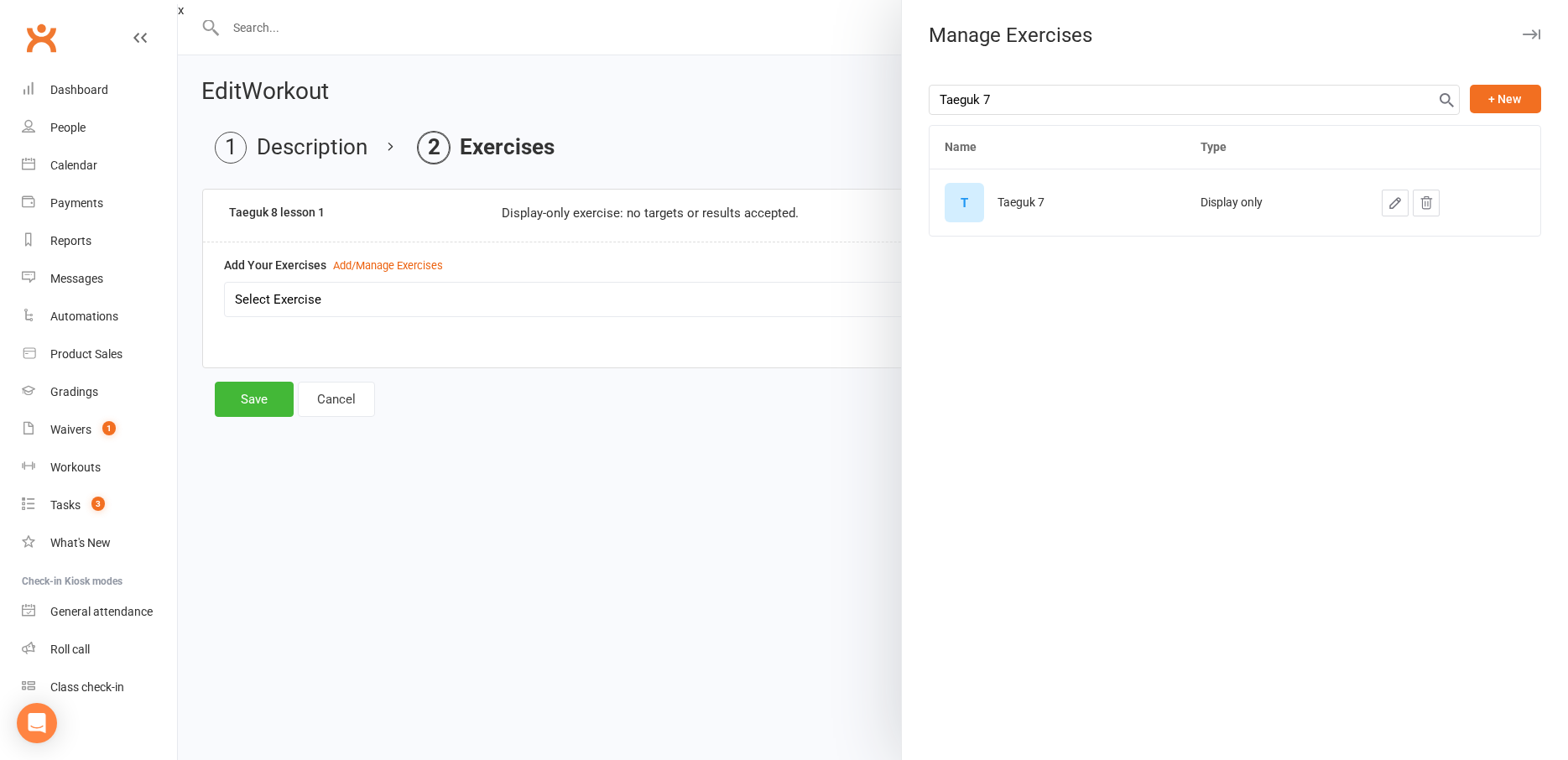 click on "T" at bounding box center (964, 202) 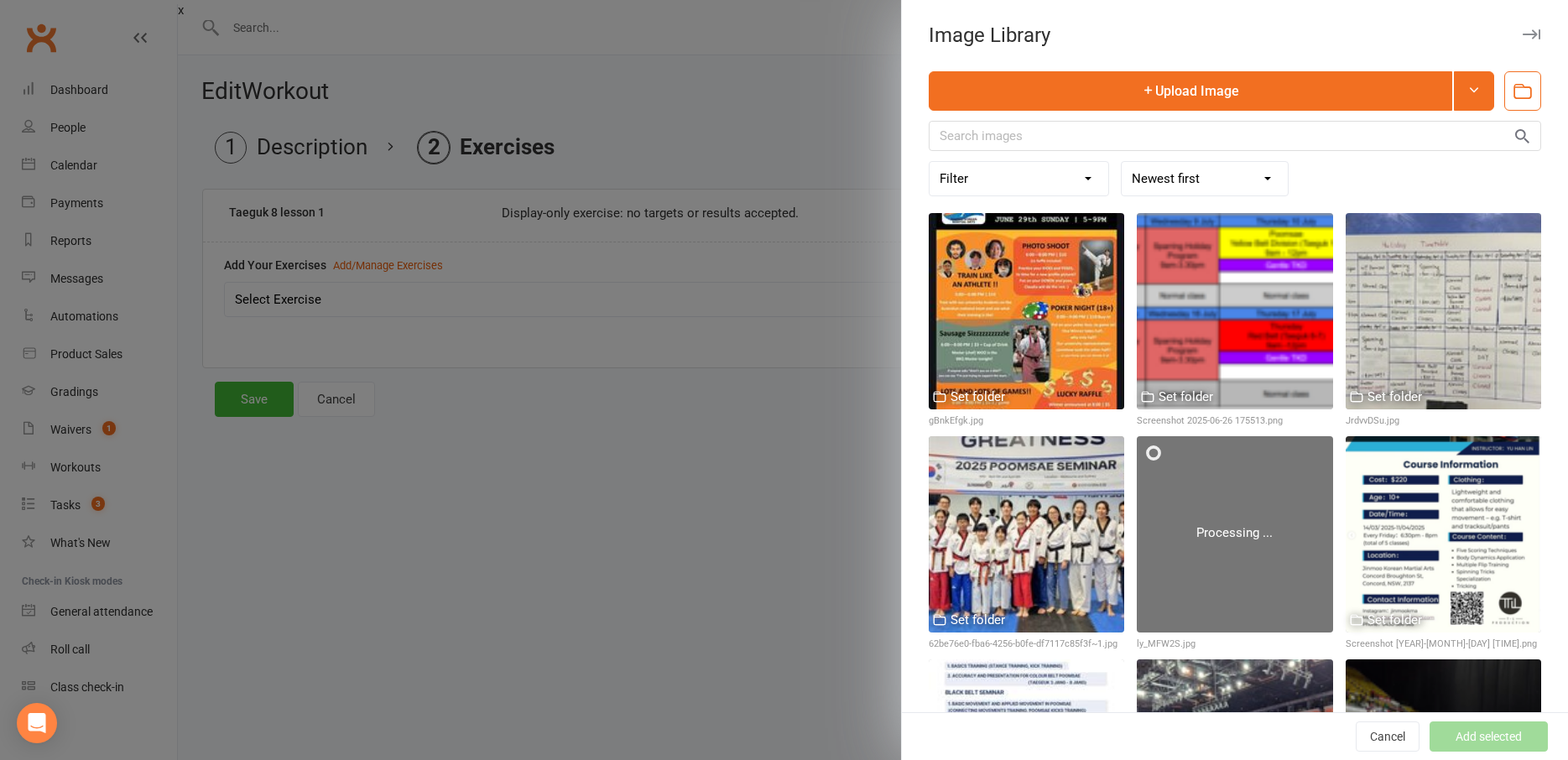 click at bounding box center [1531, 34] 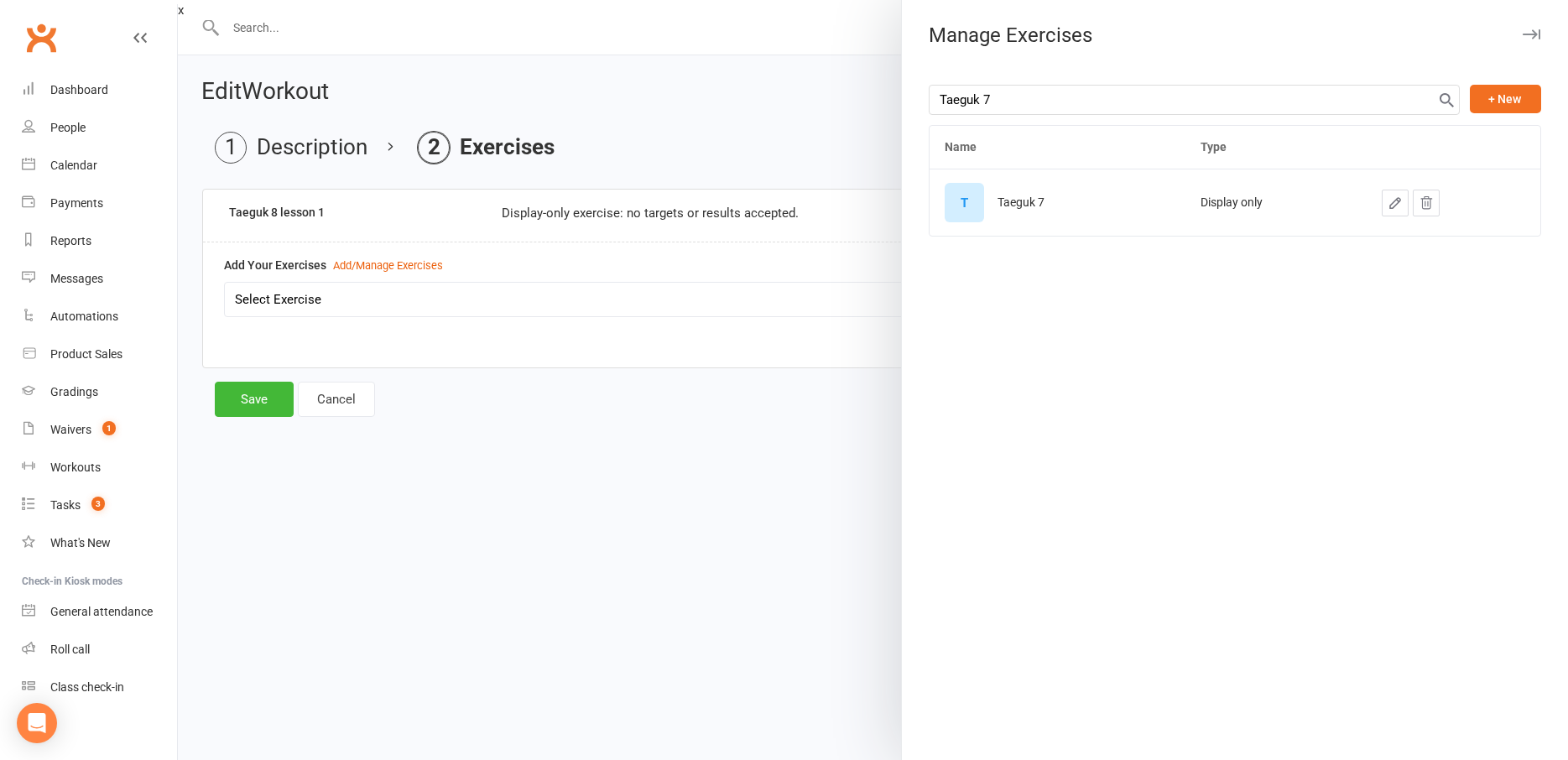 click on "Manage Exercises" at bounding box center (1235, 35) 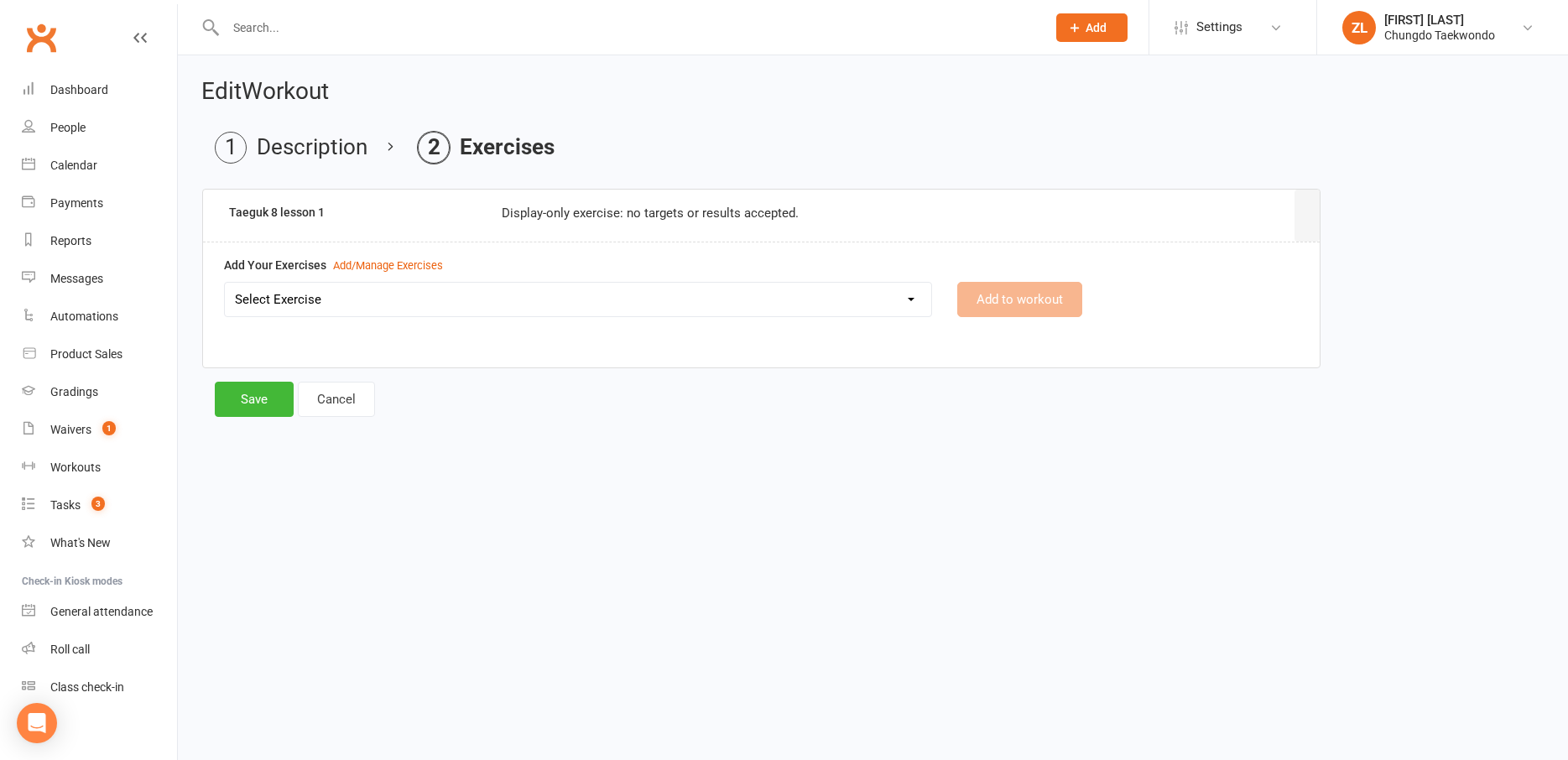 click on "Select Exercise Aremaki, an momtong maki, han sonnal maki Black Belt class + Koryo lesson 1 Black Belt class + Koryo lesson 2 Black belt + Koryo lesson 3 Chonji Pattern Tutorial Julien Le Seminar (7 May 2020) Left Hand Pattern Tutorial Right Hand, Left Hand Patterns + Chonji Right Hand Pattern Tutorial Strength and balance 2 Strength and Balance 3 Strength and balance session 1 Stretching class 2 Stretching session 1 Taeguk 1 Taeguk 2 Taeguk 3 Taeguk 4 Taeguk 5 Taeguk 6 Taeguk 7 Taeguk 8 lesson 1 Taekwondo Fitness 2 Taekwondo Fitness 3 TKD Fitness lesson 1" at bounding box center [578, 299] 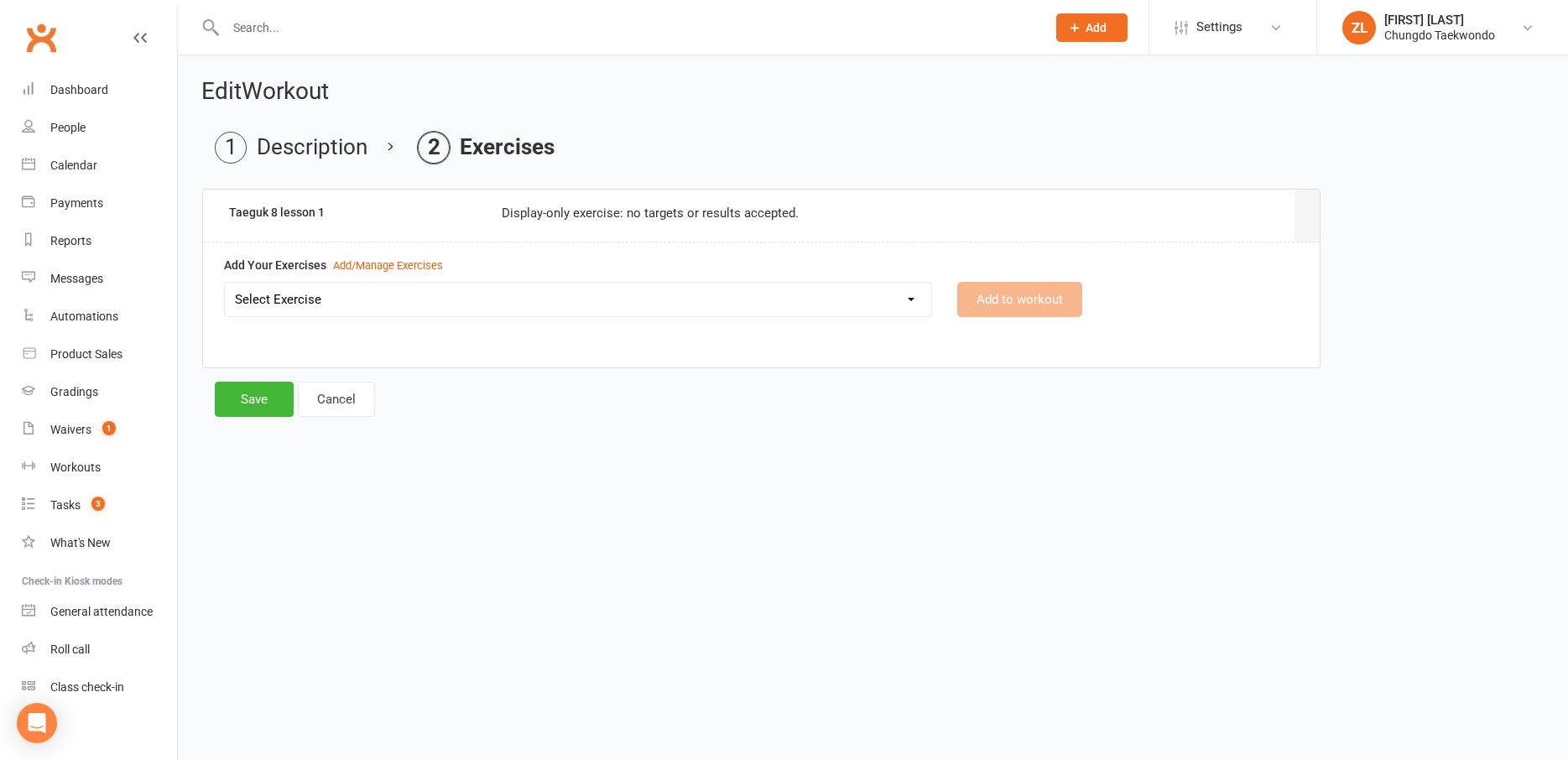select on "2592" 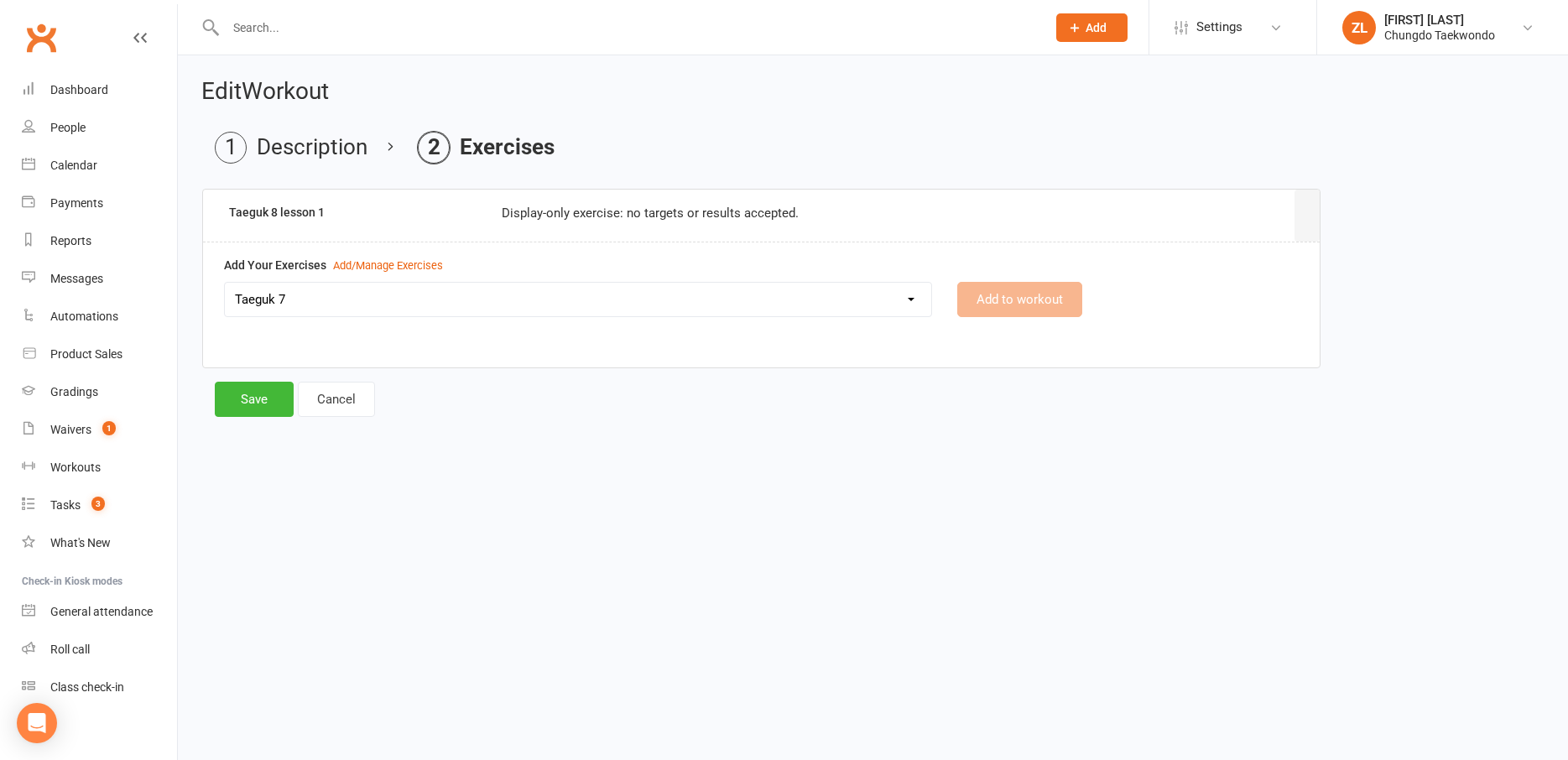 click on "Taeguk 7" at bounding box center [0, 0] 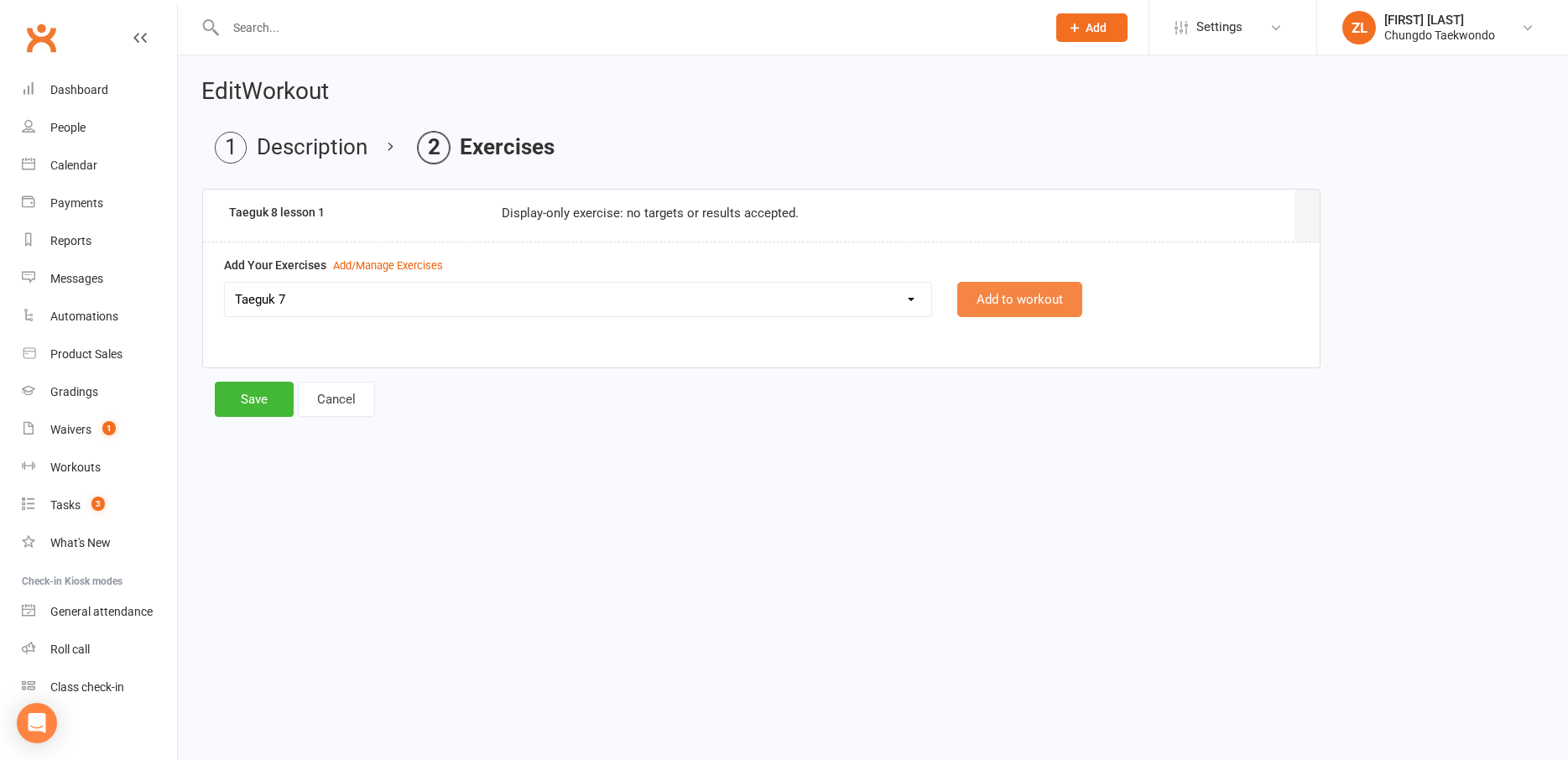 click on "Add to workout" at bounding box center (1019, 299) 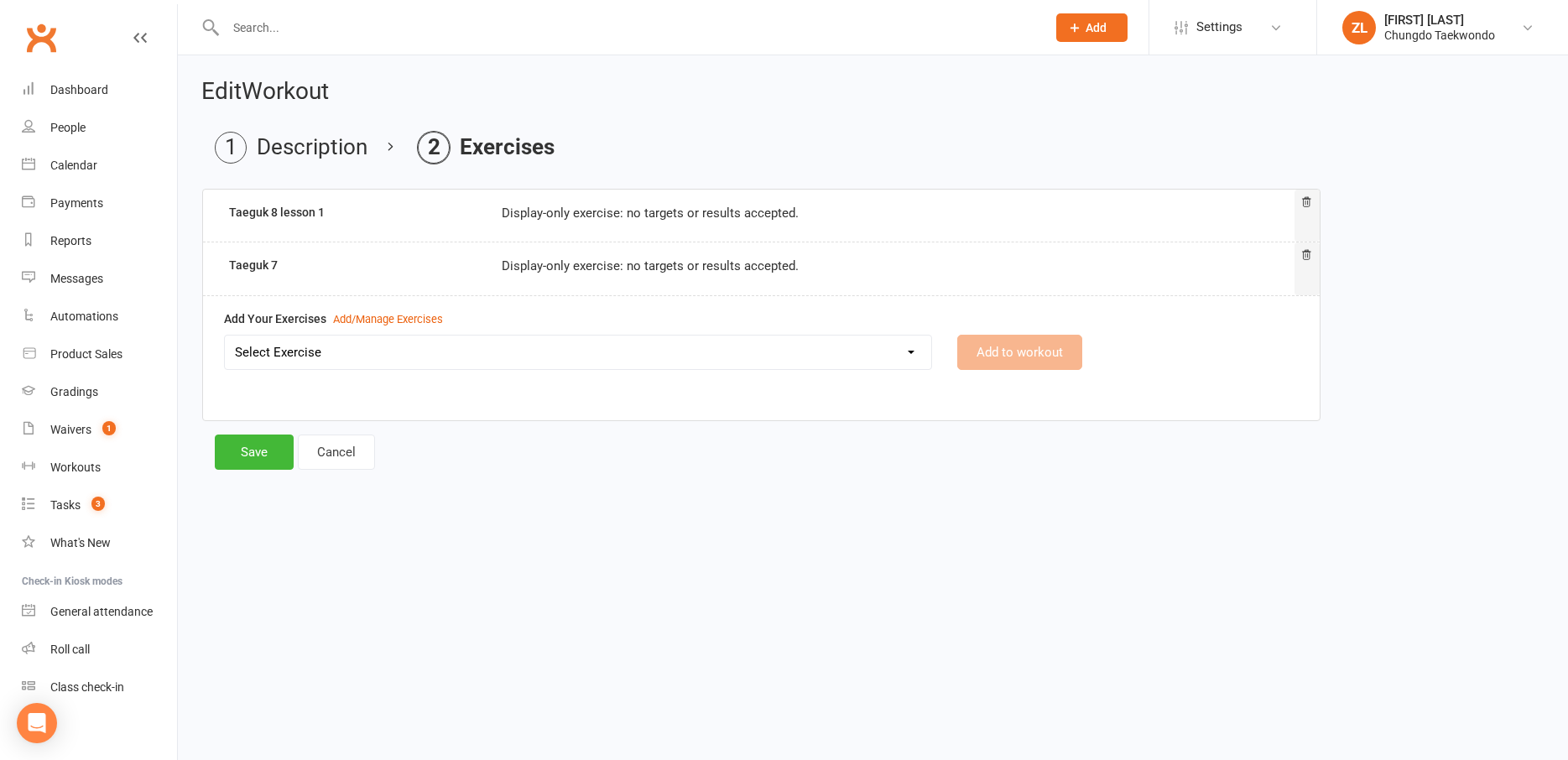 click on "Select Exercise Aremaki, an momtong maki, han sonnal maki Black Belt class + Koryo lesson 1 Black Belt class + Koryo lesson 2 Black belt + Koryo lesson 3 Chonji Pattern Tutorial Julien Le Seminar (7 May 2020) Left Hand Pattern Tutorial Right Hand, Left Hand Patterns + Chonji Right Hand Pattern Tutorial Strength and balance 2 Strength and Balance 3 Strength and balance session 1 Stretching class 2 Stretching session 1 Taeguk 1 Taeguk 2 Taeguk 3 Taeguk 4 Taeguk 5 Taeguk 6 Taeguk 7 Taeguk 8 lesson 1 Taekwondo Fitness 2 Taekwondo Fitness 3 TKD Fitness lesson 1" at bounding box center (578, 352) 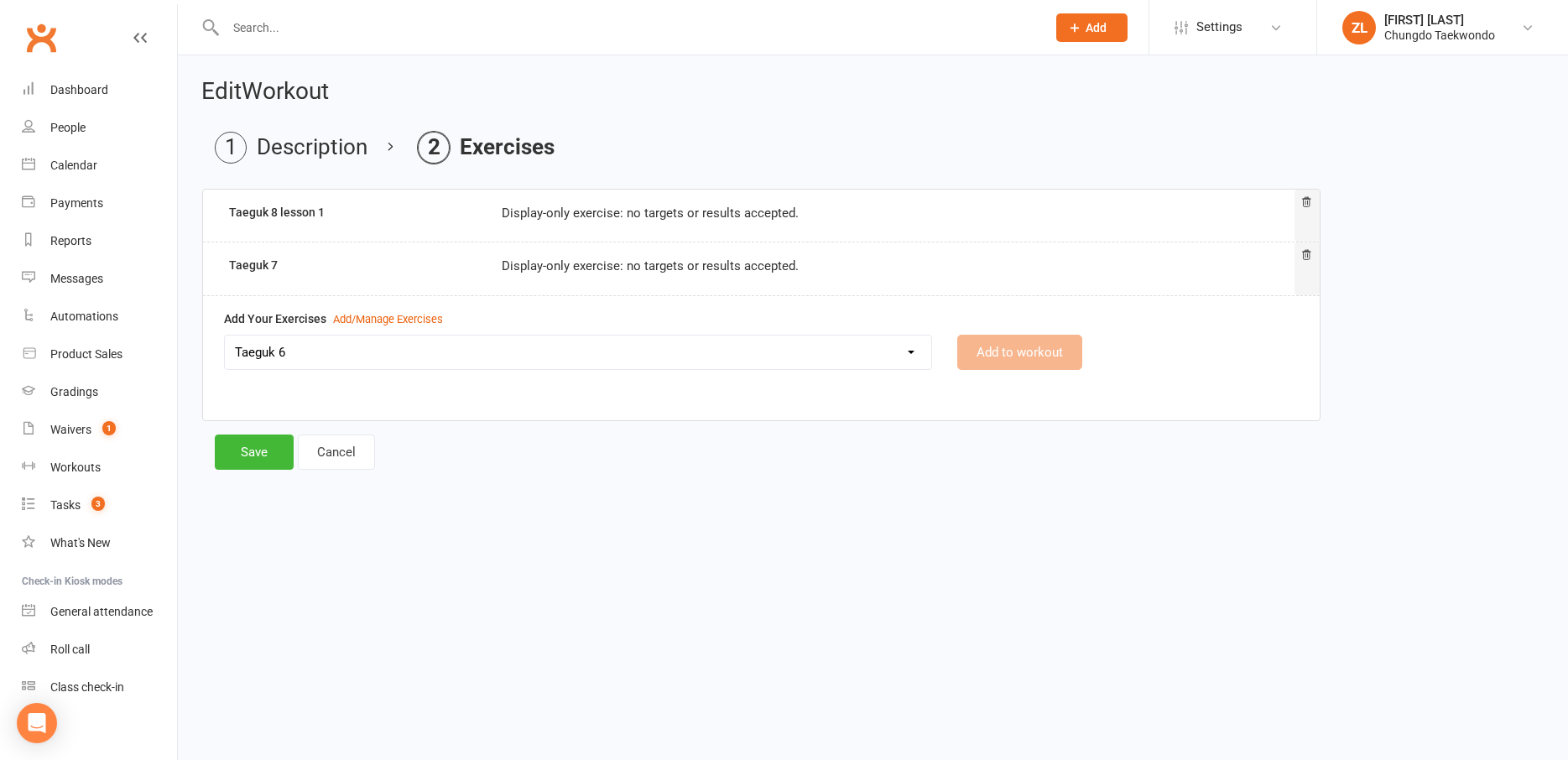 click on "Taeguk 6" at bounding box center (0, 0) 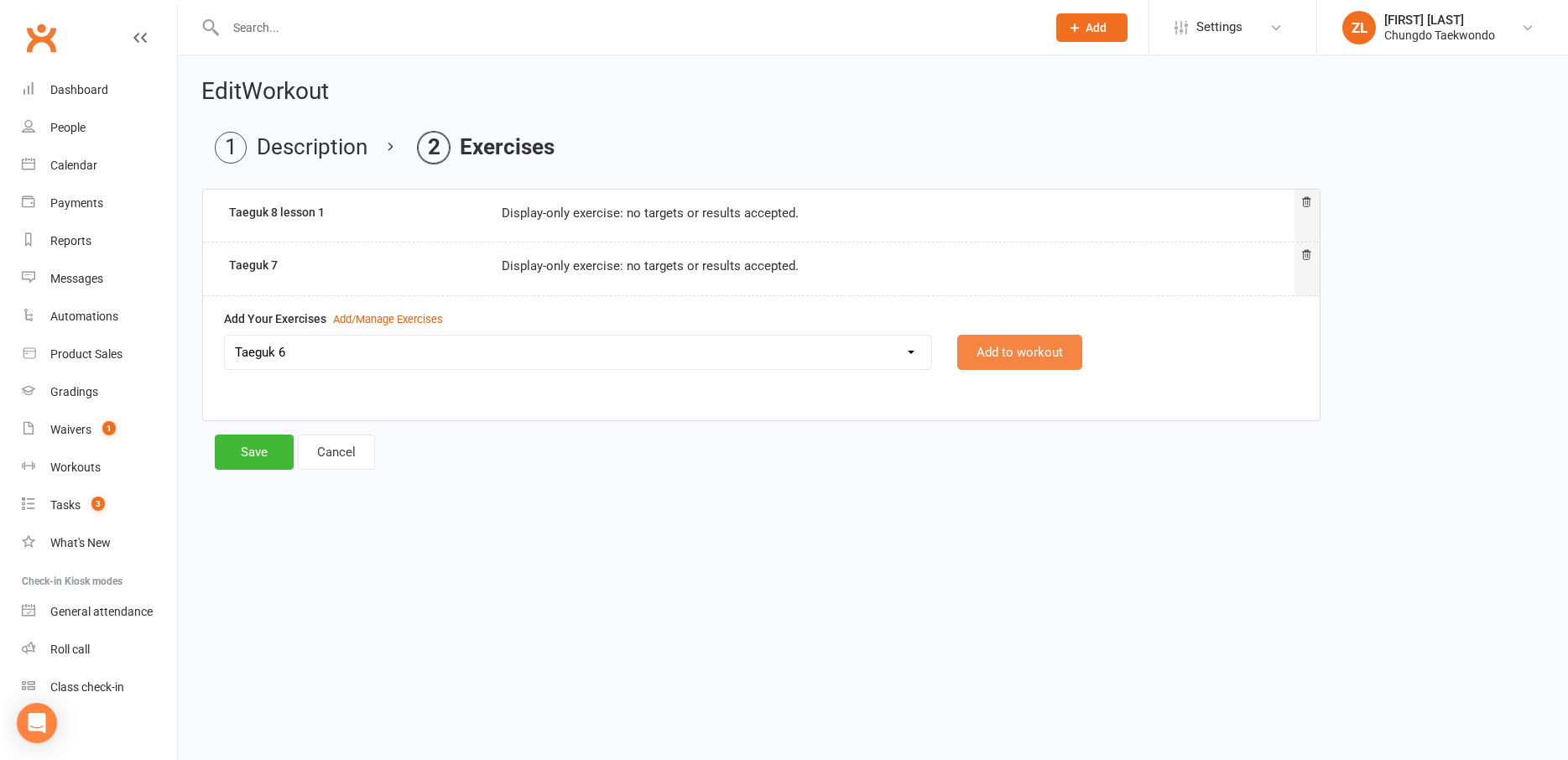 click on "Add to workout" at bounding box center (1019, 352) 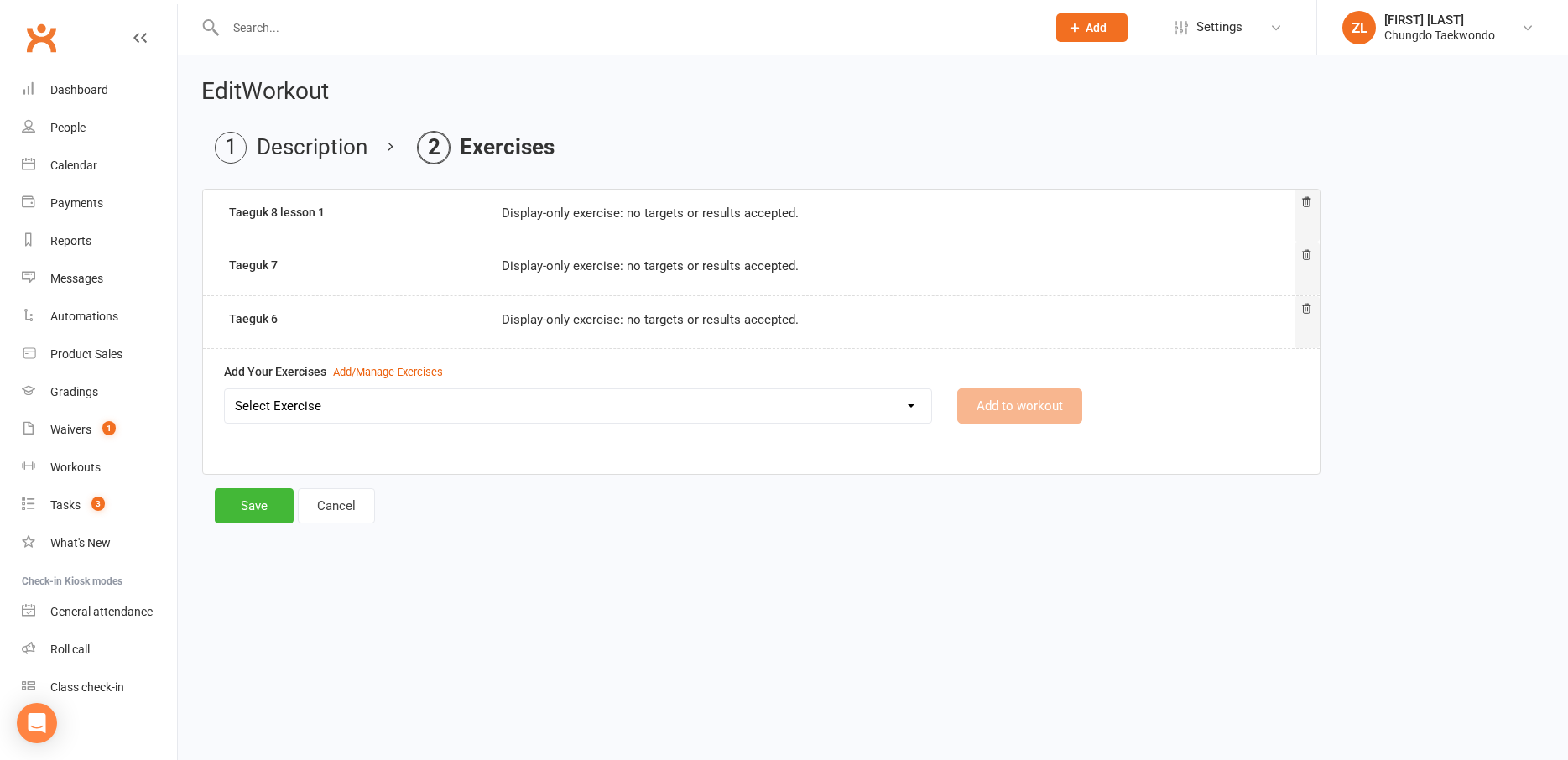 click on "Select Exercise Aremaki, an momtong maki, han sonnal maki Black Belt class + Koryo lesson 1 Black Belt class + Koryo lesson 2 Black belt + Koryo lesson 3 Chonji Pattern Tutorial Julien Le Seminar (7 May 2020) Left Hand Pattern Tutorial Right Hand, Left Hand Patterns + Chonji Right Hand Pattern Tutorial Strength and balance 2 Strength and Balance 3 Strength and balance session 1 Stretching class 2 Stretching session 1 Taeguk 1 Taeguk 2 Taeguk 3 Taeguk 4 Taeguk 5 Taeguk 6 Taeguk 7 Taeguk 8 lesson 1 Taekwondo Fitness 2 Taekwondo Fitness 3 TKD Fitness lesson 1" at bounding box center [578, 406] 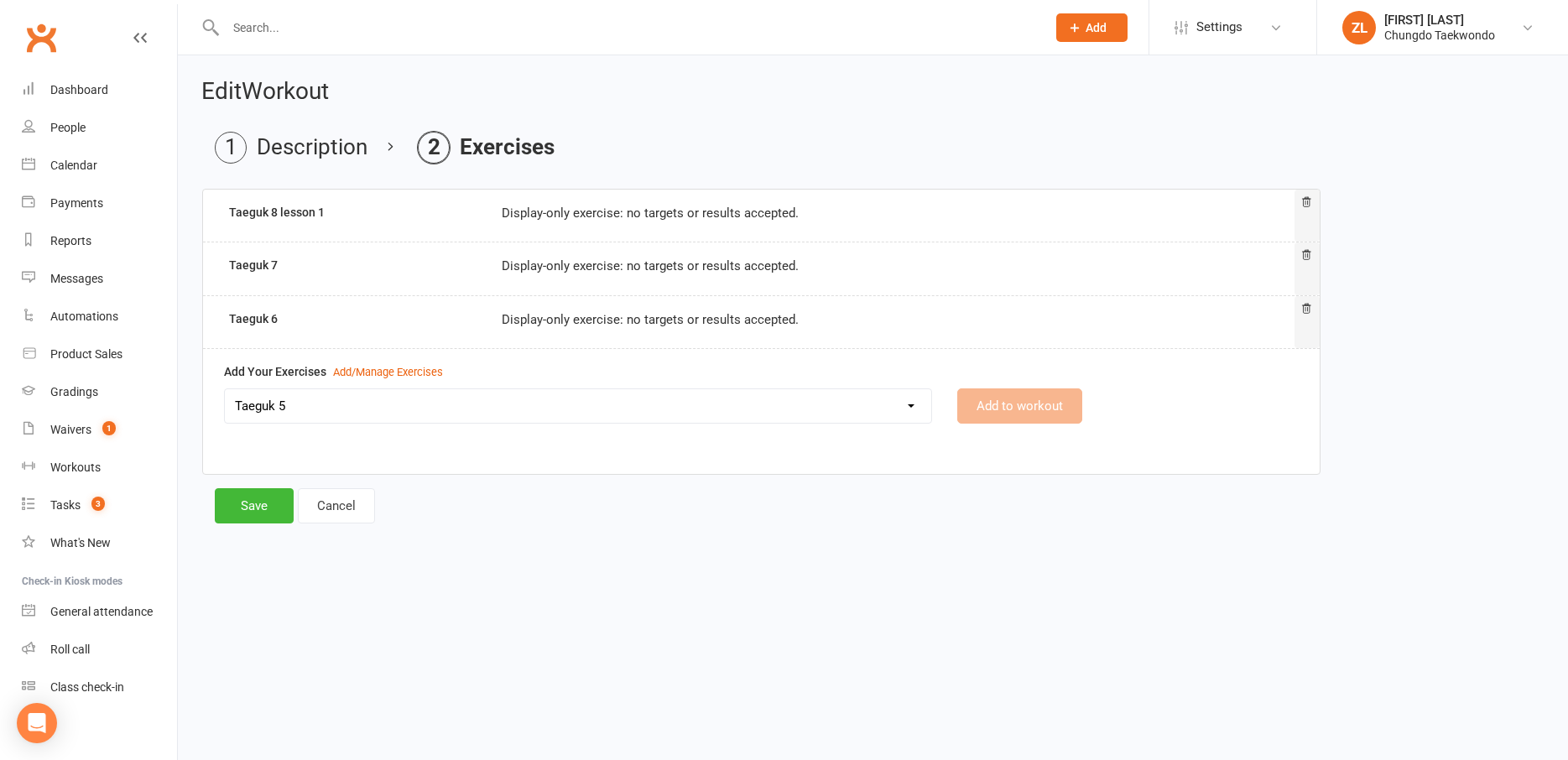 click on "Taeguk 5" at bounding box center [0, 0] 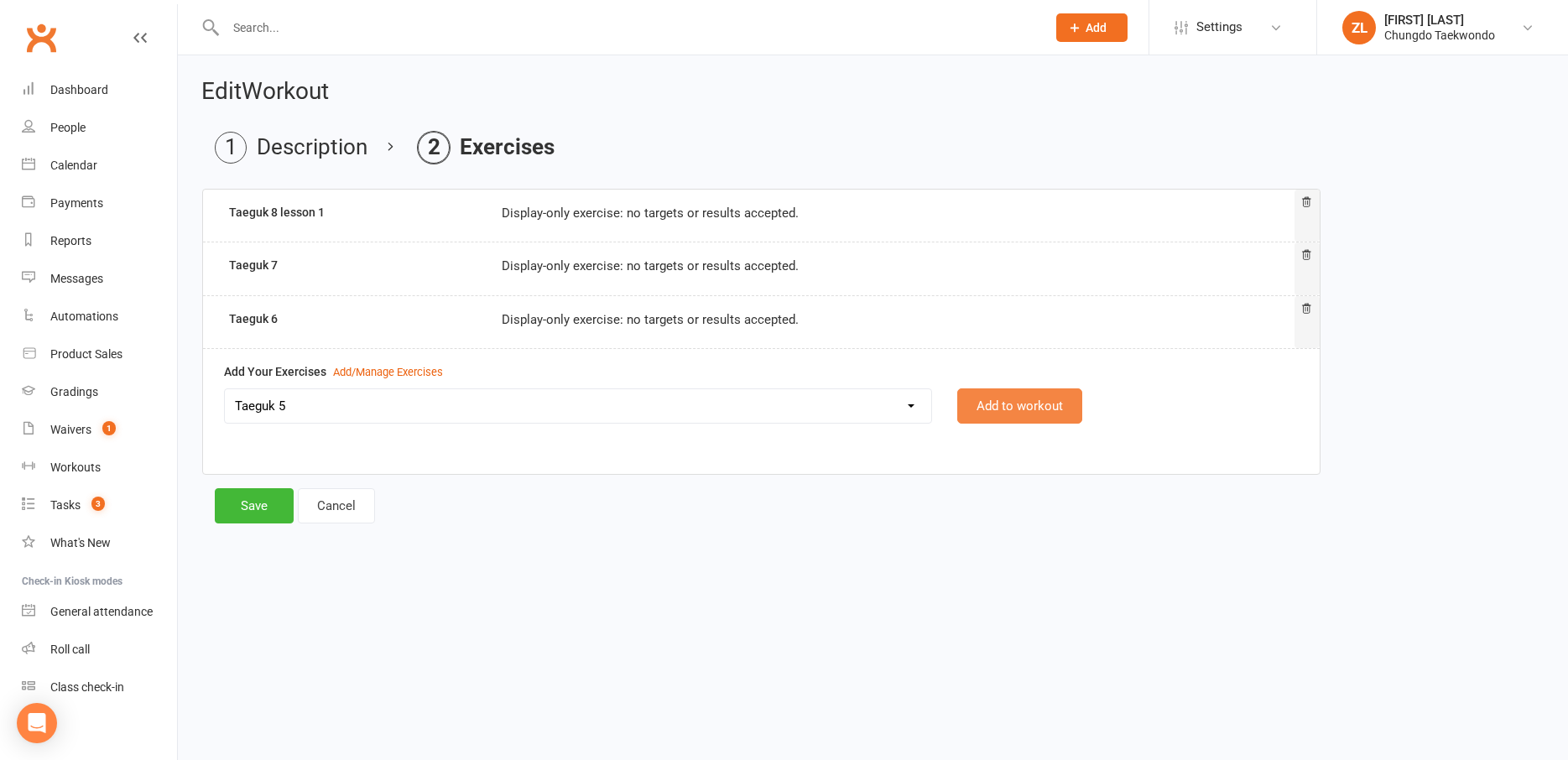 click on "Add to workout" at bounding box center [1019, 406] 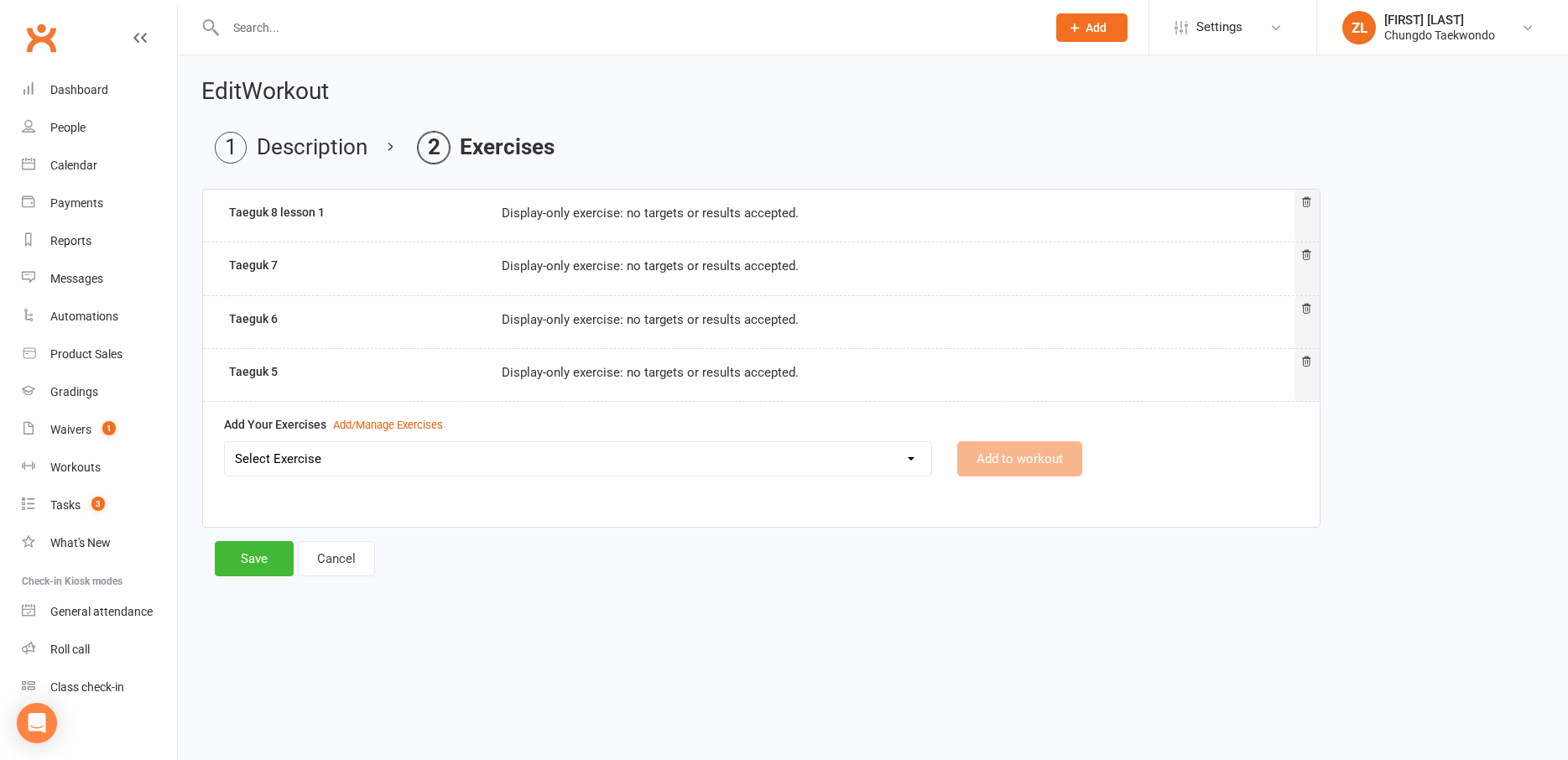 click on "Select Exercise Aremaki, an momtong maki, han sonnal maki Black Belt class + Koryo lesson 1 Black Belt class + Koryo lesson 2 Black belt + Koryo lesson 3 Chonji Pattern Tutorial Julien Le Seminar (7 May 2020) Left Hand Pattern Tutorial Right Hand, Left Hand Patterns + Chonji Right Hand Pattern Tutorial Strength and balance 2 Strength and Balance 3 Strength and balance session 1 Stretching class 2 Stretching session 1 Taeguk 1 Taeguk 2 Taeguk 3 Taeguk 4 Taeguk 5 Taeguk 6 Taeguk 7 Taeguk 8 lesson 1 Taekwondo Fitness 2 Taekwondo Fitness 3 TKD Fitness lesson 1" at bounding box center [578, 459] 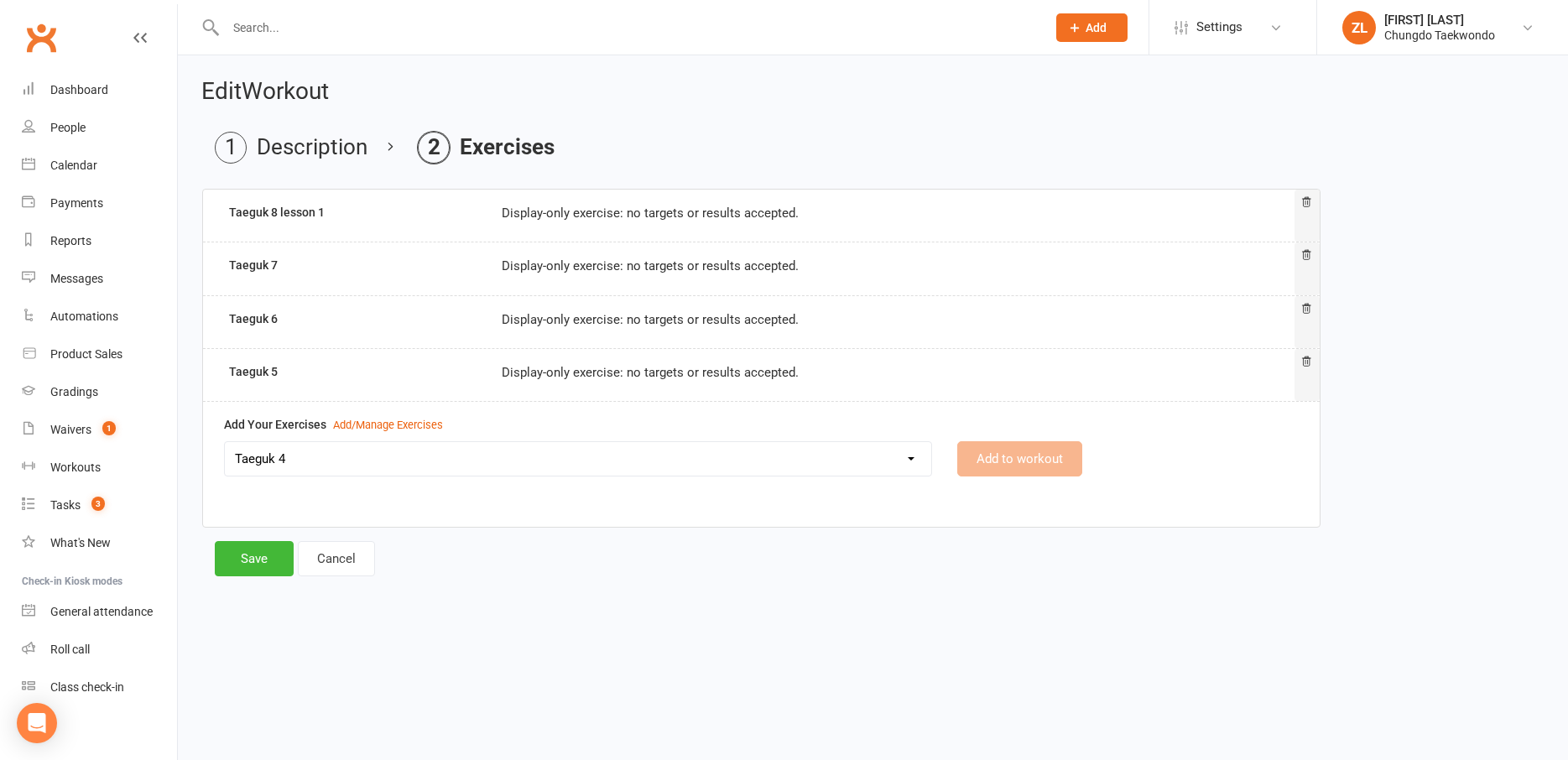 click on "Taeguk 4" at bounding box center (0, 0) 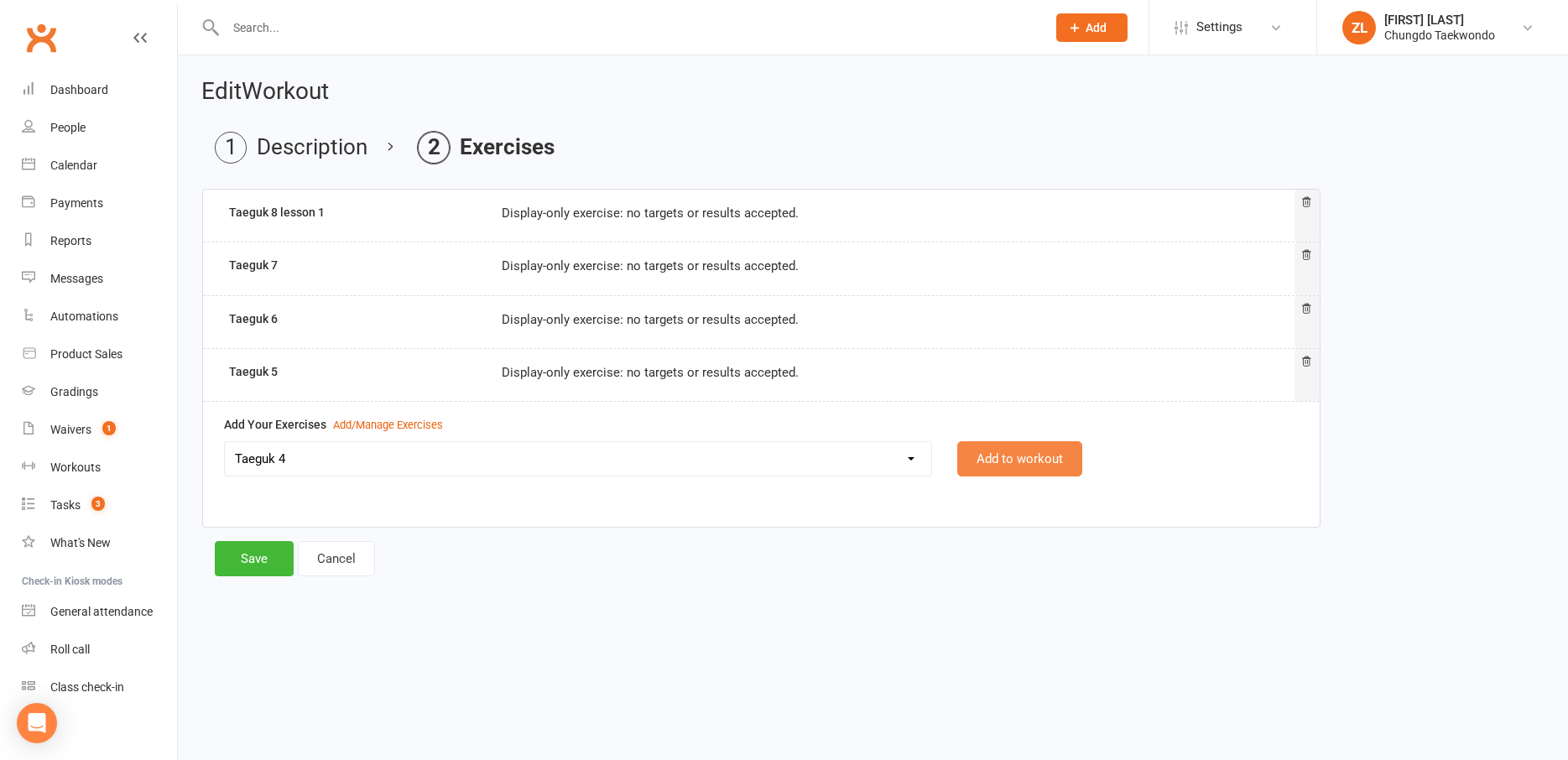 click on "Add to workout" at bounding box center [1019, 459] 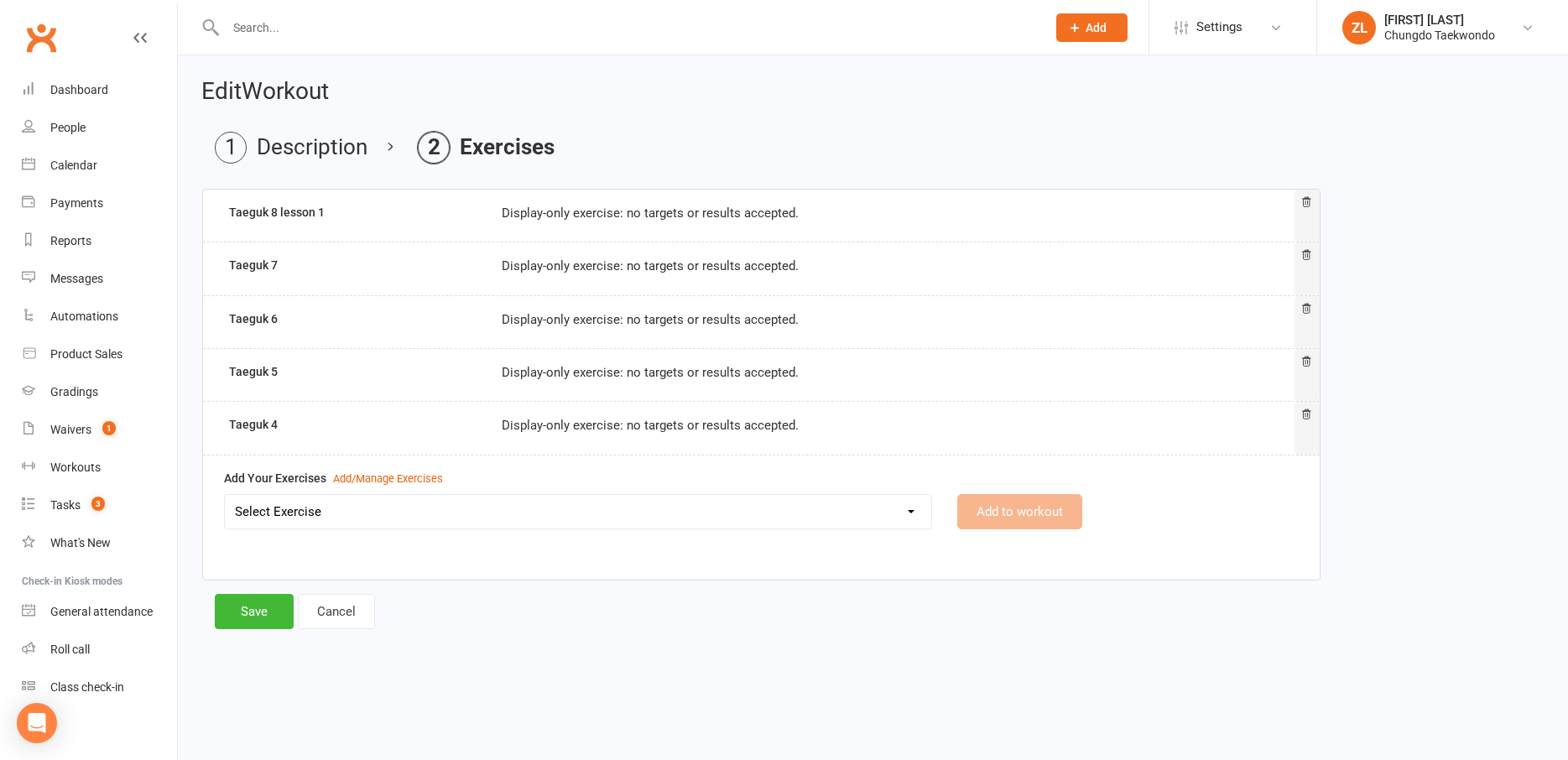 click on "Select Exercise Aremaki, an momtong maki, han sonnal maki Black Belt class + Koryo lesson 1 Black Belt class + Koryo lesson 2 Black belt + Koryo lesson 3 Chonji Pattern Tutorial Julien Le Seminar (7 May 2020) Left Hand Pattern Tutorial Right Hand, Left Hand Patterns + Chonji Right Hand Pattern Tutorial Strength and balance 2 Strength and Balance 3 Strength and balance session 1 Stretching class 2 Stretching session 1 Taeguk 1 Taeguk 2 Taeguk 3 Taeguk 4 Taeguk 5 Taeguk 6 Taeguk 7 Taeguk 8 lesson 1 Taekwondo Fitness 2 Taekwondo Fitness 3 TKD Fitness lesson 1" at bounding box center (578, 512) 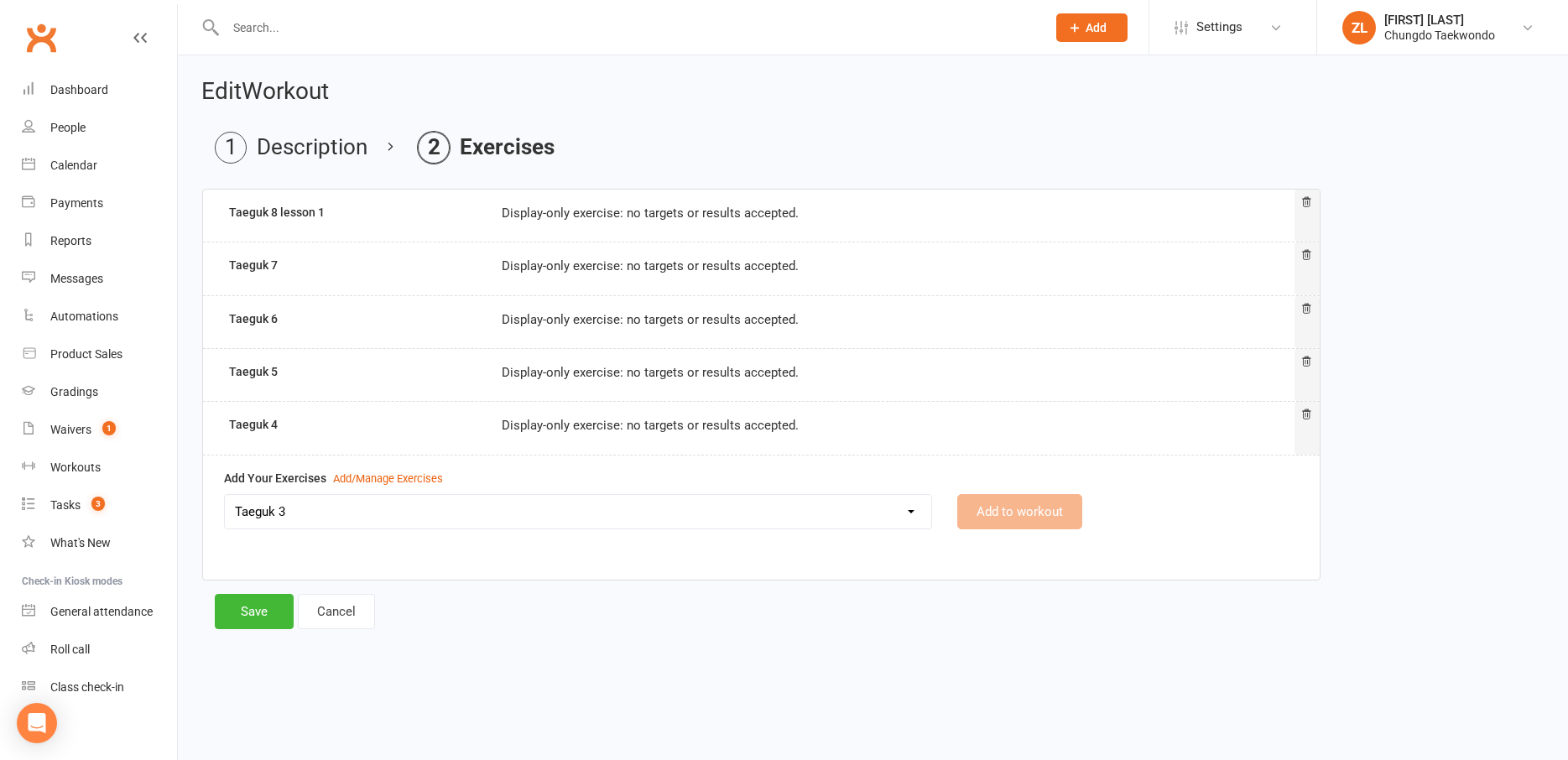 click on "Taeguk 3" at bounding box center (0, 0) 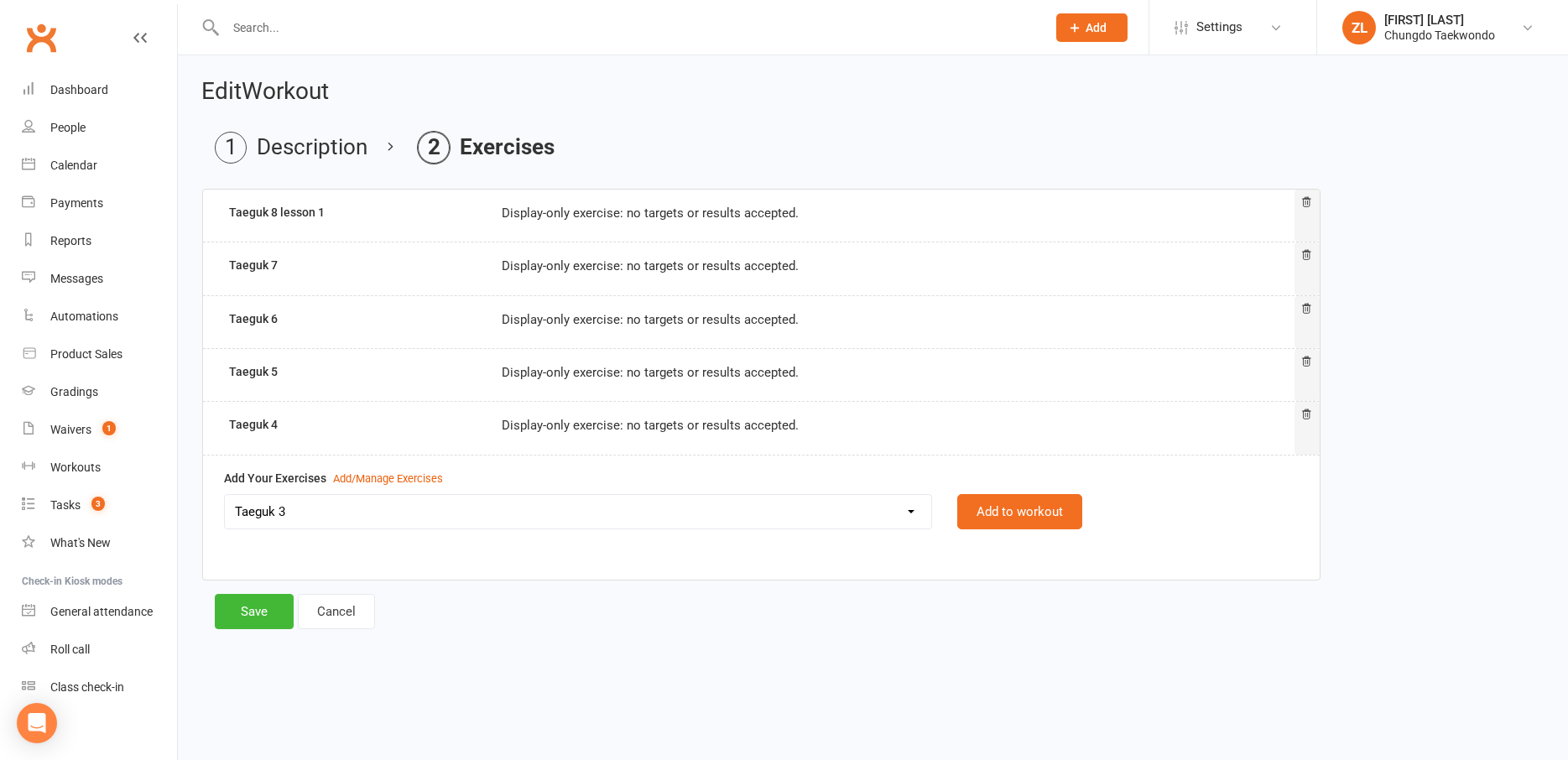 click on "Aremaki, an momtong maki, han sonnal maki Black Belt class + Koryo lesson 1 Black Belt class + Koryo lesson 2 Black belt + Koryo lesson 3 Chonji Pattern Tutorial Julien Le Seminar ([MONTH] [DAY] [YEAR]) Left Hand Pattern Tutorial Right Hand, Left Hand Patterns + Chonji Right Hand Pattern Tutorial Strength and balance 2 Strength and Balance 3 Strength and balance session 1 Stretching class 2 Stretching session 1 Taeguk 1 Taeguk 2 Taeguk 3 Taeguk 4 Taeguk 5 Taeguk 6 Taeguk 7 Taeguk 8 lesson 1 Taekwondo Fitness 2 Taekwondo Fitness 3 TKD Fitness lesson 1 Add to workout" at bounding box center (761, 523) 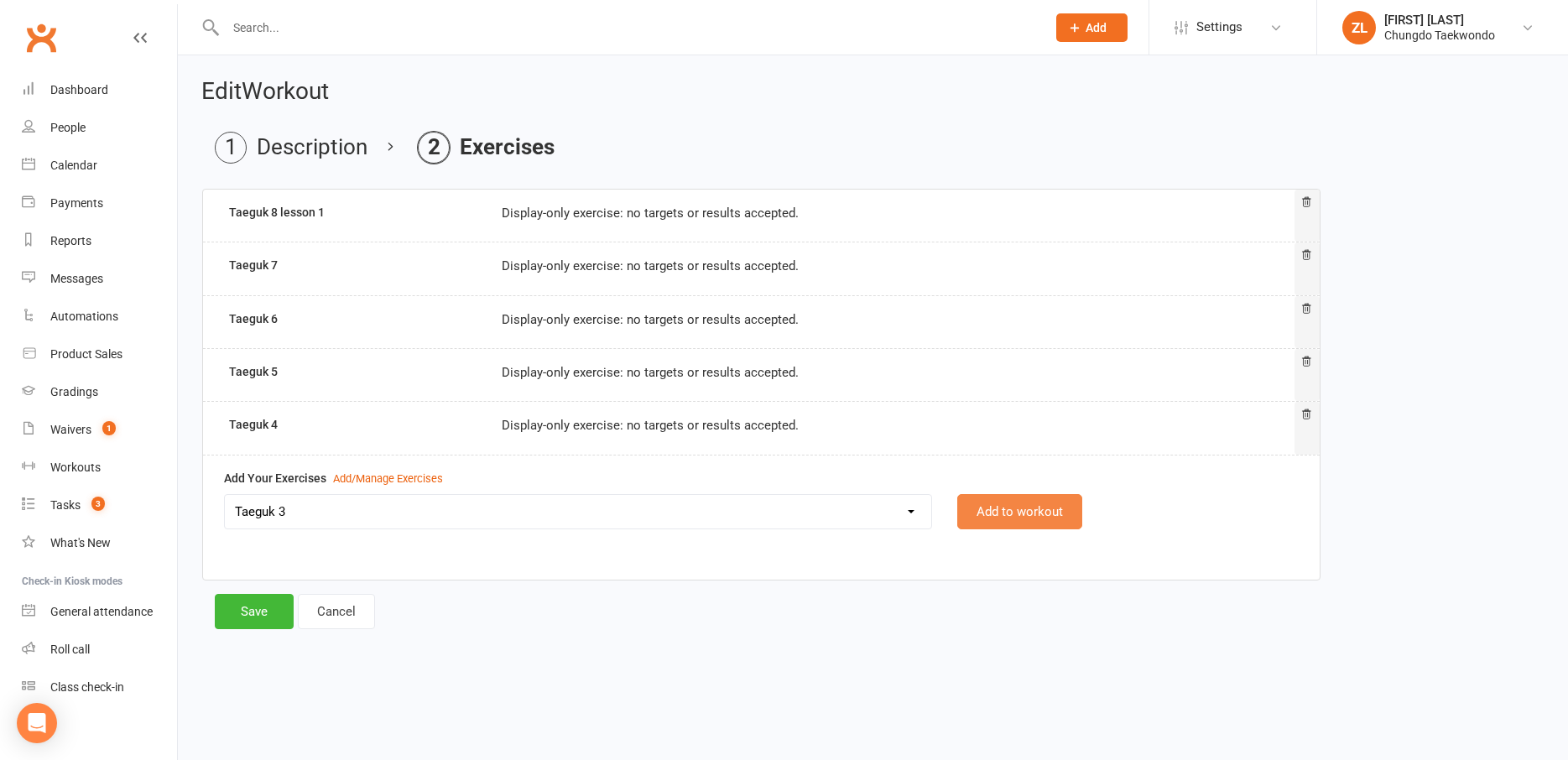 click on "Add to workout" at bounding box center [1019, 512] 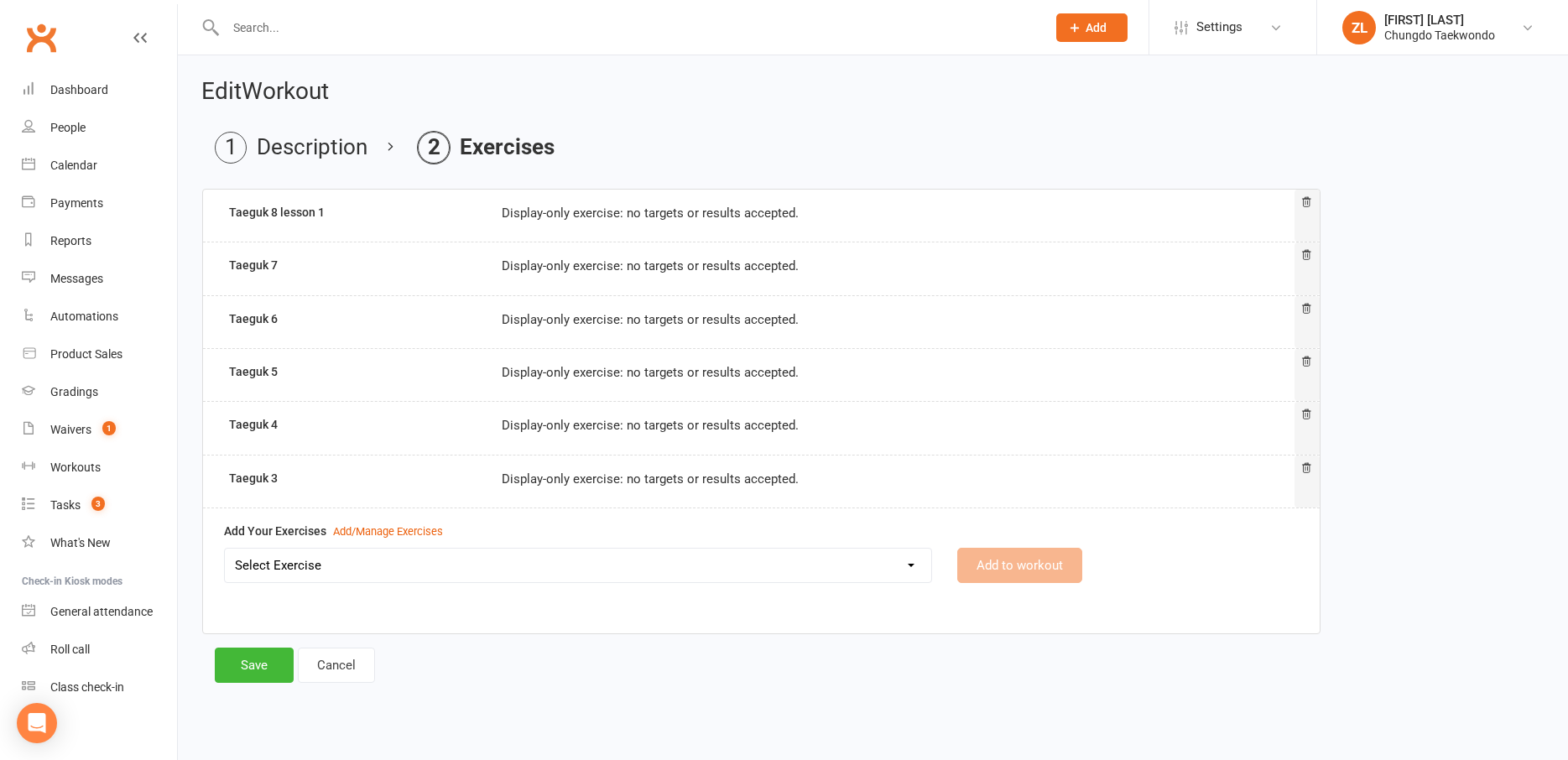 click on "Select Exercise Aremaki, an momtong maki, han sonnal maki Black Belt class + Koryo lesson 1 Black Belt class + Koryo lesson 2 Black belt + Koryo lesson 3 Chonji Pattern Tutorial Julien Le Seminar (7 May 2020) Left Hand Pattern Tutorial Right Hand, Left Hand Patterns + Chonji Right Hand Pattern Tutorial Strength and balance 2 Strength and Balance 3 Strength and balance session 1 Stretching class 2 Stretching session 1 Taeguk 1 Taeguk 2 Taeguk 3 Taeguk 4 Taeguk 5 Taeguk 6 Taeguk 7 Taeguk 8 lesson 1 Taekwondo Fitness 2 Taekwondo Fitness 3 TKD Fitness lesson 1" at bounding box center [578, 565] 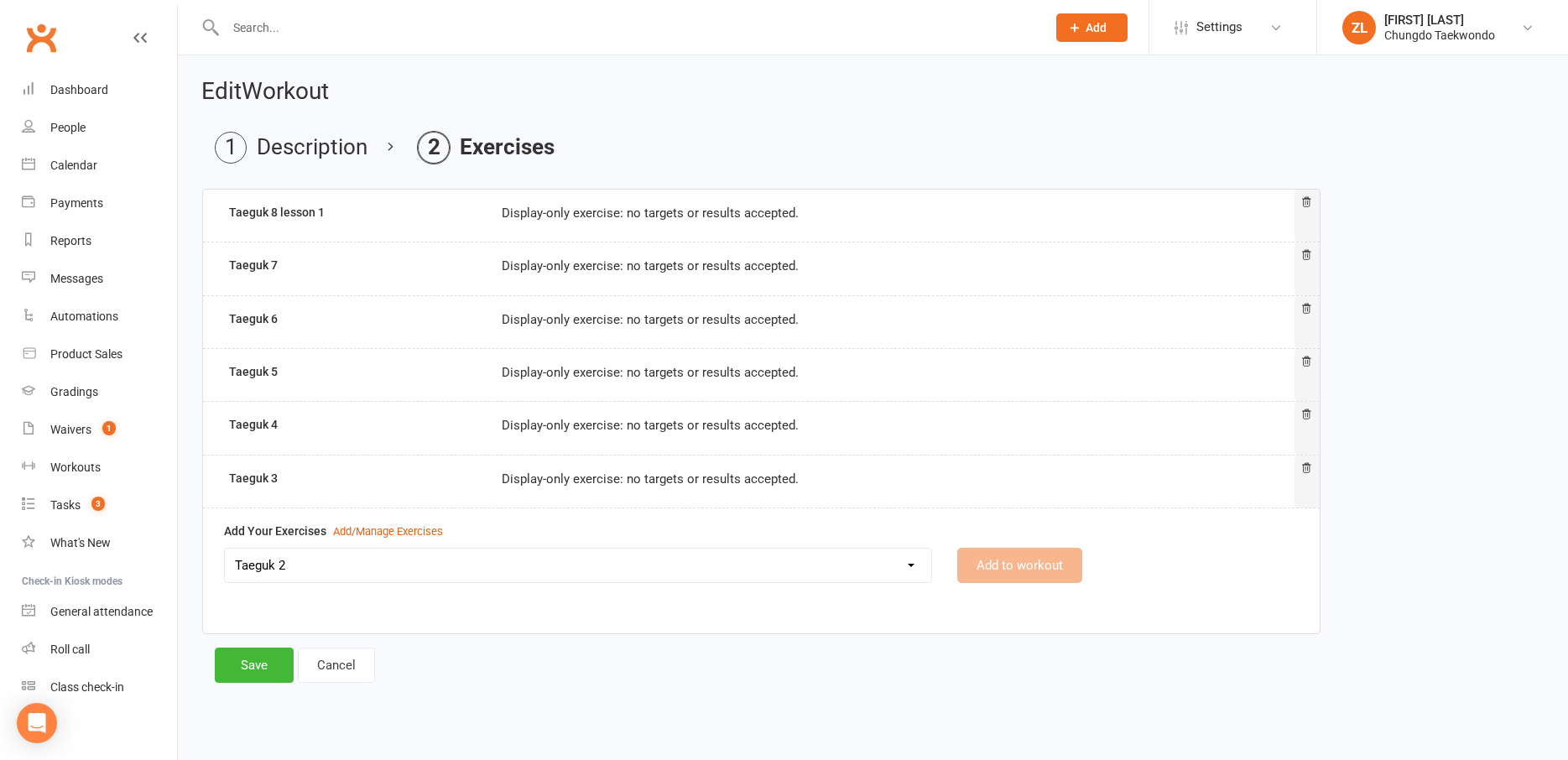 click on "Taeguk 2" at bounding box center [0, 0] 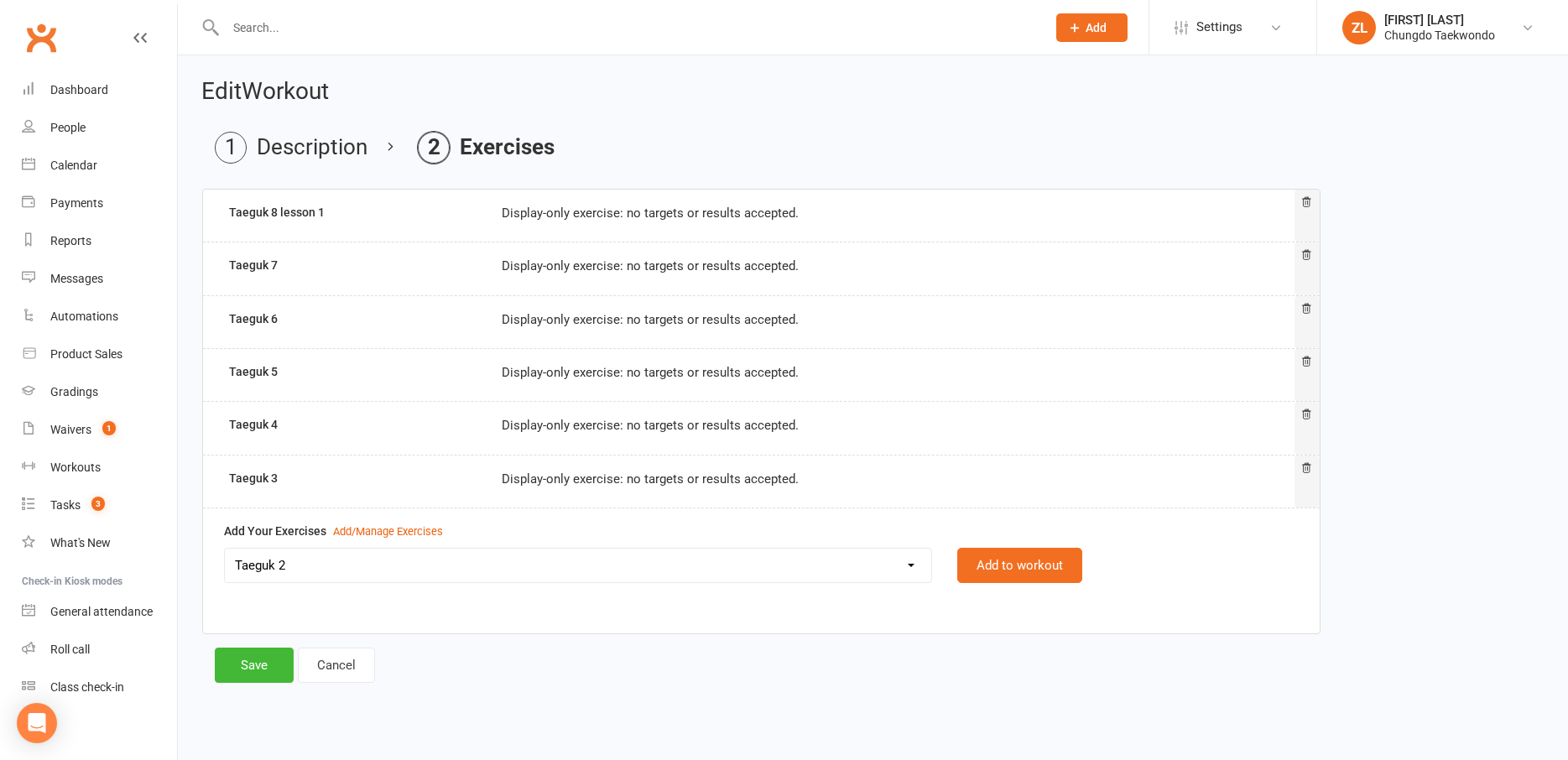 click on "Aremaki, an momtong maki, han sonnal maki Black Belt class + Koryo lesson 1 Black Belt class + Koryo lesson 2 Black belt + Koryo lesson 3 Chonji Pattern Tutorial Julien Le Seminar ([MONTH] [DAY] [YEAR]) Left Hand Pattern Tutorial Right Hand, Left Hand Patterns + Chonji Right Hand Pattern Tutorial Strength and balance 2 Strength and Balance 3 Strength and balance session 1 Stretching class 2 Stretching session 1 Taeguk 1 Taeguk 2 Taeguk 3 Taeguk 4 Taeguk 5 Taeguk 6 Taeguk 7 Taeguk 8 lesson 1 Taekwondo Fitness 2 Taekwondo Fitness 3 TKD Fitness lesson 1 Add to workout" at bounding box center (761, 577) 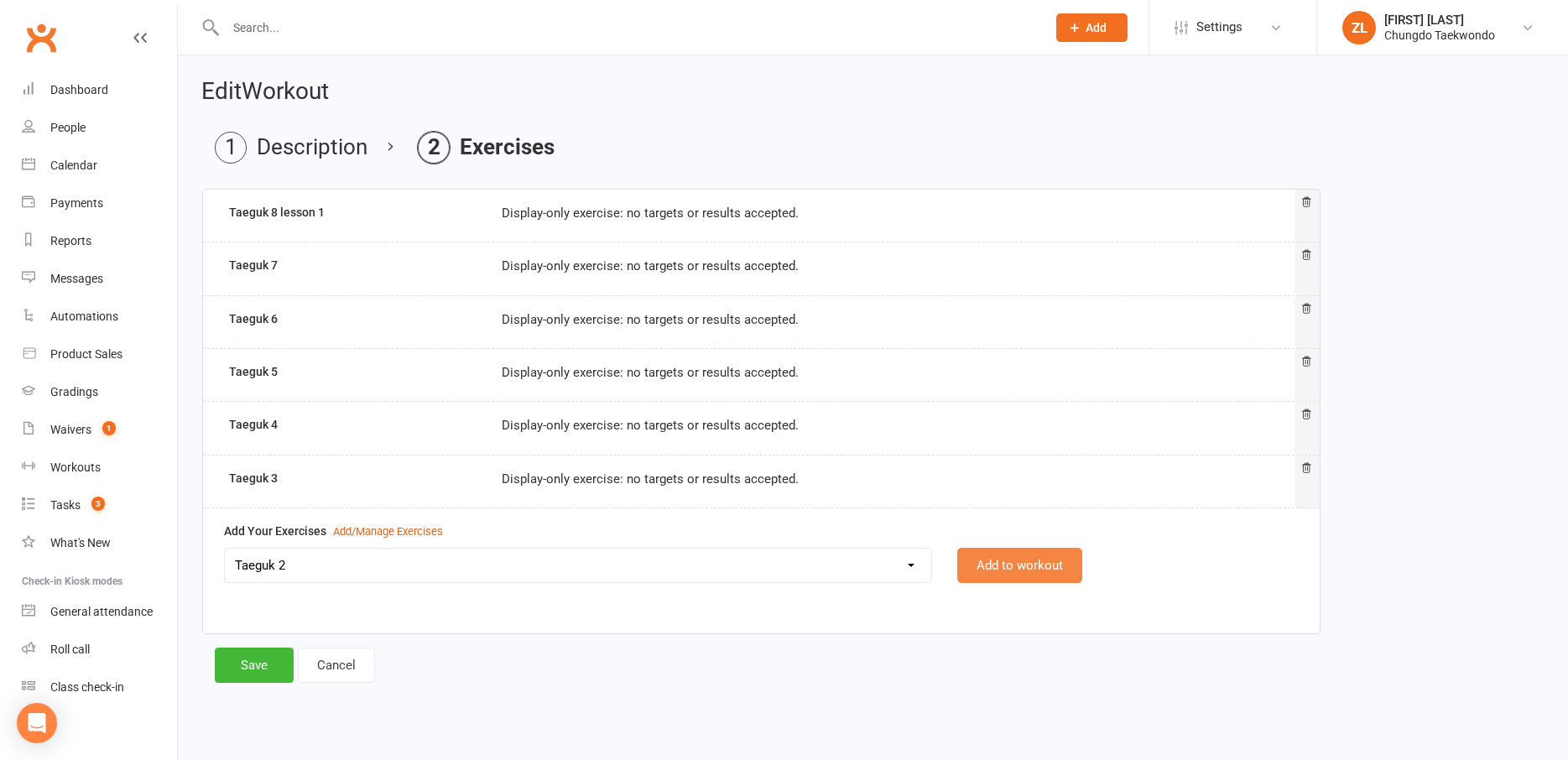 click on "Add to workout" at bounding box center [1019, 565] 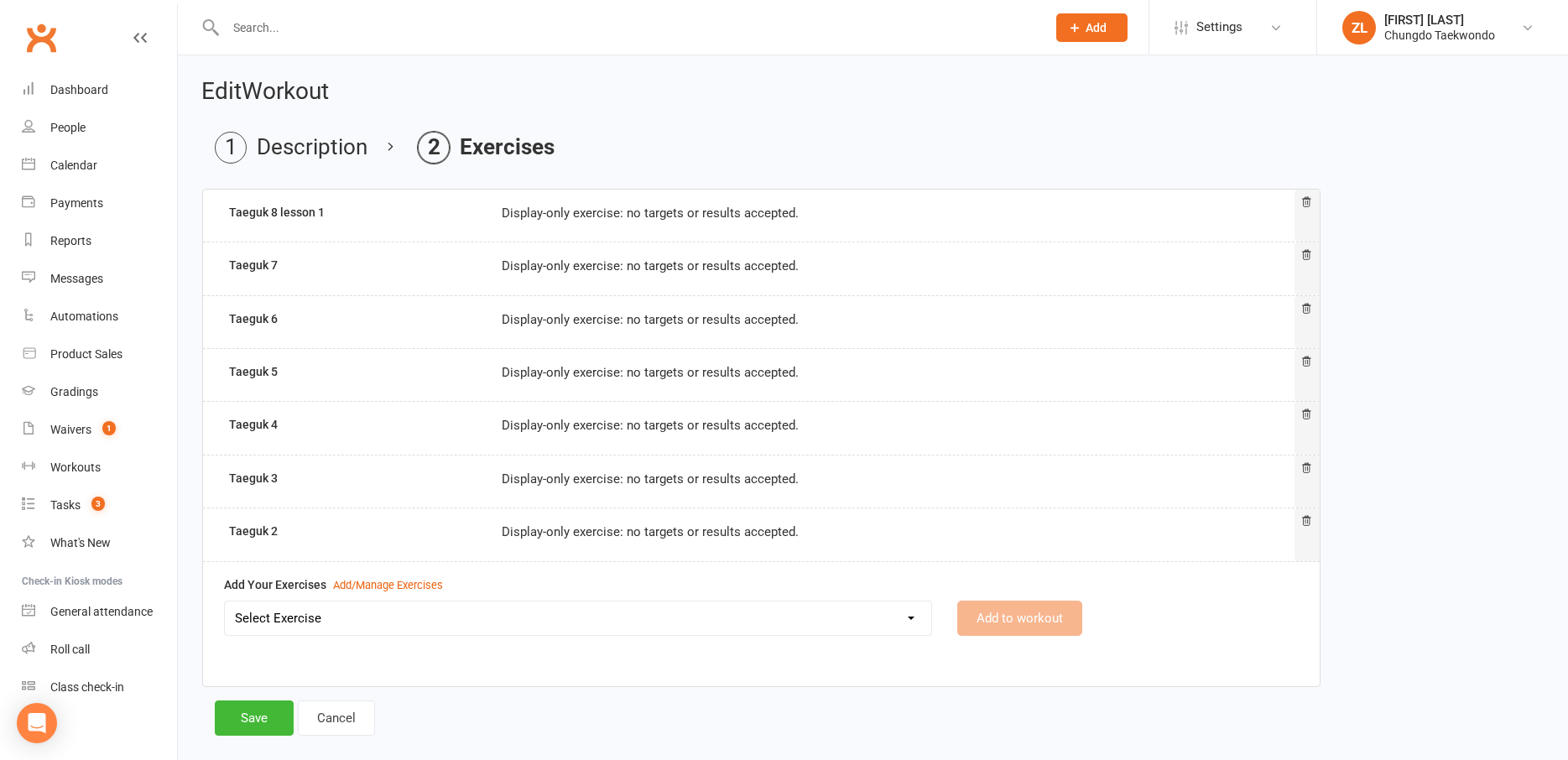 click on "Select Exercise Aremaki, an momtong maki, han sonnal maki Black Belt class + Koryo lesson 1 Black Belt class + Koryo lesson 2 Black belt + Koryo lesson 3 Chonji Pattern Tutorial Julien Le Seminar (7 May 2020) Left Hand Pattern Tutorial Right Hand, Left Hand Patterns + Chonji Right Hand Pattern Tutorial Strength and balance 2 Strength and Balance 3 Strength and balance session 1 Stretching class 2 Stretching session 1 Taeguk 1 Taeguk 2 Taeguk 3 Taeguk 4 Taeguk 5 Taeguk 6 Taeguk 7 Taeguk 8 lesson 1 Taekwondo Fitness 2 Taekwondo Fitness 3 TKD Fitness lesson 1" at bounding box center [578, 618] 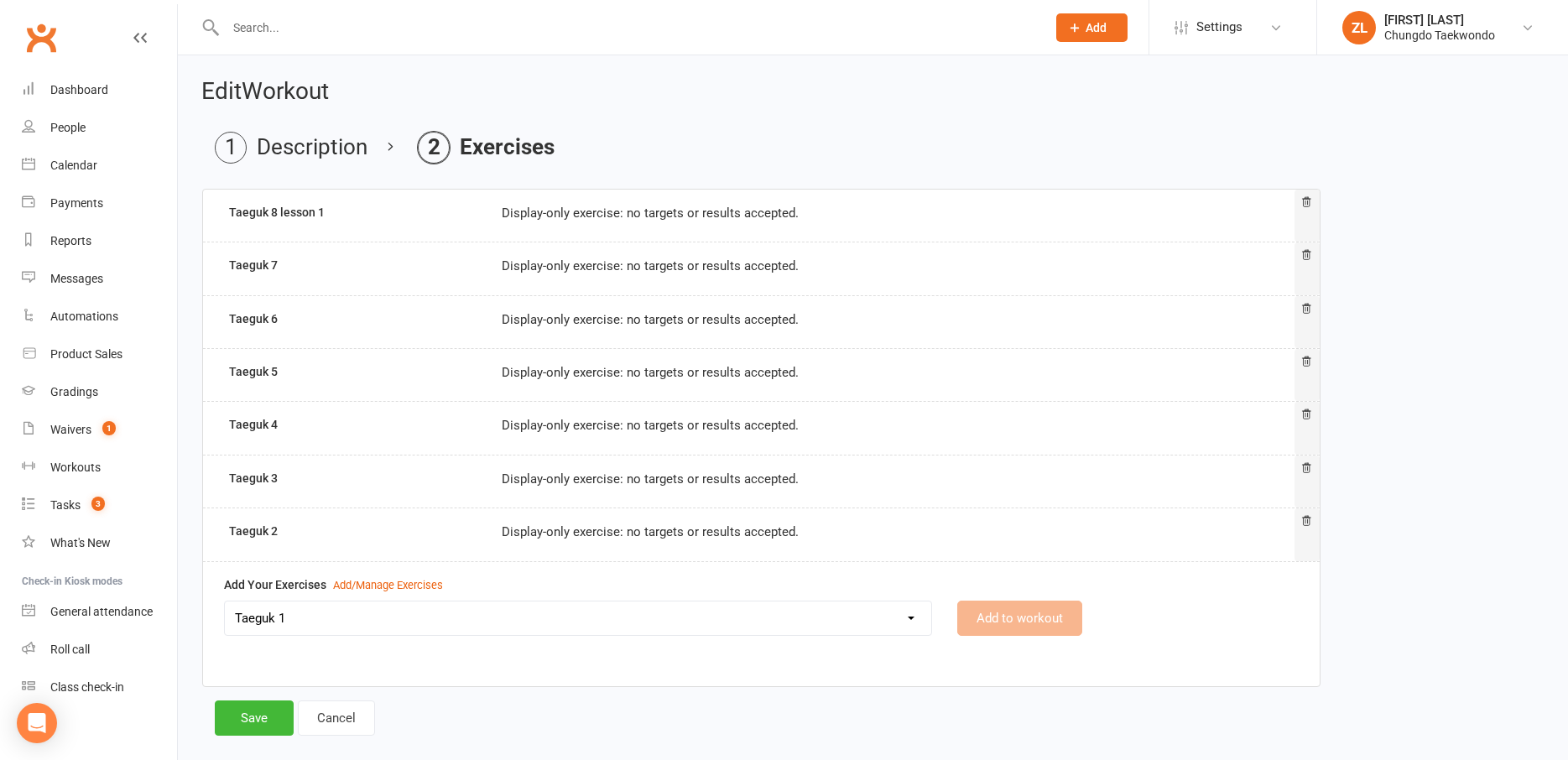 click on "Taeguk 1" at bounding box center [0, 0] 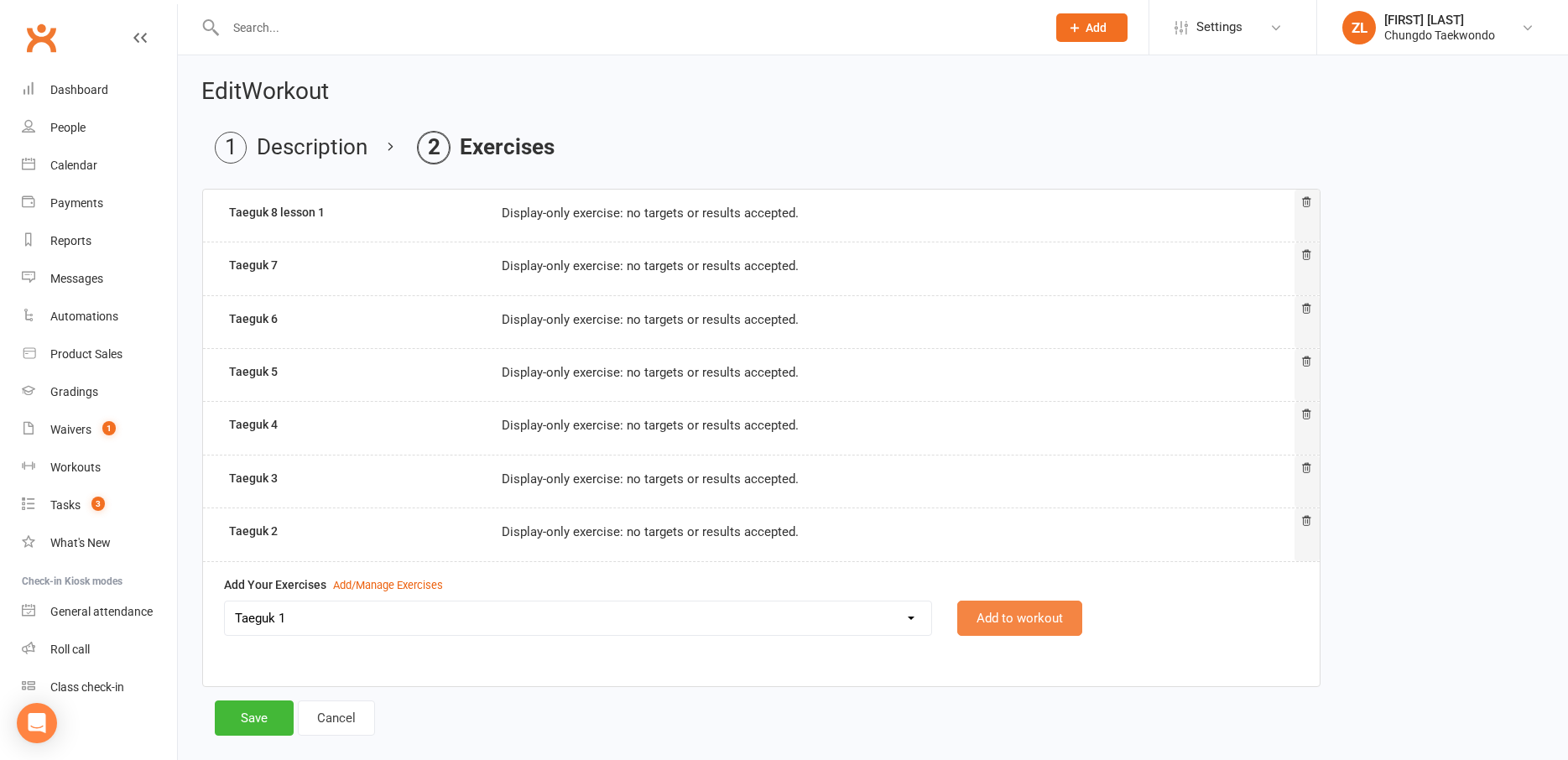 click on "Add to workout" at bounding box center (1019, 618) 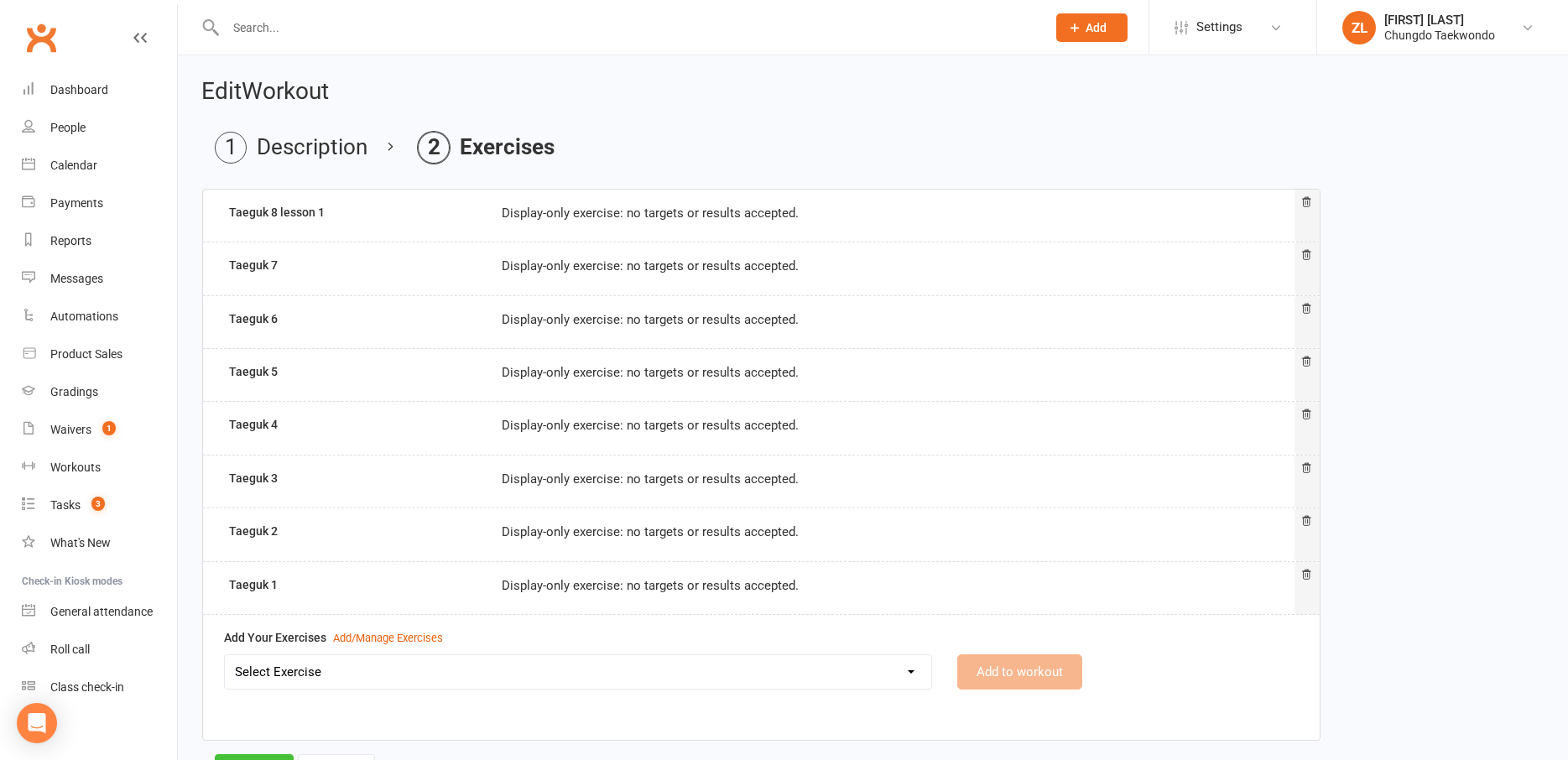 click on "Save" at bounding box center (254, 772) 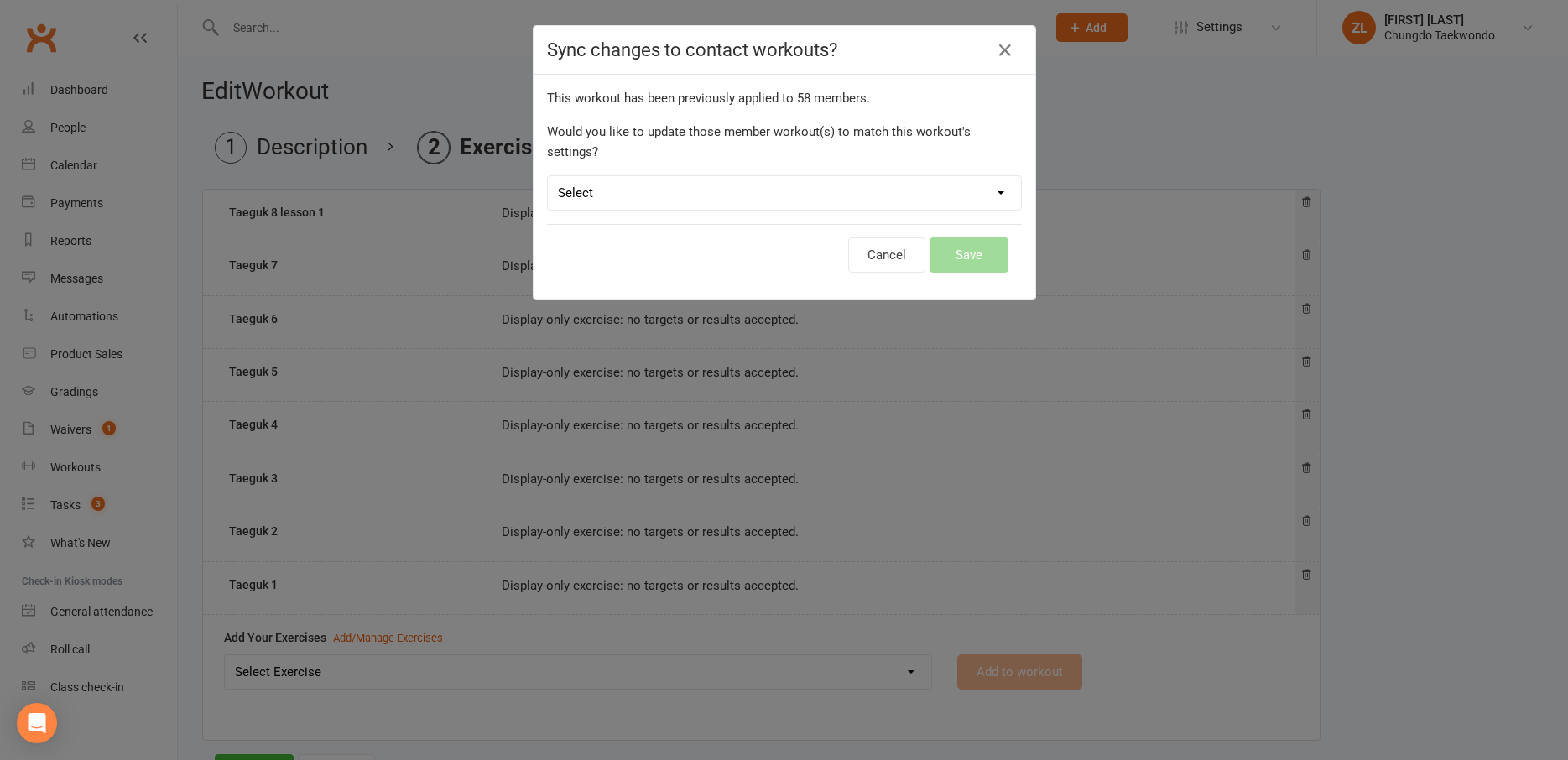 click on "Select Leave member workouts unchanged Sync workout + exercise settings to member workouts Sync workout changes only to member workouts" at bounding box center (784, 193) 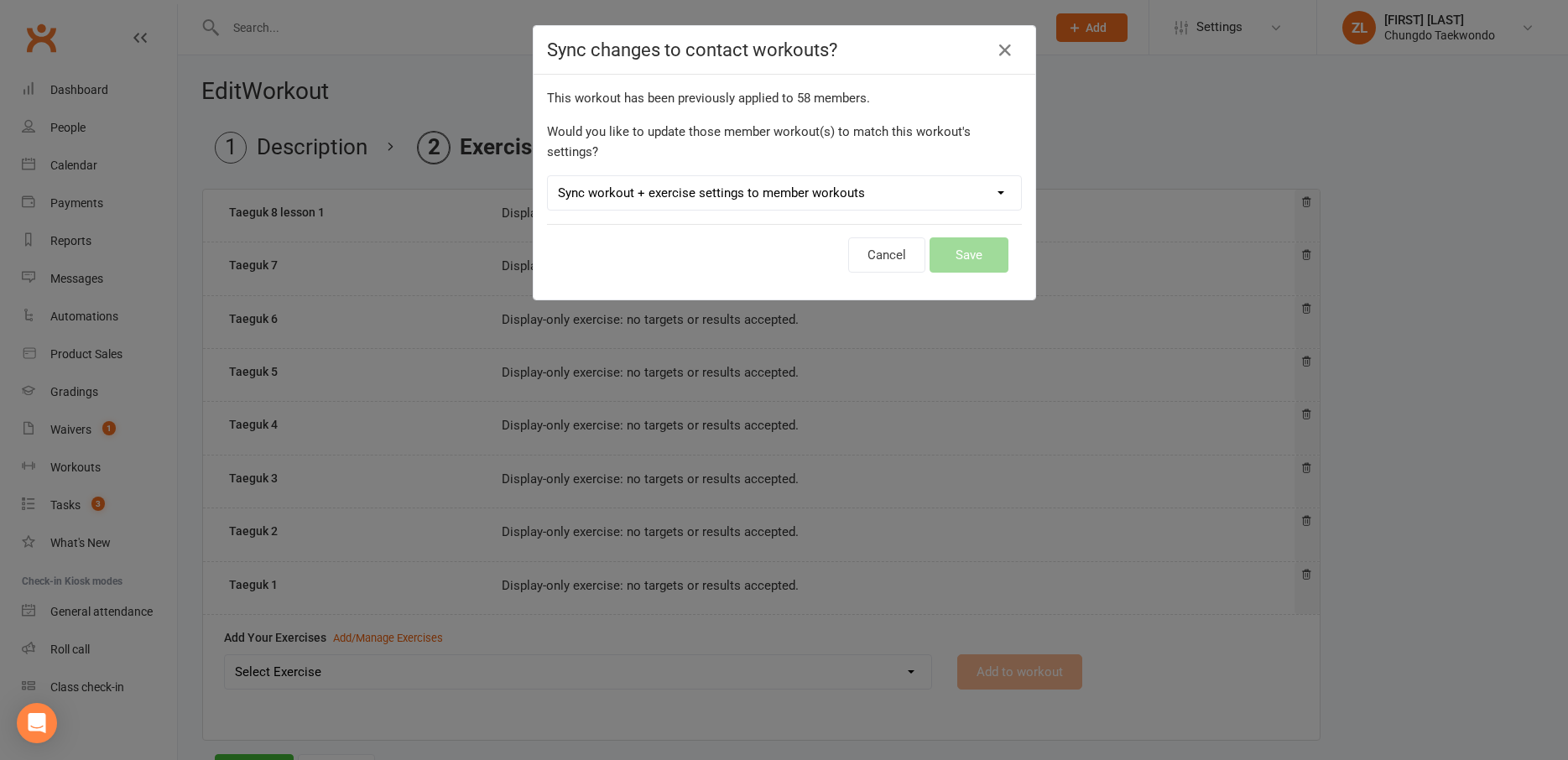 click on "Sync workout + exercise settings to member workouts" at bounding box center [0, 0] 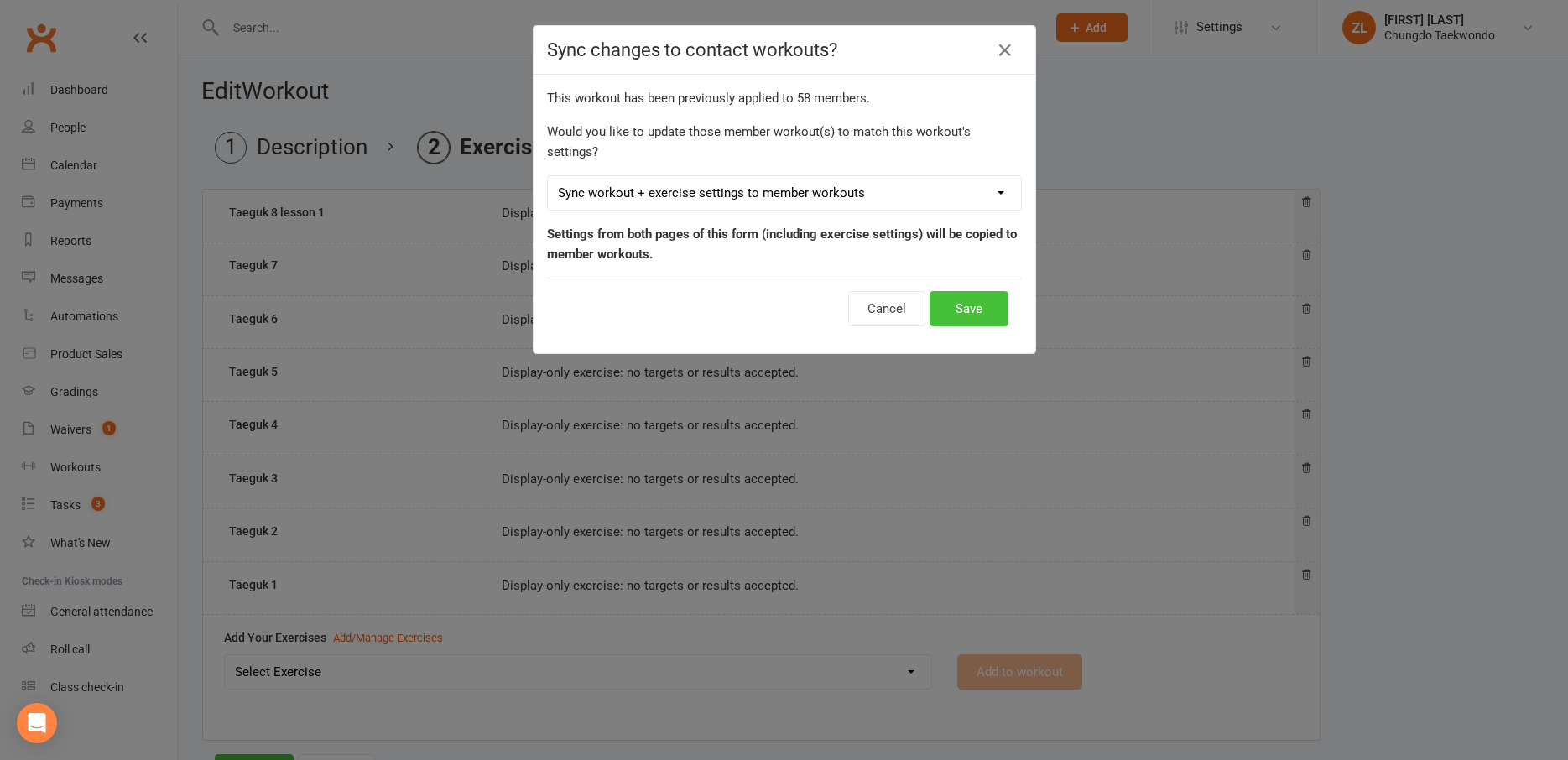 click on "Save" at bounding box center (969, 309) 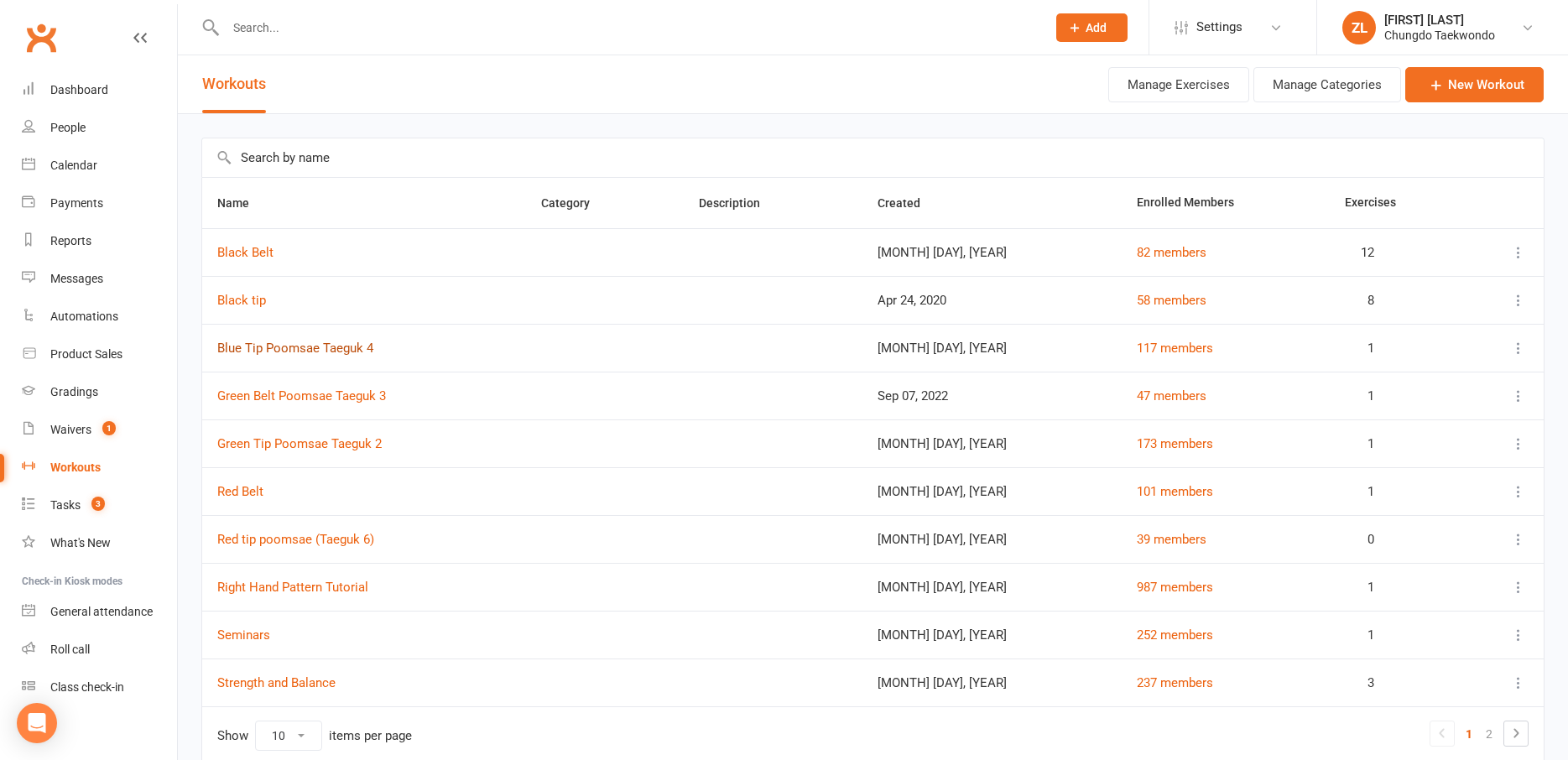 click on "Blue Tip Poomsae Taeguk 4" at bounding box center (295, 348) 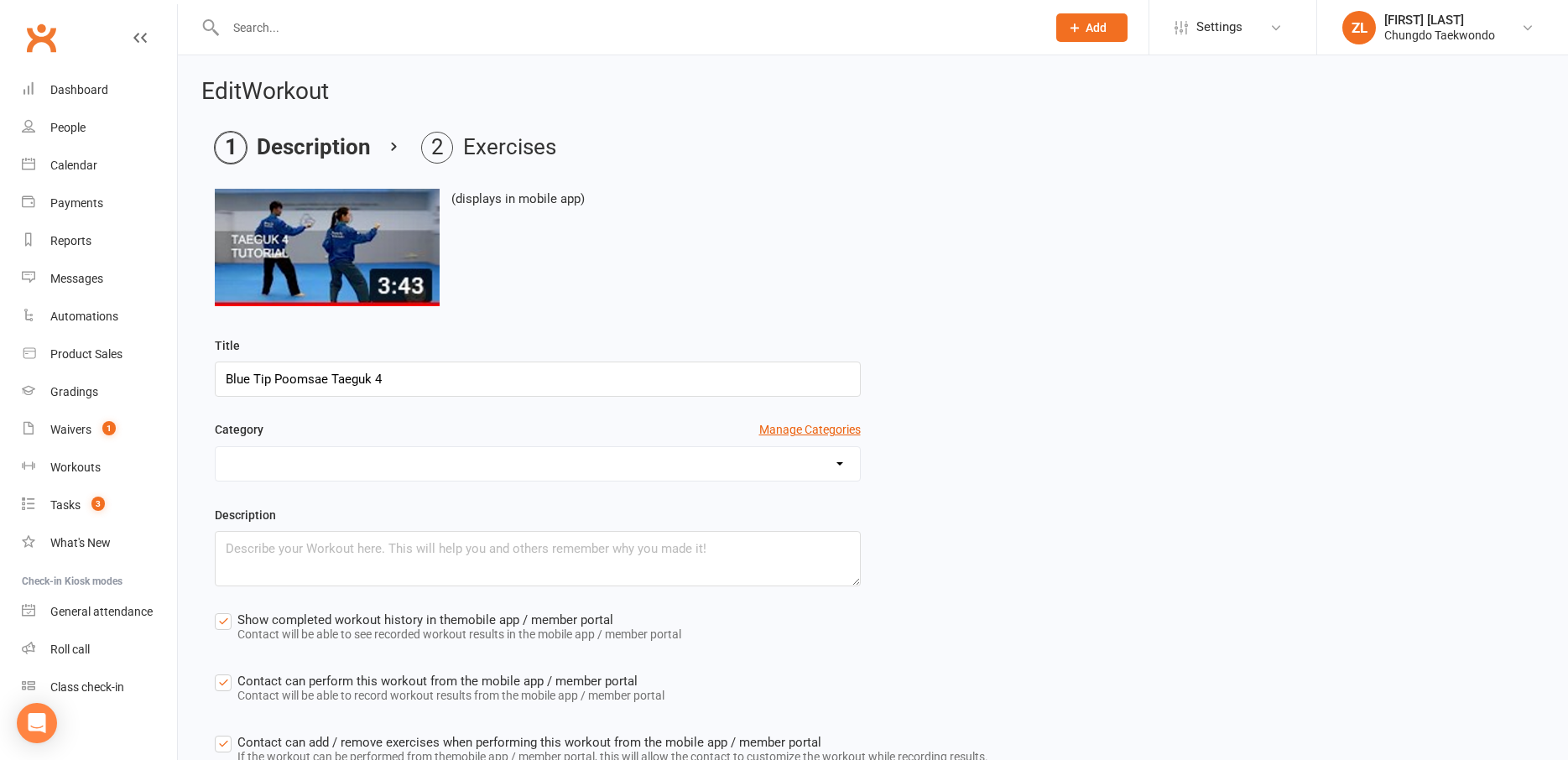 scroll, scrollTop: 123, scrollLeft: 0, axis: vertical 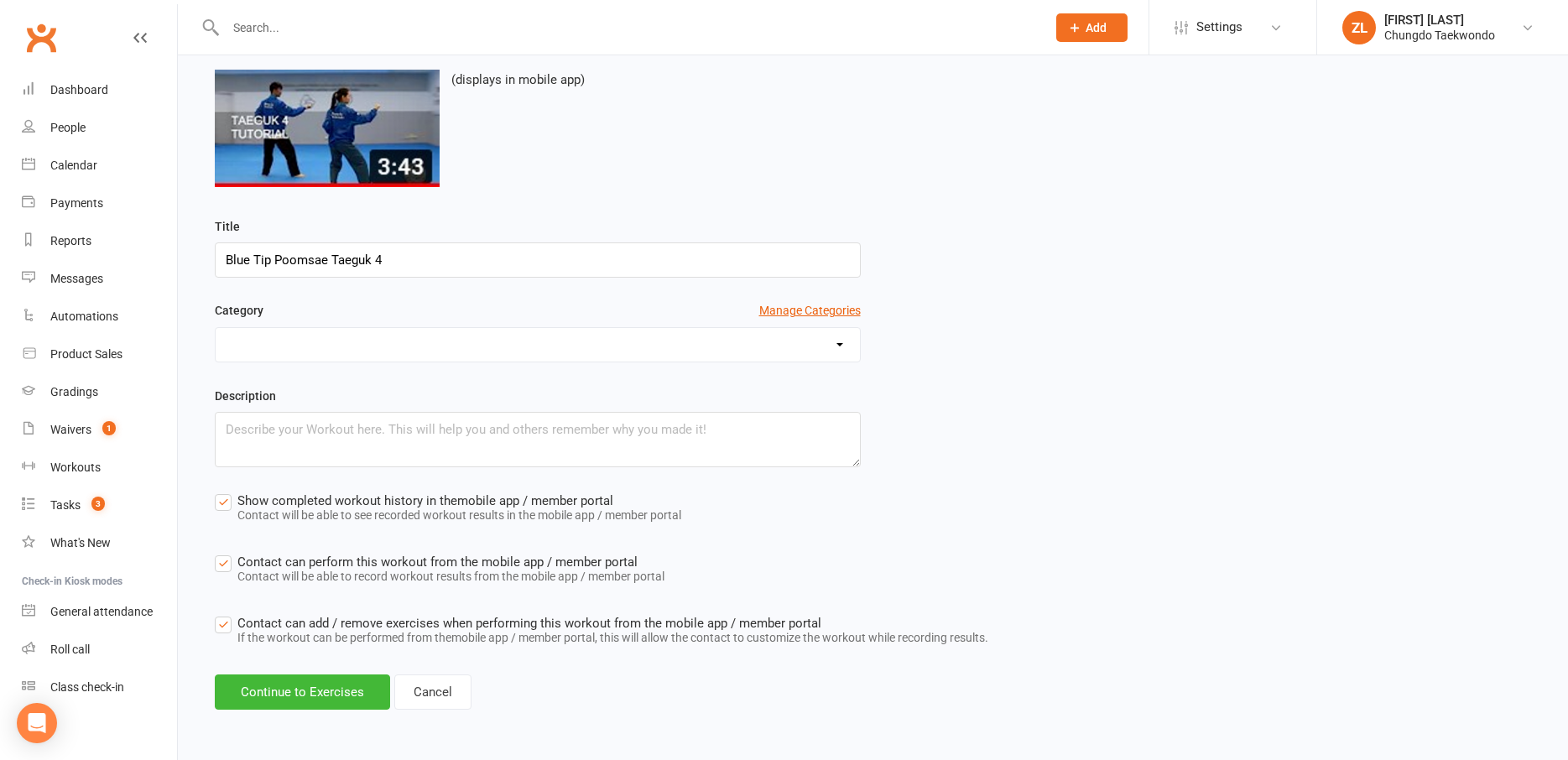 click at bounding box center [538, 345] 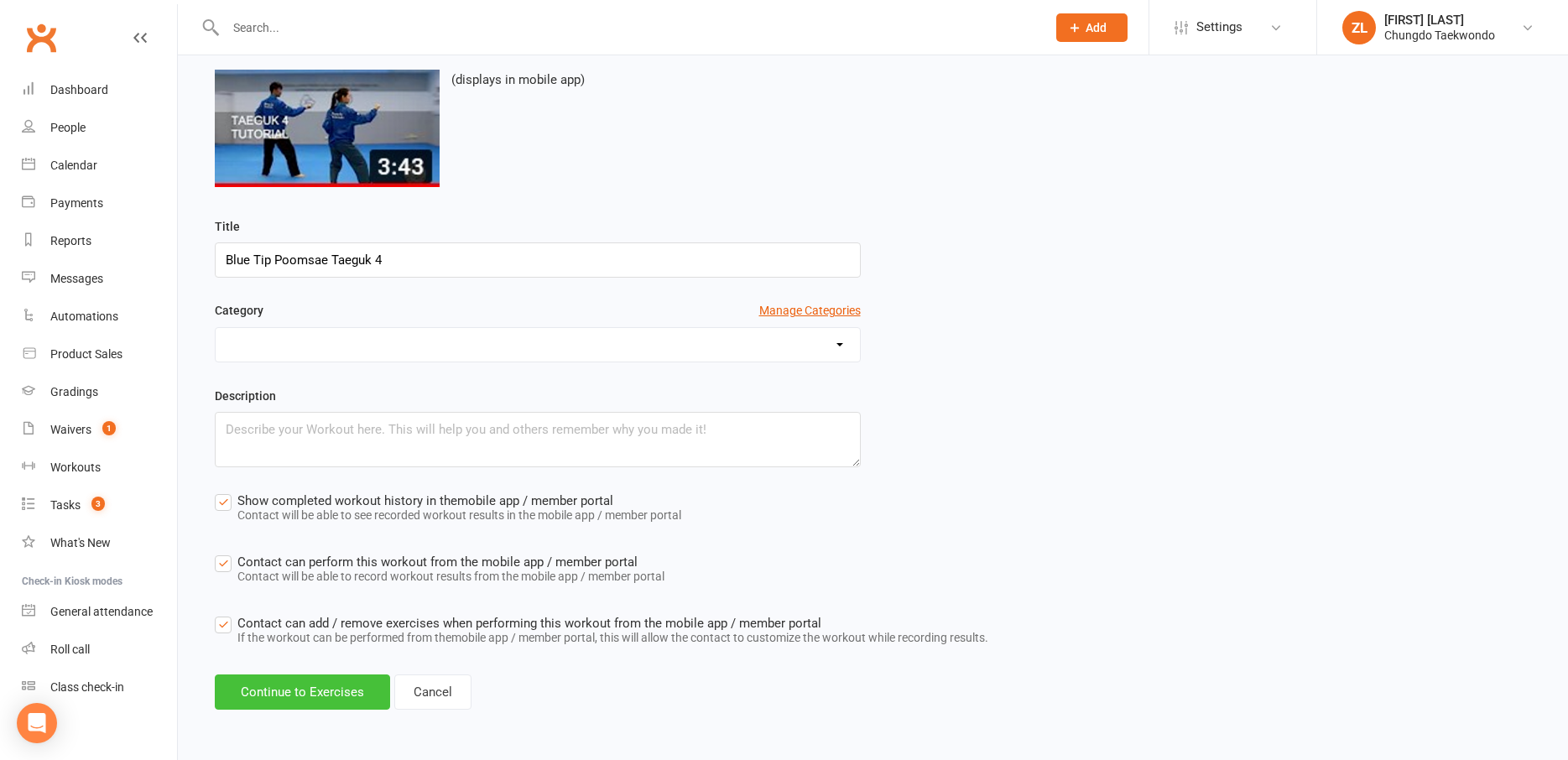 click on "Continue to Exercises" at bounding box center (302, 692) 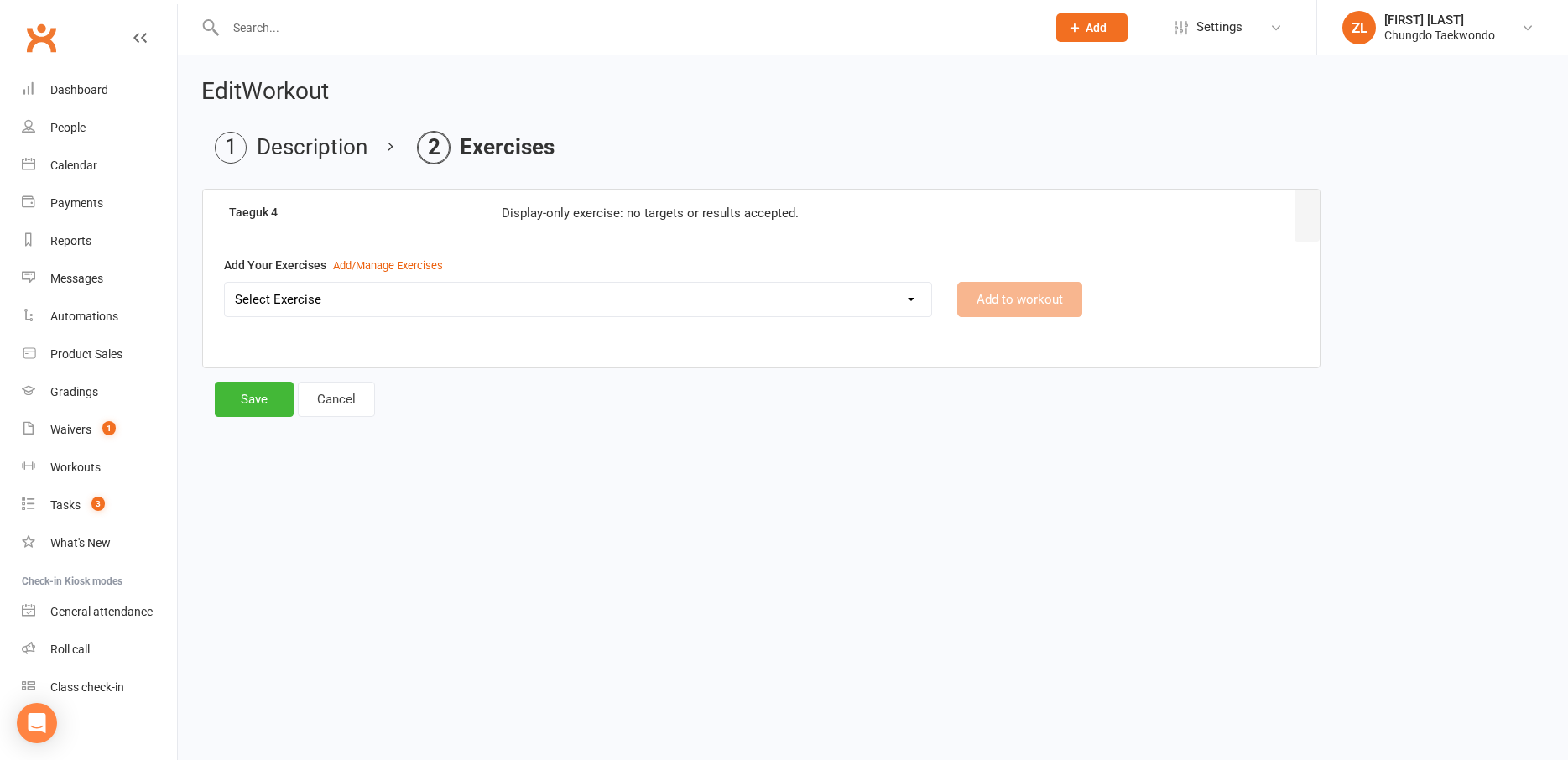 scroll, scrollTop: 0, scrollLeft: 0, axis: both 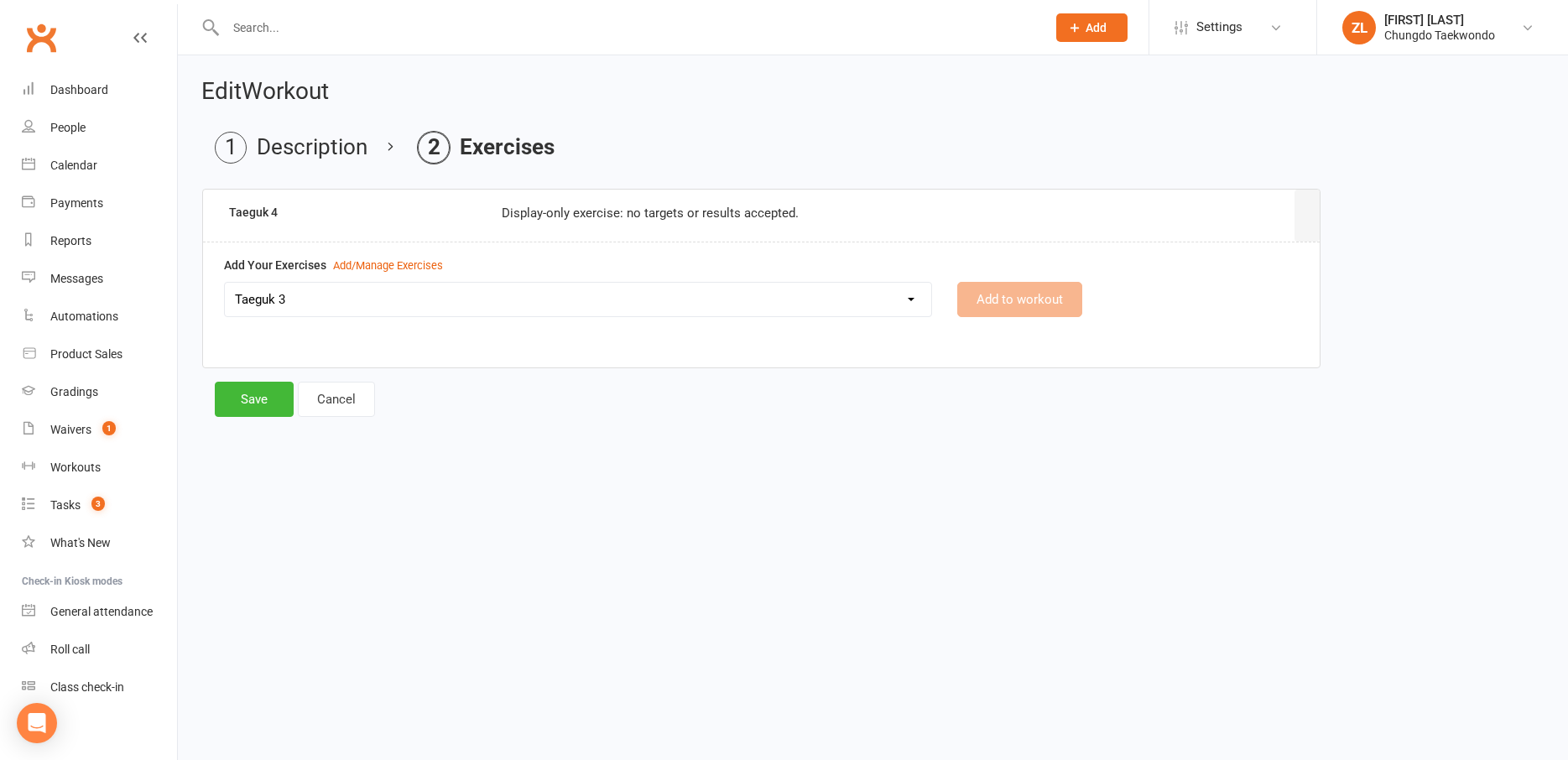 click on "Taeguk 3" at bounding box center [0, 0] 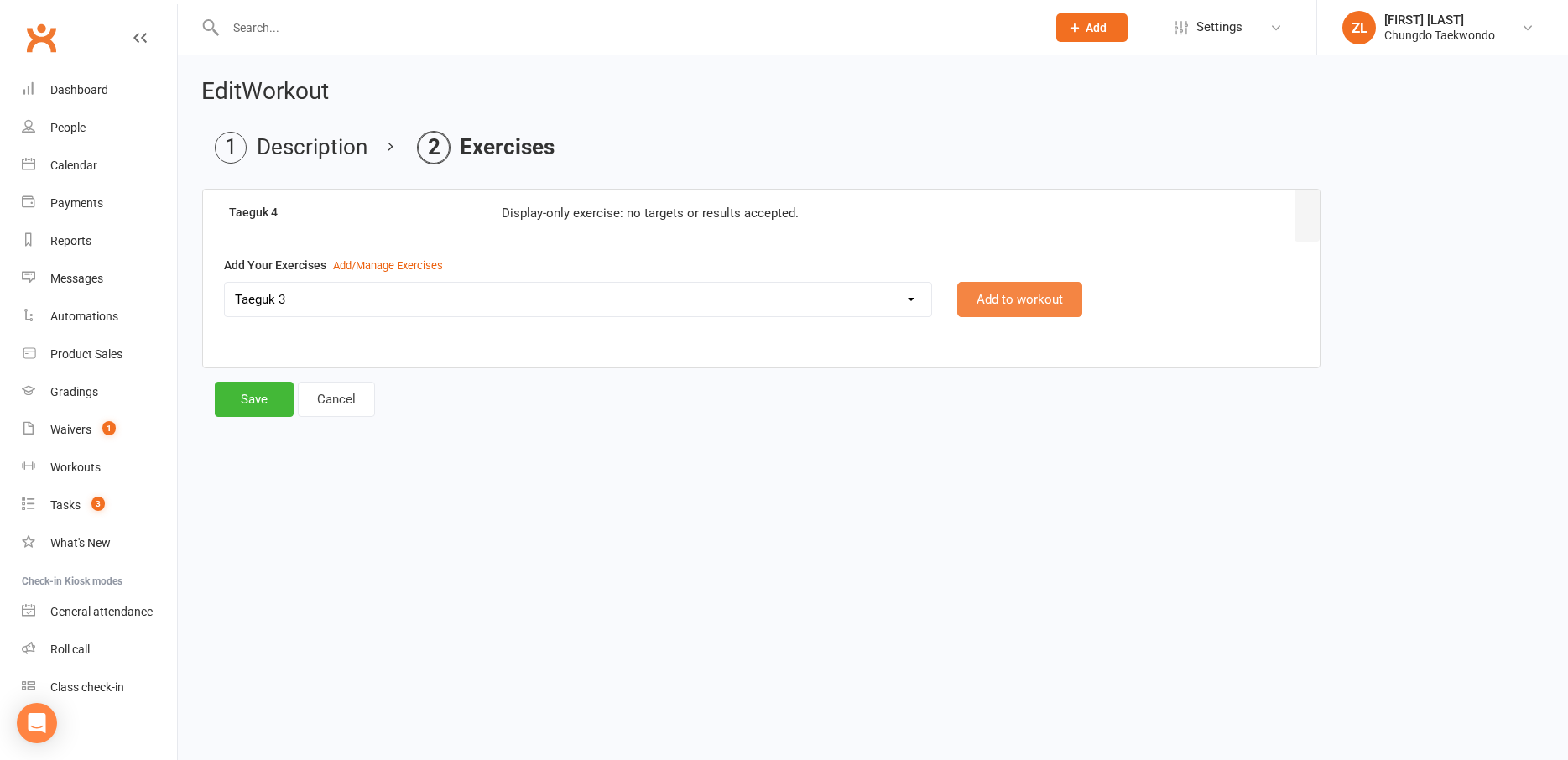 click on "Add to workout" at bounding box center (1019, 299) 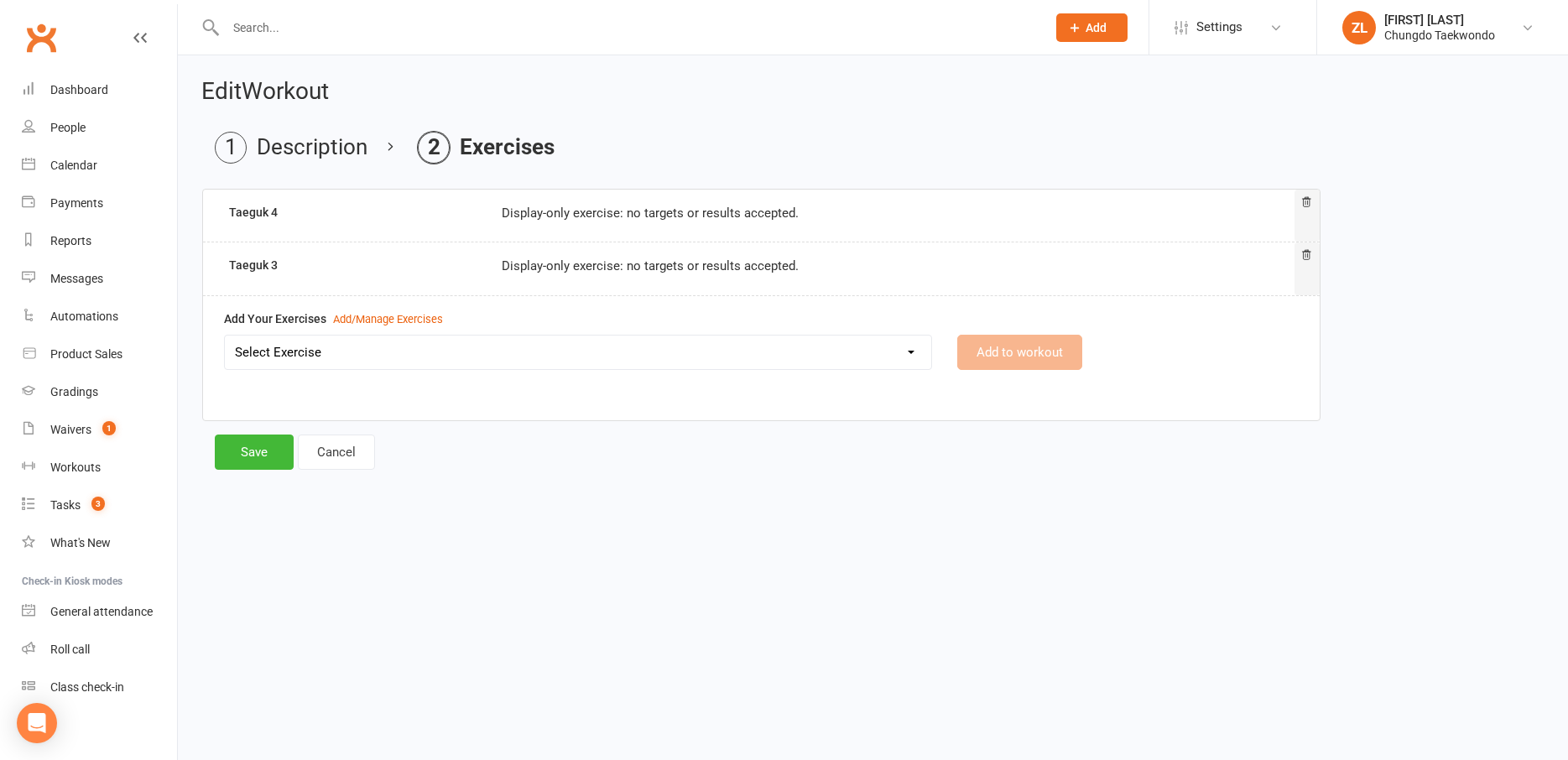 click on "Select Exercise Aremaki, an momtong maki, han sonnal maki Black Belt class + Koryo lesson 1 Black Belt class + Koryo lesson 2 Black belt + Koryo lesson 3 Chonji Pattern Tutorial Julien Le Seminar (7 May 2020) Left Hand Pattern Tutorial Right Hand, Left Hand Patterns + Chonji Right Hand Pattern Tutorial Strength and balance 2 Strength and Balance 3 Strength and balance session 1 Stretching class 2 Stretching session 1 Taeguk 1 Taeguk 2 Taeguk 3 Taeguk 4 Taeguk 5 Taeguk 6 Taeguk 7 Taeguk 8 lesson 1 Taekwondo Fitness 2 Taekwondo Fitness 3 TKD Fitness lesson 1" at bounding box center (578, 352) 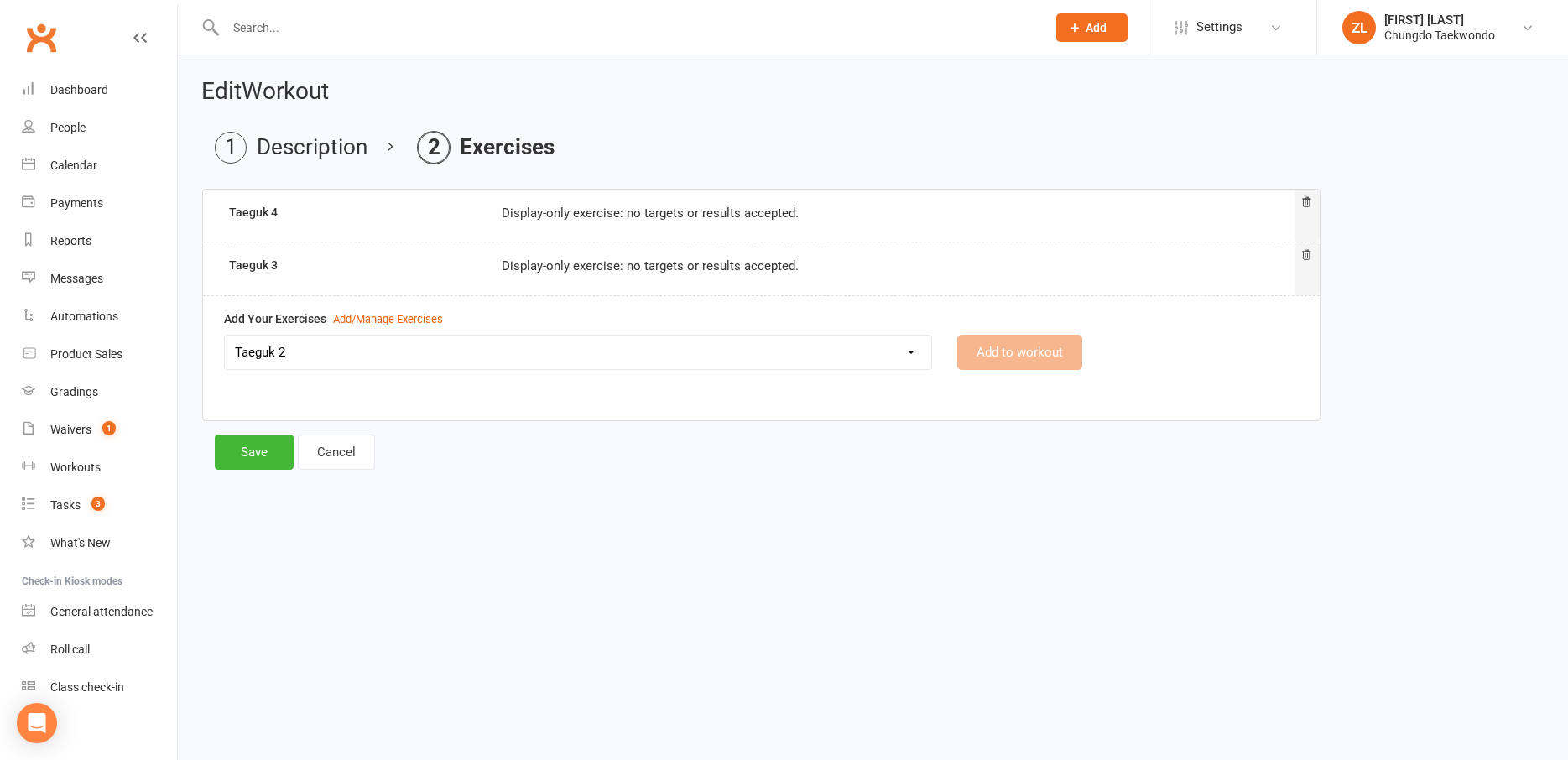 click on "Taeguk 2" at bounding box center [0, 0] 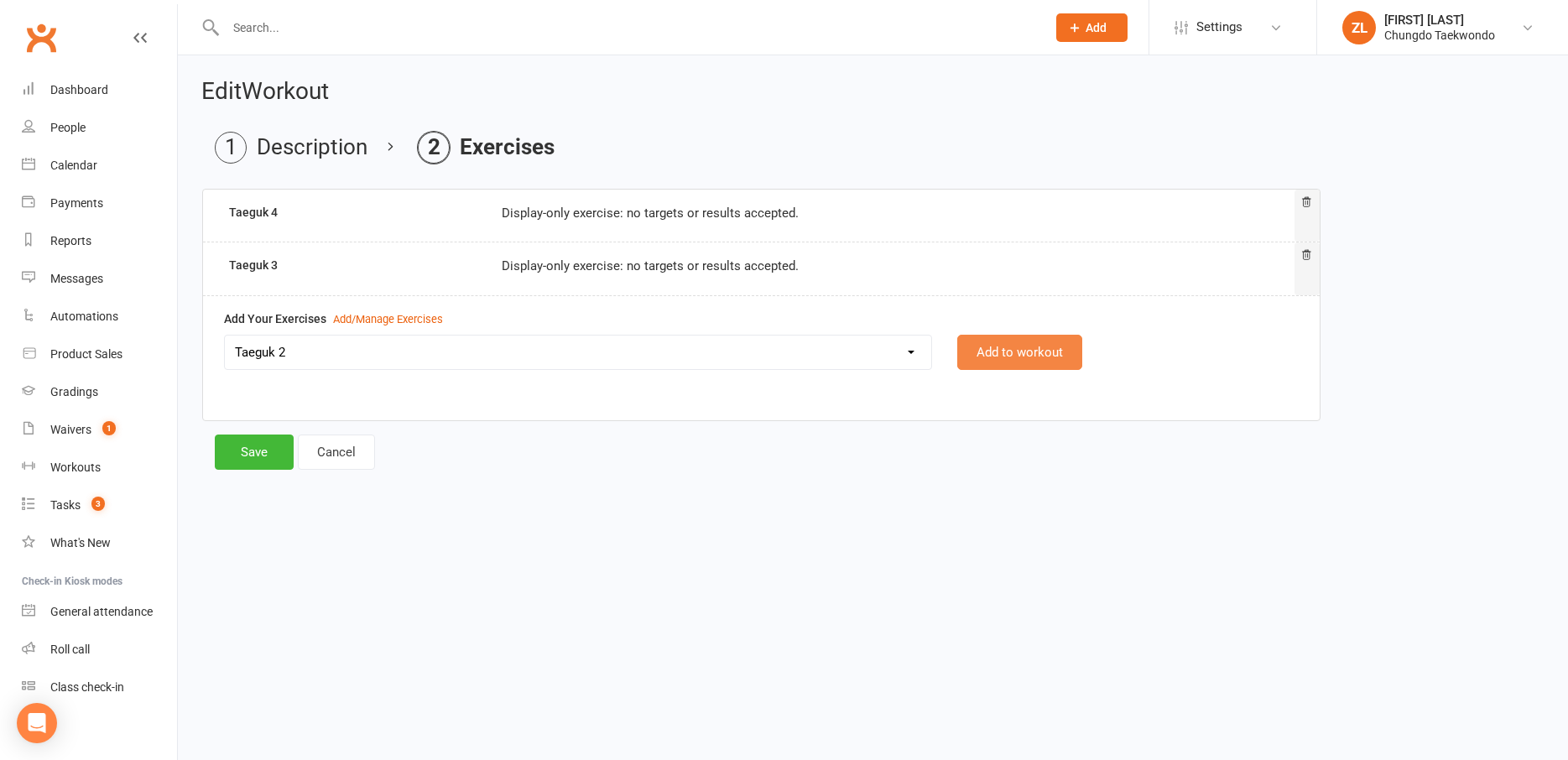 click on "Add to workout" at bounding box center (1019, 352) 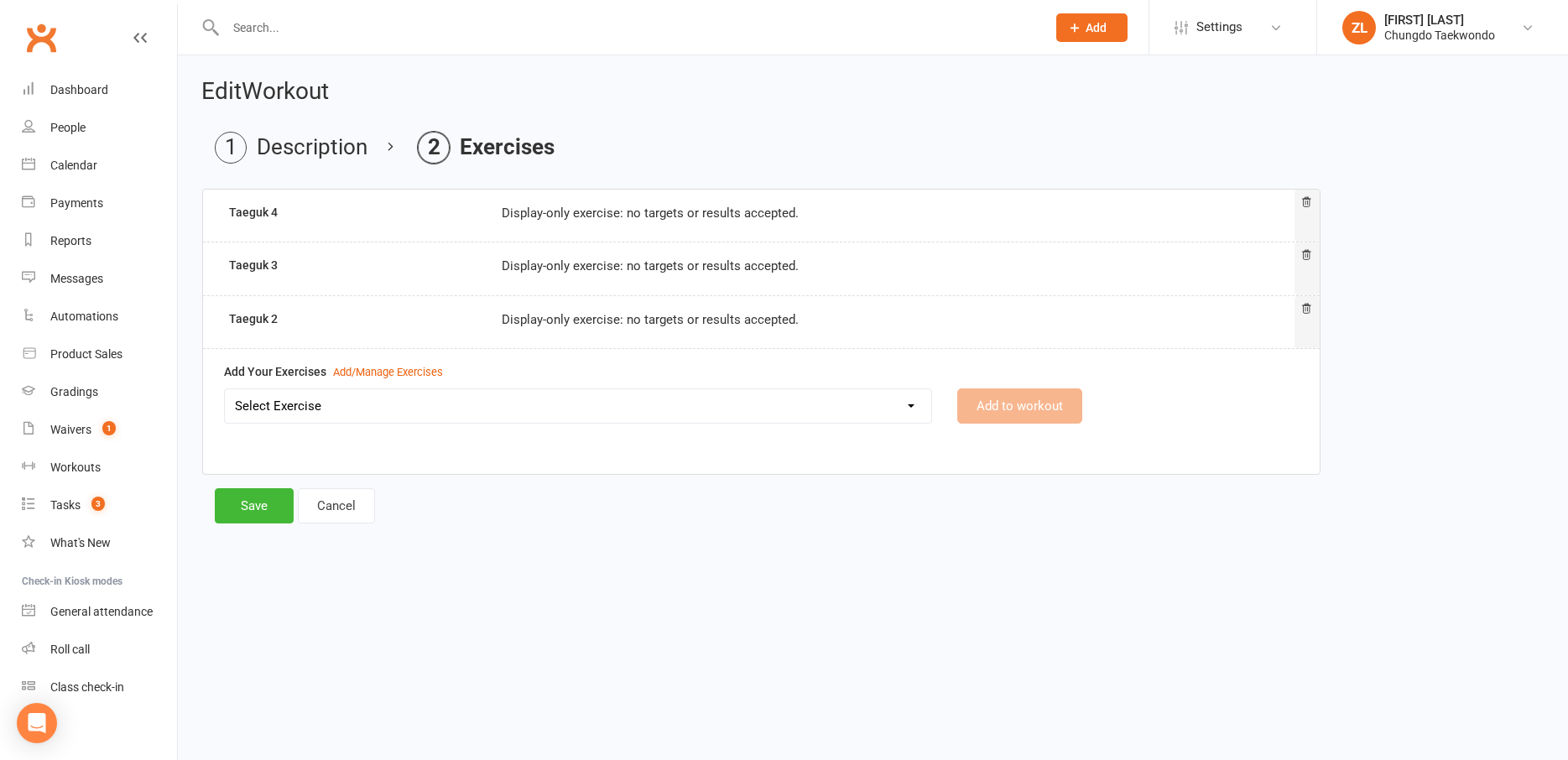click on "Select Exercise Aremaki, an momtong maki, han sonnal maki Black Belt class + Koryo lesson 1 Black Belt class + Koryo lesson 2 Black belt + Koryo lesson 3 Chonji Pattern Tutorial Julien Le Seminar (7 May 2020) Left Hand Pattern Tutorial Right Hand, Left Hand Patterns + Chonji Right Hand Pattern Tutorial Strength and balance 2 Strength and Balance 3 Strength and balance session 1 Stretching class 2 Stretching session 1 Taeguk 1 Taeguk 2 Taeguk 3 Taeguk 4 Taeguk 5 Taeguk 6 Taeguk 7 Taeguk 8 lesson 1 Taekwondo Fitness 2 Taekwondo Fitness 3 TKD Fitness lesson 1" at bounding box center (578, 406) 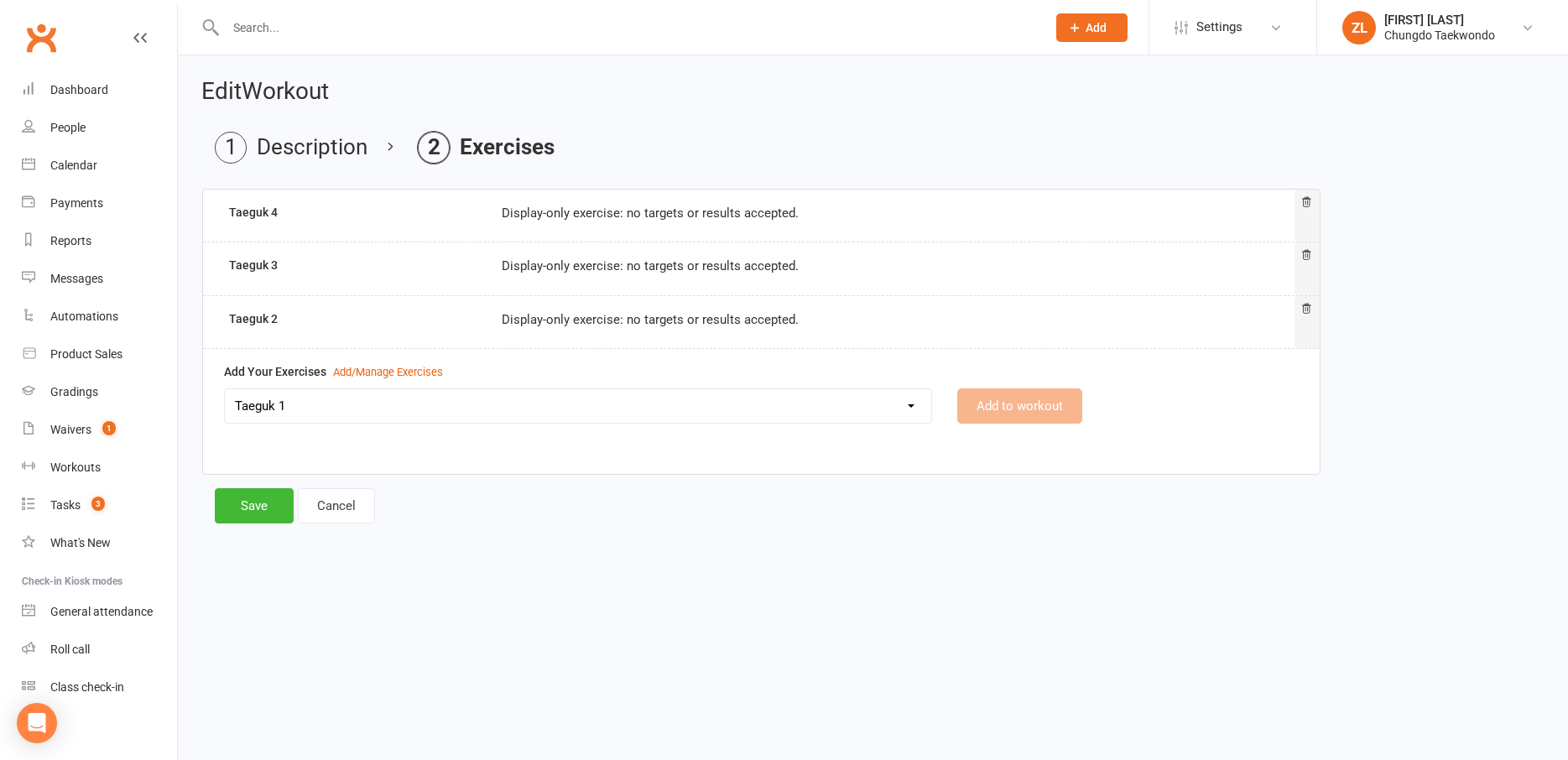 click on "Taeguk 1" at bounding box center [0, 0] 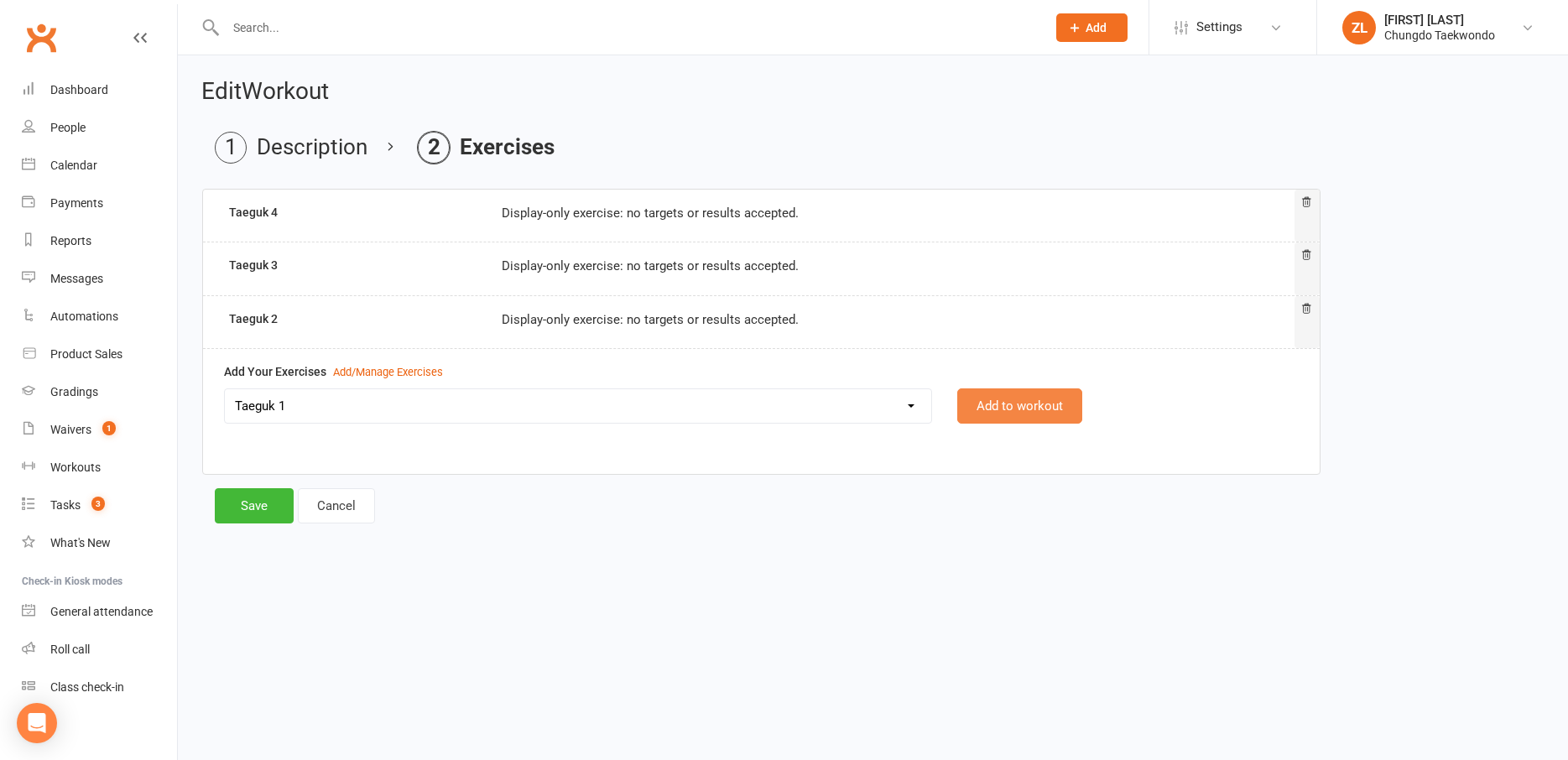 click on "Add to workout" at bounding box center (1019, 406) 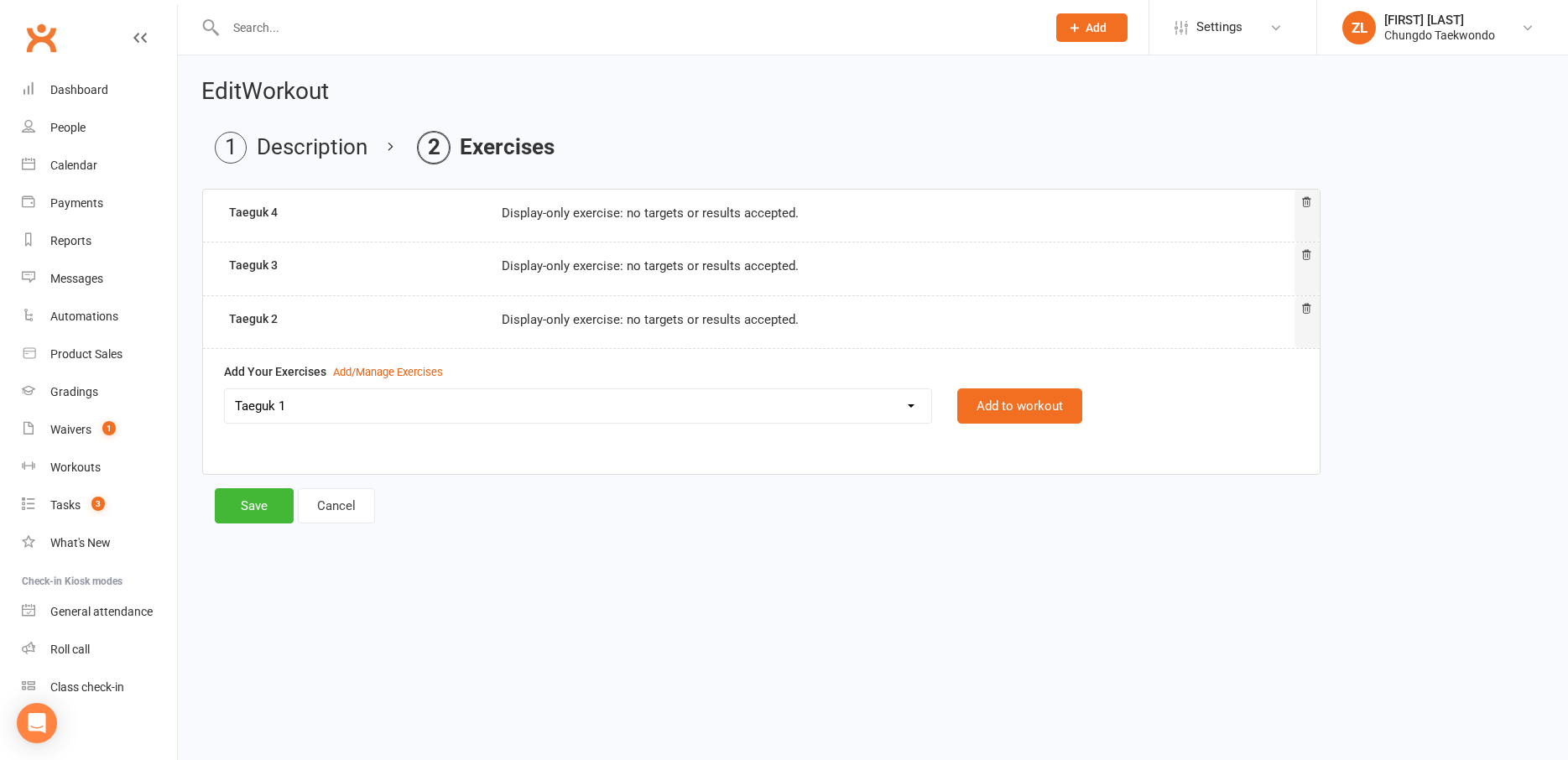 select 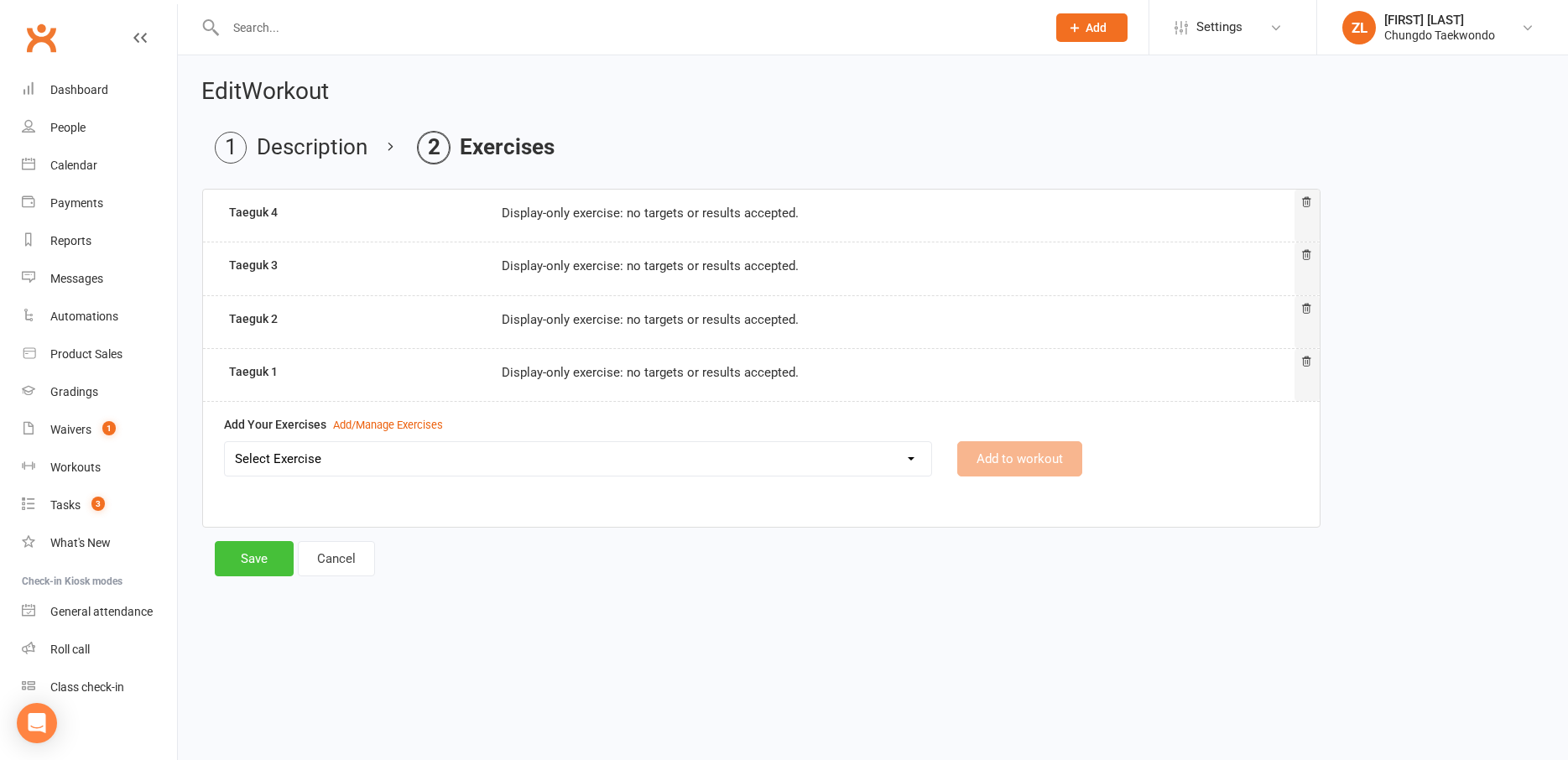 click on "Save" at bounding box center (254, 559) 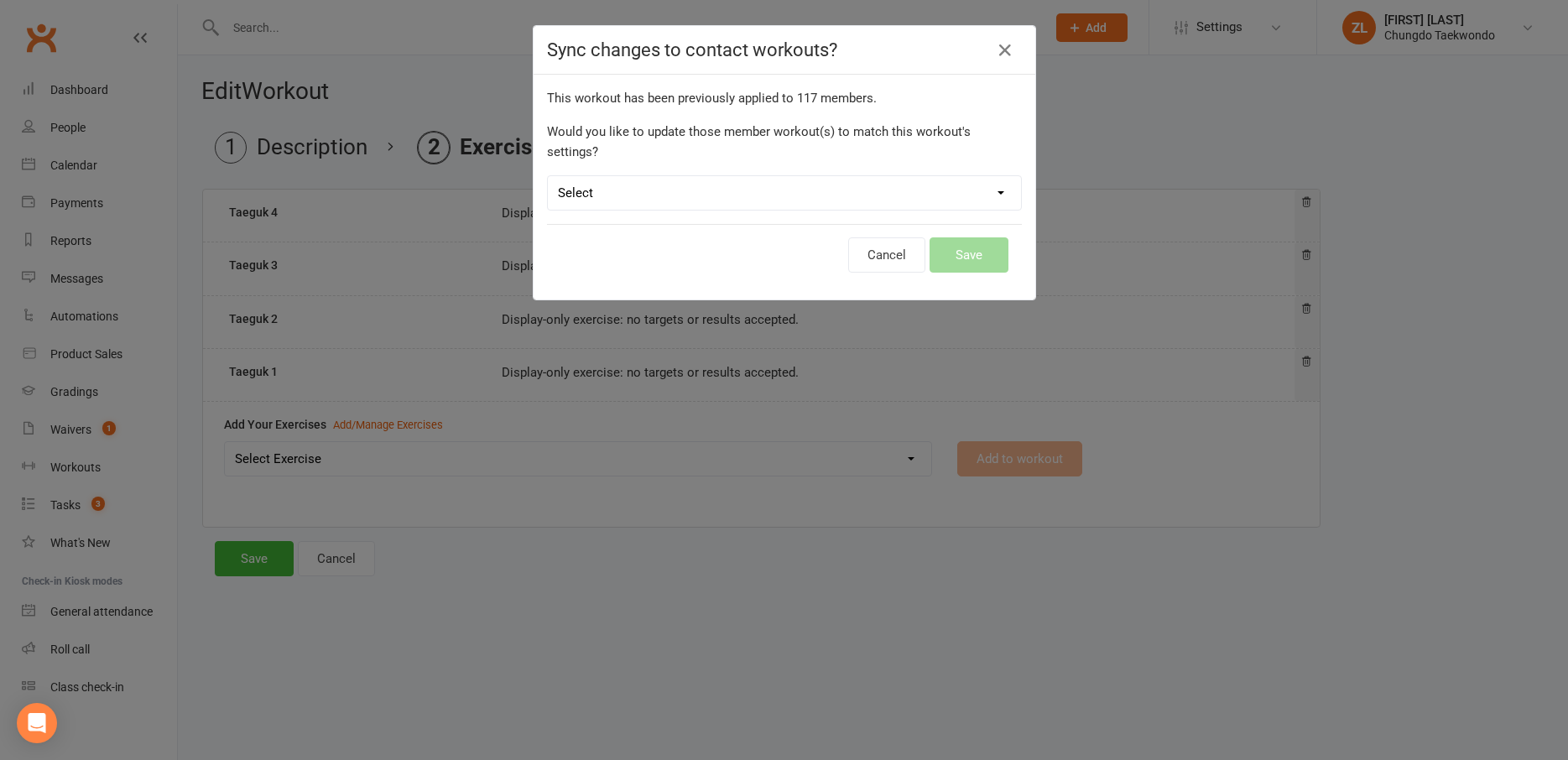 click on "Select Leave member workouts unchanged Sync workout + exercise settings to member workouts Sync workout changes only to member workouts" at bounding box center [784, 193] 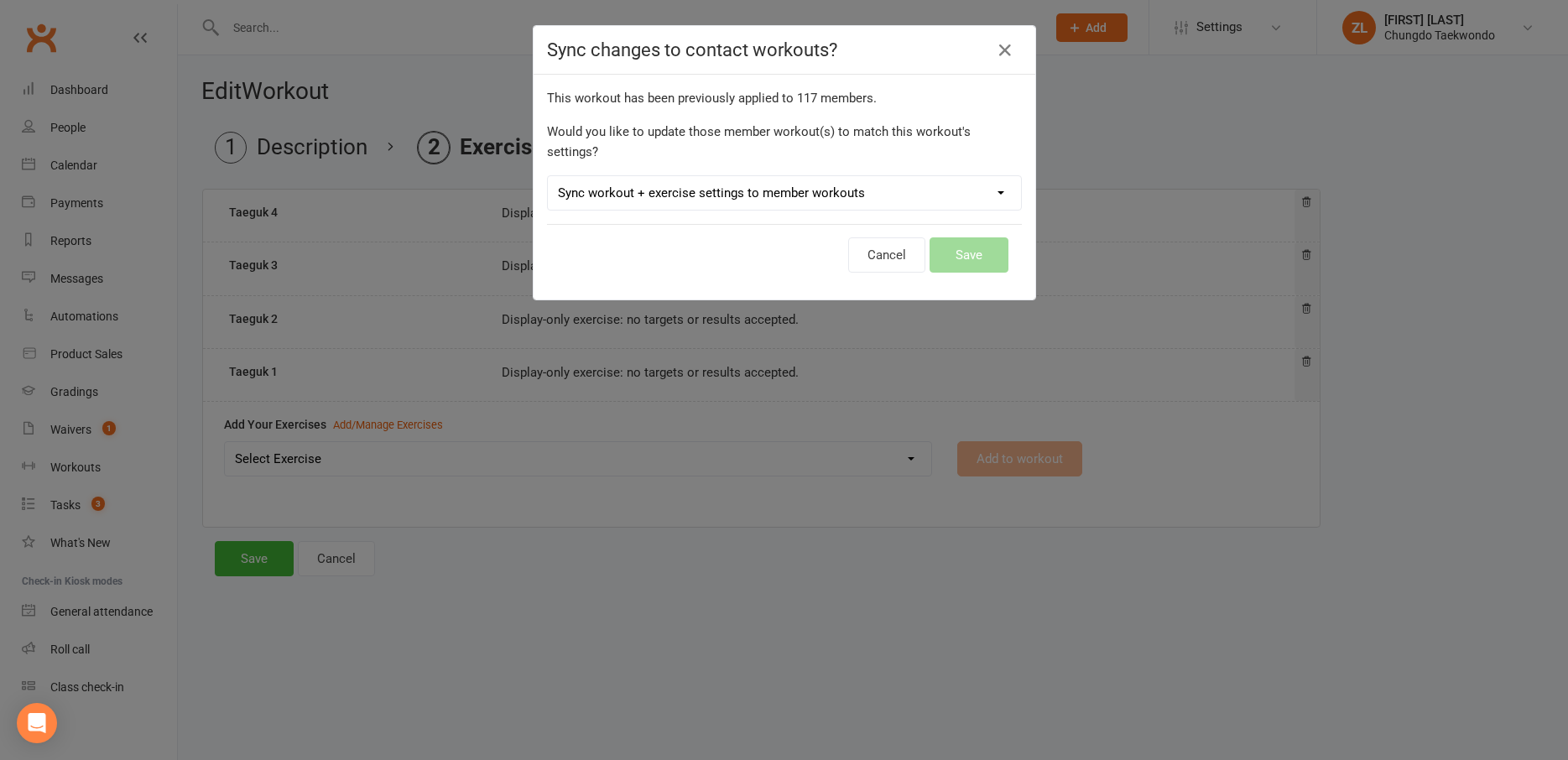 click on "Sync workout + exercise settings to member workouts" at bounding box center [0, 0] 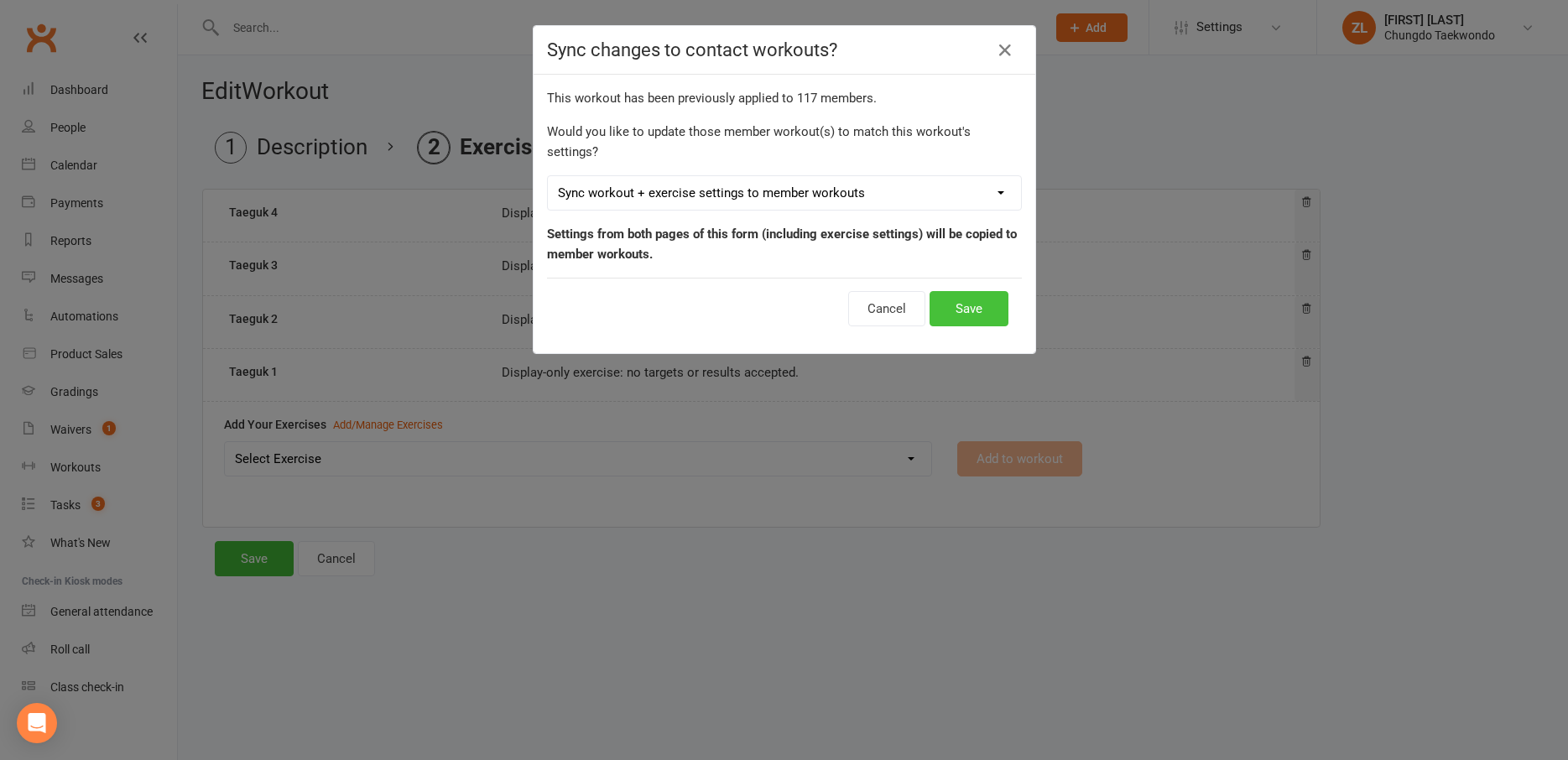 click on "Save" at bounding box center [969, 309] 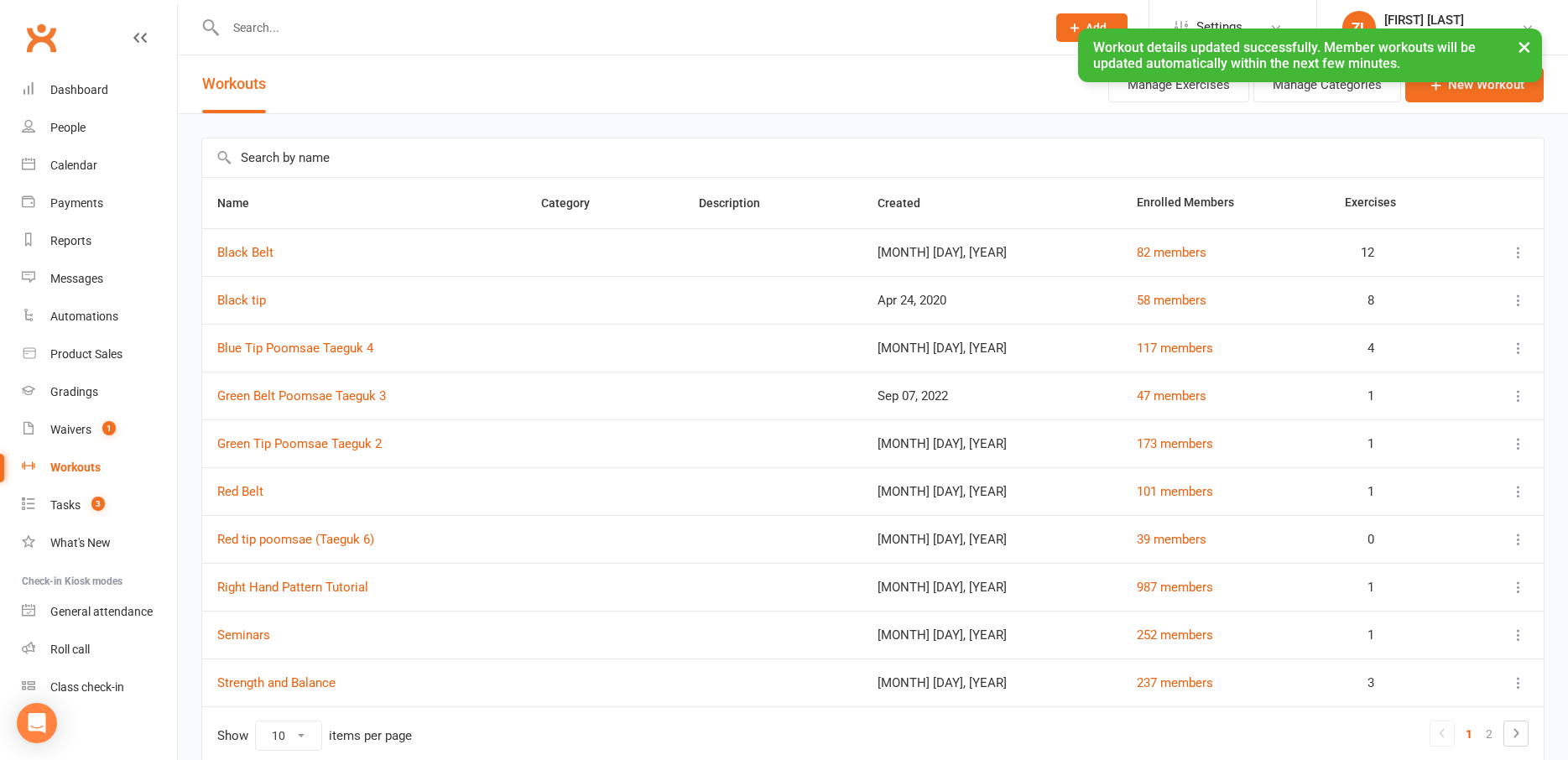 click on "Green Belt Poomsae Taeguk 3" at bounding box center (364, 395) 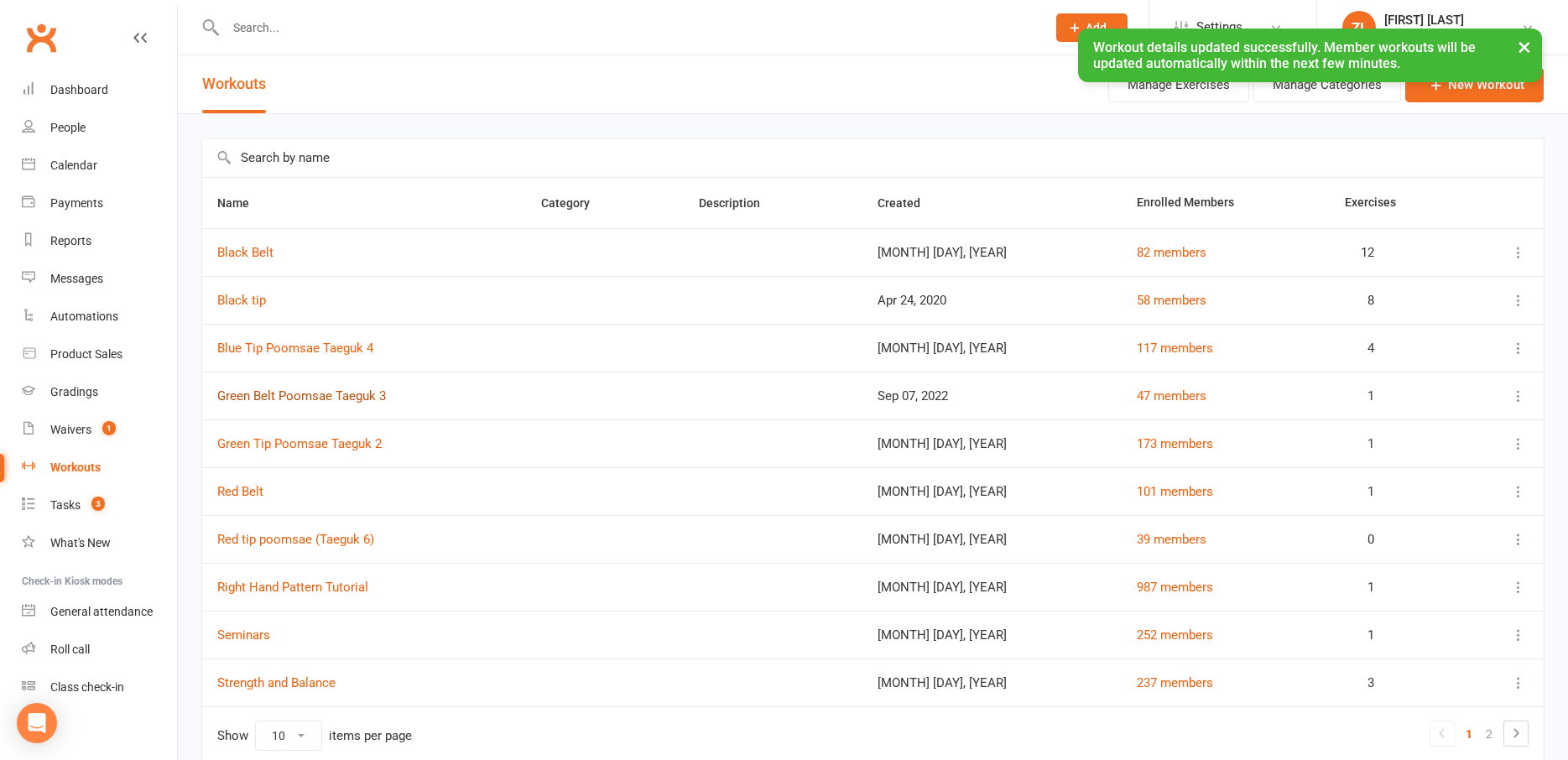 click on "Green Belt Poomsae Taeguk 3" at bounding box center (301, 396) 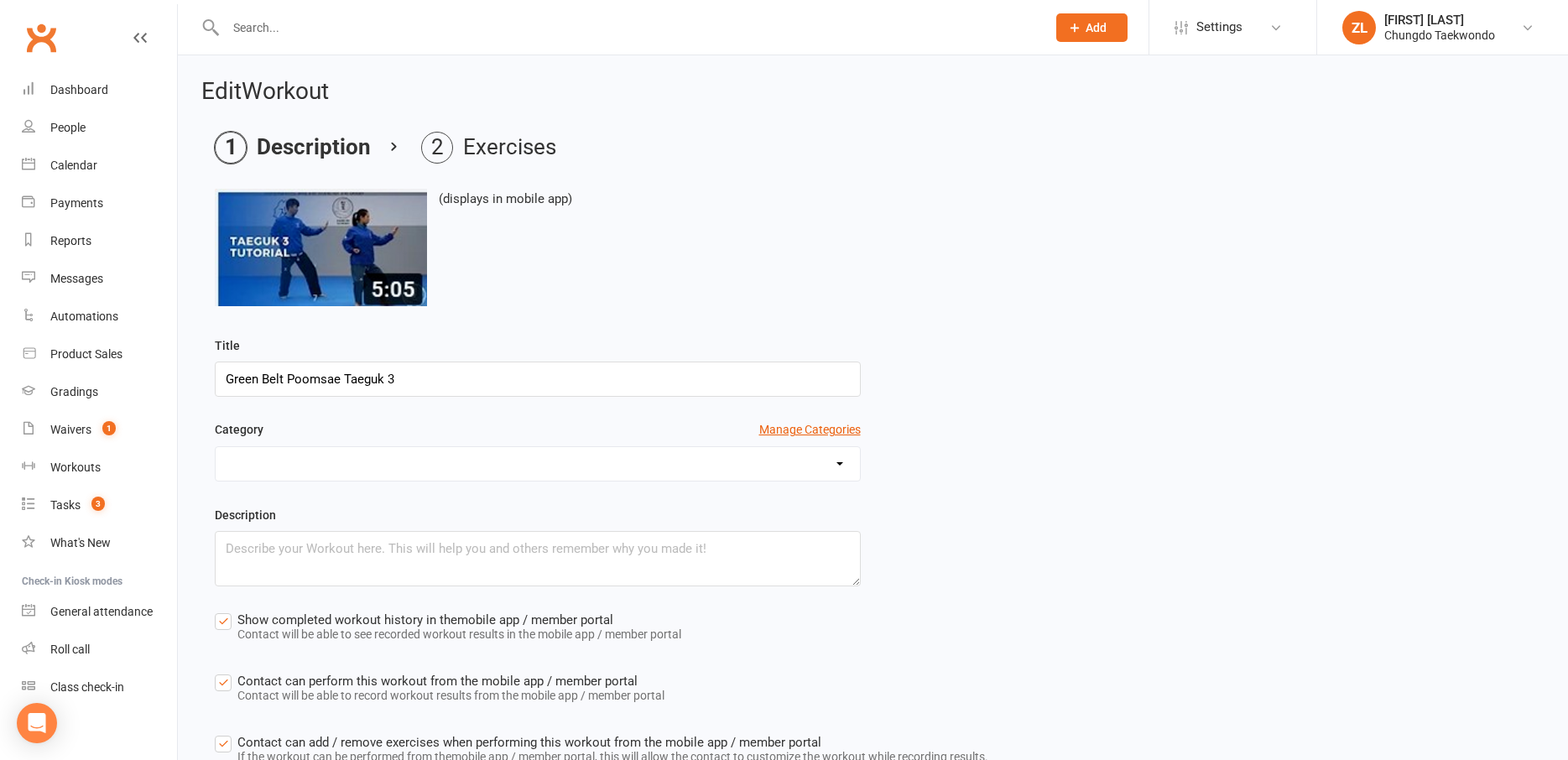 scroll, scrollTop: 123, scrollLeft: 0, axis: vertical 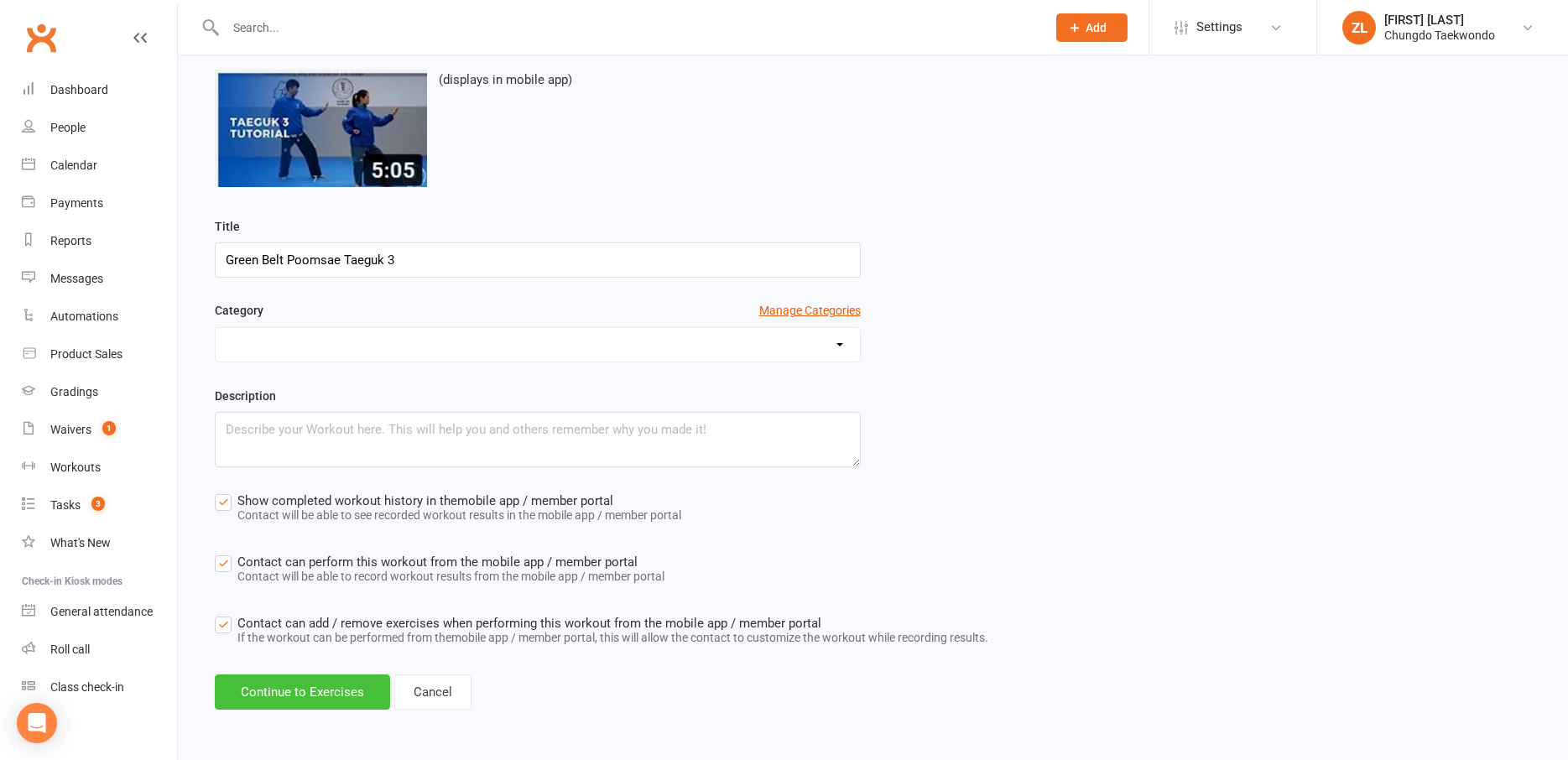 click on "Continue to Exercises" at bounding box center (302, 692) 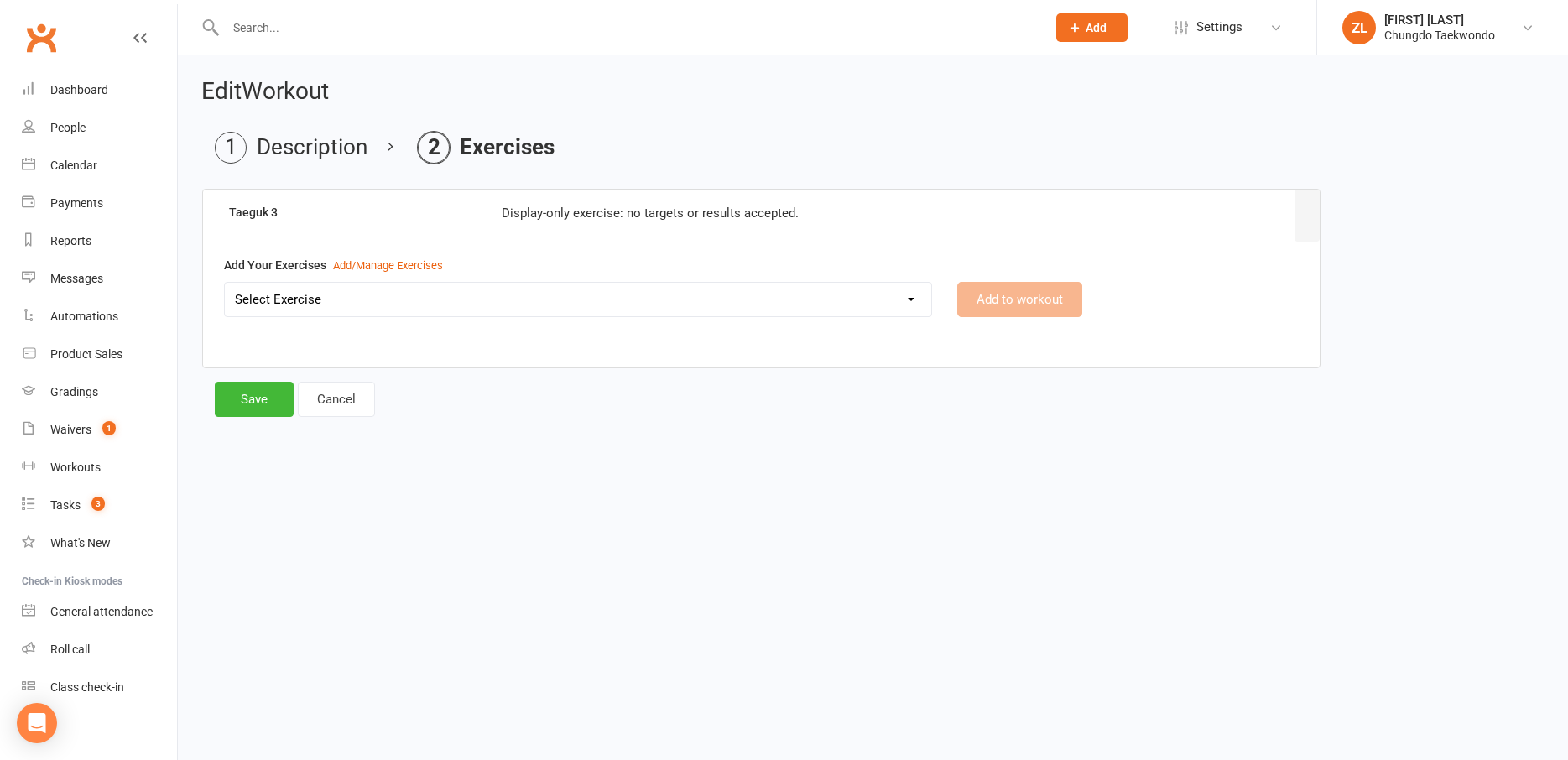 click on "Select Exercise Aremaki, an momtong maki, han sonnal maki Black Belt class + Koryo lesson 1 Black Belt class + Koryo lesson 2 Black belt + Koryo lesson 3 Chonji Pattern Tutorial Julien Le Seminar (7 May 2020) Left Hand Pattern Tutorial Right Hand, Left Hand Patterns + Chonji Right Hand Pattern Tutorial Strength and balance 2 Strength and Balance 3 Strength and balance session 1 Stretching class 2 Stretching session 1 Taeguk 1 Taeguk 2 Taeguk 3 Taeguk 4 Taeguk 5 Taeguk 6 Taeguk 7 Taeguk 8 lesson 1 Taekwondo Fitness 2 Taekwondo Fitness 3 TKD Fitness lesson 1" at bounding box center (578, 299) 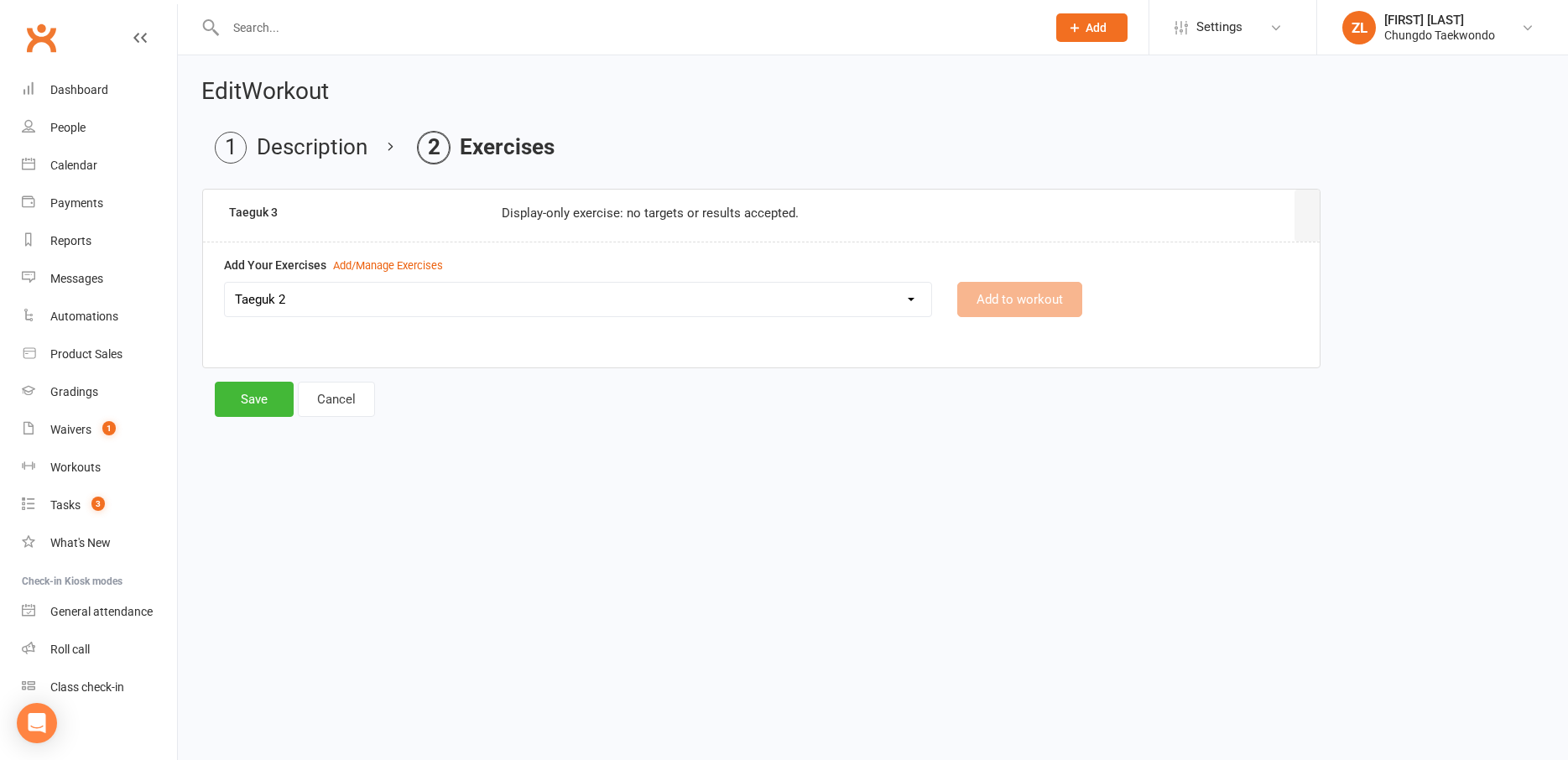 click on "Taeguk 2" at bounding box center [0, 0] 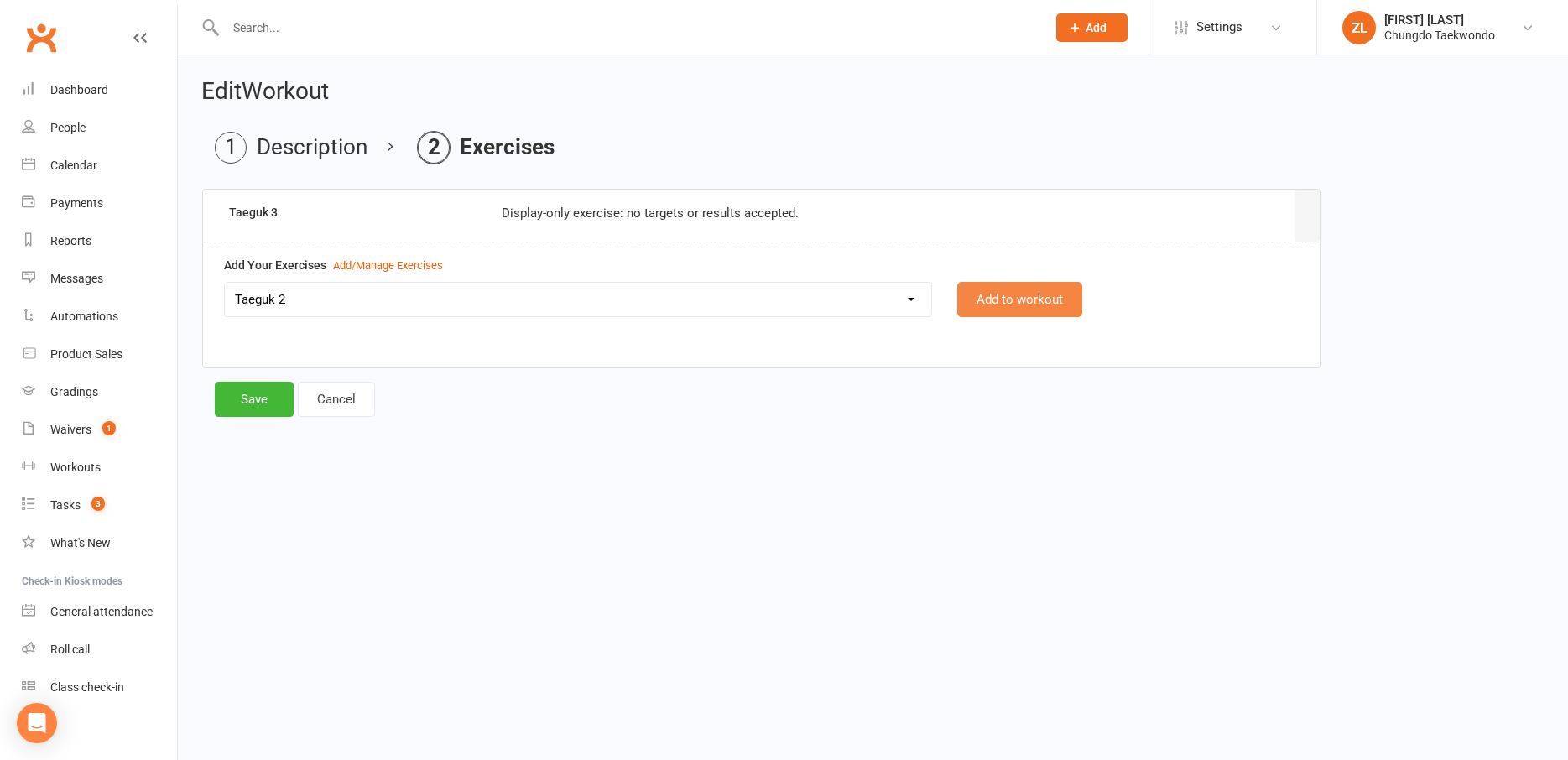 click on "Add to workout" at bounding box center (1019, 299) 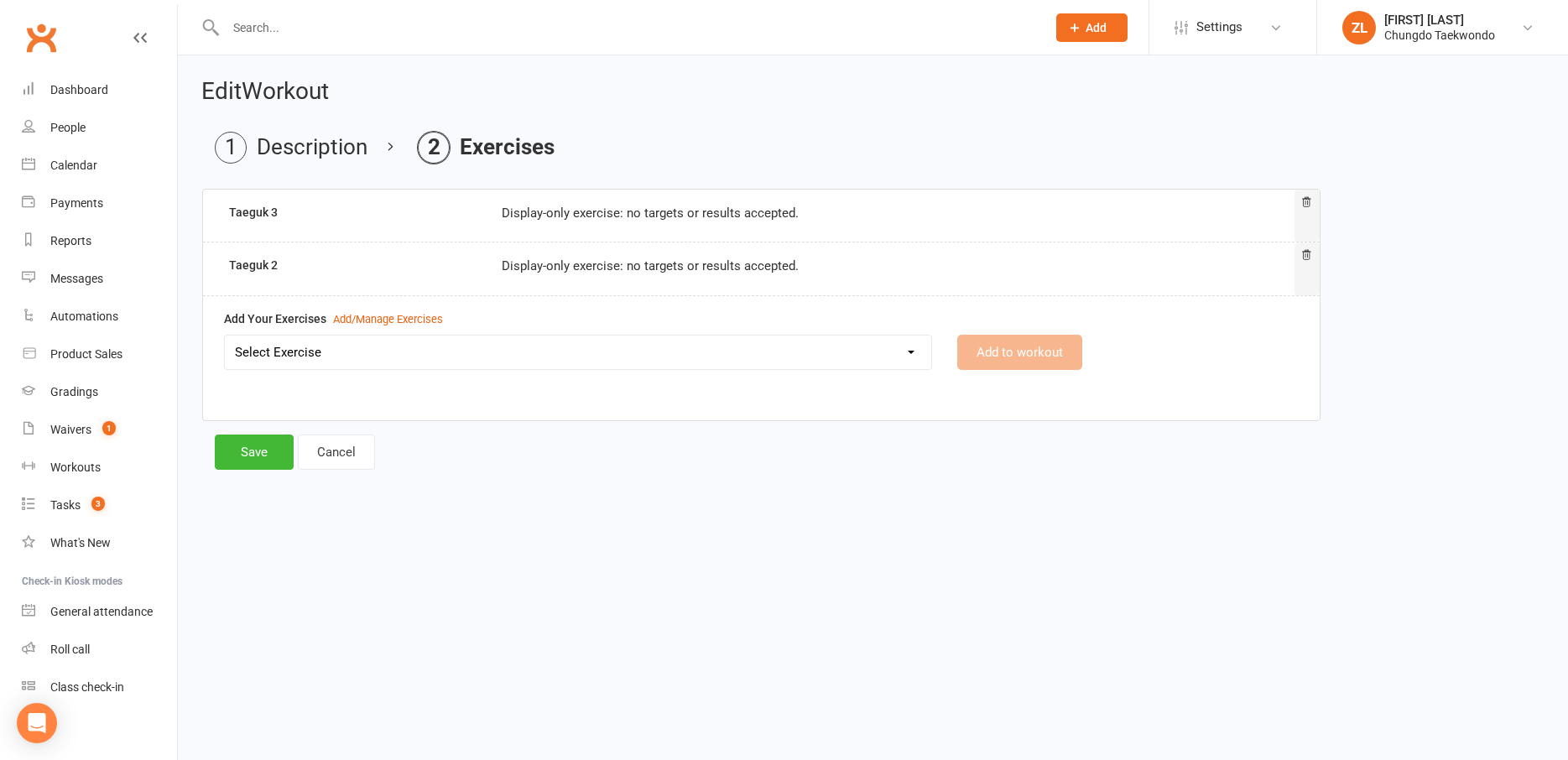 click on "Select Exercise Aremaki, an momtong maki, han sonnal maki Black Belt class + Koryo lesson 1 Black Belt class + Koryo lesson 2 Black belt + Koryo lesson 3 Chonji Pattern Tutorial [FIRST] [LAST] (7 May 2020) Left Hand Pattern Tutorial Right Hand, Left Hand Patterns + Chonji Right Hand Pattern Tutorial Strength and balance 2 Strength and Balance 3 Strength and balance session 1 Stretching class 2 Stretching session 1 Taeguk 1 Taeguk 2 Taeguk 3 Taeguk 4 Taeguk 5 Taeguk 6 Taeguk 7 Taeguk 8 lesson 1 Taekwondo Fitness 2 Taekwondo Fitness 3 TKD Fitness lesson 1 Add to workout" at bounding box center (761, 364) 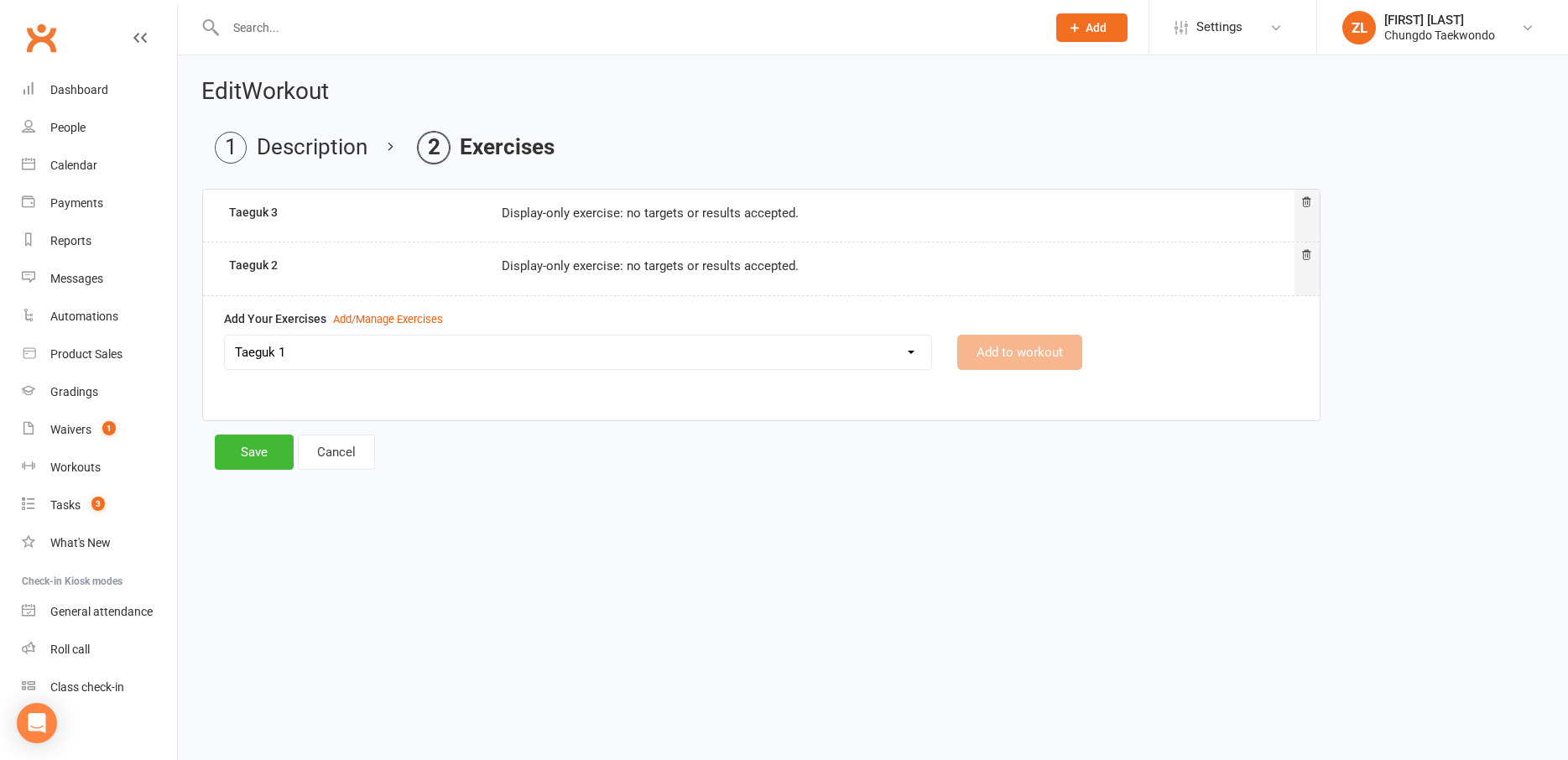 click on "Taeguk 1" at bounding box center (0, 0) 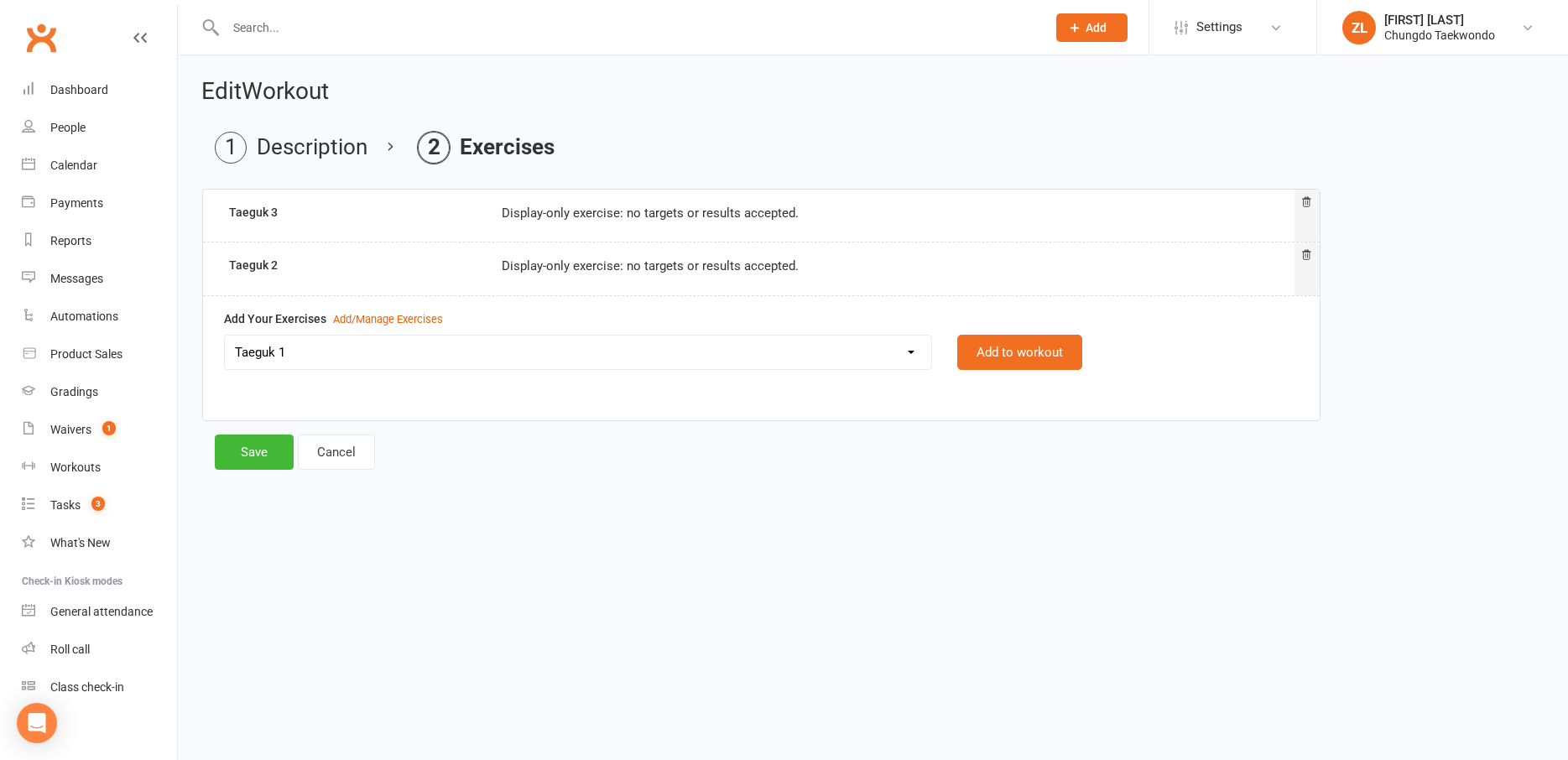 click on "Aremaki, an momtong maki, han sonnal maki Black Belt class + Koryo lesson 1 Black Belt class + Koryo lesson 2 Black belt + Koryo lesson 3 Chonji Pattern Tutorial Julien Le Seminar ([MONTH] [DAY] [YEAR]) Left Hand Pattern Tutorial Right Hand, Left Hand Patterns + Chonji Right Hand Pattern Tutorial Strength and balance 2 Strength and Balance 3 Strength and balance session 1 Stretching class 2 Stretching session 1 Taeguk 1 Taeguk 2 Taeguk 3 Taeguk 4 Taeguk 5 Taeguk 6 Taeguk 7 Taeguk 8 lesson 1 Taekwondo Fitness 2 Taekwondo Fitness 3 TKD Fitness lesson 1 Add to workout" at bounding box center (761, 364) 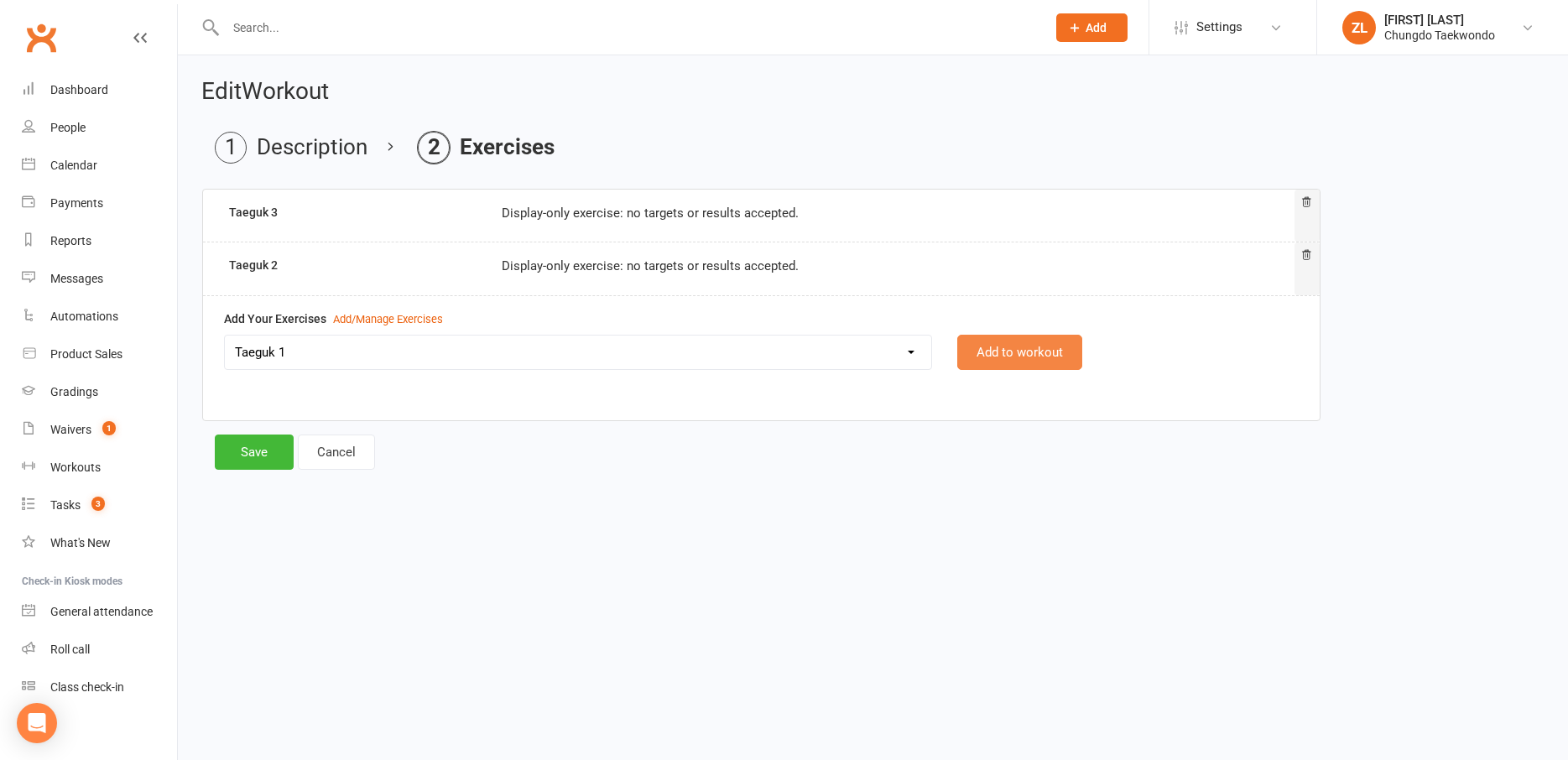 click on "Add to workout" at bounding box center [1019, 352] 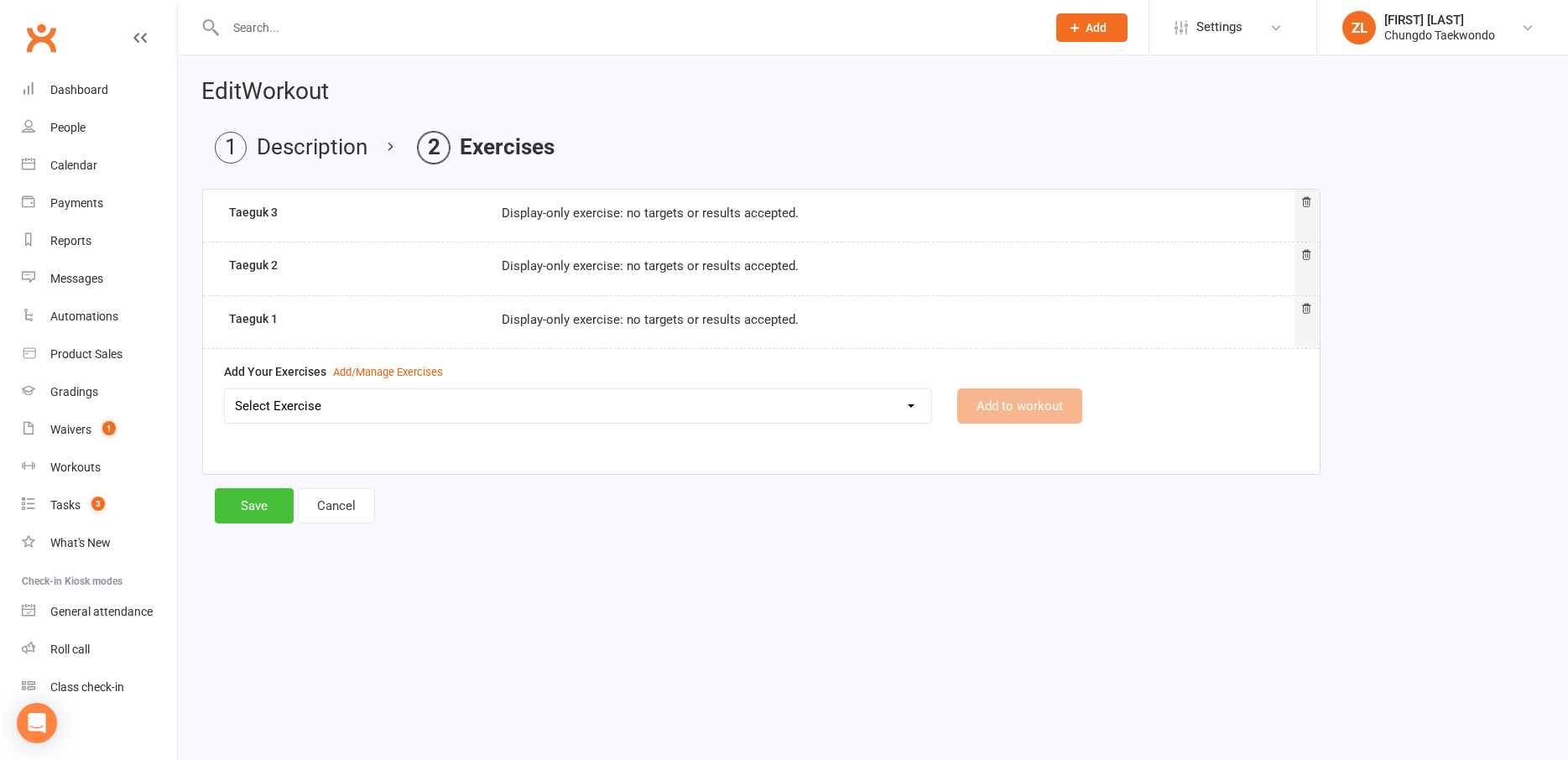 click on "Save" at bounding box center (254, 506) 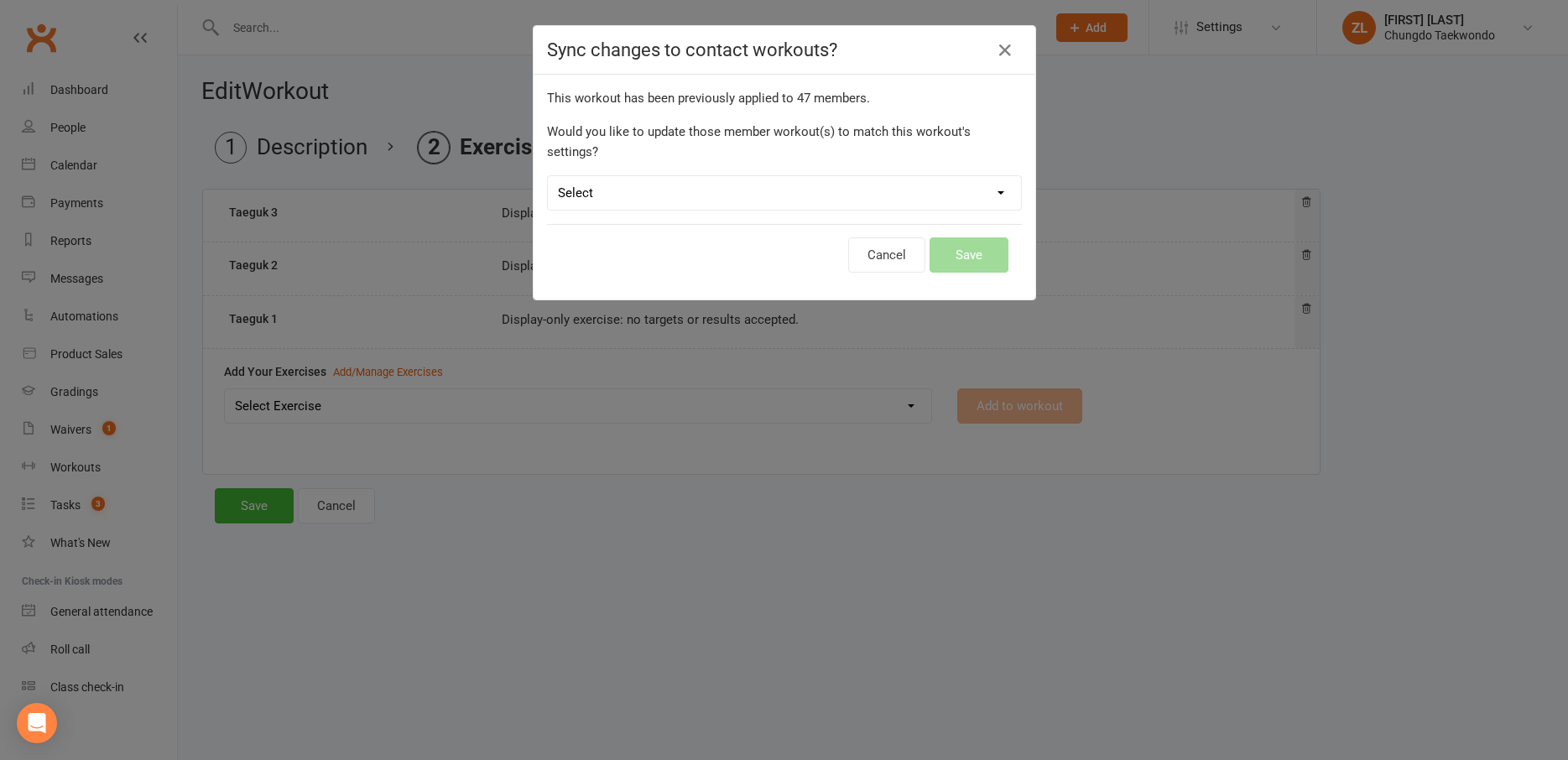 click on "Select Leave member workouts unchanged Sync workout + exercise settings to member workouts Sync workout changes only to member workouts" at bounding box center (784, 193) 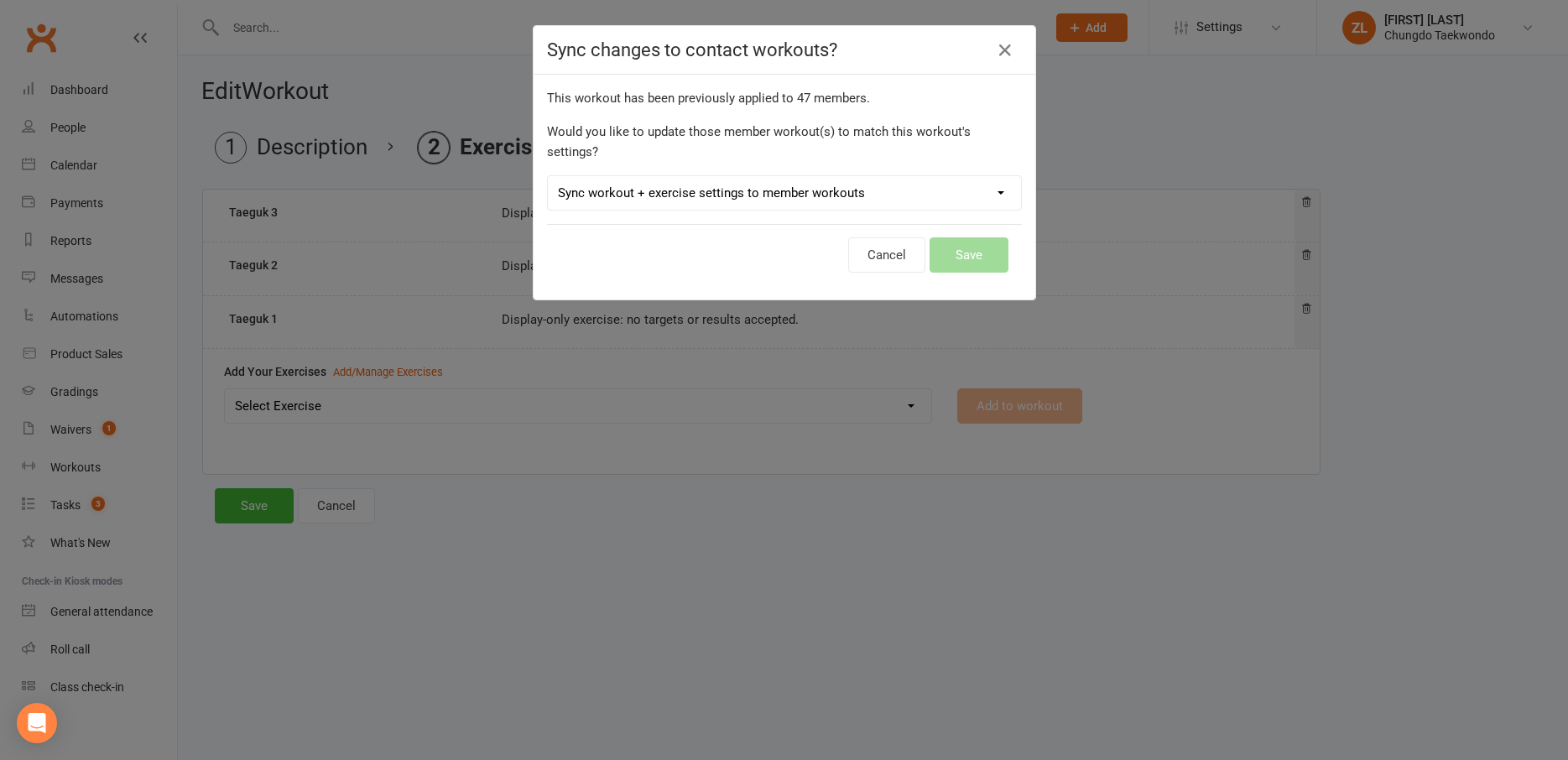 click on "Sync workout + exercise settings to member workouts" at bounding box center (0, 0) 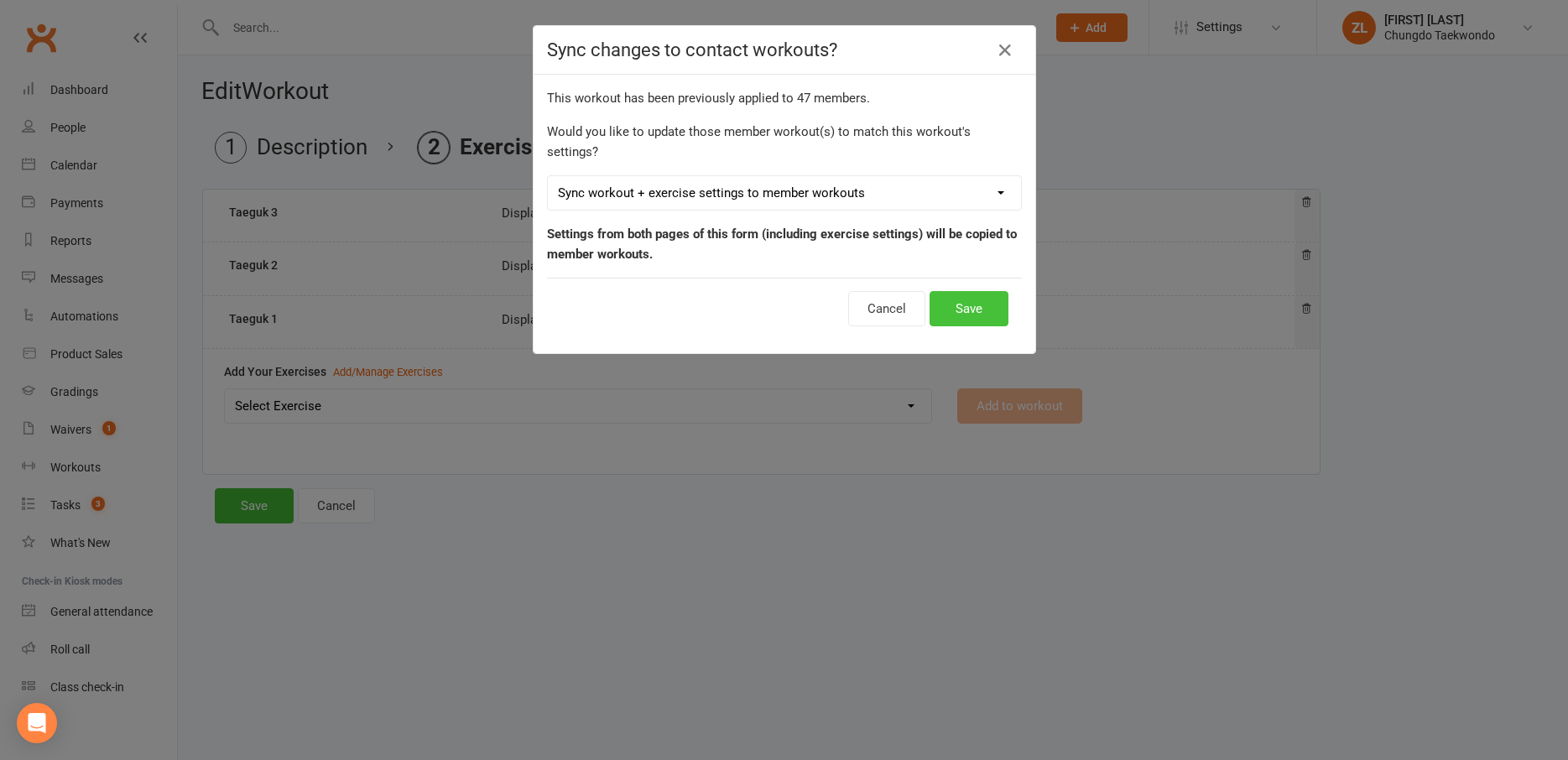 click on "Save" at bounding box center (969, 309) 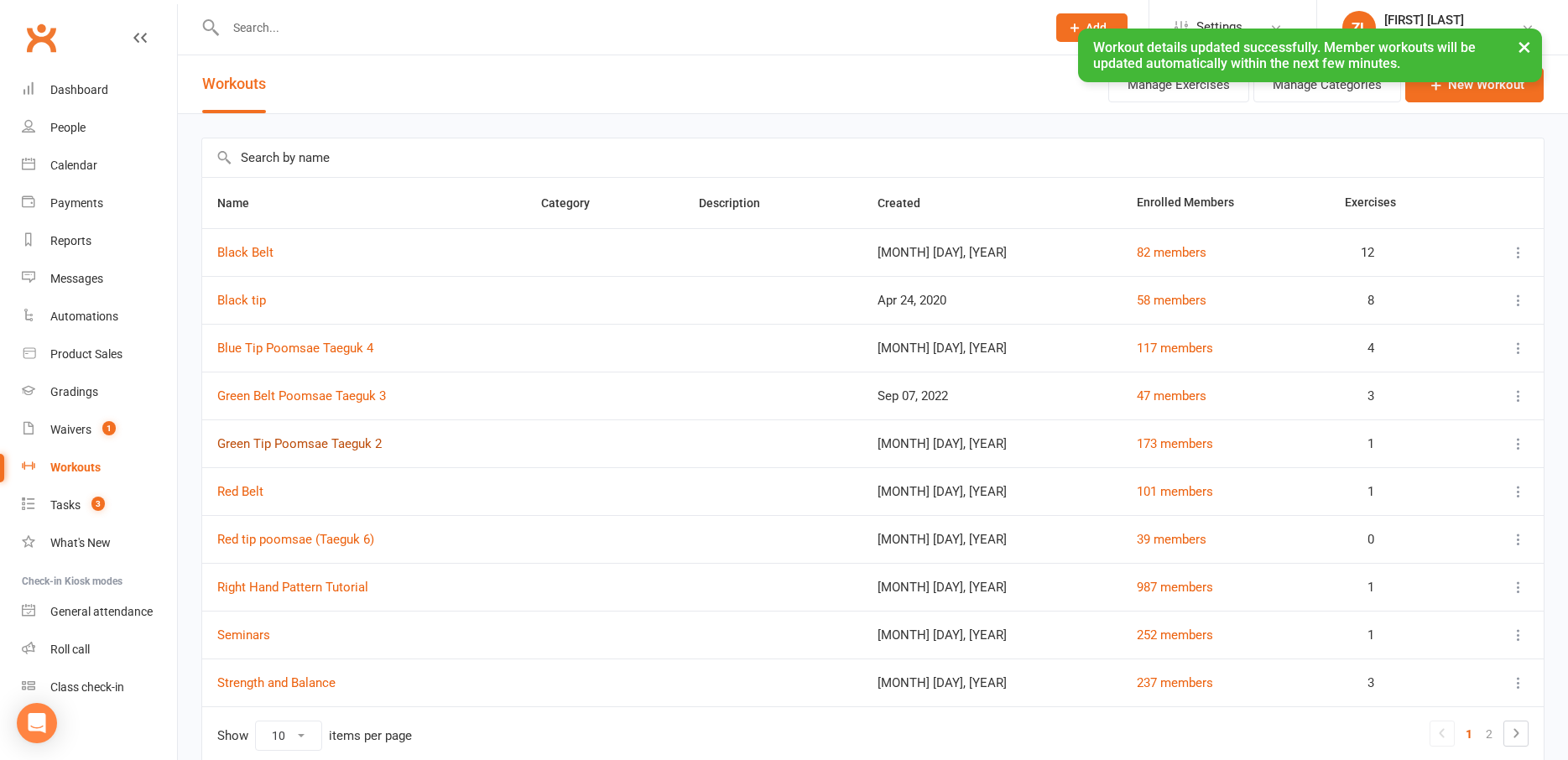 click on "Green Tip Poomsae Taeguk 2" at bounding box center (300, 444) 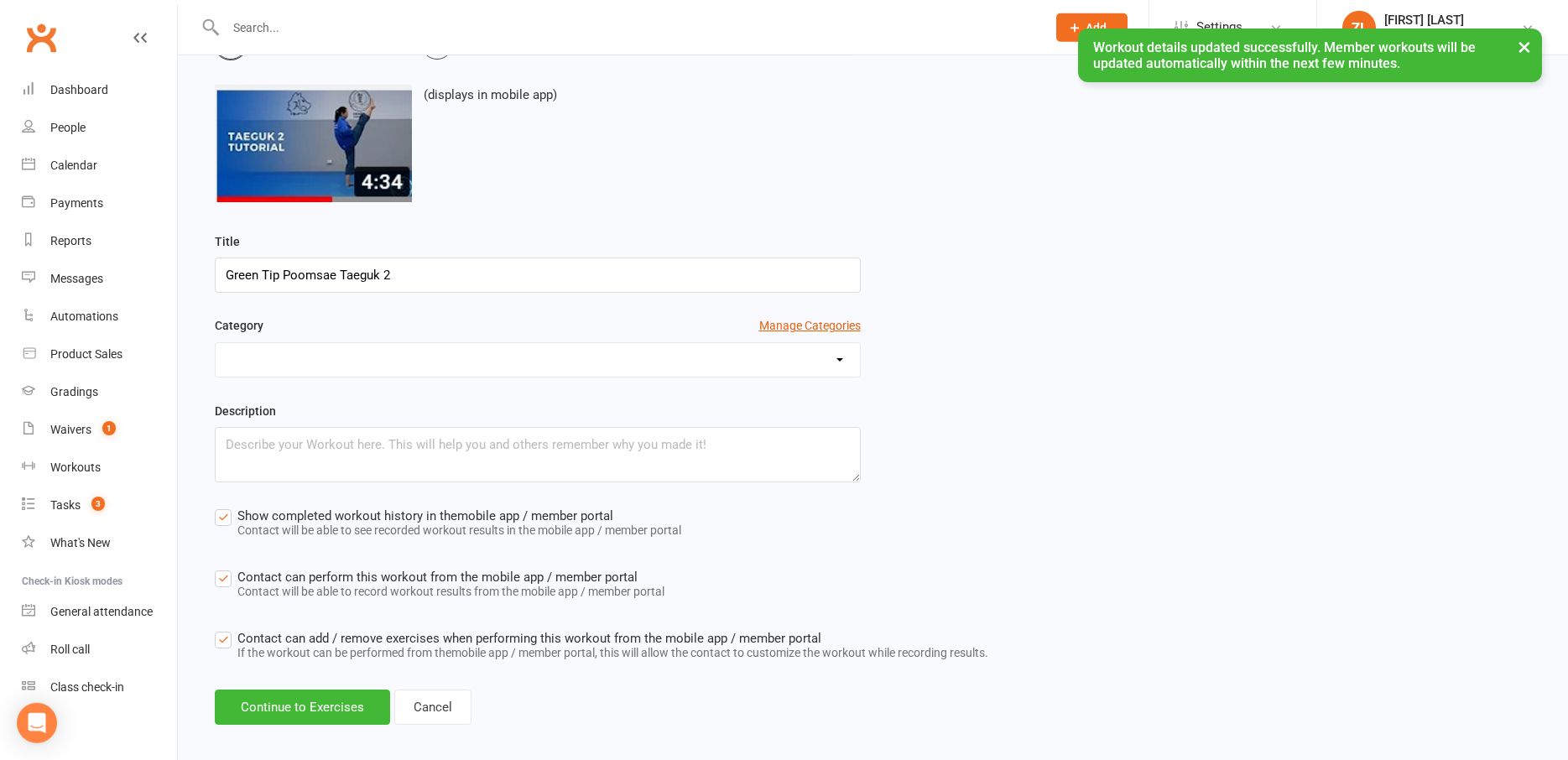 scroll, scrollTop: 111, scrollLeft: 0, axis: vertical 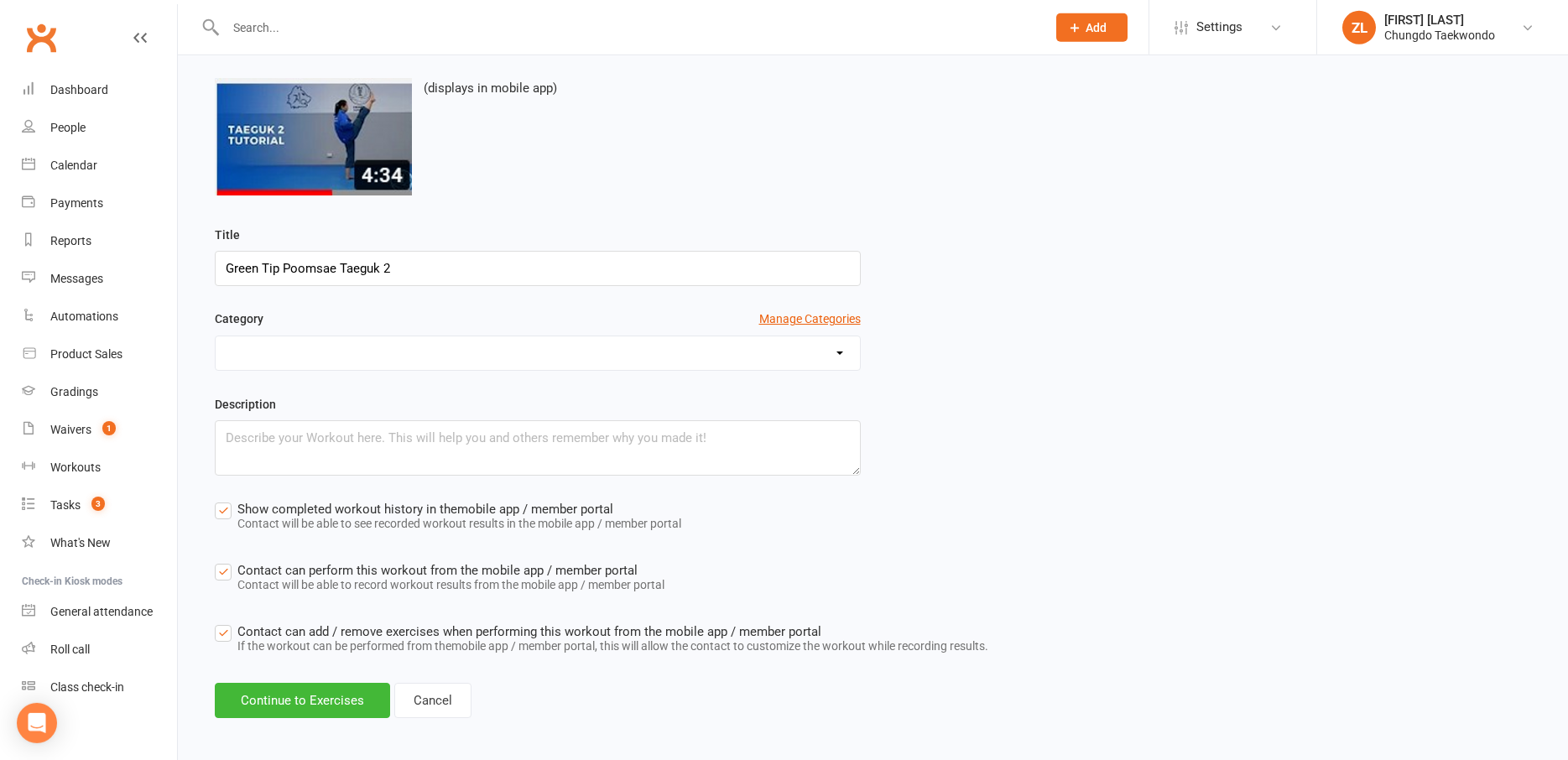 click on "Edit Workout Description Exercises change image (displays in mobile app) Title Green Tip Poomsae Taeguk 2 Category Manage Categories Description Show completed workout history in the mobile app / member portal Contact will be able to see recorded workout results in the mobile app / member portal Contact can perform this workout from the mobile app / member portal Contact will be able to record workout results from the mobile app / member portal Contact can add / remove exercises when performing this workout from the mobile app / member portal If the workout can be performed from the mobile app / member portal, this will allow the contact to customize the workout while recording results. Continue to Exercises Cancel" at bounding box center [873, 345] 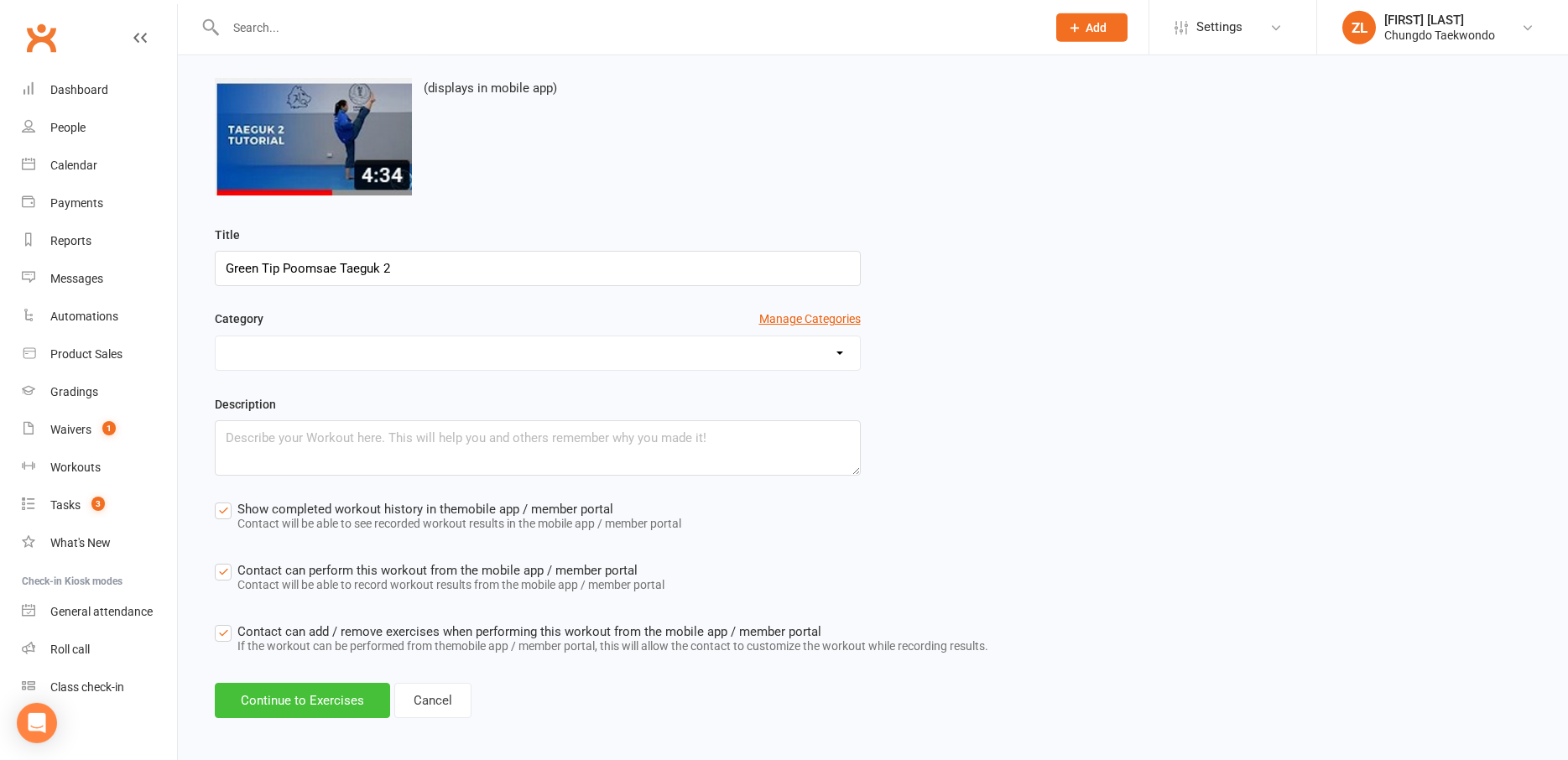 click on "Continue to Exercises" at bounding box center (302, 700) 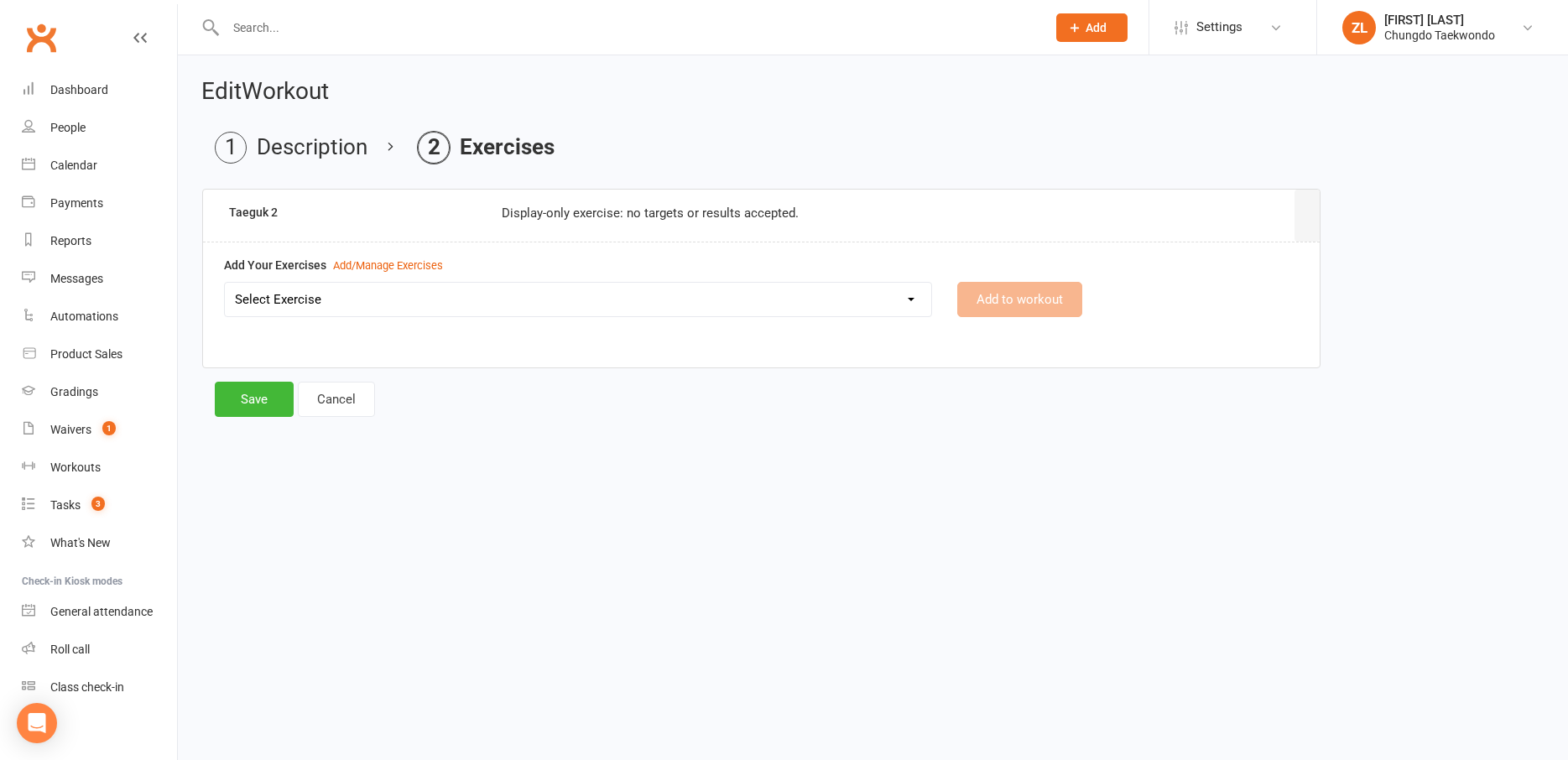 click on "Select Exercise Aremaki, an momtong maki, han sonnal maki Black Belt class + Koryo lesson 1 Black Belt class + Koryo lesson 2 Black belt + Koryo lesson 3 Chonji Pattern Tutorial Julien Le Seminar (7 May 2020) Left Hand Pattern Tutorial Right Hand, Left Hand Patterns + Chonji Right Hand Pattern Tutorial Strength and balance 2 Strength and Balance 3 Strength and balance session 1 Stretching class 2 Stretching session 1 Taeguk 1 Taeguk 2 Taeguk 3 Taeguk 4 Taeguk 5 Taeguk 6 Taeguk 7 Taeguk 8 lesson 1 Taekwondo Fitness 2 Taekwondo Fitness 3 TKD Fitness lesson 1" at bounding box center (578, 299) 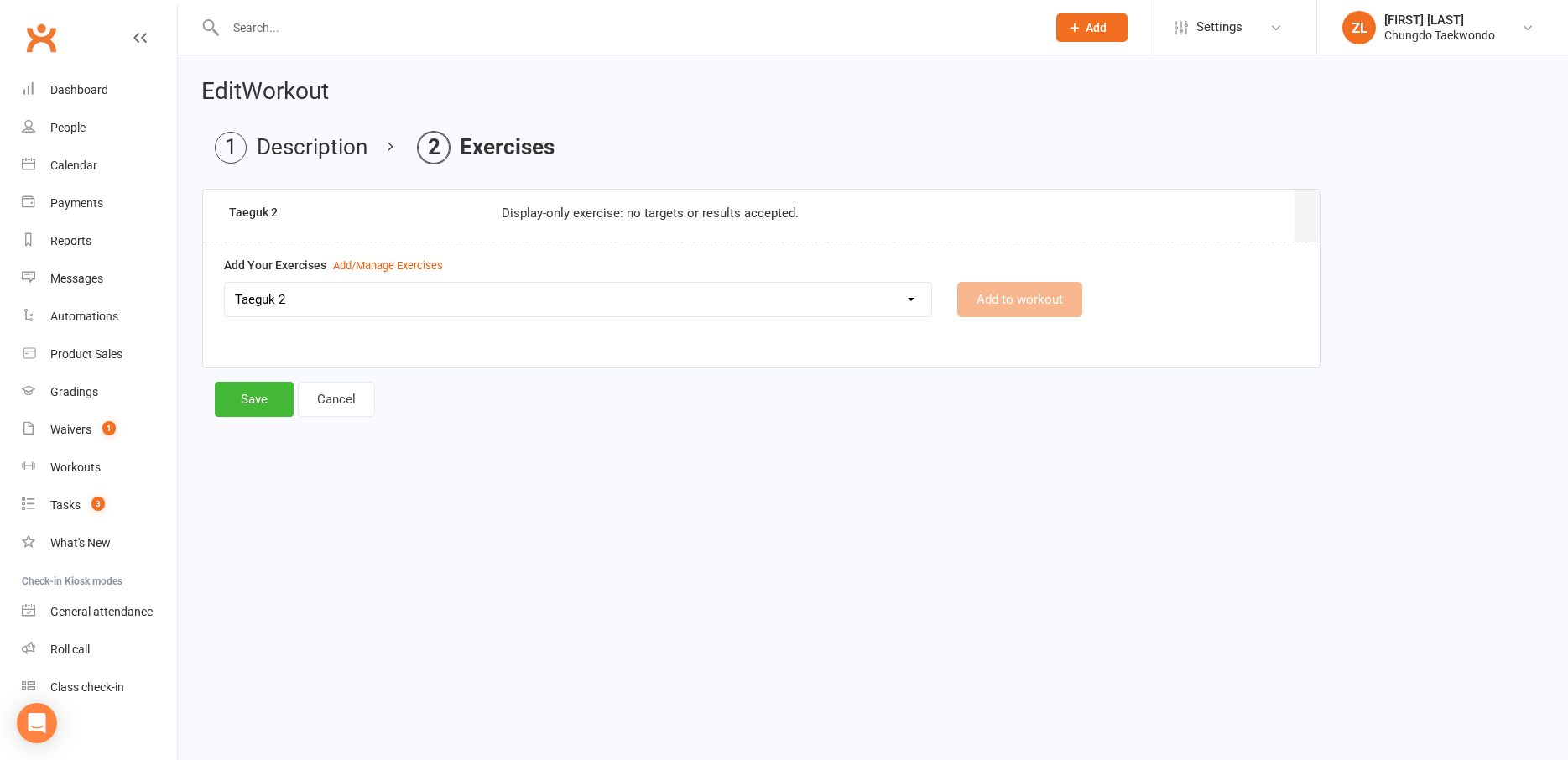 click on "Taeguk 2" at bounding box center [0, 0] 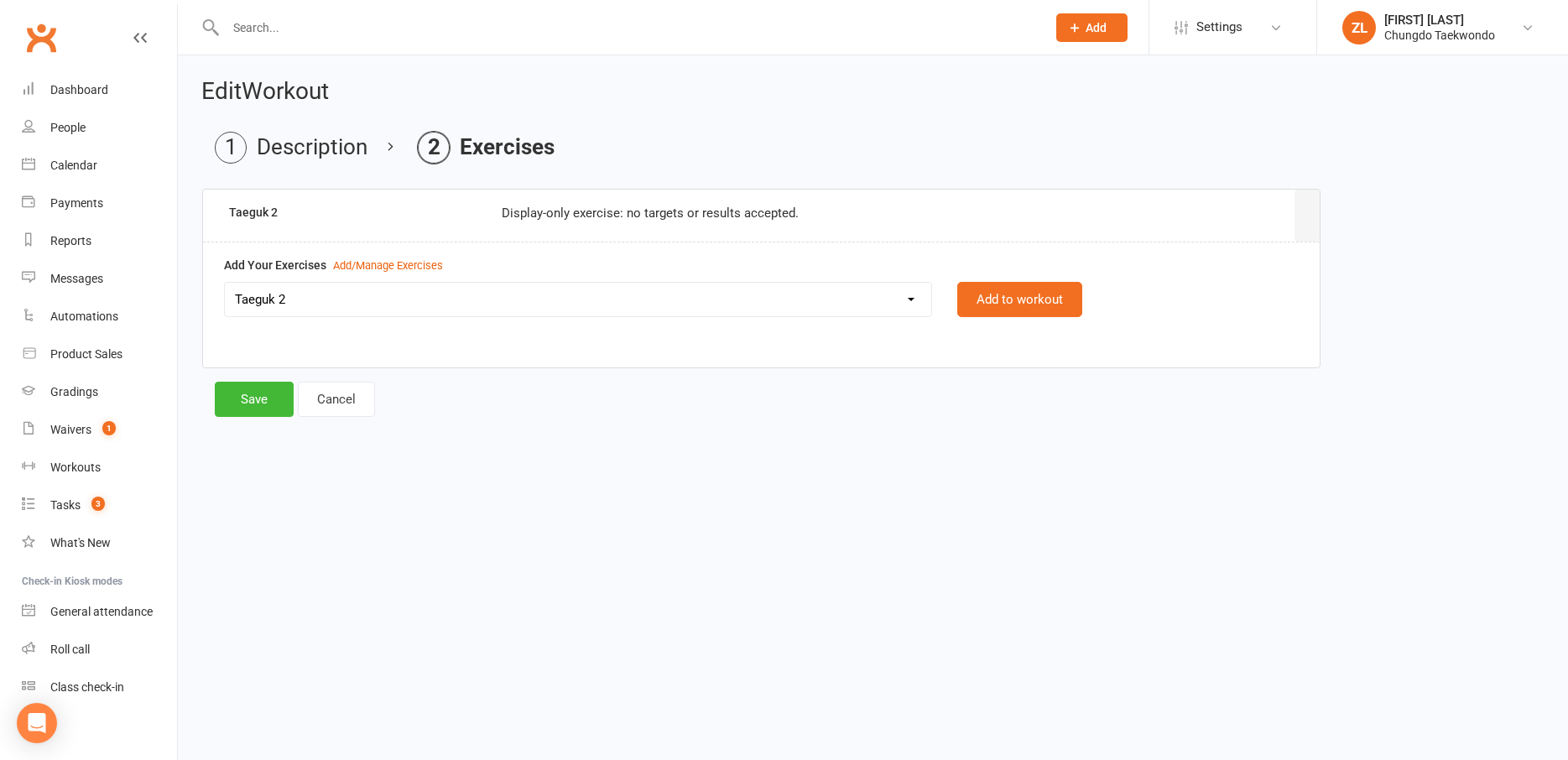 click on "Aremaki, an momtong maki, han sonnal maki Black Belt class + Koryo lesson 1 Black Belt class + Koryo lesson 2 Black belt + Koryo lesson 3 Chonji Pattern Tutorial Julien Le Seminar ([MONTH] [DAY] [YEAR]) Left Hand Pattern Tutorial Right Hand, Left Hand Patterns + Chonji Right Hand Pattern Tutorial Strength and balance 2 Strength and Balance 3 Strength and balance session 1 Stretching class 2 Stretching session 1 Taeguk 1 Taeguk 2 Taeguk 3 Taeguk 4 Taeguk 5 Taeguk 6 Taeguk 7 Taeguk 8 lesson 1 Taekwondo Fitness 2 Taekwondo Fitness 3 TKD Fitness lesson 1" at bounding box center [578, 299] 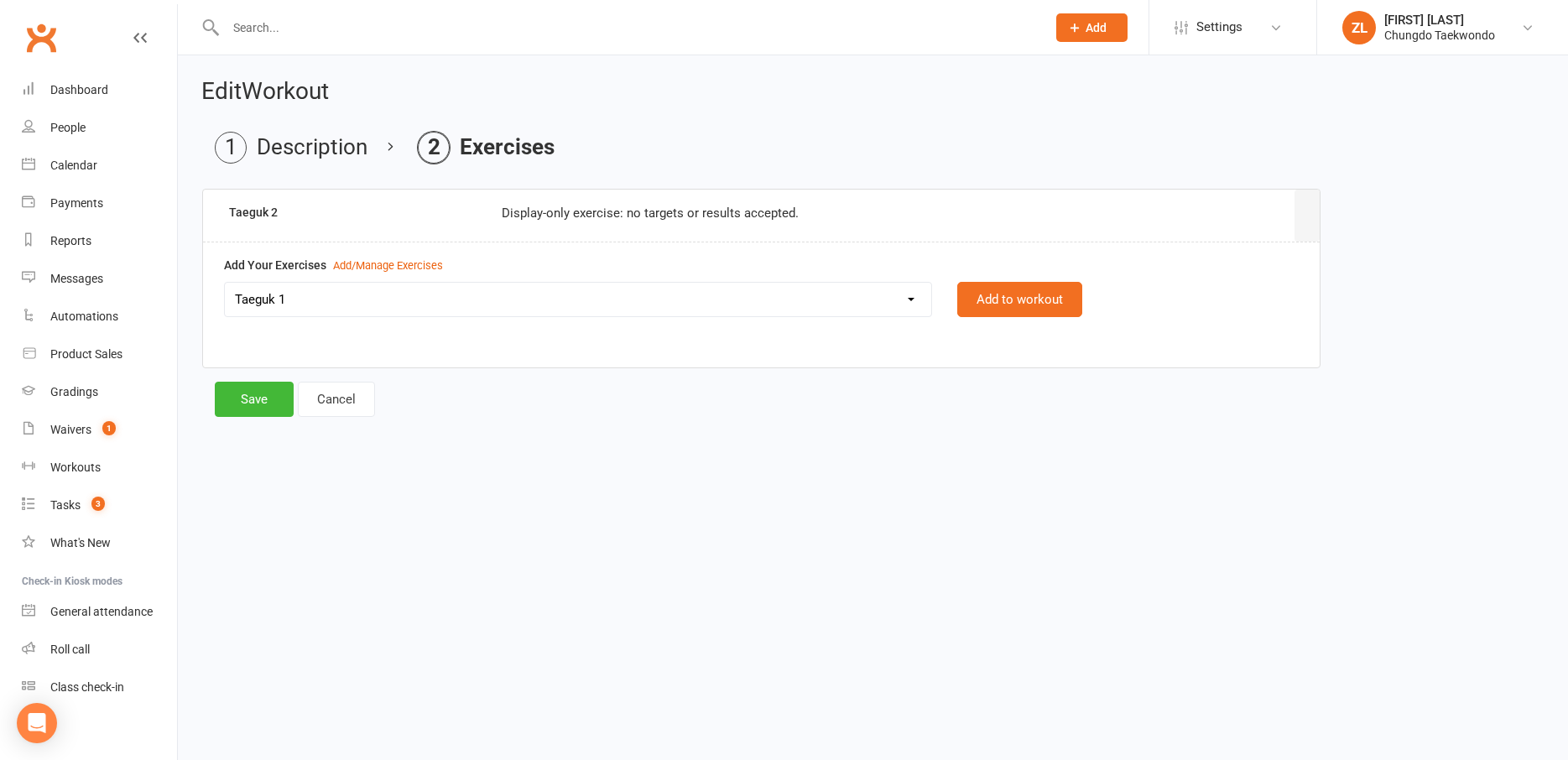 click on "Taeguk 1" at bounding box center (0, 0) 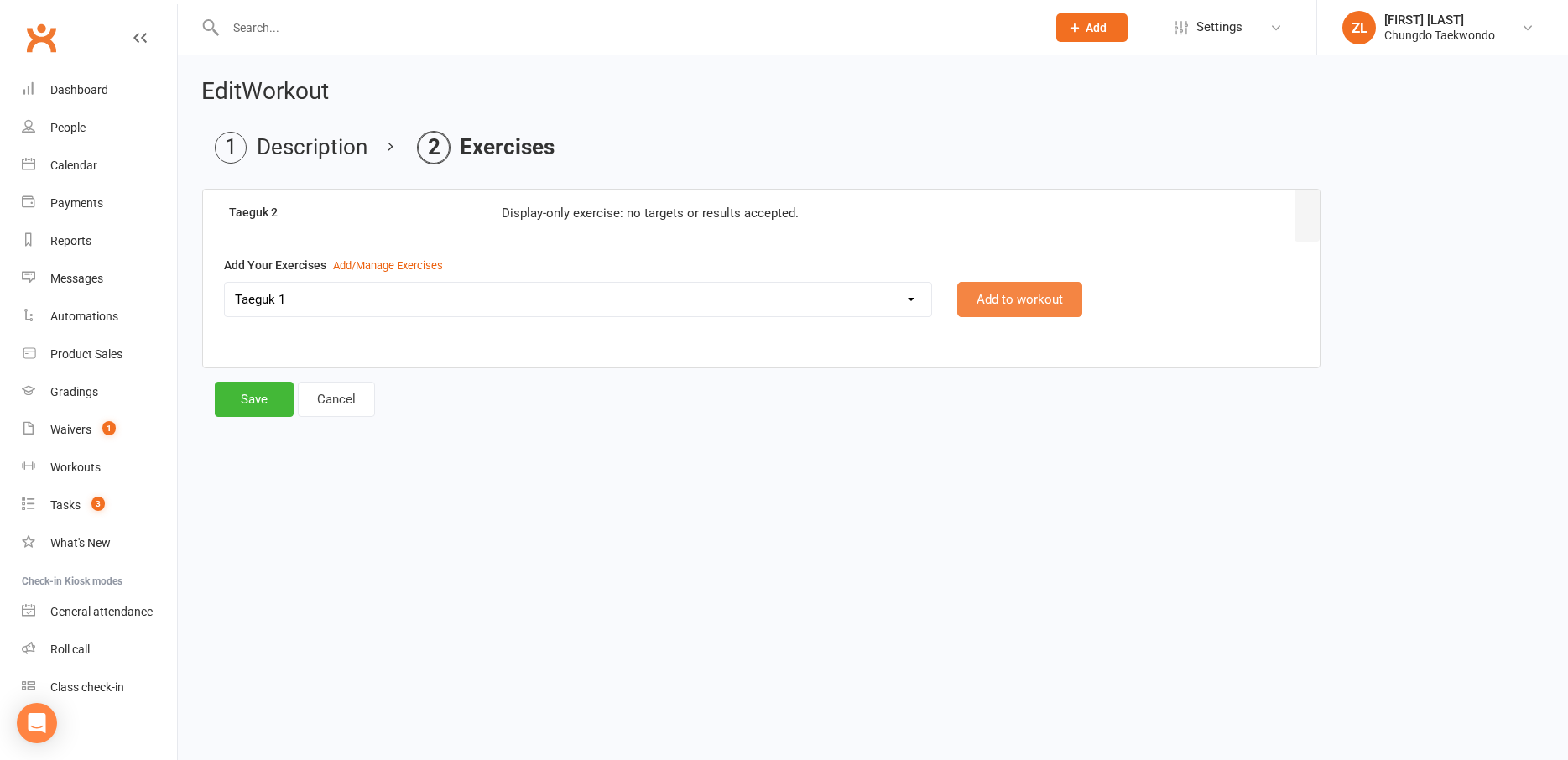 click on "Add to workout" at bounding box center [1019, 299] 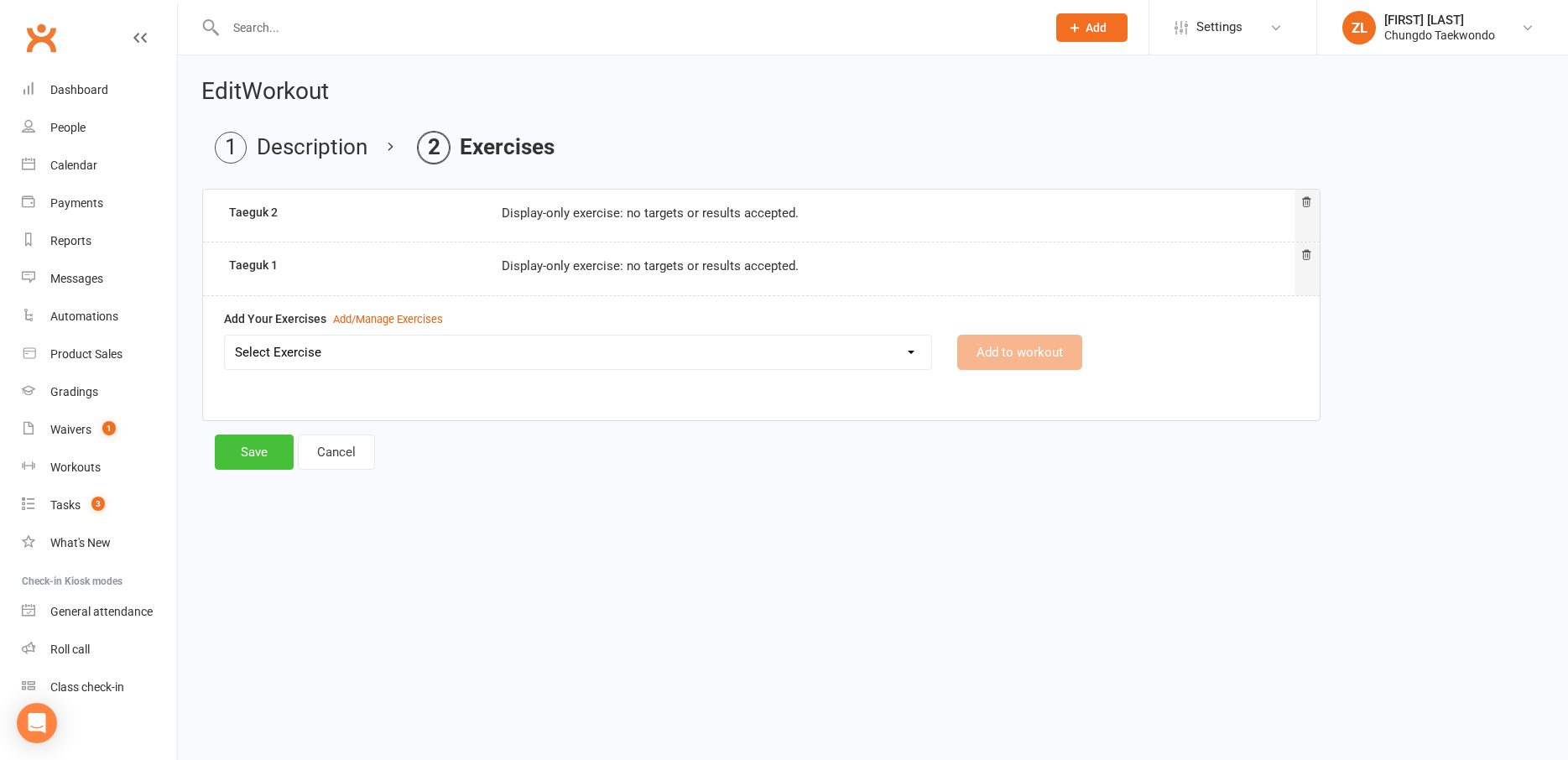click on "Save" at bounding box center [254, 452] 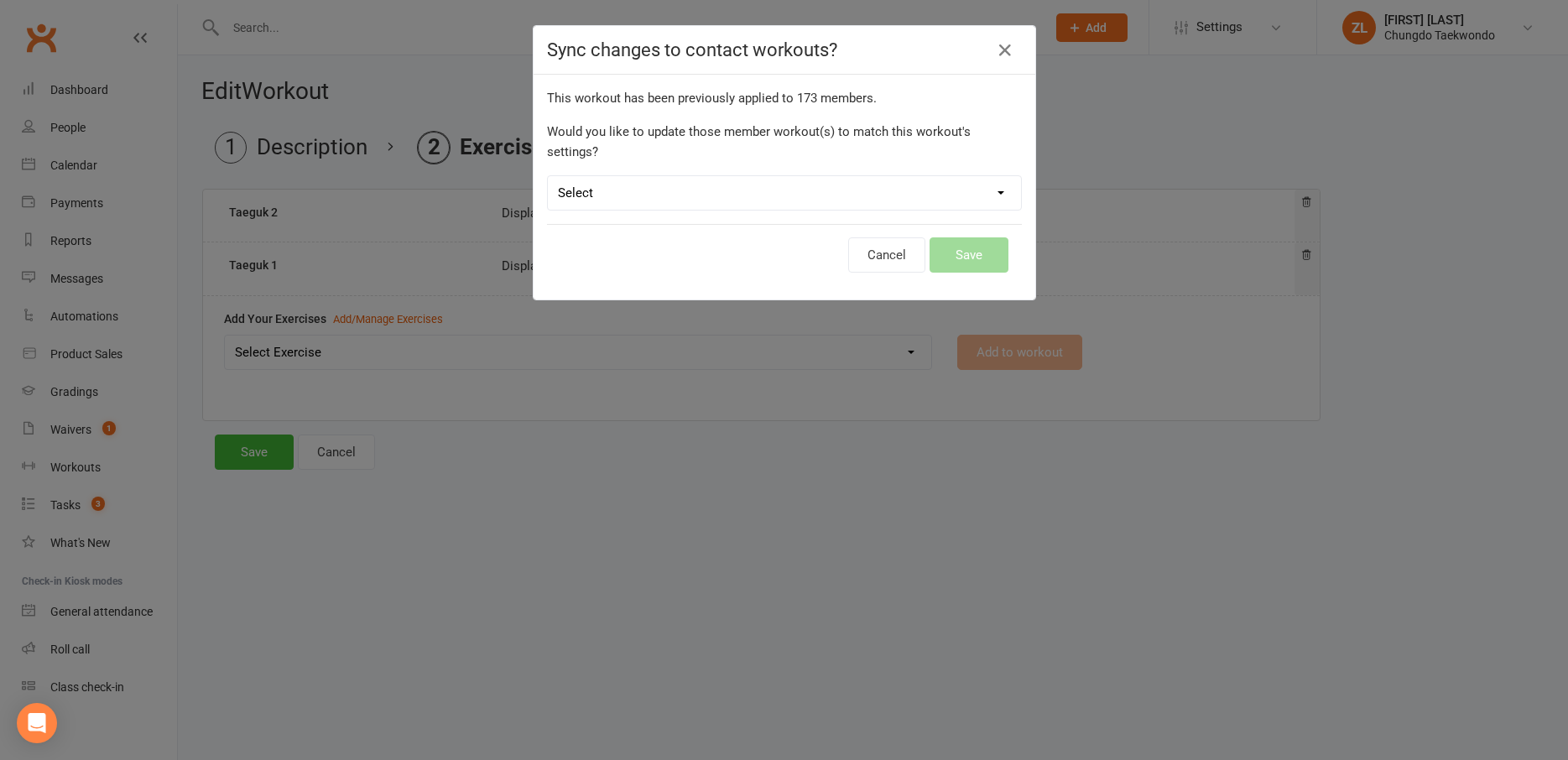 click on "This workout has been previously applied to [NUMBER] members . Would you like to update those member workout(s) to match this workout's settings? Select Leave member workouts unchanged Sync workout + exercise settings to member workouts Sync workout changes only to member workouts Cancel Save" at bounding box center [784, 187] 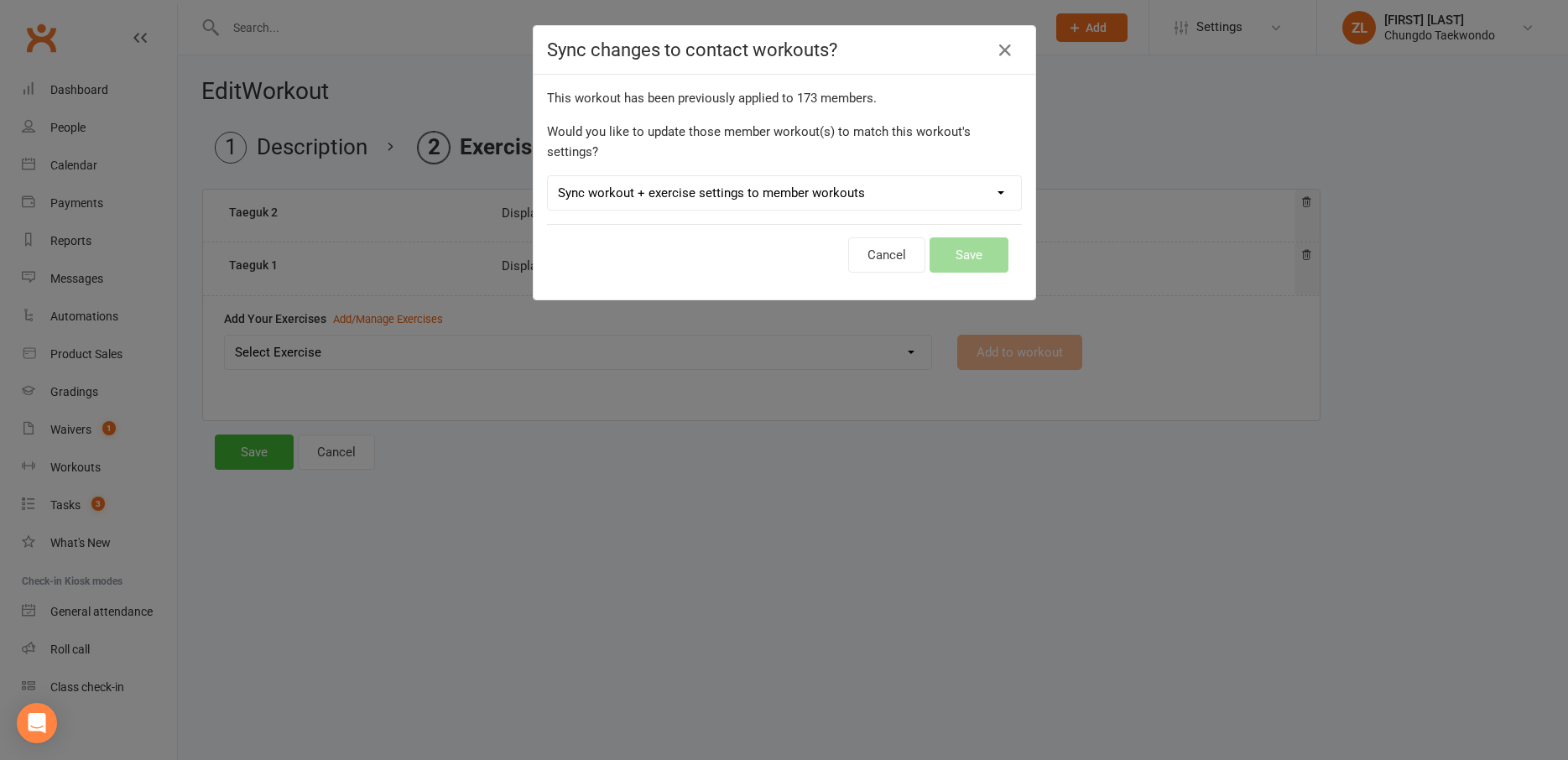 click on "Sync workout + exercise settings to member workouts" at bounding box center (0, 0) 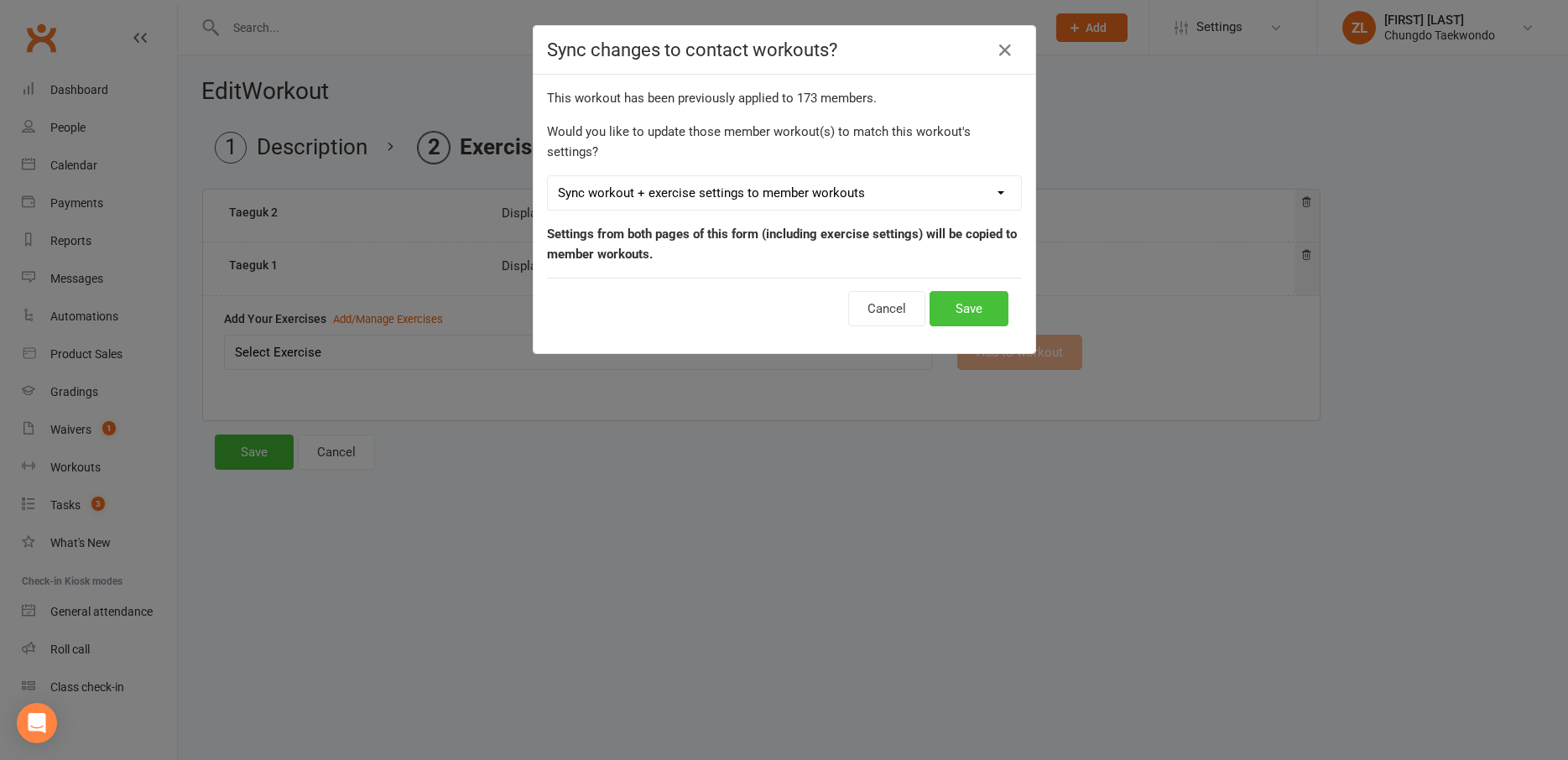 click on "Save" at bounding box center (969, 309) 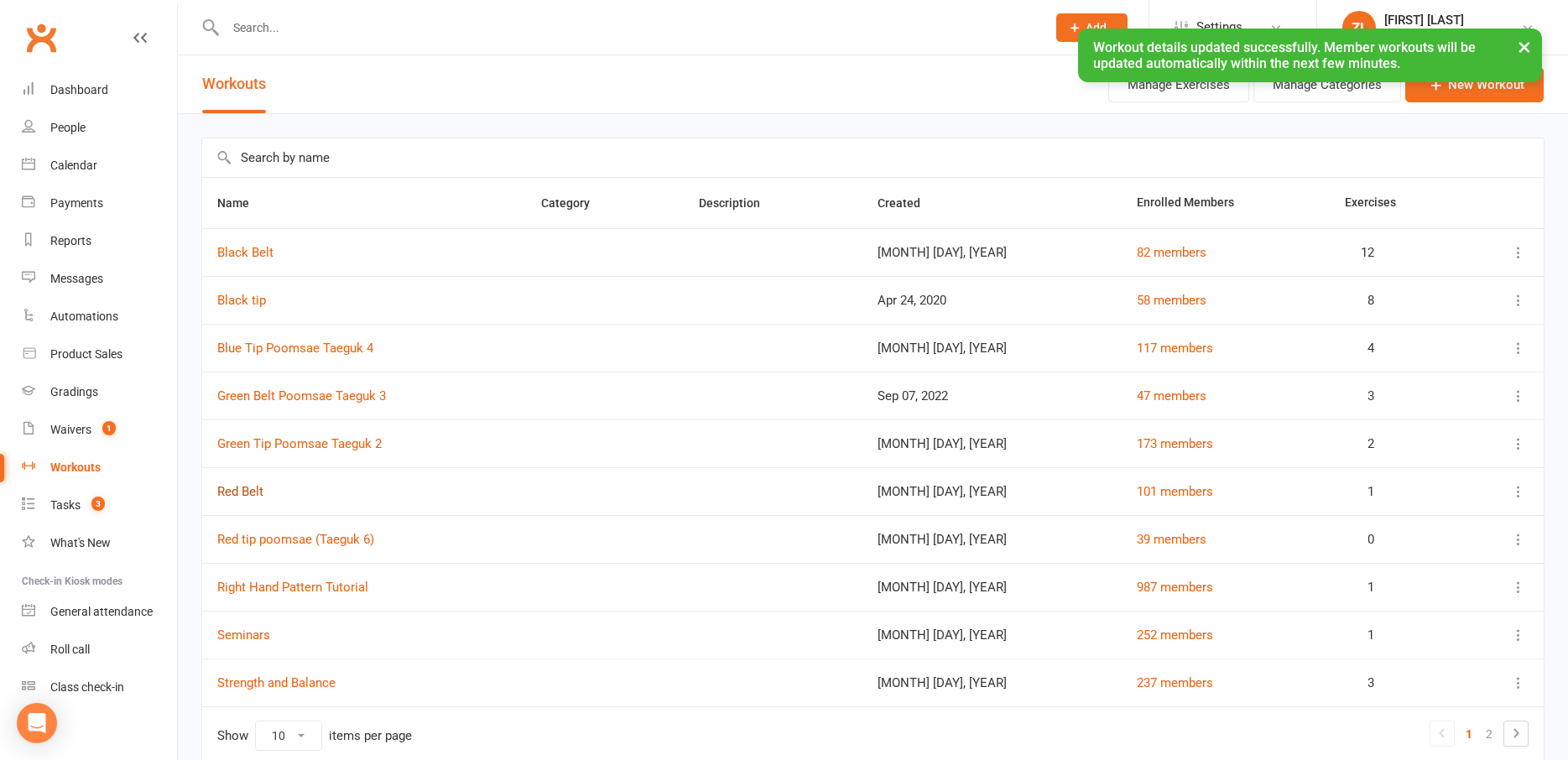 click on "Red Belt" at bounding box center (240, 492) 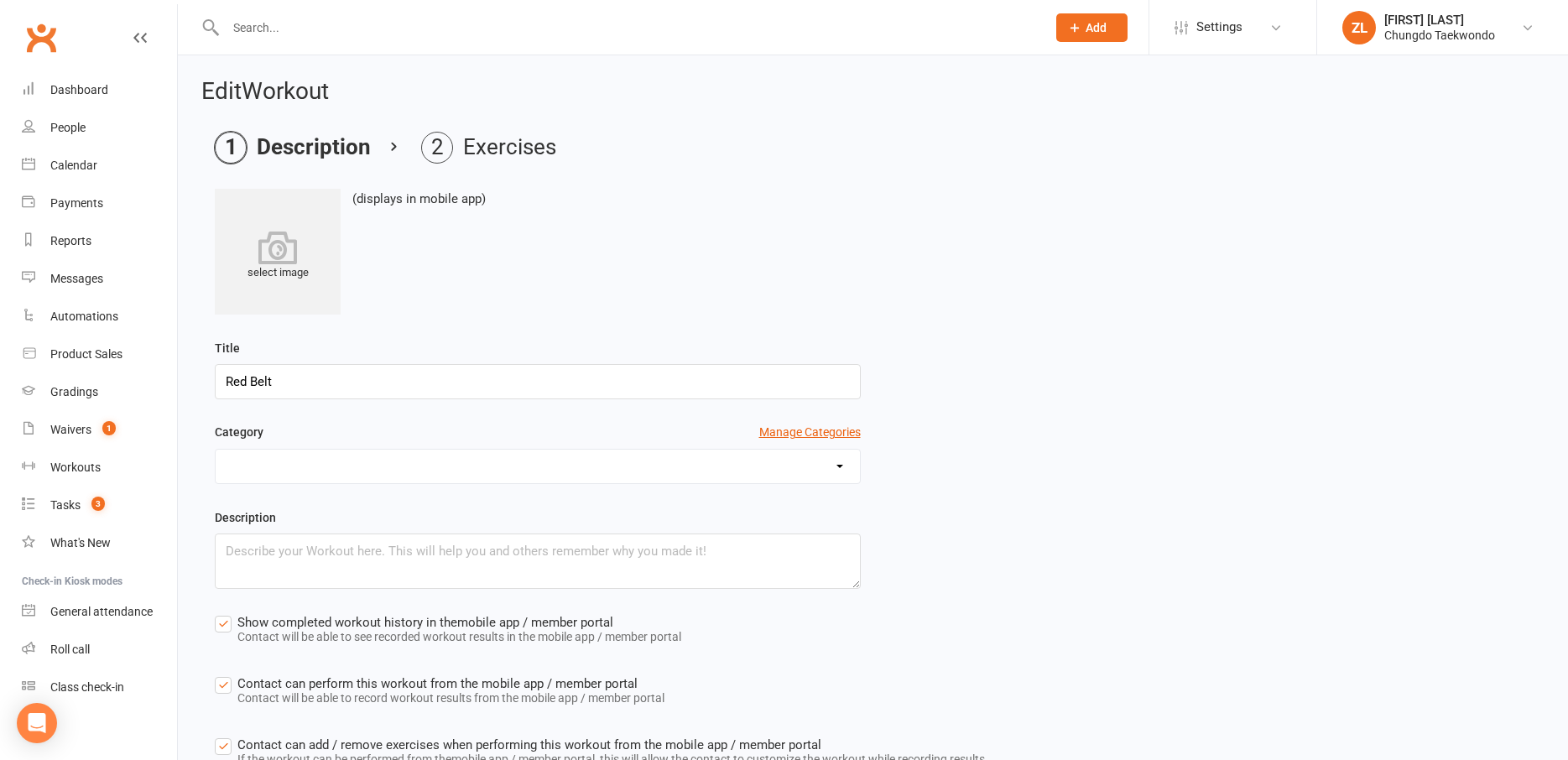 scroll, scrollTop: 11, scrollLeft: 0, axis: vertical 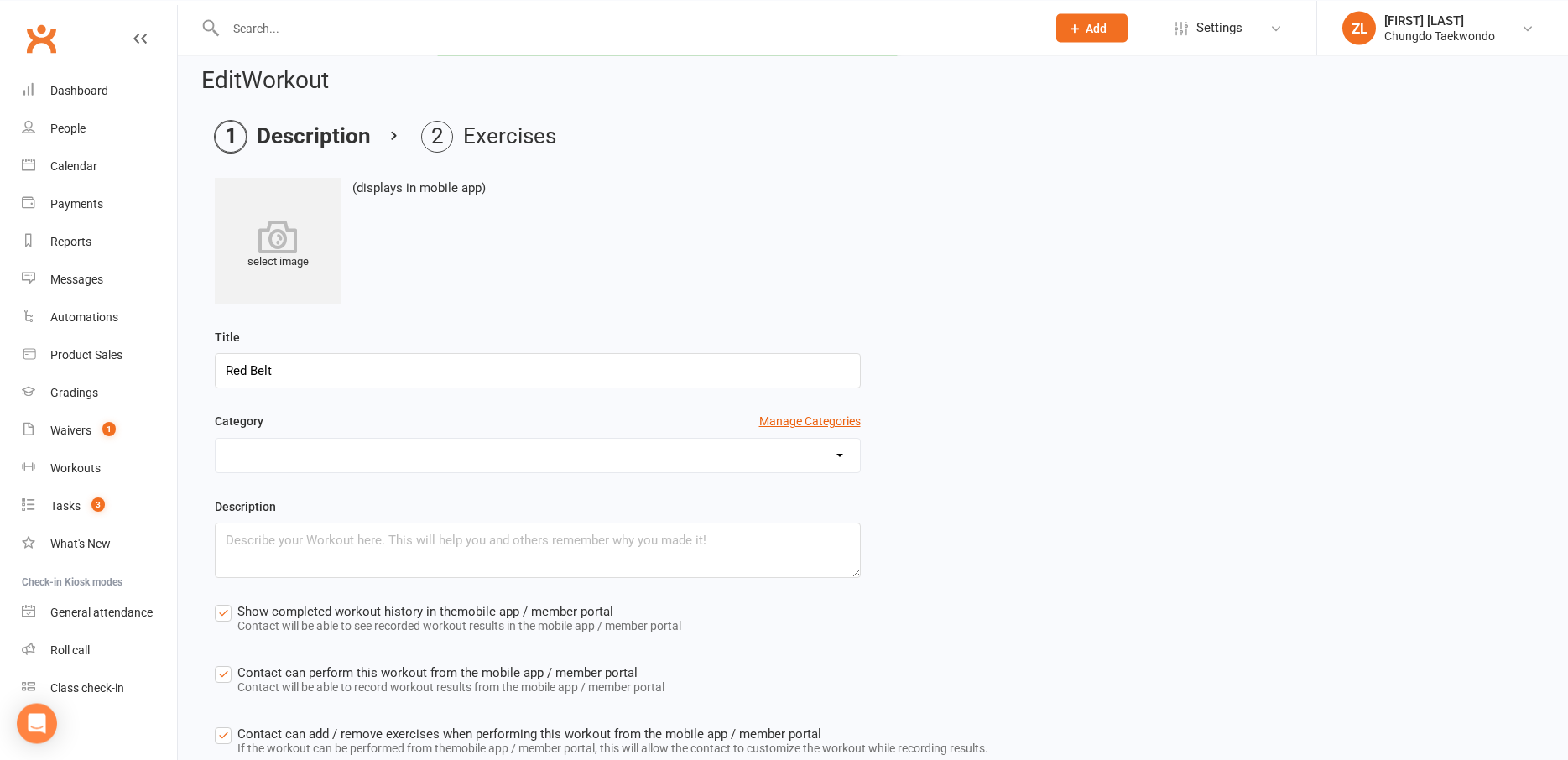 click on "Edit  Workout Description Exercises select image (displays in mobile app) Title Red Belt Category Manage Categories Description Show completed workout history in the  mobile app / member portal Contact will be able to see recorded workout results in   the   mobile app / member portal Contact can perform this workout from   the mobile app / member portal Contact will be able to record workout results from   the   mobile app / member portal Contact can add / remove exercises when performing this workout from   the mobile app / member portal If the workout can be performed from the  mobile app / member portal , this will allow the contact to customize the workout while recording results. Continue to Exercises Cancel" at bounding box center (873, 445) 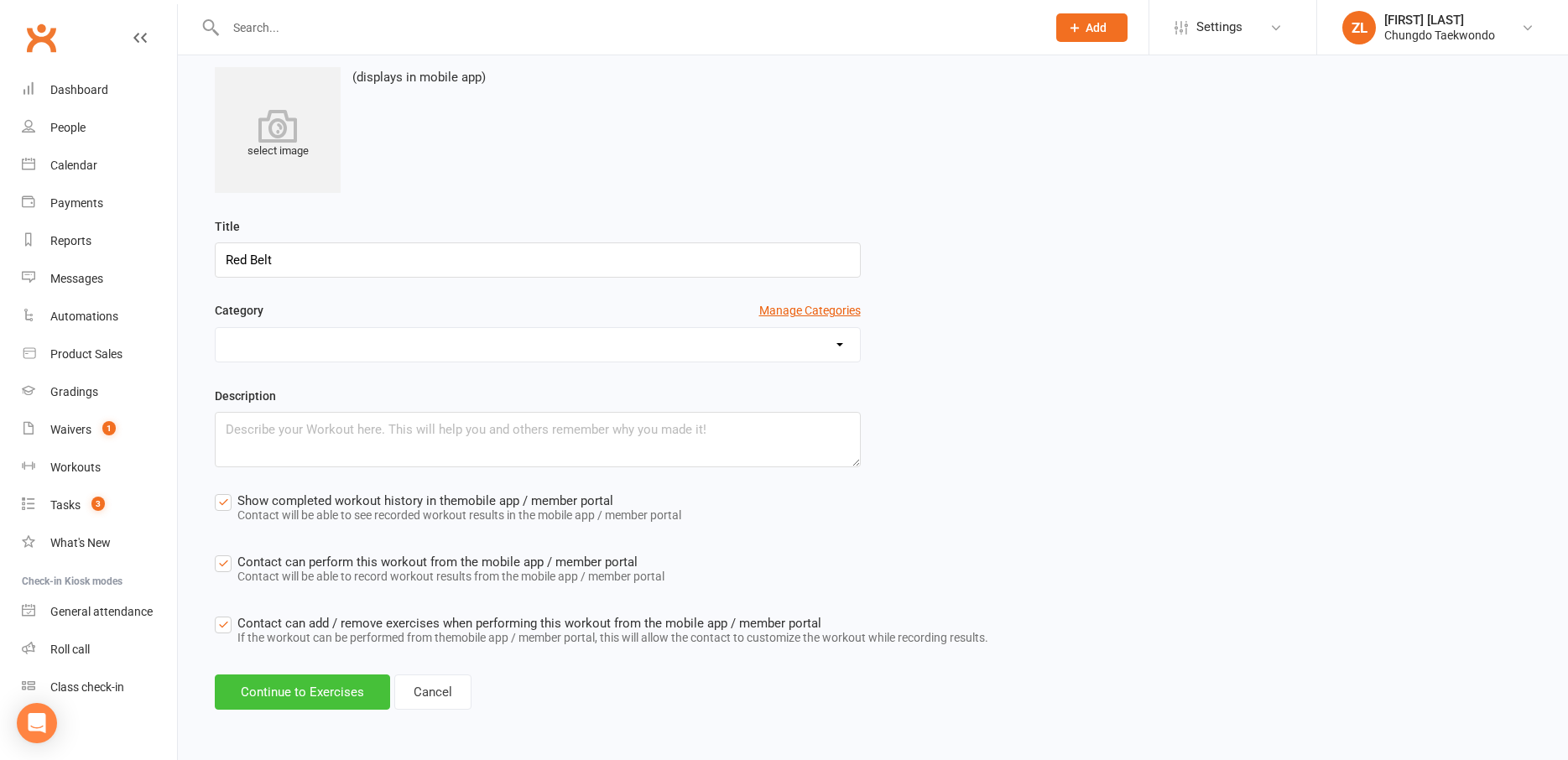 click on "Continue to Exercises" at bounding box center [302, 692] 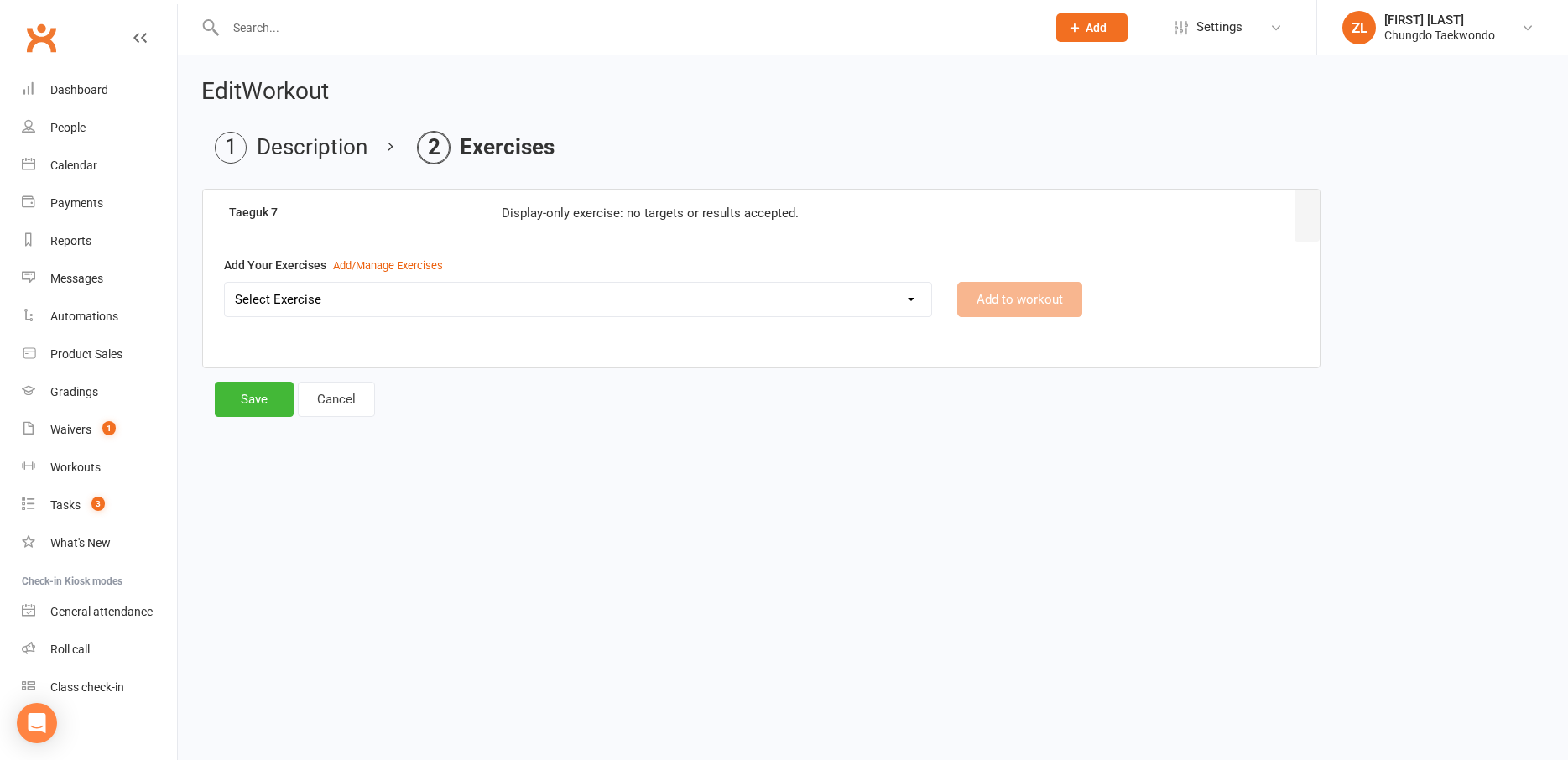 scroll, scrollTop: 0, scrollLeft: 0, axis: both 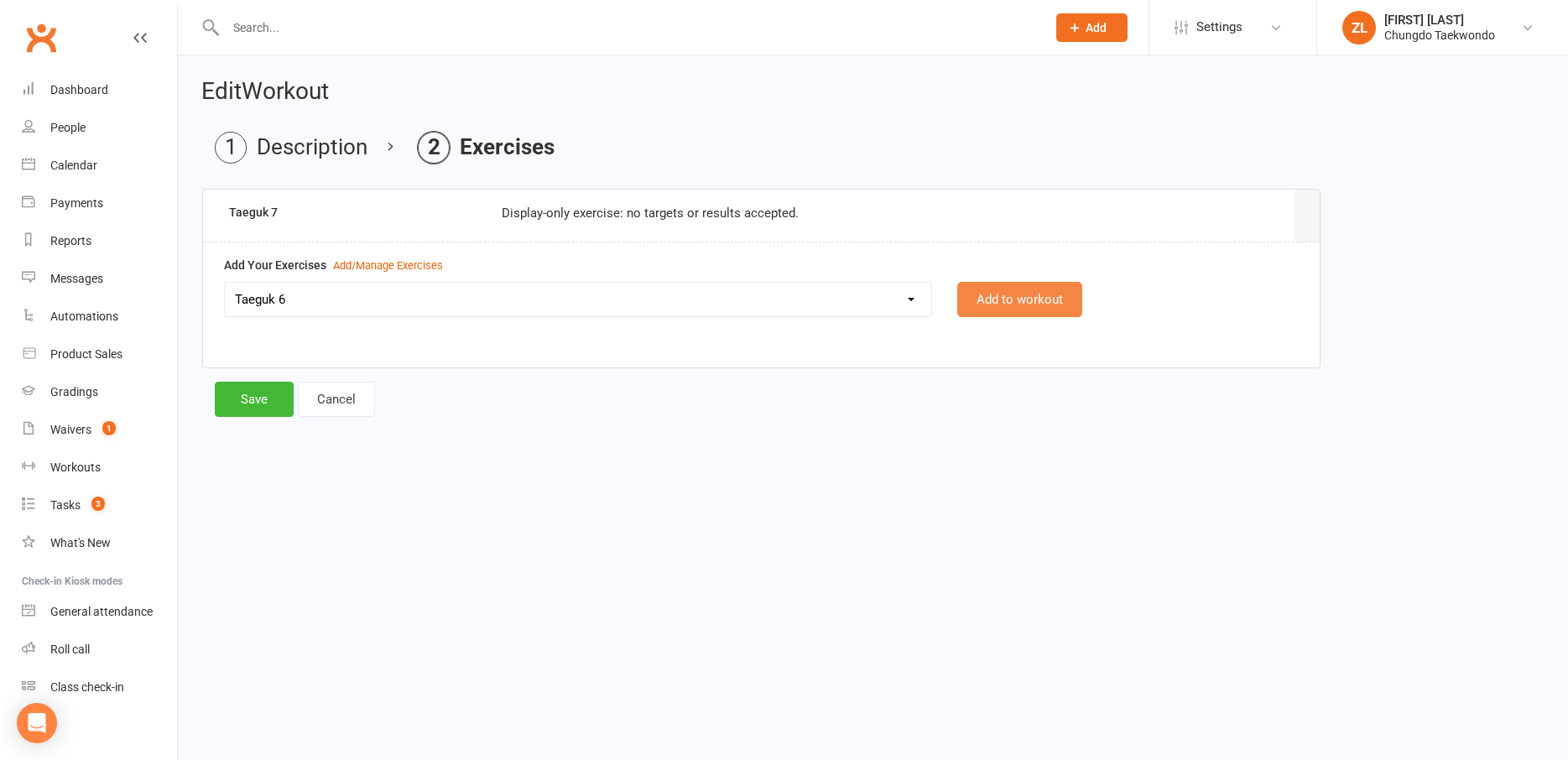 click on "Add to workout" at bounding box center [1019, 299] 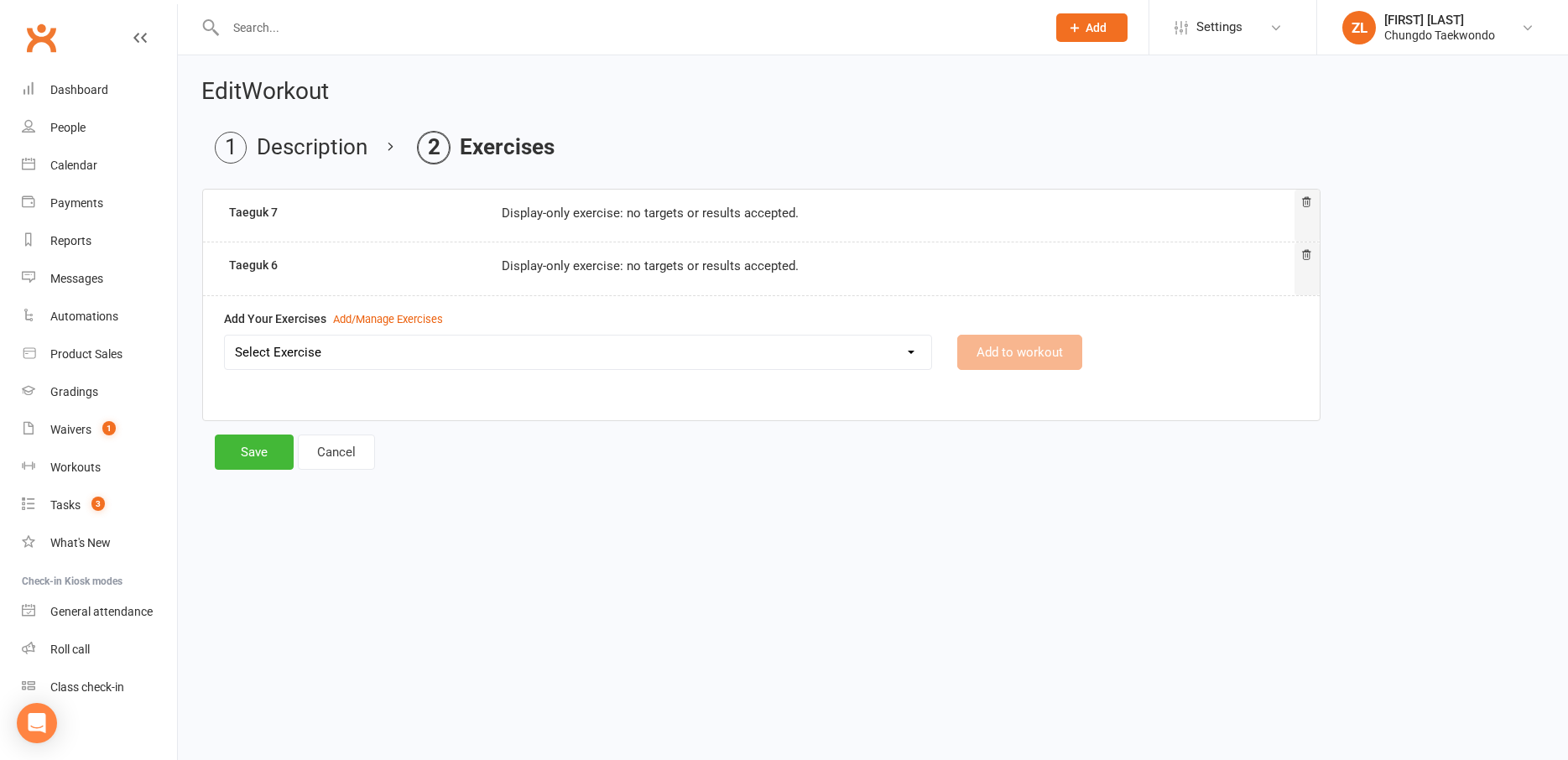 click on "Select Exercise Aremaki, an momtong maki, han sonnal maki Black Belt class + Koryo lesson 1 Black Belt class + Koryo lesson 2 Black belt + Koryo lesson 3 Chonji Pattern Tutorial Julien Le Seminar (7 May 2020) Left Hand Pattern Tutorial Right Hand, Left Hand Patterns + Chonji Right Hand Pattern Tutorial Strength and balance 2 Strength and Balance 3 Strength and balance session 1 Stretching class 2 Stretching session 1 Taeguk 1 Taeguk 2 Taeguk 3 Taeguk 4 Taeguk 5 Taeguk 6 Taeguk 7 Taeguk 8 lesson 1 Taekwondo Fitness 2 Taekwondo Fitness 3 TKD Fitness lesson 1" at bounding box center [578, 352] 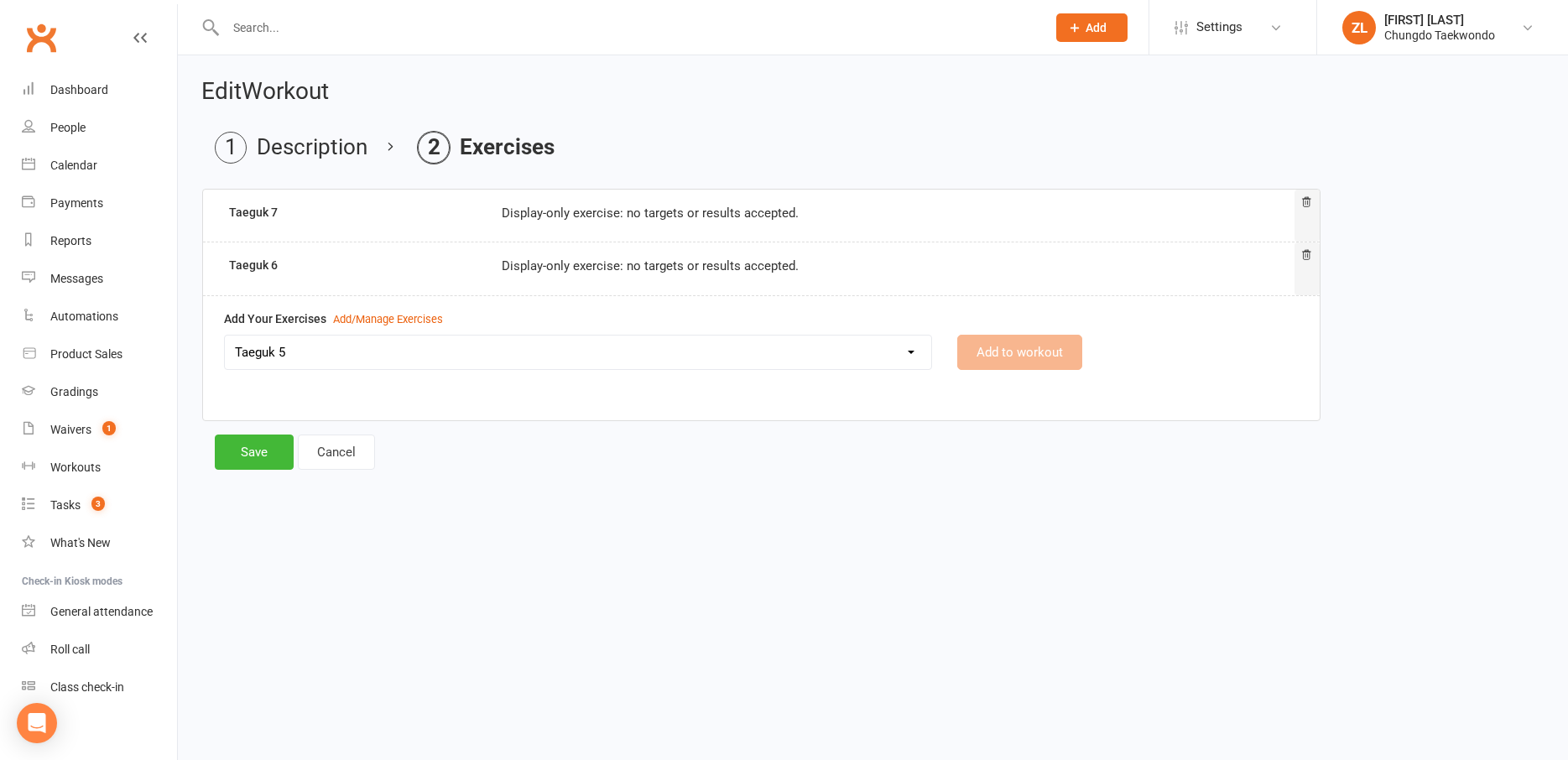 click on "Taeguk 5" at bounding box center [0, 0] 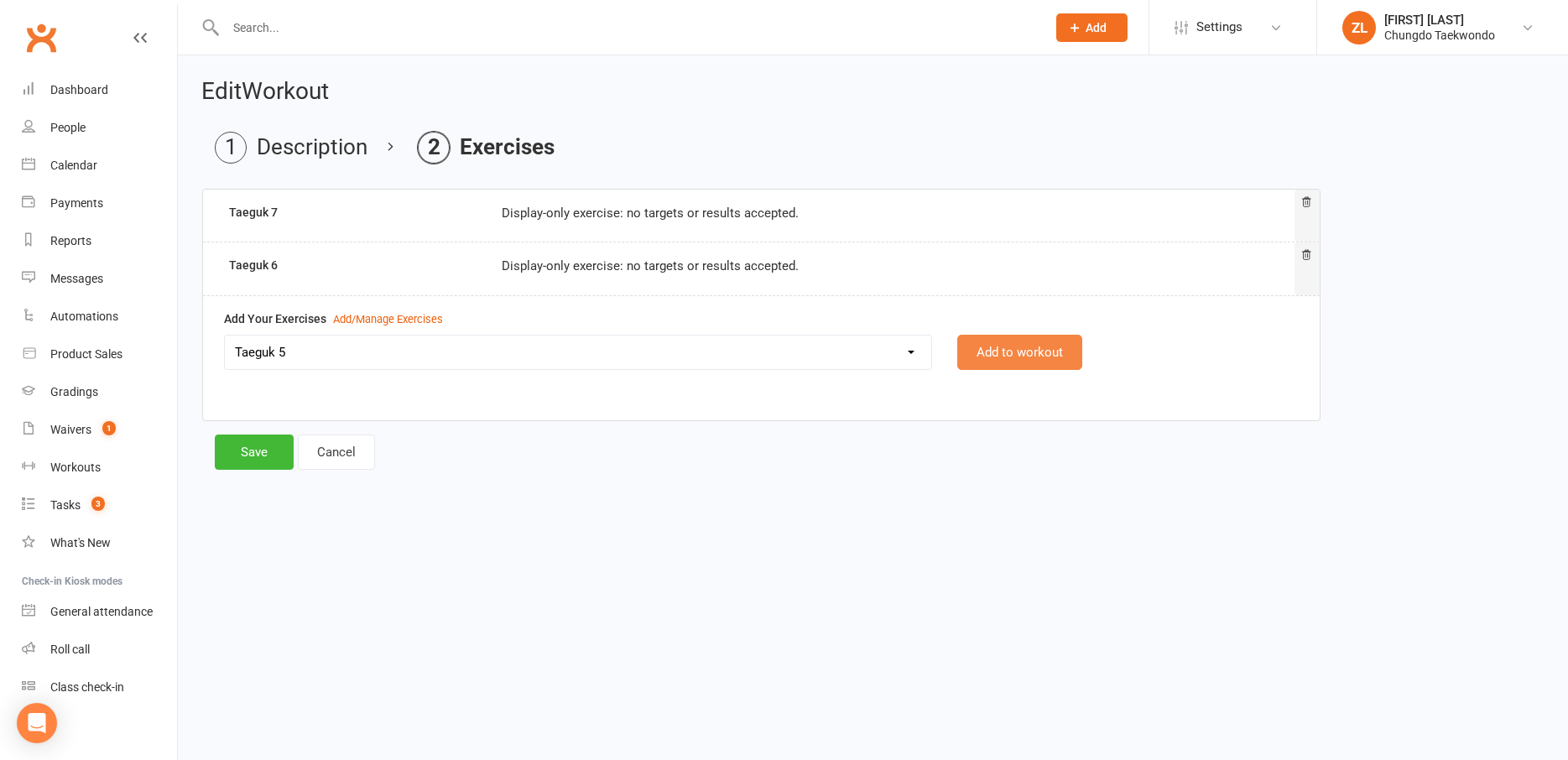 click on "Add to workout" at bounding box center [1019, 352] 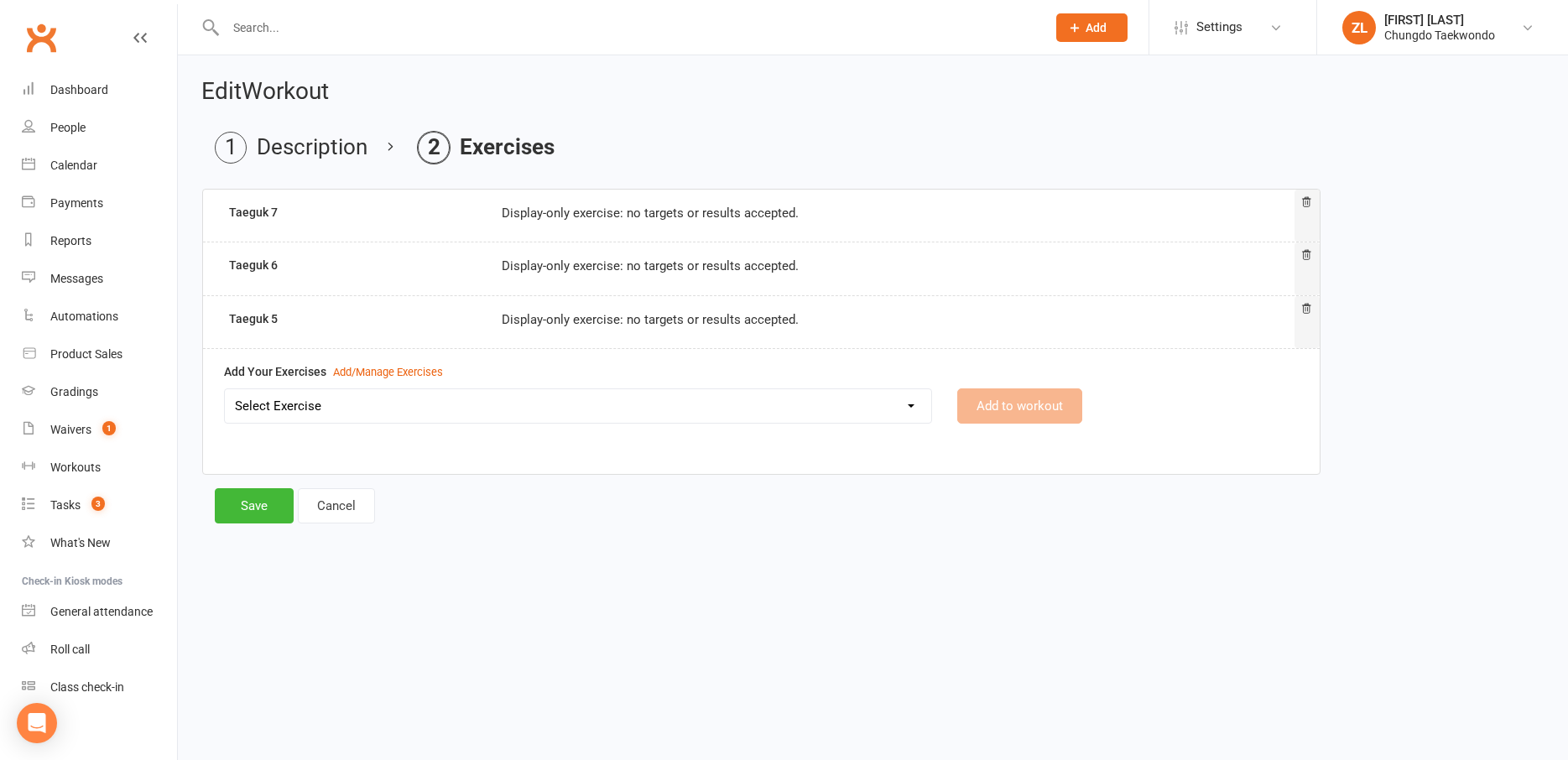 click on "Select Exercise Aremaki, an momtong maki, han sonnal maki Black Belt class + Koryo lesson 1 Black Belt class + Koryo lesson 2 Black belt + Koryo lesson 3 Chonji Pattern Tutorial Julien Le Seminar (7 May 2020) Left Hand Pattern Tutorial Right Hand, Left Hand Patterns + Chonji Right Hand Pattern Tutorial Strength and balance 2 Strength and Balance 3 Strength and balance session 1 Stretching class 2 Stretching session 1 Taeguk 1 Taeguk 2 Taeguk 3 Taeguk 4 Taeguk 5 Taeguk 6 Taeguk 7 Taeguk 8 lesson 1 Taekwondo Fitness 2 Taekwondo Fitness 3 TKD Fitness lesson 1" at bounding box center [578, 406] 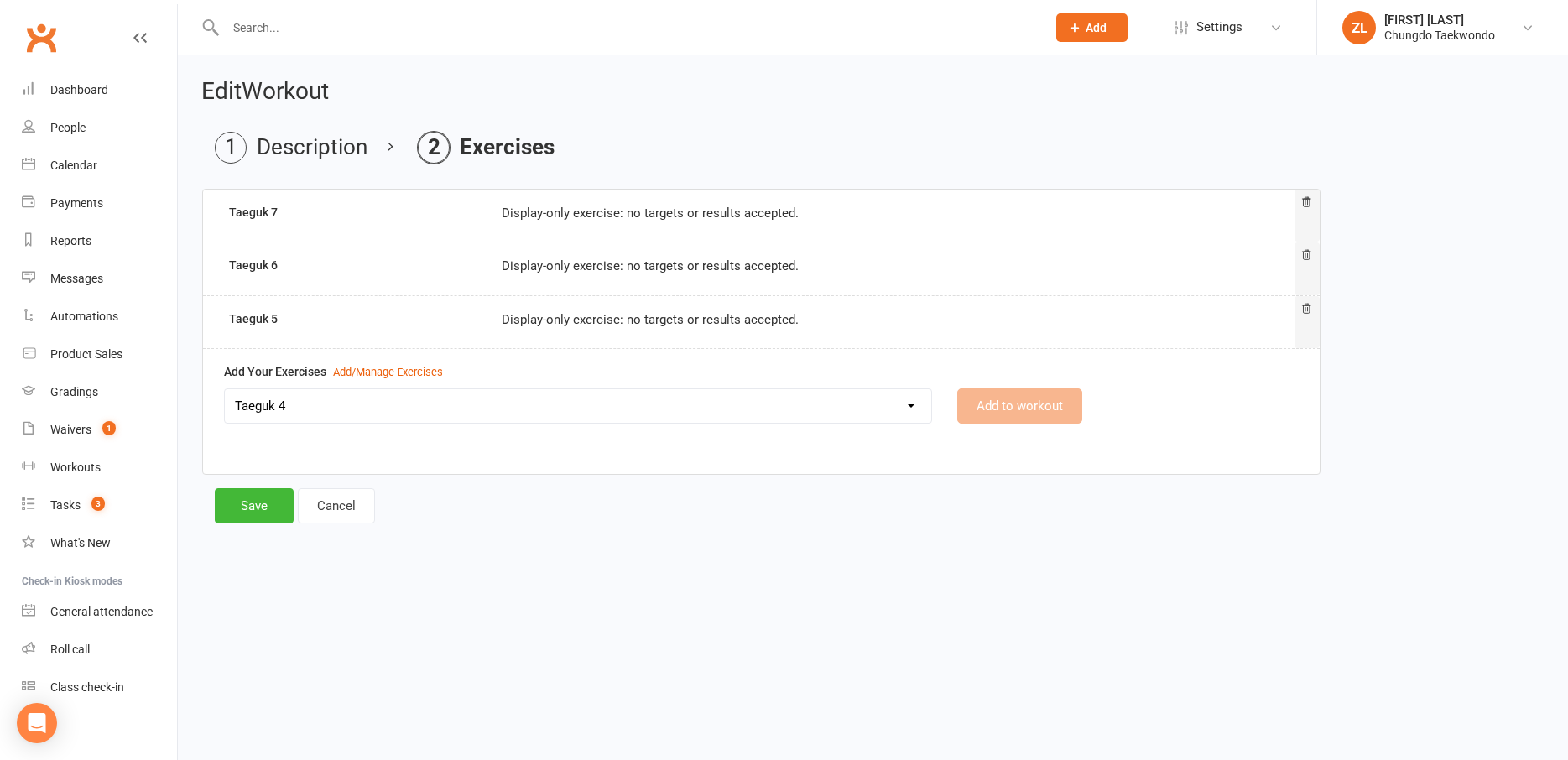 click on "Taeguk 4" at bounding box center (0, 0) 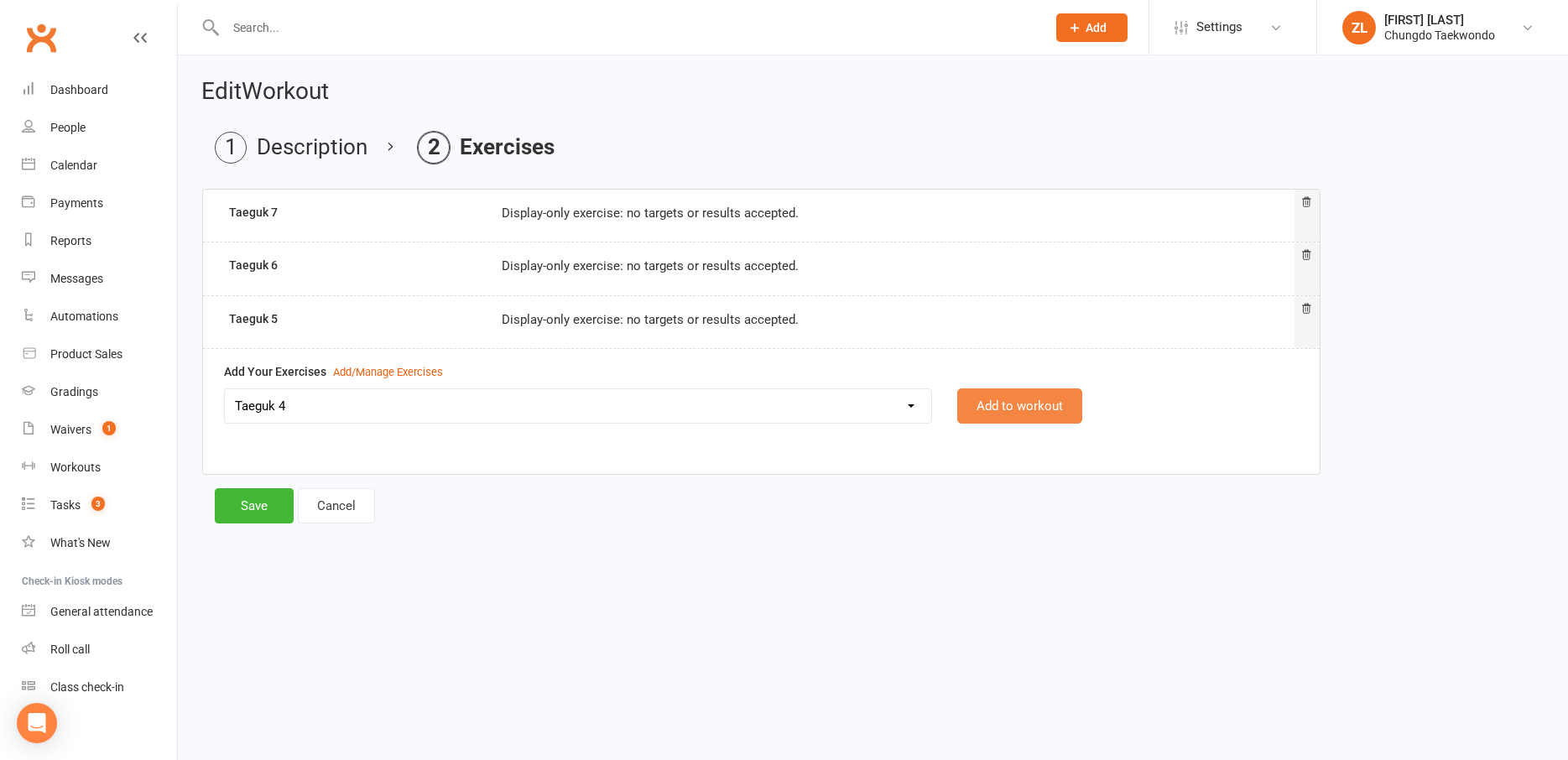 click on "Add to workout" at bounding box center (1019, 406) 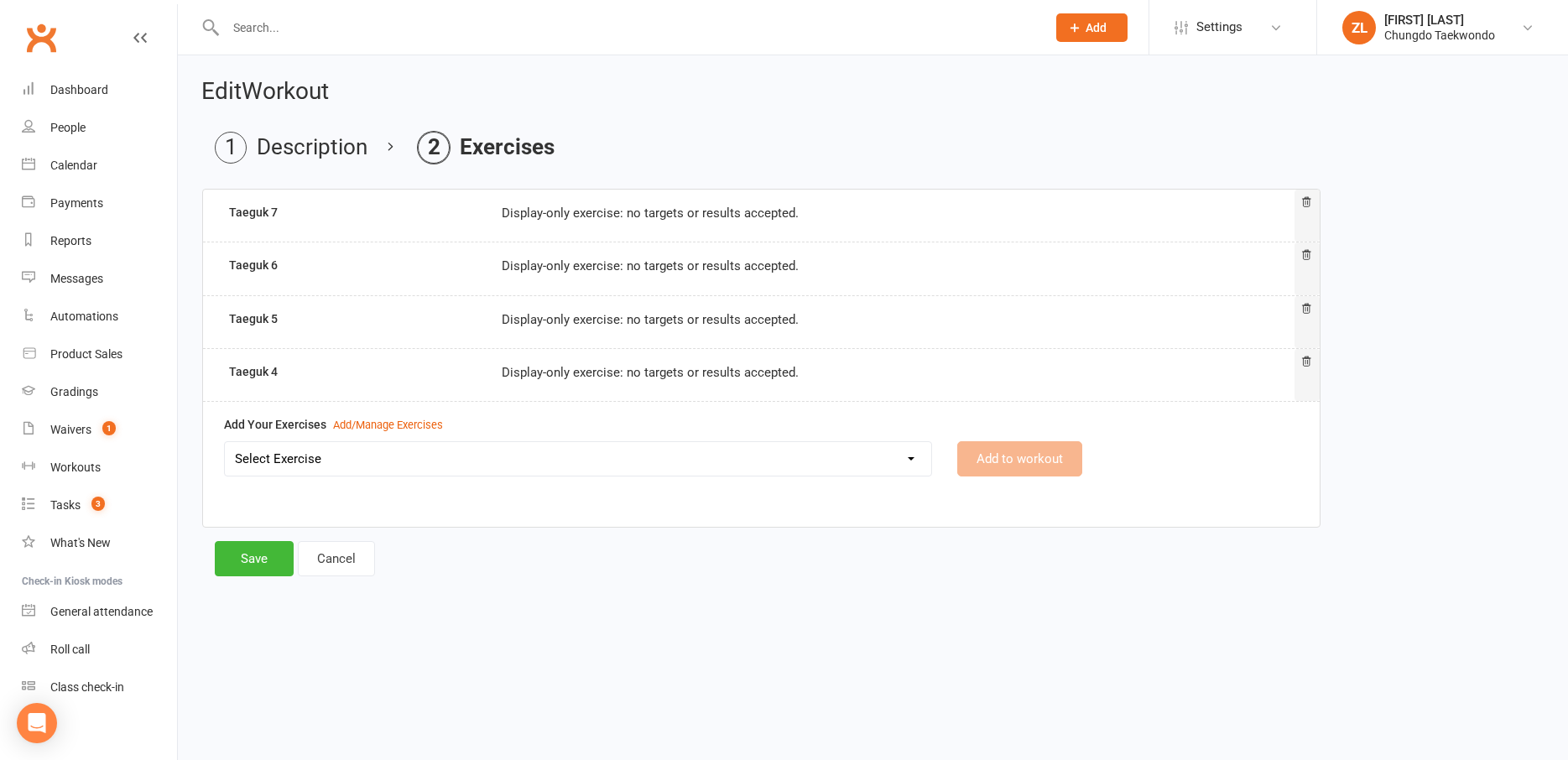 click on "Select Exercise Aremaki, an momtong maki, han sonnal maki Black Belt class + Koryo lesson 1 Black Belt class + Koryo lesson 2 Black belt + Koryo lesson 3 Chonji Pattern Tutorial Julien Le Seminar (7 May 2020) Left Hand Pattern Tutorial Right Hand, Left Hand Patterns + Chonji Right Hand Pattern Tutorial Strength and balance 2 Strength and Balance 3 Strength and balance session 1 Stretching class 2 Stretching session 1 Taeguk 1 Taeguk 2 Taeguk 3 Taeguk 4 Taeguk 5 Taeguk 6 Taeguk 7 Taeguk 8 lesson 1 Taekwondo Fitness 2 Taekwondo Fitness 3 TKD Fitness lesson 1" at bounding box center [578, 459] 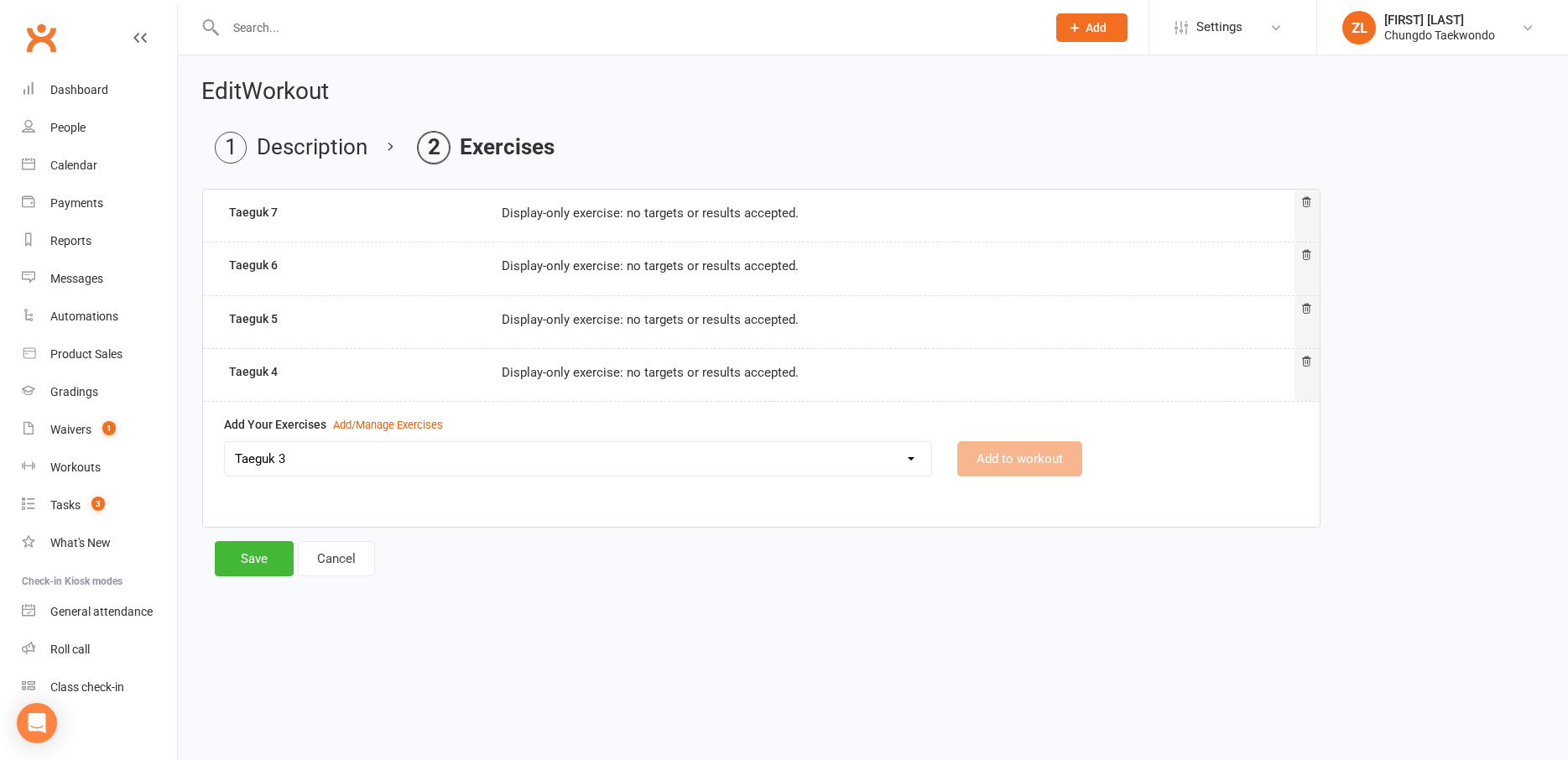 click on "Taeguk 3" at bounding box center [0, 0] 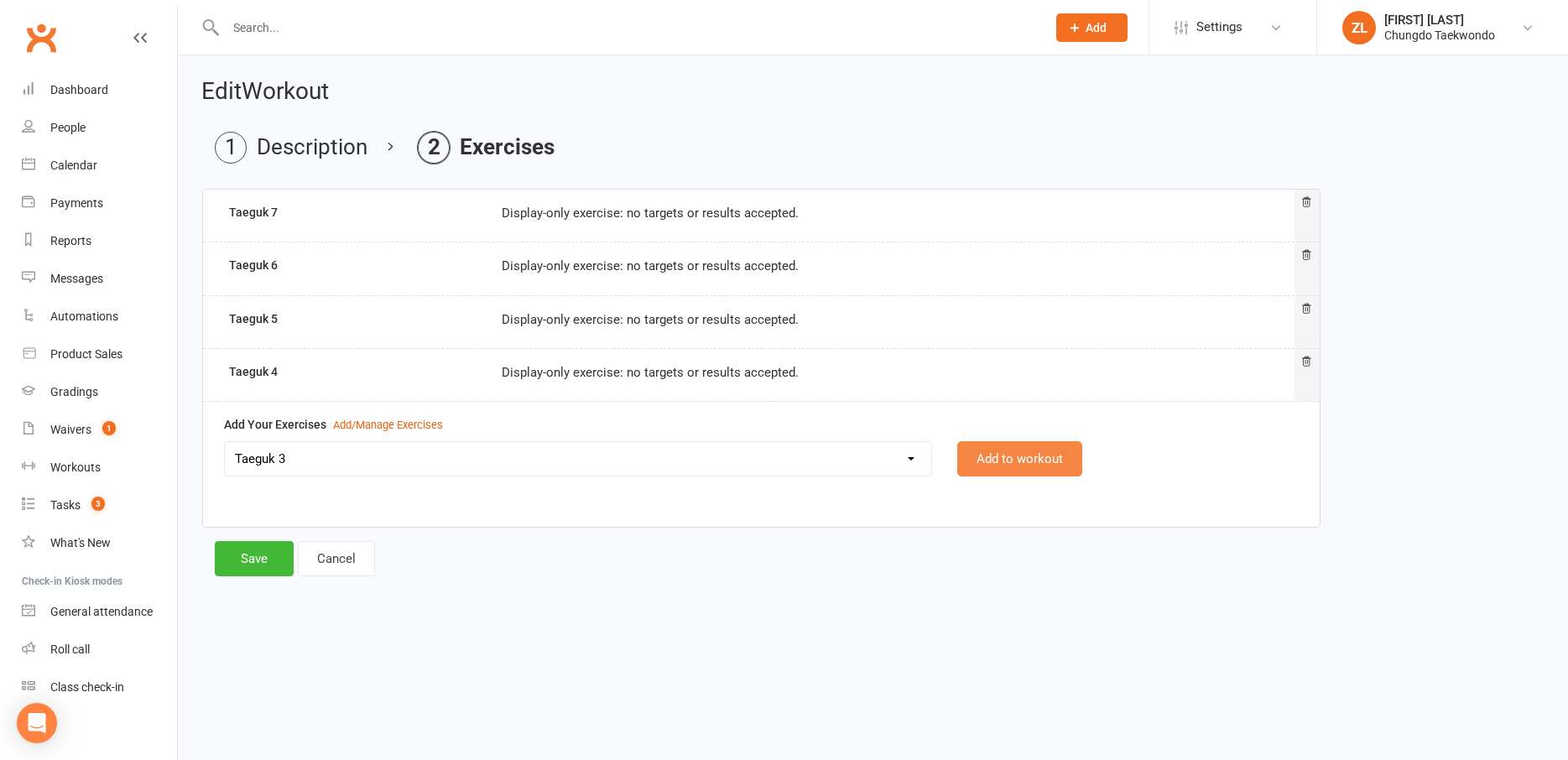 click on "Add to workout" at bounding box center (1019, 459) 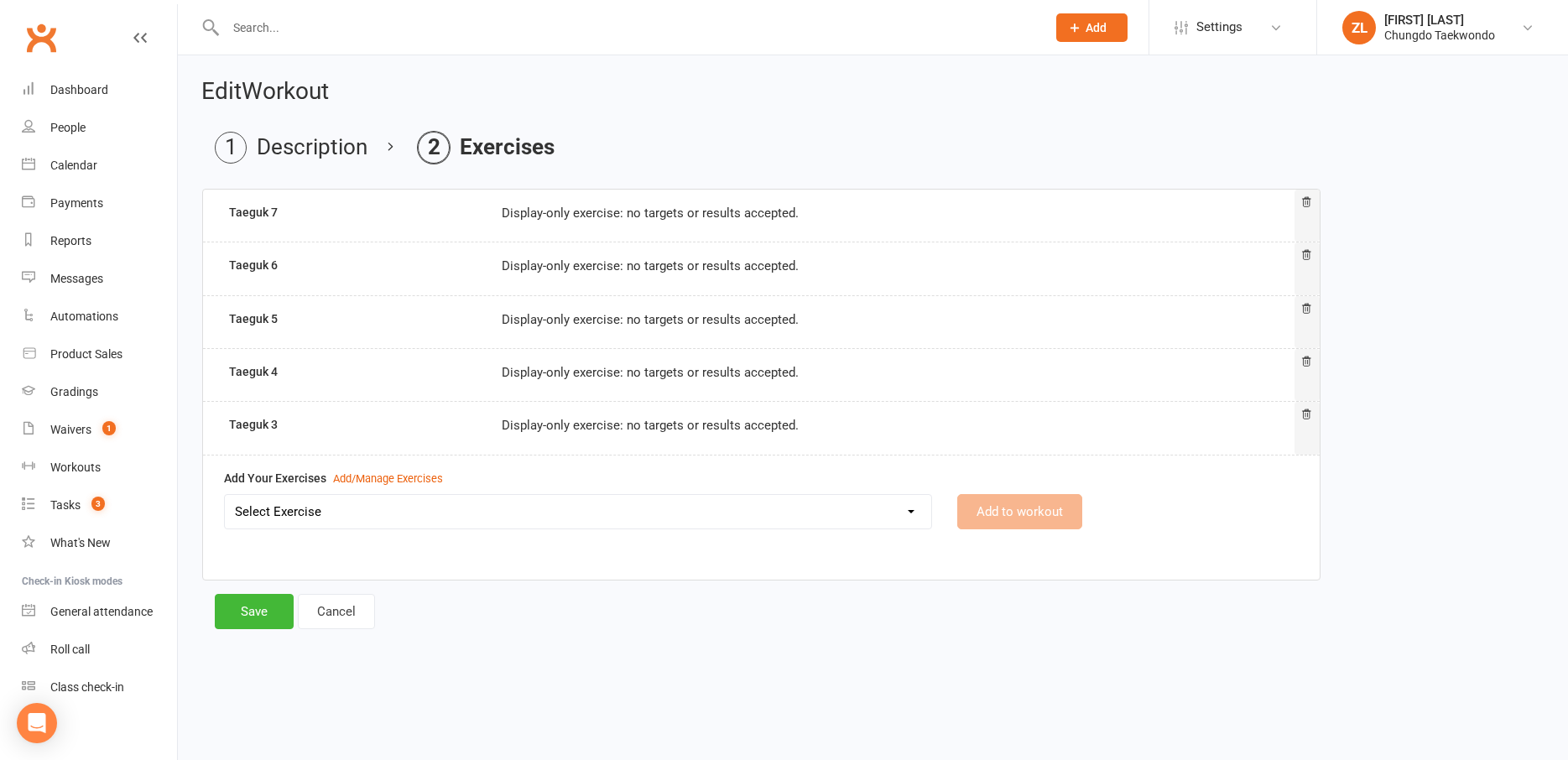 click on "Select Exercise Aremaki, an momtong maki, han sonnal maki Black Belt class + Koryo lesson 1 Black Belt class + Koryo lesson 2 Black belt + Koryo lesson 3 Chonji Pattern Tutorial Julien Le Seminar (7 May 2020) Left Hand Pattern Tutorial Right Hand, Left Hand Patterns + Chonji Right Hand Pattern Tutorial Strength and balance 2 Strength and Balance 3 Strength and balance session 1 Stretching class 2 Stretching session 1 Taeguk 1 Taeguk 2 Taeguk 3 Taeguk 4 Taeguk 5 Taeguk 6 Taeguk 7 Taeguk 8 lesson 1 Taekwondo Fitness 2 Taekwondo Fitness 3 TKD Fitness lesson 1" at bounding box center [578, 512] 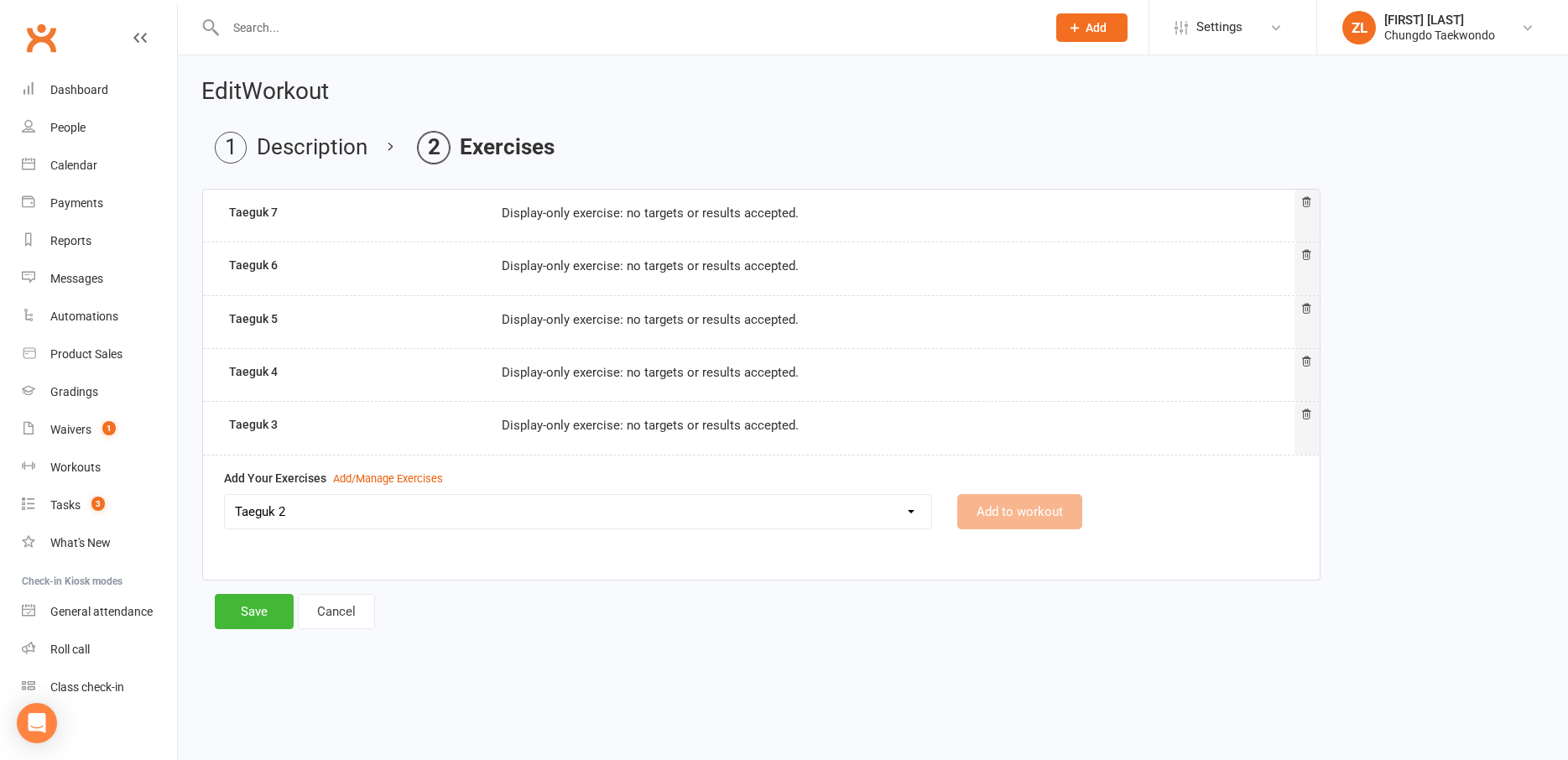click on "Taeguk 2" at bounding box center (0, 0) 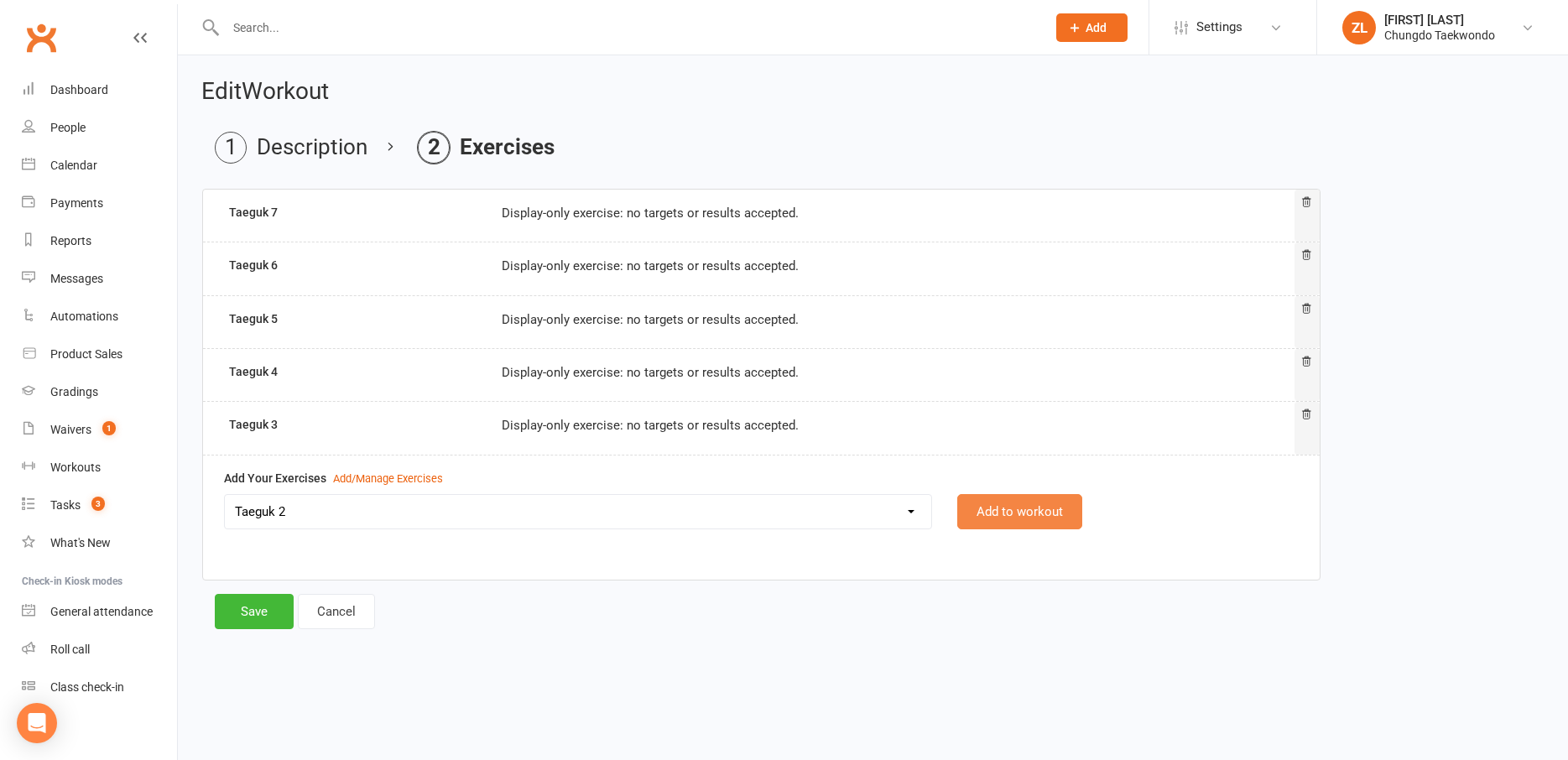 click on "Add to workout" at bounding box center [1019, 512] 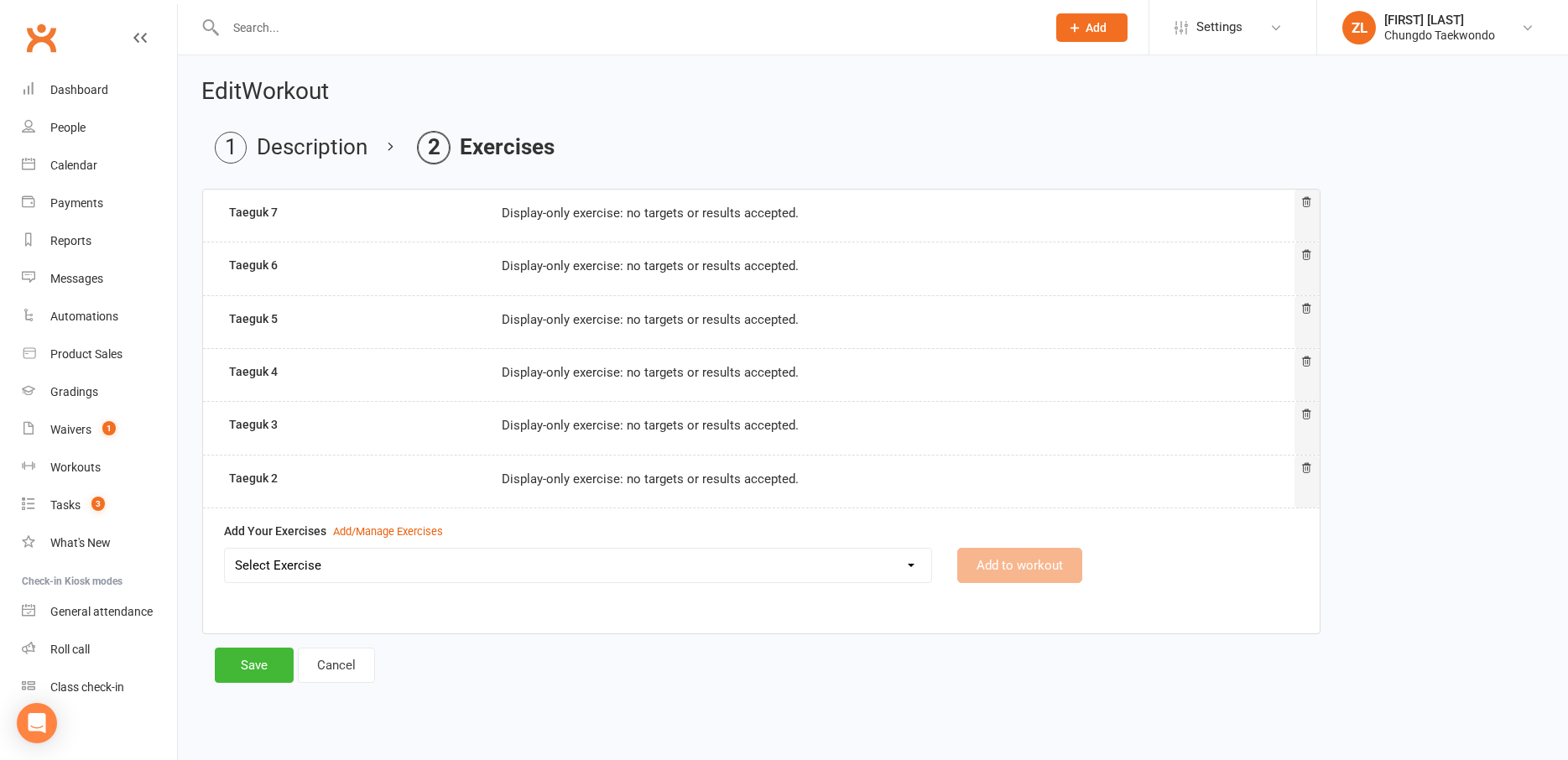click on "Select Exercise Aremaki, an momtong maki, han sonnal maki Black Belt class + Koryo lesson 1 Black Belt class + Koryo lesson 2 Black belt + Koryo lesson 3 Chonji Pattern Tutorial [FIRST] [LAST] (7 May 2020) Left Hand Pattern Tutorial Right Hand, Left Hand Patterns + Chonji Right Hand Pattern Tutorial Strength and balance 2 Strength and Balance 3 Strength and balance session 1 Stretching class 2 Stretching session 1 Taeguk 1 Taeguk 2 Taeguk 3 Taeguk 4 Taeguk 5 Taeguk 6 Taeguk 7 Taeguk 8 lesson 1 Taekwondo Fitness 2 Taekwondo Fitness 3 TKD Fitness lesson 1 Add to workout" at bounding box center (761, 577) 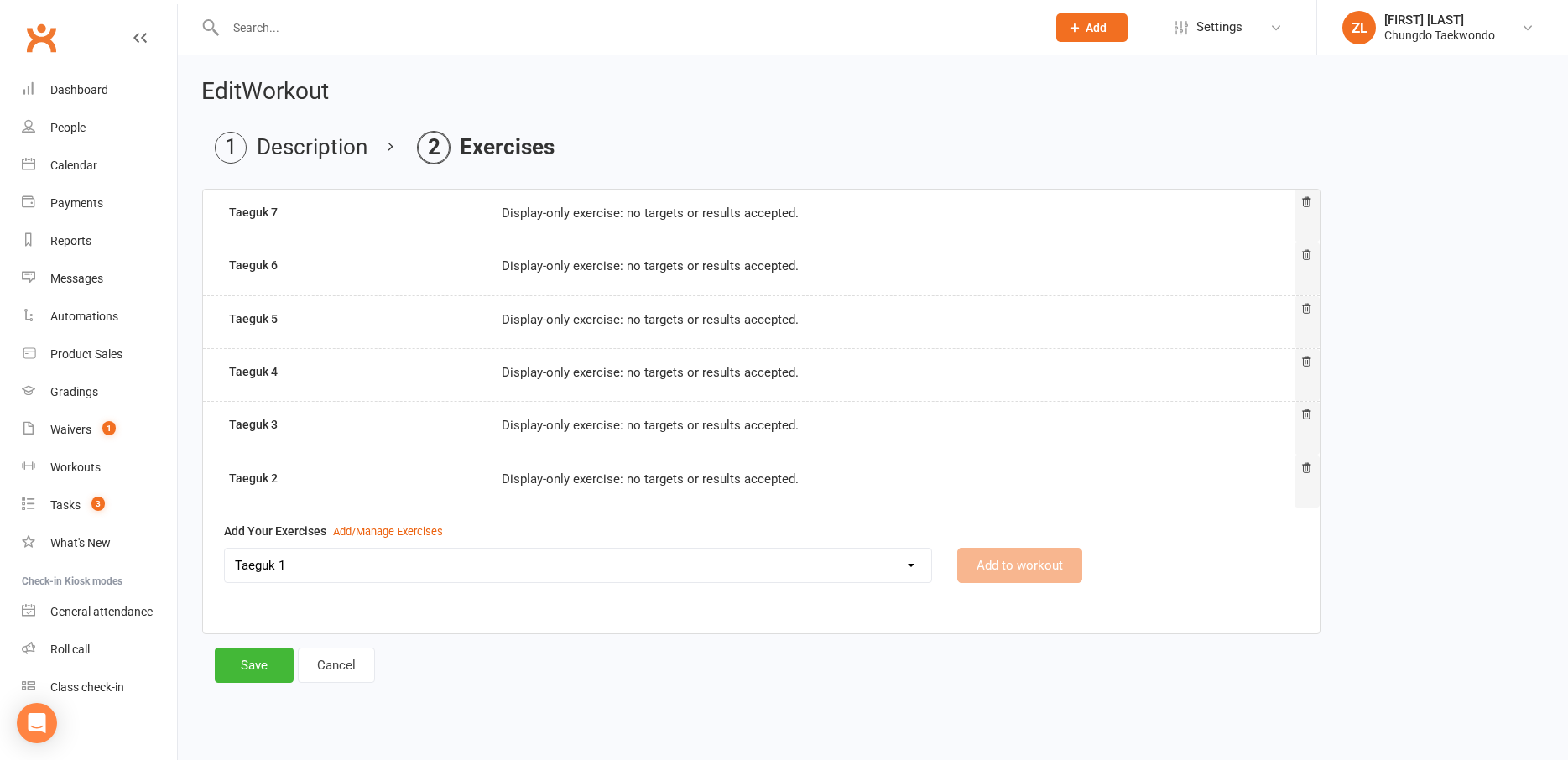click on "Taeguk 1" at bounding box center [0, 0] 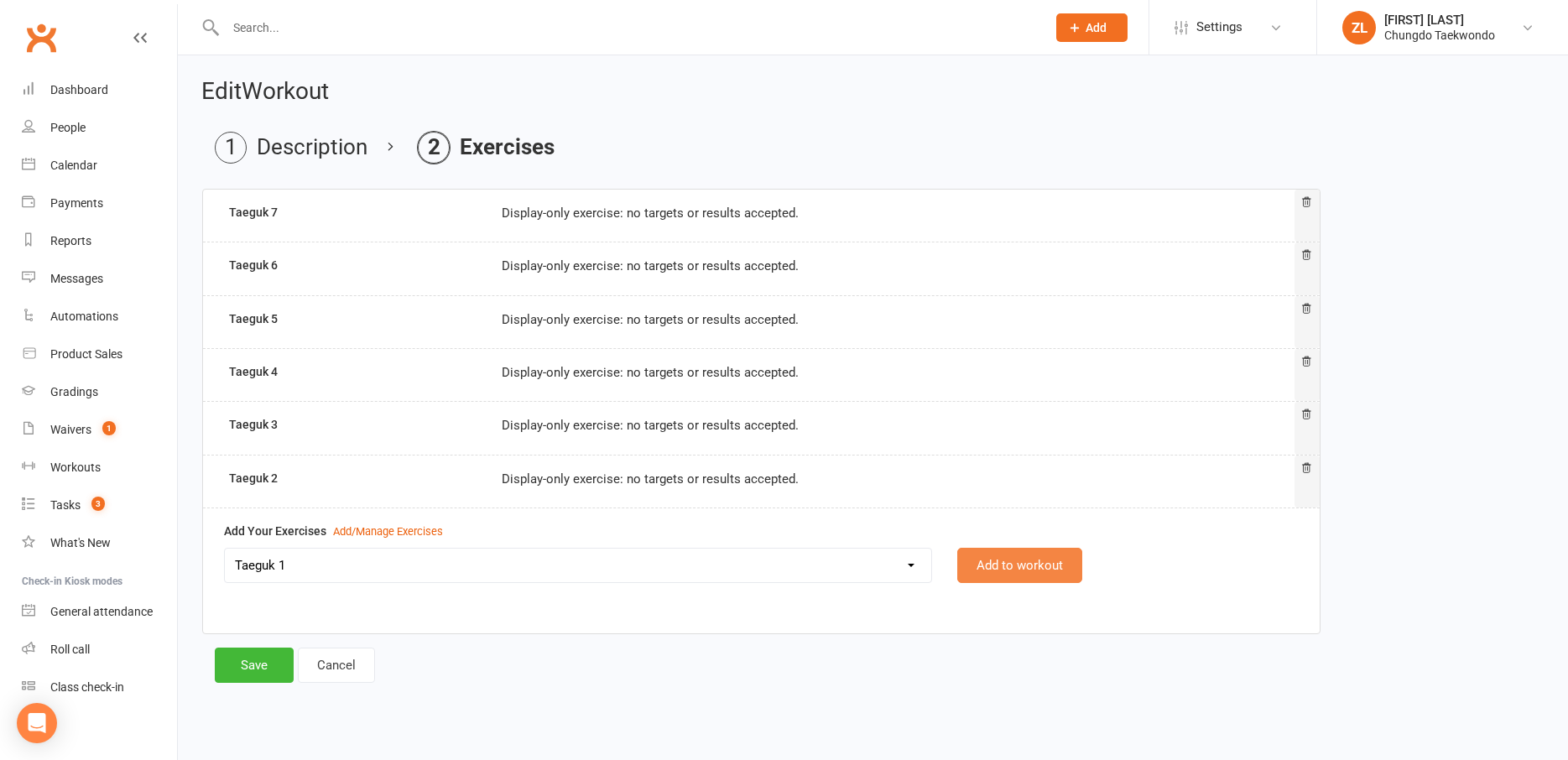 click on "Add to workout" at bounding box center (1019, 565) 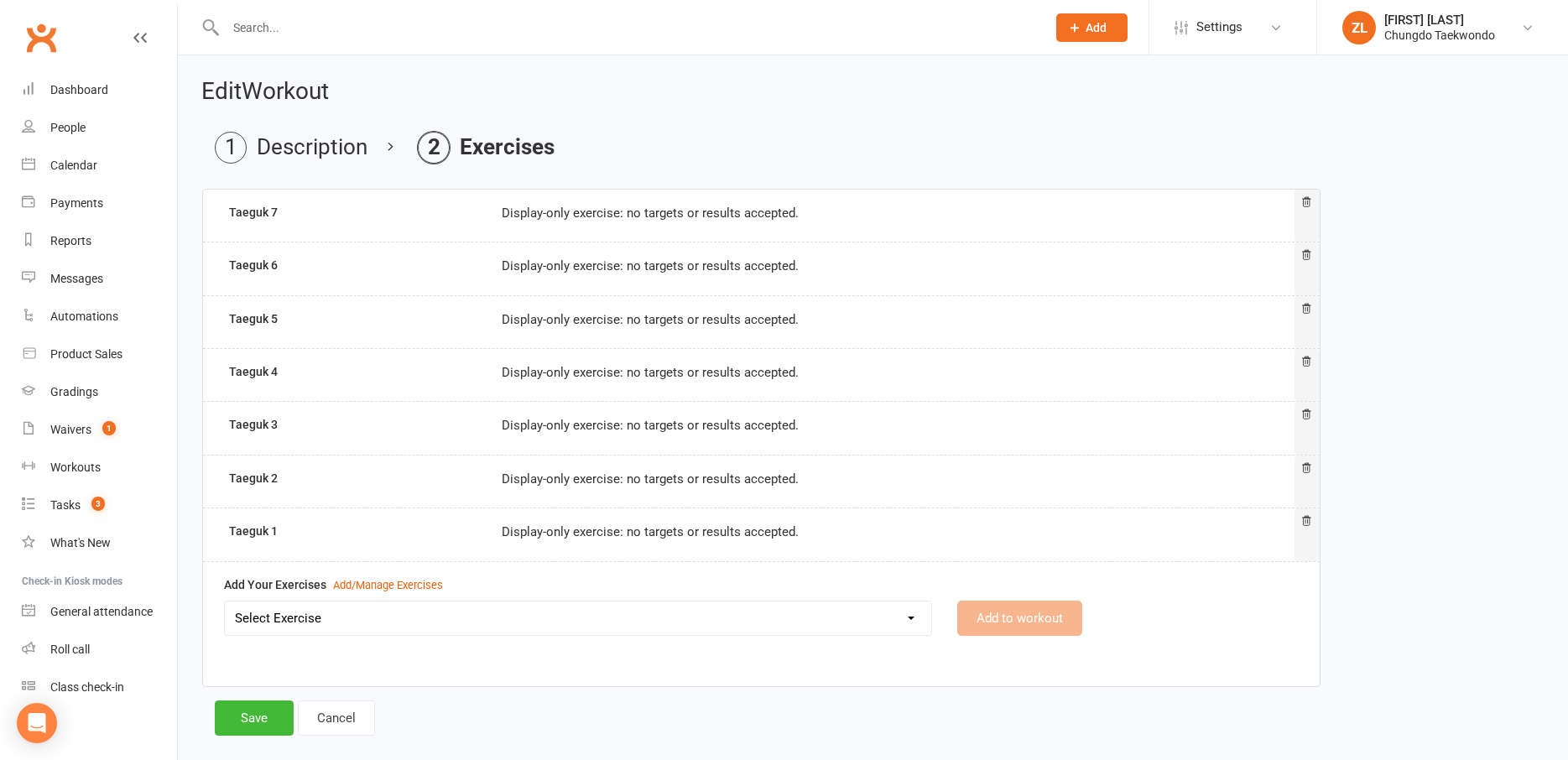 click on "Select Exercise Aremaki, an momtong maki, han sonnal maki Black Belt class + Koryo lesson 1 Black Belt class + Koryo lesson 2 Black belt + Koryo lesson 3 Chonji Pattern Tutorial Julien Le Seminar (7 May 2020) Left Hand Pattern Tutorial Right Hand, Left Hand Patterns + Chonji Right Hand Pattern Tutorial Strength and balance 2 Strength and Balance 3 Strength and balance session 1 Stretching class 2 Stretching session 1 Taeguk 1 Taeguk 2 Taeguk 3 Taeguk 4 Taeguk 5 Taeguk 6 Taeguk 7 Taeguk 8 lesson 1 Taekwondo Fitness 2 Taekwondo Fitness 3 TKD Fitness lesson 1" at bounding box center (578, 618) 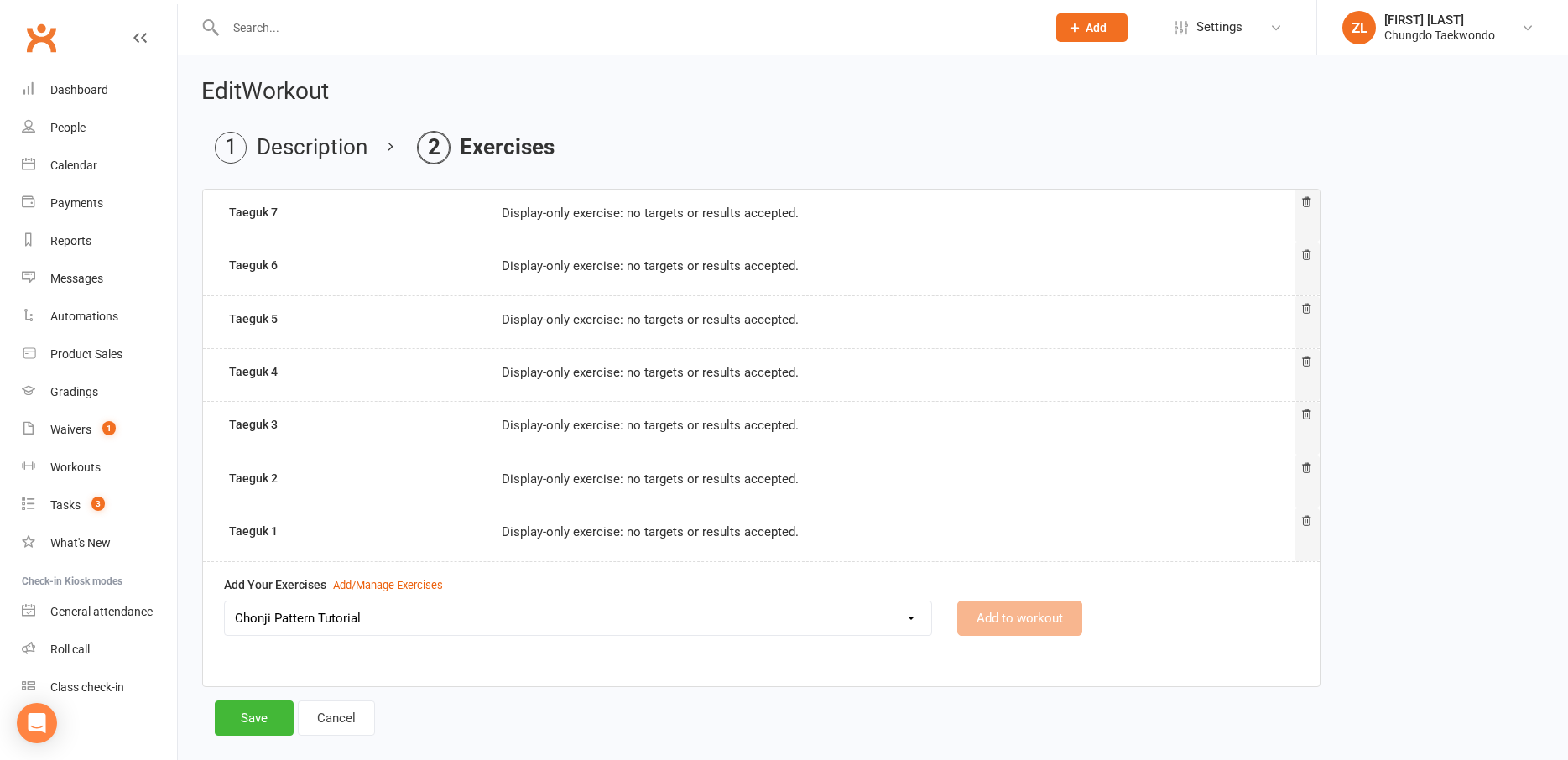 click on "Chonji Pattern Tutorial" at bounding box center (0, 0) 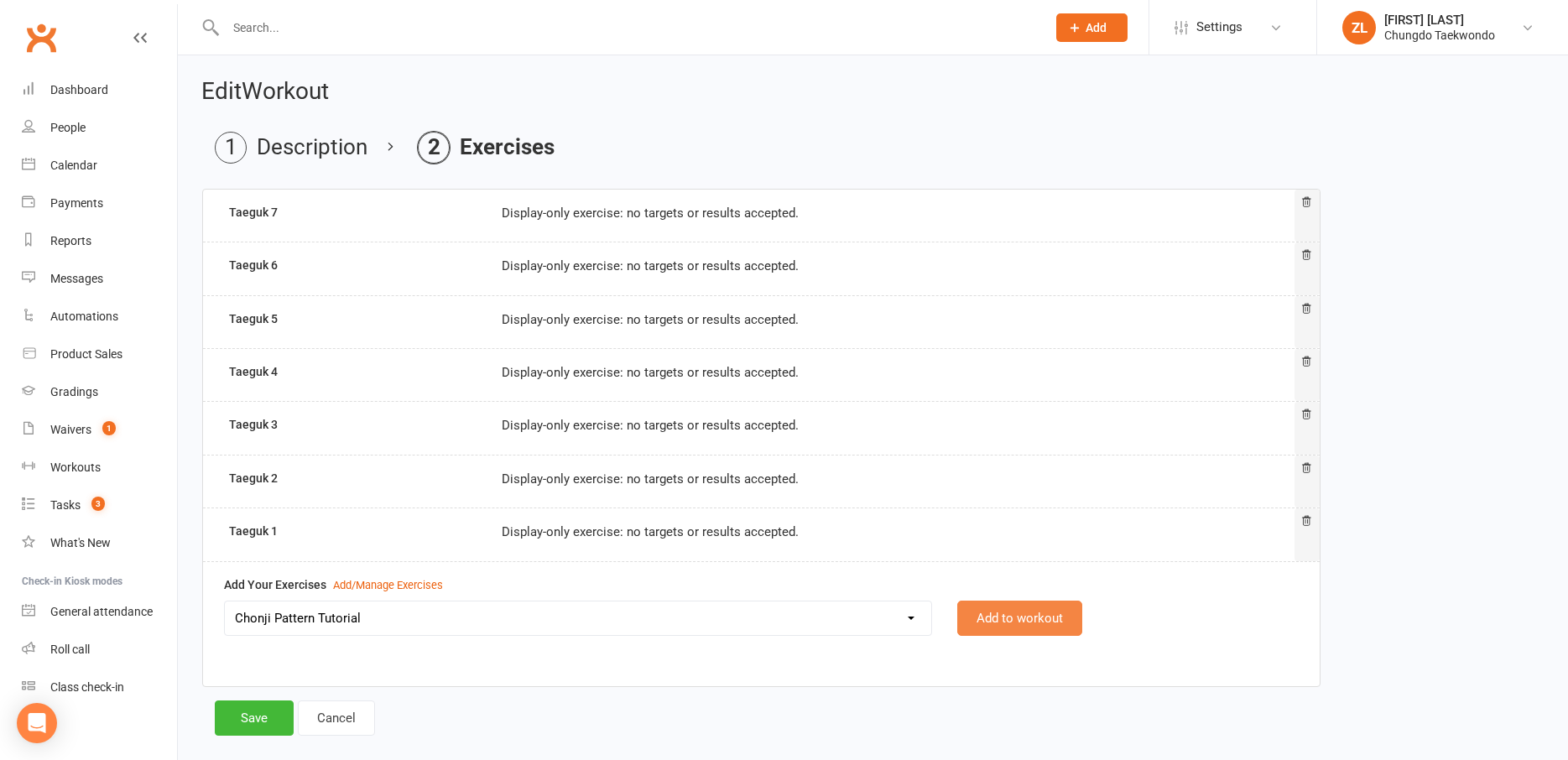 click on "Add to workout" at bounding box center (1019, 618) 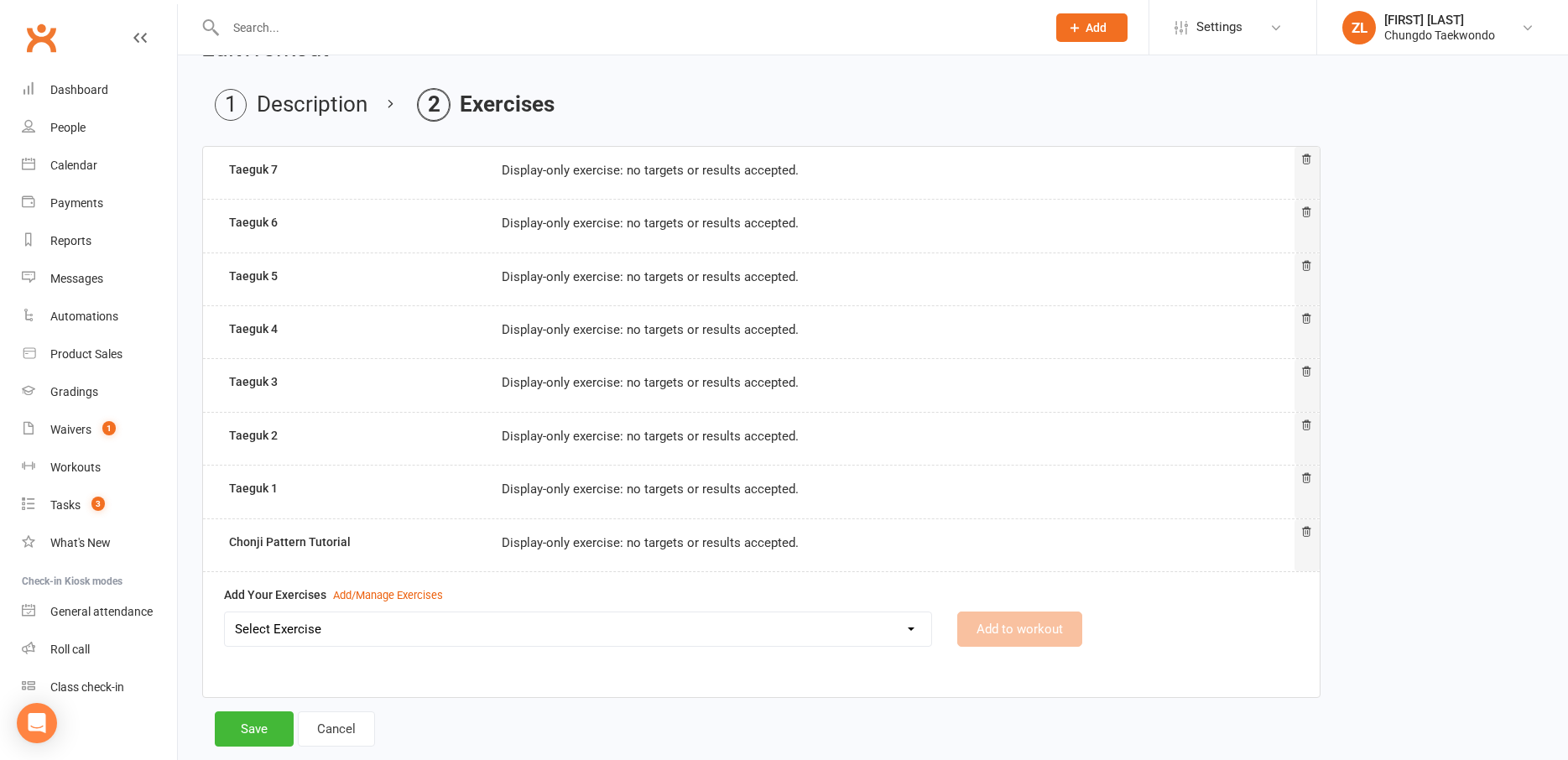 scroll, scrollTop: 79, scrollLeft: 0, axis: vertical 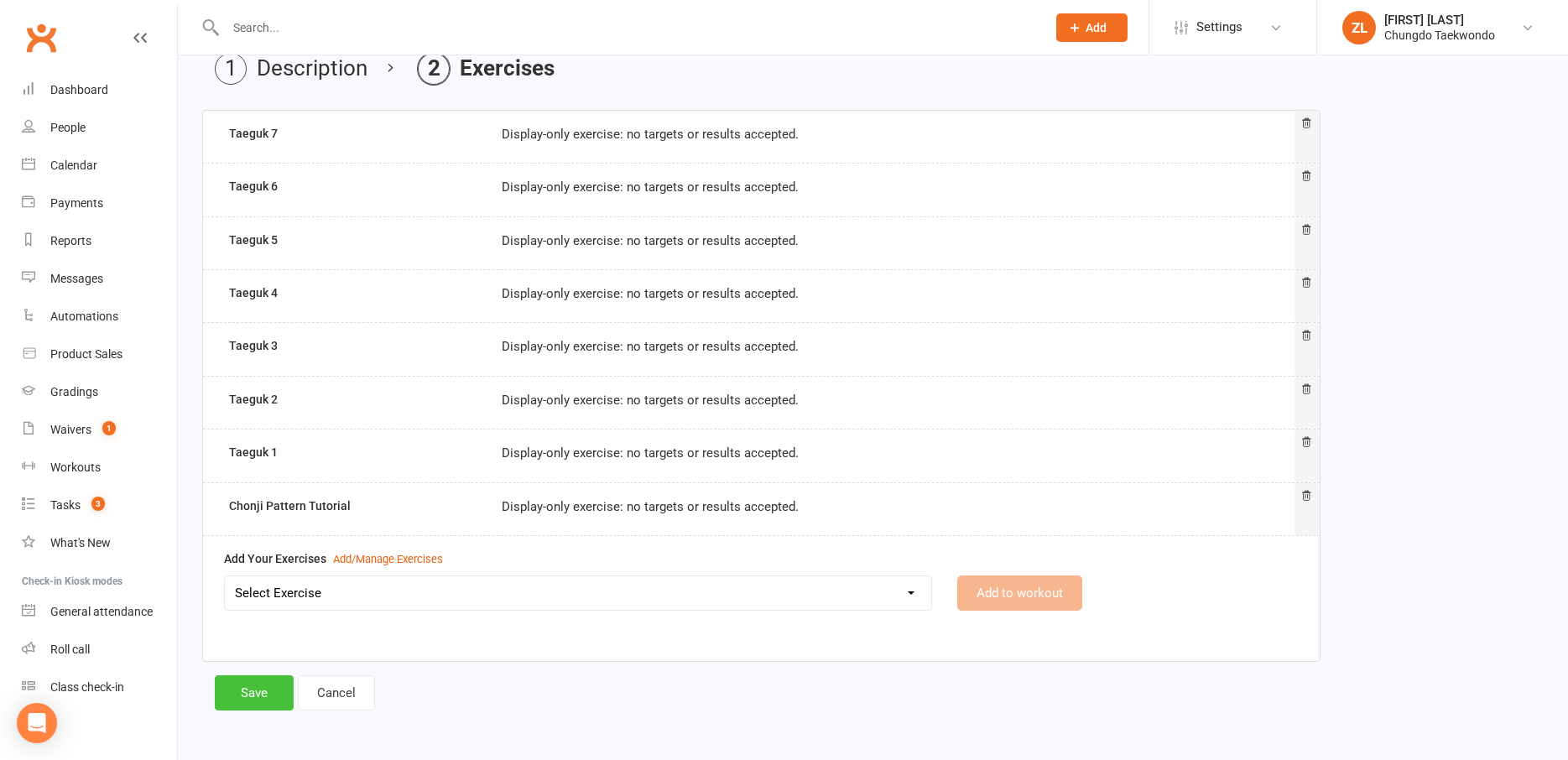 click on "Save" at bounding box center (254, 693) 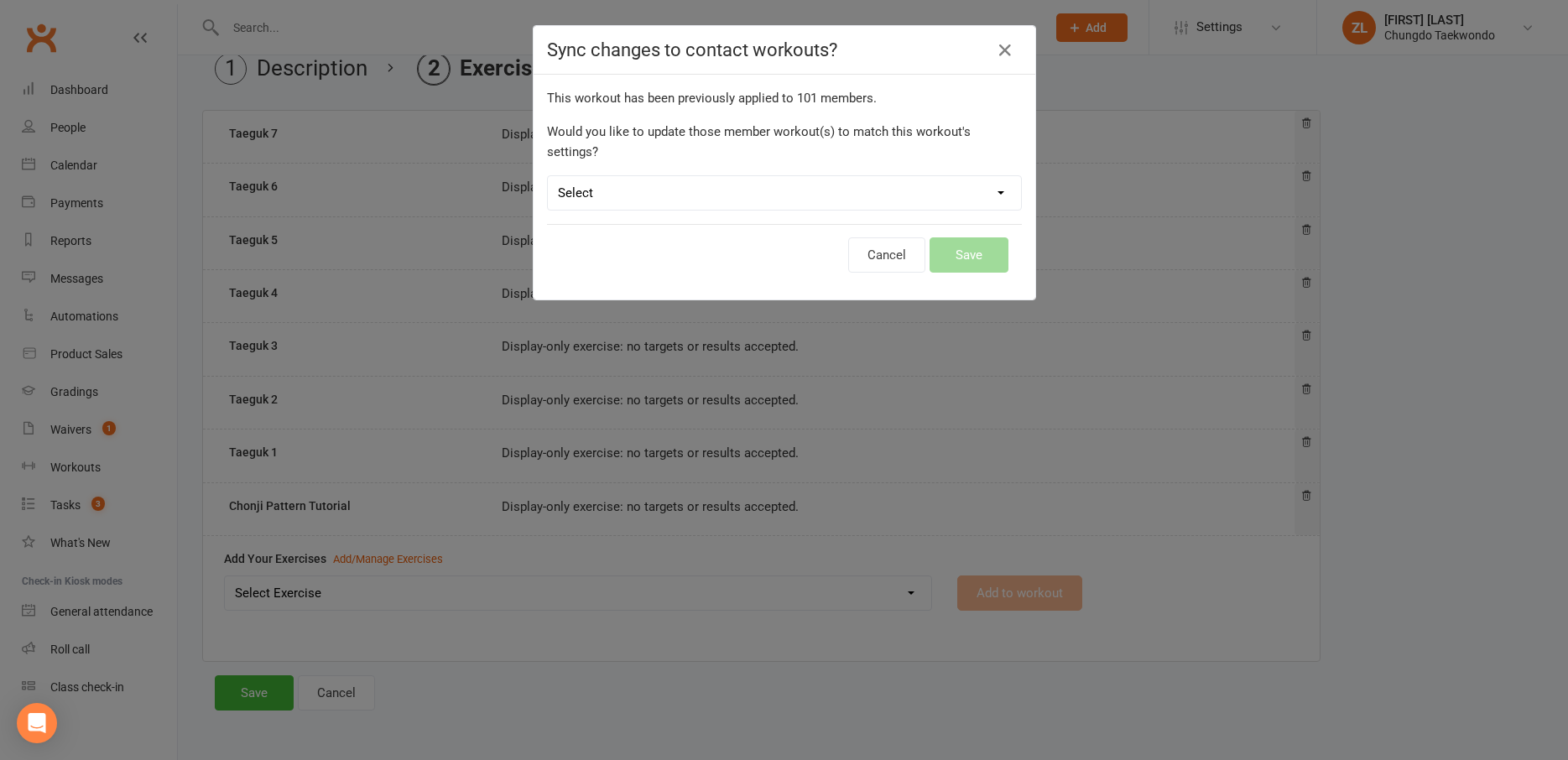 click on "Select Leave member workouts unchanged Sync workout + exercise settings to member workouts Sync workout changes only to member workouts" at bounding box center [784, 193] 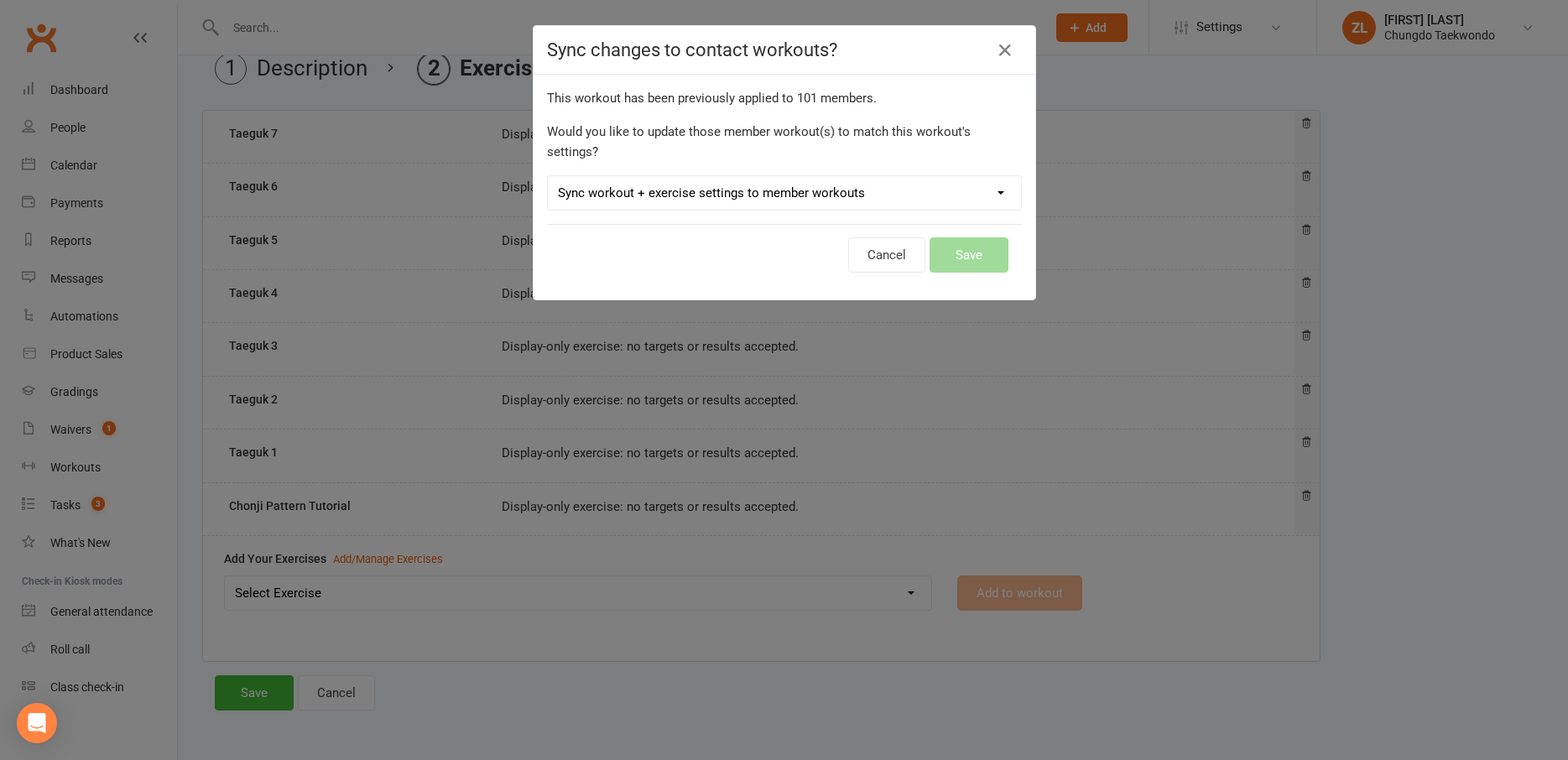 click on "Sync workout + exercise settings to member workouts" at bounding box center [0, 0] 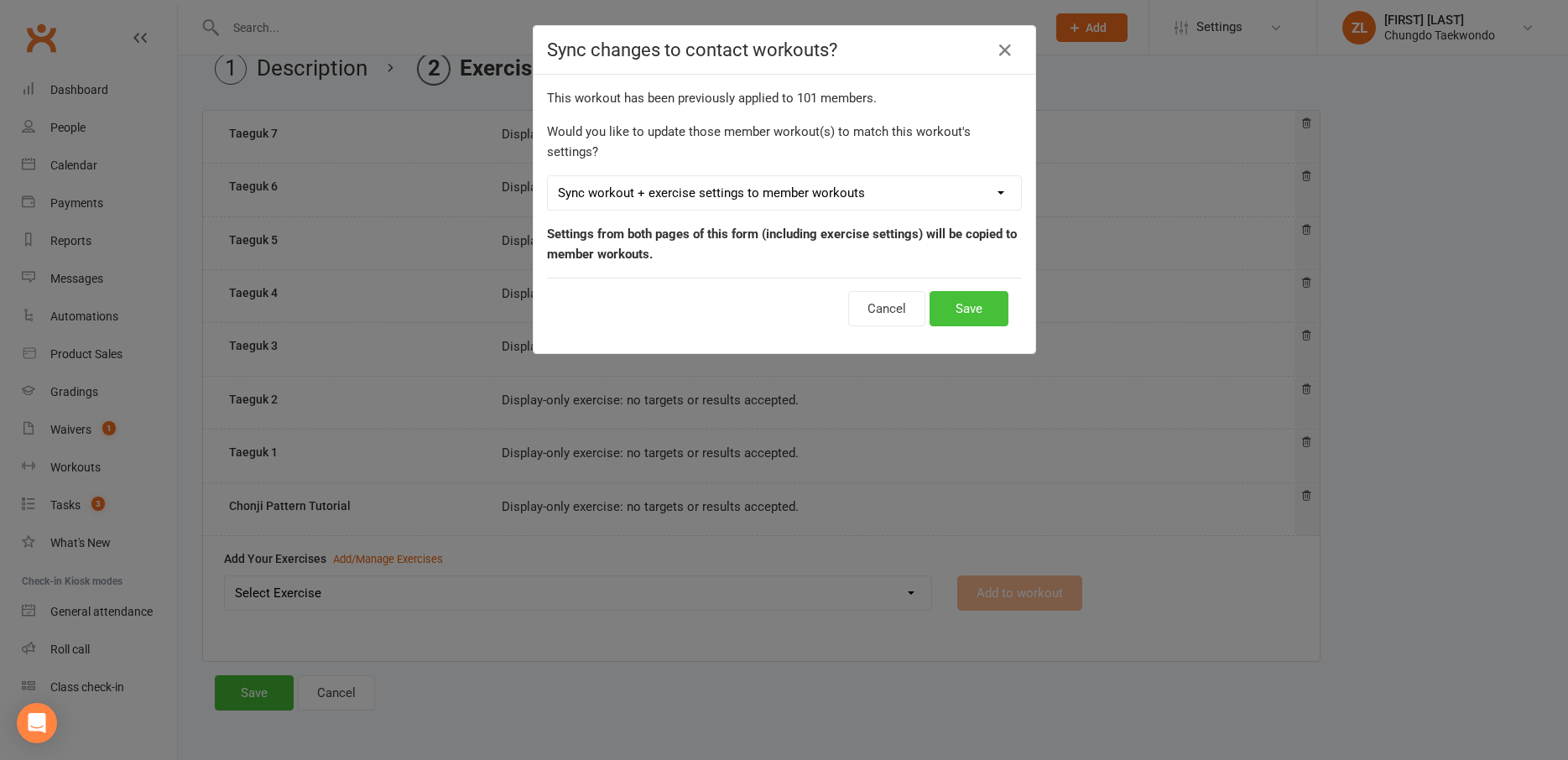 click on "Save" at bounding box center (969, 309) 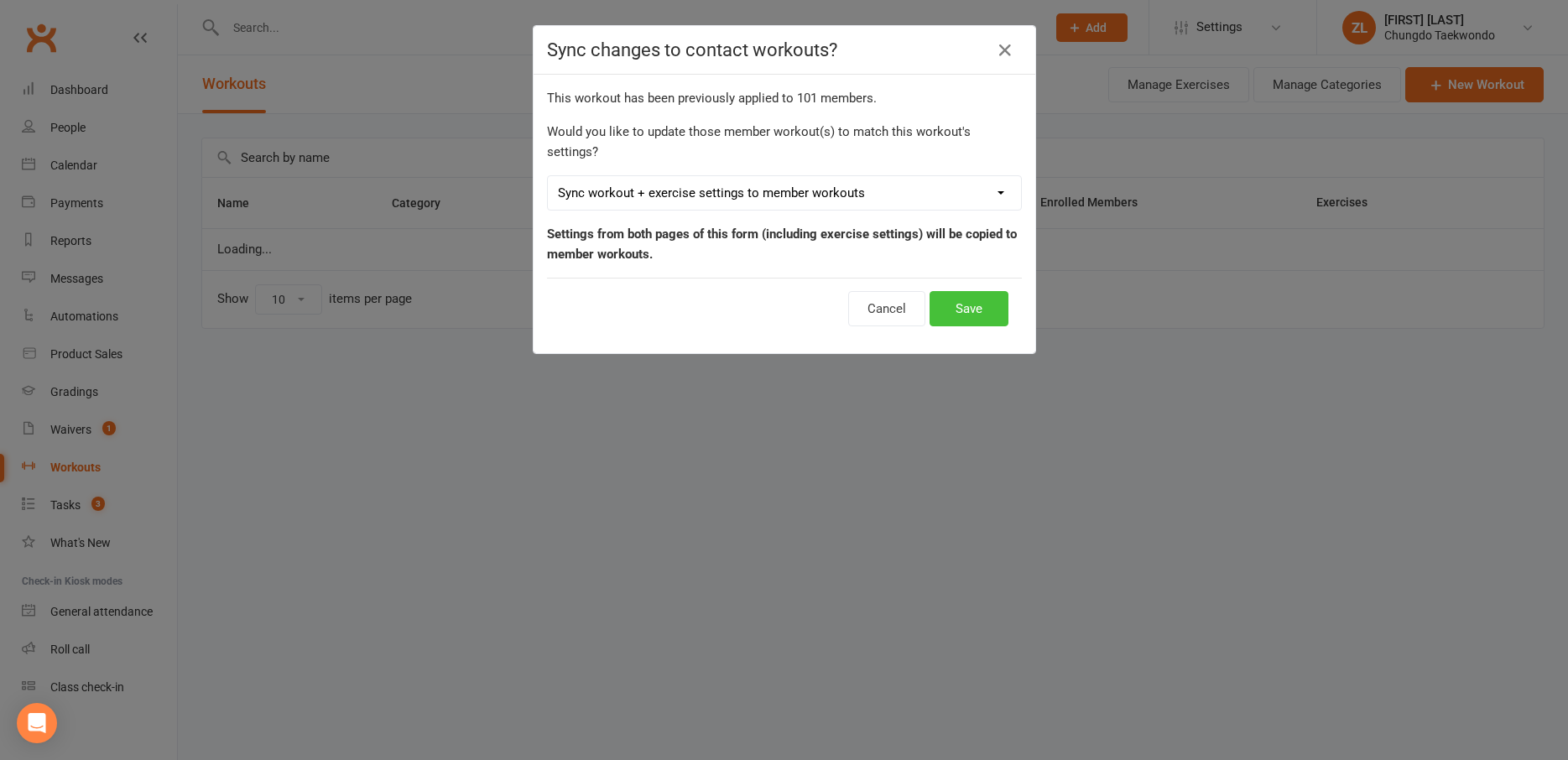 scroll, scrollTop: 0, scrollLeft: 0, axis: both 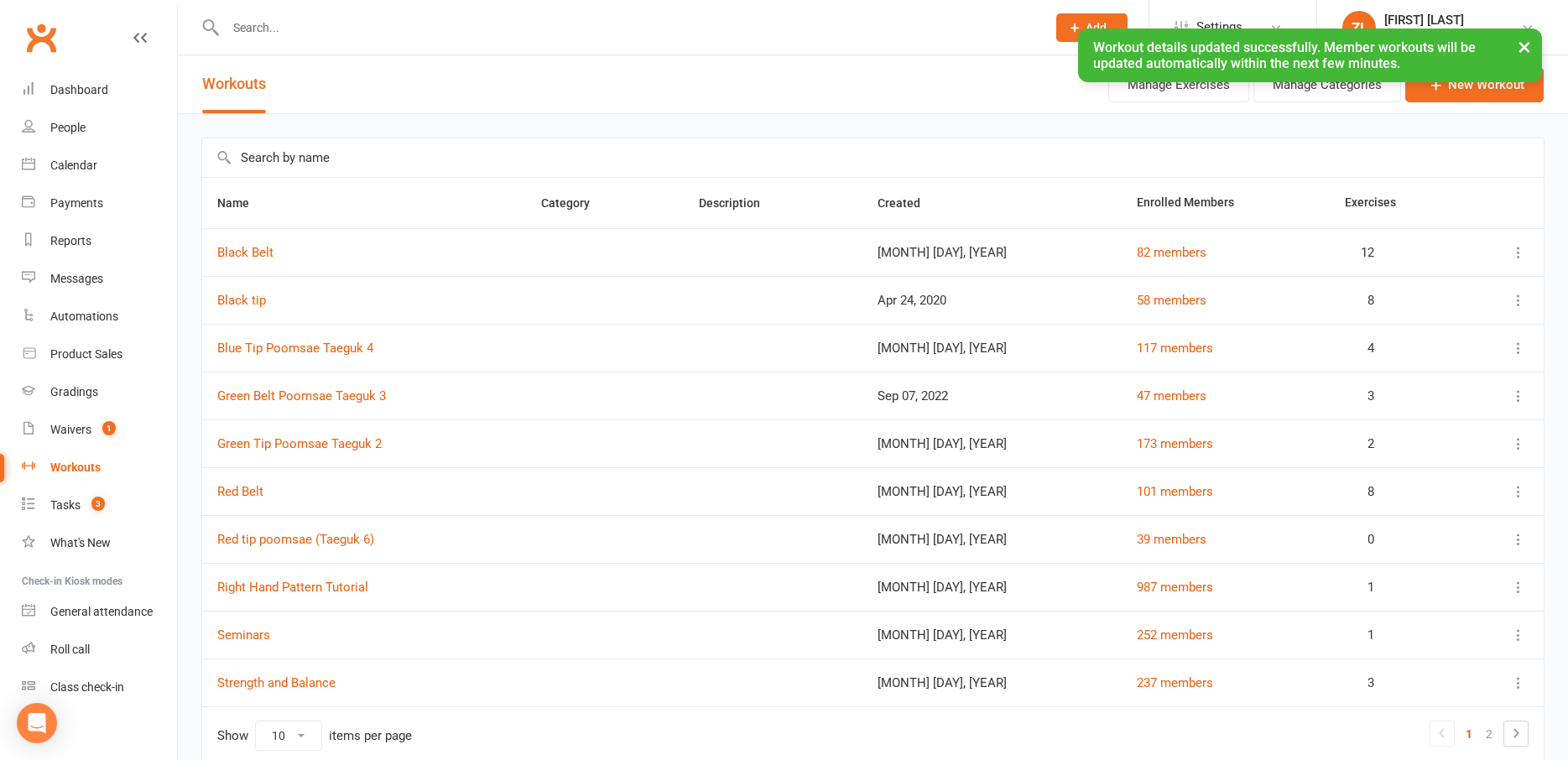 click on "Red tip poomsae (Taeguk 6)" at bounding box center [364, 539] 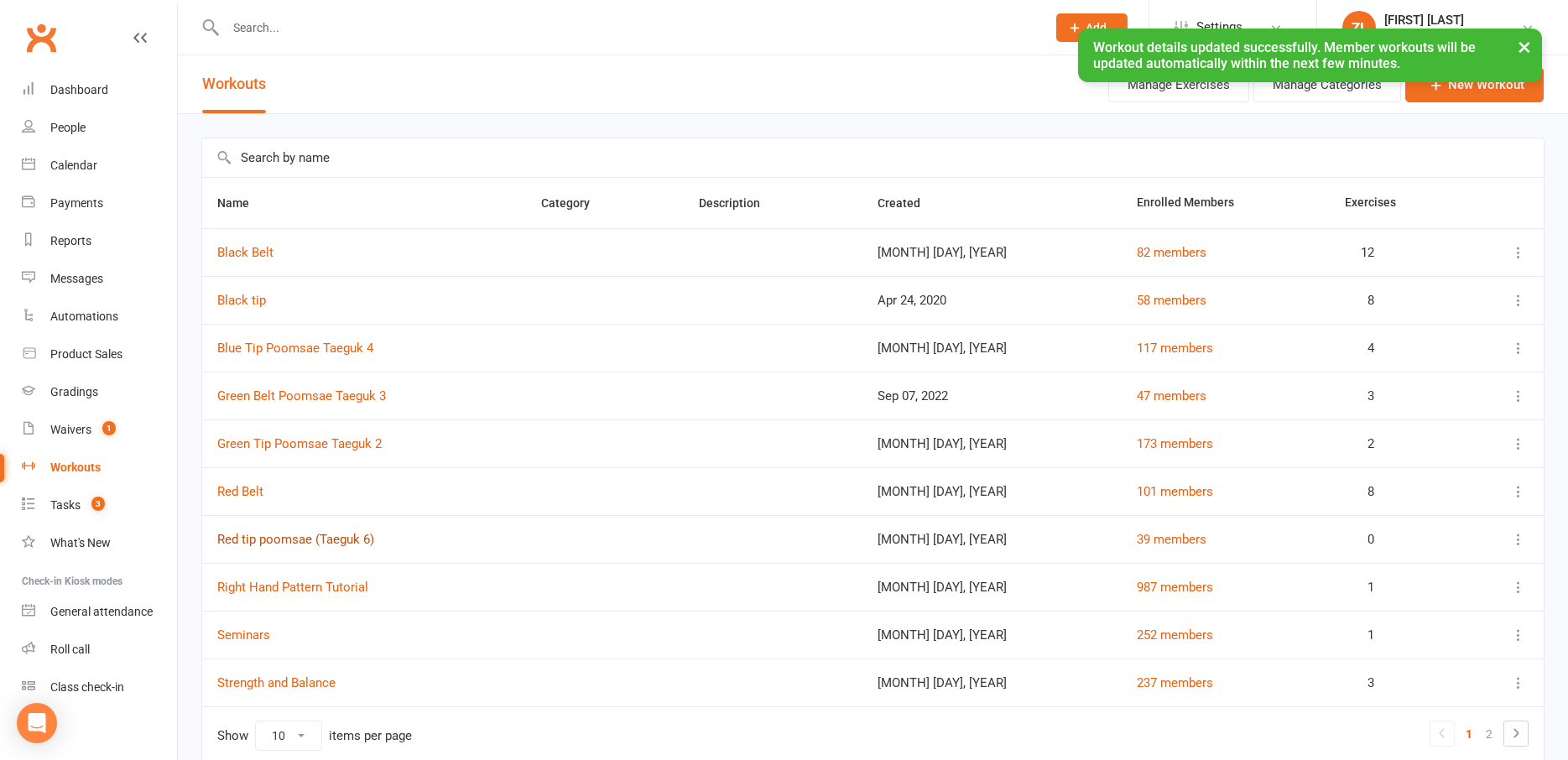 click on "Red tip poomsae (Taeguk 6)" at bounding box center (295, 539) 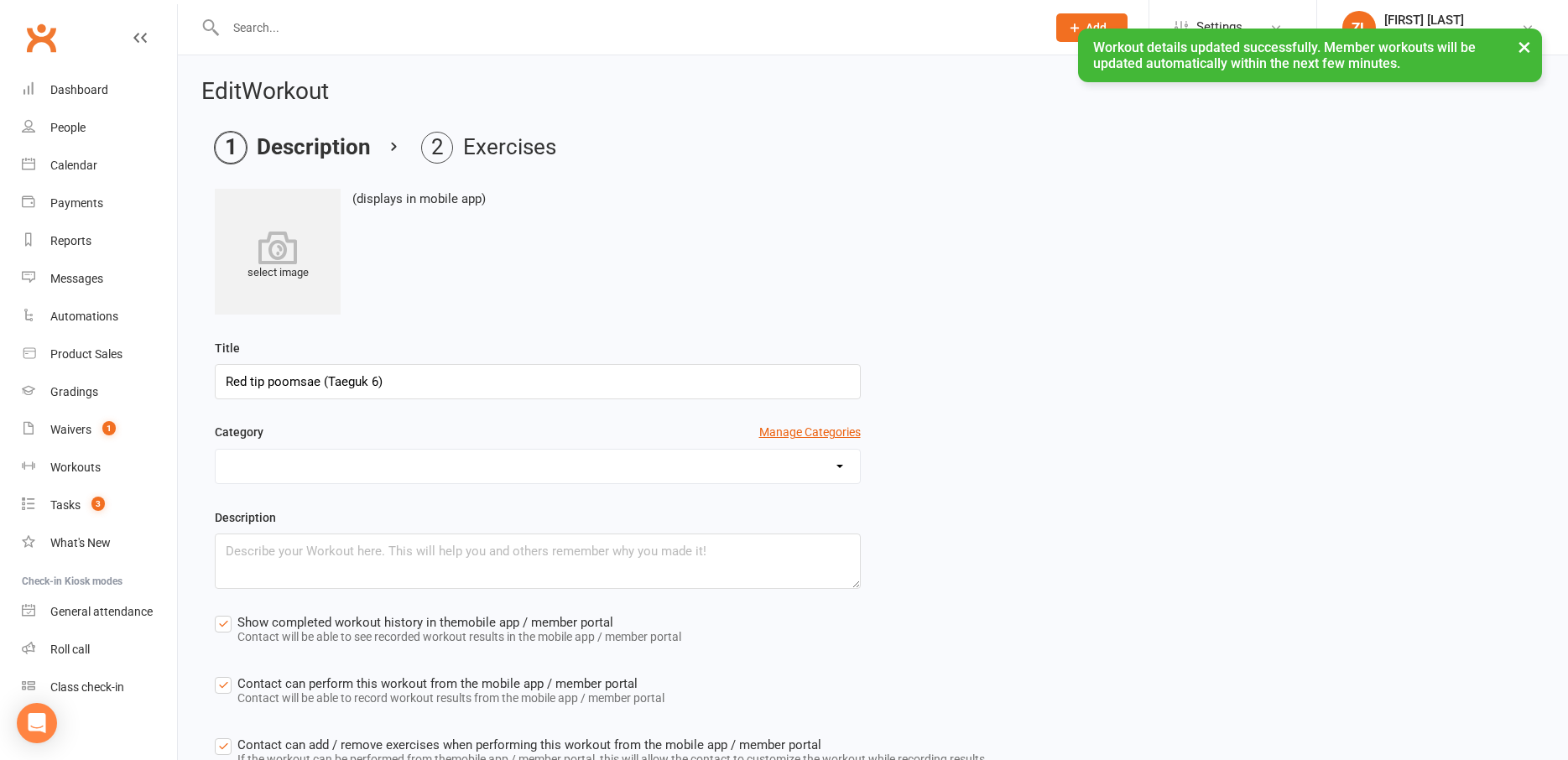 scroll, scrollTop: 126, scrollLeft: 0, axis: vertical 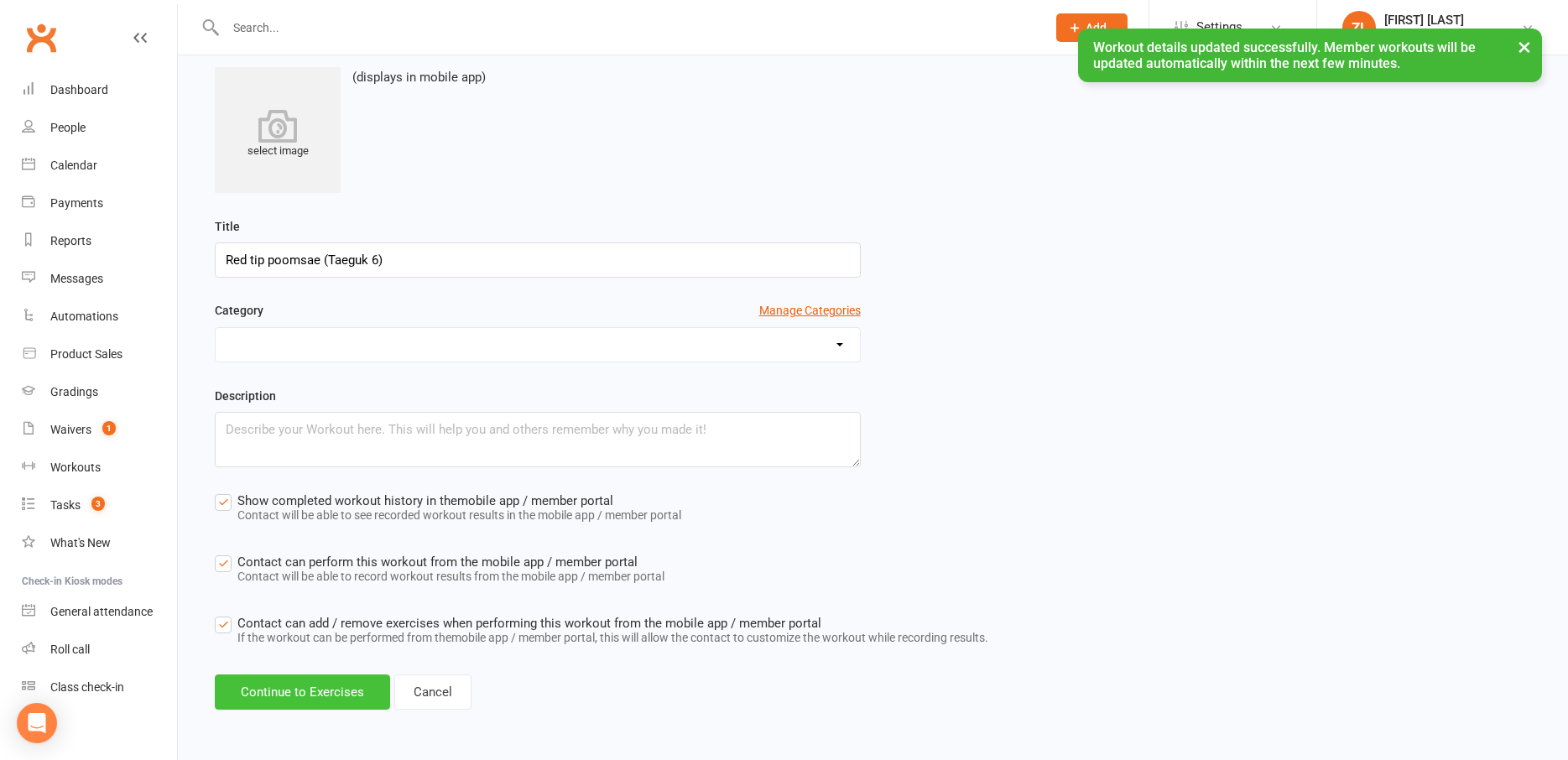 click on "Continue to Exercises" at bounding box center [302, 692] 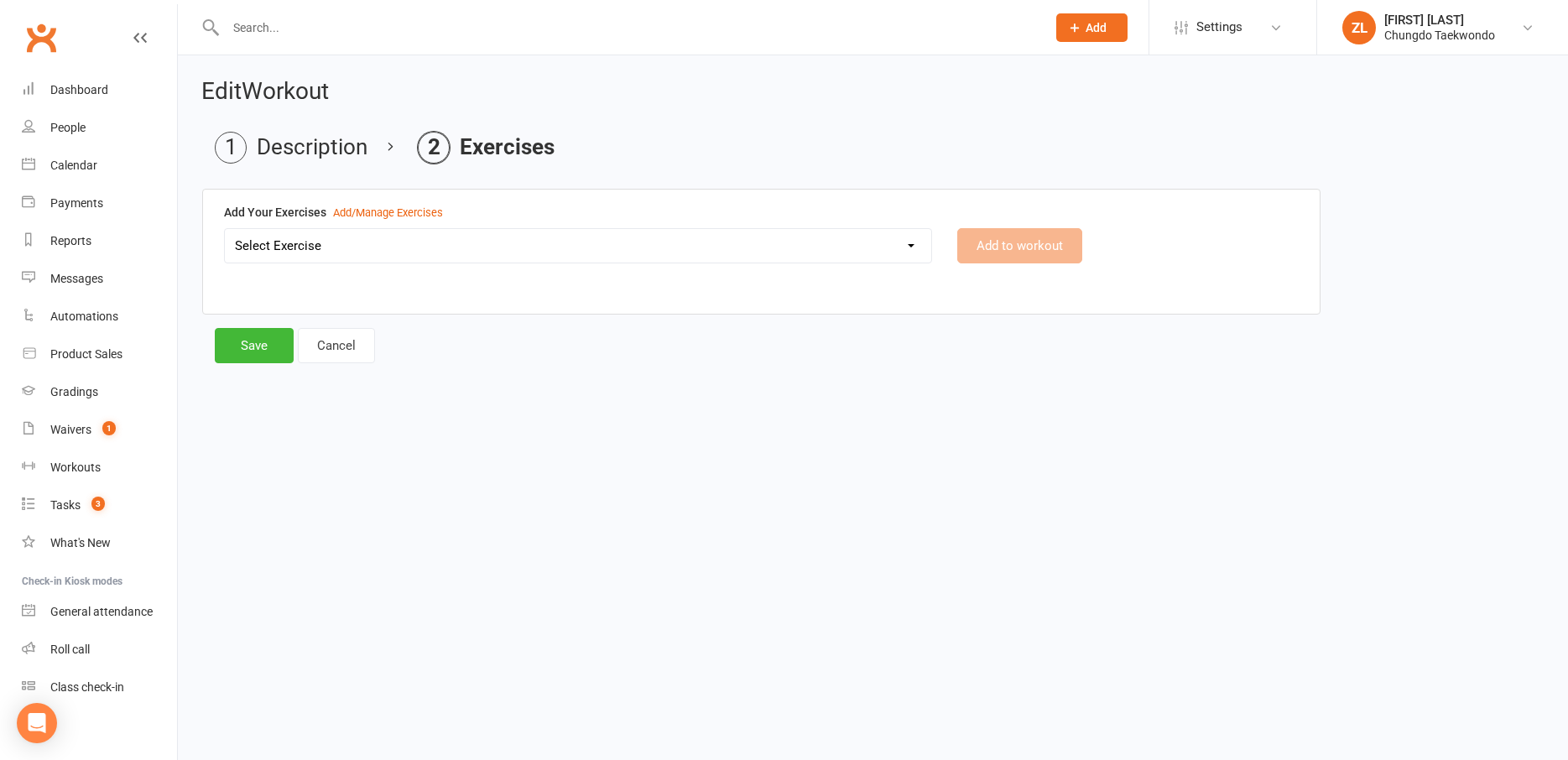click on "Select Exercise Aremaki, an momtong maki, han sonnal maki Black Belt class + Koryo lesson 1 Black Belt class + Koryo lesson 2 Black belt + Koryo lesson 3 Chonji Pattern Tutorial Julien Le Seminar (7 May 2020) Left Hand Pattern Tutorial Right Hand, Left Hand Patterns + Chonji Right Hand Pattern Tutorial Strength and balance 2 Strength and Balance 3 Strength and balance session 1 Stretching class 2 Stretching session 1 Taeguk 1 Taeguk 2 Taeguk 3 Taeguk 4 Taeguk 5 Taeguk 6 Taeguk 7 Taeguk 8 lesson 1 Taekwondo Fitness 2 Taekwondo Fitness 3 TKD Fitness lesson 1" at bounding box center [578, 246] 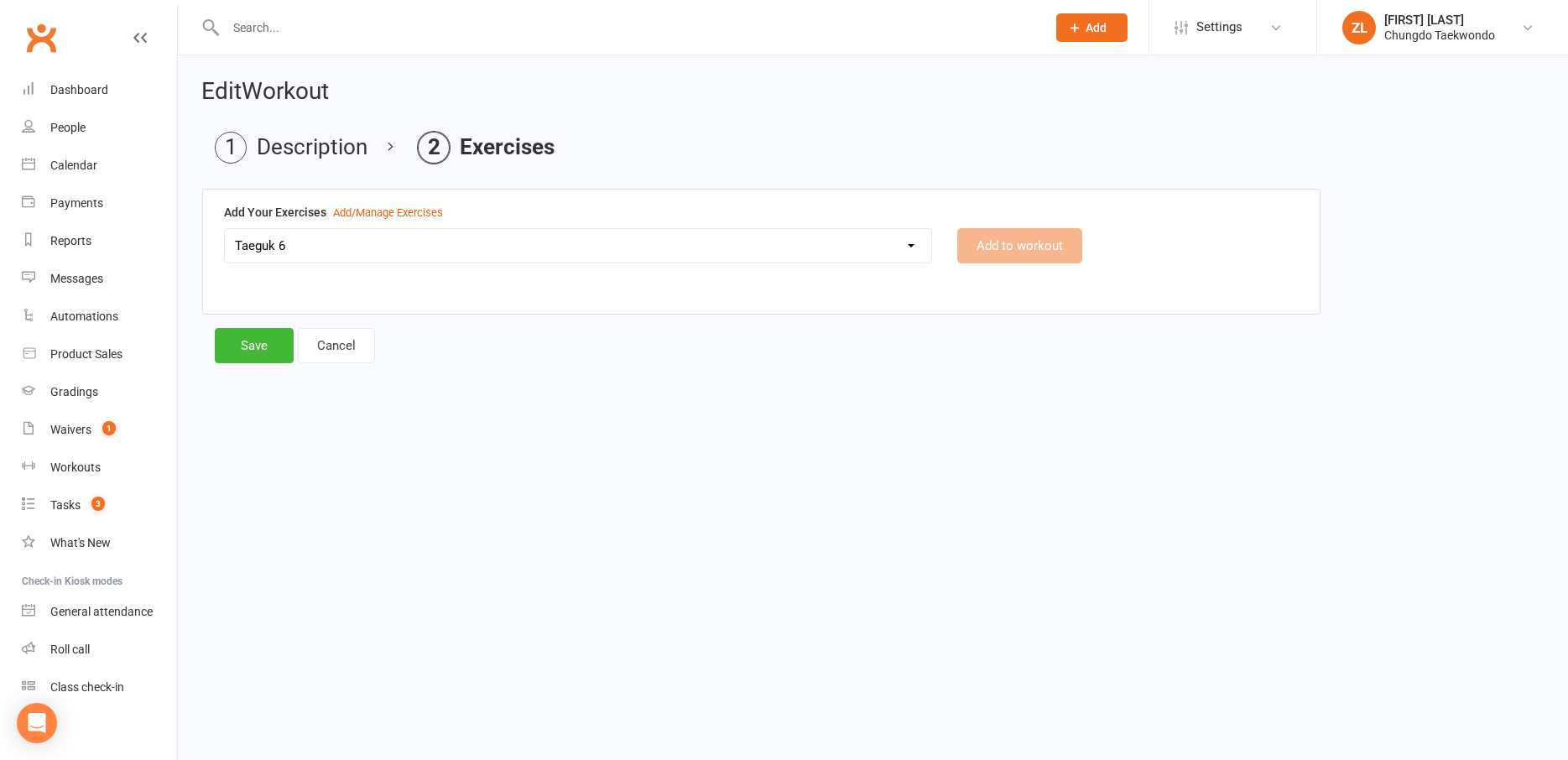 click on "Taeguk 6" at bounding box center [0, 0] 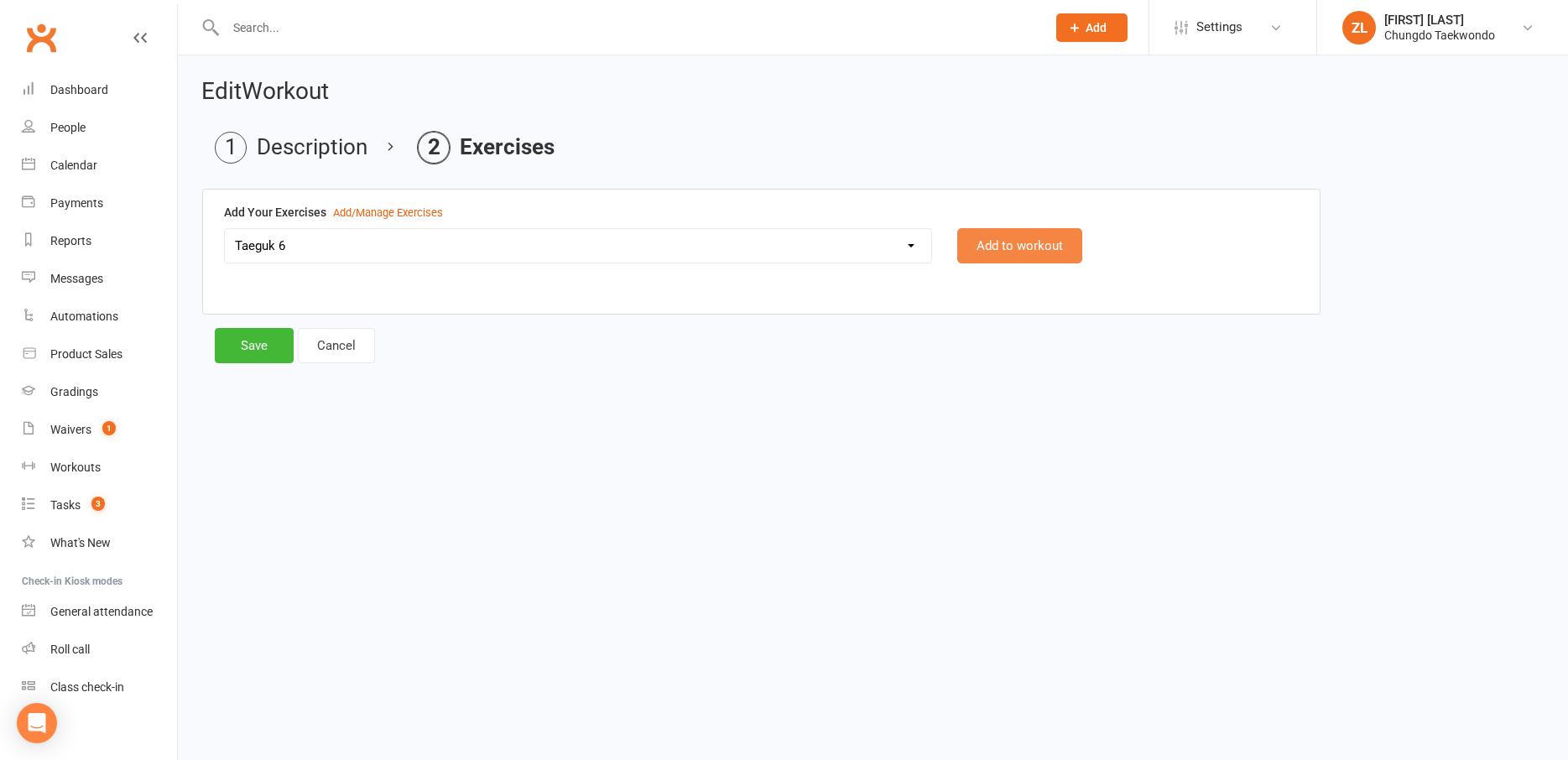 click on "Add to workout" at bounding box center (1019, 246) 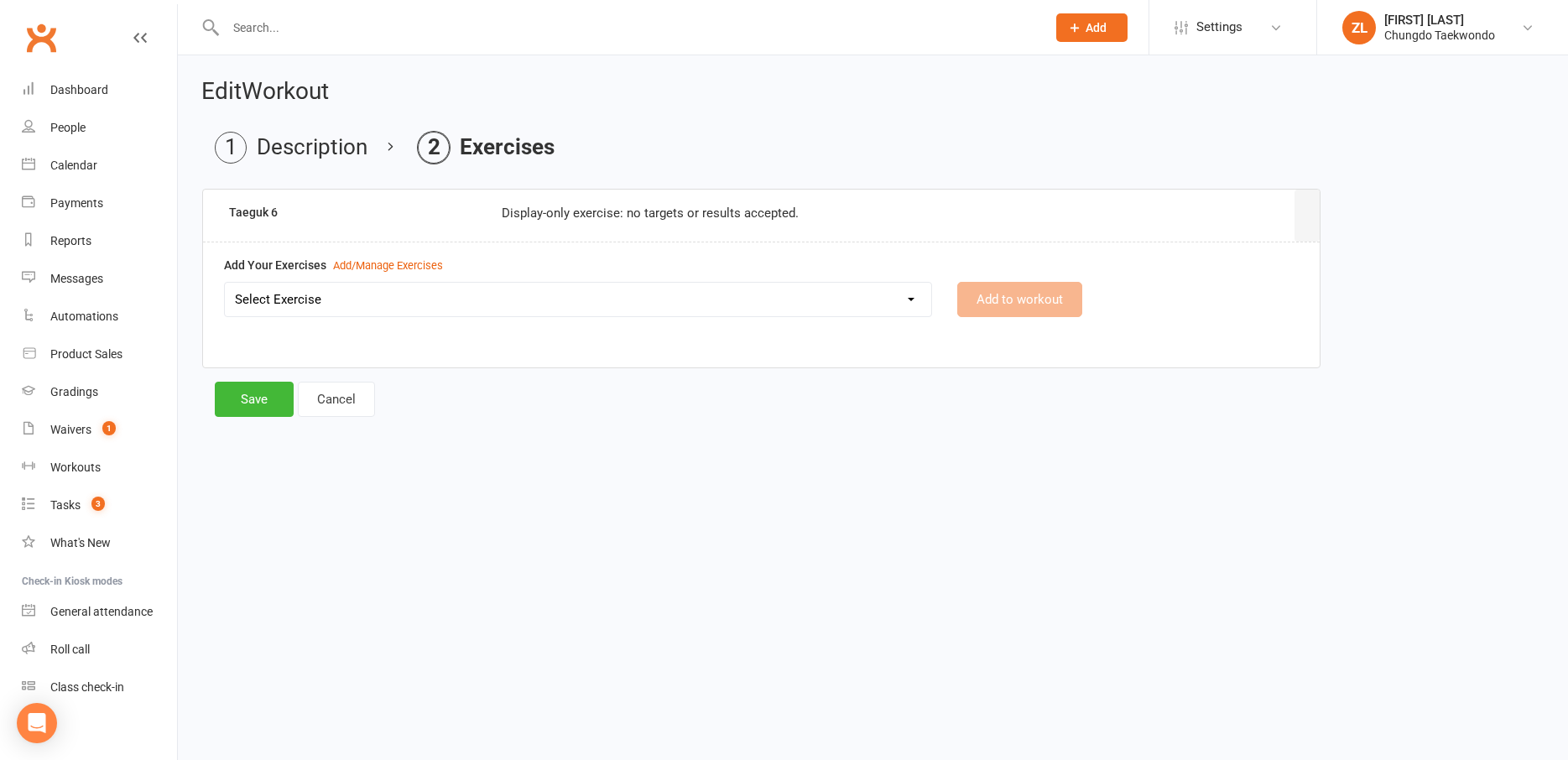 click on "Select Exercise Aremaki, an momtong maki, han sonnal maki Black Belt class + Koryo lesson 1 Black Belt class + Koryo lesson 2 Black belt + Koryo lesson 3 Chonji Pattern Tutorial Julien Le Seminar (7 May 2020) Left Hand Pattern Tutorial Right Hand, Left Hand Patterns + Chonji Right Hand Pattern Tutorial Strength and balance 2 Strength and Balance 3 Strength and balance session 1 Stretching class 2 Stretching session 1 Taeguk 1 Taeguk 2 Taeguk 3 Taeguk 4 Taeguk 5 Taeguk 6 Taeguk 7 Taeguk 8 lesson 1 Taekwondo Fitness 2 Taekwondo Fitness 3 TKD Fitness lesson 1" at bounding box center (578, 299) 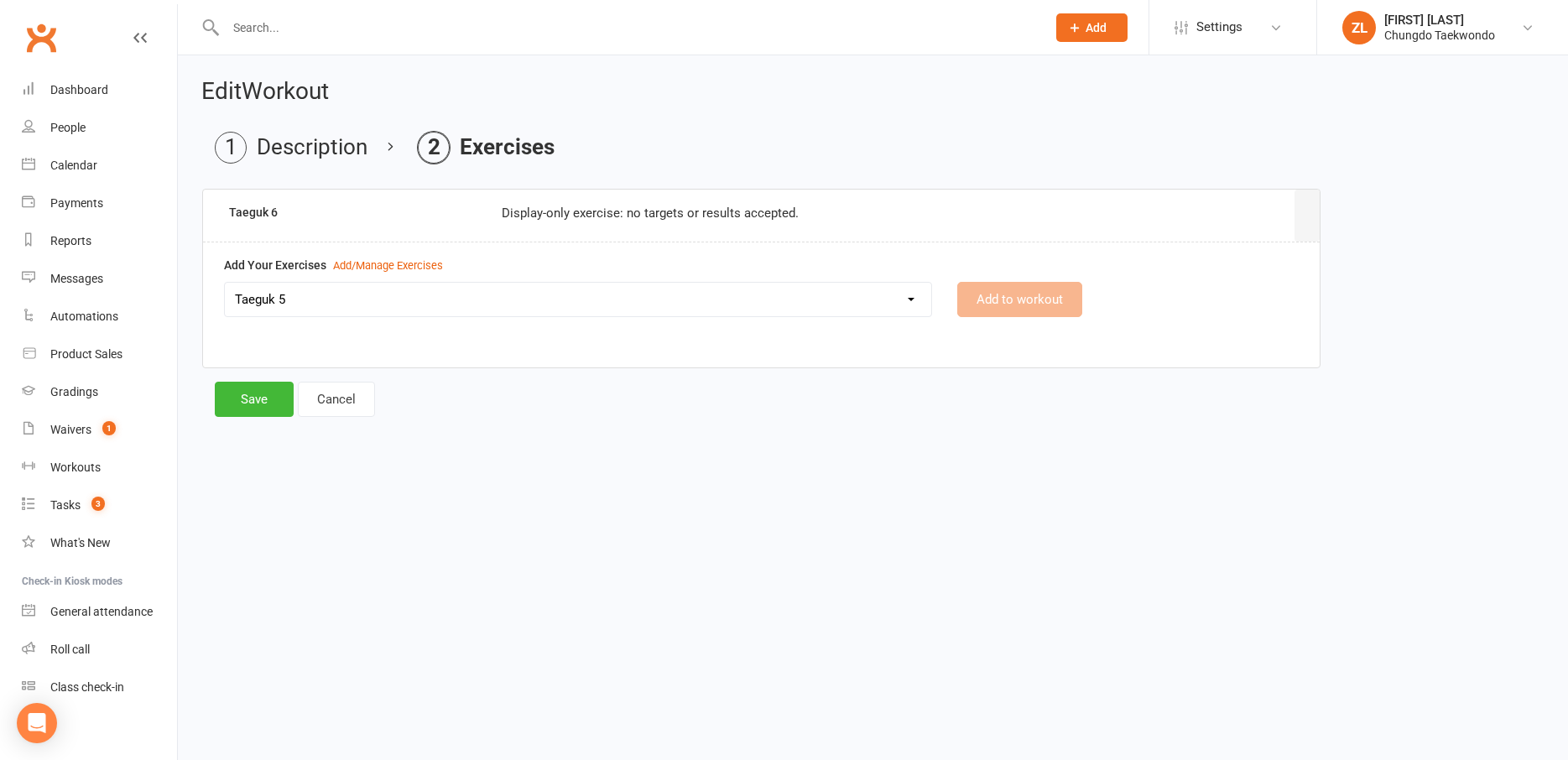 click on "Taeguk 5" at bounding box center [0, 0] 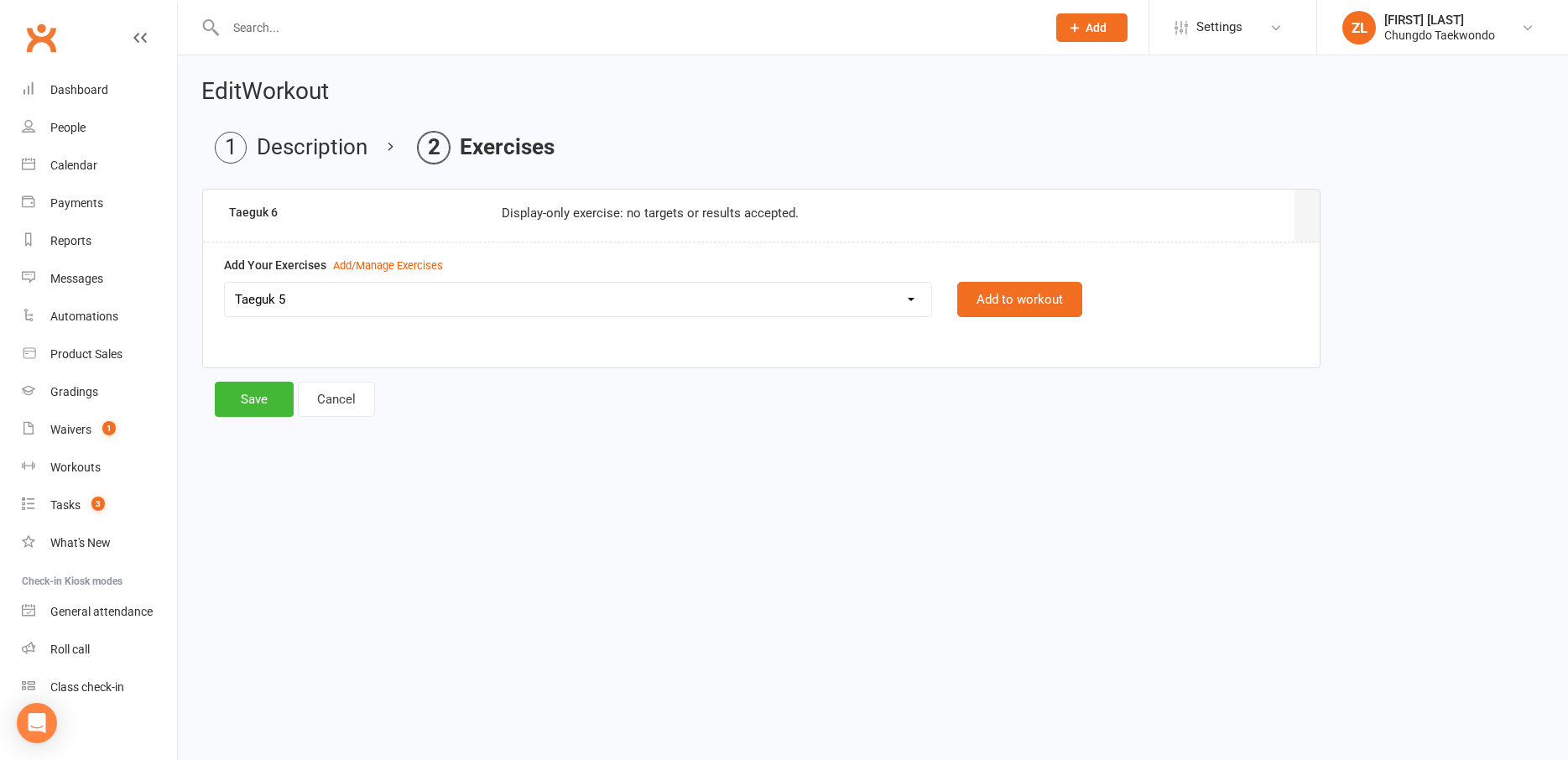 click on "Add Your Exercises Add/Manage Exercises Aremaki, an momtong maki, han sonnal maki Black Belt class + Koryo lesson 1 Black Belt class + Koryo lesson 2 Black belt + Koryo lesson 3 Chonji Pattern Tutorial [FIRST] [LAST] ([DATE]) Left Hand Pattern Tutorial Right Hand, Left Hand Patterns + Chonji Right Hand Pattern Tutorial Strength and balance 2 Strength and Balance 3 Strength and balance session 1 Stretching class 2 Stretching session 1 Taeguk 1 Taeguk 2 Taeguk 3 Taeguk 4 Taeguk 5 Taeguk 6 Taeguk 7 Taeguk 8 lesson 1 Taekwondo Fitness 2 Taekwondo Fitness 3 TKD Fitness lesson 1 Add to workout" at bounding box center (761, 298) 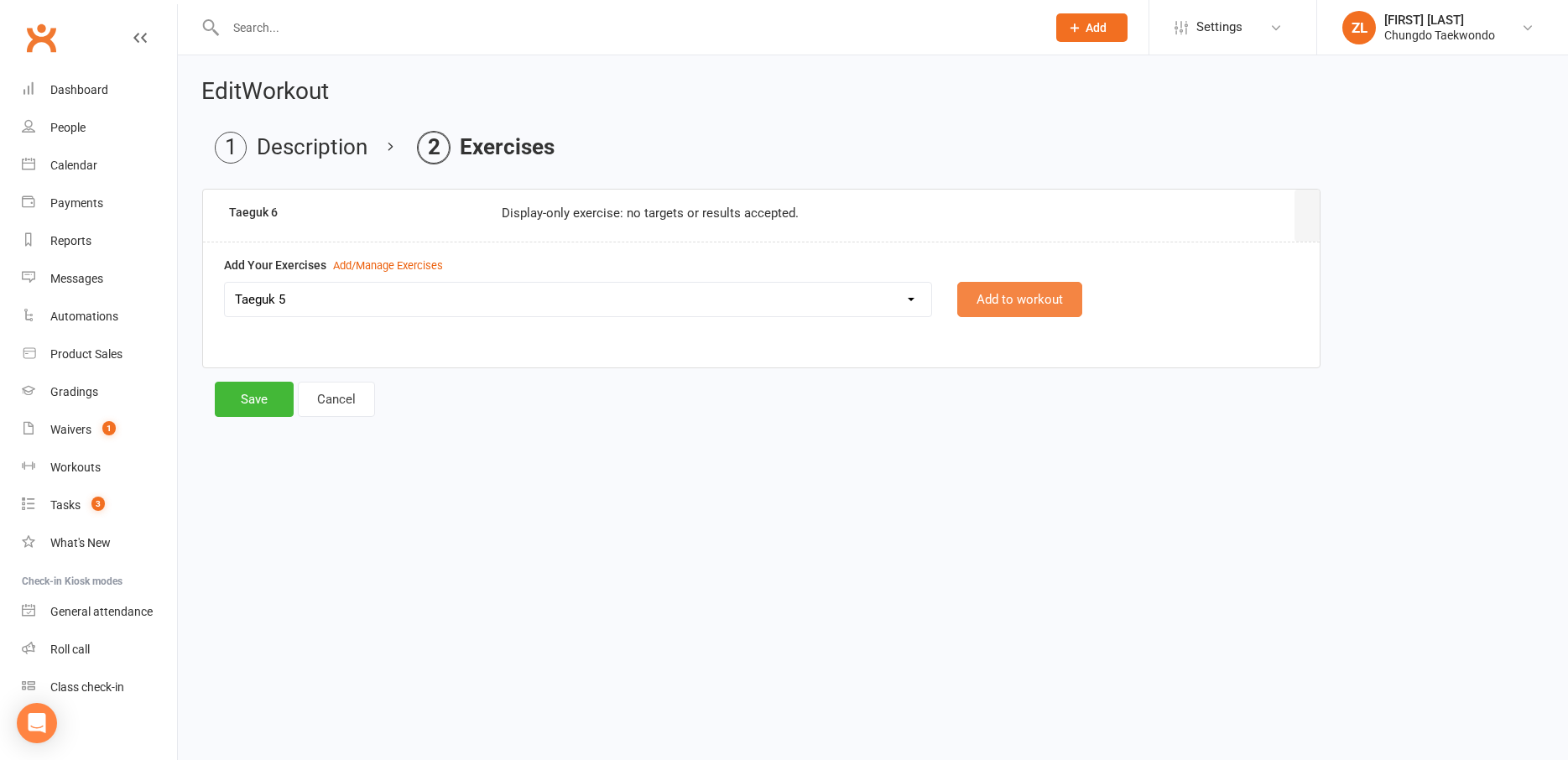click on "Add to workout" at bounding box center [1019, 299] 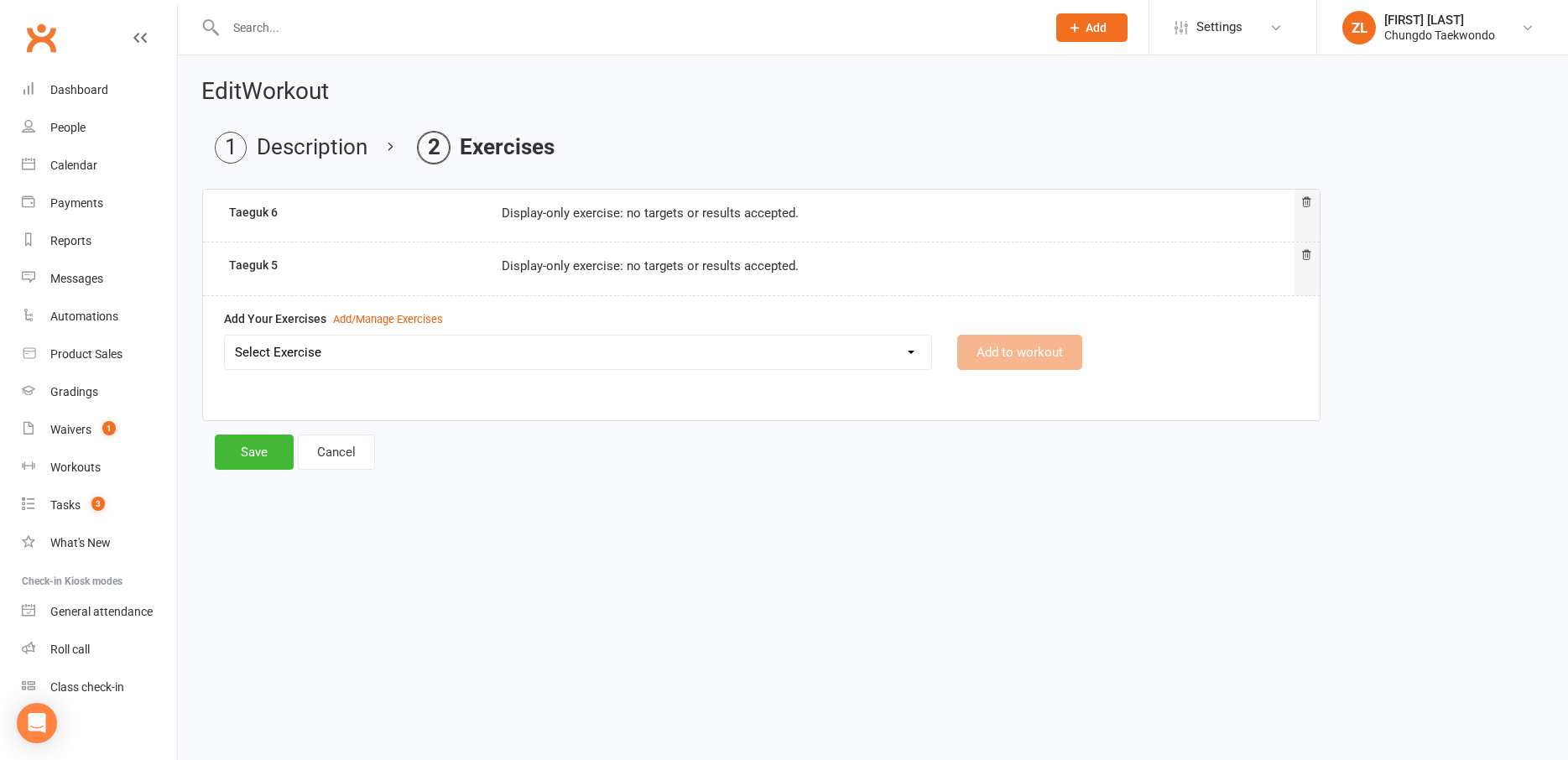 click on "Select Exercise Aremaki, an momtong maki, han sonnal maki Black Belt class + Koryo lesson 1 Black Belt class + Koryo lesson 2 Black belt + Koryo lesson 3 Chonji Pattern Tutorial Julien Le Seminar (7 May 2020) Left Hand Pattern Tutorial Right Hand, Left Hand Patterns + Chonji Right Hand Pattern Tutorial Strength and balance 2 Strength and Balance 3 Strength and balance session 1 Stretching class 2 Stretching session 1 Taeguk 1 Taeguk 2 Taeguk 3 Taeguk 4 Taeguk 5 Taeguk 6 Taeguk 7 Taeguk 8 lesson 1 Taekwondo Fitness 2 Taekwondo Fitness 3 TKD Fitness lesson 1" at bounding box center [578, 352] 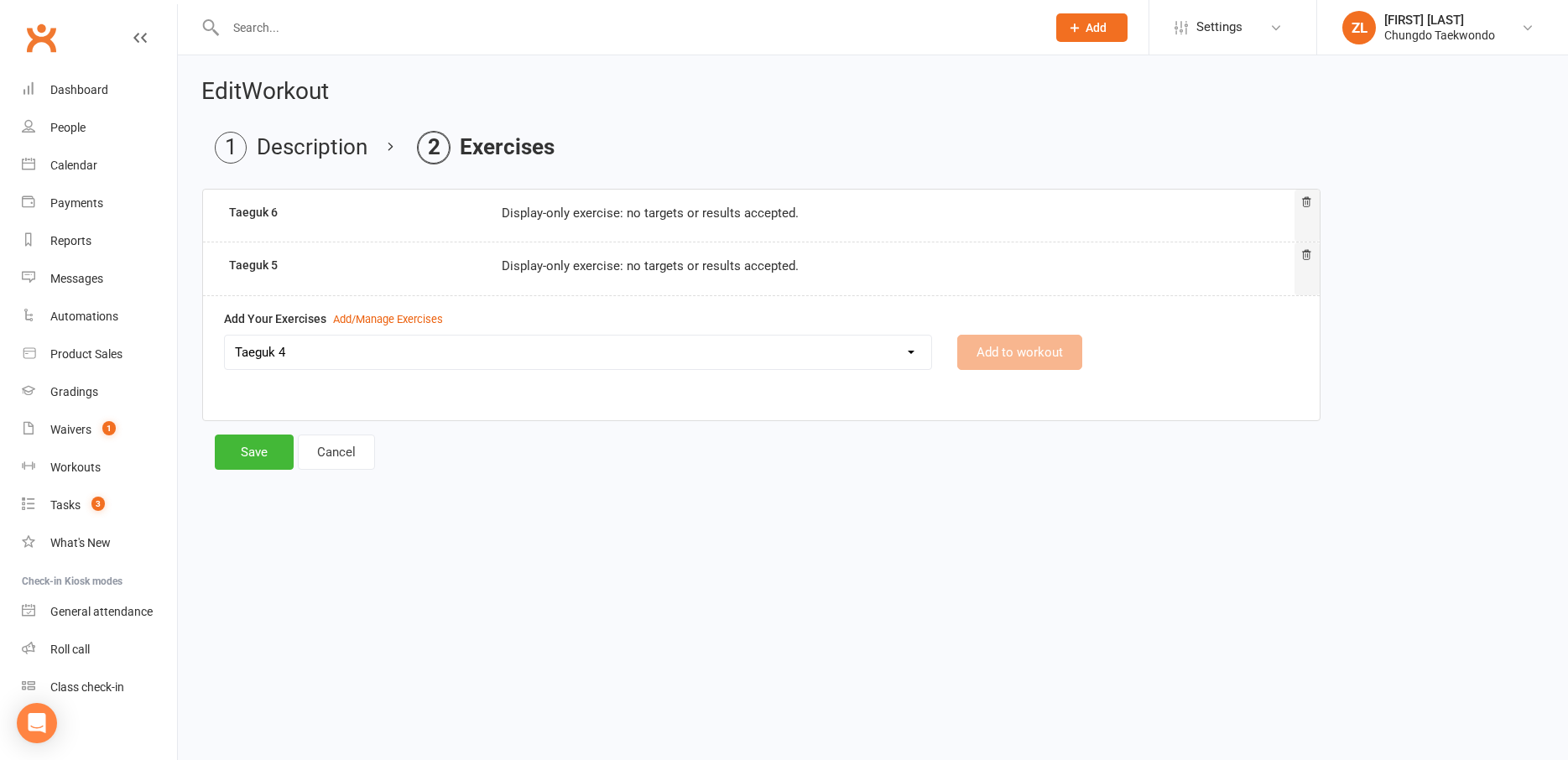click on "Taeguk 4" at bounding box center [0, 0] 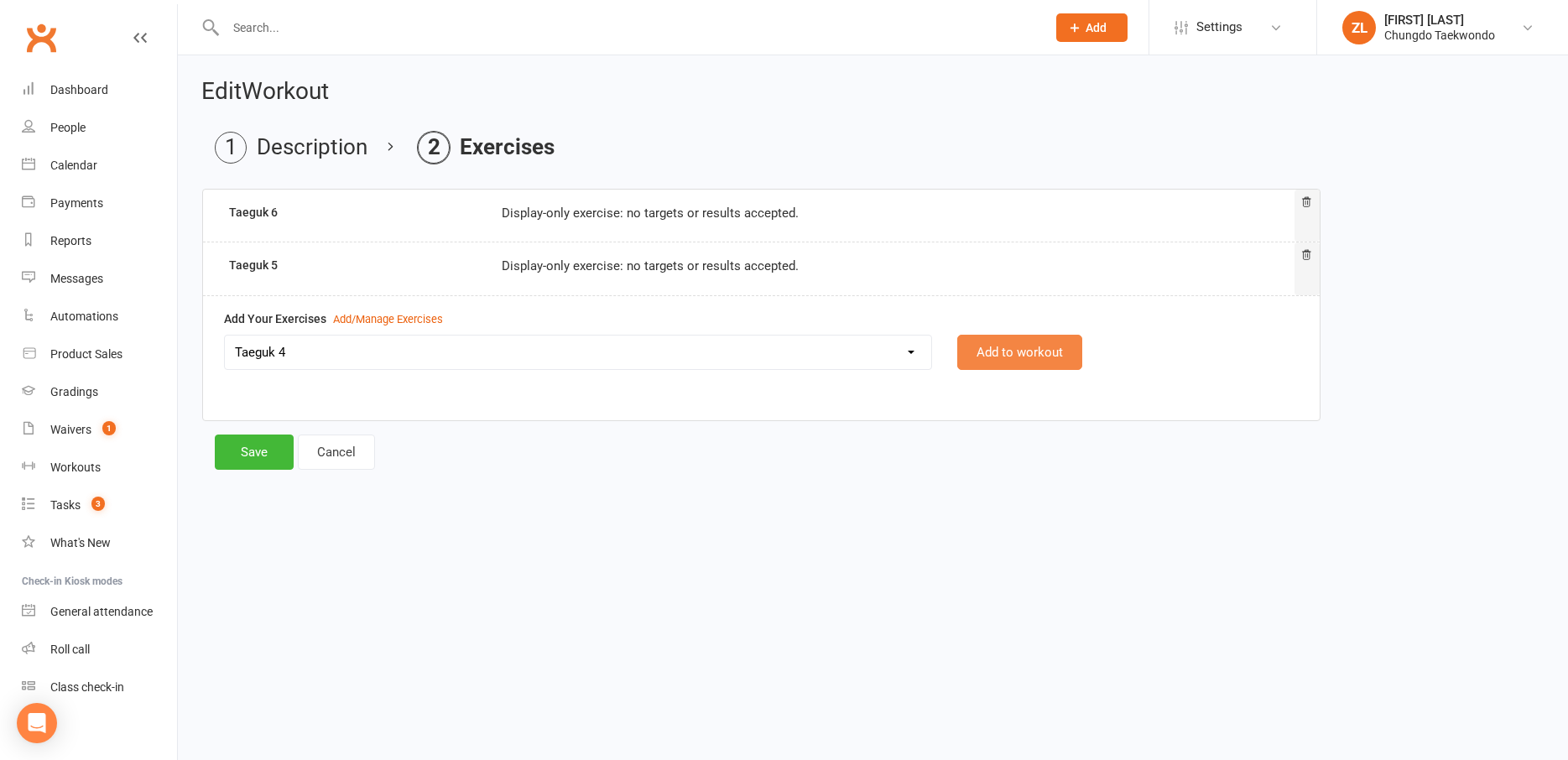 click on "Add to workout" at bounding box center (1019, 352) 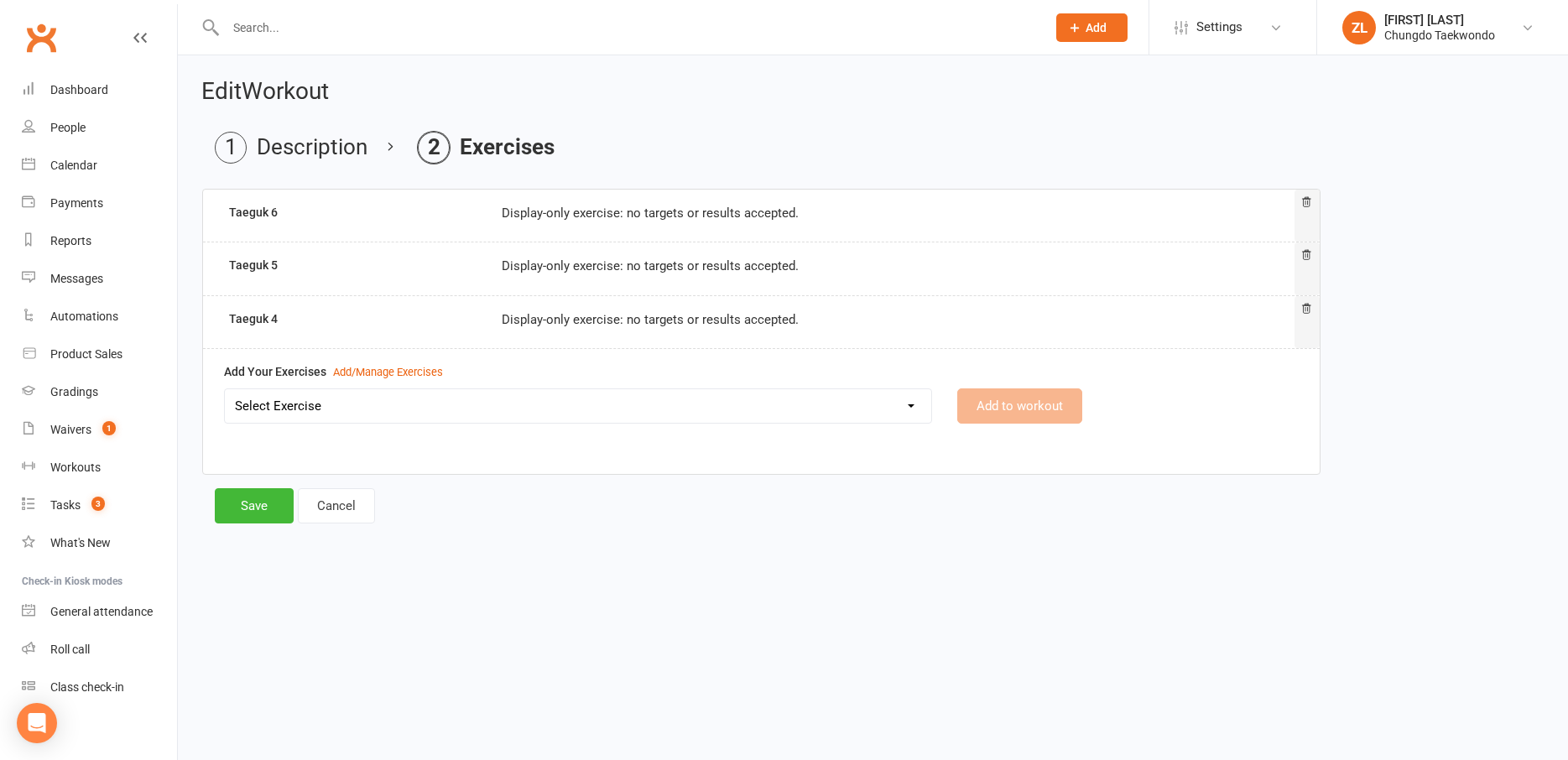 click on "Select Exercise Aremaki, an momtong maki, han sonnal maki Black Belt class + Koryo lesson 1 Black Belt class + Koryo lesson 2 Black belt + Koryo lesson 3 Chonji Pattern Tutorial Julien Le Seminar (7 May 2020) Left Hand Pattern Tutorial Right Hand, Left Hand Patterns + Chonji Right Hand Pattern Tutorial Strength and balance 2 Strength and Balance 3 Strength and balance session 1 Stretching class 2 Stretching session 1 Taeguk 1 Taeguk 2 Taeguk 3 Taeguk 4 Taeguk 5 Taeguk 6 Taeguk 7 Taeguk 8 lesson 1 Taekwondo Fitness 2 Taekwondo Fitness 3 TKD Fitness lesson 1" at bounding box center [578, 406] 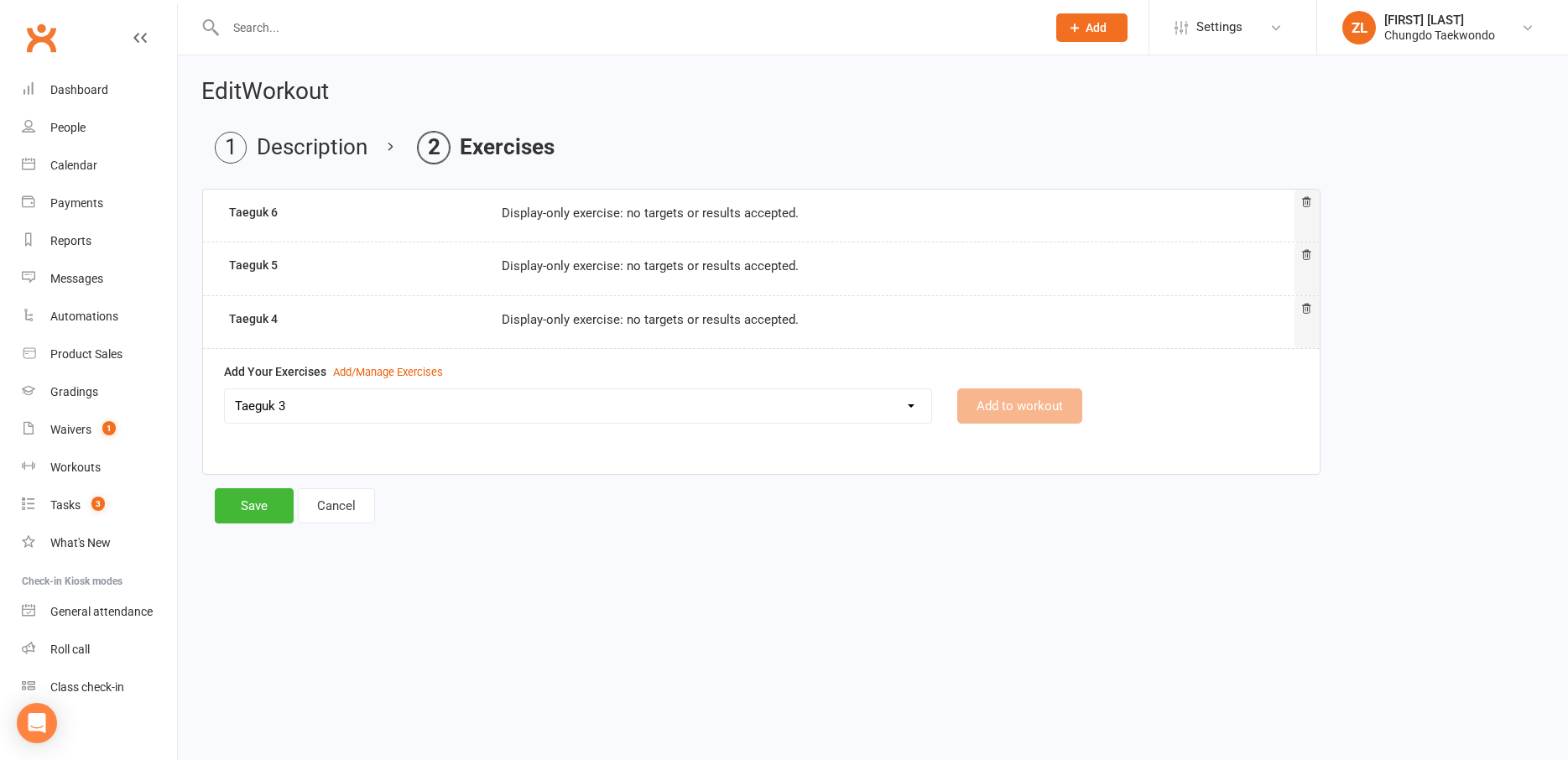 click on "Taeguk 3" at bounding box center [0, 0] 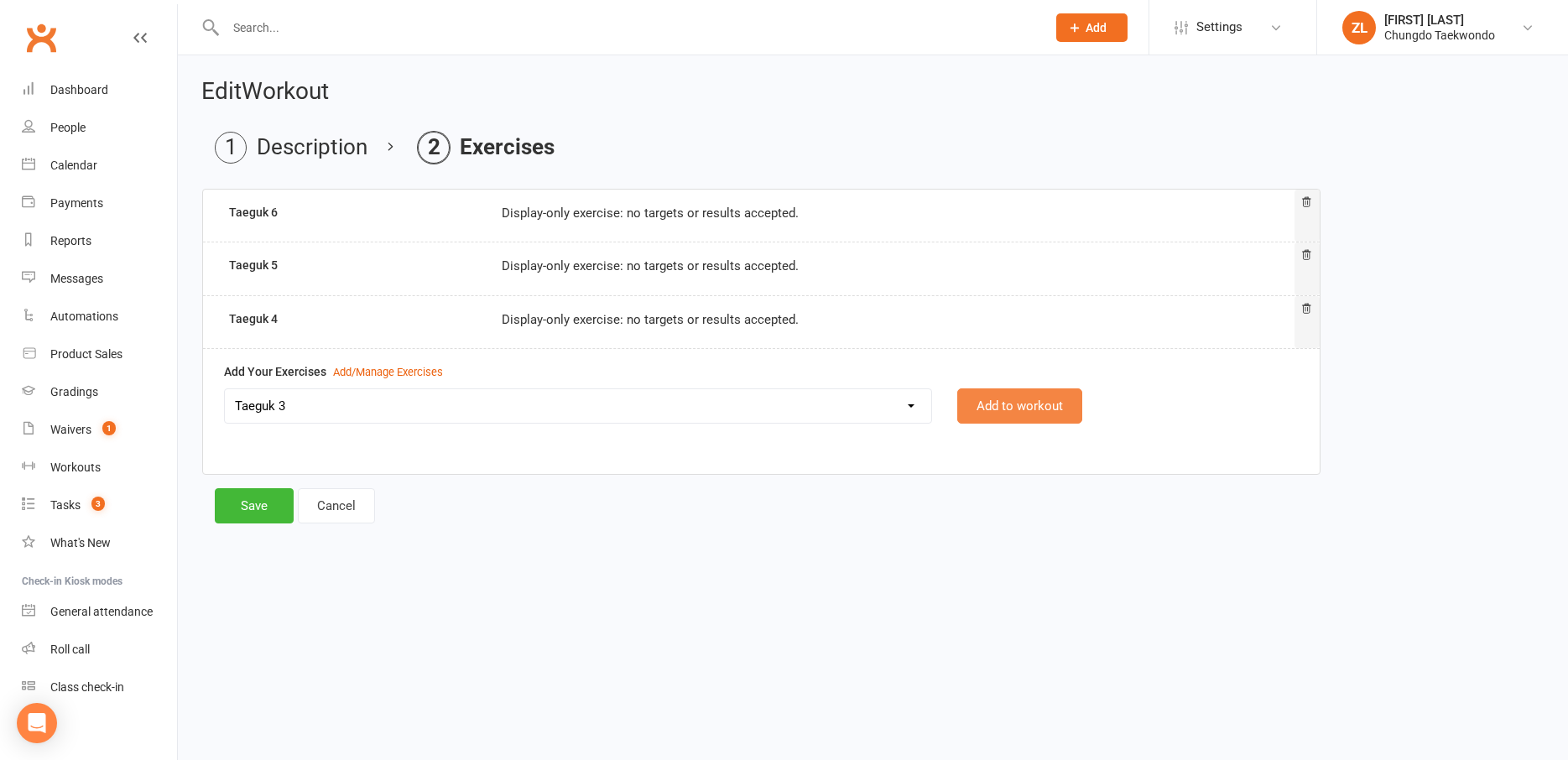 click on "Add to workout" at bounding box center [1019, 406] 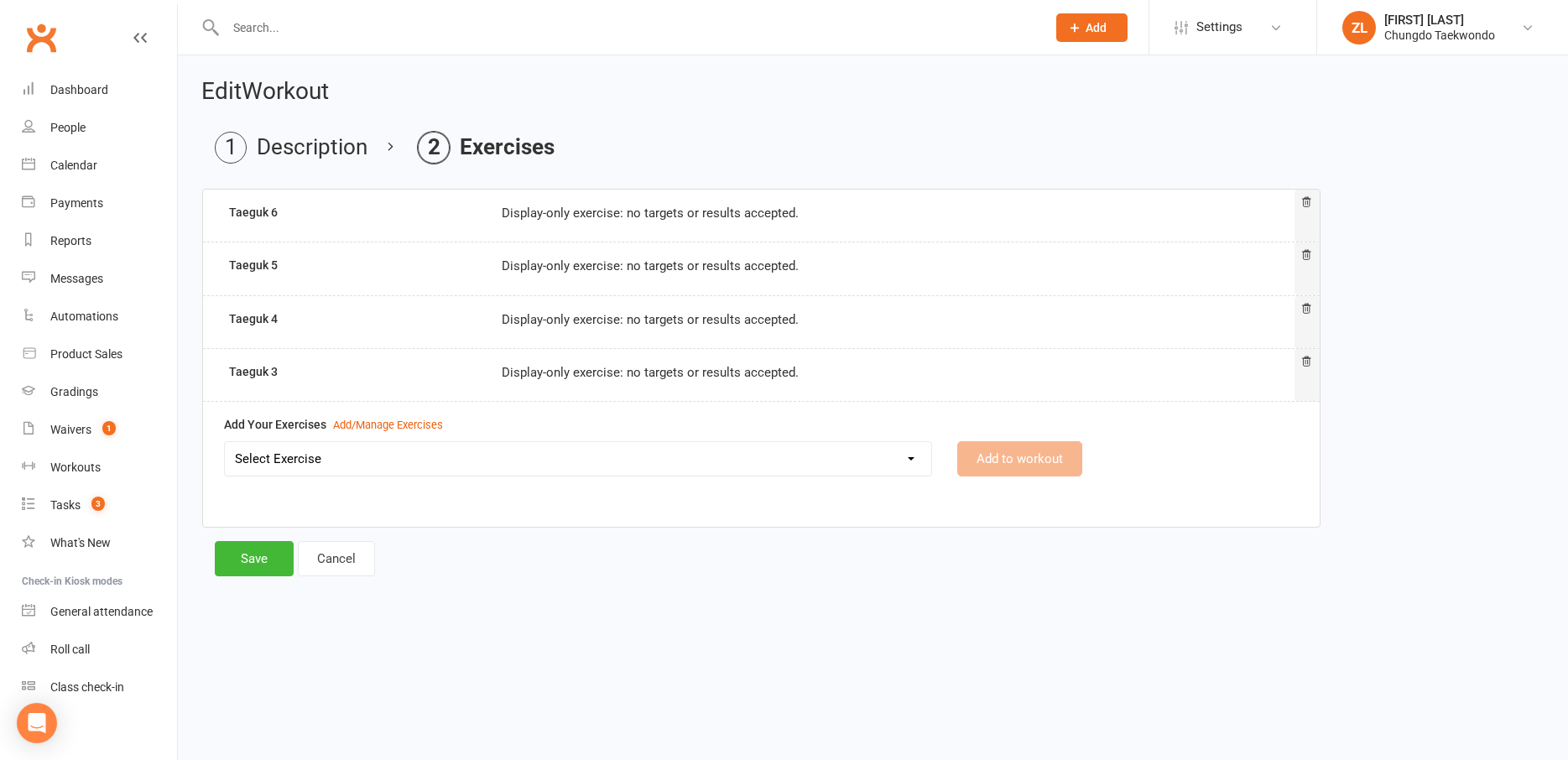 click on "Select Exercise Aremaki, an momtong maki, han sonnal maki Black Belt class + Koryo lesson 1 Black Belt class + Koryo lesson 2 Black belt + Koryo lesson 3 Chonji Pattern Tutorial Julien Le Seminar (7 May 2020) Left Hand Pattern Tutorial Right Hand, Left Hand Patterns + Chonji Right Hand Pattern Tutorial Strength and balance 2 Strength and Balance 3 Strength and balance session 1 Stretching class 2 Stretching session 1 Taeguk 1 Taeguk 2 Taeguk 3 Taeguk 4 Taeguk 5 Taeguk 6 Taeguk 7 Taeguk 8 lesson 1 Taekwondo Fitness 2 Taekwondo Fitness 3 TKD Fitness lesson 1" at bounding box center (578, 459) 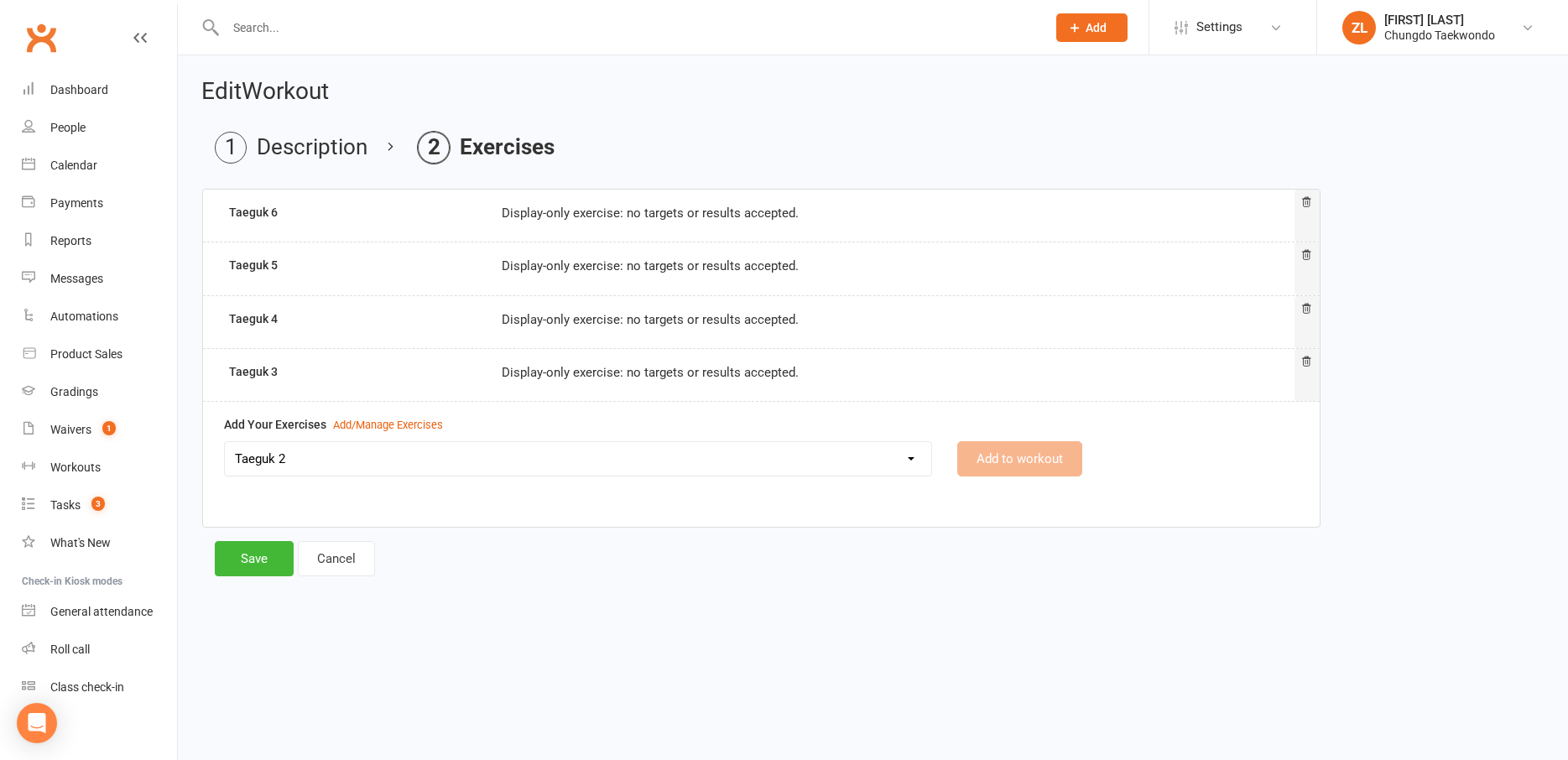 click on "Taeguk 2" at bounding box center (0, 0) 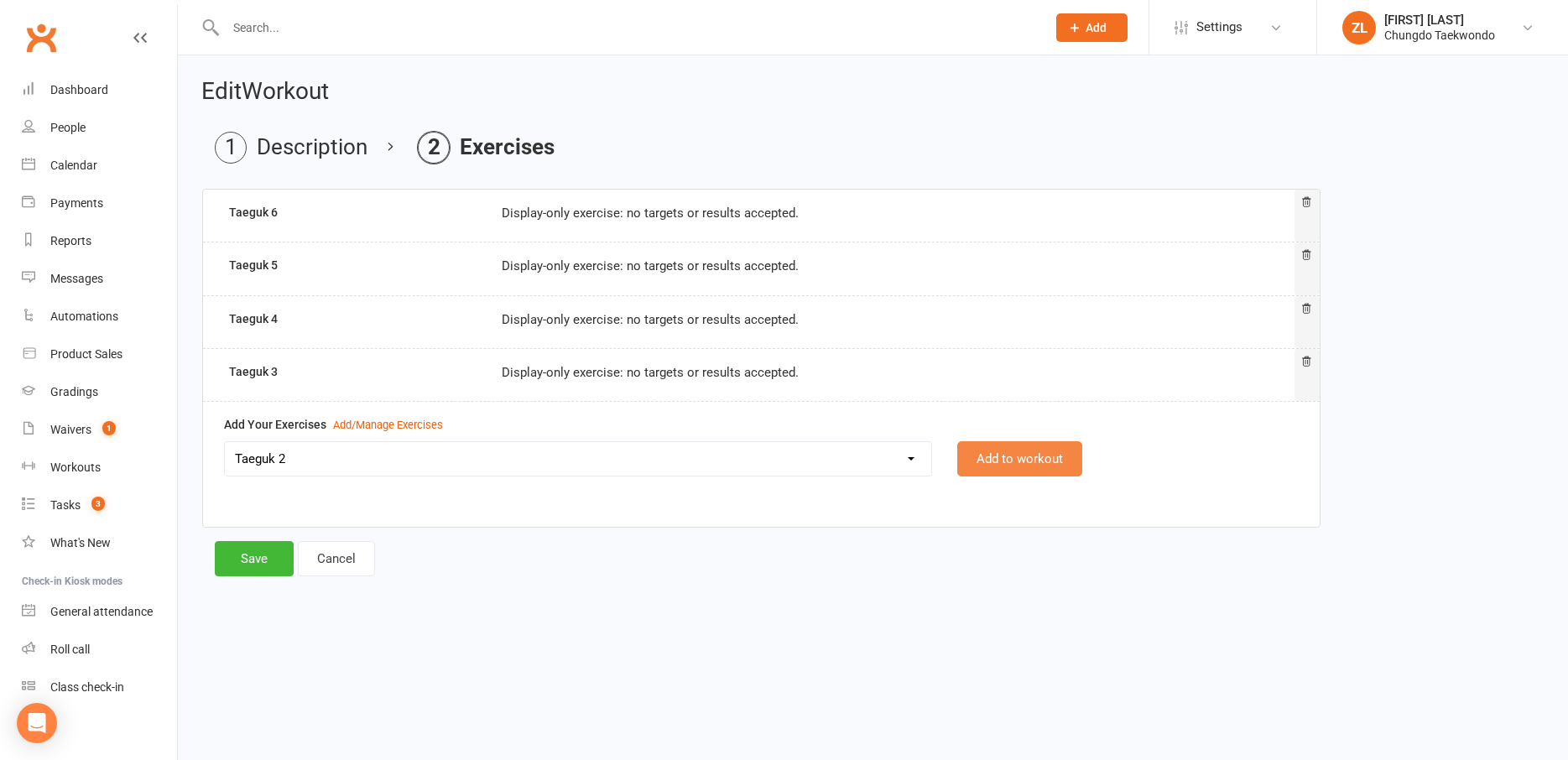 click on "Add to workout" at bounding box center (1019, 459) 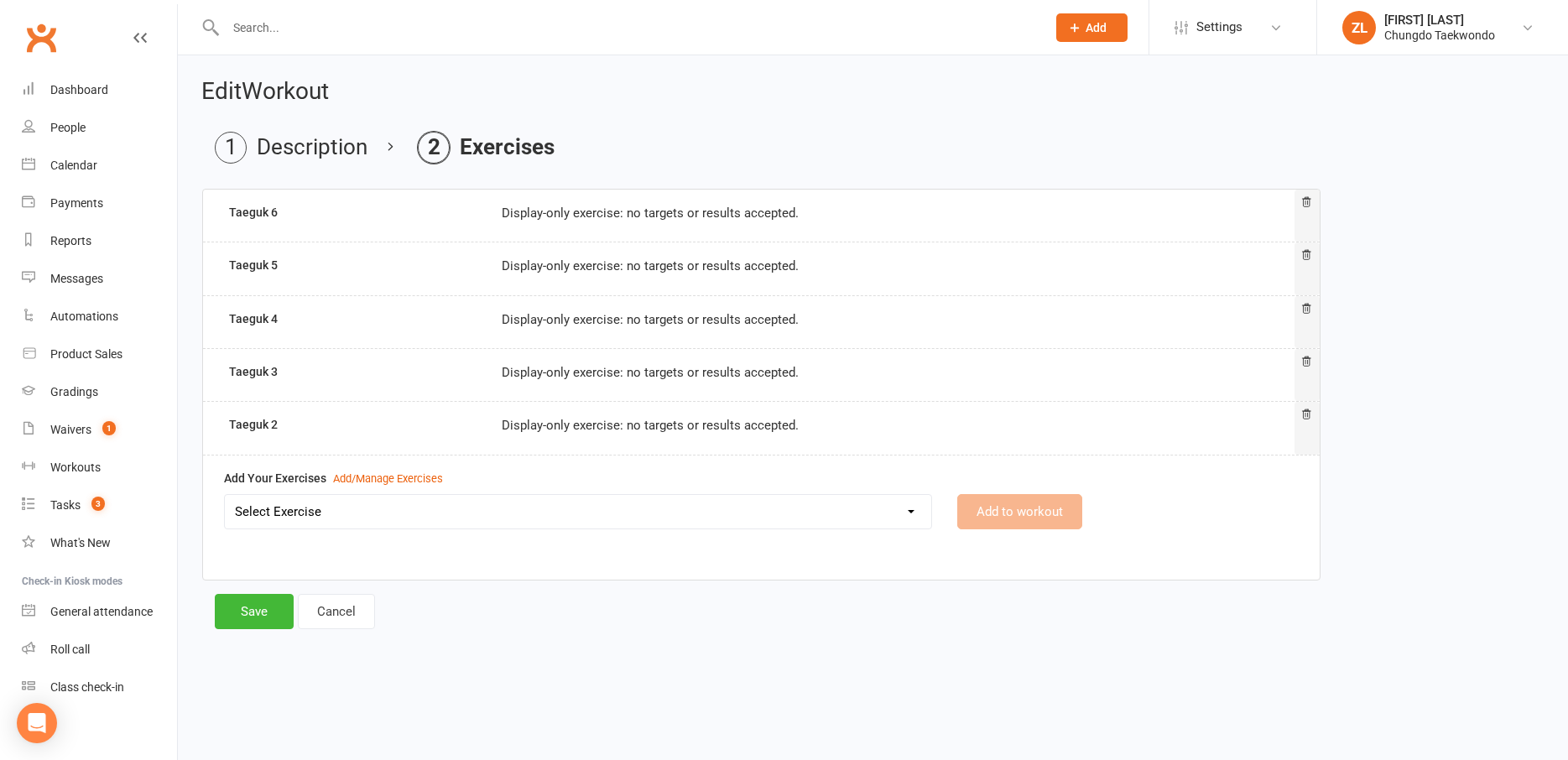 click on "Select Exercise Aremaki, an momtong maki, han sonnal maki Black Belt class + Koryo lesson 1 Black Belt class + Koryo lesson 2 Black belt + Koryo lesson 3 Chonji Pattern Tutorial Julien Le Seminar (7 May 2020) Left Hand Pattern Tutorial Right Hand, Left Hand Patterns + Chonji Right Hand Pattern Tutorial Strength and balance 2 Strength and Balance 3 Strength and balance session 1 Stretching class 2 Stretching session 1 Taeguk 1 Taeguk 2 Taeguk 3 Taeguk 4 Taeguk 5 Taeguk 6 Taeguk 7 Taeguk 8 lesson 1 Taekwondo Fitness 2 Taekwondo Fitness 3 TKD Fitness lesson 1" at bounding box center [578, 512] 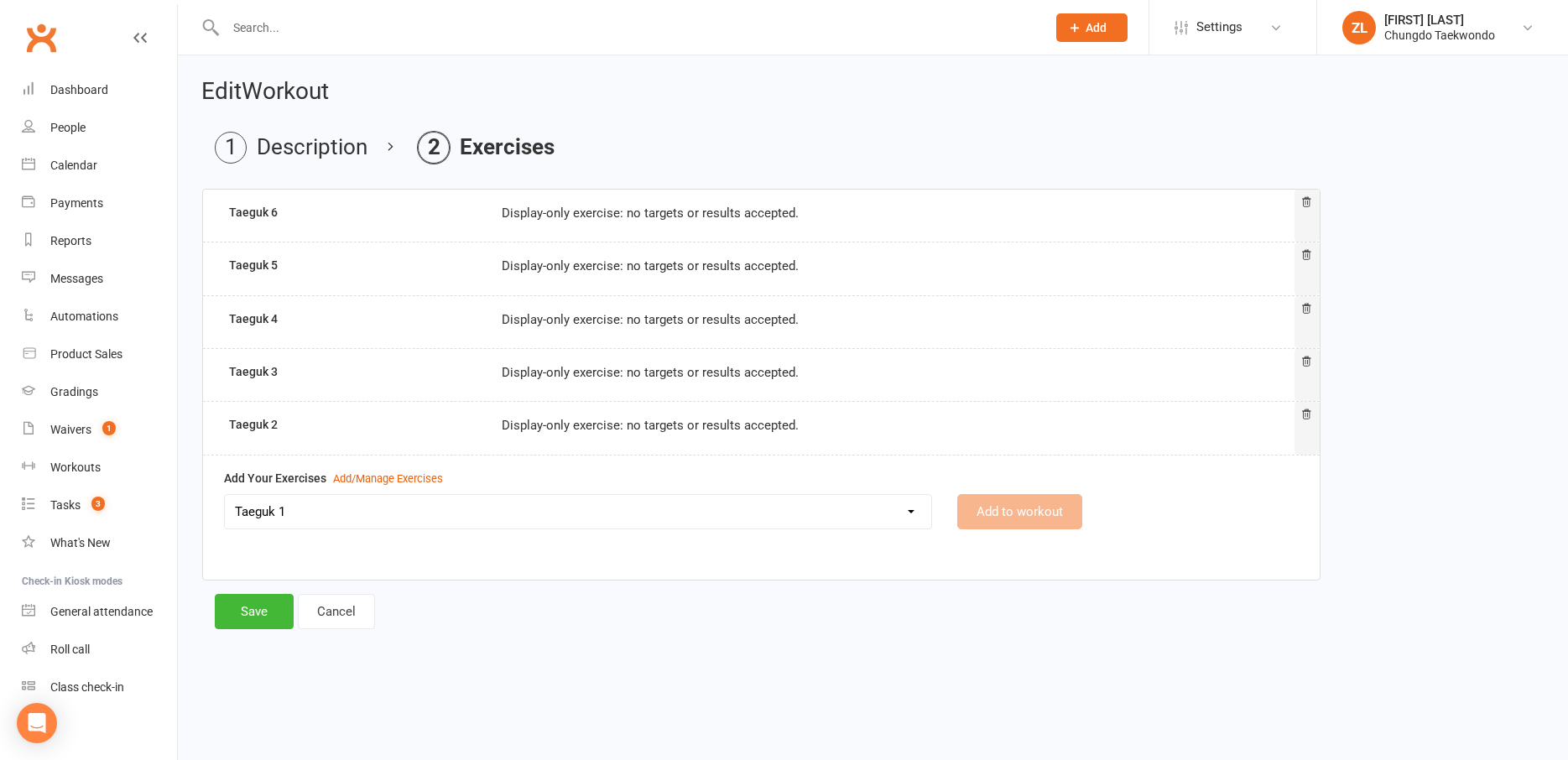 click on "Taeguk 1" at bounding box center [0, 0] 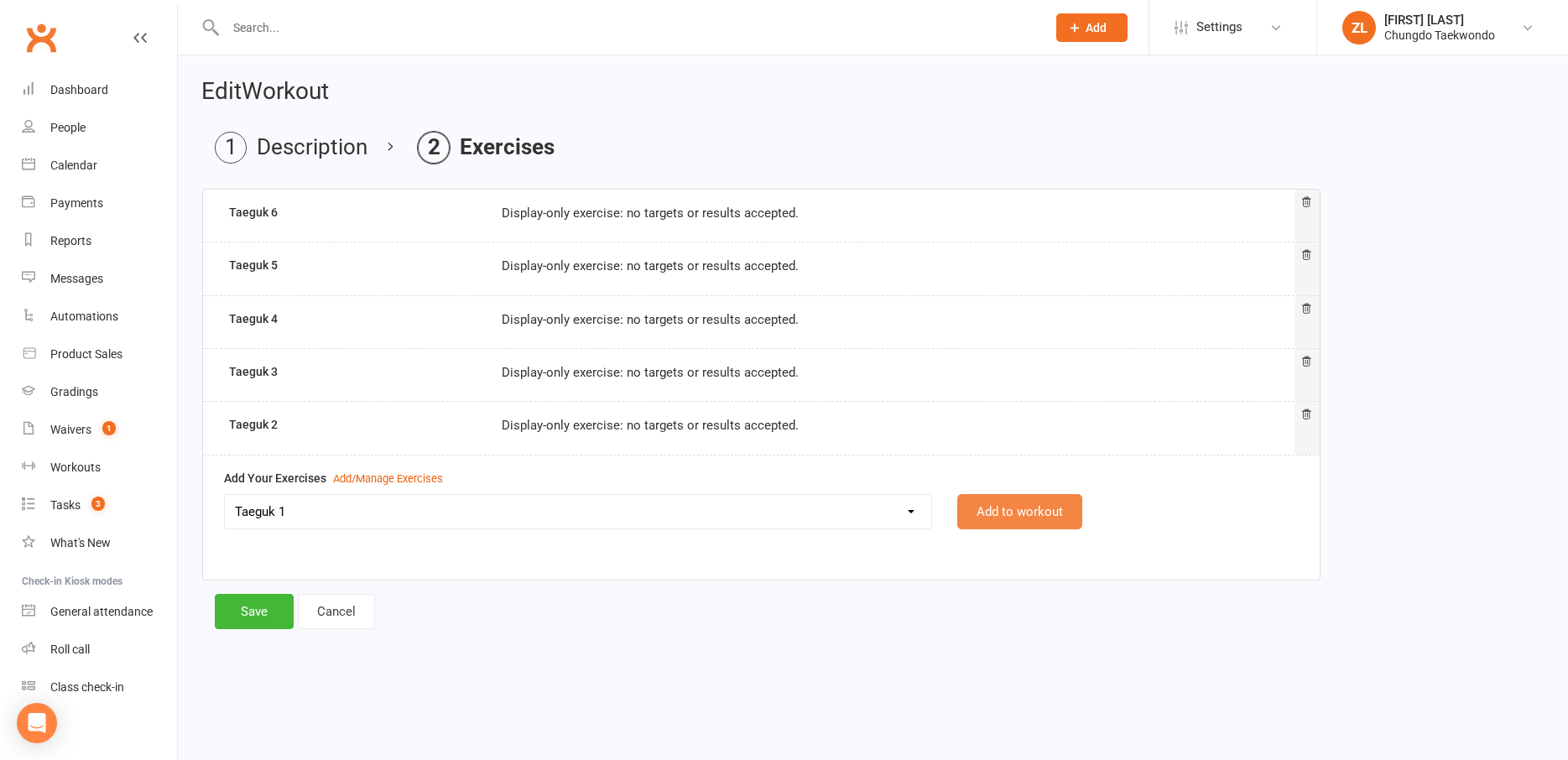 click on "Add to workout" at bounding box center (1019, 512) 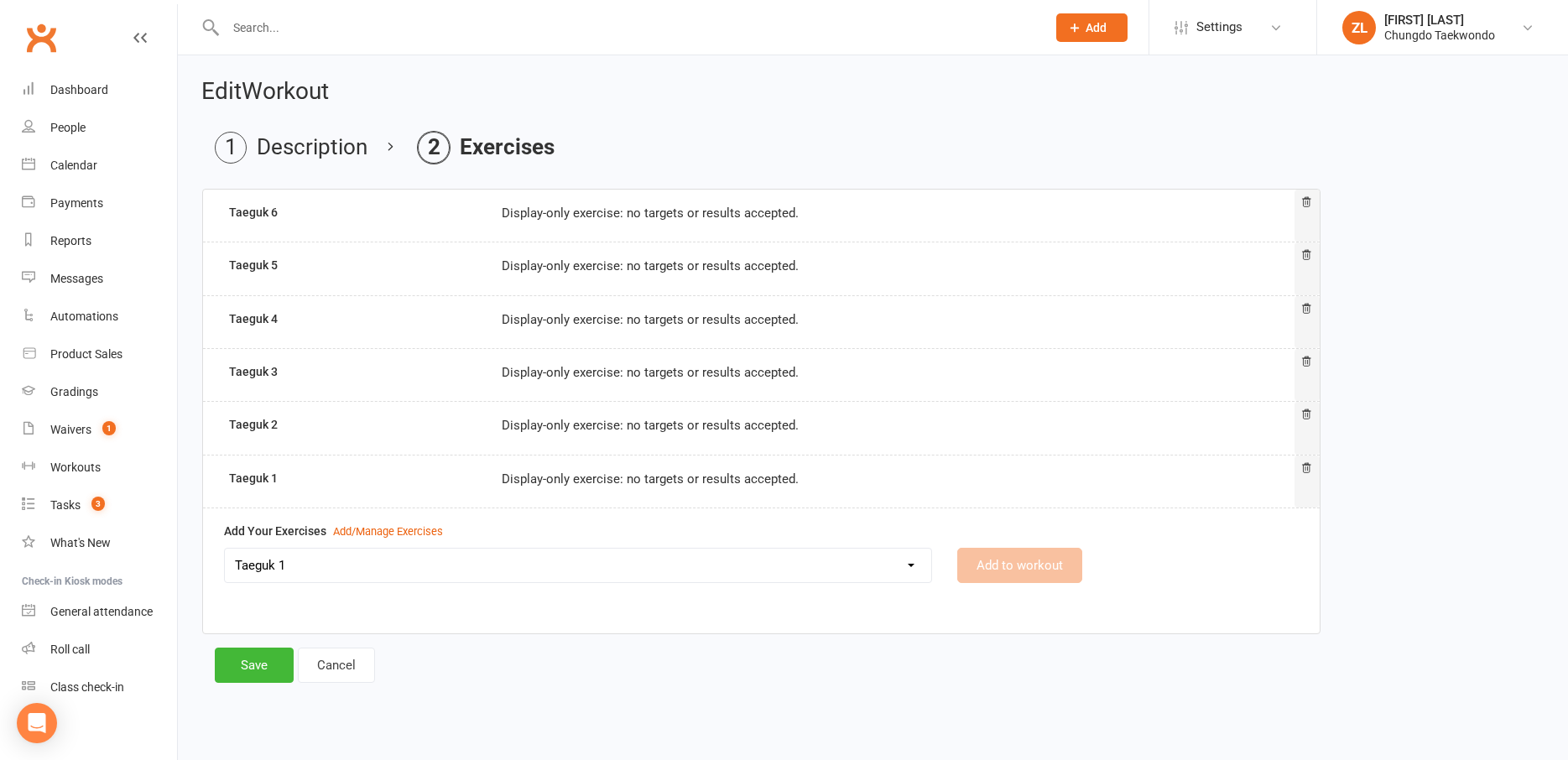 select 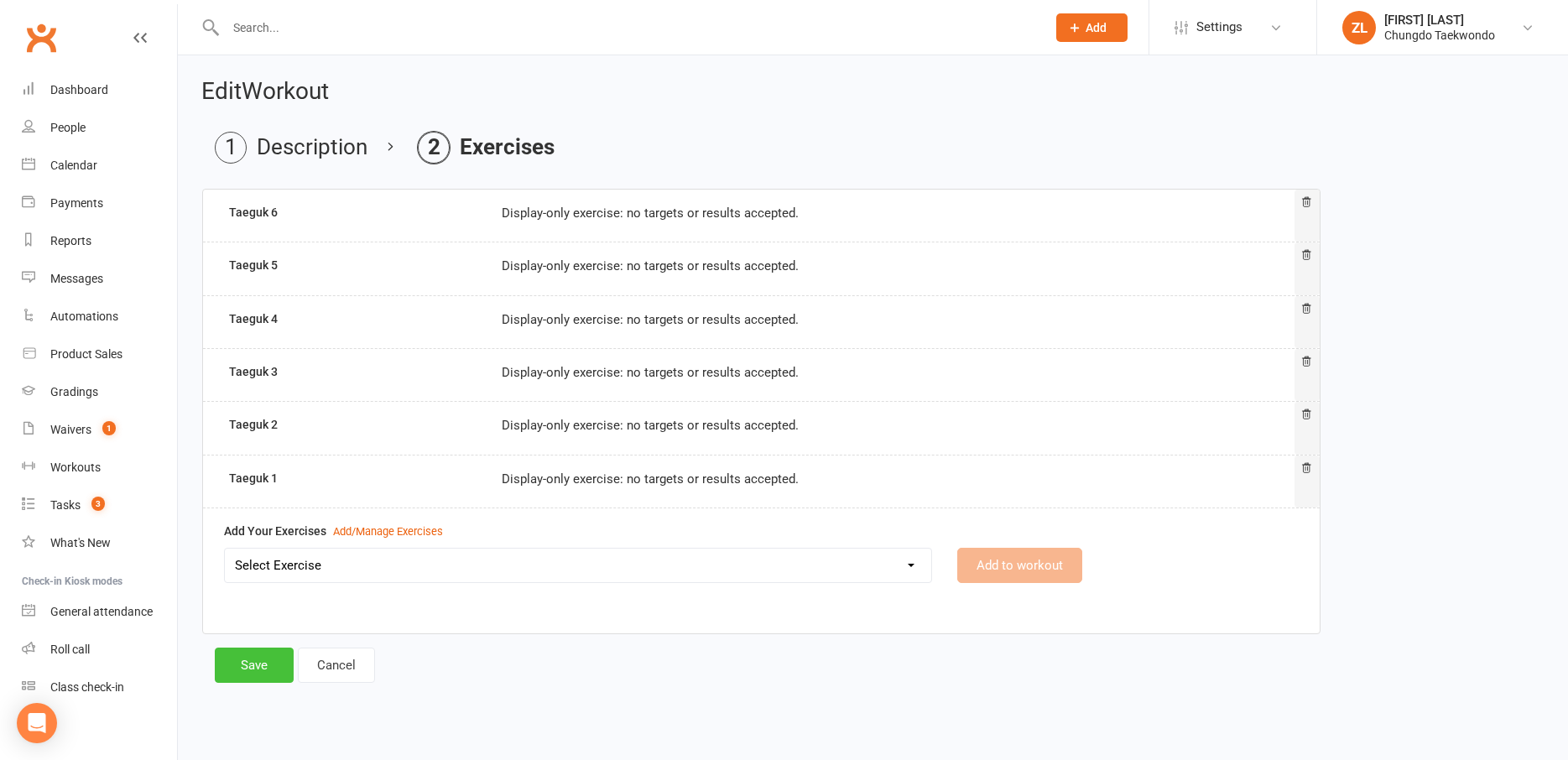 click on "Save" at bounding box center [254, 665] 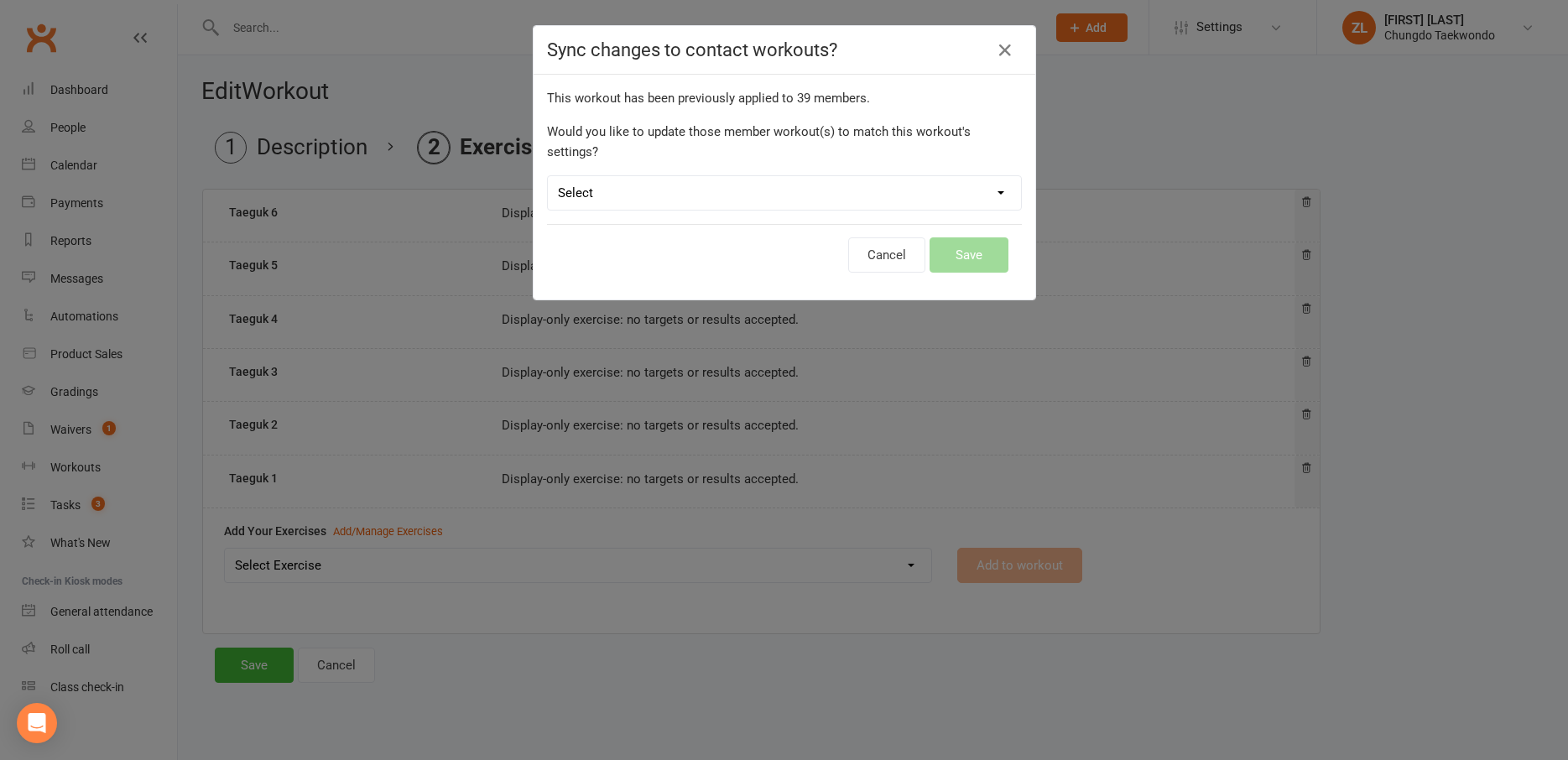 click on "Select Leave member workouts unchanged Sync workout + exercise settings to member workouts Sync workout changes only to member workouts" at bounding box center [784, 193] 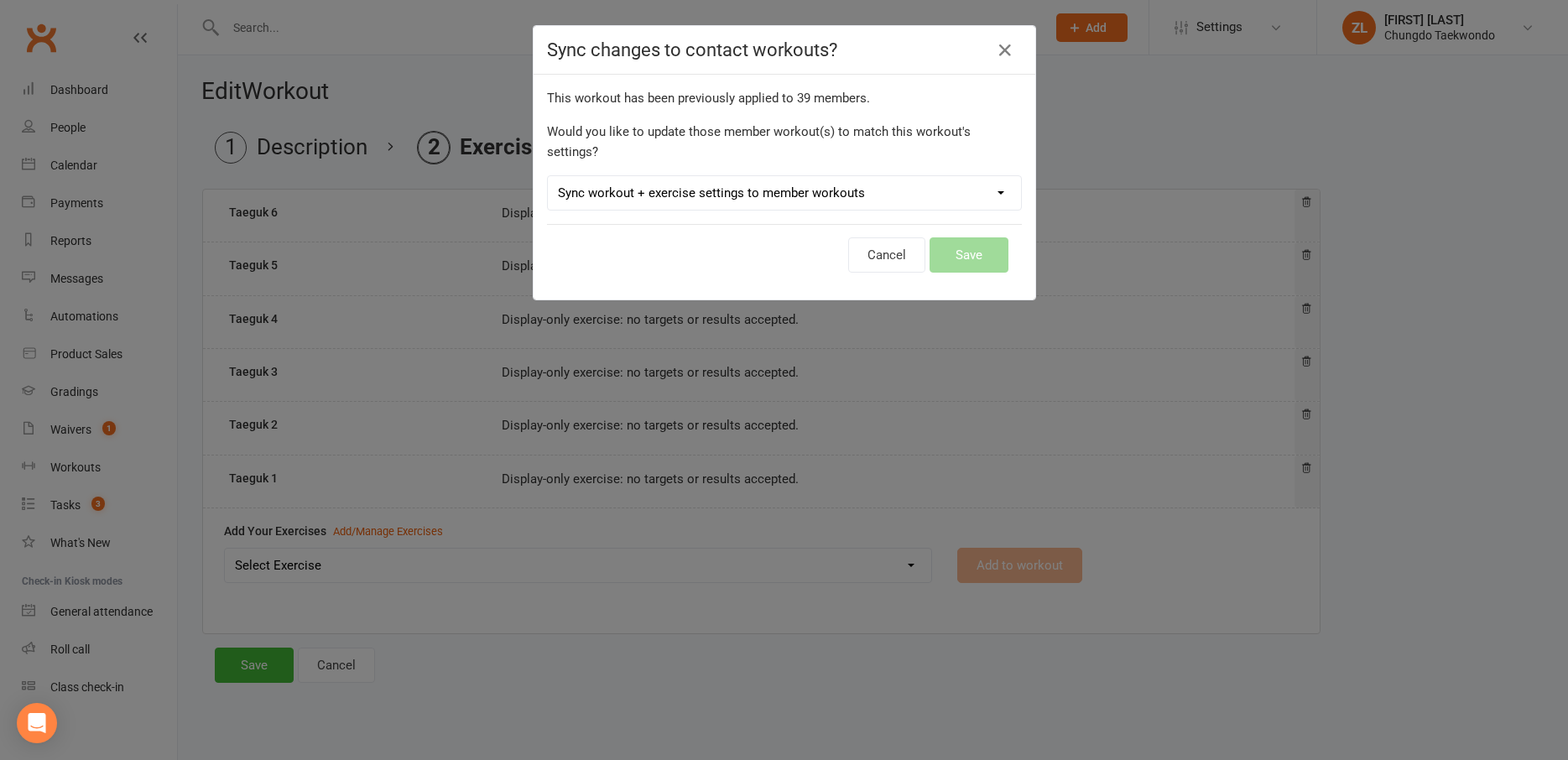 click on "Sync workout + exercise settings to member workouts" at bounding box center [0, 0] 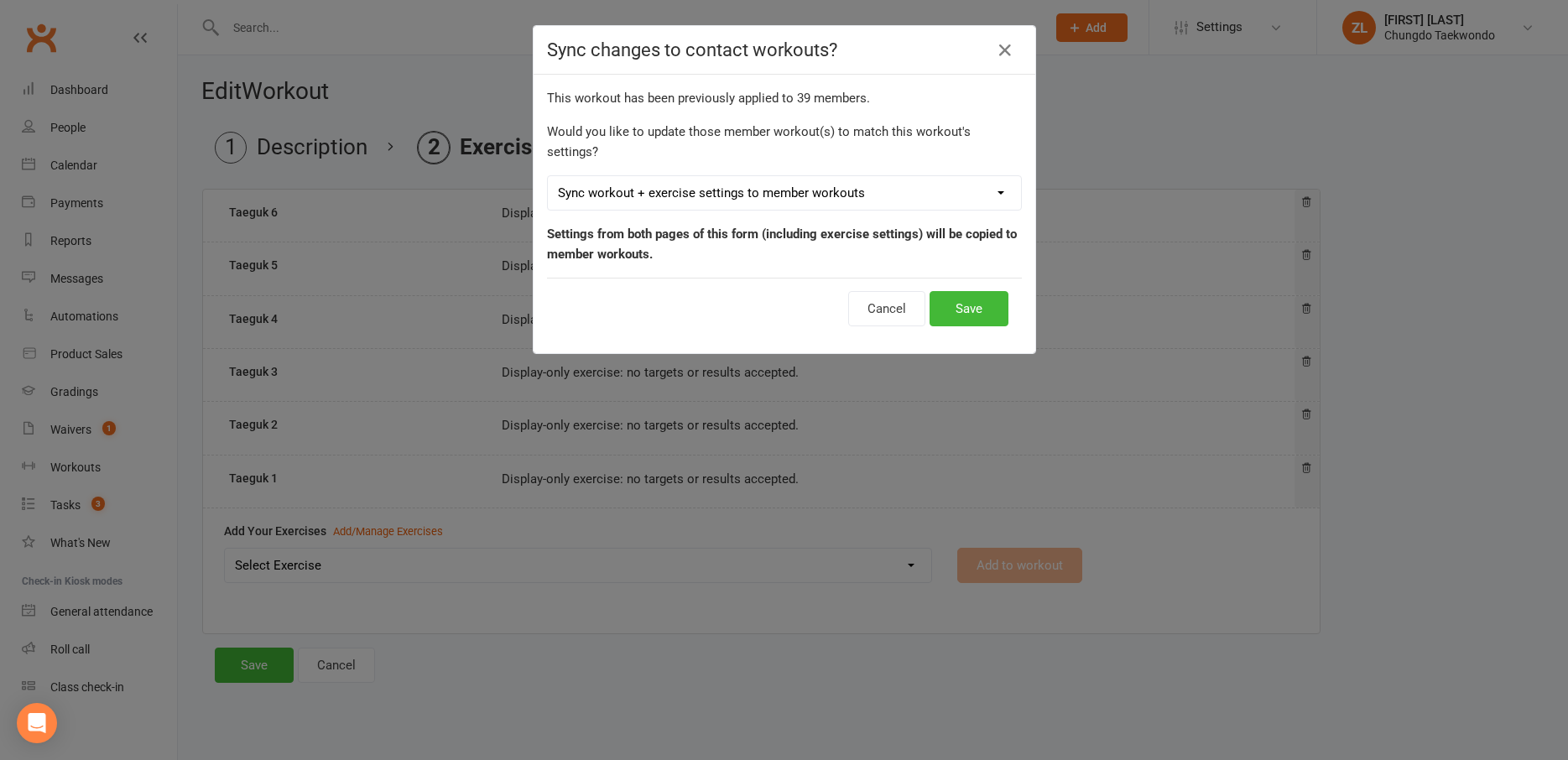 click on "Cancel Save" at bounding box center (784, 309) 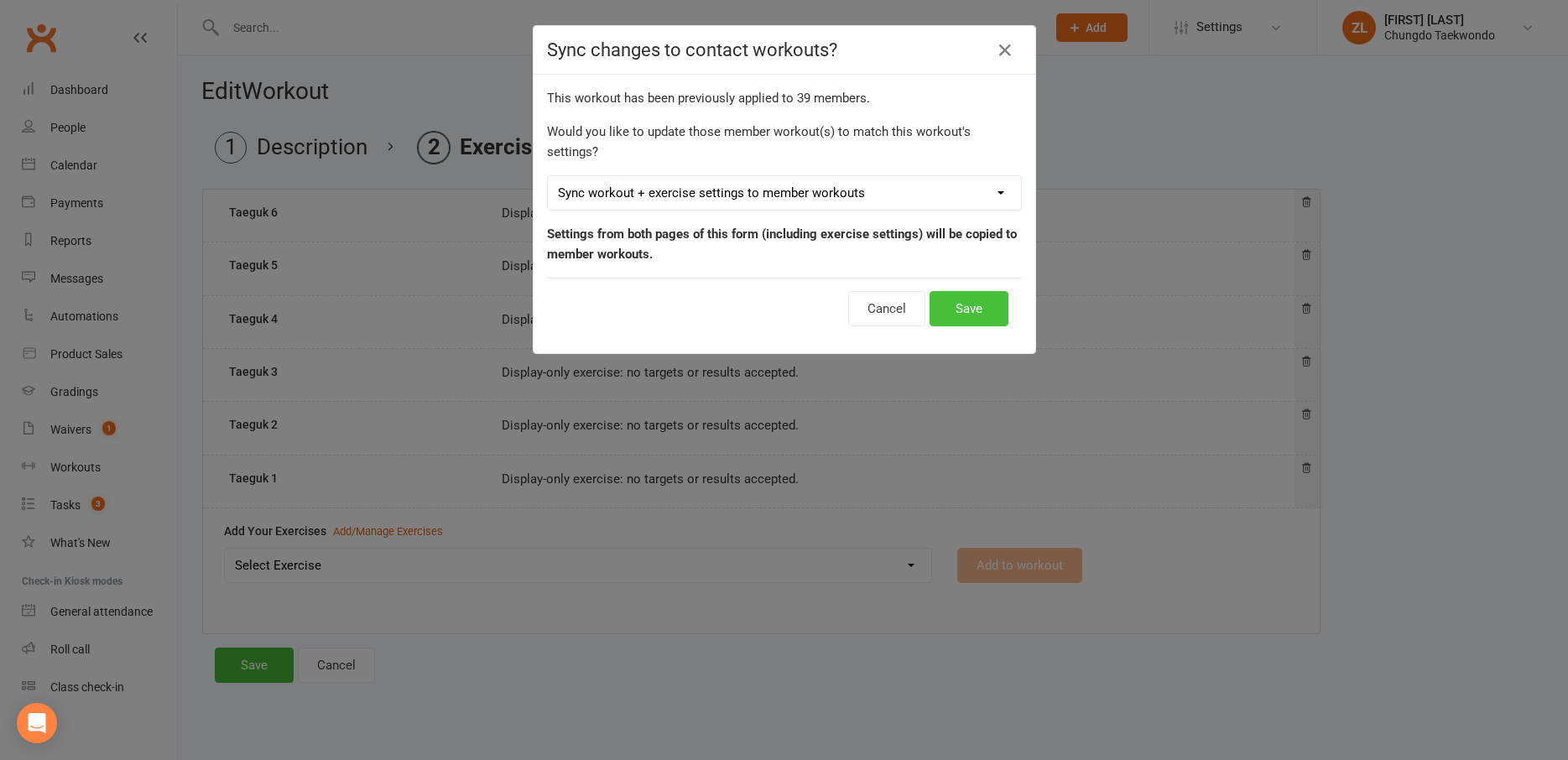click on "Save" at bounding box center [969, 309] 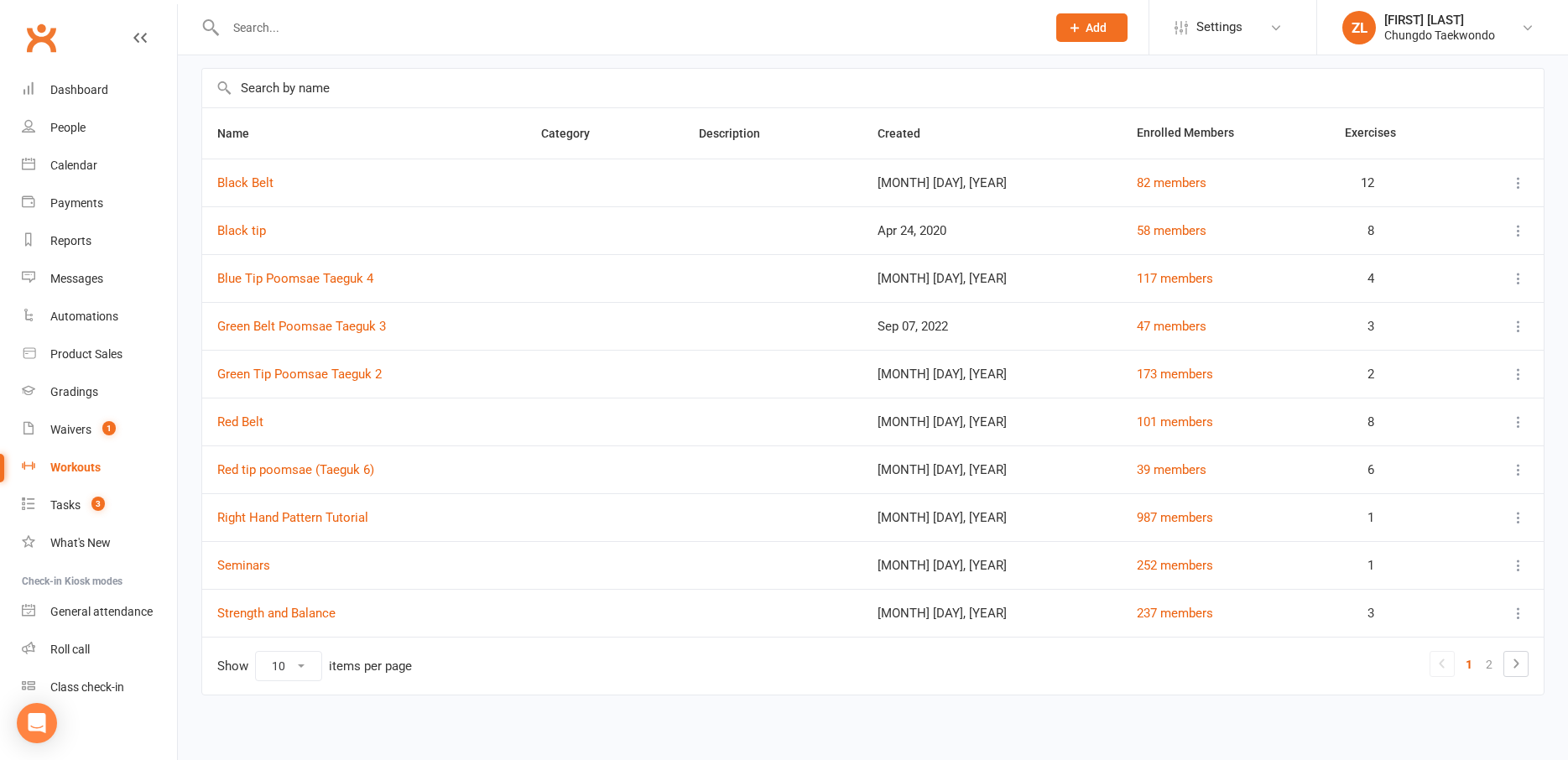 scroll, scrollTop: 75, scrollLeft: 0, axis: vertical 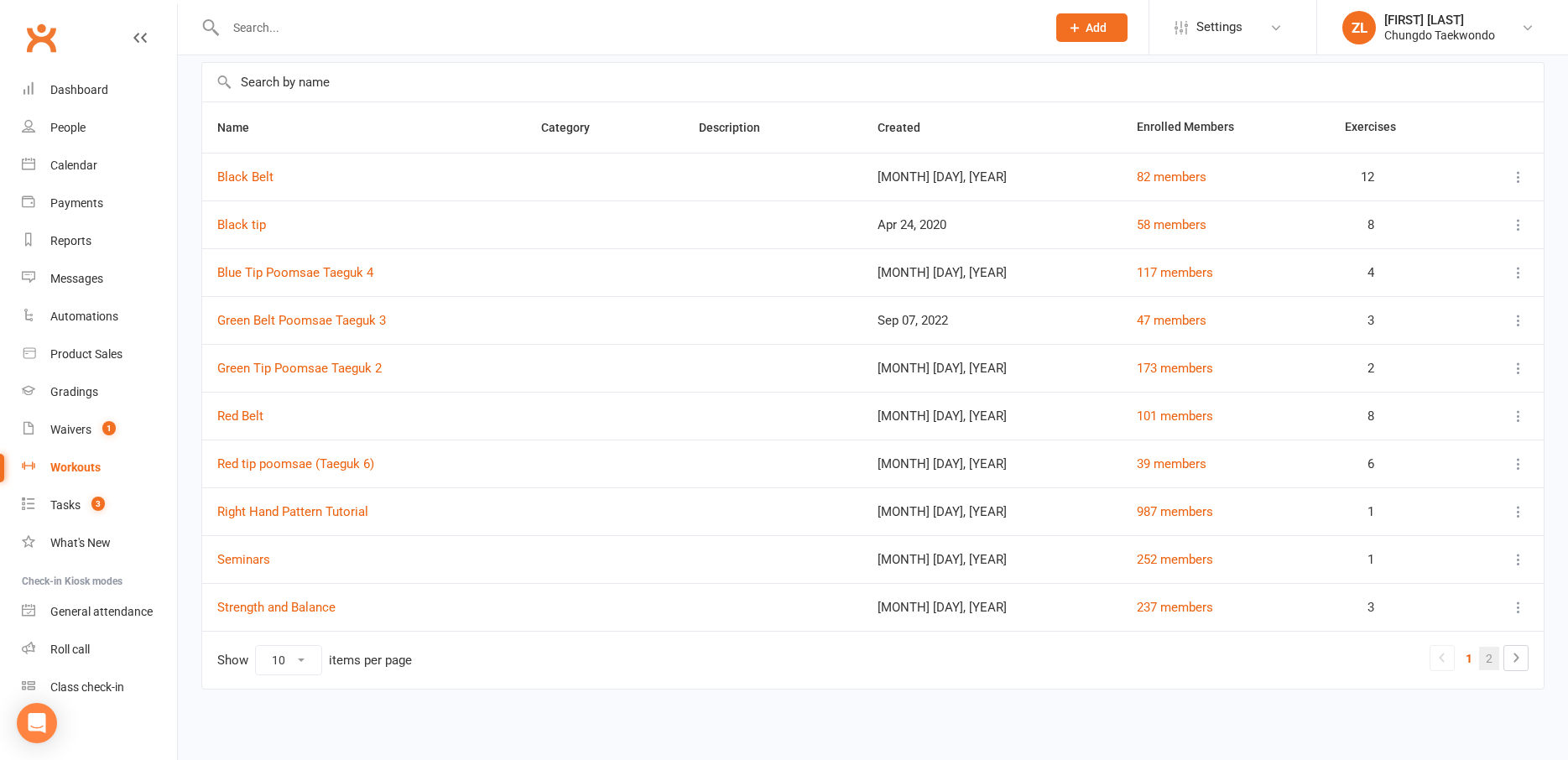 click on "2" at bounding box center [1489, 658] 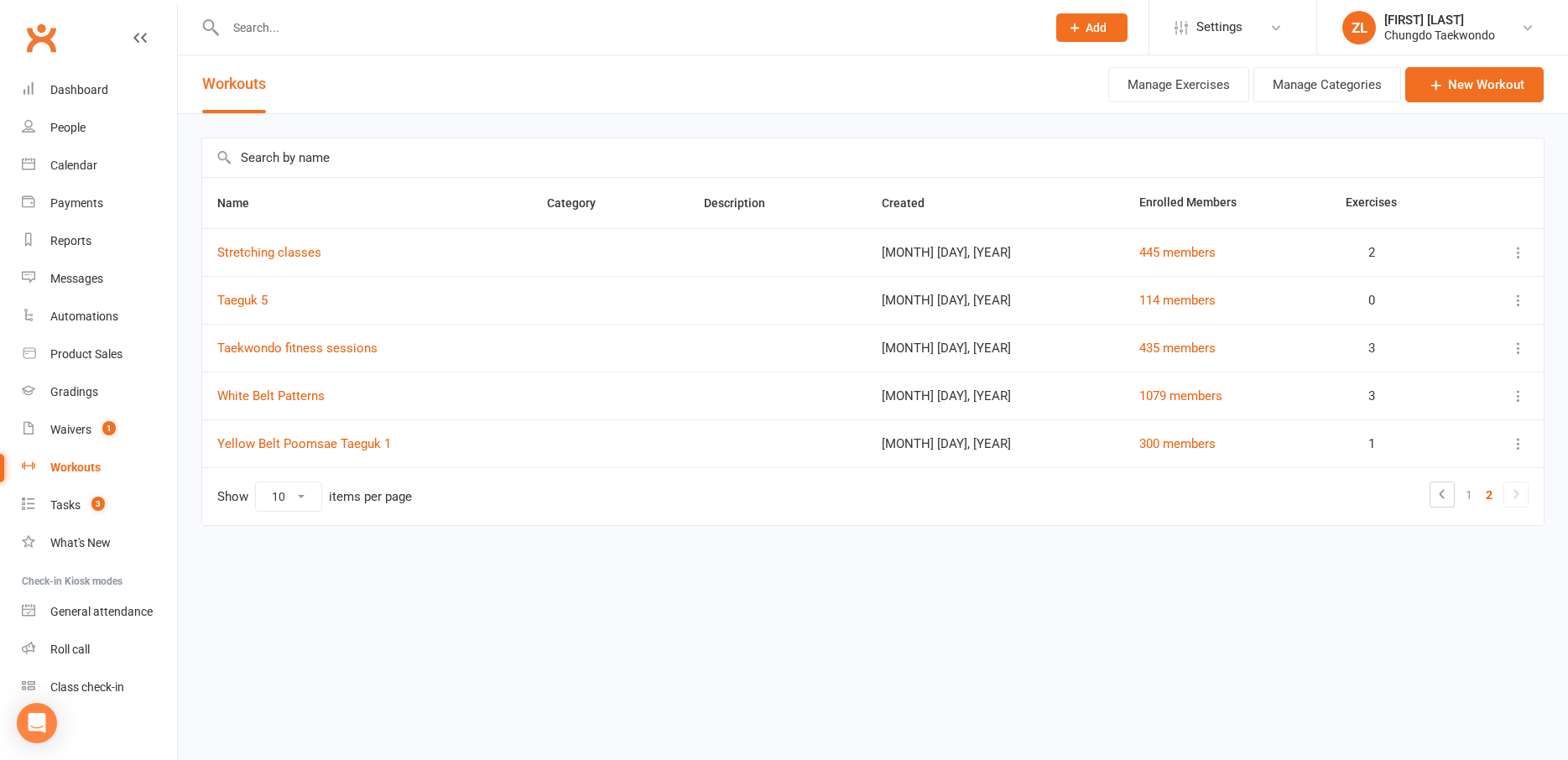 scroll, scrollTop: 0, scrollLeft: 0, axis: both 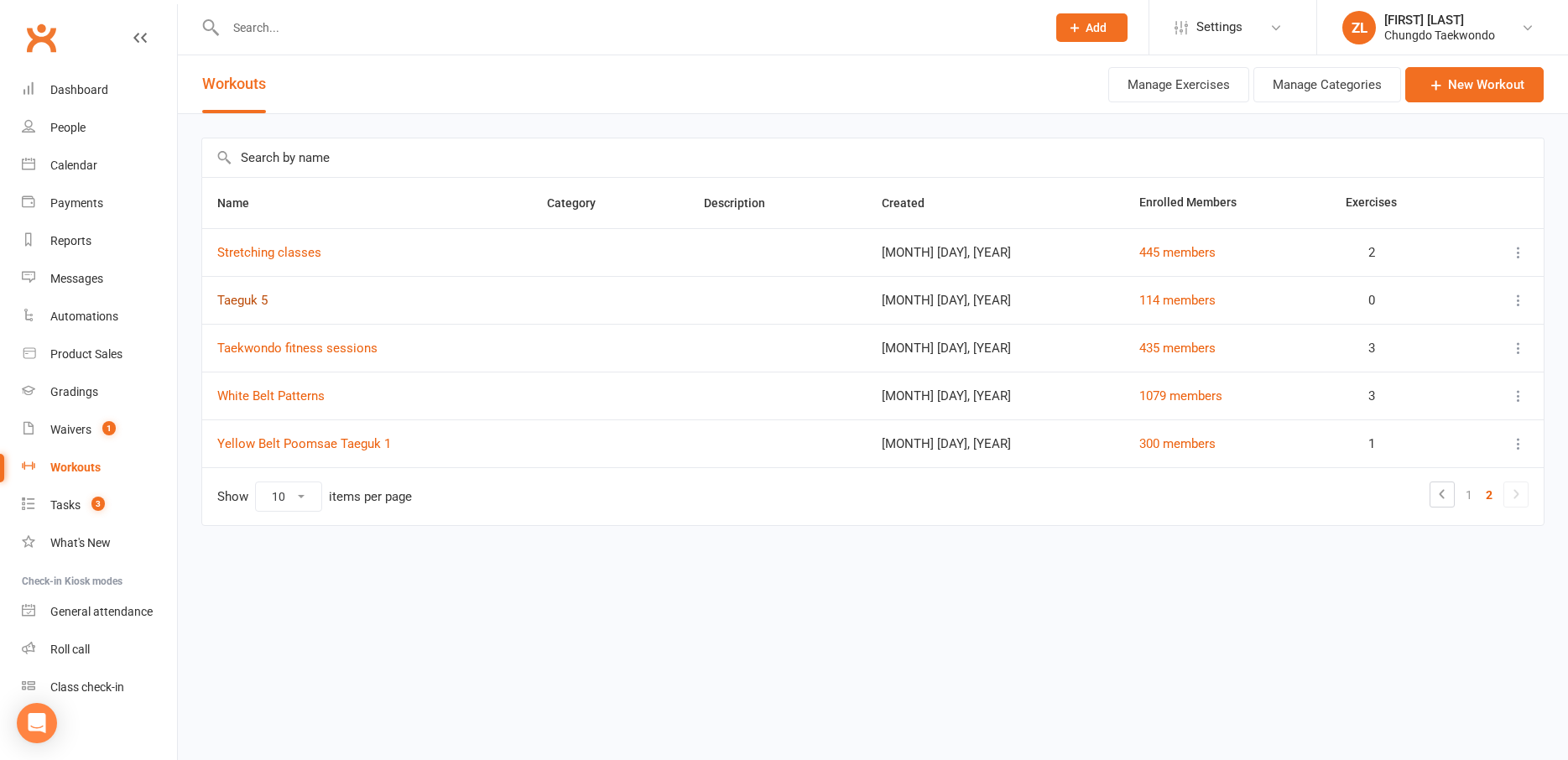click on "Taeguk 5" at bounding box center (242, 300) 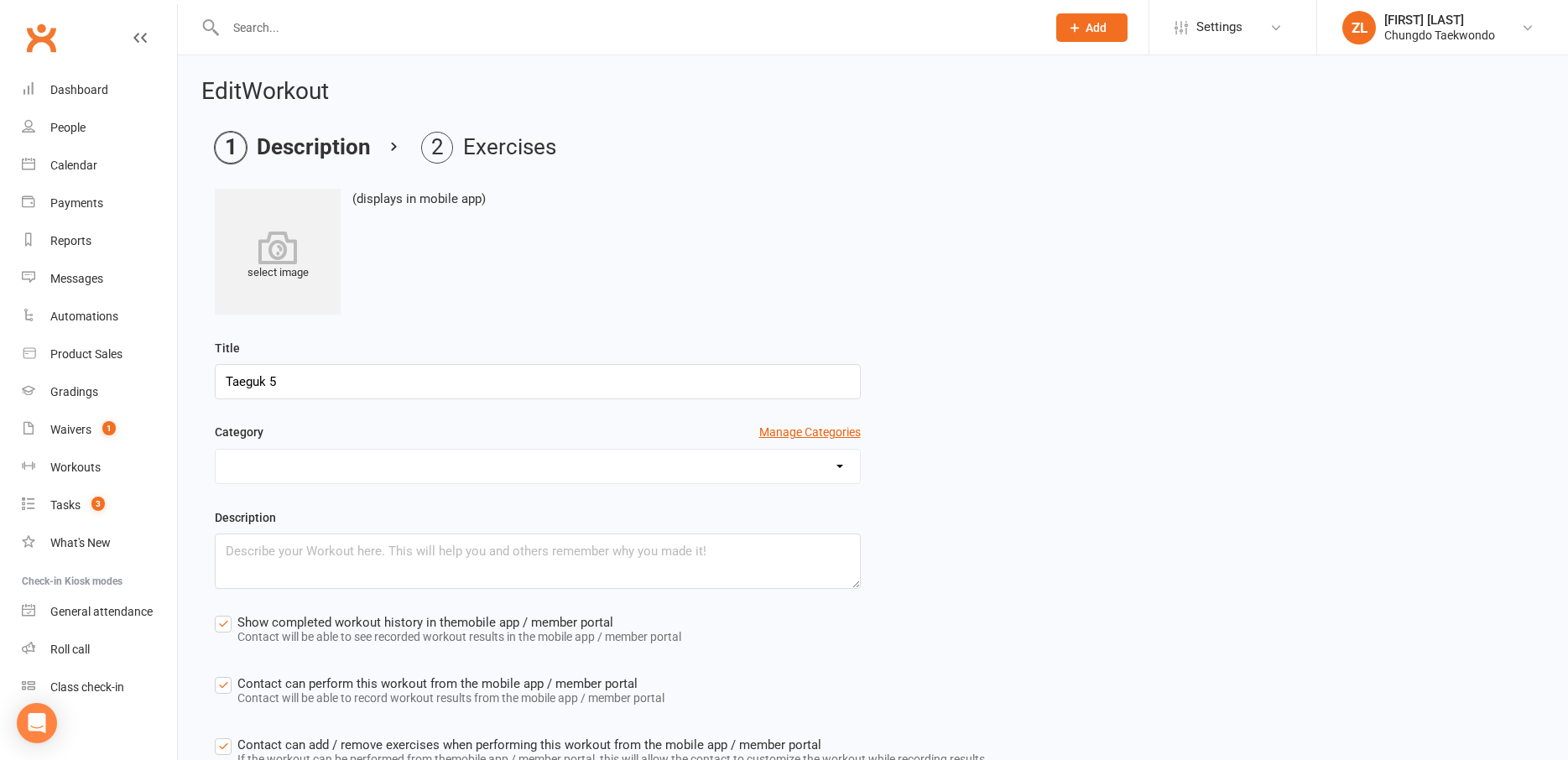 scroll, scrollTop: 126, scrollLeft: 0, axis: vertical 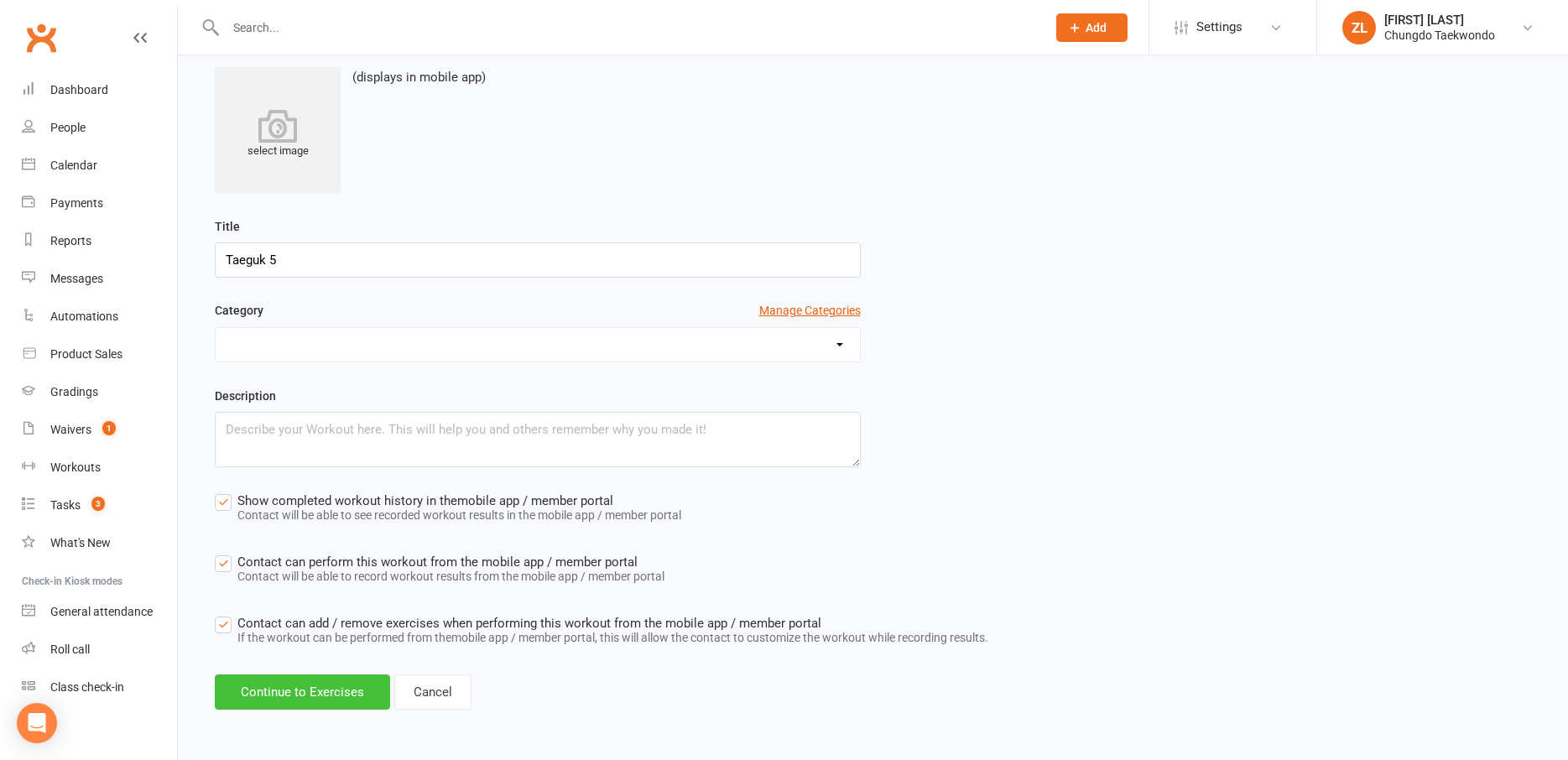 click on "Continue to Exercises" at bounding box center (302, 692) 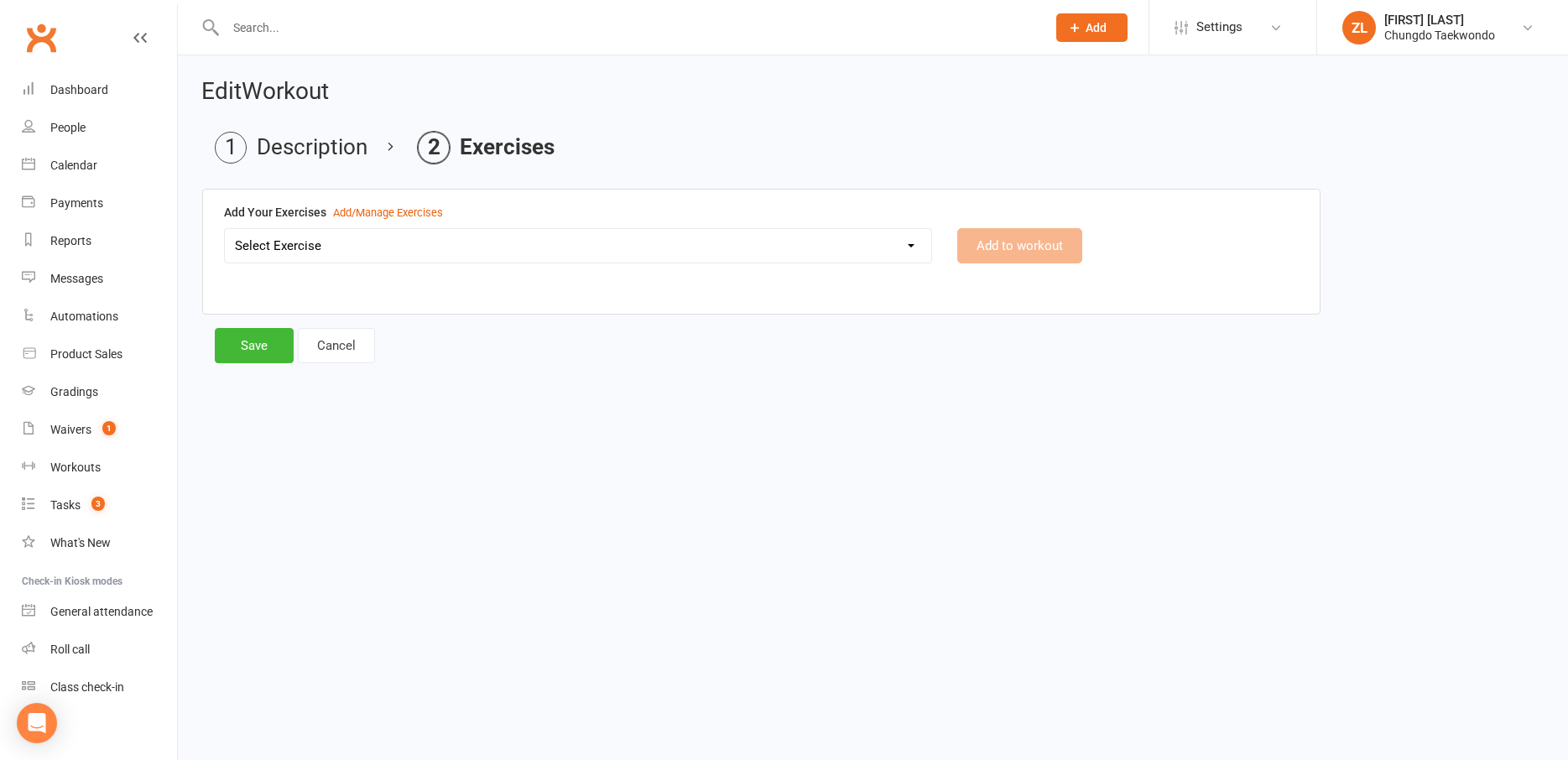 click on "Select Exercise Aremaki, an momtong maki, han sonnal maki Black Belt class + Koryo lesson 1 Black Belt class + Koryo lesson 2 Black belt + Koryo lesson 3 Chonji Pattern Tutorial Julien Le Seminar (7 May 2020) Left Hand Pattern Tutorial Right Hand, Left Hand Patterns + Chonji Right Hand Pattern Tutorial Strength and balance 2 Strength and Balance 3 Strength and balance session 1 Stretching class 2 Stretching session 1 Taeguk 1 Taeguk 2 Taeguk 3 Taeguk 4 Taeguk 5 Taeguk 6 Taeguk 7 Taeguk 8 lesson 1 Taekwondo Fitness 2 Taekwondo Fitness 3 TKD Fitness lesson 1" at bounding box center [578, 246] 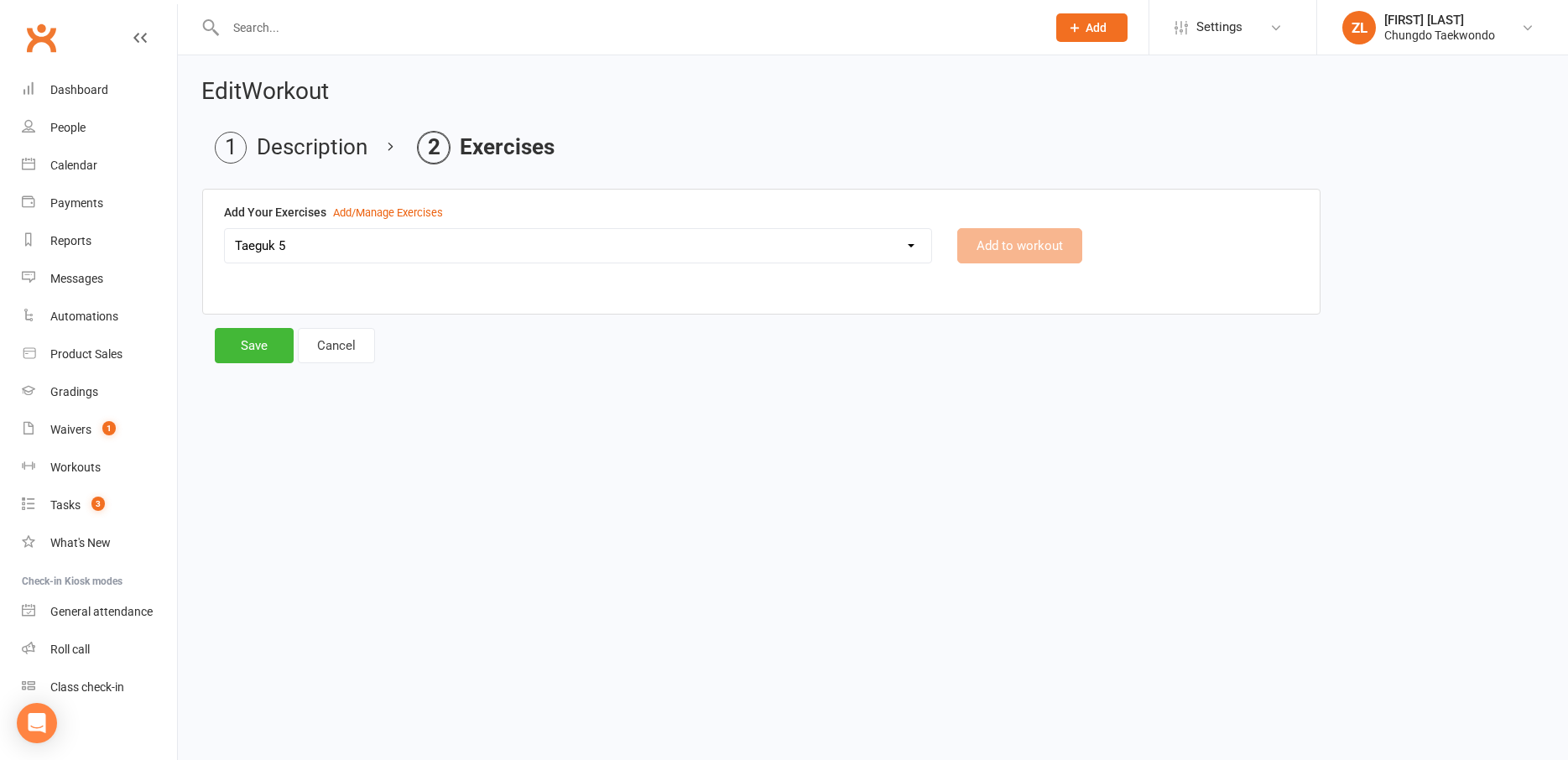 click on "Taeguk 5" at bounding box center [0, 0] 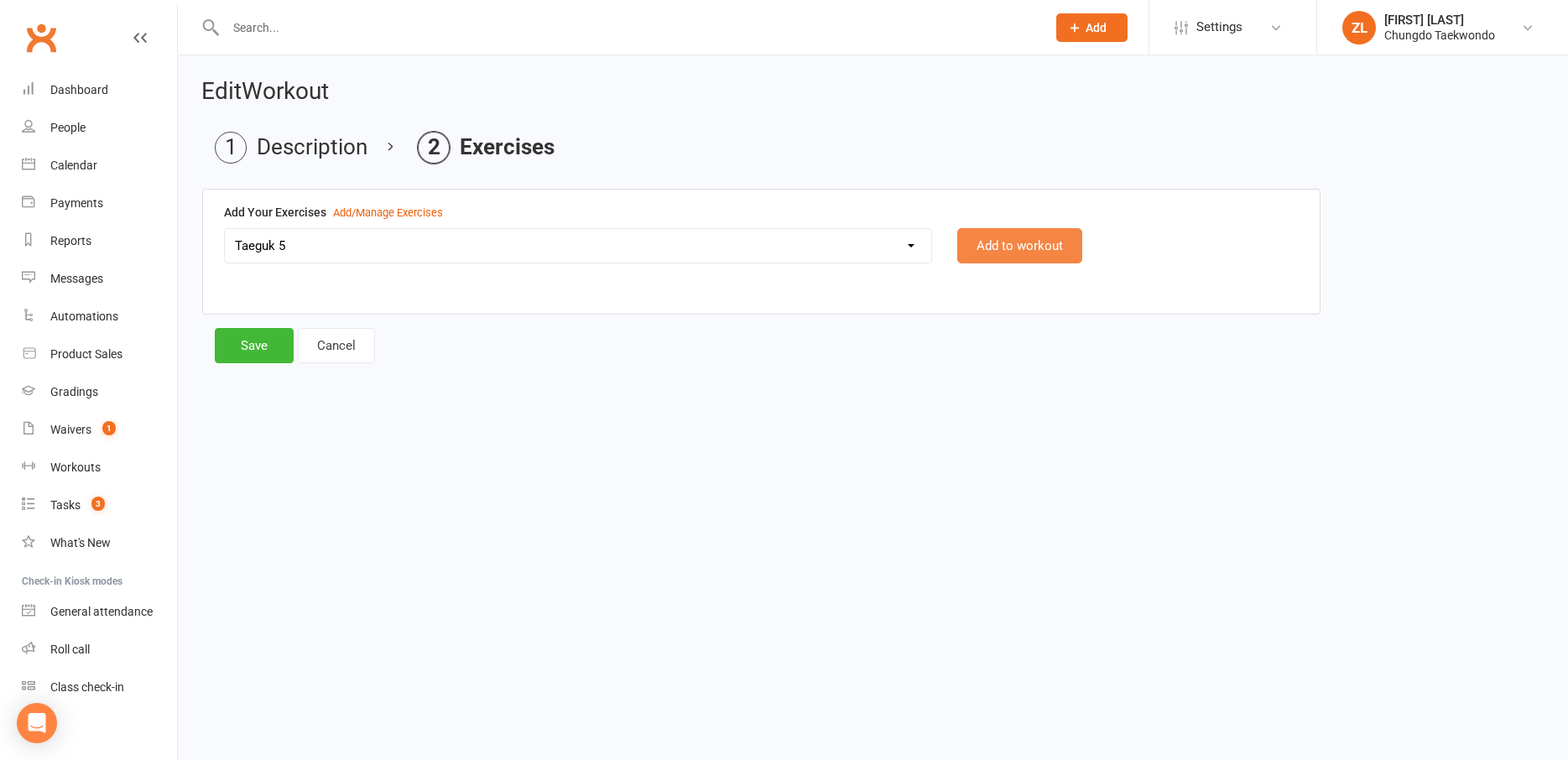 click on "Add to workout" at bounding box center [1019, 246] 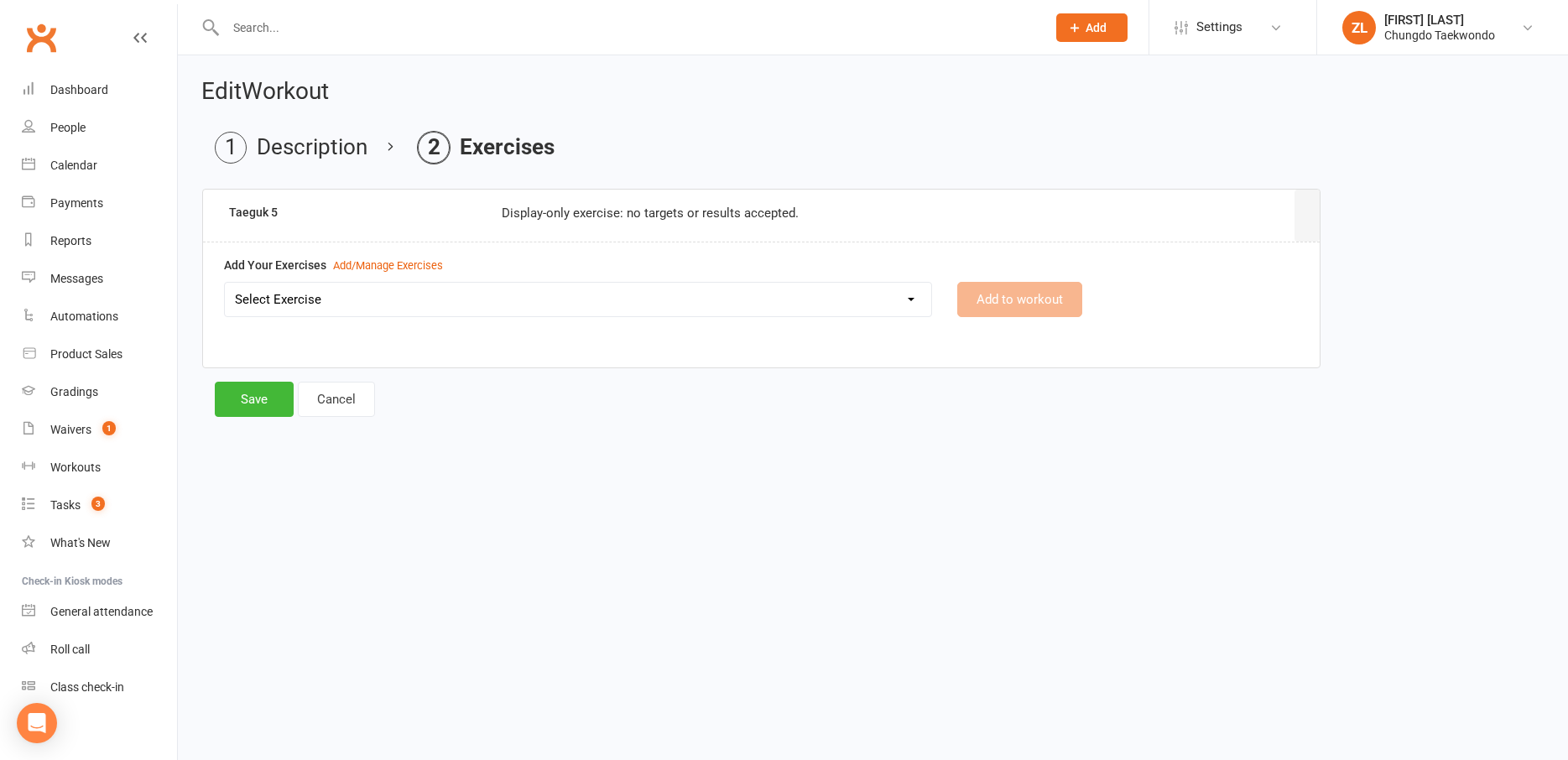 click on "Select Exercise Aremaki, an momtong maki, han sonnal maki Black Belt class + Koryo lesson 1 Black Belt class + Koryo lesson 2 Black belt + Koryo lesson 3 Chonji Pattern Tutorial Julien Le Seminar (7 May 2020) Left Hand Pattern Tutorial Right Hand, Left Hand Patterns + Chonji Right Hand Pattern Tutorial Strength and balance 2 Strength and Balance 3 Strength and balance session 1 Stretching class 2 Stretching session 1 Taeguk 1 Taeguk 2 Taeguk 3 Taeguk 4 Taeguk 5 Taeguk 6 Taeguk 7 Taeguk 8 lesson 1 Taekwondo Fitness 2 Taekwondo Fitness 3 TKD Fitness lesson 1" at bounding box center (578, 299) 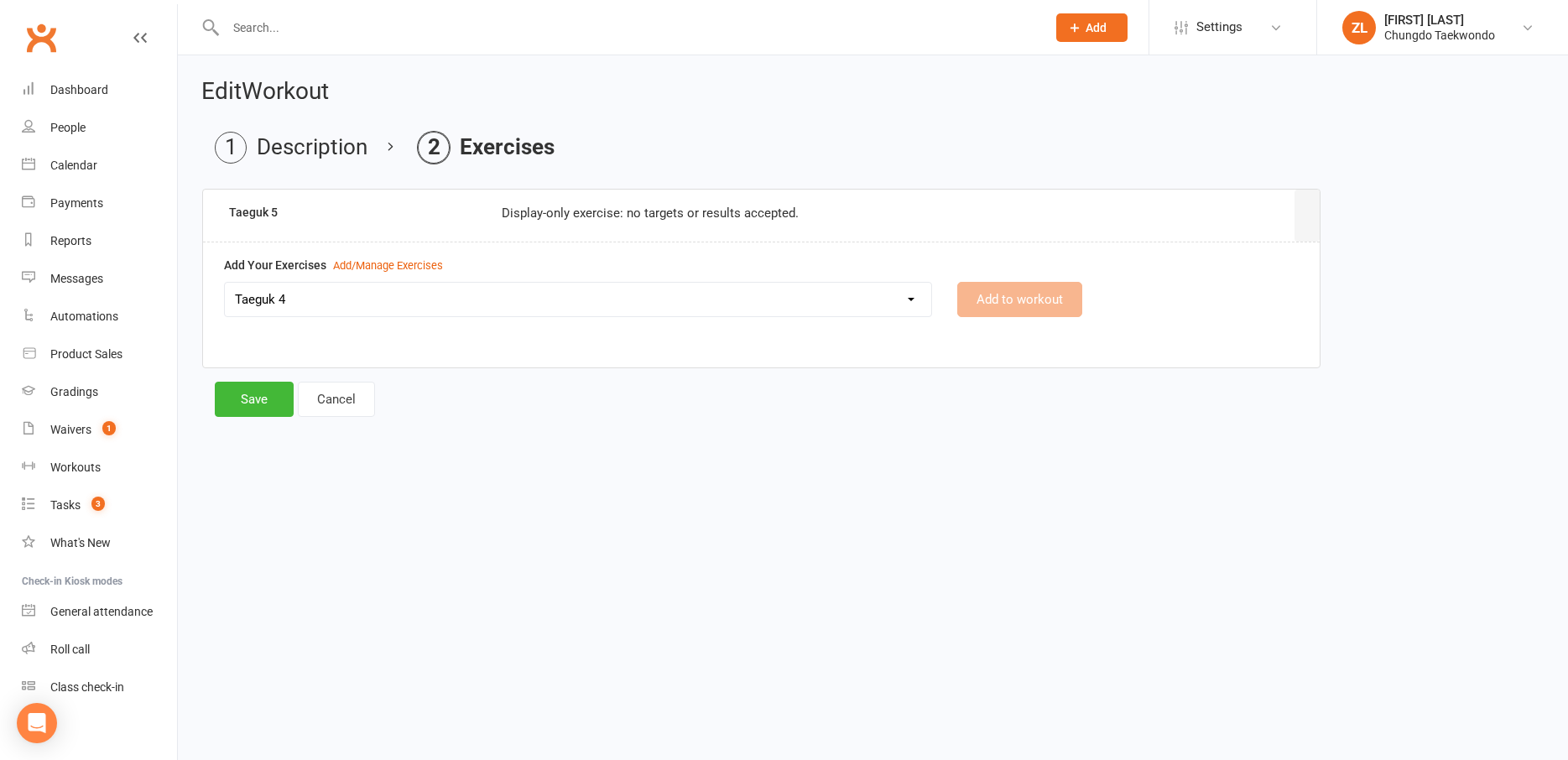 click on "Taeguk 4" at bounding box center [0, 0] 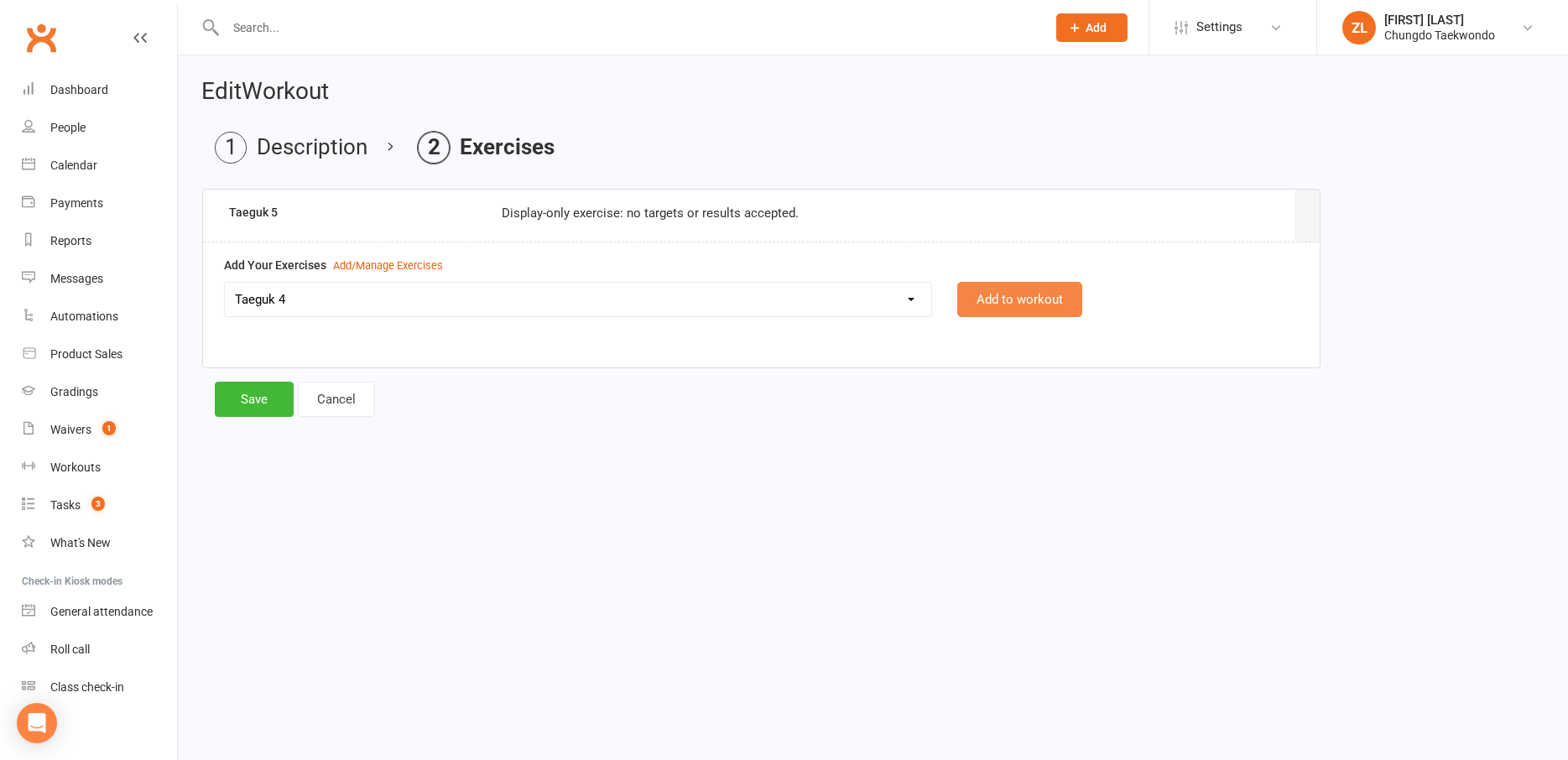 click on "Add to workout" at bounding box center [1019, 299] 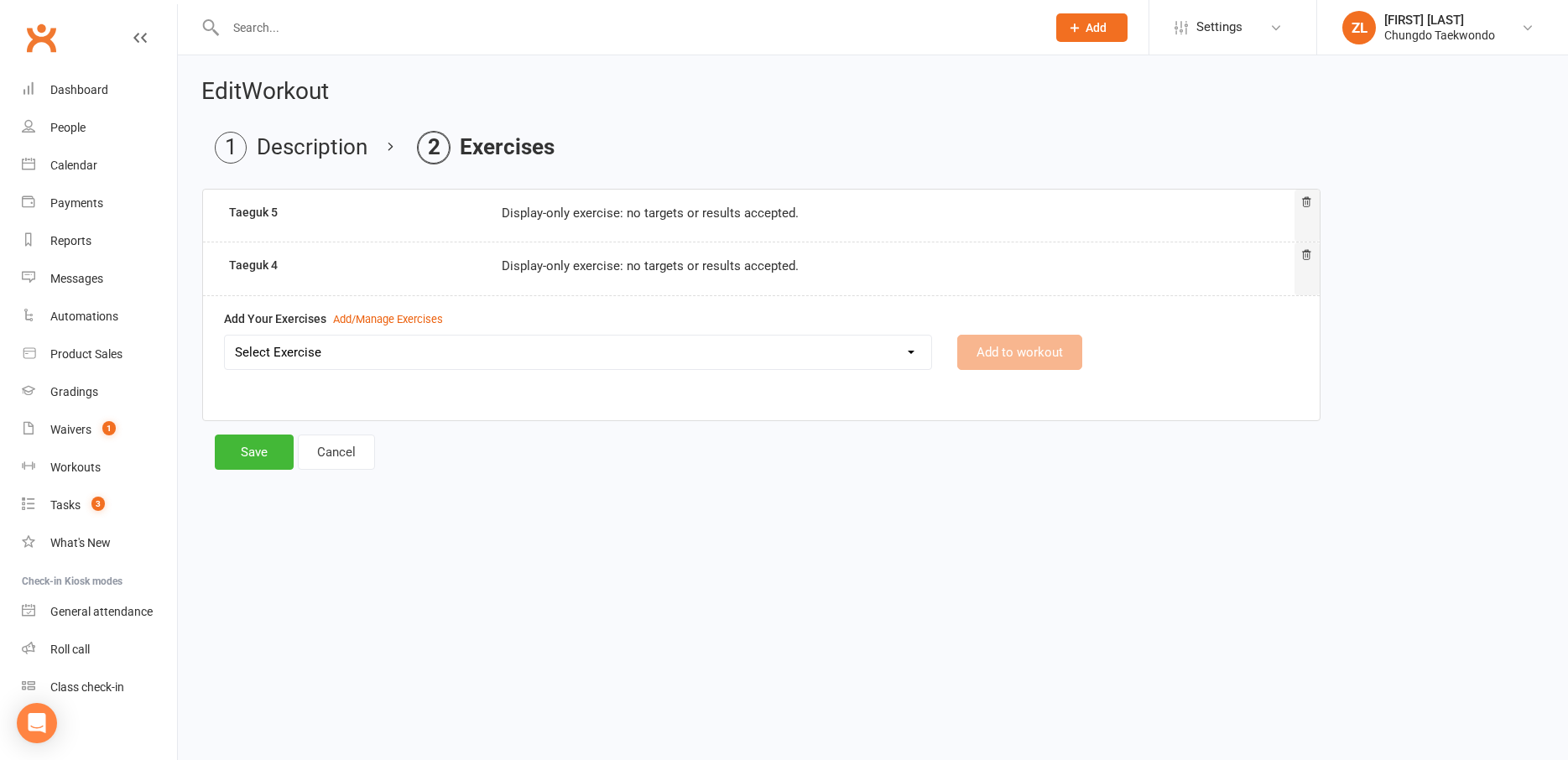 click on "Select Exercise Aremaki, an momtong maki, han sonnal maki Black Belt class + Koryo lesson 1 Black Belt class + Koryo lesson 2 Black belt + Koryo lesson 3 Chonji Pattern Tutorial [FIRST] [LAST] (7 May 2020) Left Hand Pattern Tutorial Right Hand, Left Hand Patterns + Chonji Right Hand Pattern Tutorial Strength and balance 2 Strength and Balance 3 Strength and balance session 1 Stretching class 2 Stretching session 1 Taeguk 1 Taeguk 2 Taeguk 3 Taeguk 4 Taeguk 5 Taeguk 6 Taeguk 7 Taeguk 8 lesson 1 Taekwondo Fitness 2 Taekwondo Fitness 3 TKD Fitness lesson 1 Add to workout" at bounding box center [761, 364] 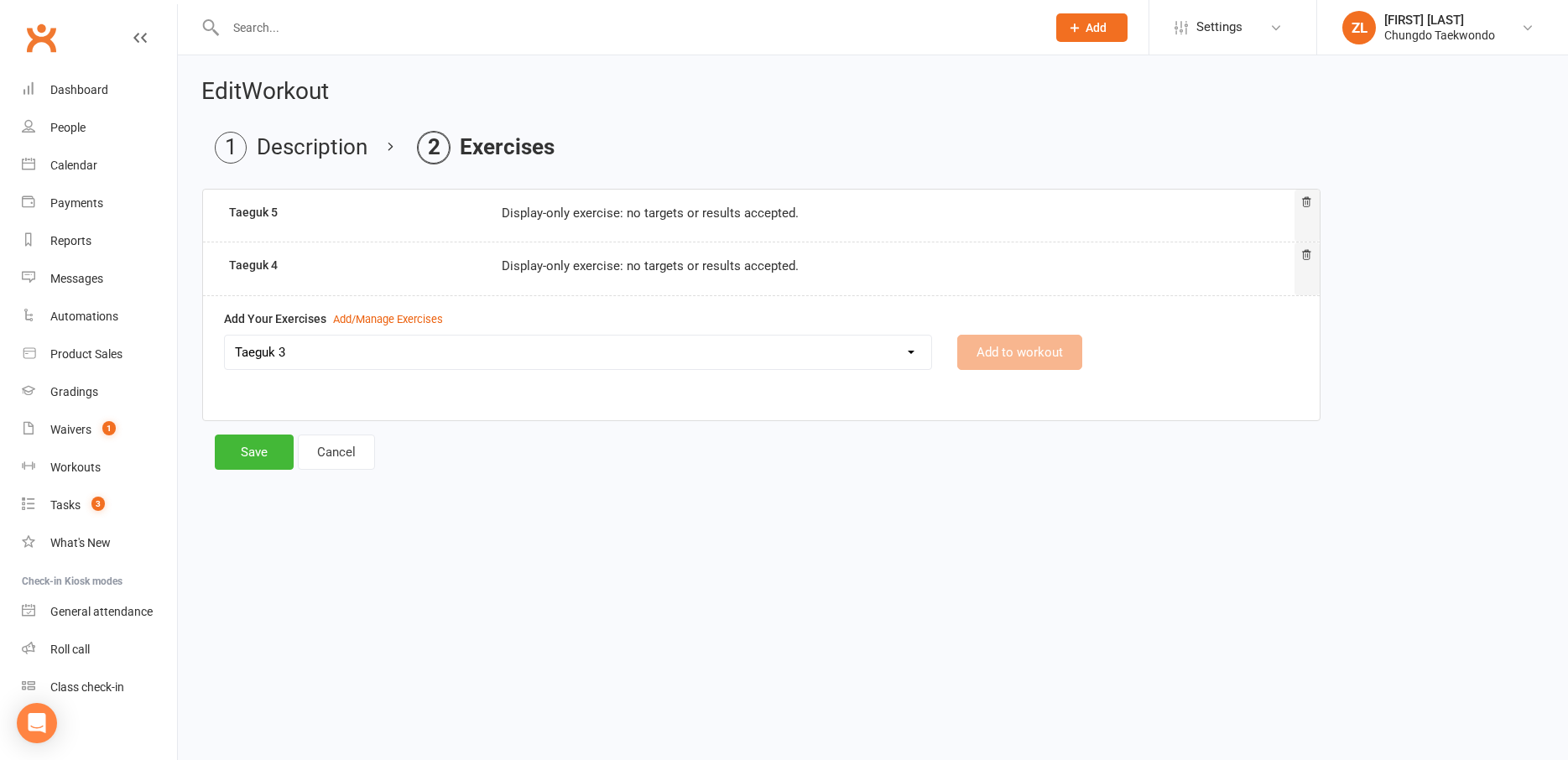 click on "Taeguk 3" at bounding box center [0, 0] 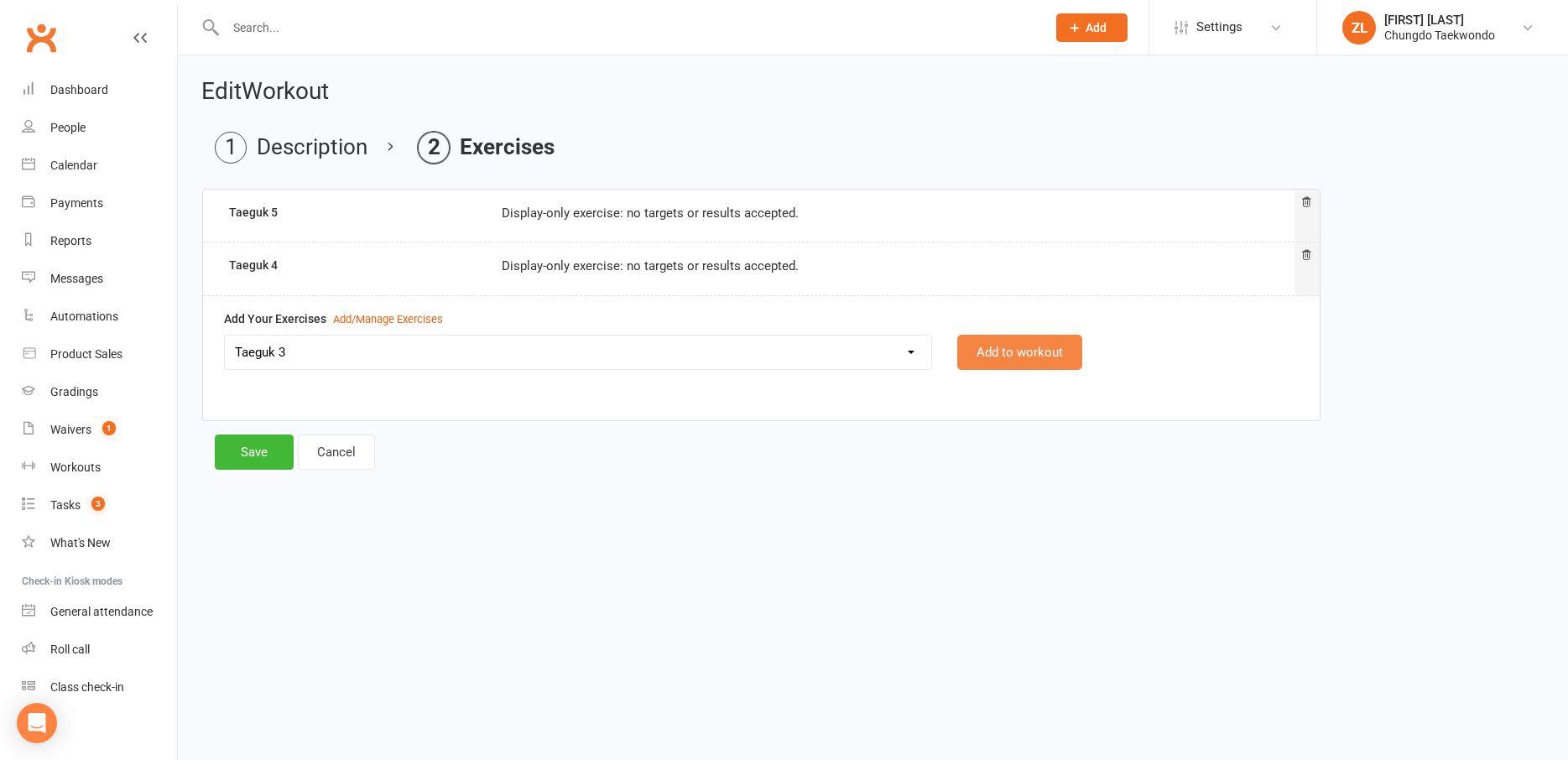 click on "Add to workout" at bounding box center [1019, 352] 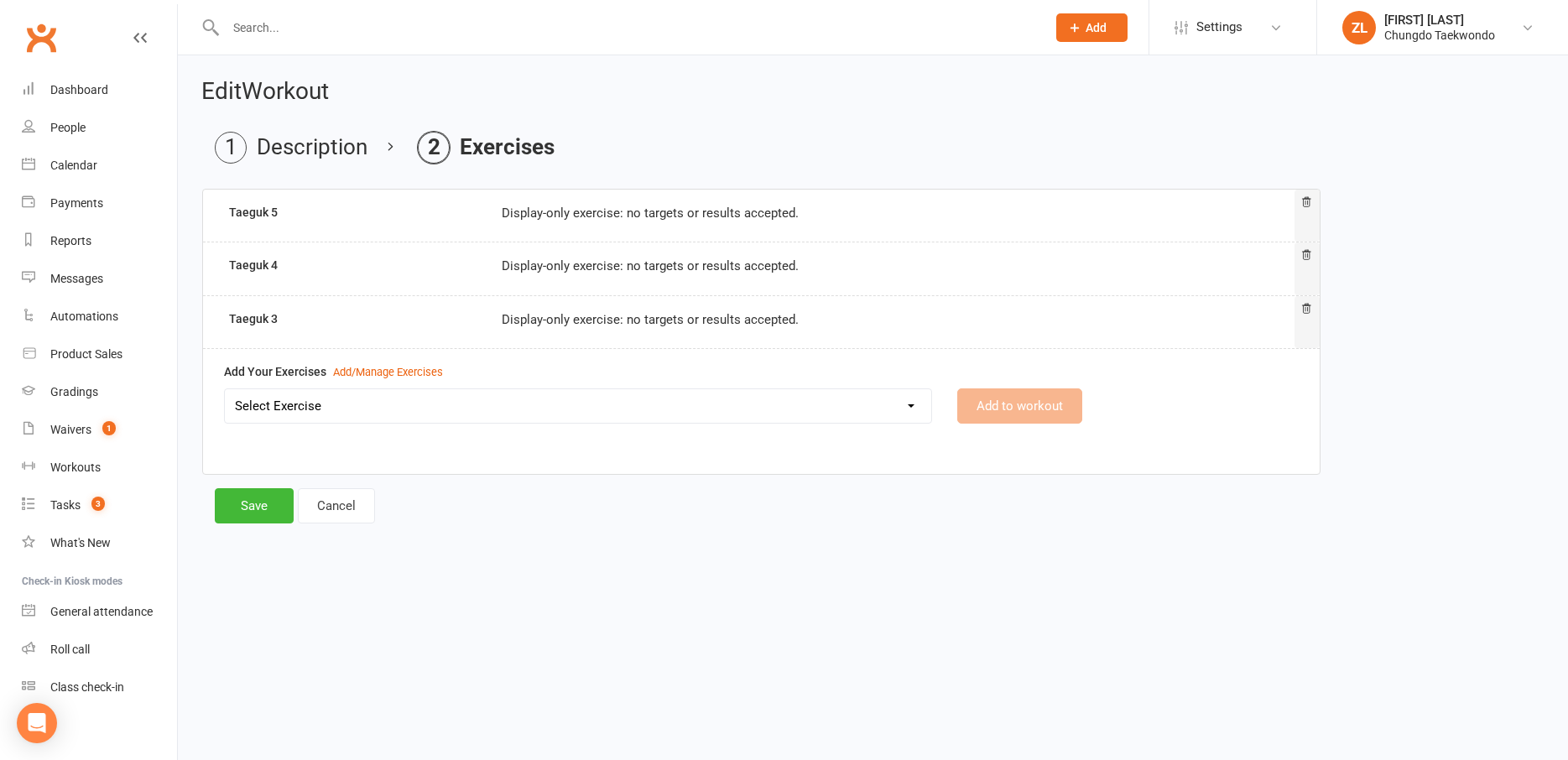 click on "Select Exercise Aremaki, an momtong maki, han sonnal maki Black Belt class + Koryo lesson 1 Black Belt class + Koryo lesson 2 Black belt + Koryo lesson 3 Chonji Pattern Tutorial Julien Le Seminar (7 May 2020) Left Hand Pattern Tutorial Right Hand, Left Hand Patterns + Chonji Right Hand Pattern Tutorial Strength and balance 2 Strength and Balance 3 Strength and balance session 1 Stretching class 2 Stretching session 1 Taeguk 1 Taeguk 2 Taeguk 3 Taeguk 4 Taeguk 5 Taeguk 6 Taeguk 7 Taeguk 8 lesson 1 Taekwondo Fitness 2 Taekwondo Fitness 3 TKD Fitness lesson 1" at bounding box center (578, 406) 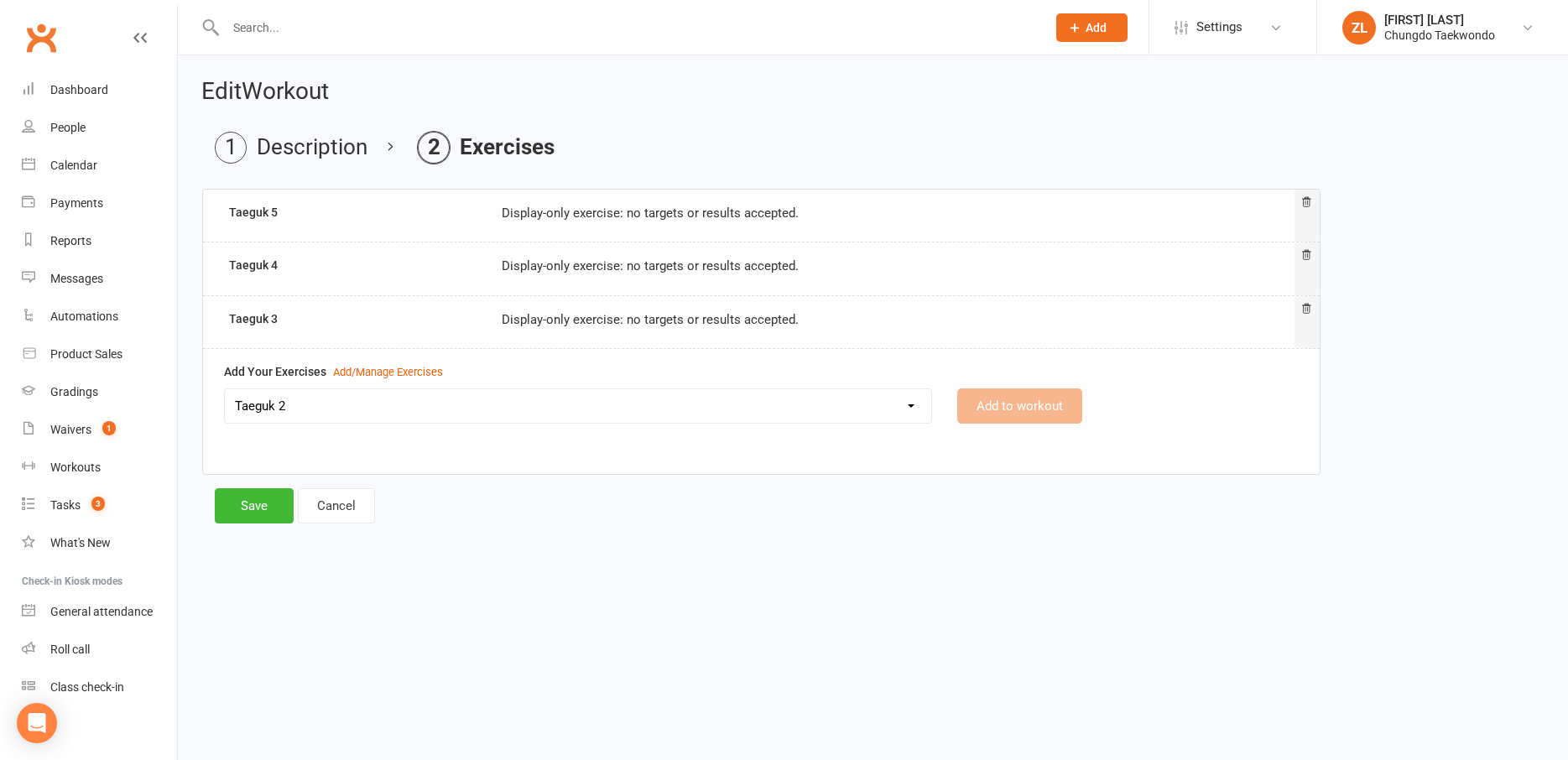 click on "Taeguk 2" at bounding box center (0, 0) 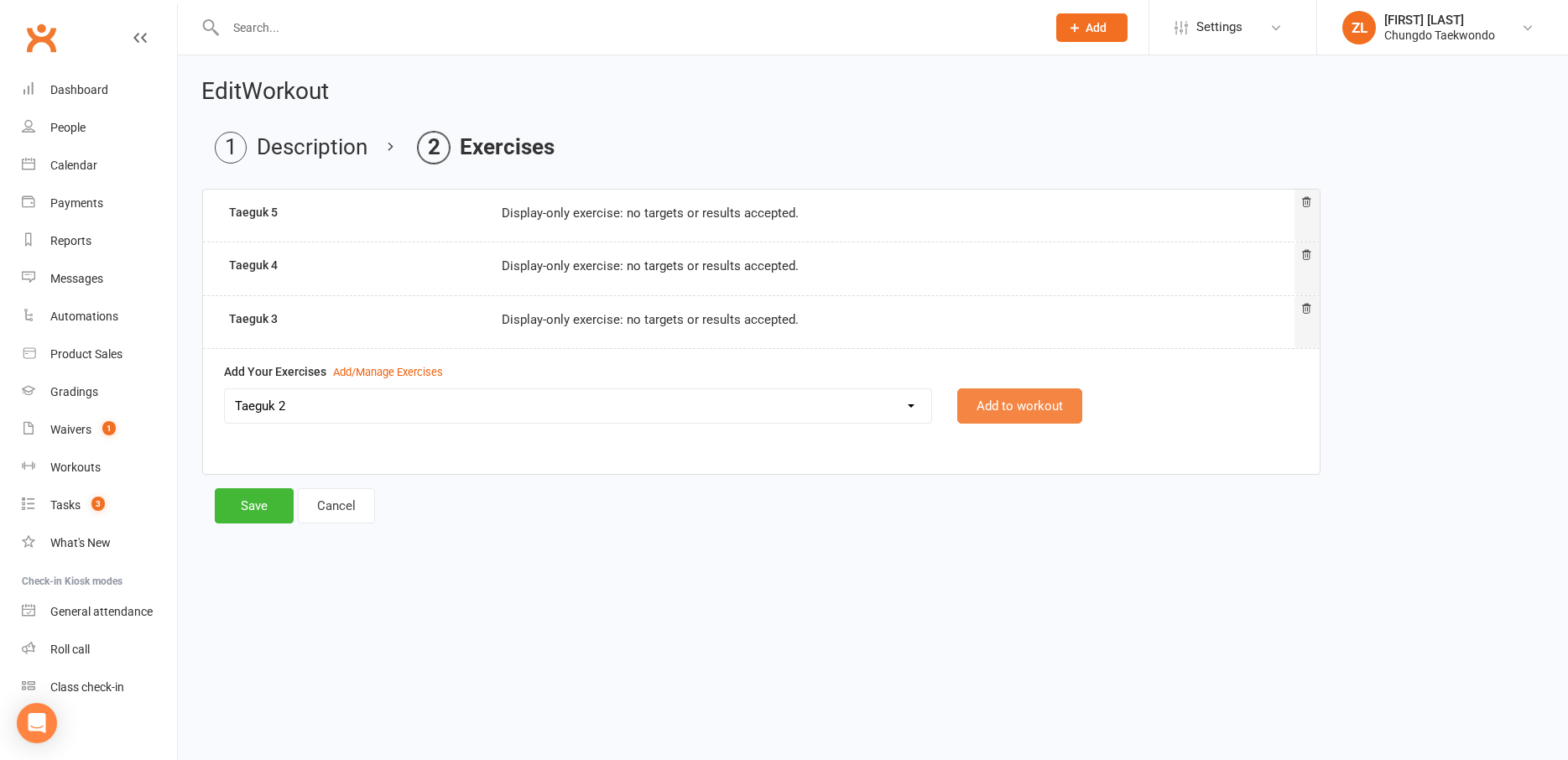 click on "Add to workout" at bounding box center [1019, 406] 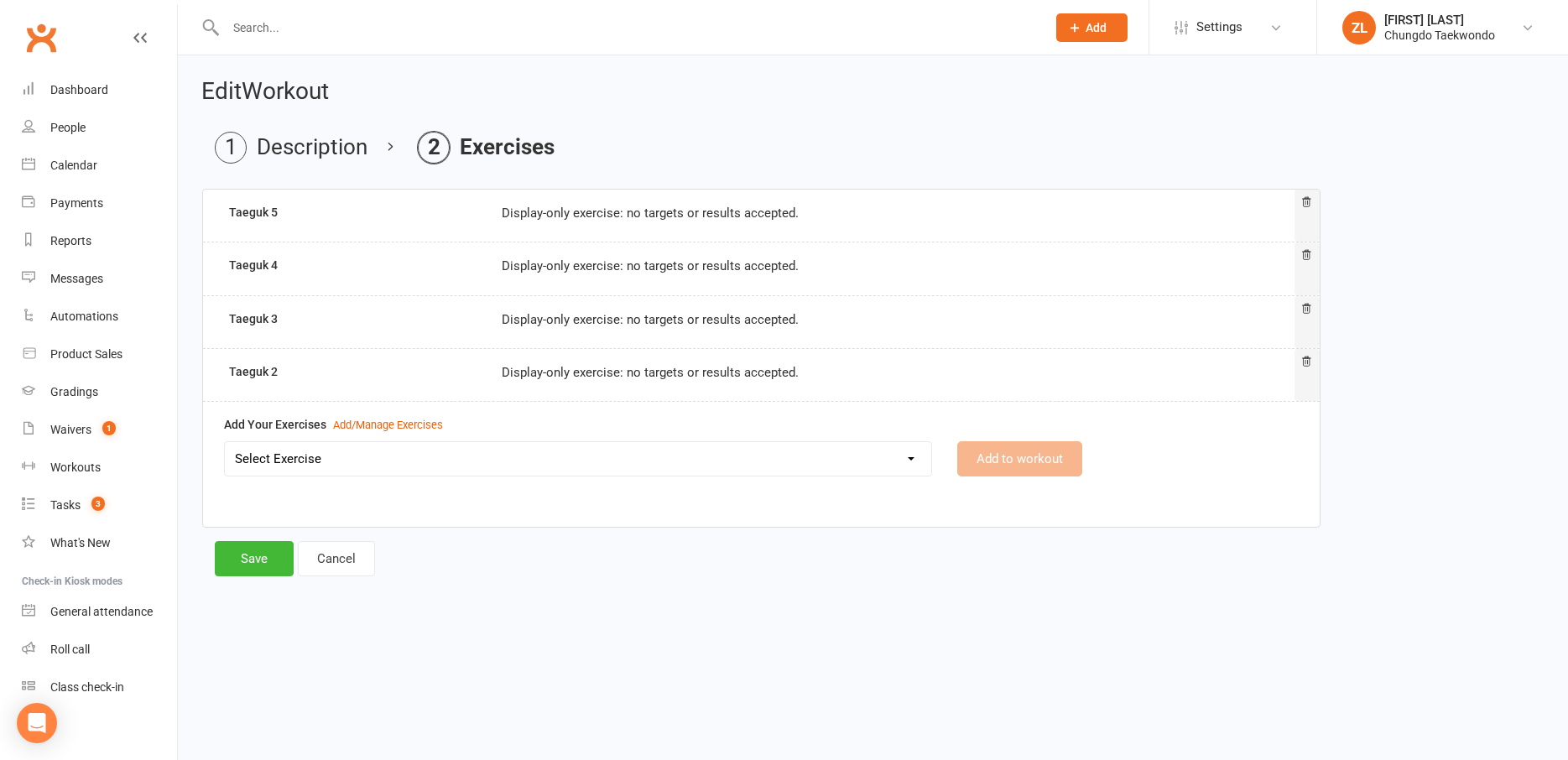 click on "Select Exercise Aremaki, an momtong maki, han sonnal maki Black Belt class + Koryo lesson 1 Black Belt class + Koryo lesson 2 Black belt + Koryo lesson 3 Chonji Pattern Tutorial Julien Le Seminar (7 May 2020) Left Hand Pattern Tutorial Right Hand, Left Hand Patterns + Chonji Right Hand Pattern Tutorial Strength and balance 2 Strength and Balance 3 Strength and balance session 1 Stretching class 2 Stretching session 1 Taeguk 1 Taeguk 2 Taeguk 3 Taeguk 4 Taeguk 5 Taeguk 6 Taeguk 7 Taeguk 8 lesson 1 Taekwondo Fitness 2 Taekwondo Fitness 3 TKD Fitness lesson 1" at bounding box center [578, 459] 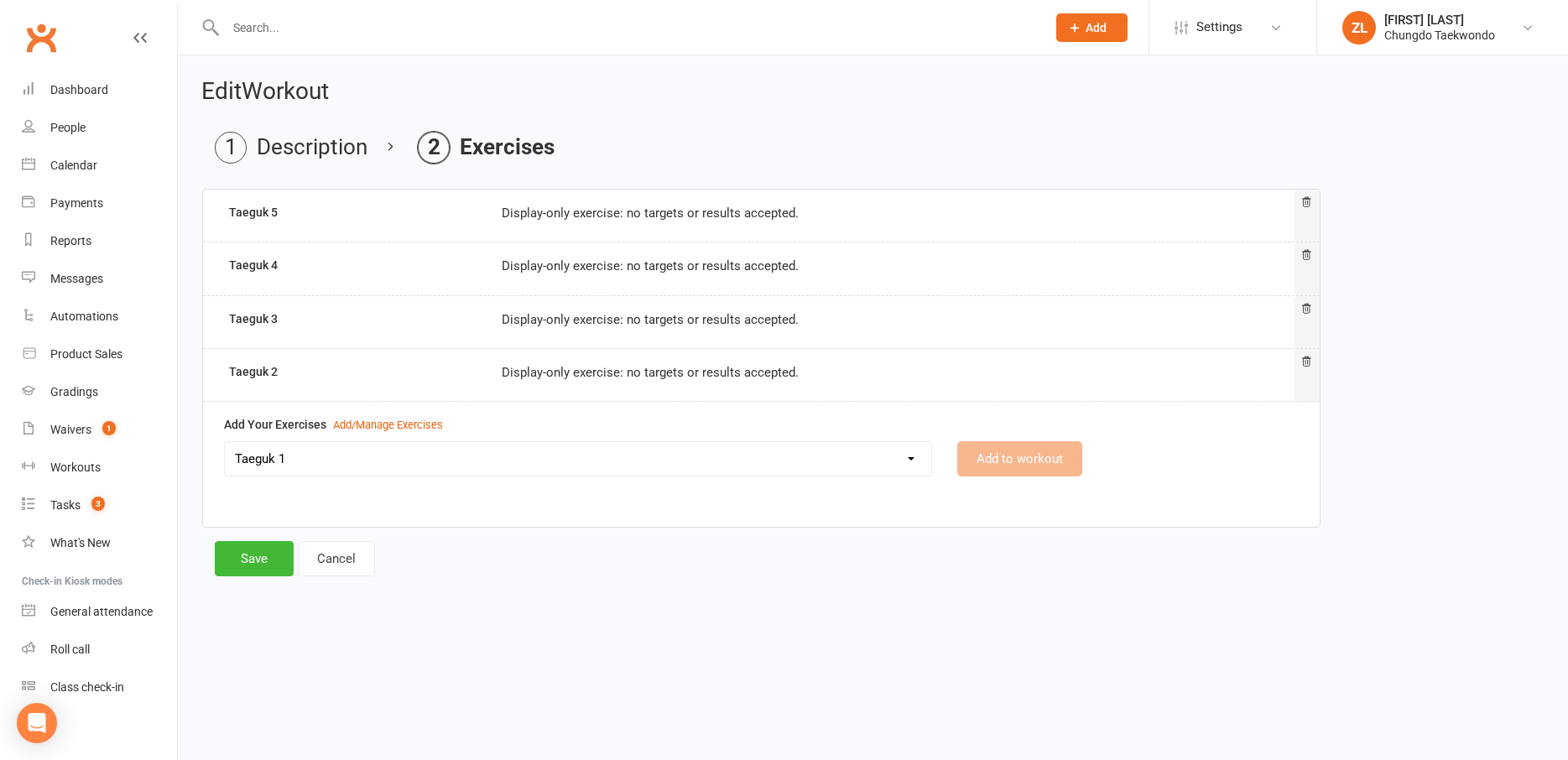 click on "Taeguk 1" at bounding box center (0, 0) 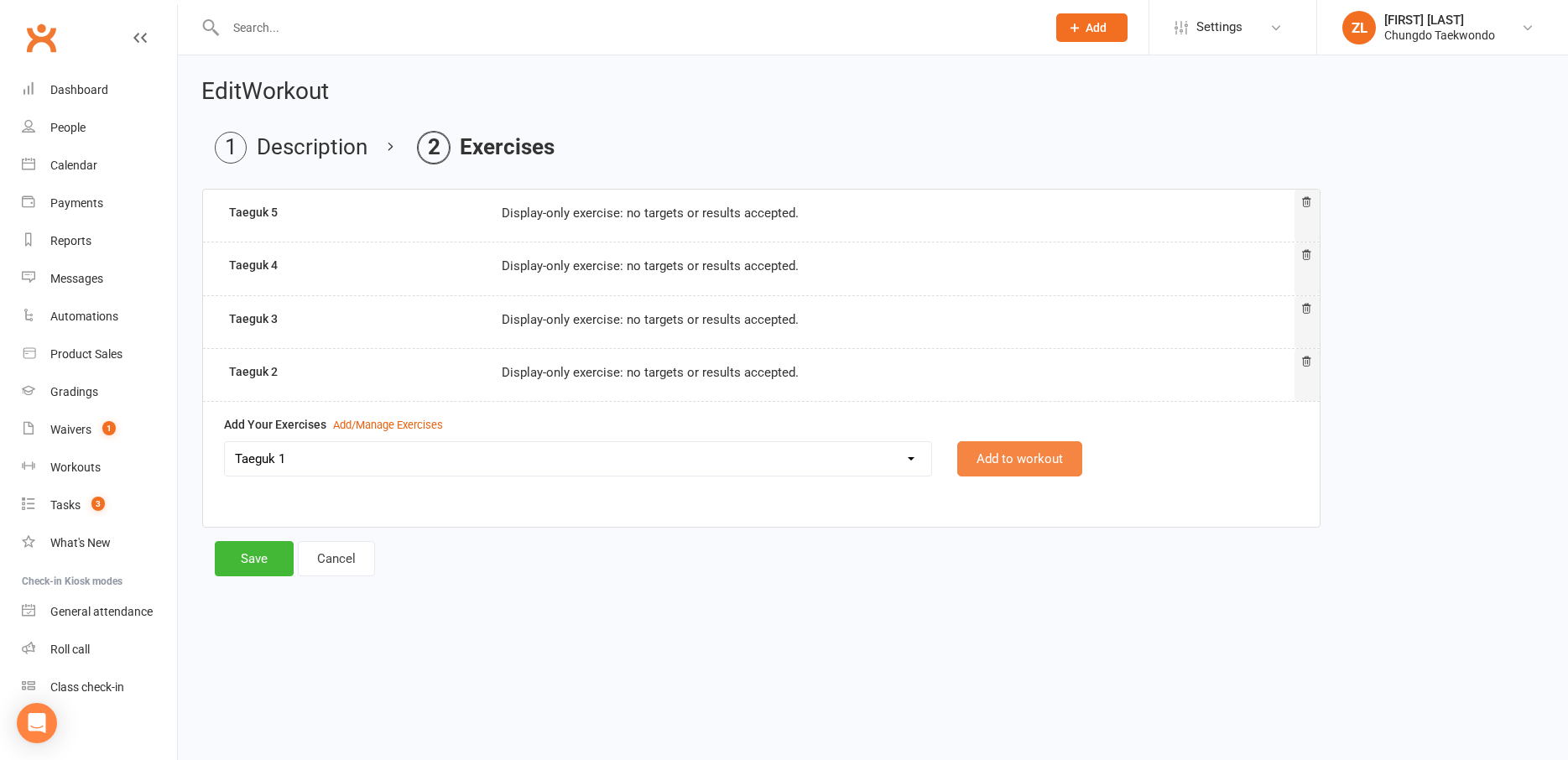 click on "Add to workout" at bounding box center (1019, 459) 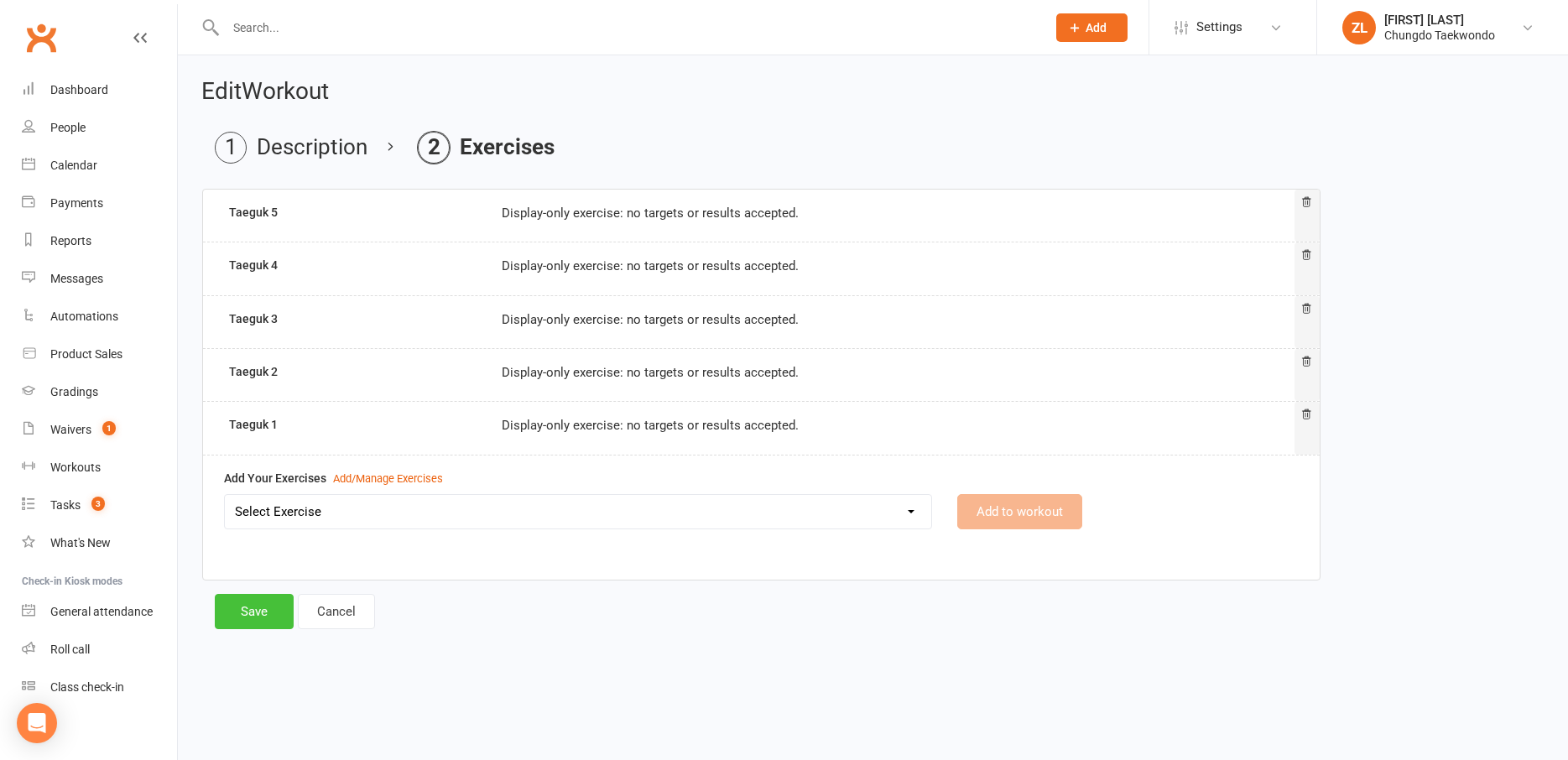 click on "Save" at bounding box center (254, 612) 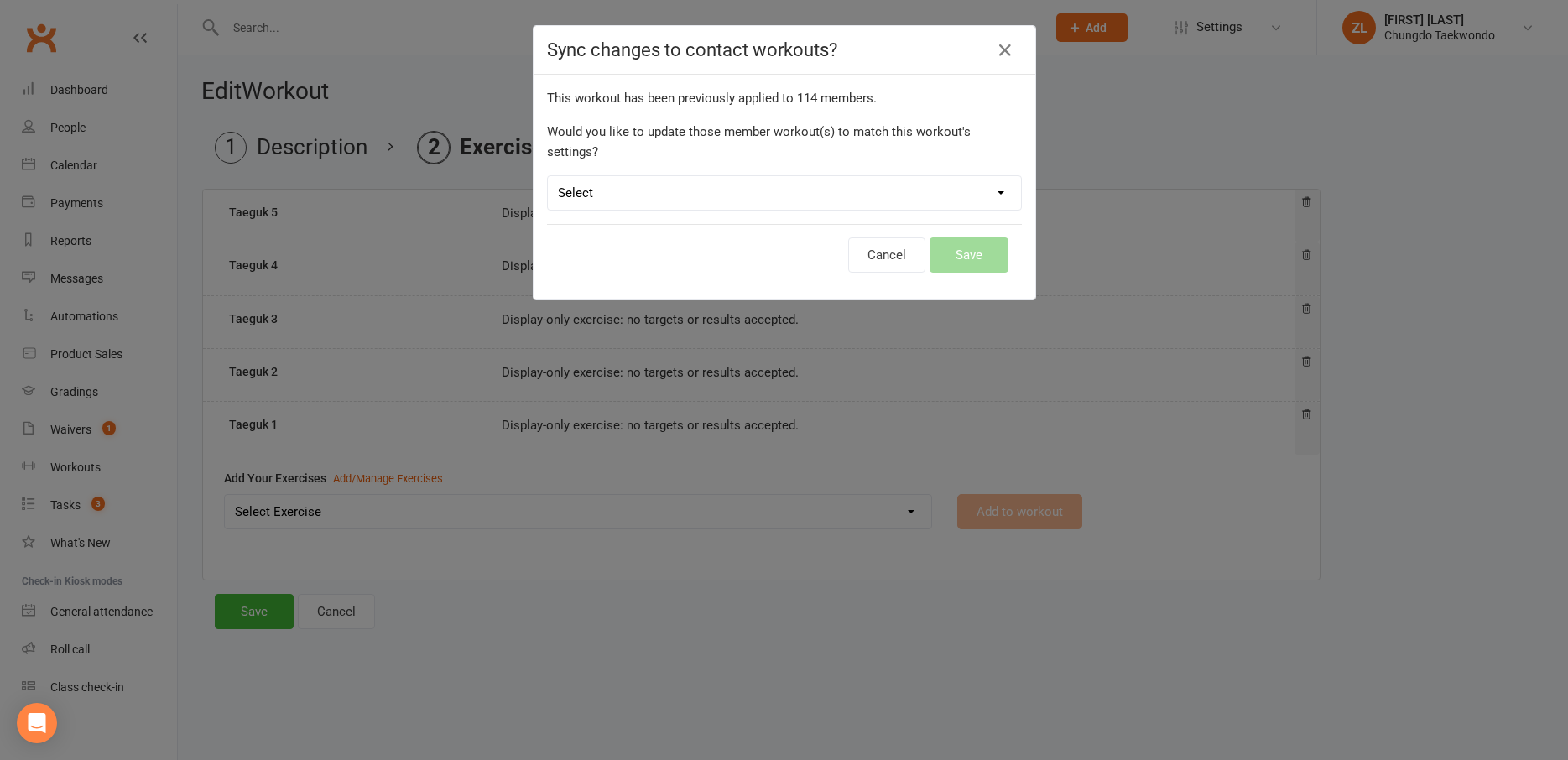 click on "Select Leave member workouts unchanged Sync workout + exercise settings to member workouts Sync workout changes only to member workouts" at bounding box center [784, 193] 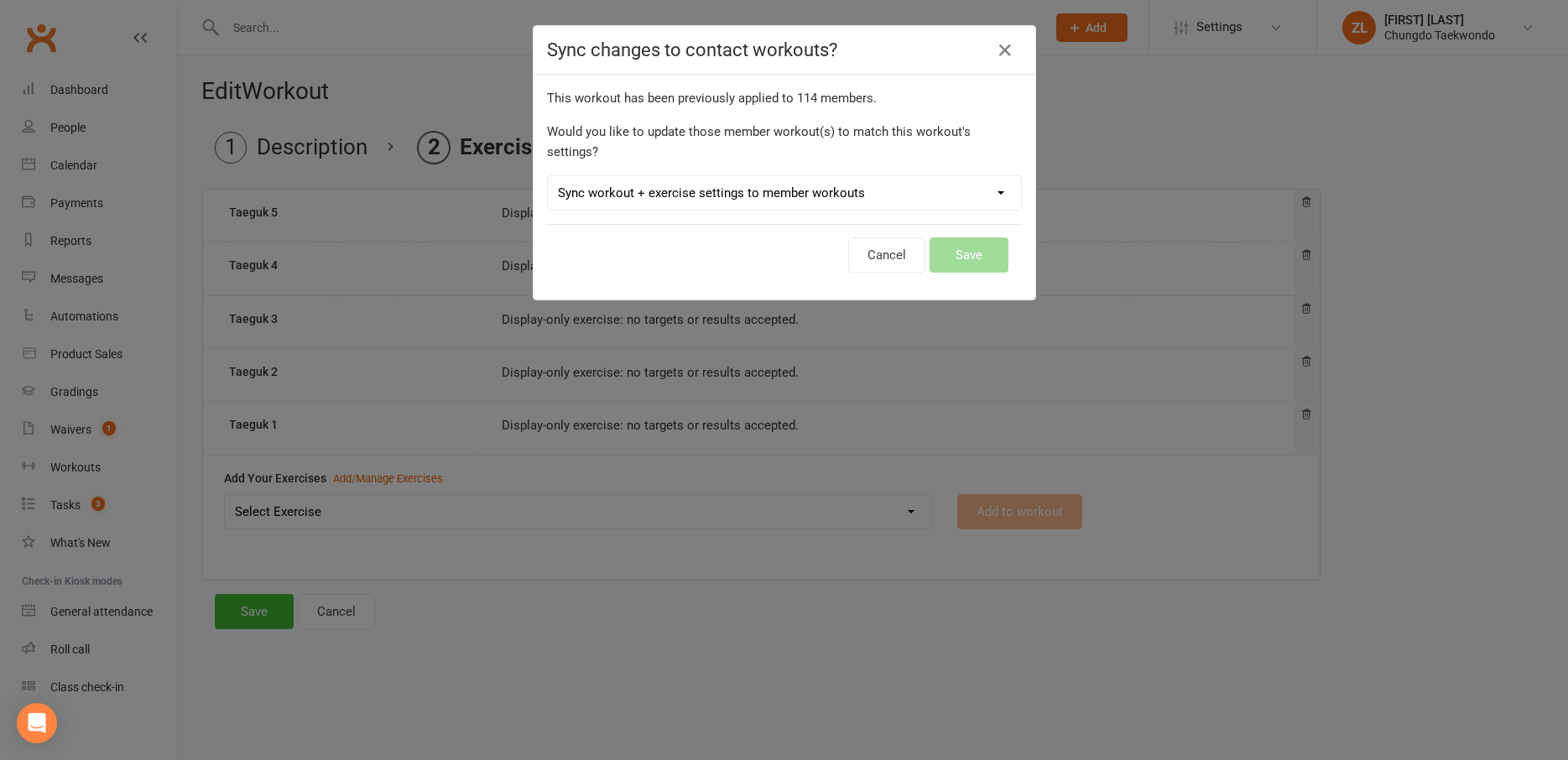 click on "Sync workout + exercise settings to member workouts" at bounding box center (0, 0) 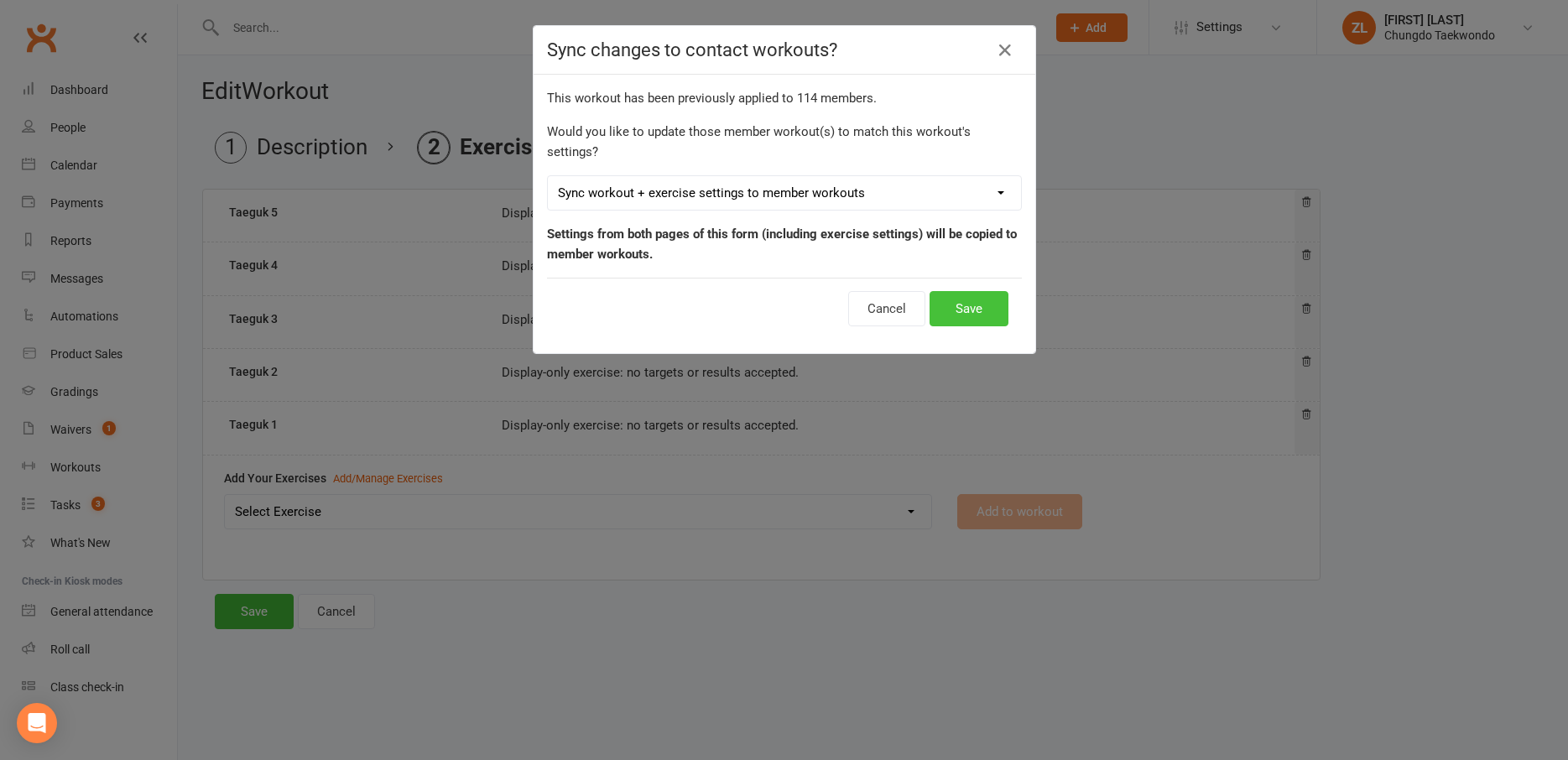 click on "Save" at bounding box center [969, 309] 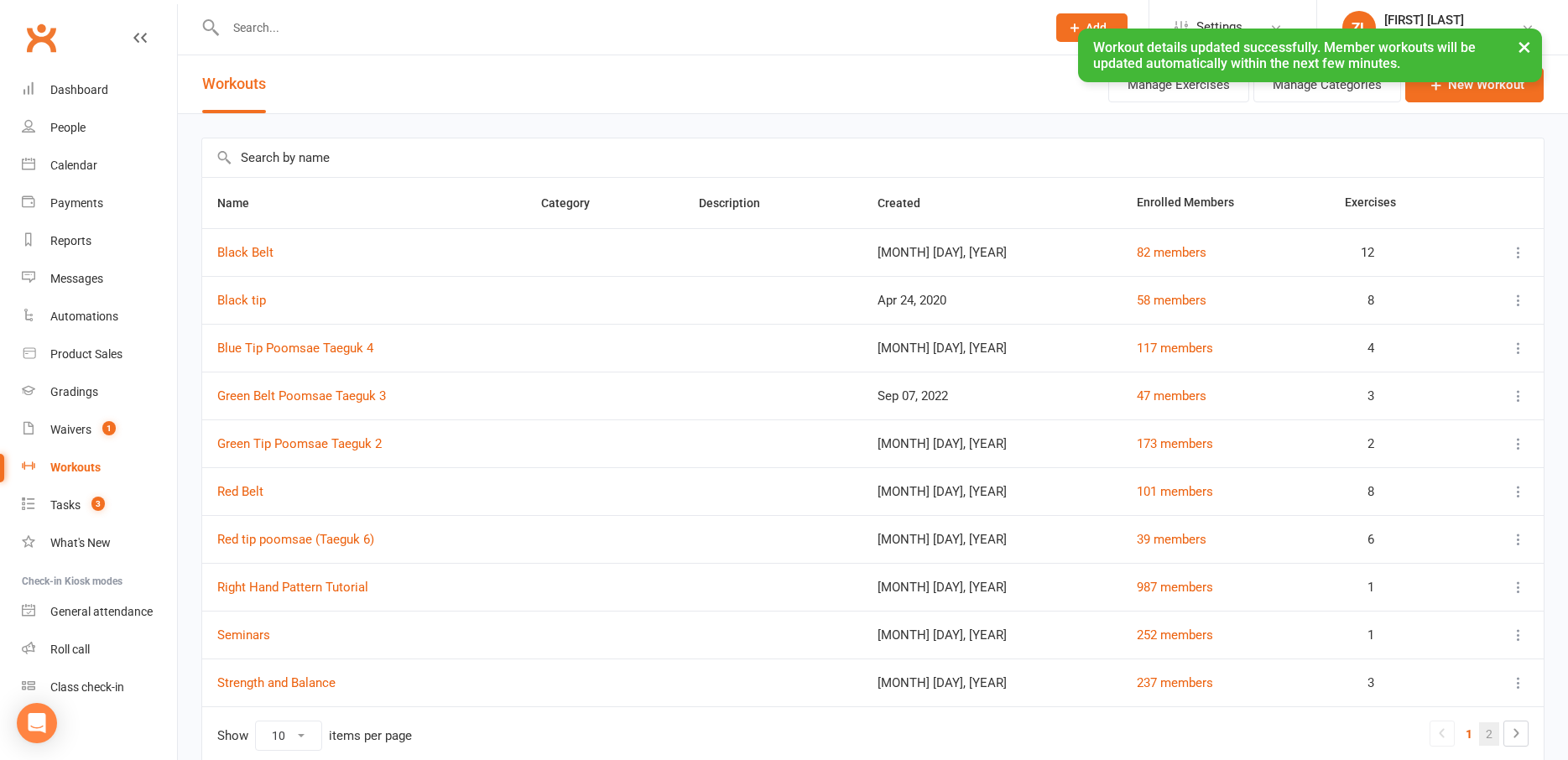 click on "2" at bounding box center (1489, 734) 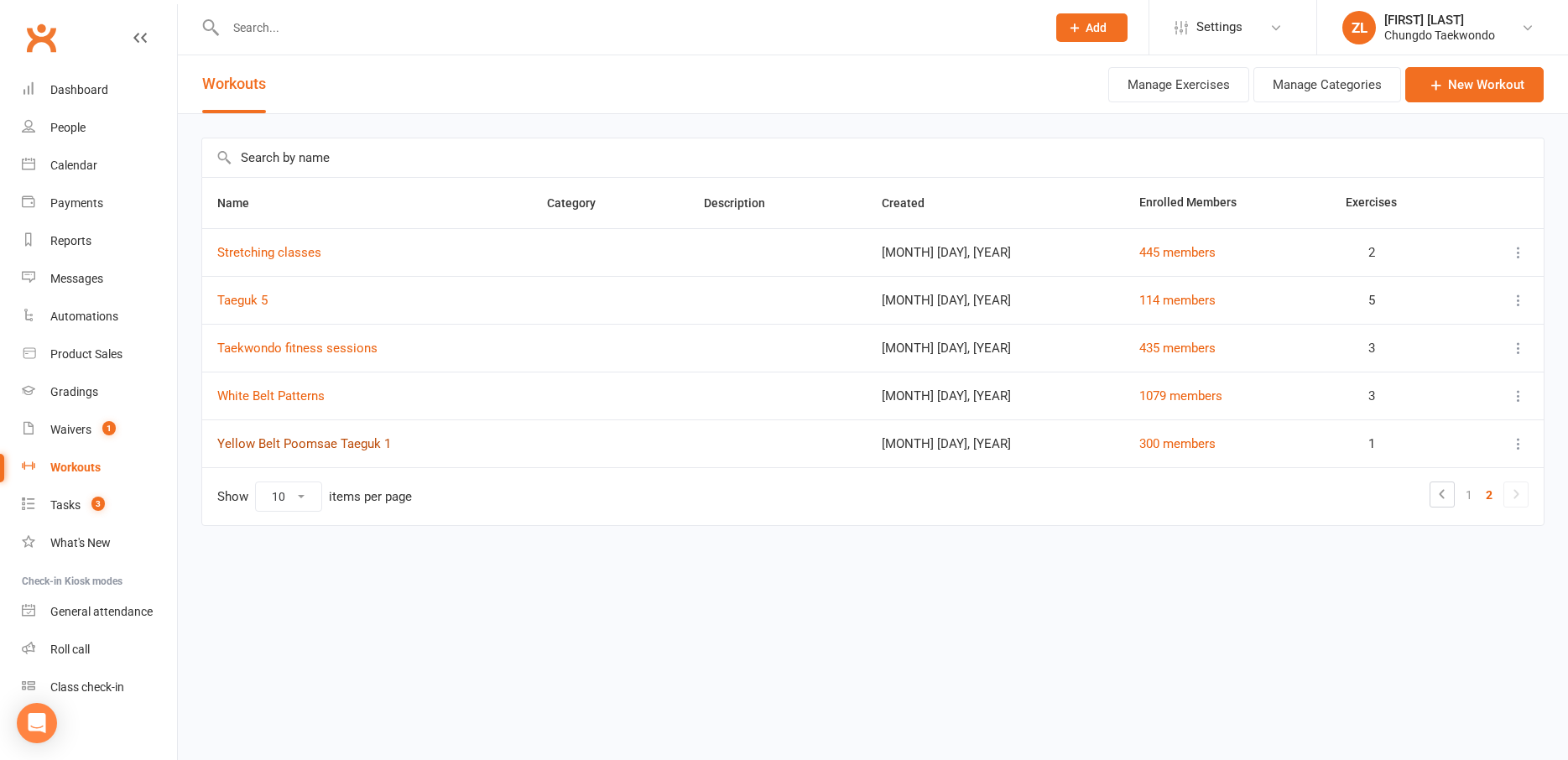 click on "Yellow Belt Poomsae Taeguk 1" at bounding box center [304, 444] 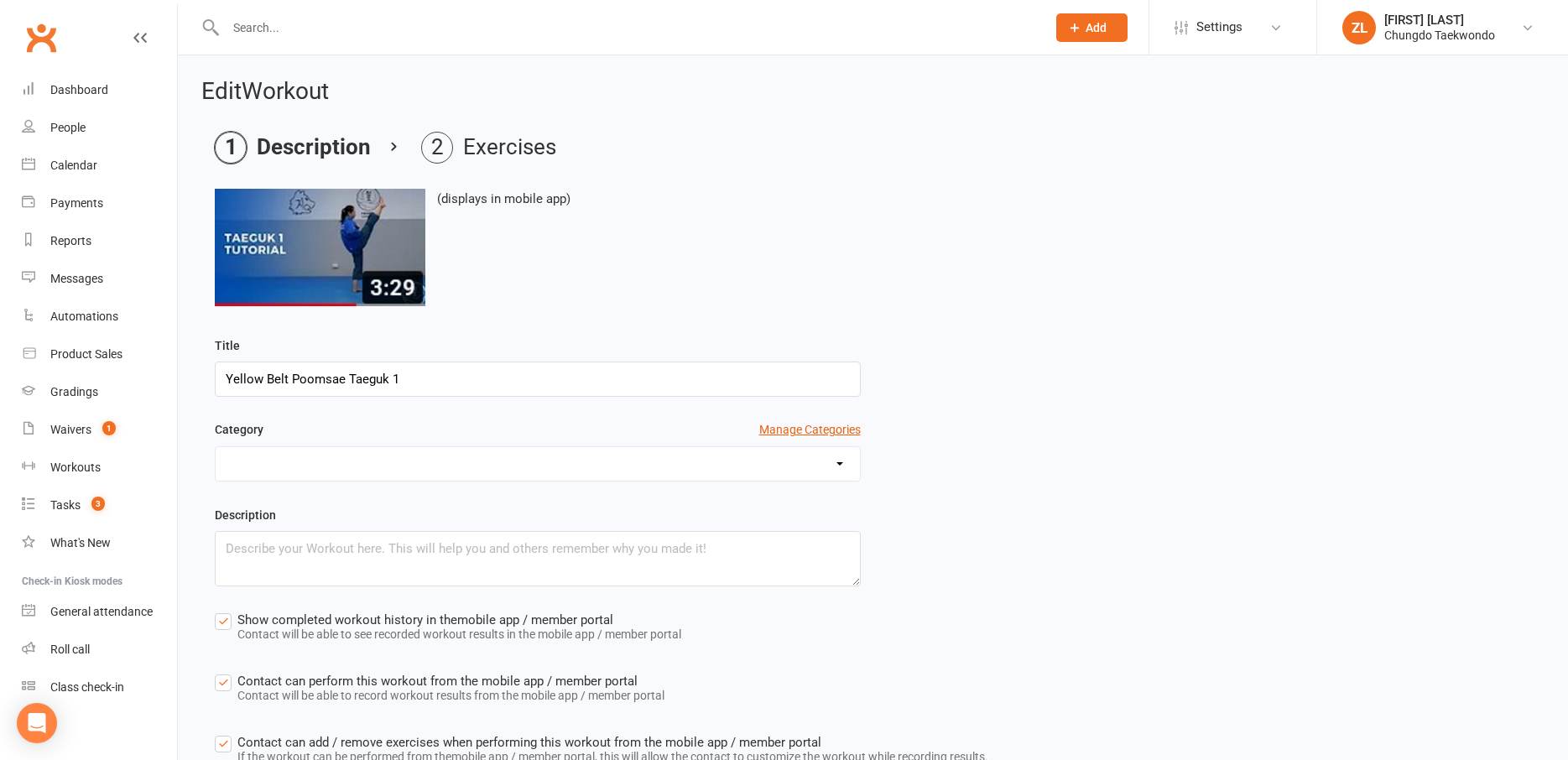 scroll, scrollTop: 123, scrollLeft: 0, axis: vertical 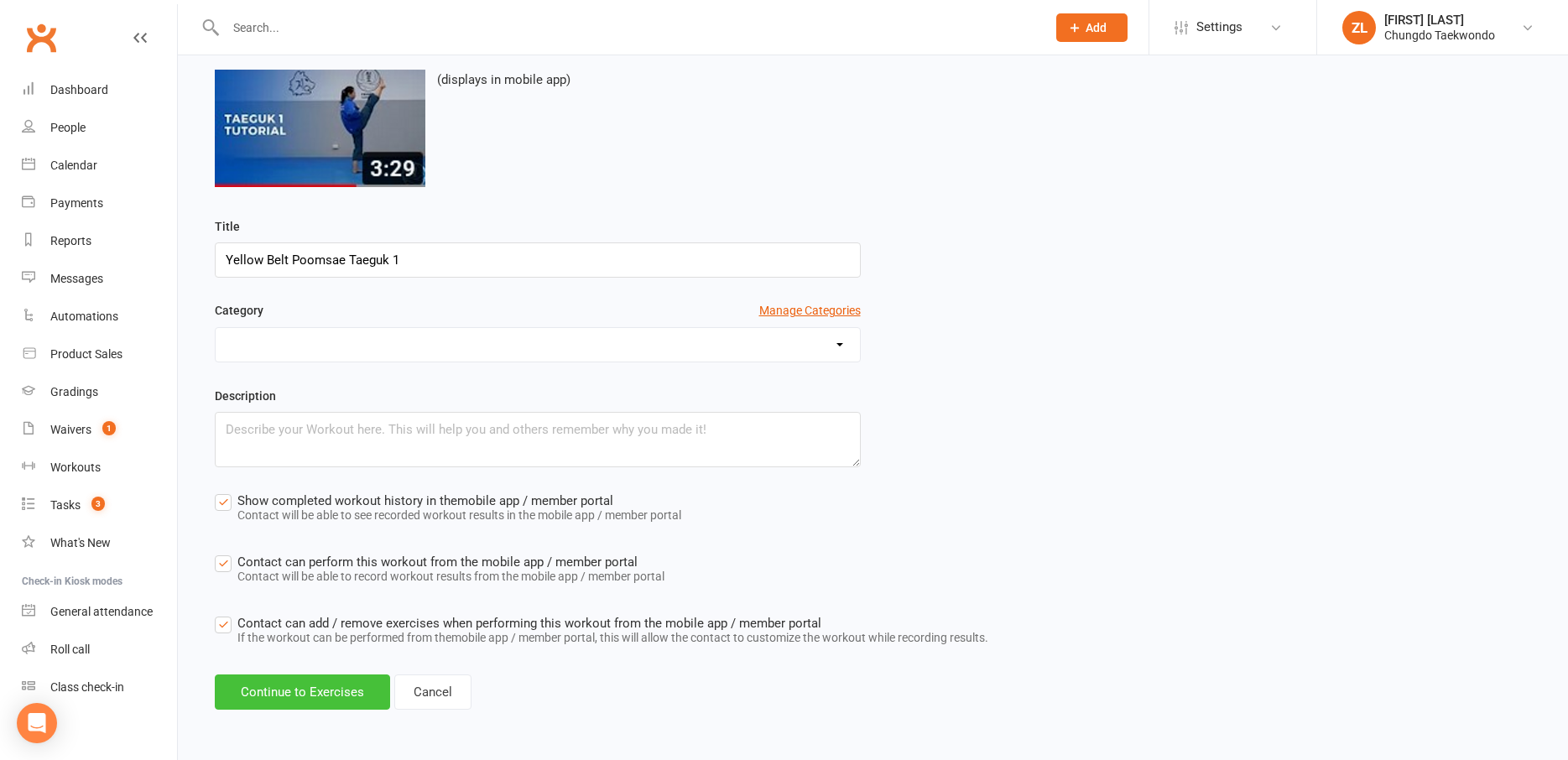 click on "Continue to Exercises" at bounding box center [302, 692] 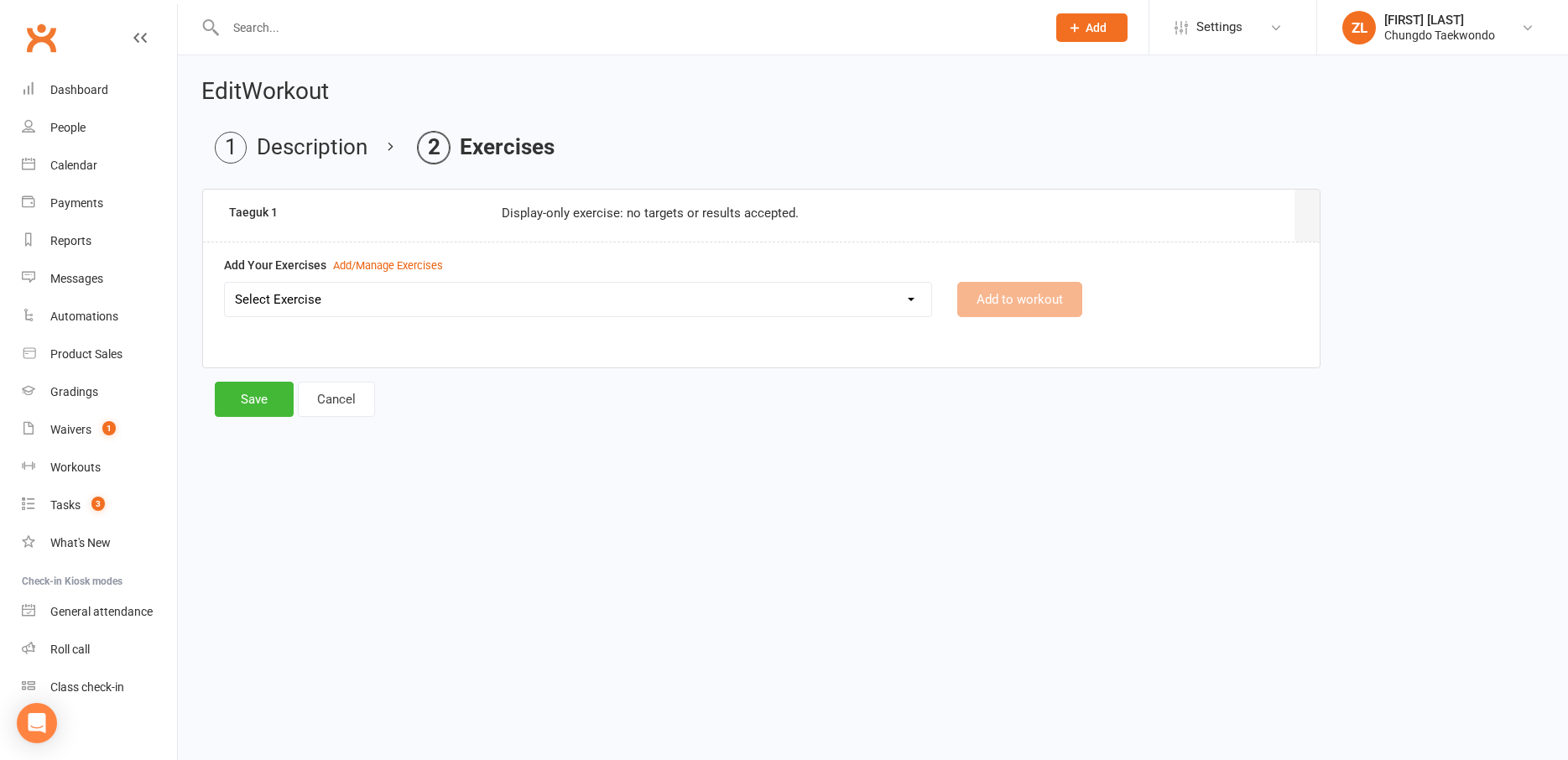 scroll, scrollTop: 0, scrollLeft: 0, axis: both 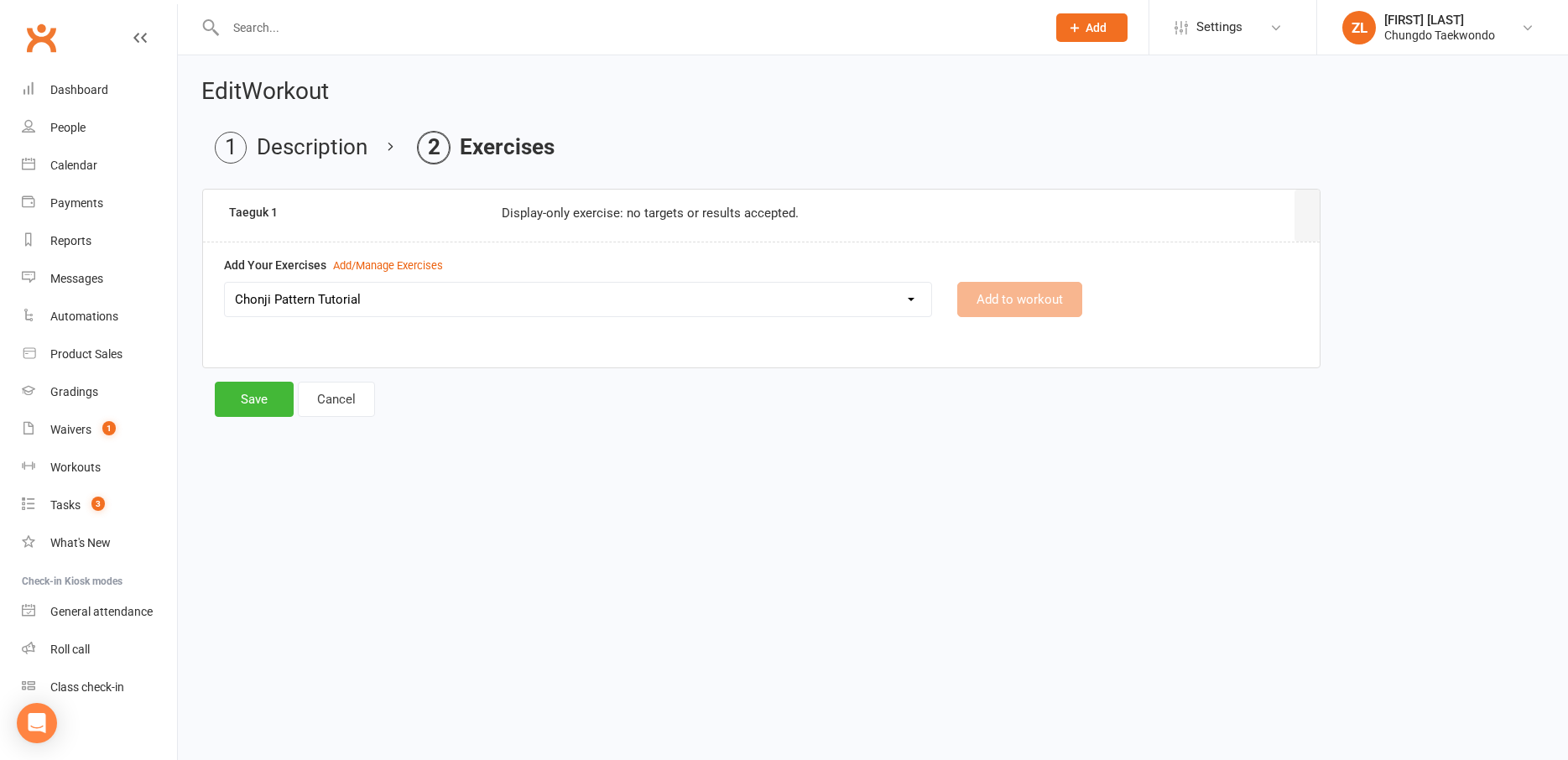 click on "Chonji Pattern Tutorial" at bounding box center [0, 0] 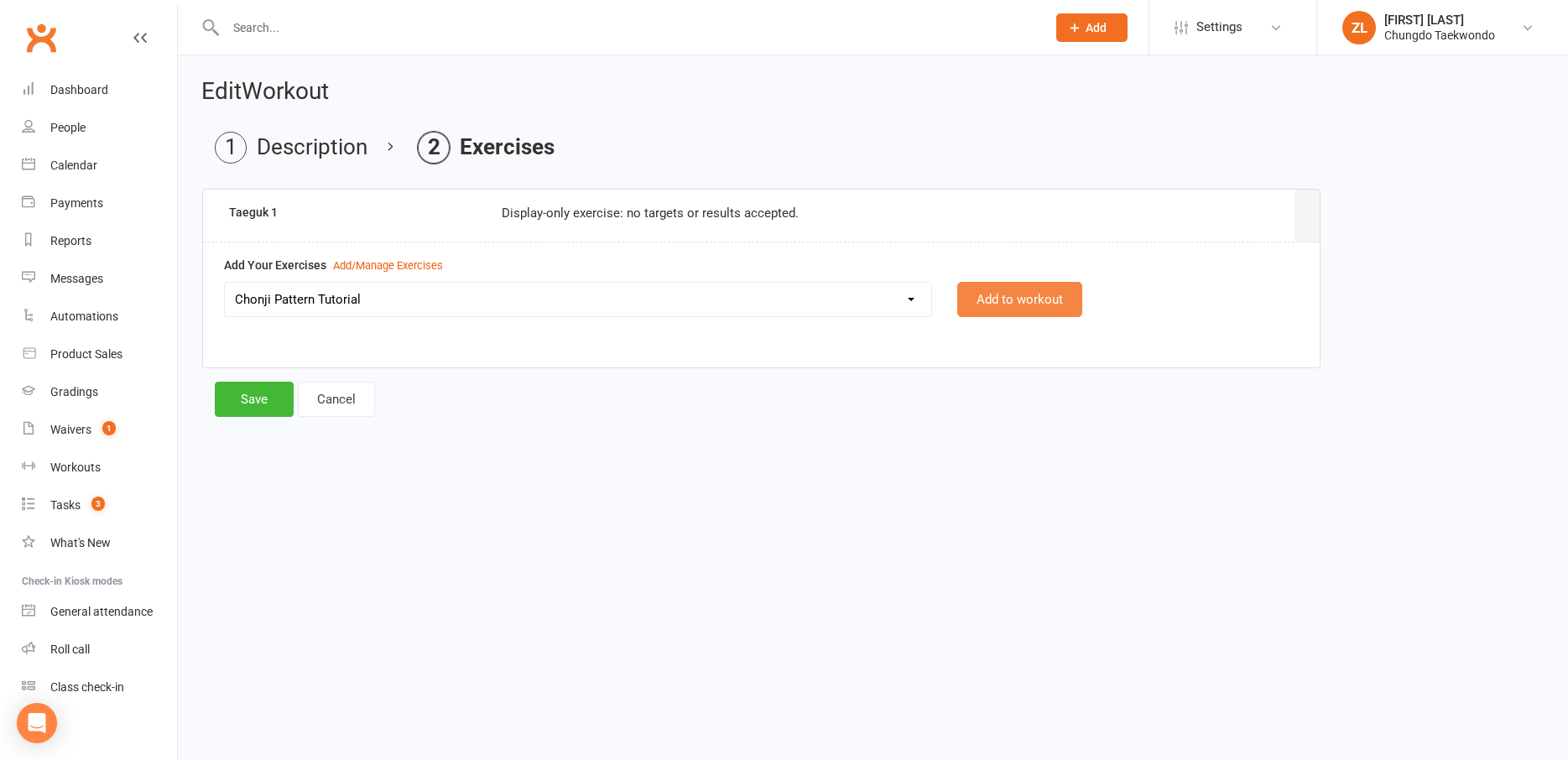 click on "Add to workout" at bounding box center (1019, 299) 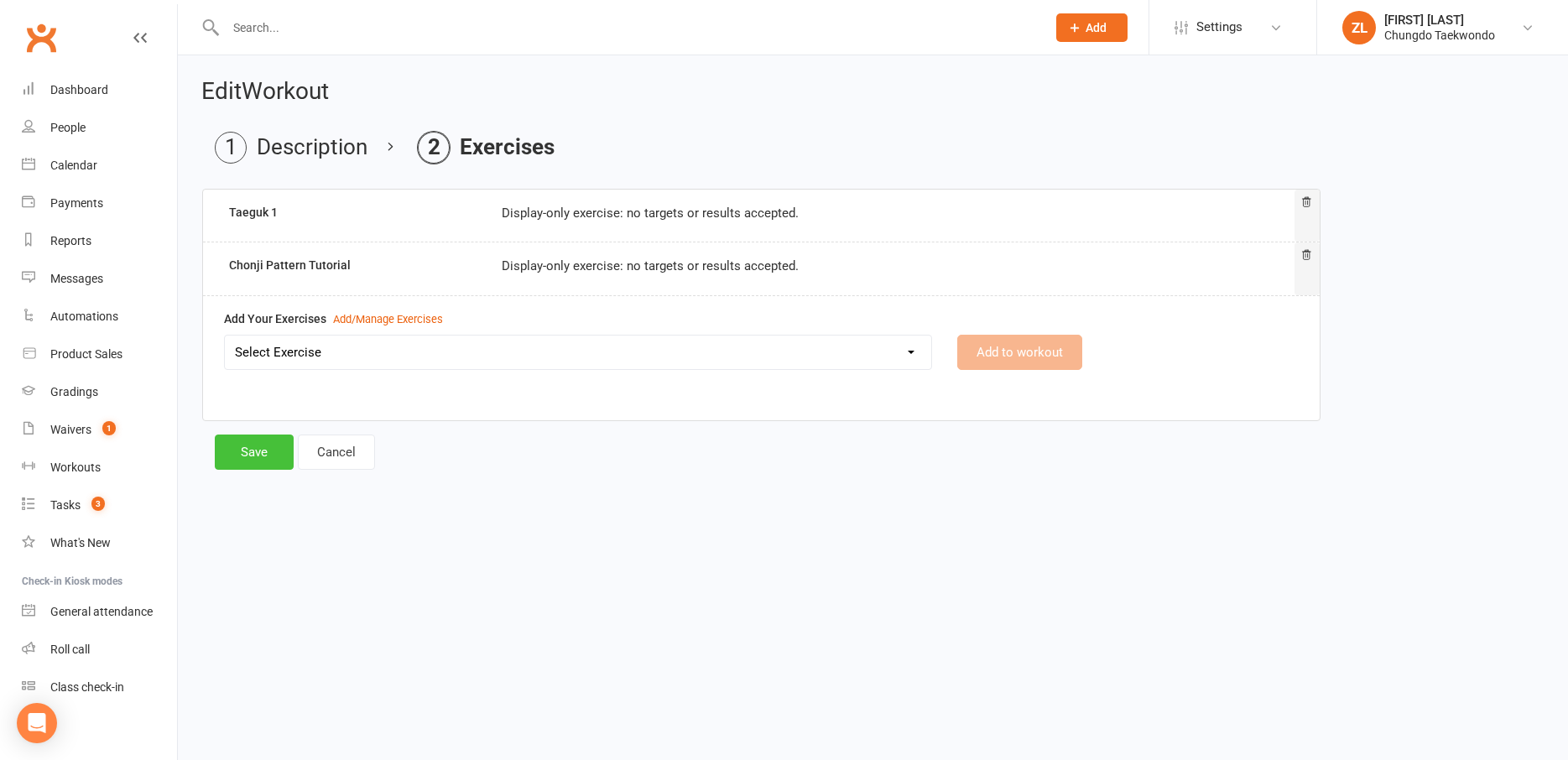 click on "Save" at bounding box center (254, 452) 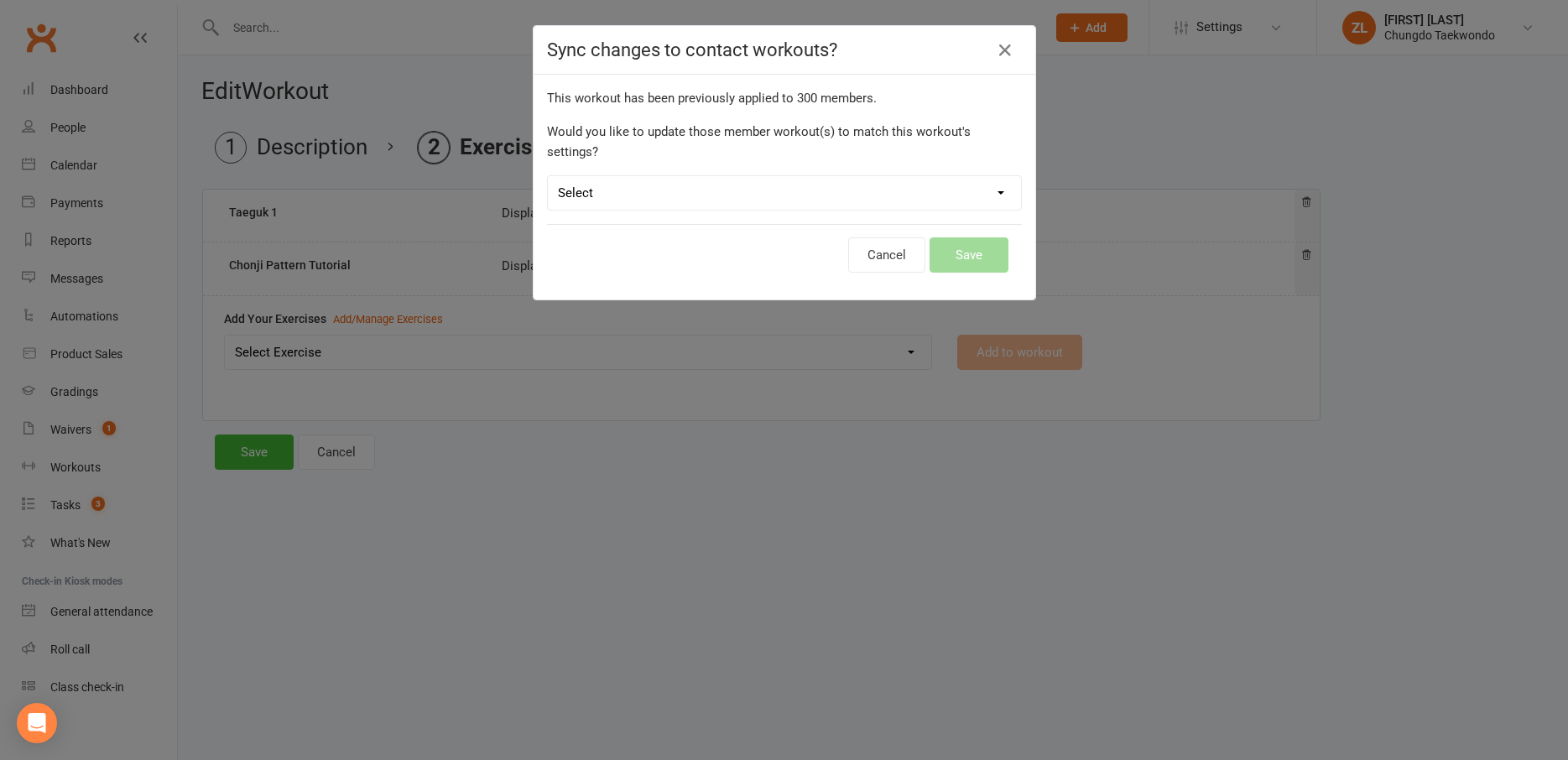 click on "Select Leave member workouts unchanged Sync workout + exercise settings to member workouts Sync workout changes only to member workouts" at bounding box center (784, 193) 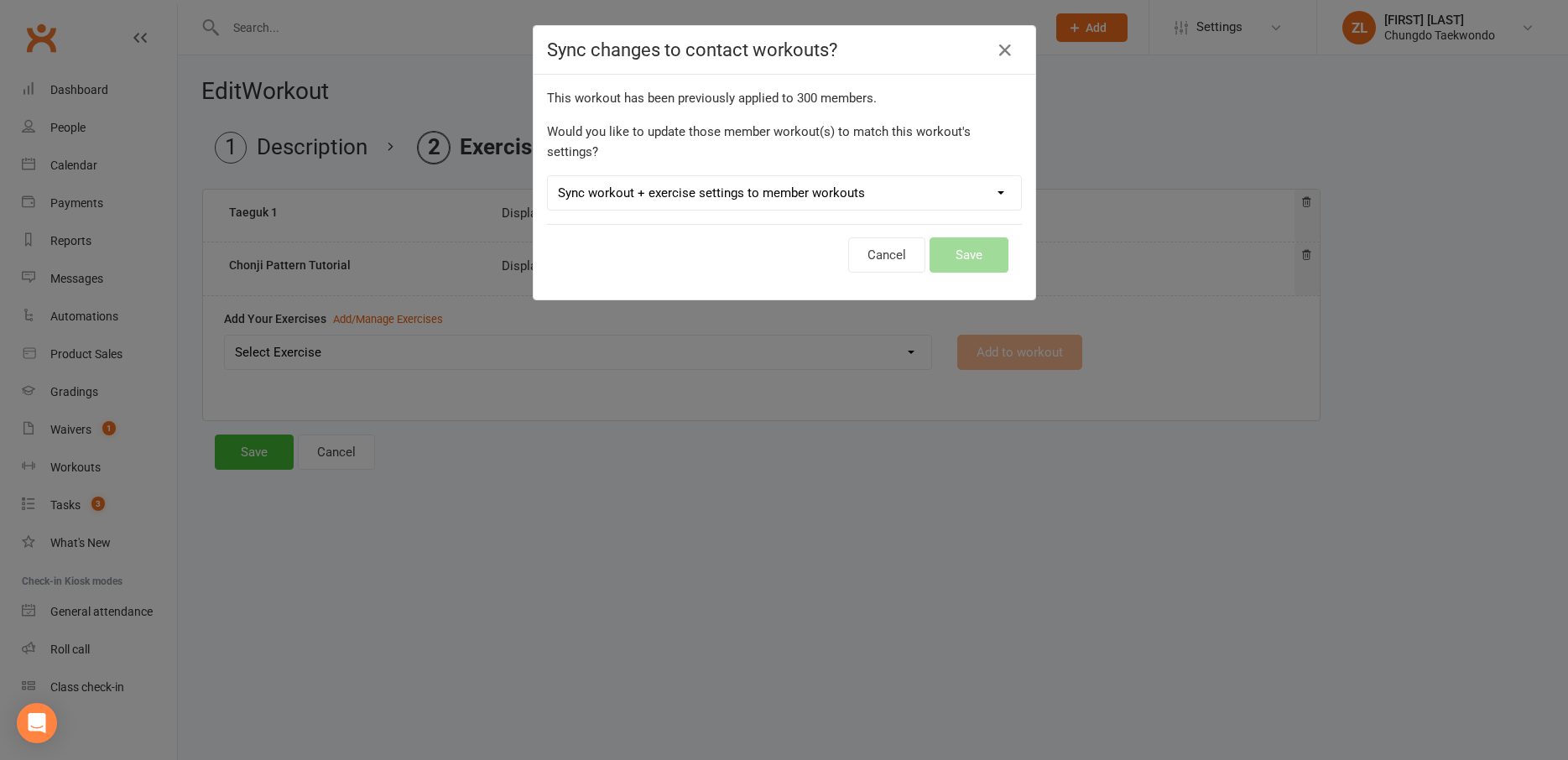 click on "Sync workout + exercise settings to member workouts" at bounding box center (0, 0) 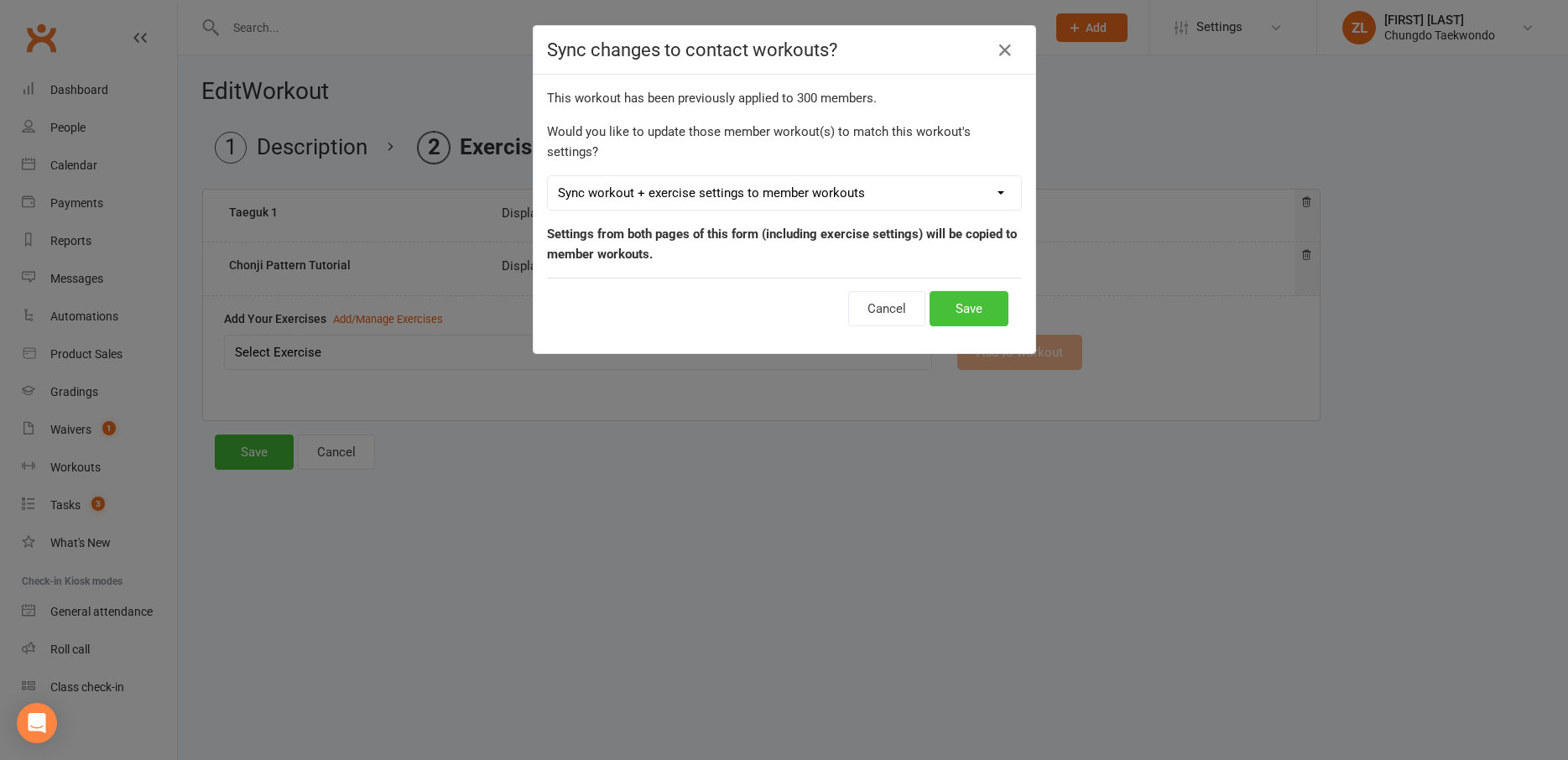 click on "Save" at bounding box center [969, 309] 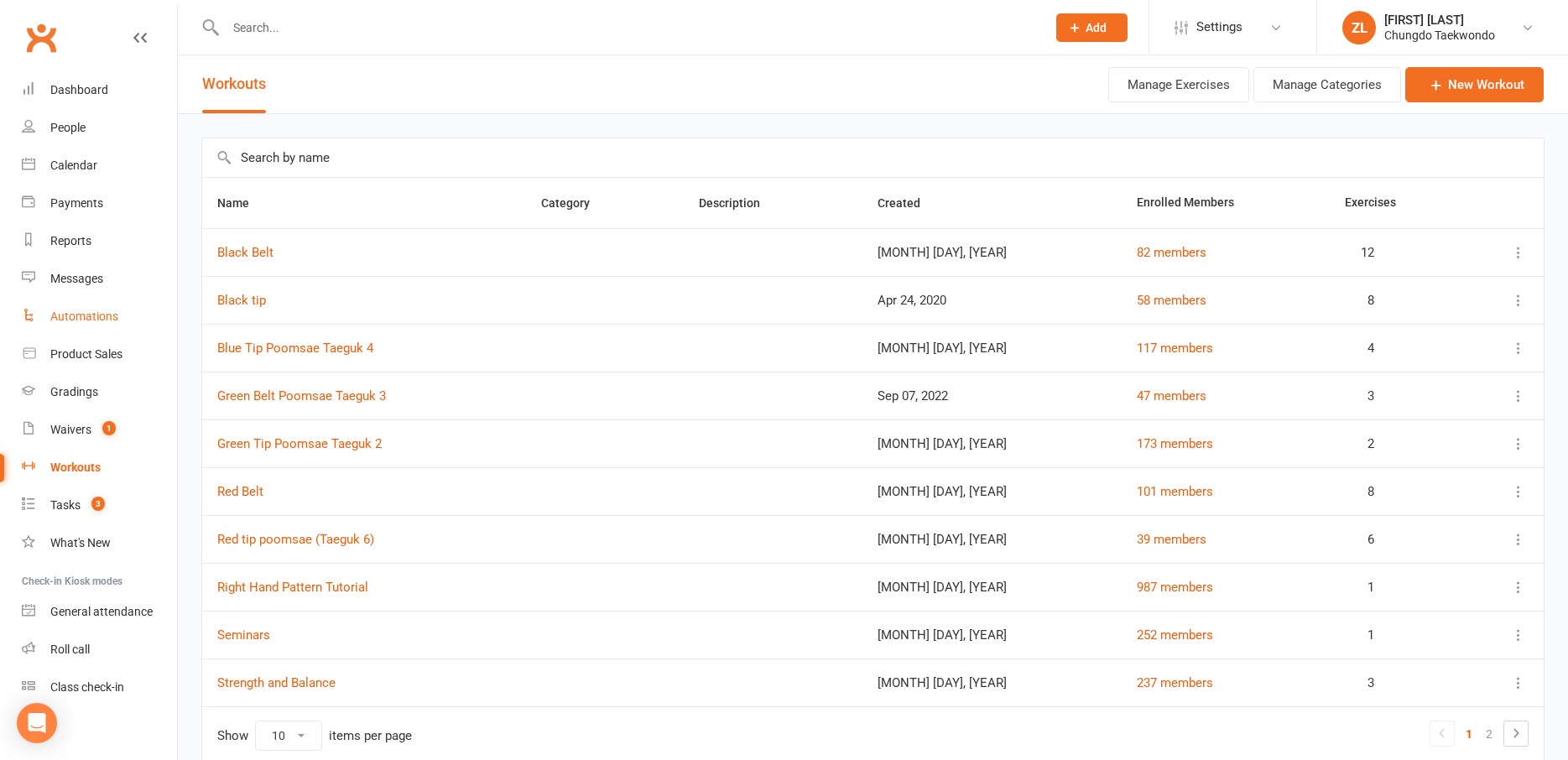 click on "Automations" at bounding box center (99, 316) 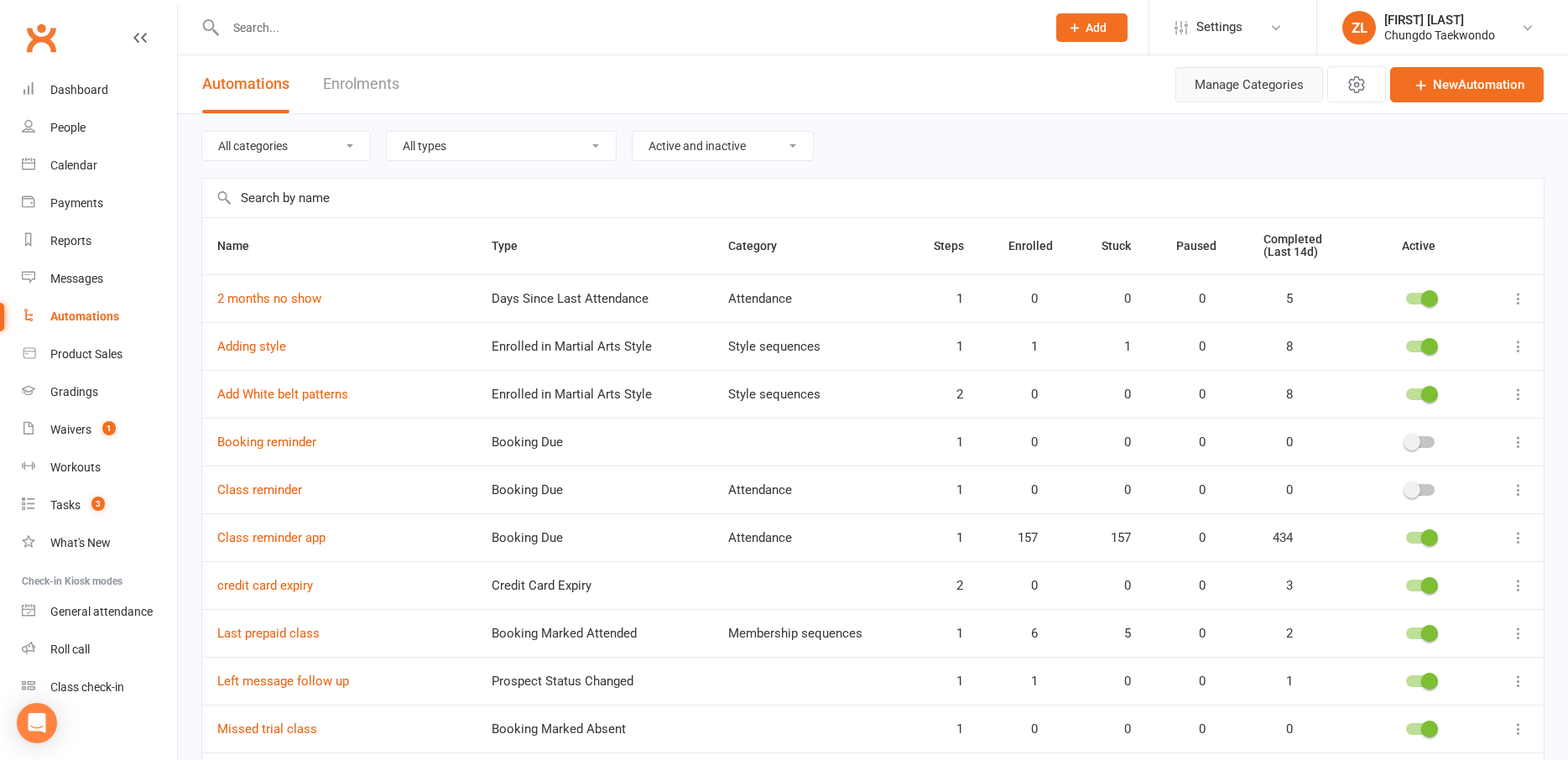 click on "Manage Categories" at bounding box center [1249, 85] 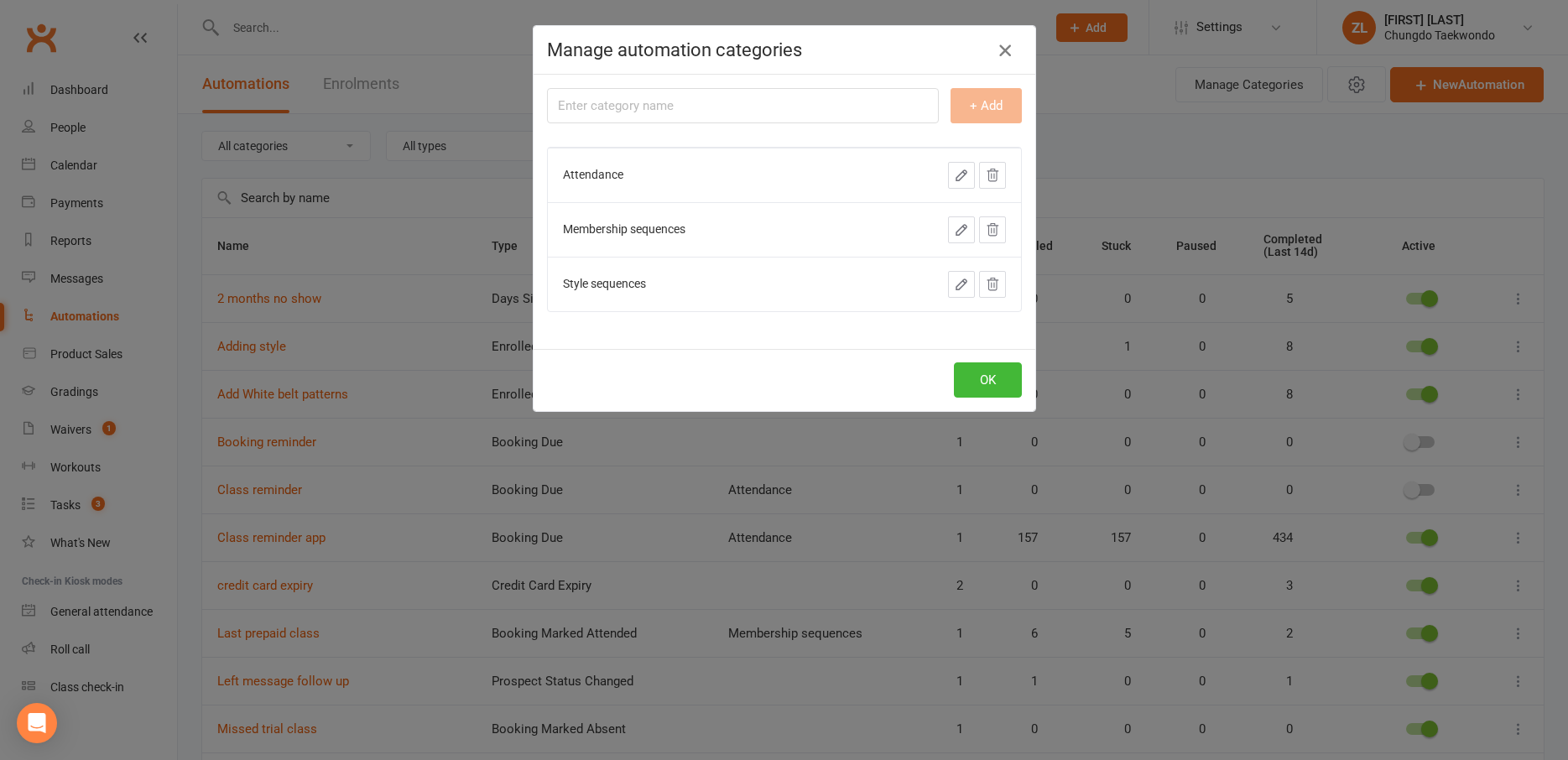 click at bounding box center [1005, 50] 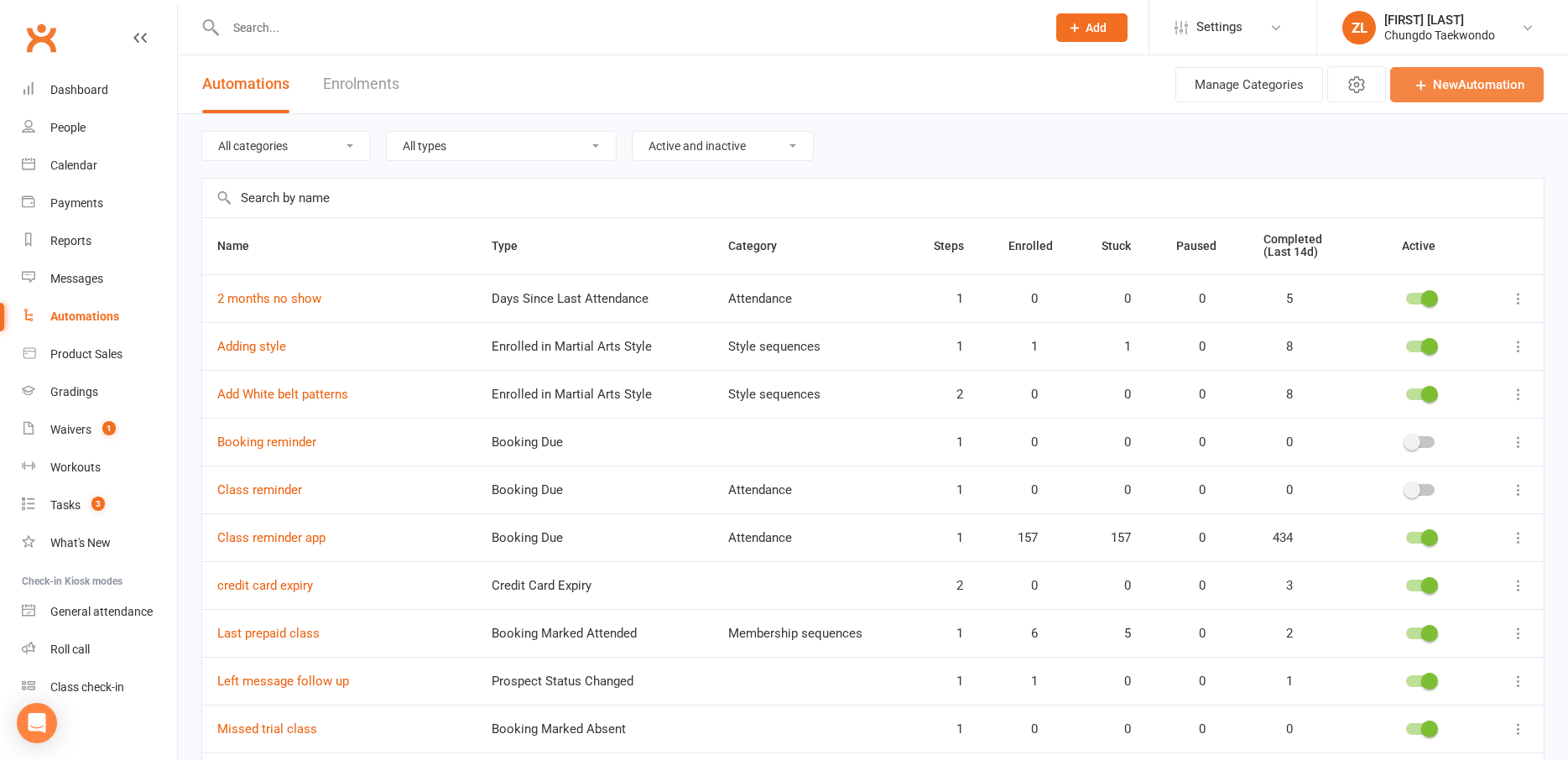 click on "New  Automation" at bounding box center (1466, 85) 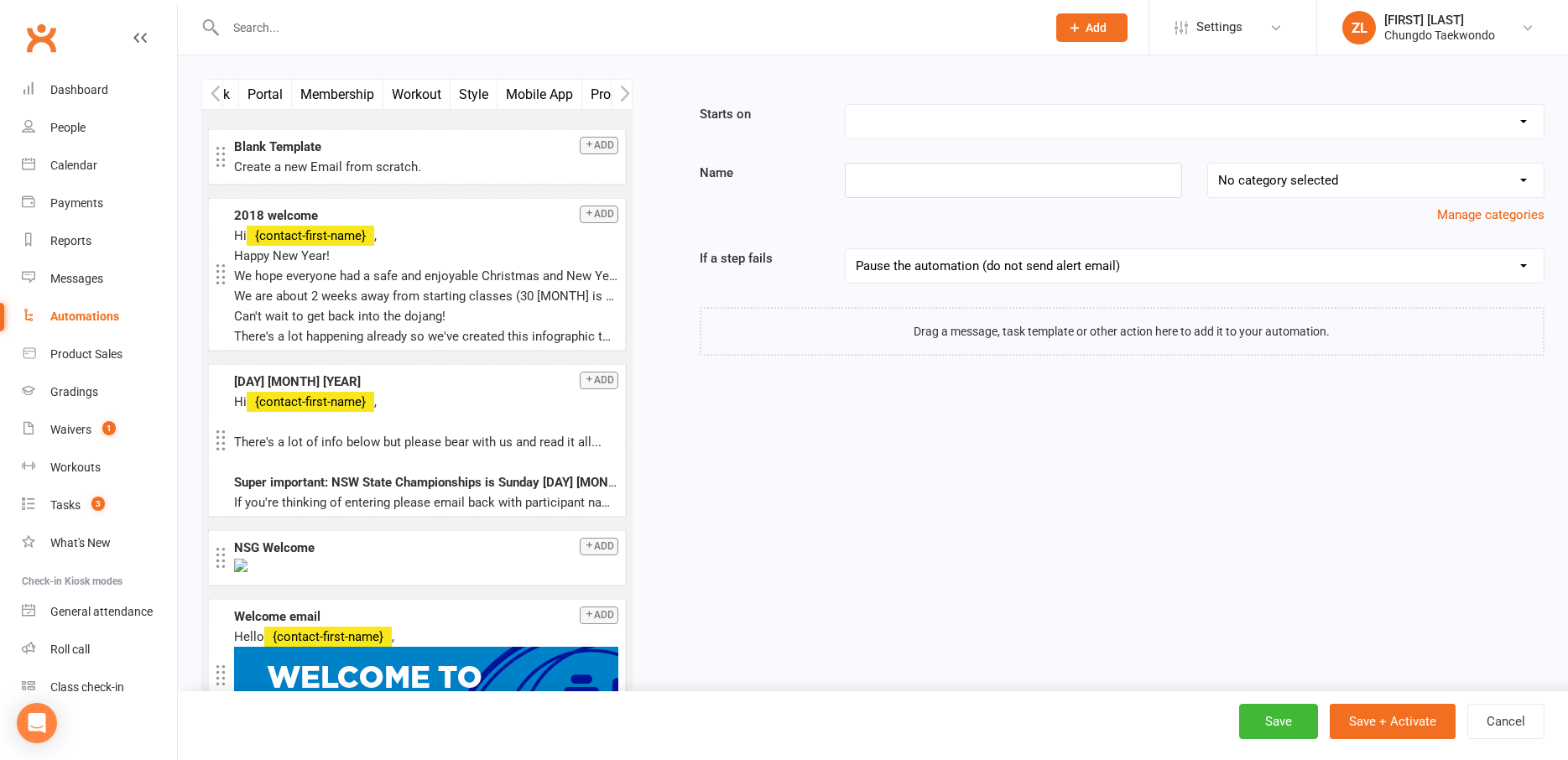 scroll, scrollTop: 0, scrollLeft: 310, axis: horizontal 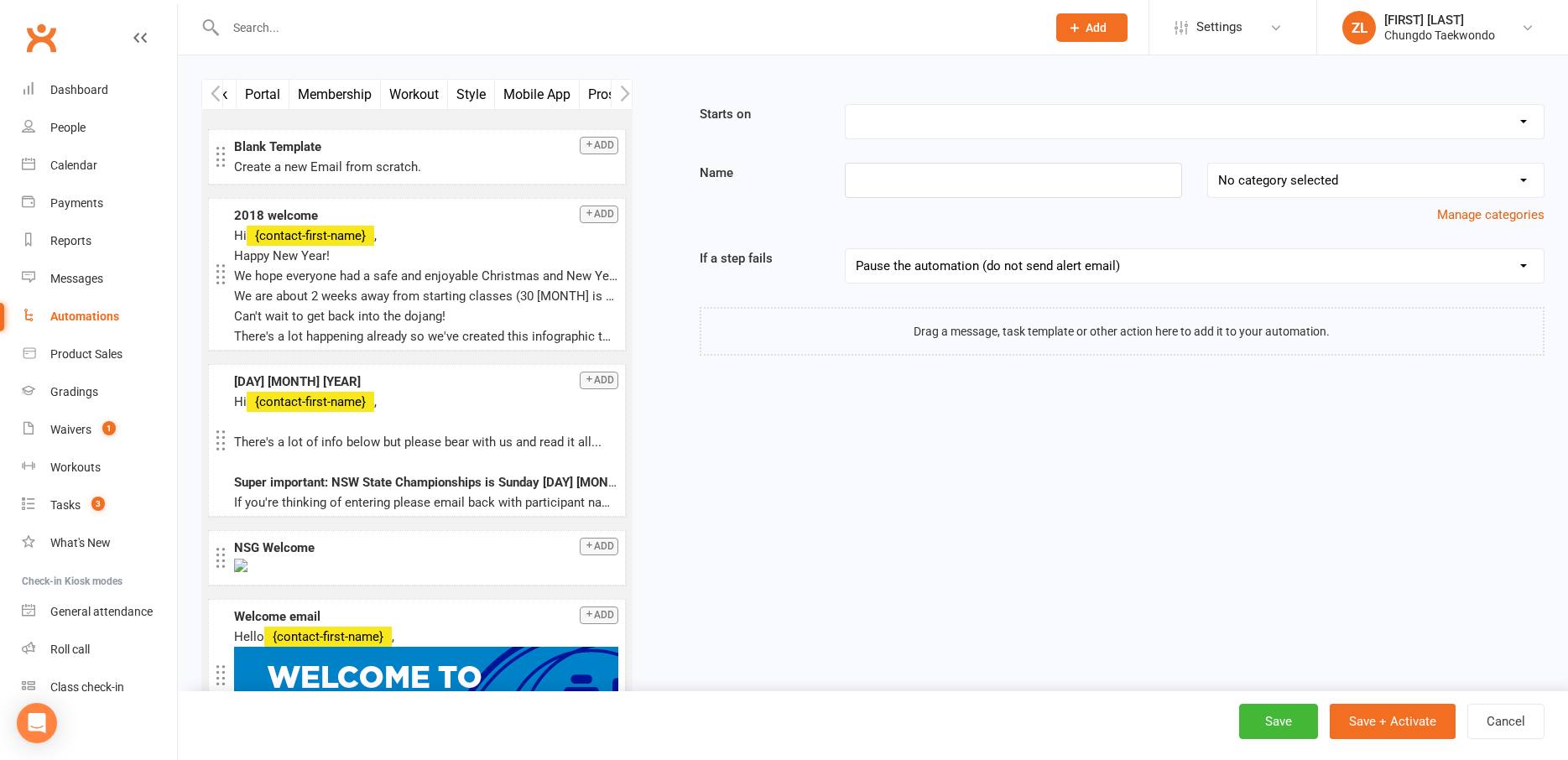click on "Workout" at bounding box center (414, 94) 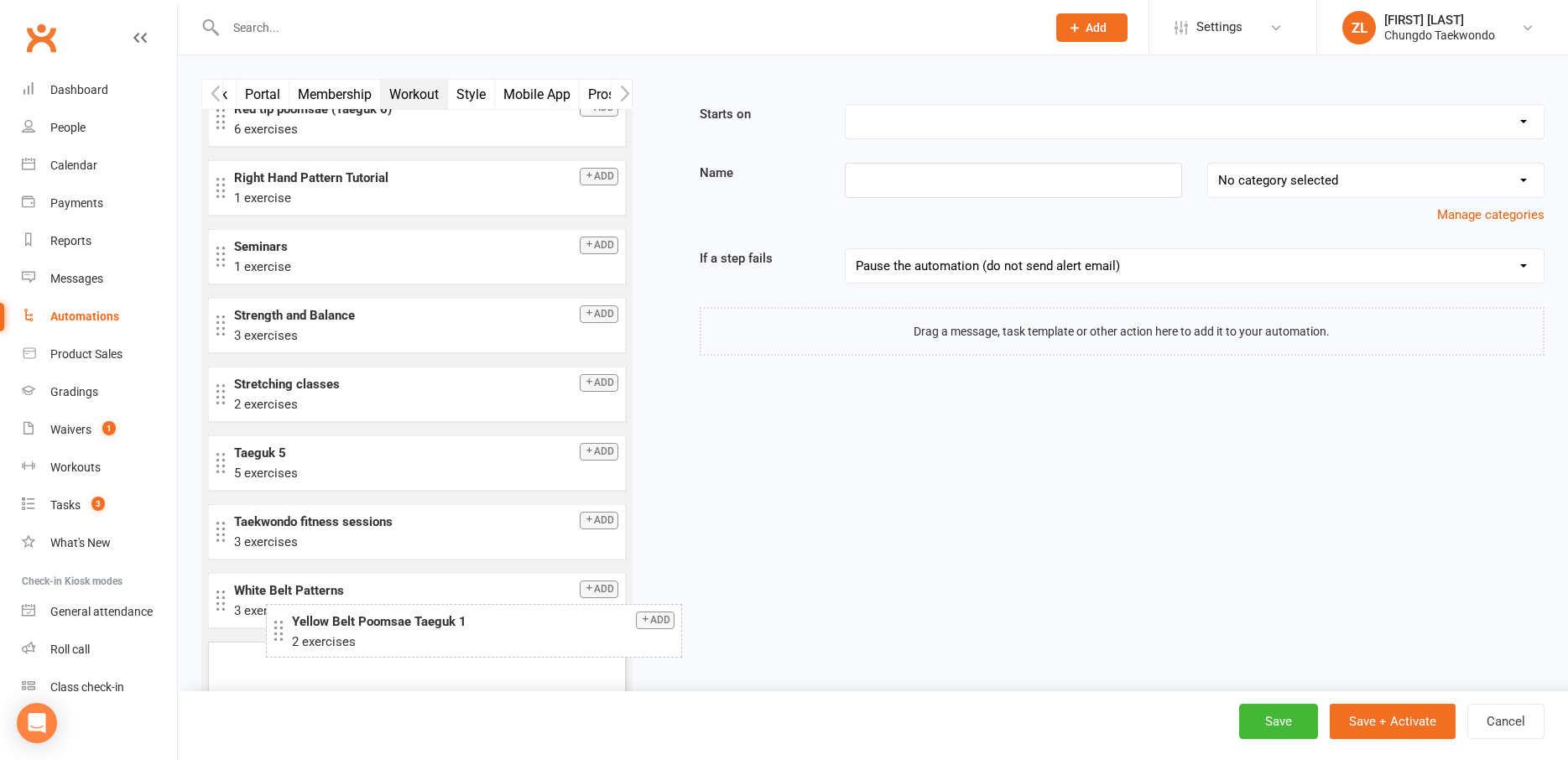 scroll, scrollTop: 410, scrollLeft: 0, axis: vertical 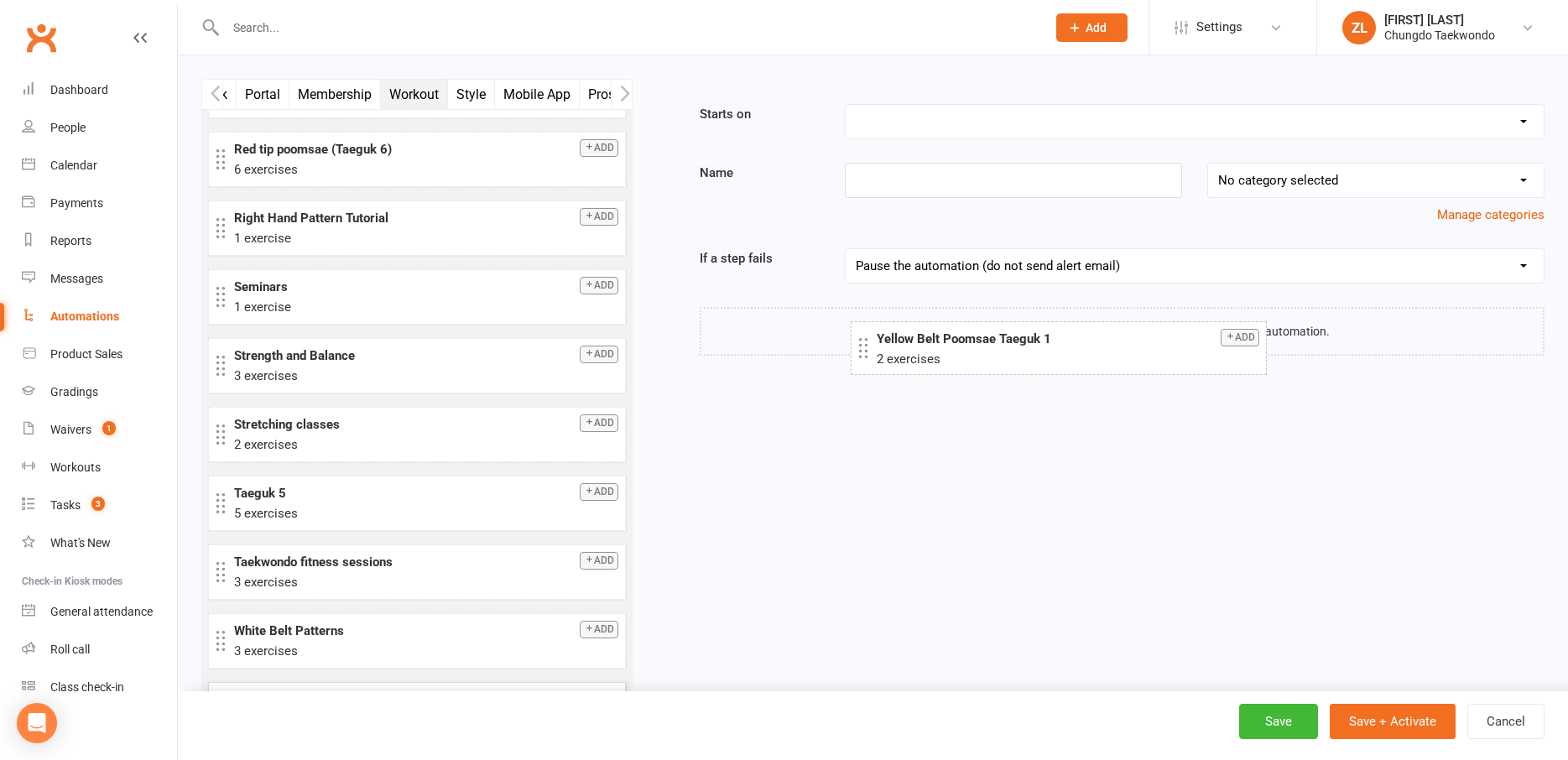 drag, startPoint x: 347, startPoint y: 688, endPoint x: 989, endPoint y: 367, distance: 717.7778 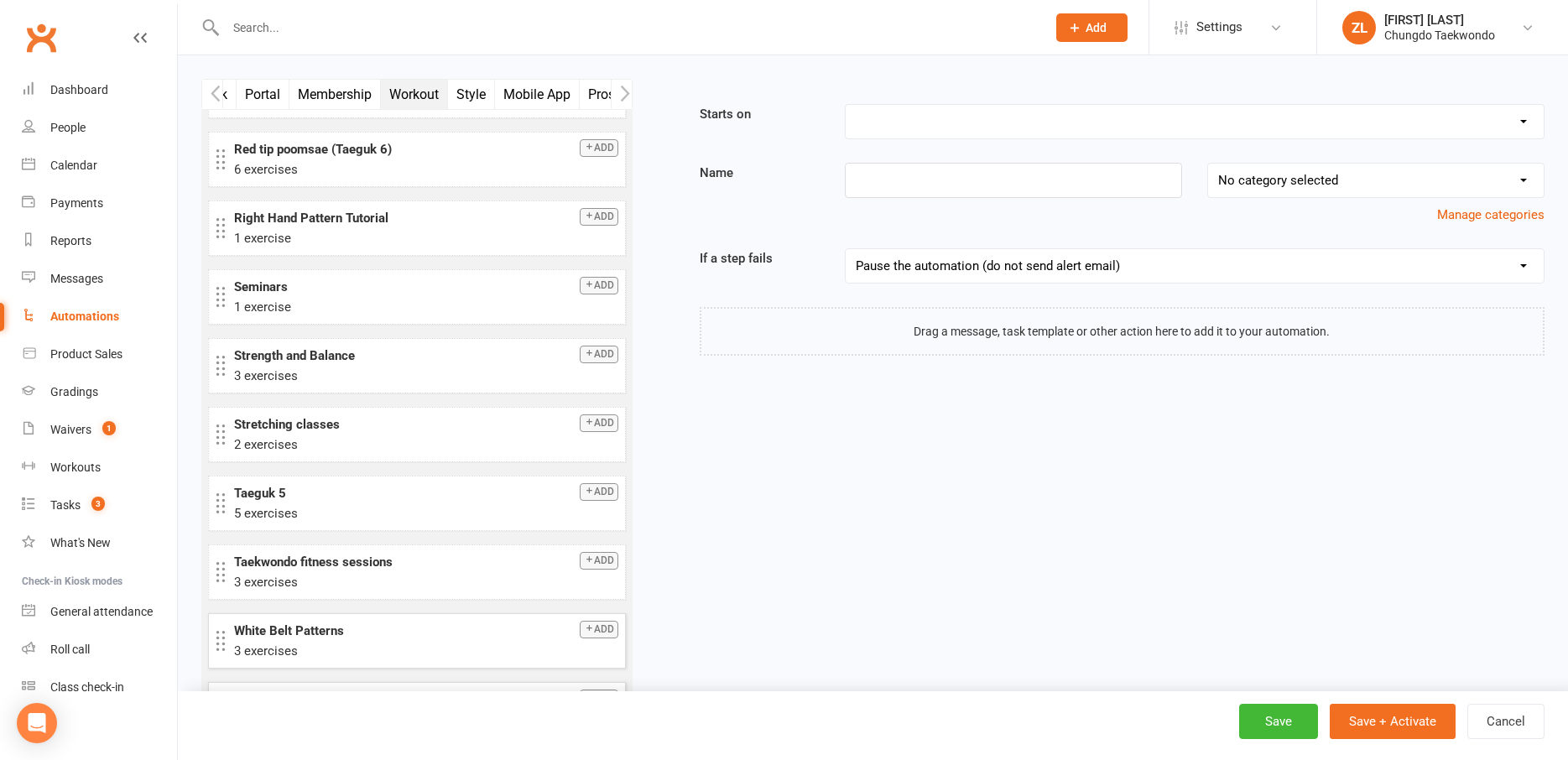 click on "Add White Belt Patterns 3 exercises" at bounding box center (417, 641) 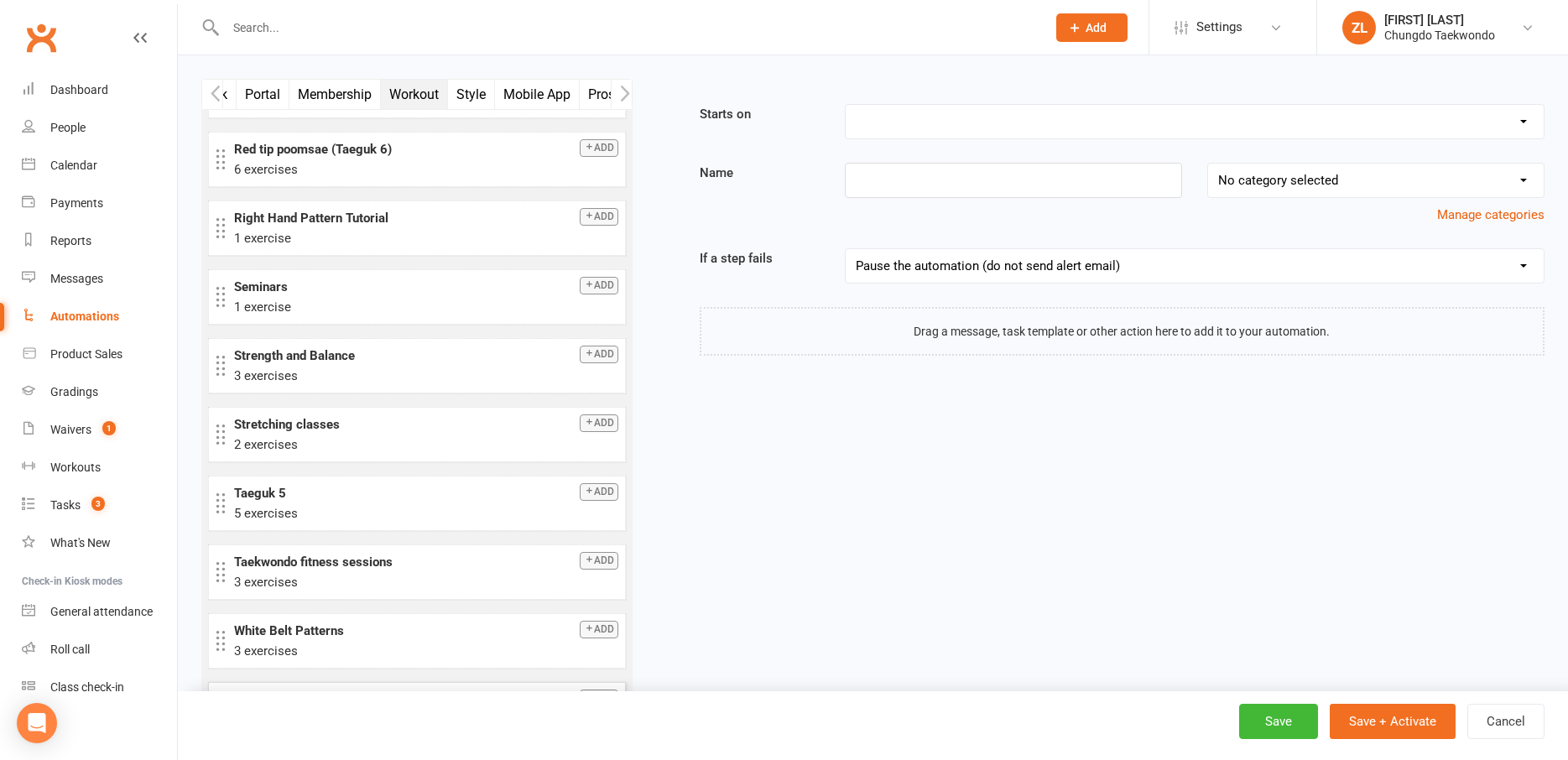 click on "Booking Cancelled Booking Due Booking Late-Cancelled Booking Marked Absent Booking Marked Attended Contact Added to Event Waitlist Contact Birthday Converted to Member Credit Card Expiry Days Since Last Attendance Days Since Last Mobile App Activity End of Suspension Enrolled in Martial Arts Style First Class Attended First Class Due General Attendance Marked Manual Enrolment Member Added Member First Activated Member Promoted / Graded Membership Added Membership Cancelled Membership Due to Start Membership Expiry Non-attending Contact Added Payment Due Payment Failure Payment Paid Prospect Added Prospect Status Changed Recurring Bookings Activated Signed Waiver Approved Single Booking Created Start of Suspension Suspension Added Workout Performed" at bounding box center [1195, 122] 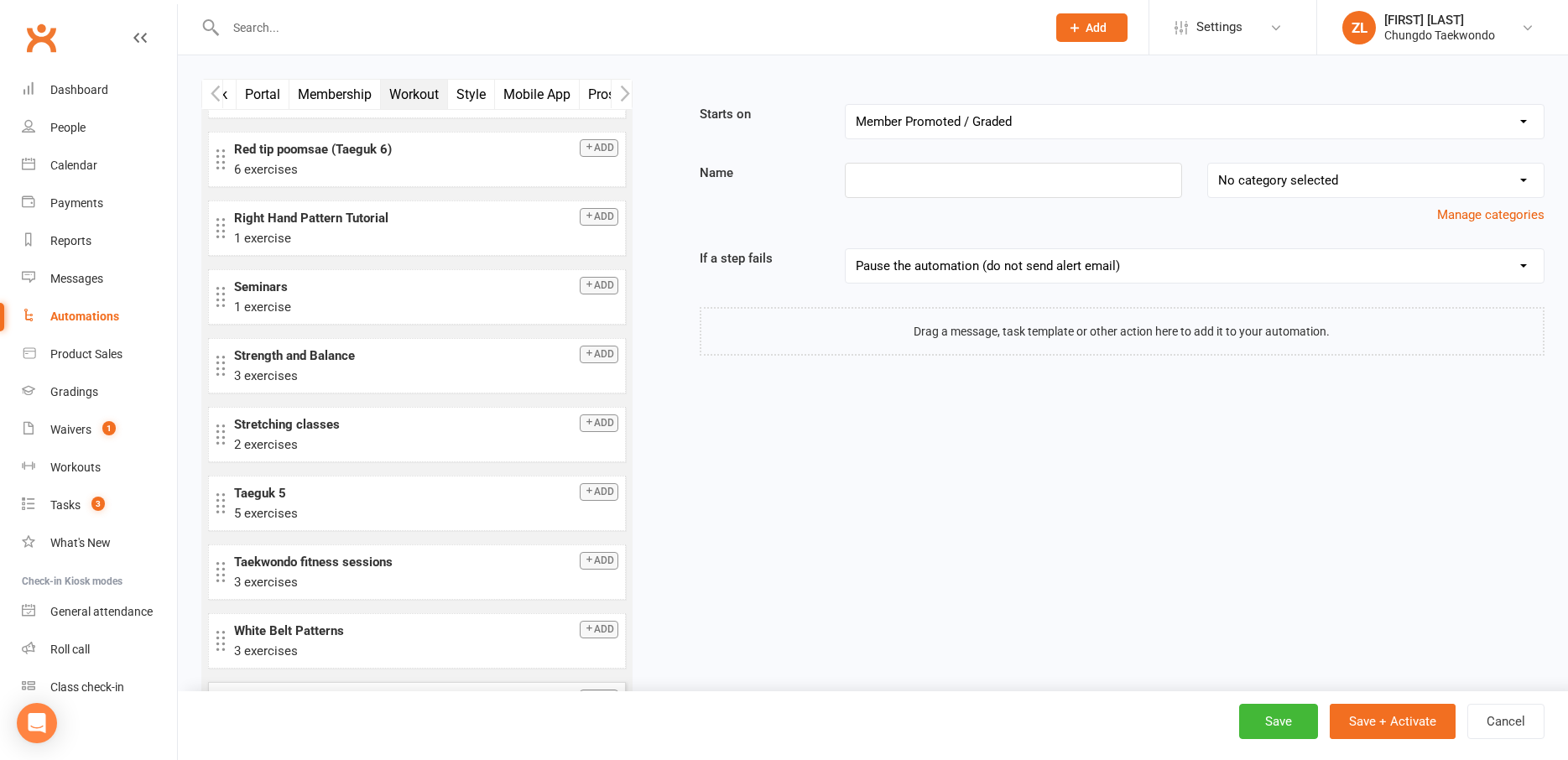 click on "Member Promoted / Graded" at bounding box center [0, 0] 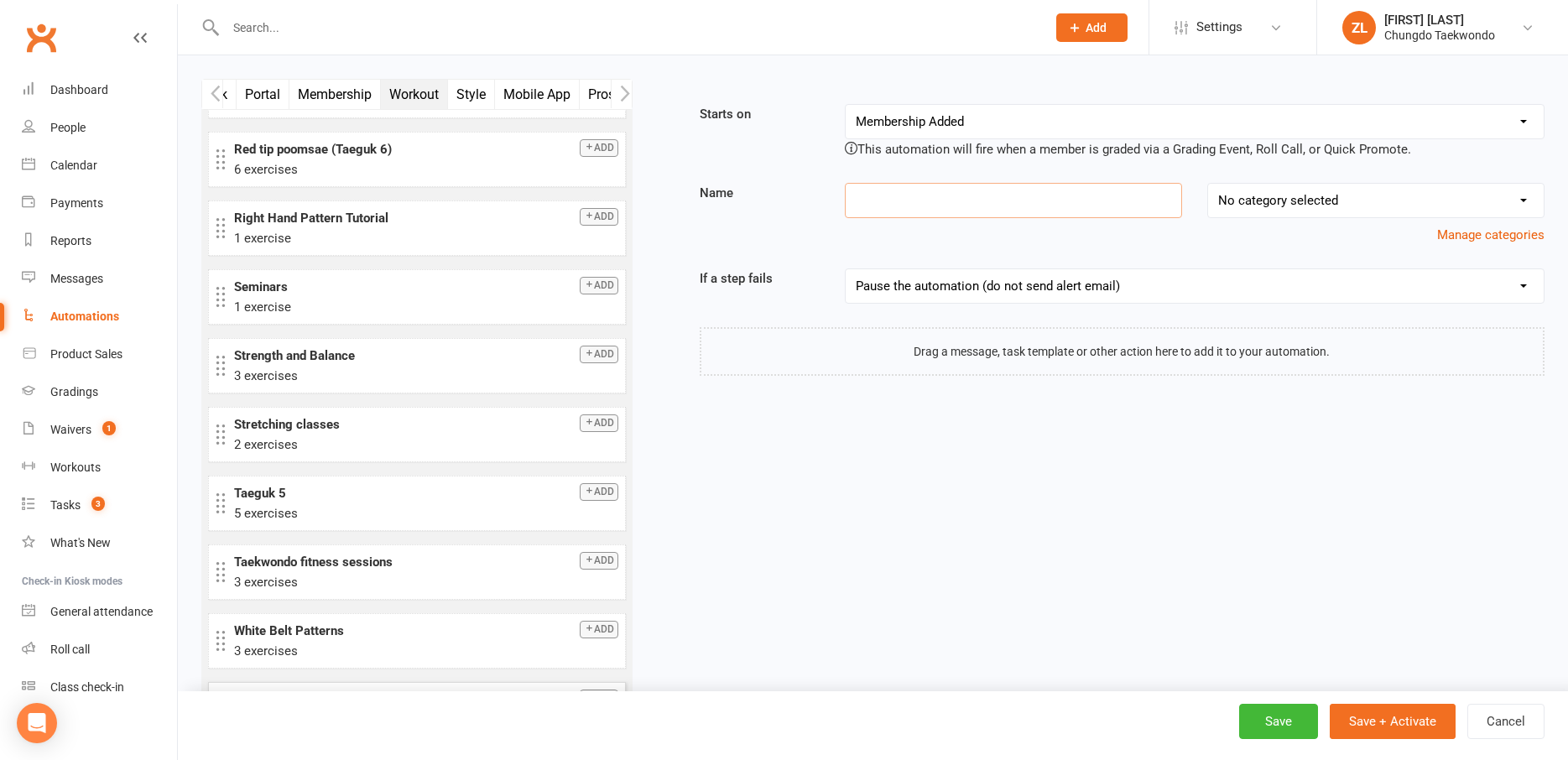 click at bounding box center [1013, 200] 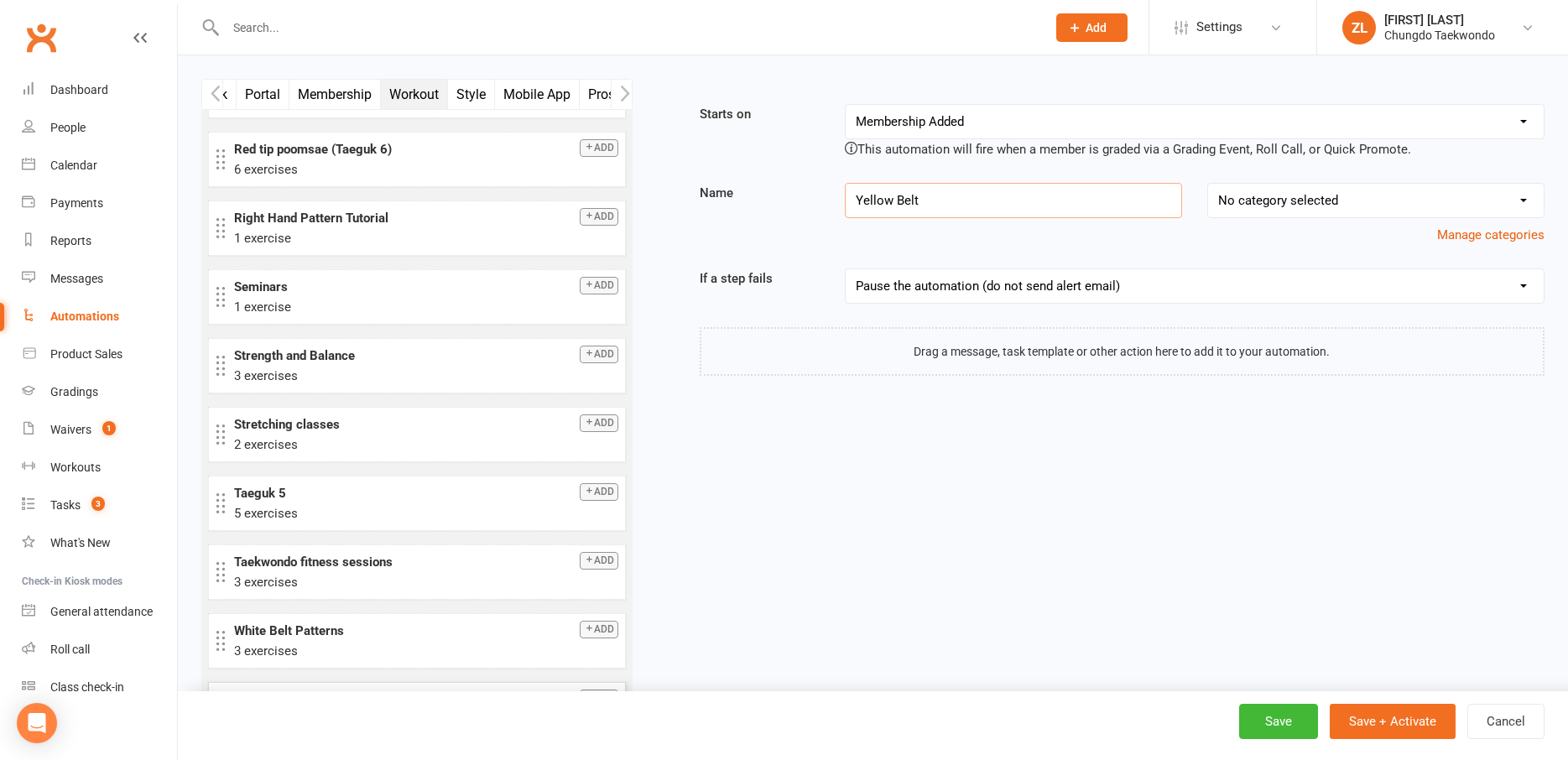 type on "Yellow Belt" 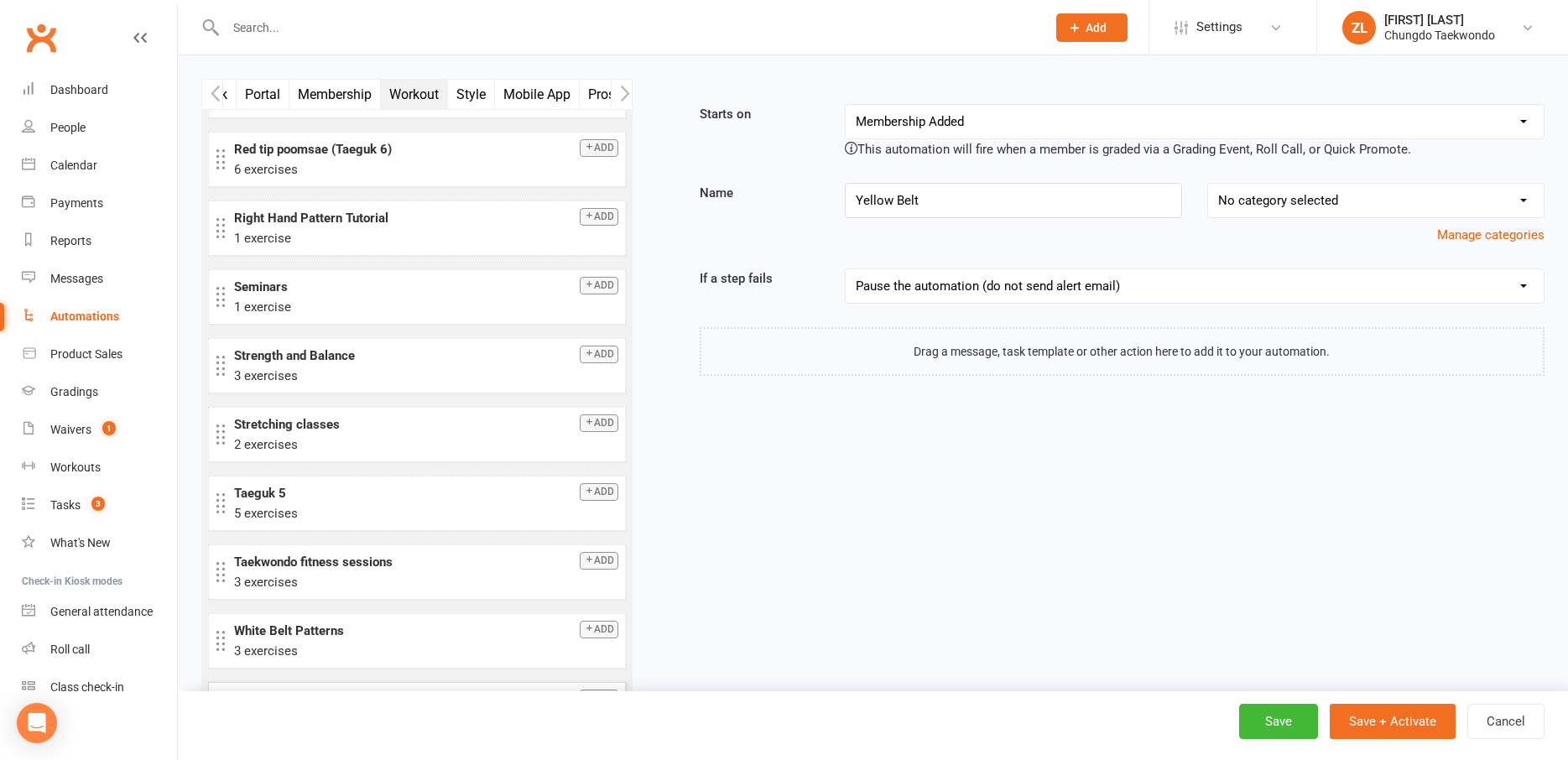 click on "No category selected Attendance Membership sequences Style sequences" at bounding box center (1376, 200) 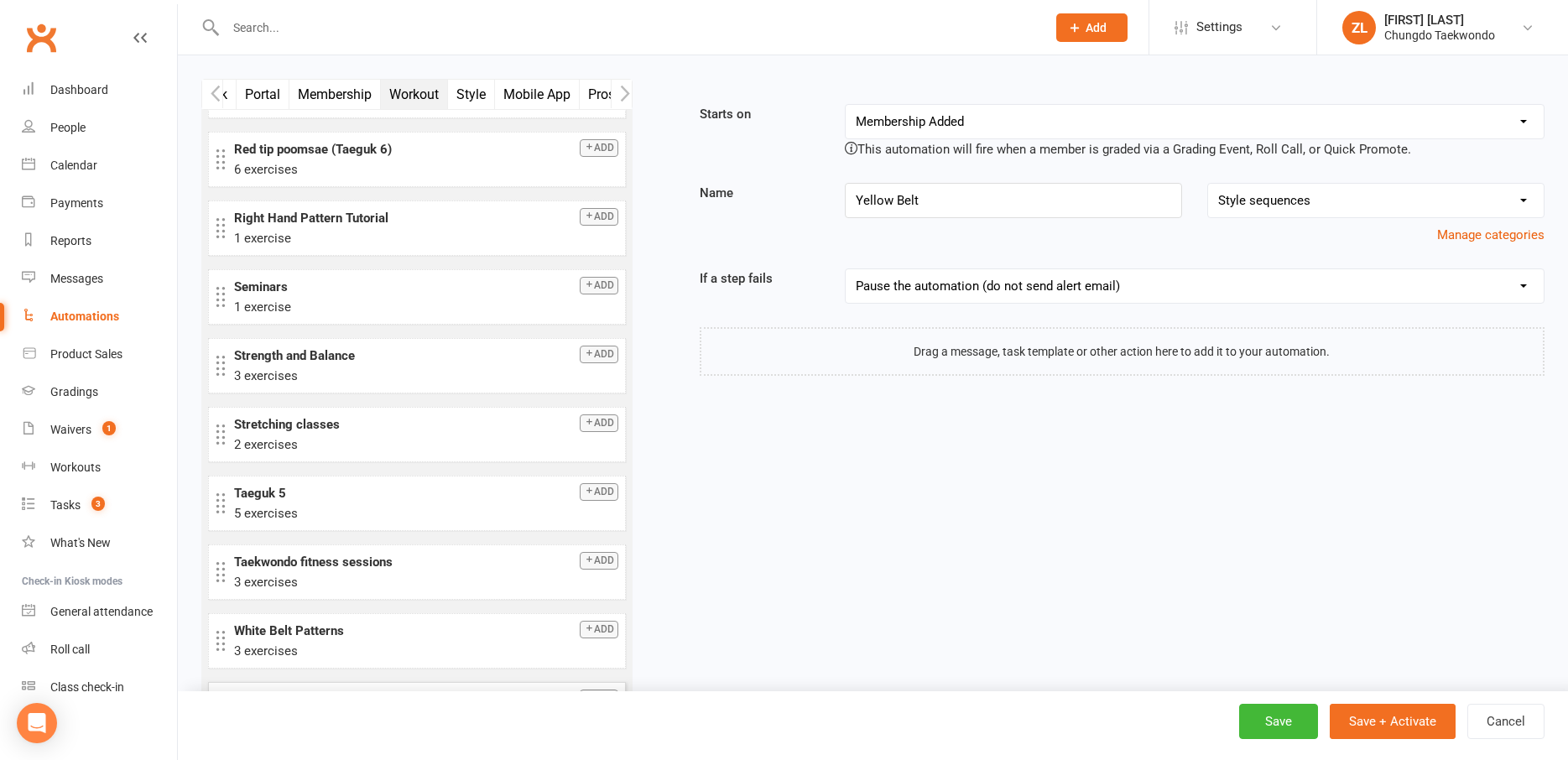 click on "Style sequences" at bounding box center (0, 0) 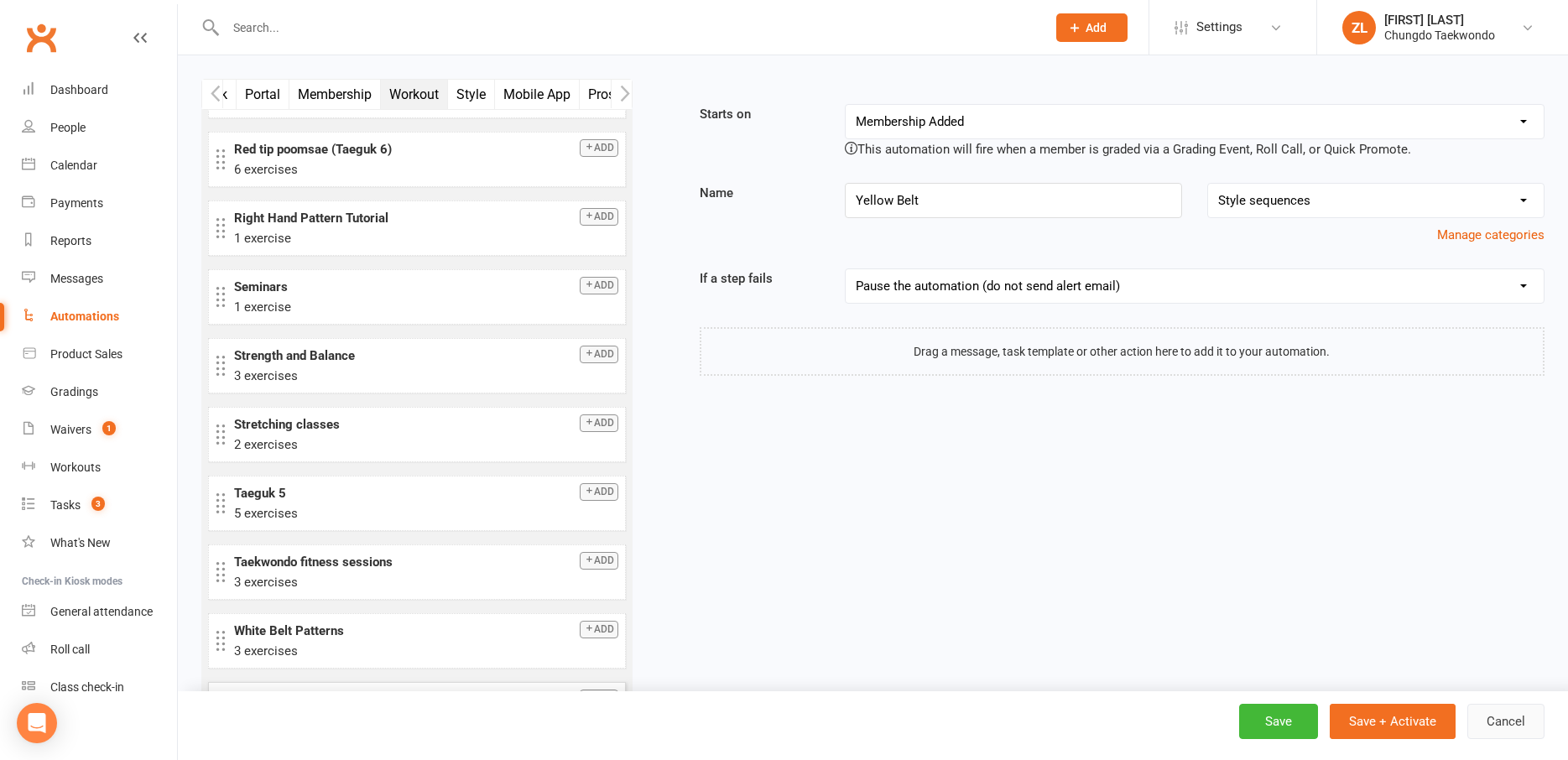 click on "Cancel" at bounding box center [1506, 721] 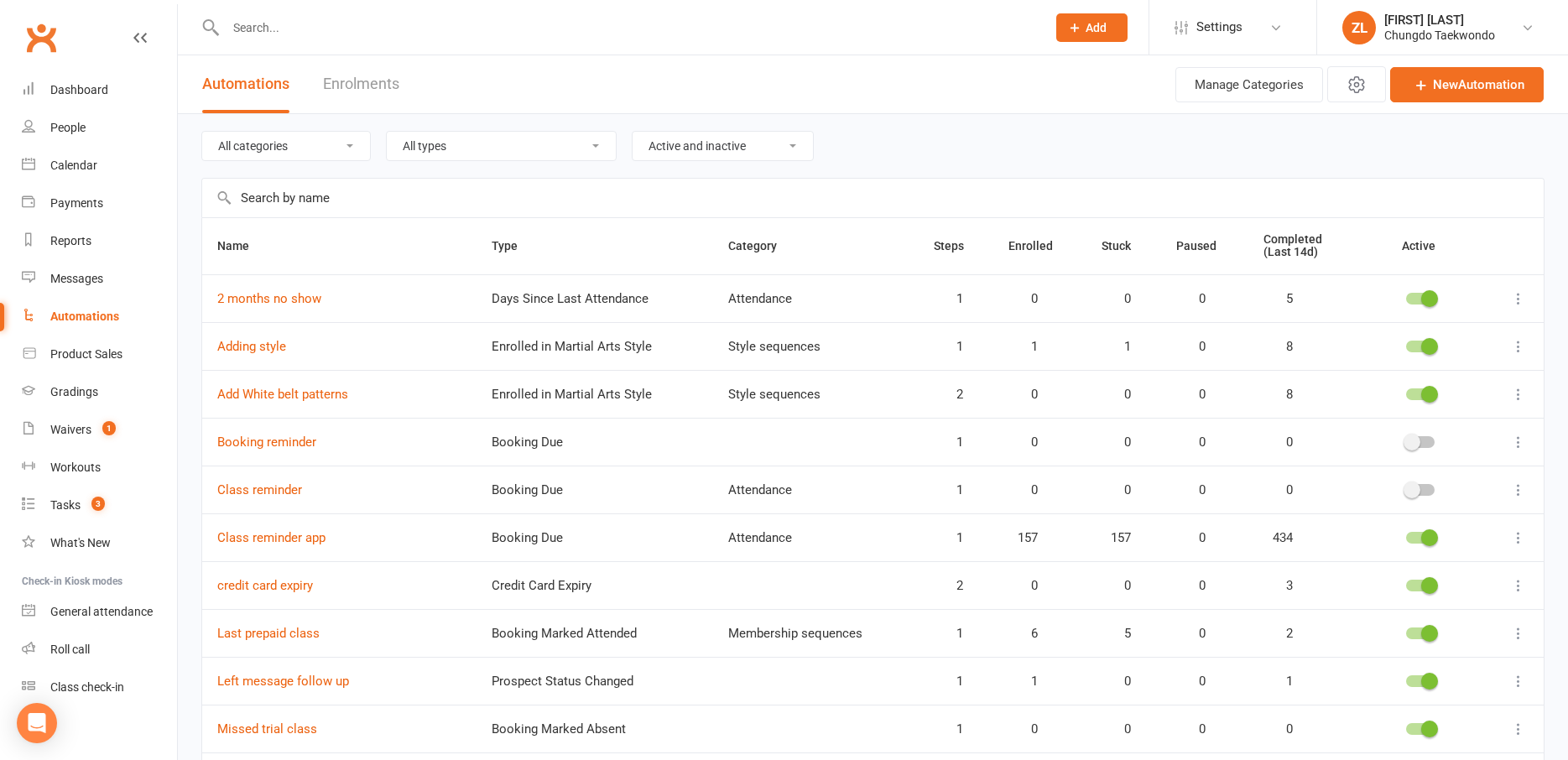 click at bounding box center [628, 28] 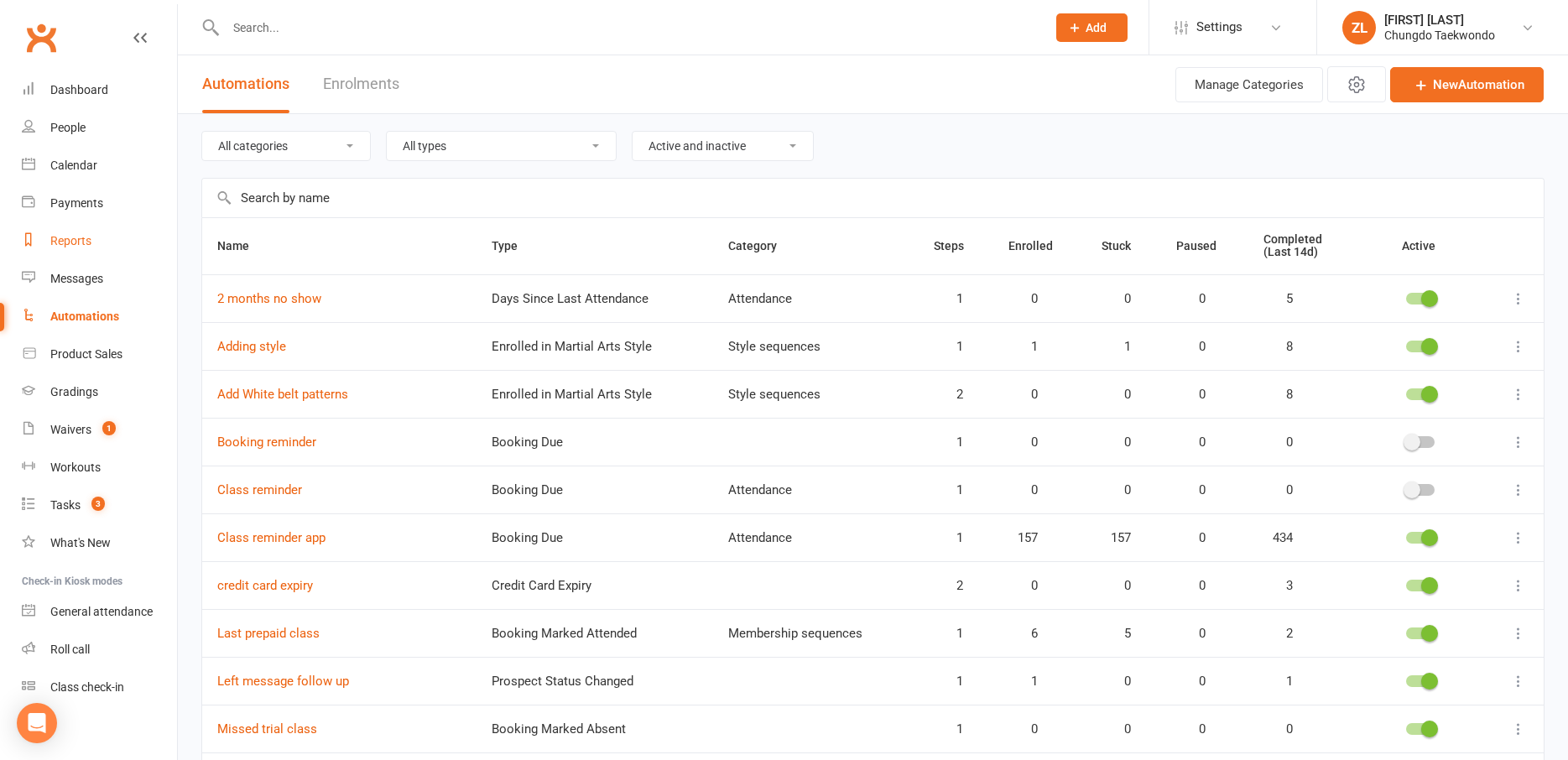 click on "Reports" at bounding box center (99, 241) 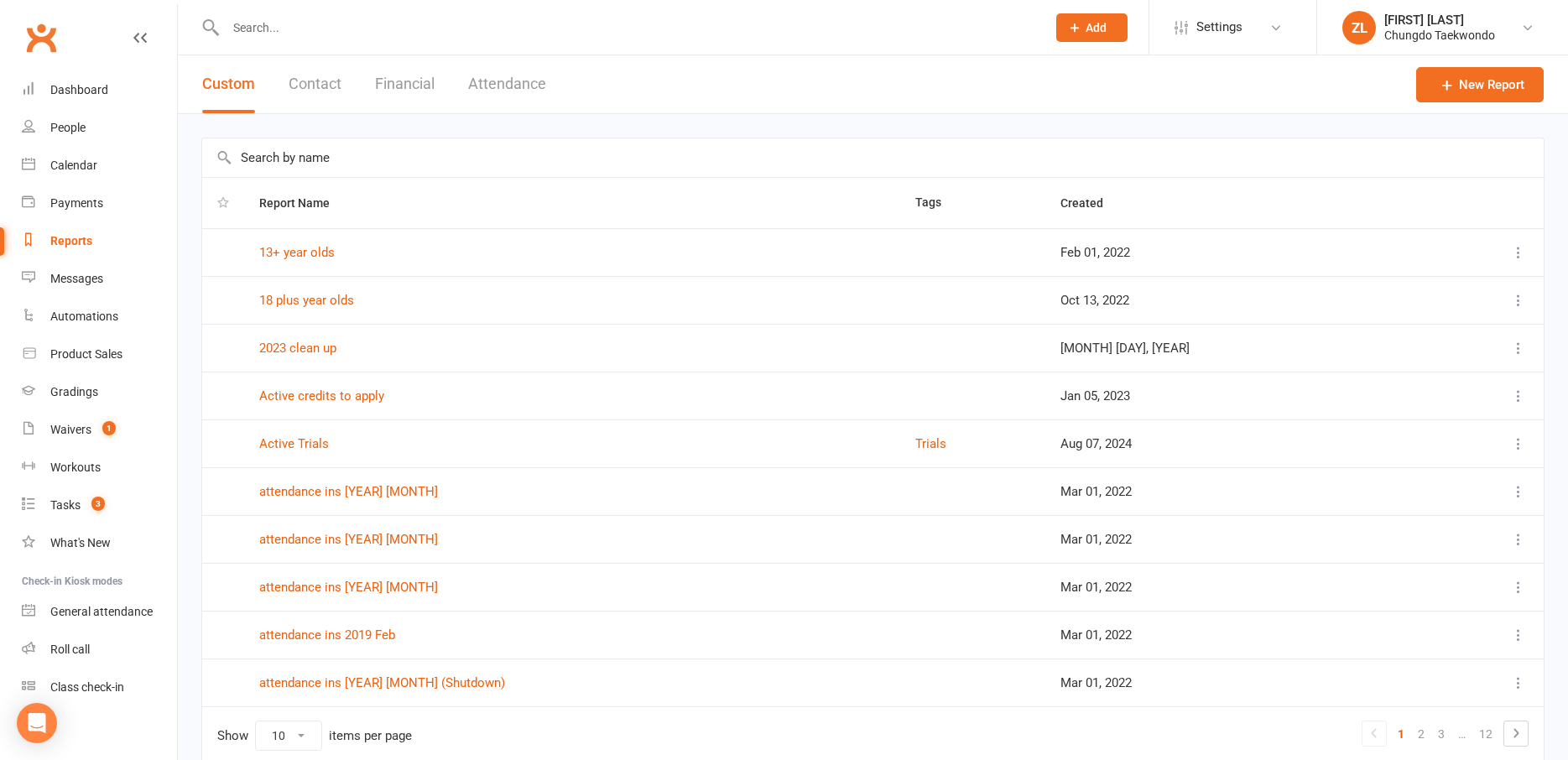 click on "Custom Contact Financial Attendance" at bounding box center (374, 84) 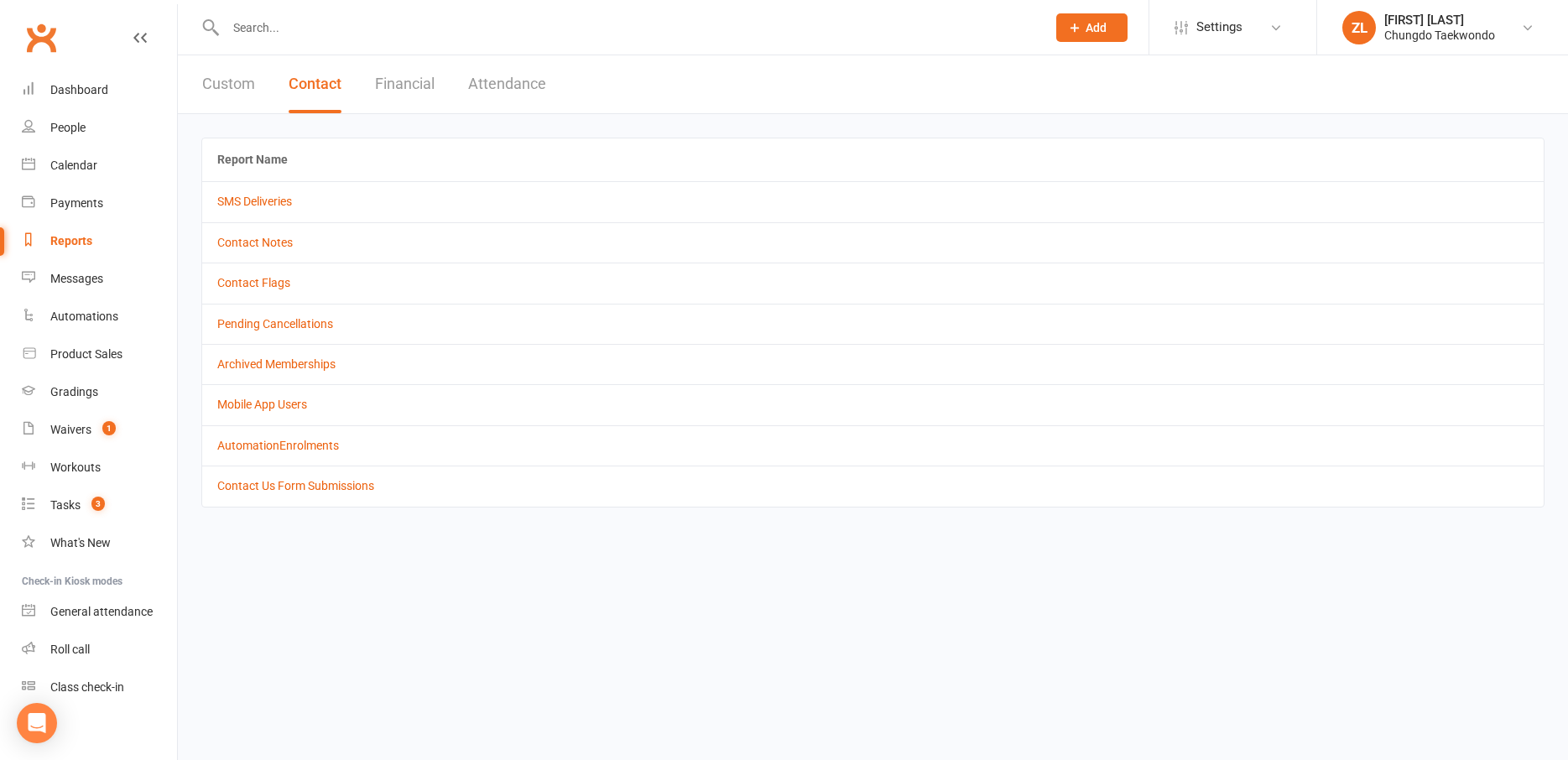 click on "Attendance" at bounding box center [507, 84] 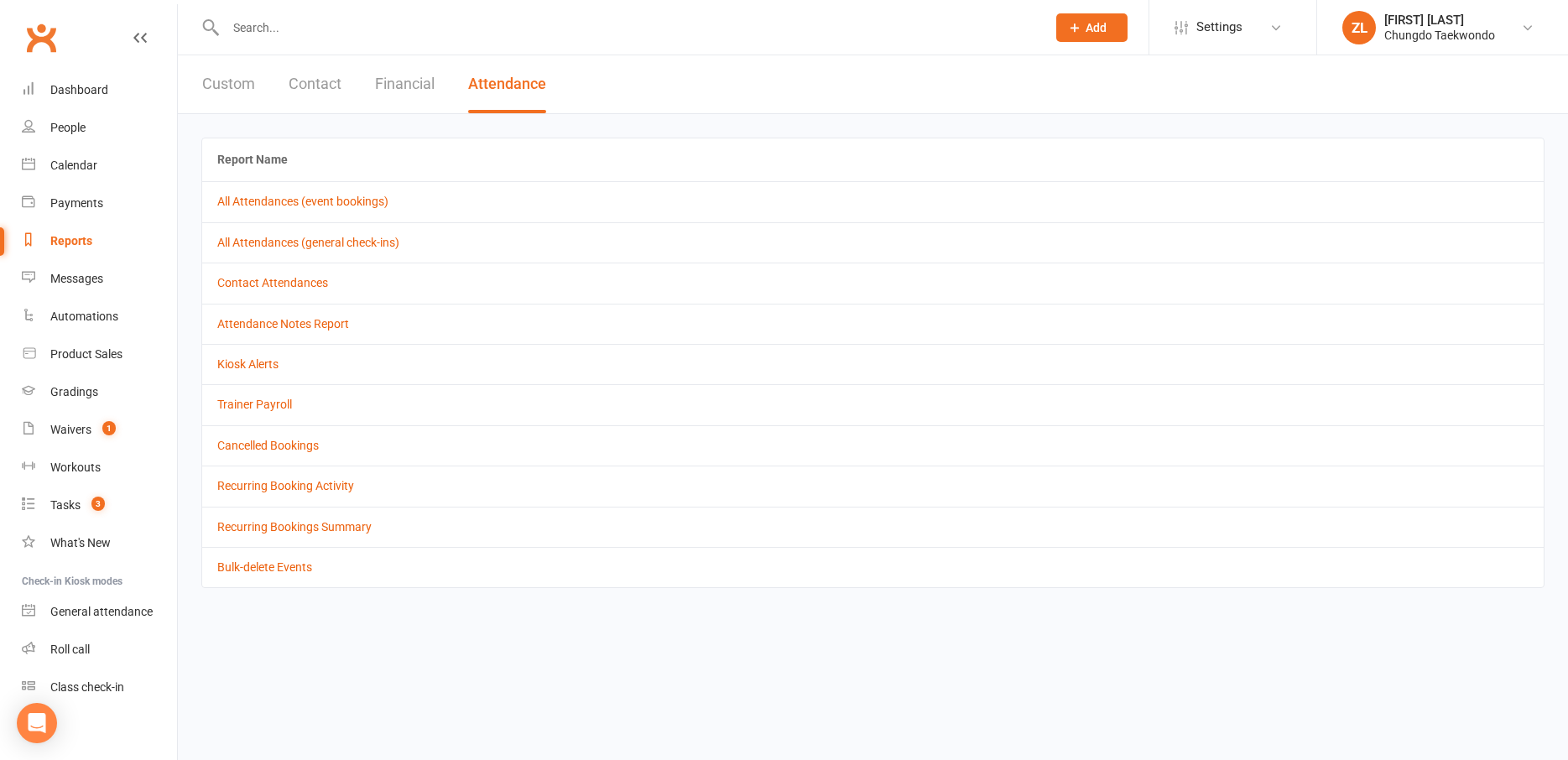 click on "Custom Contact Financial Attendance" at bounding box center (374, 84) 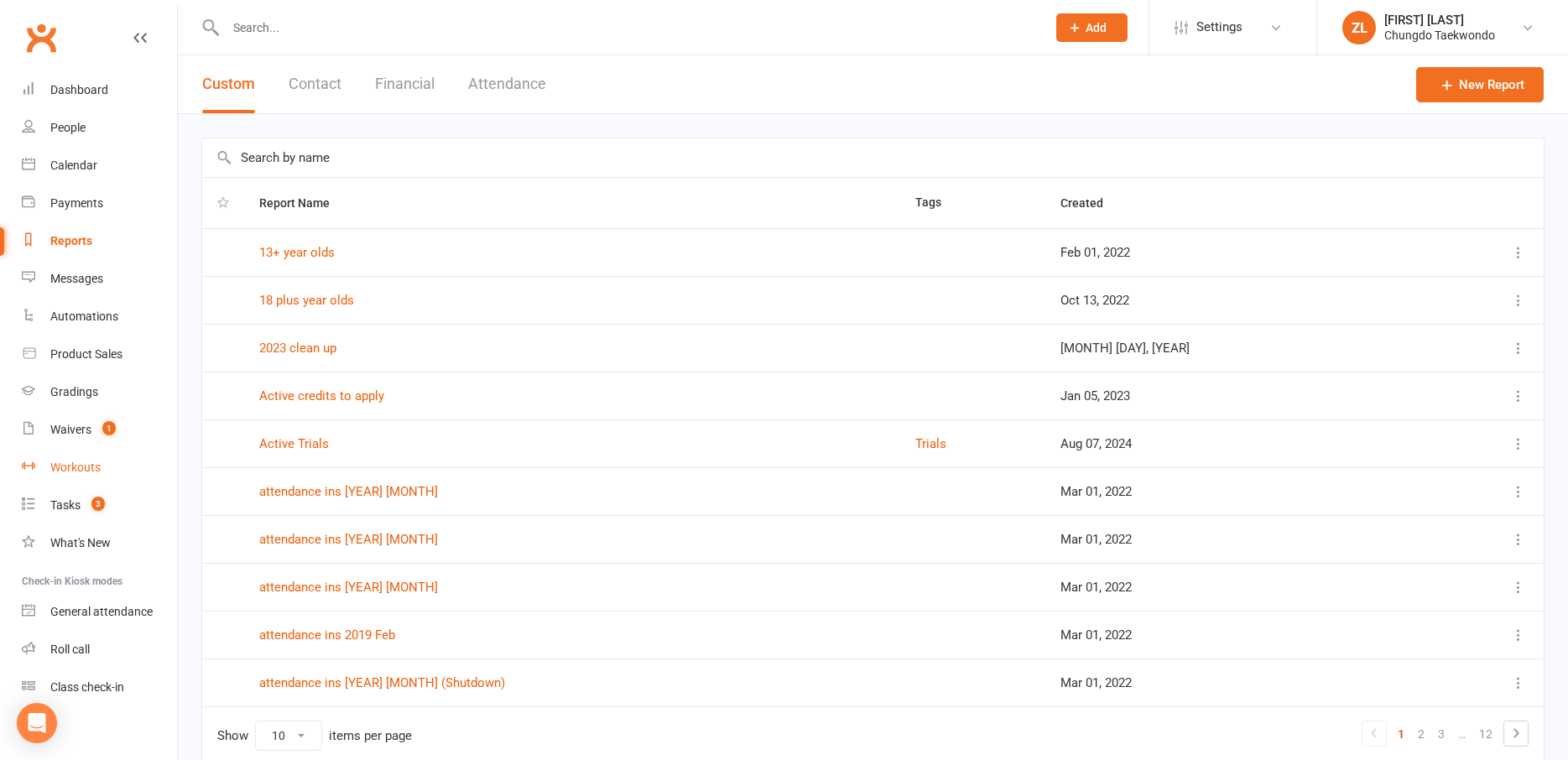 click on "Workouts" at bounding box center [76, 467] 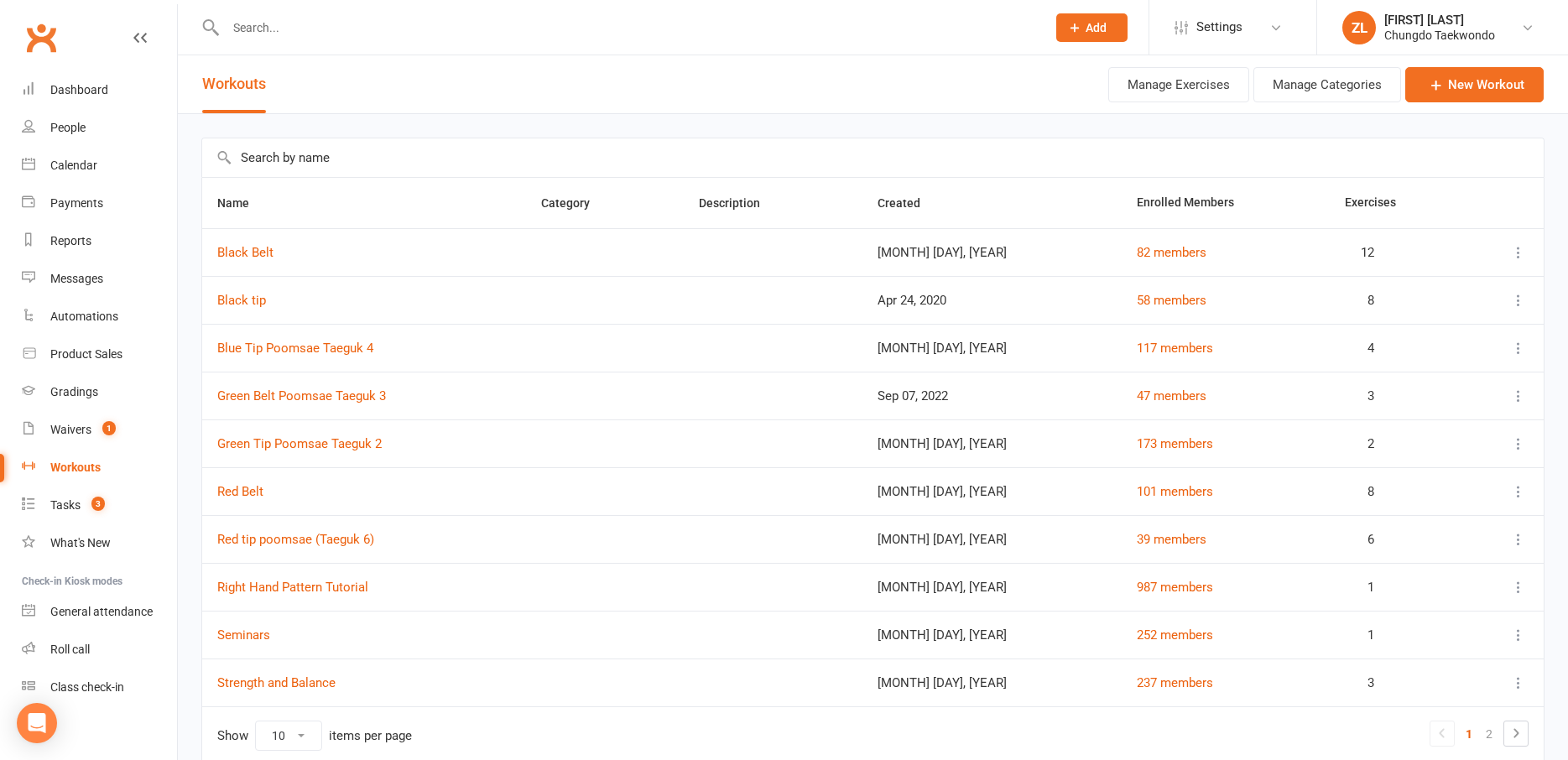 click on "Black tip" at bounding box center [364, 299] 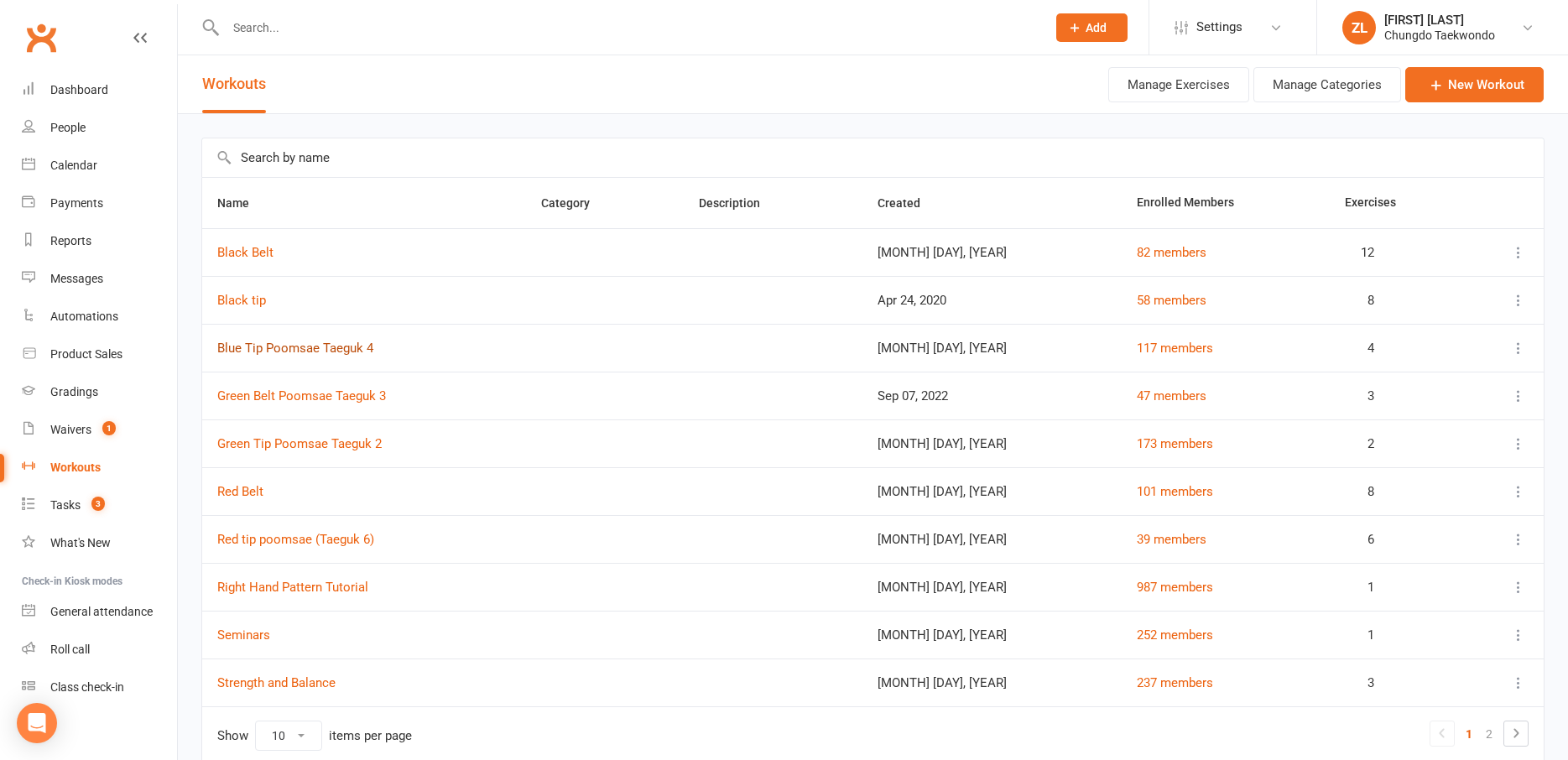 click on "Blue Tip Poomsae Taeguk 4" at bounding box center [295, 348] 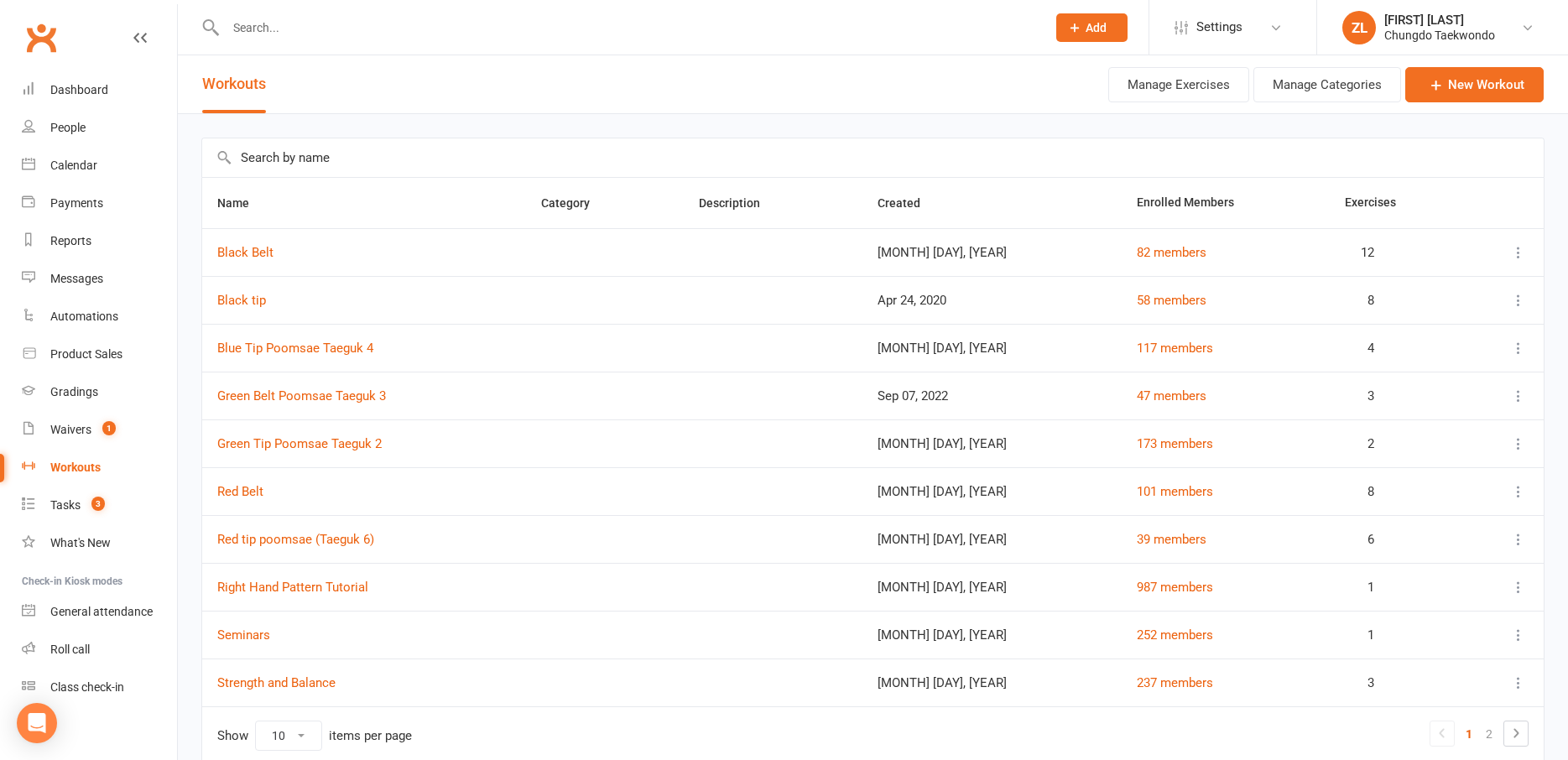 click at bounding box center [628, 28] 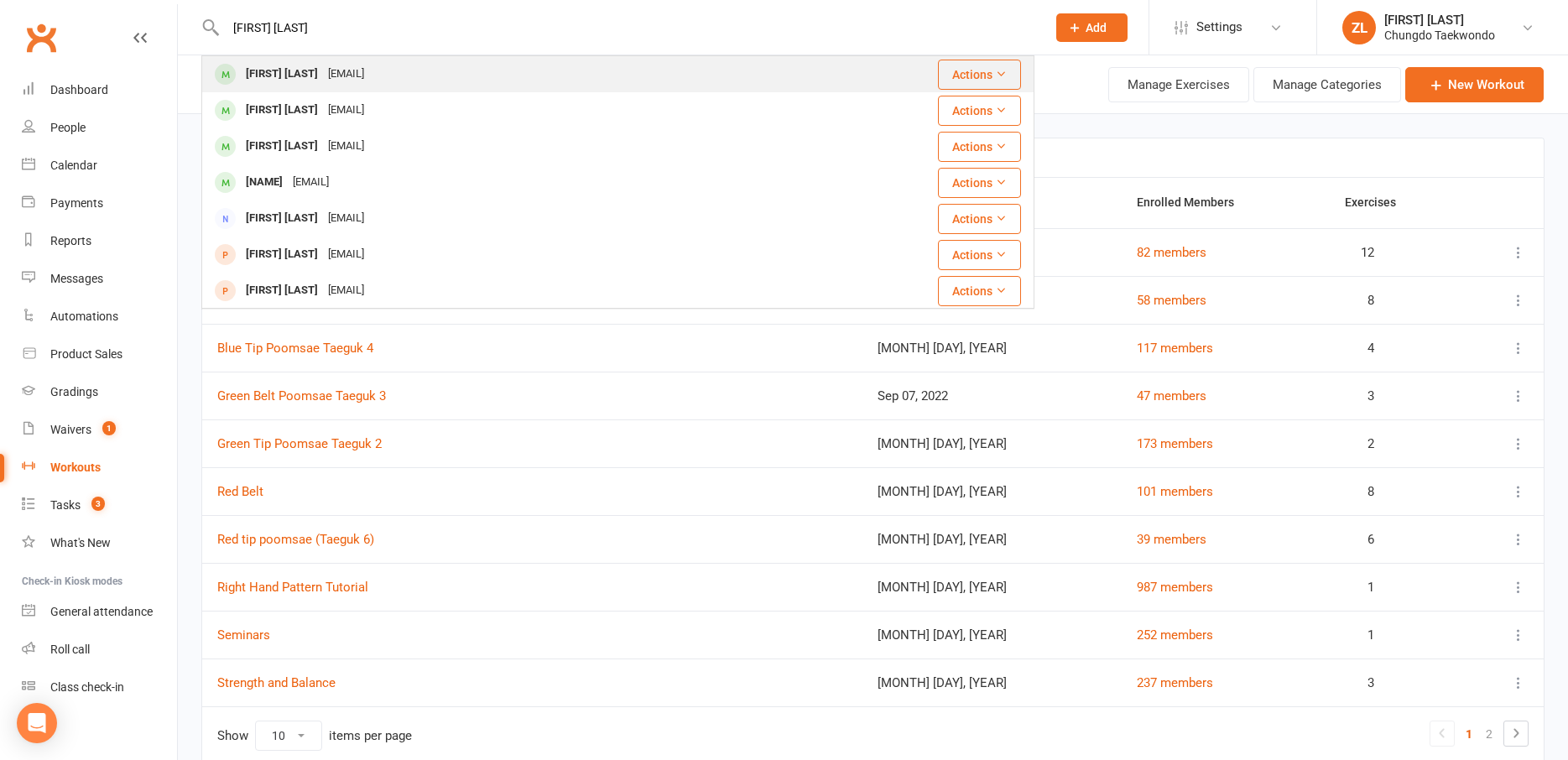 type on "[FIRST] [LAST]" 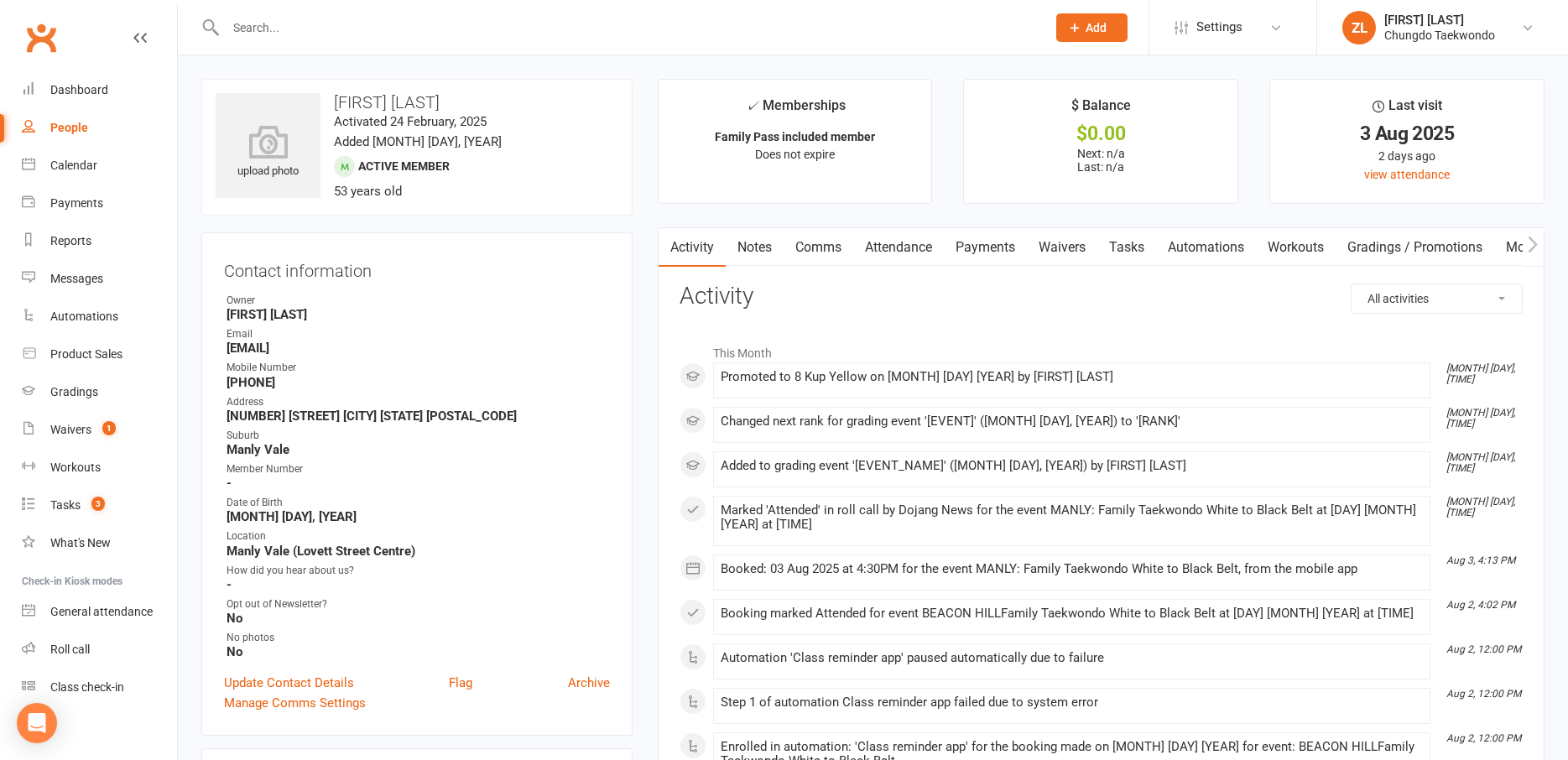 click on "Automations" at bounding box center [1206, 247] 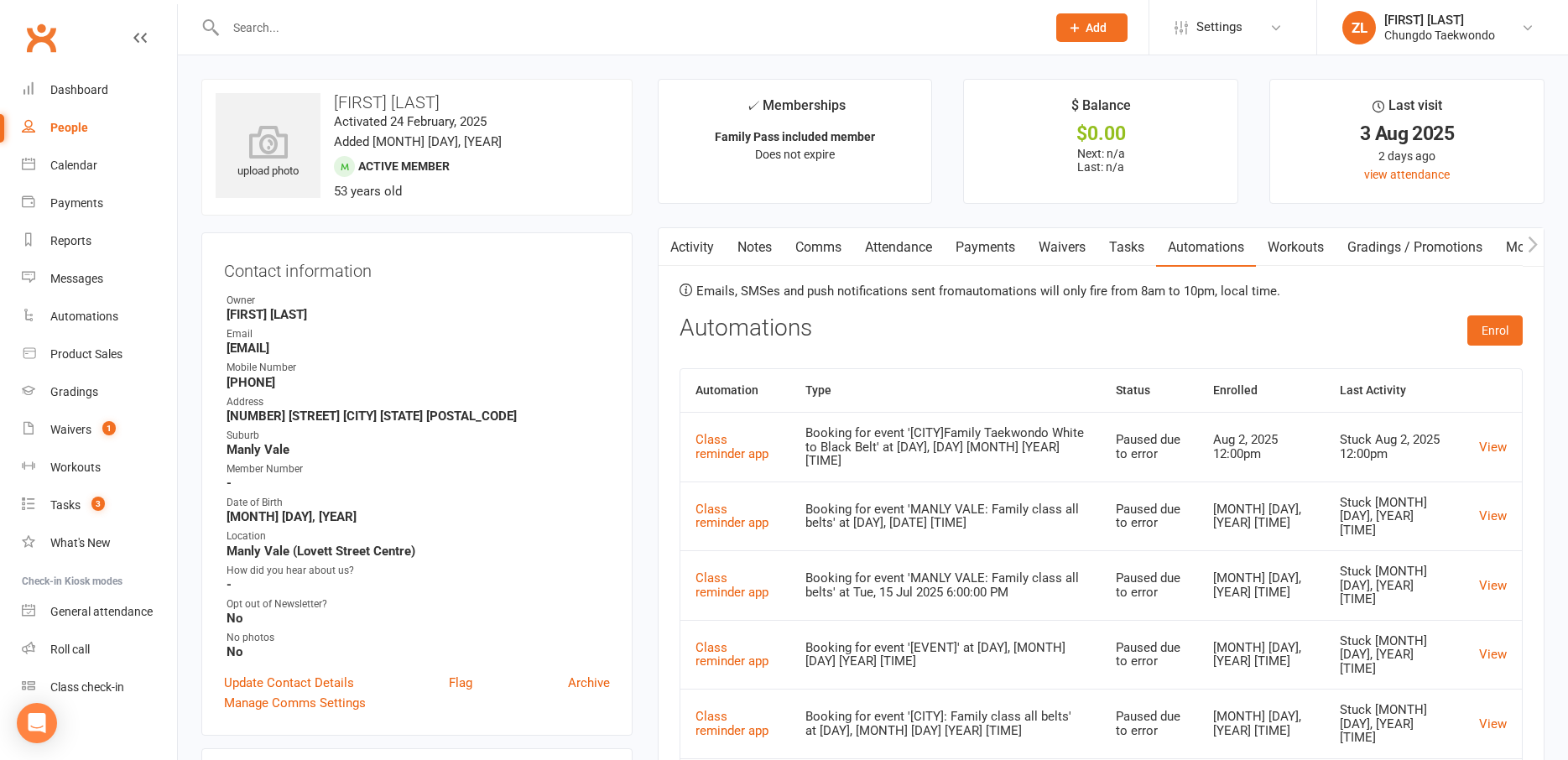 click on "Workouts" at bounding box center (1295, 247) 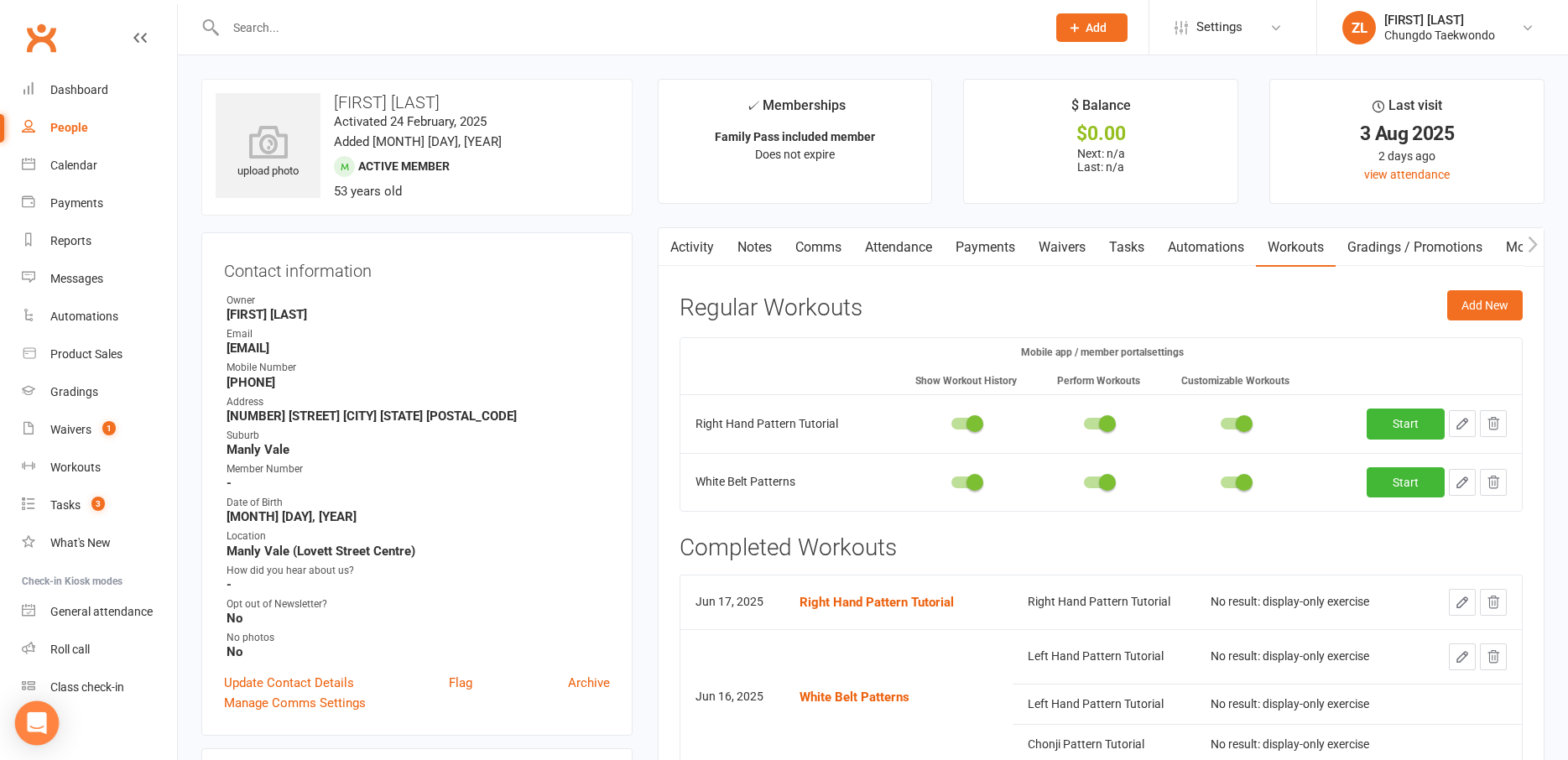 click at bounding box center [37, 723] 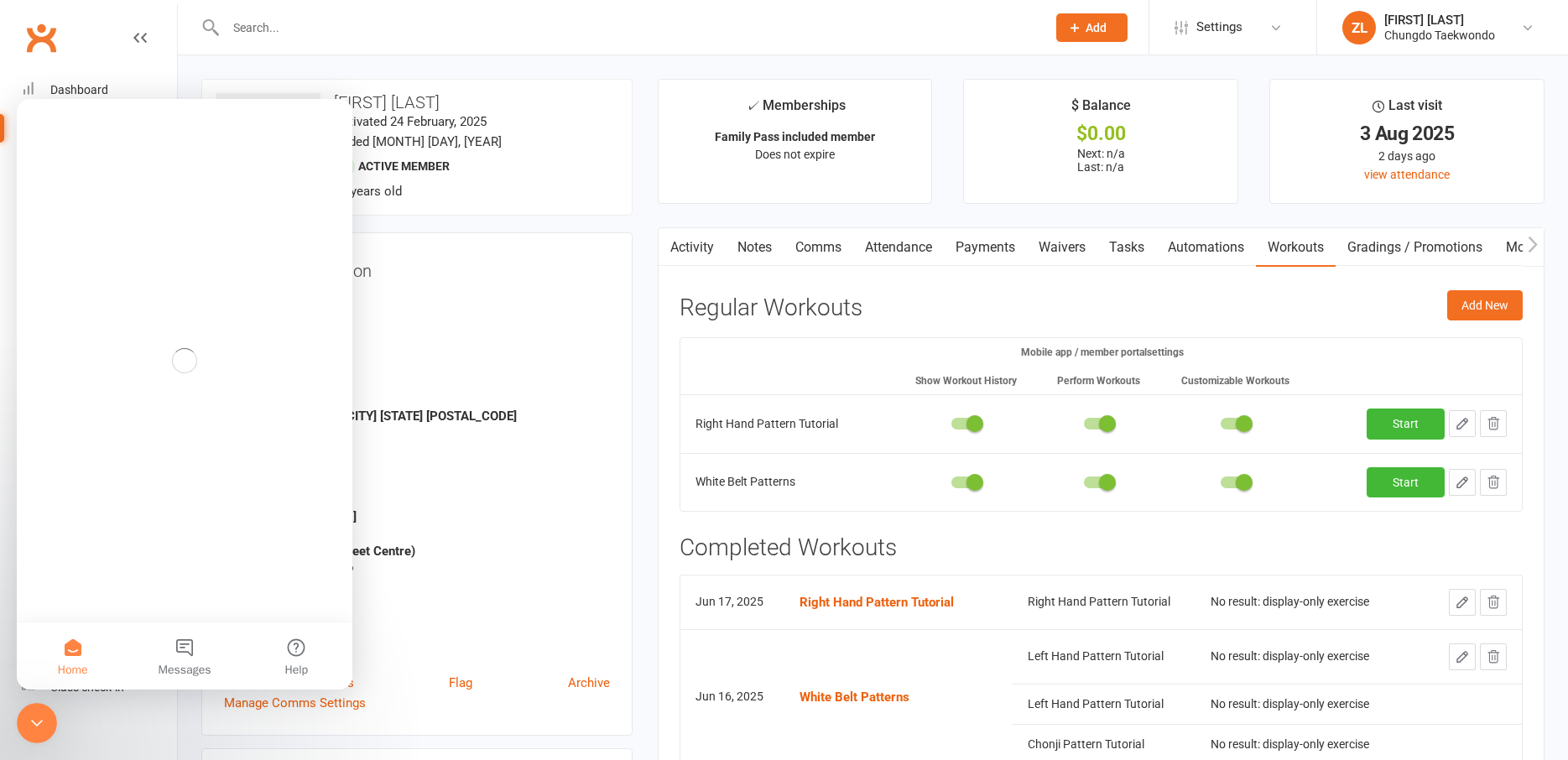 scroll, scrollTop: 0, scrollLeft: 0, axis: both 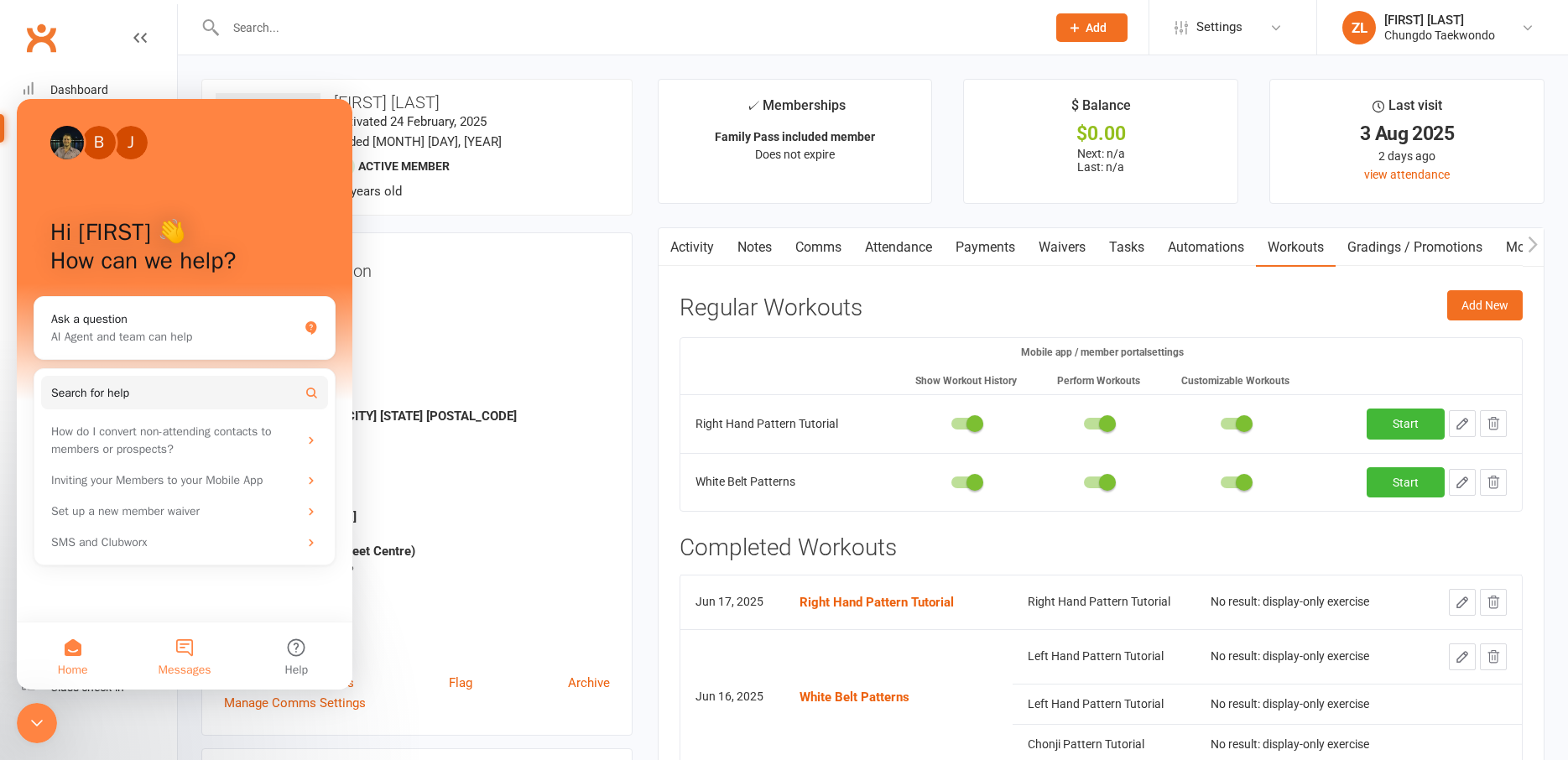 click on "Messages" at bounding box center (185, 670) 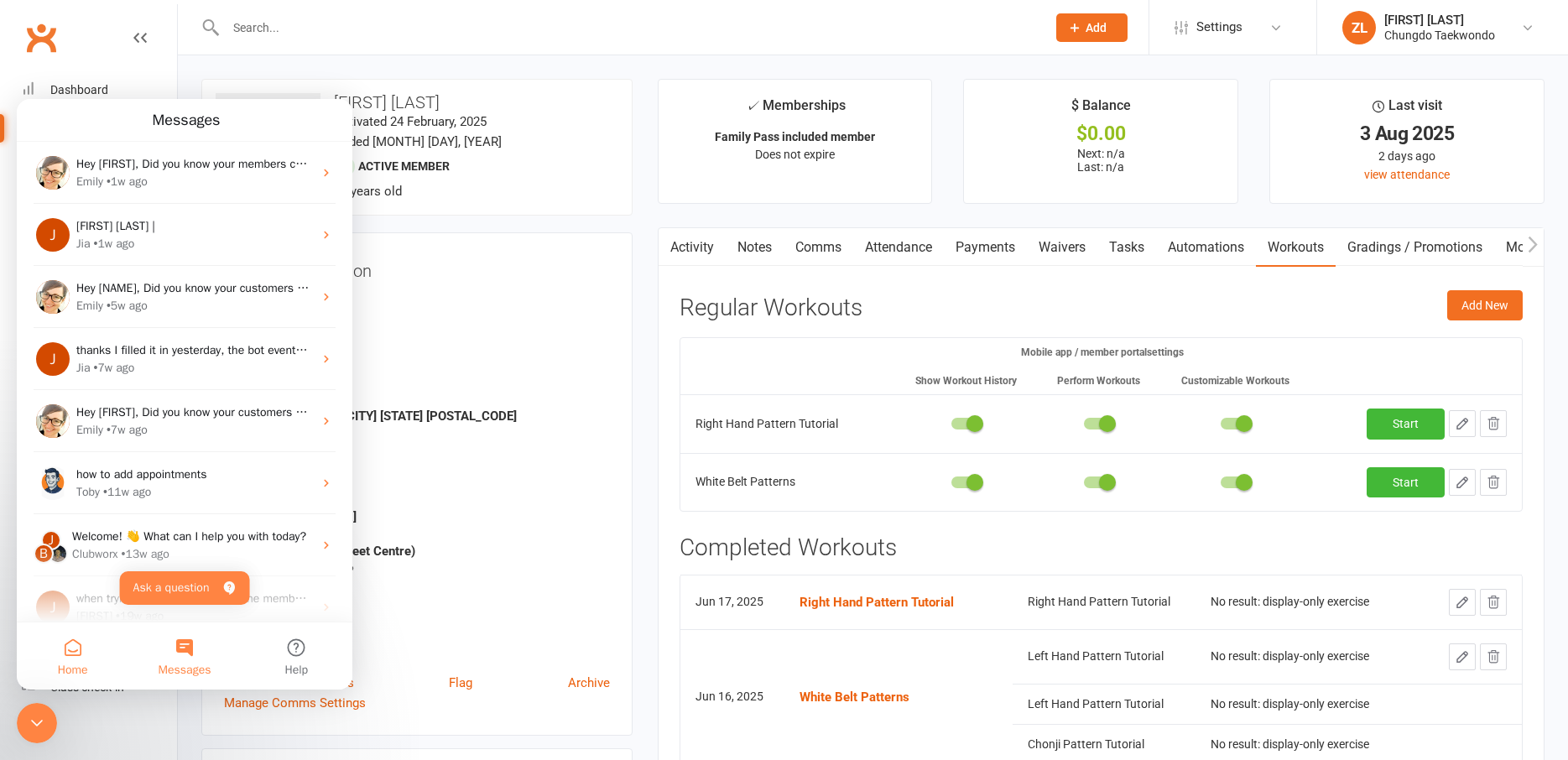 click on "Home" at bounding box center (73, 670) 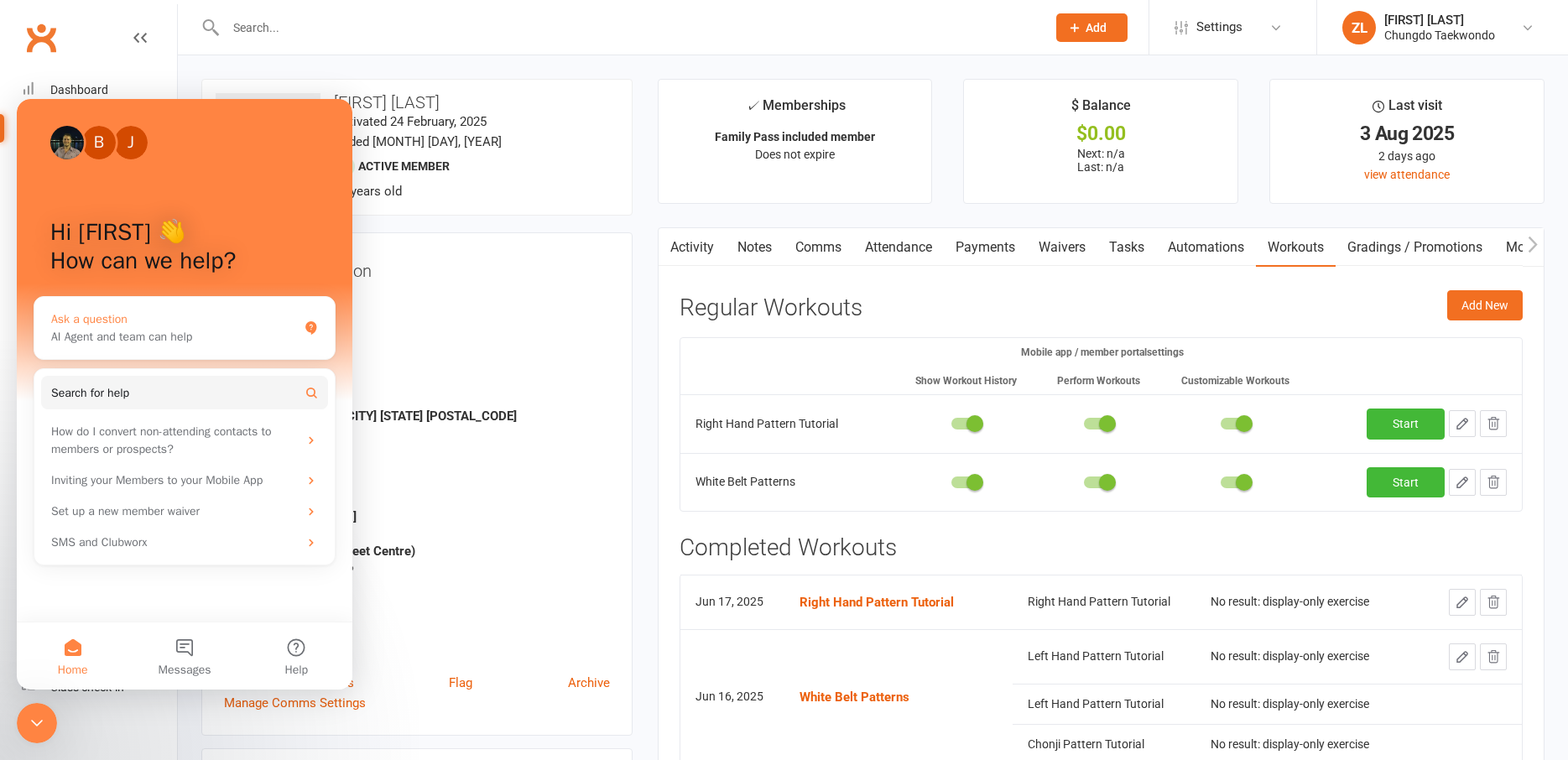 click on "AI Agent and team can help" at bounding box center (175, 336) 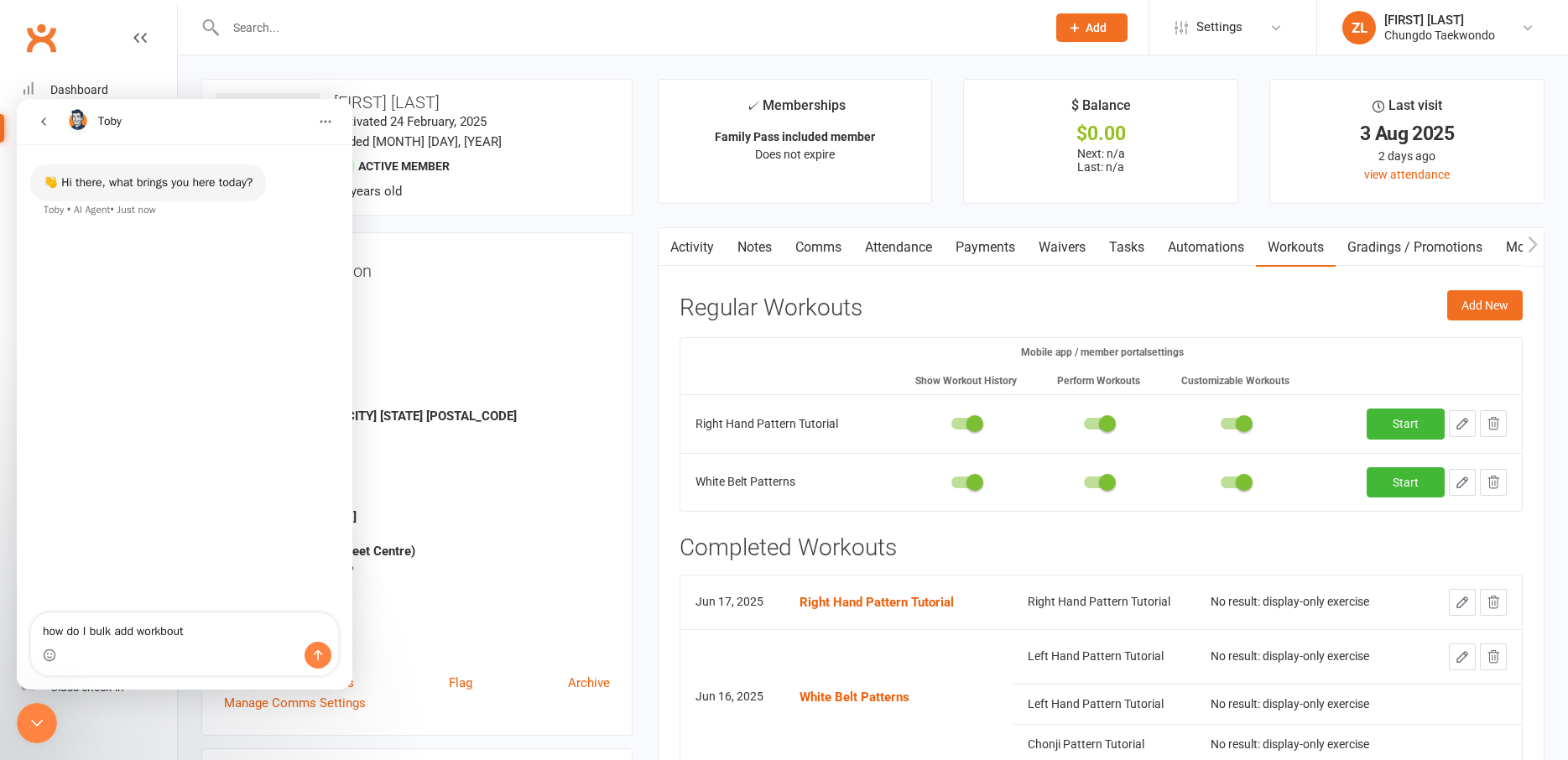 type on "how do I bulk add workbouts" 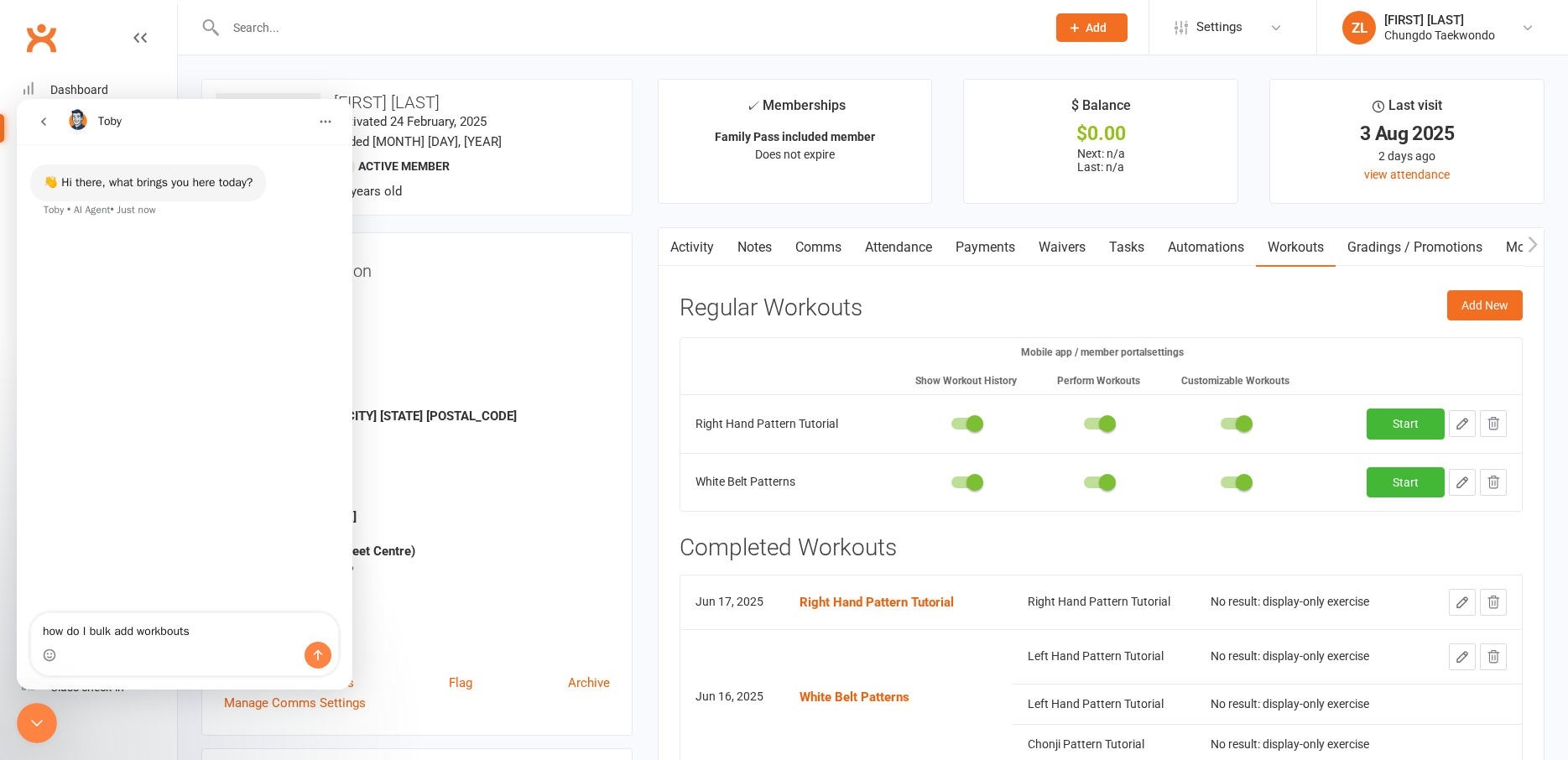 type 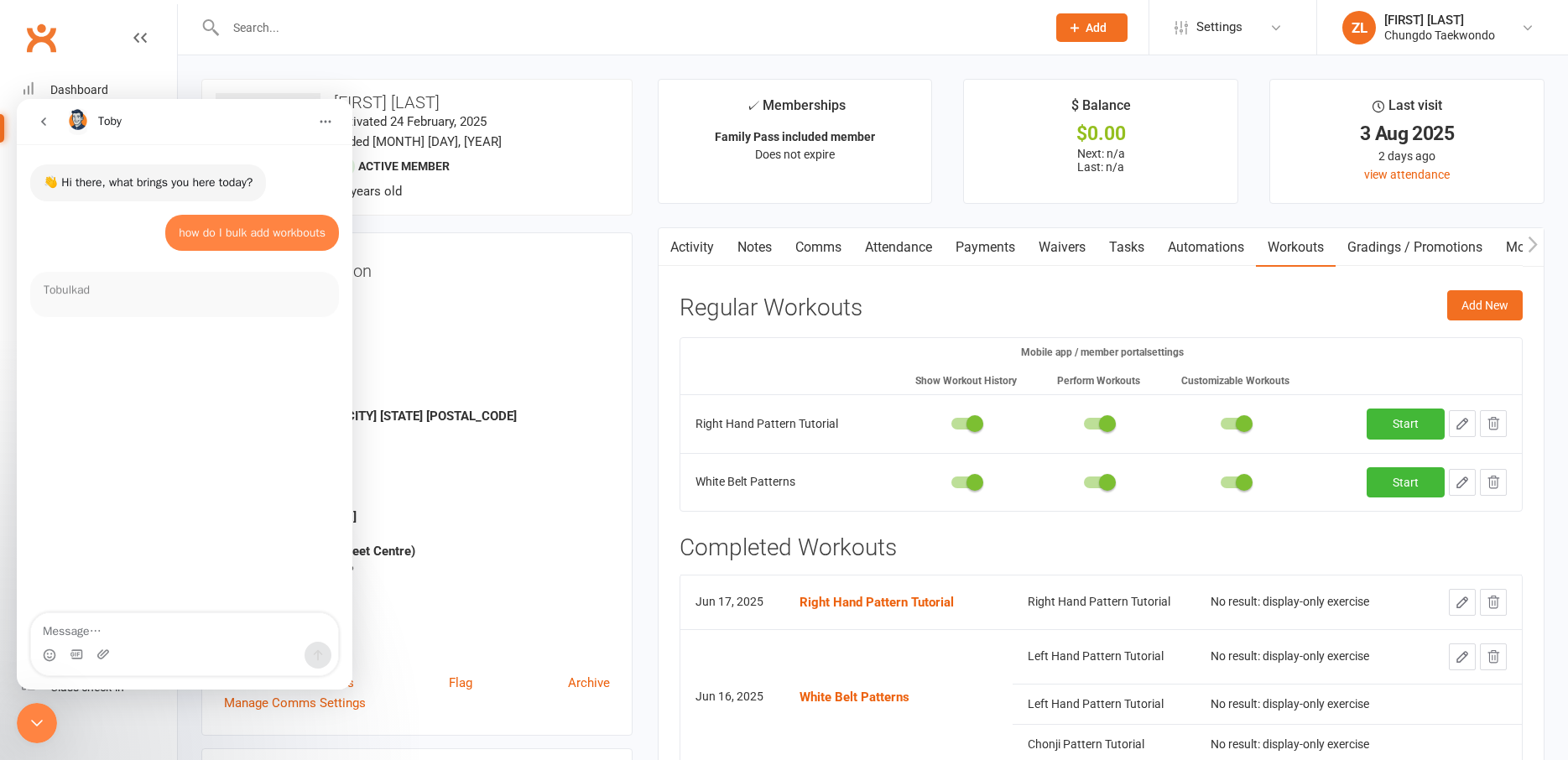 scroll, scrollTop: 3, scrollLeft: 0, axis: vertical 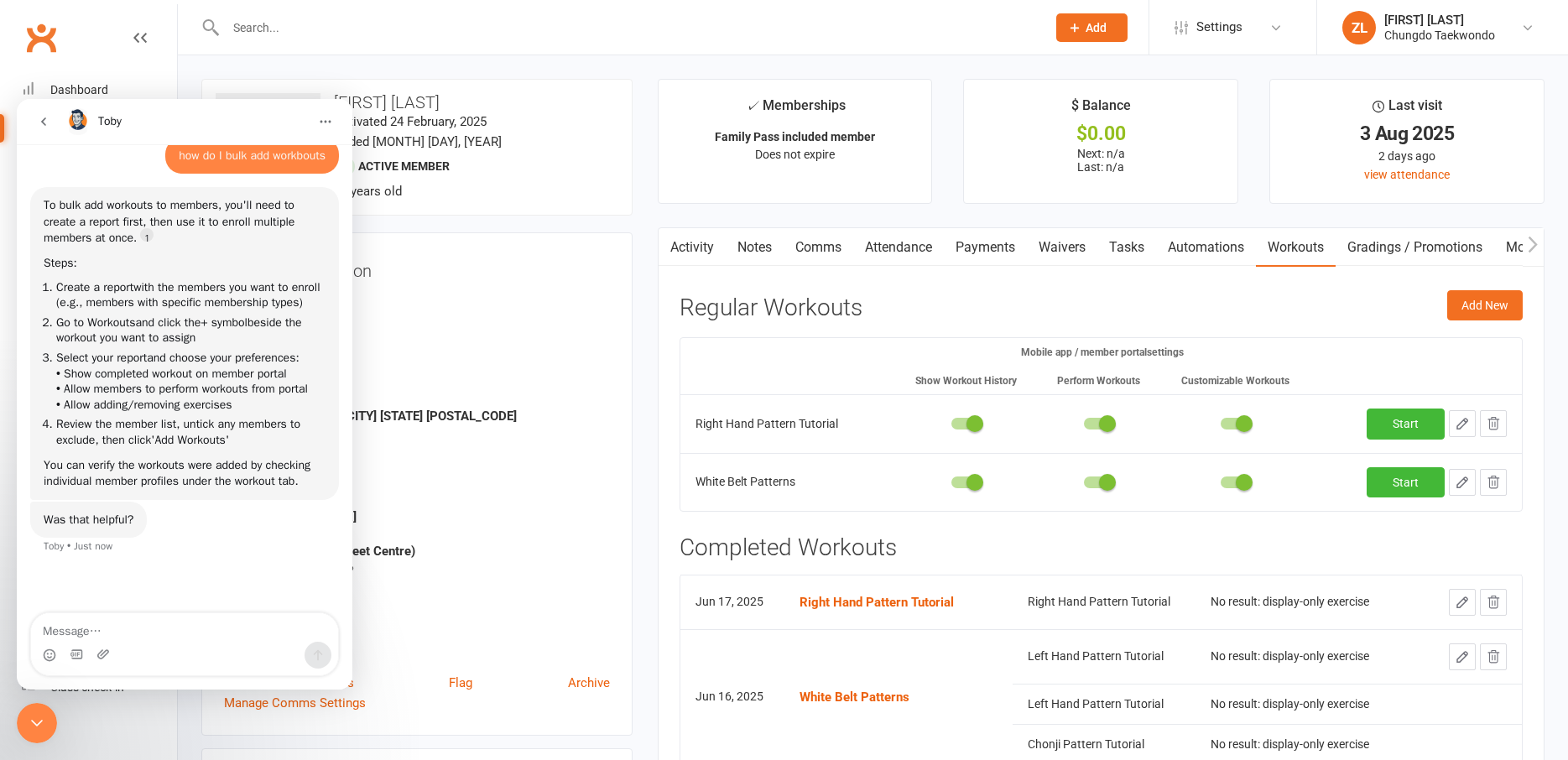click 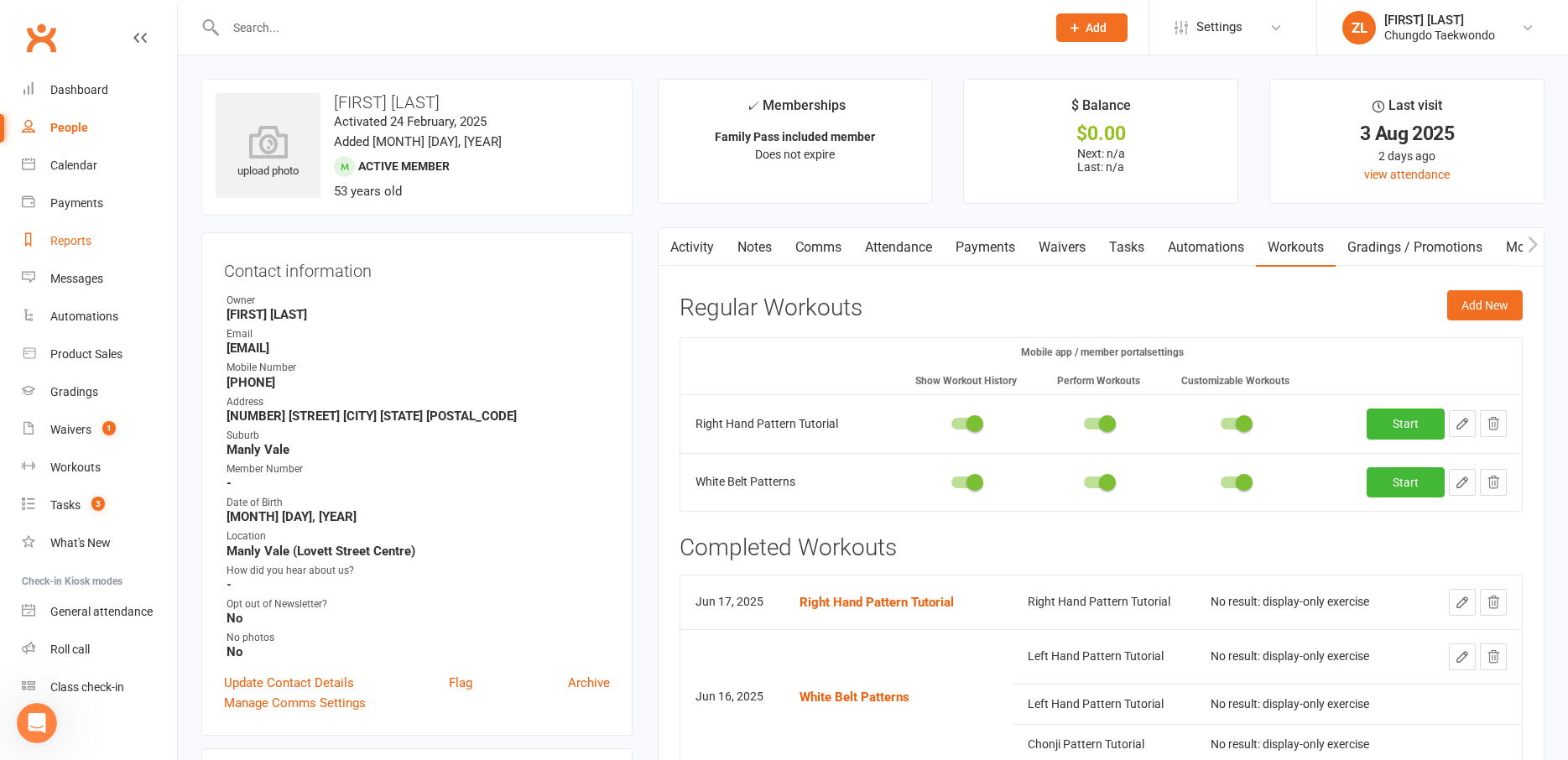 click on "Reports" at bounding box center [99, 241] 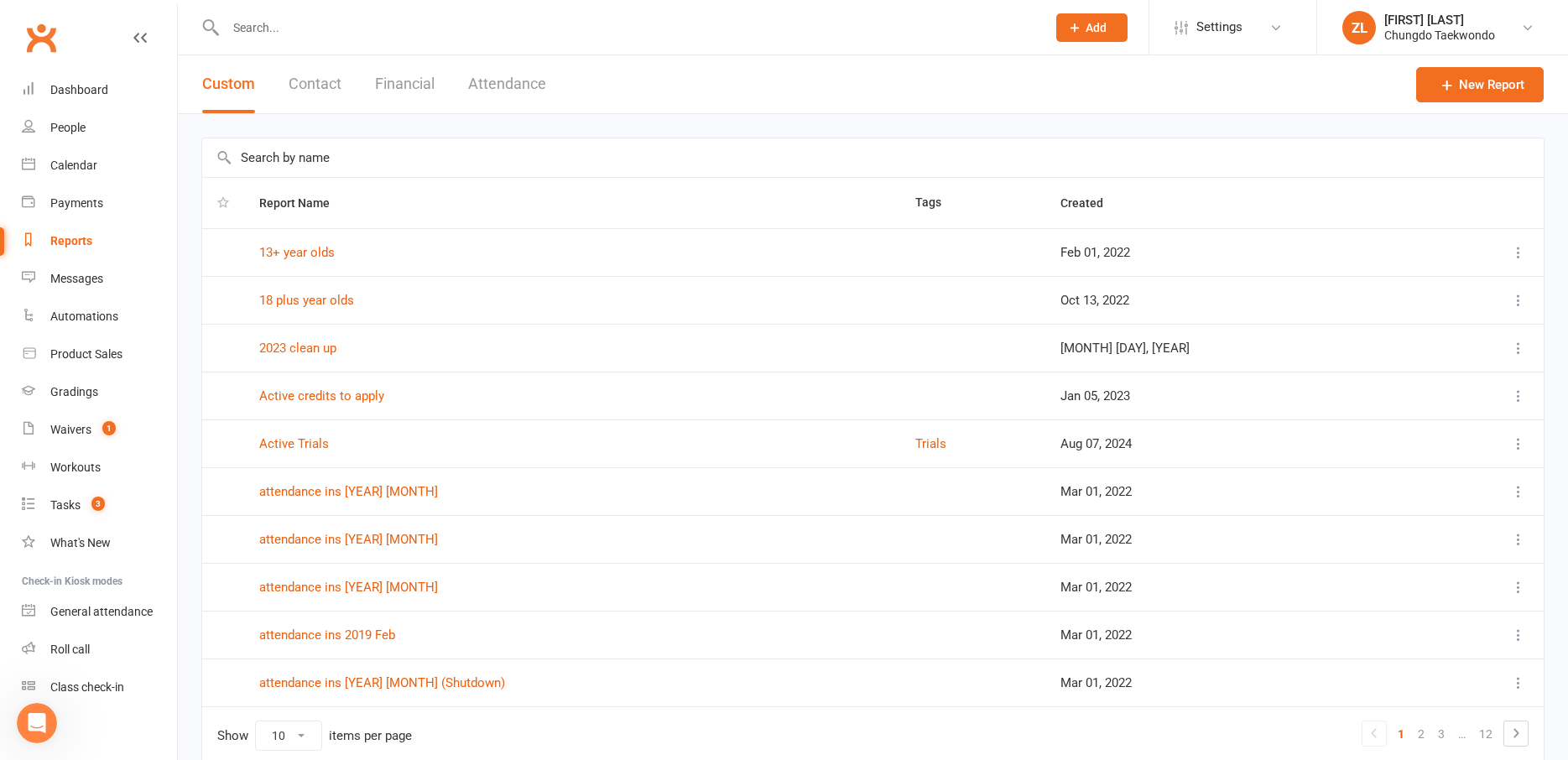 scroll, scrollTop: 53, scrollLeft: 0, axis: vertical 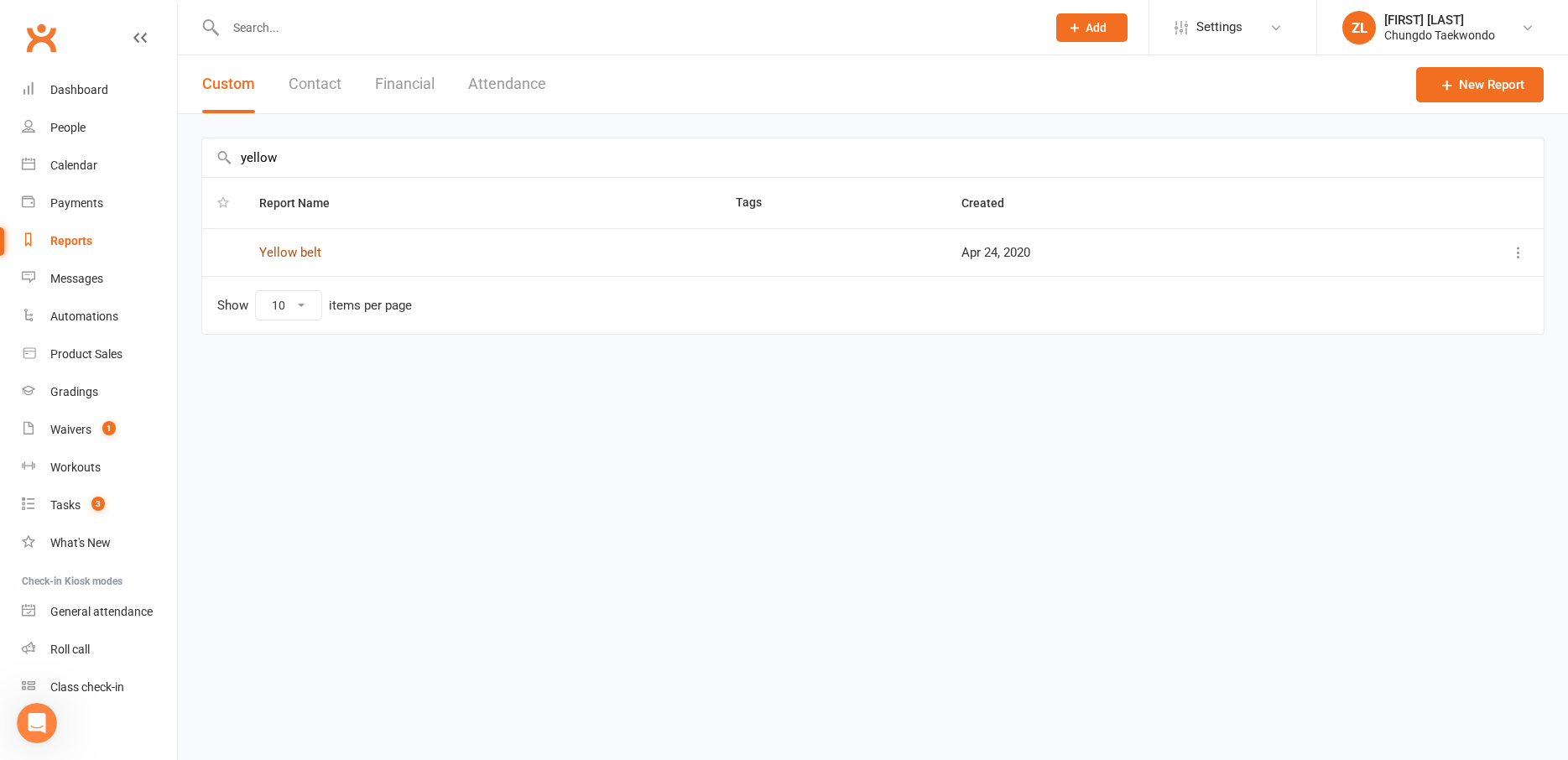 type on "yellow" 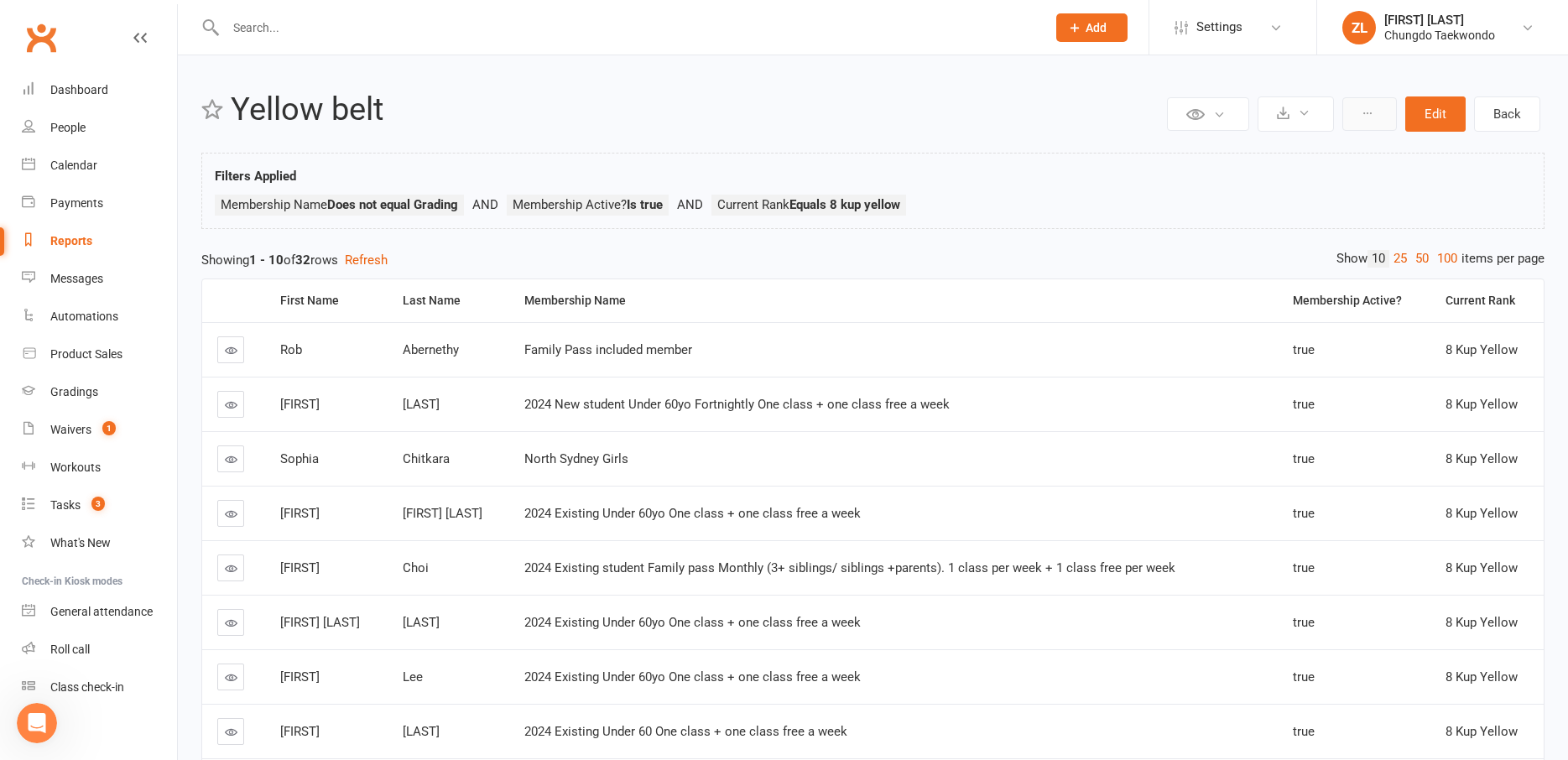 click at bounding box center [1369, 114] 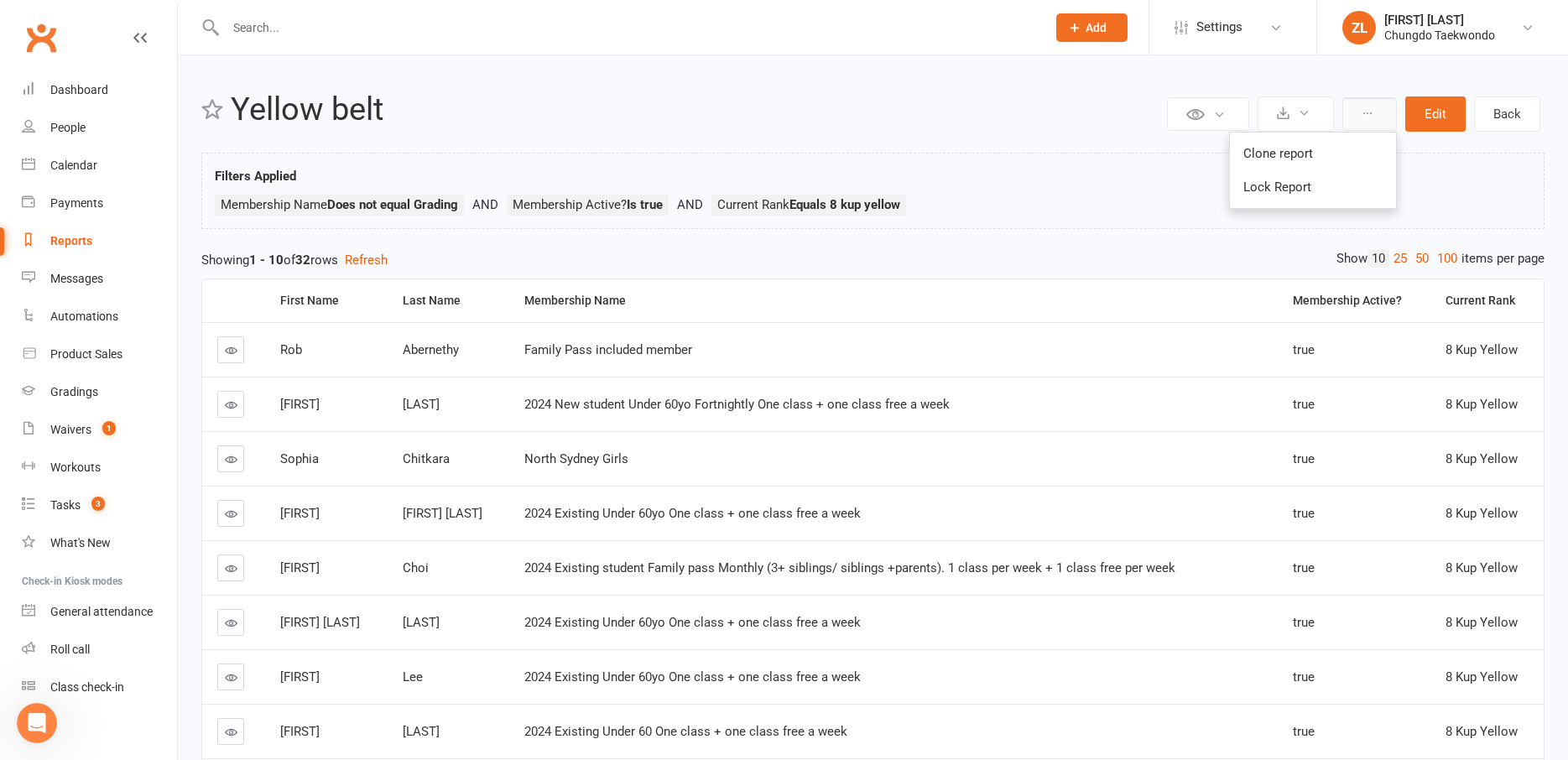 click at bounding box center (1369, 114) 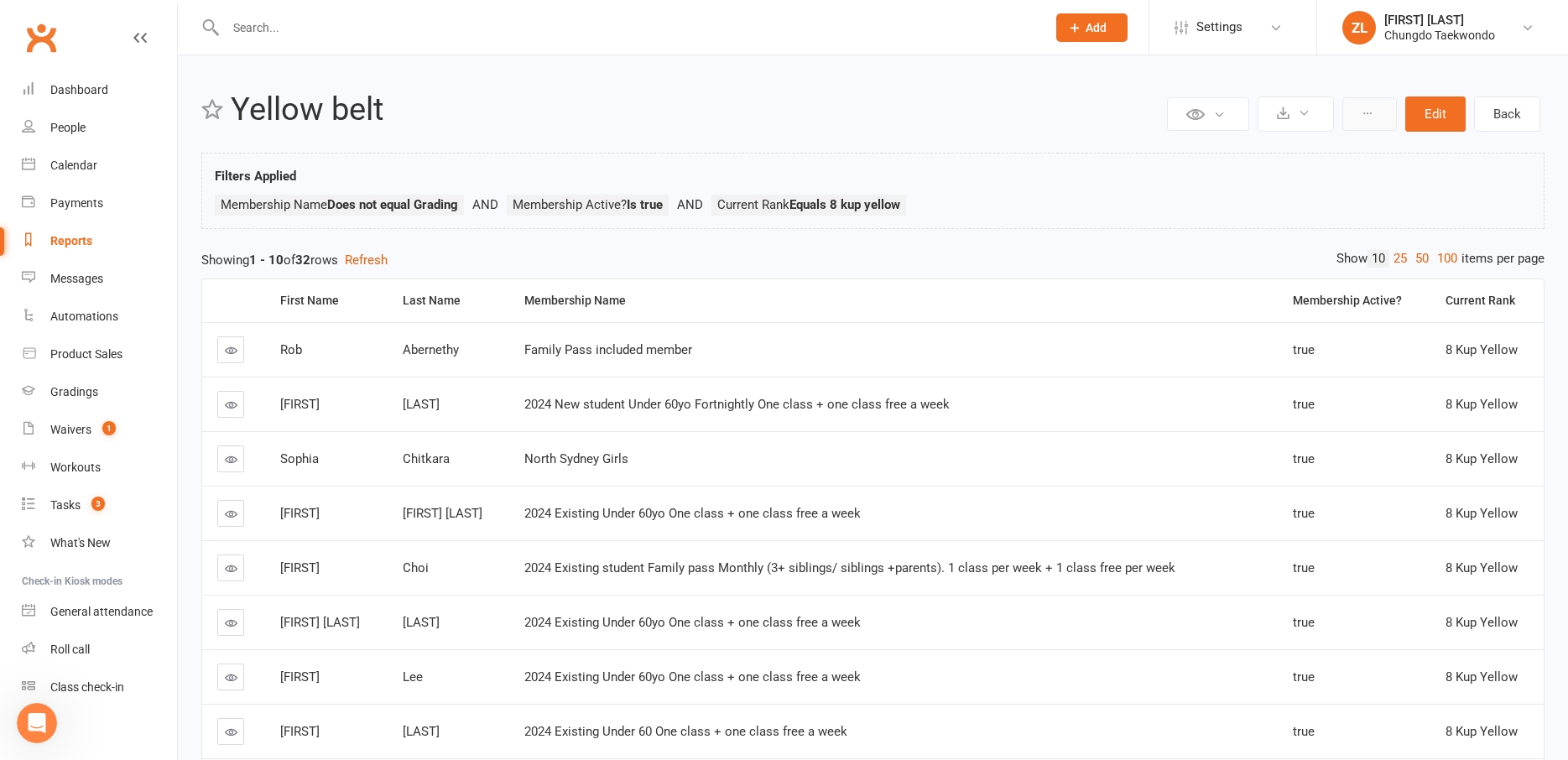 type 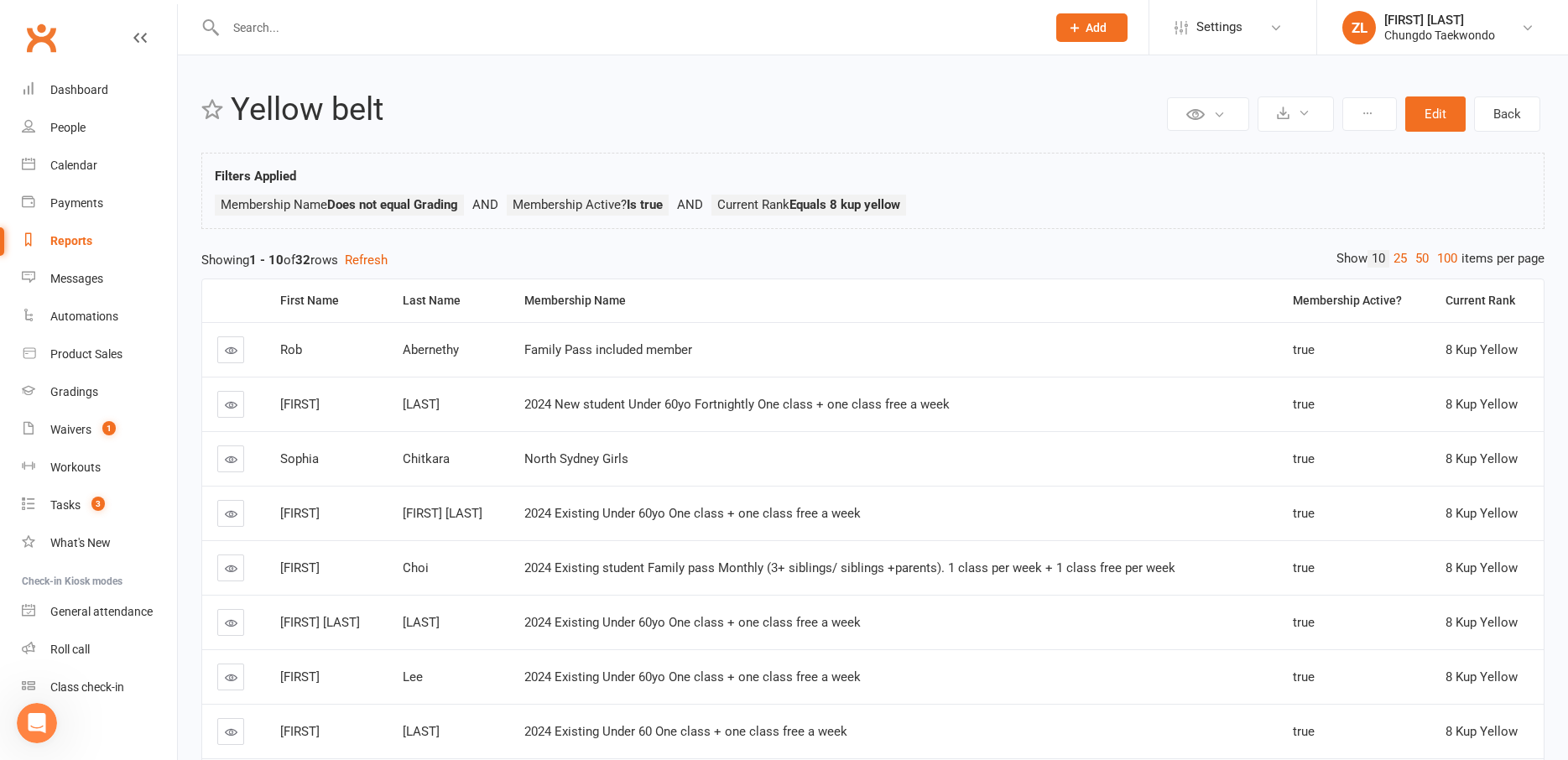 click 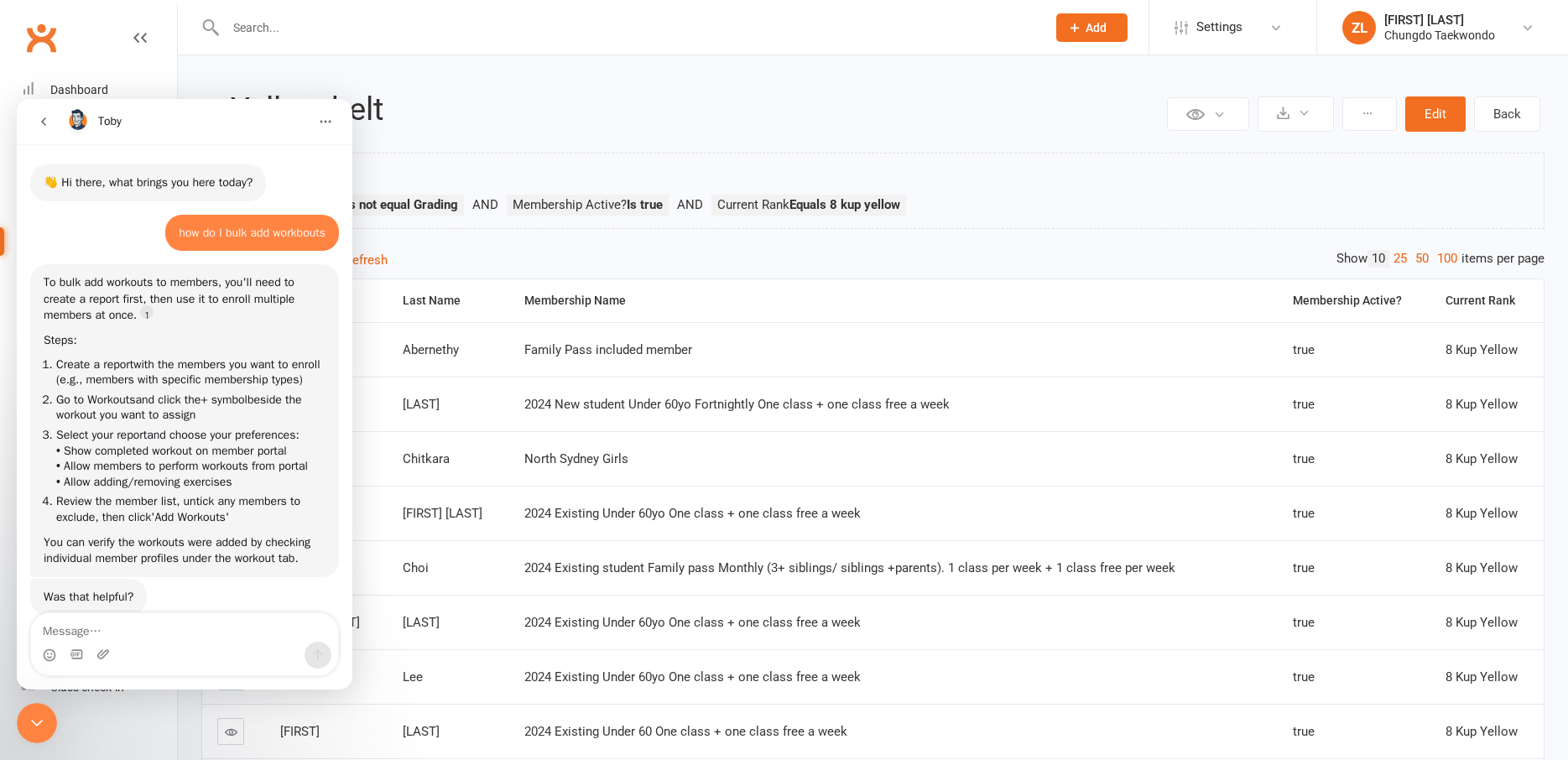 scroll, scrollTop: 53, scrollLeft: 0, axis: vertical 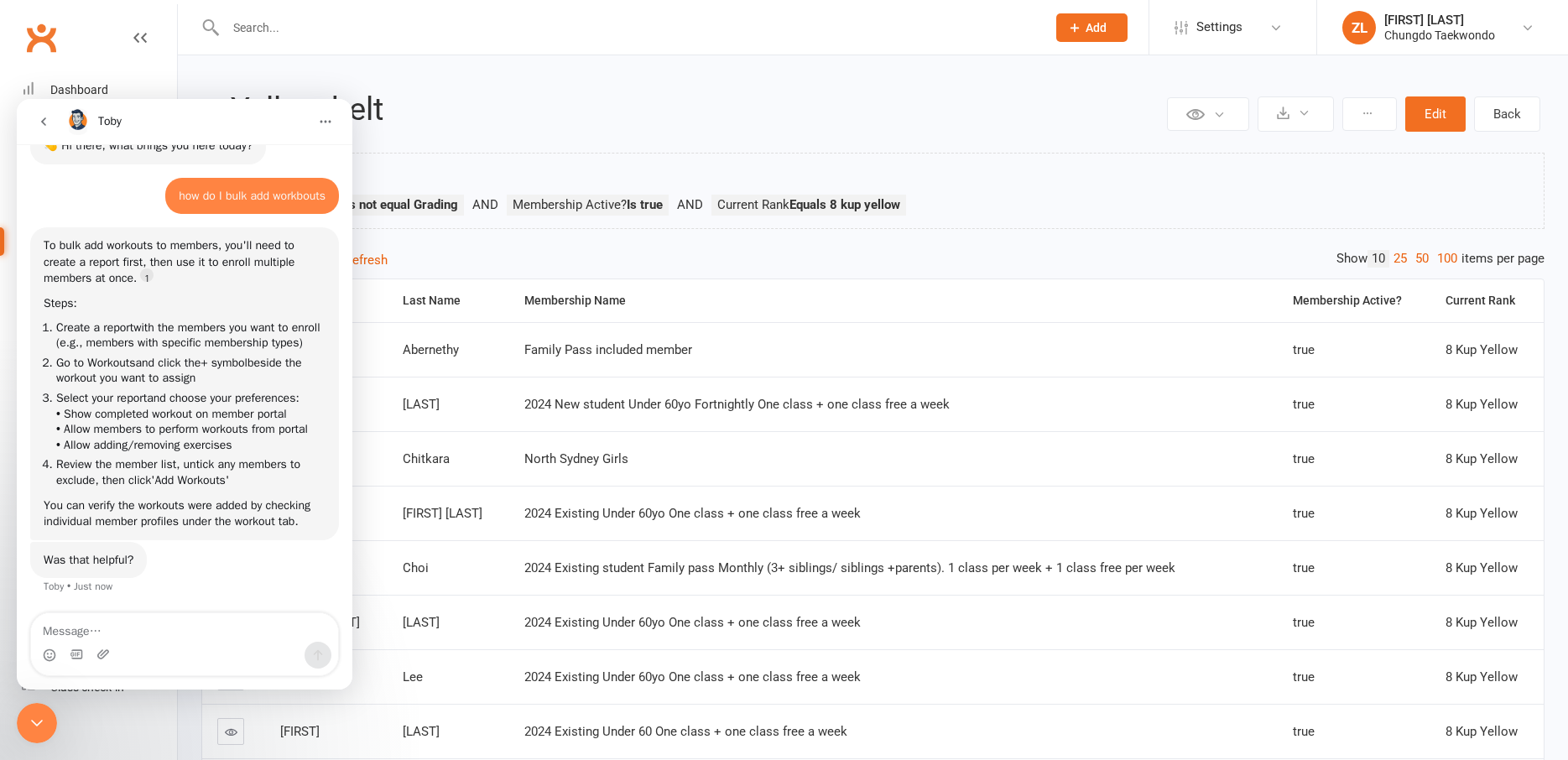 click on "Filters Applied Membership Name Does not equal Grading Membership Active? Is true Current Rank Equals 8 kup yellow Show 10 25 50 100 items per page Showing 1 - 10 of 32 rows Refresh First Name Last Name Membership Name Membership Active? Current Rank Rob Abernethy Family Pass included member true 8 Kup Yellow Alyssa Xu 2024 New student Under 60yo Fortnightly One class + one class free a week true 8 Kup Yellow Sophia Chitkara North Sydney Girls true 8 Kup Yellow Aakash Om Singhh 2024 Existing Under 60yo One class + one class free a week true 8 Kup Yellow Elishia Choi 2024 Existing student Family pass Monthly (3+ siblings/ siblings +parents). 1 class per week + 1 class free per week true 8 Kup Yellow Auriko Minghong Xia true 8 Kup Yellow Jiyi Lee" at bounding box center [873, 516] 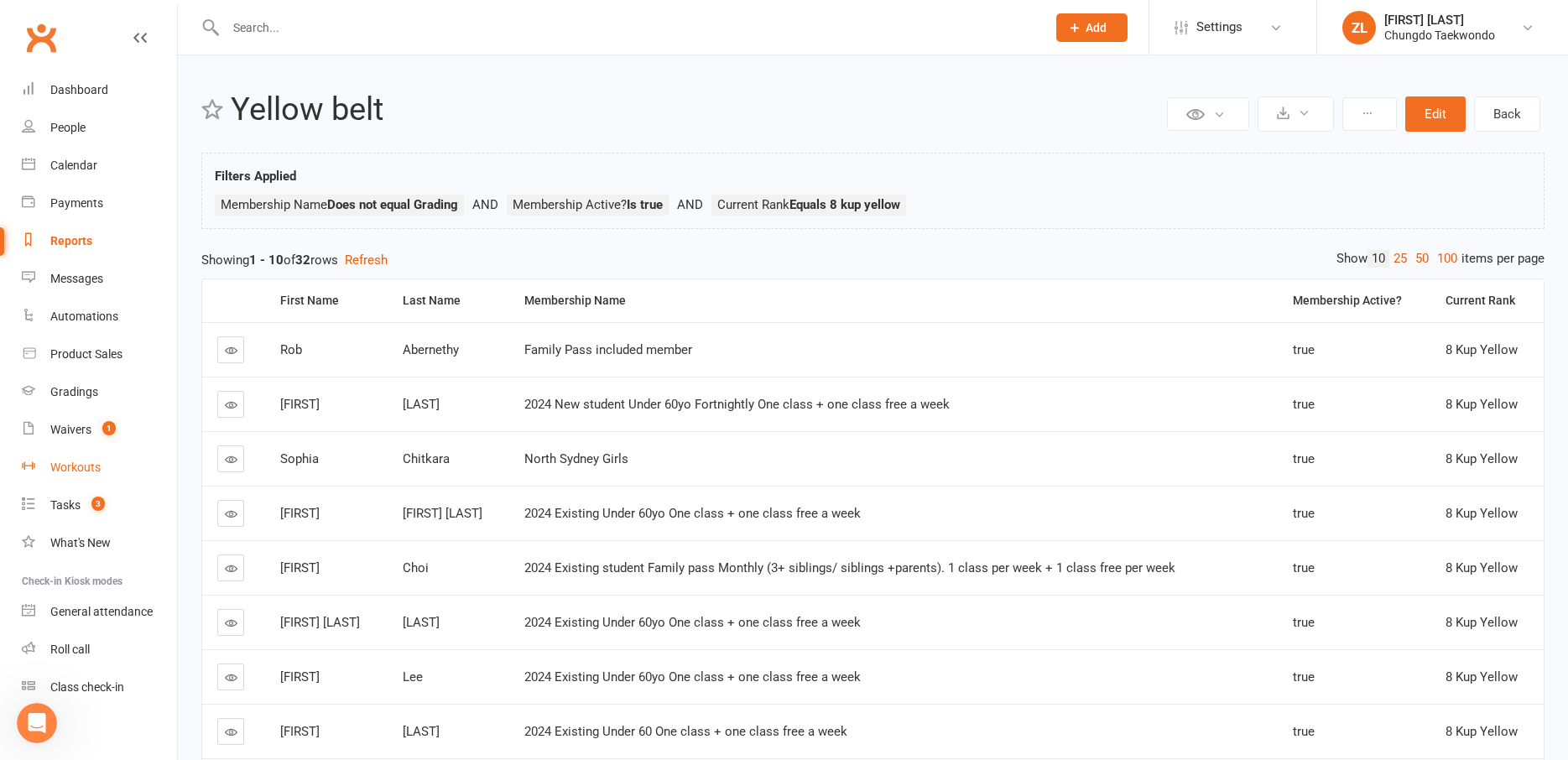 click on "Workouts" at bounding box center (76, 467) 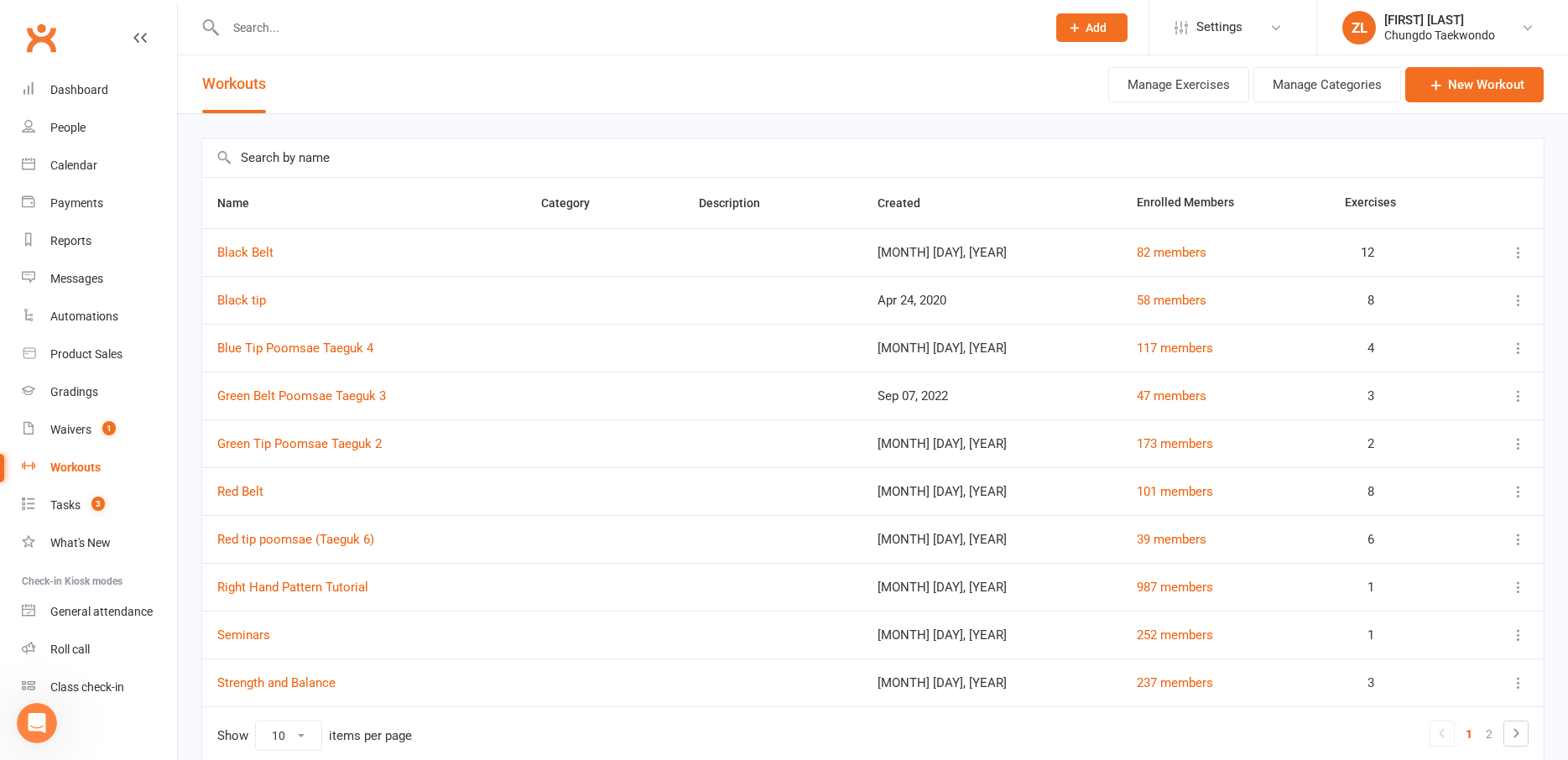click at bounding box center (873, 158) 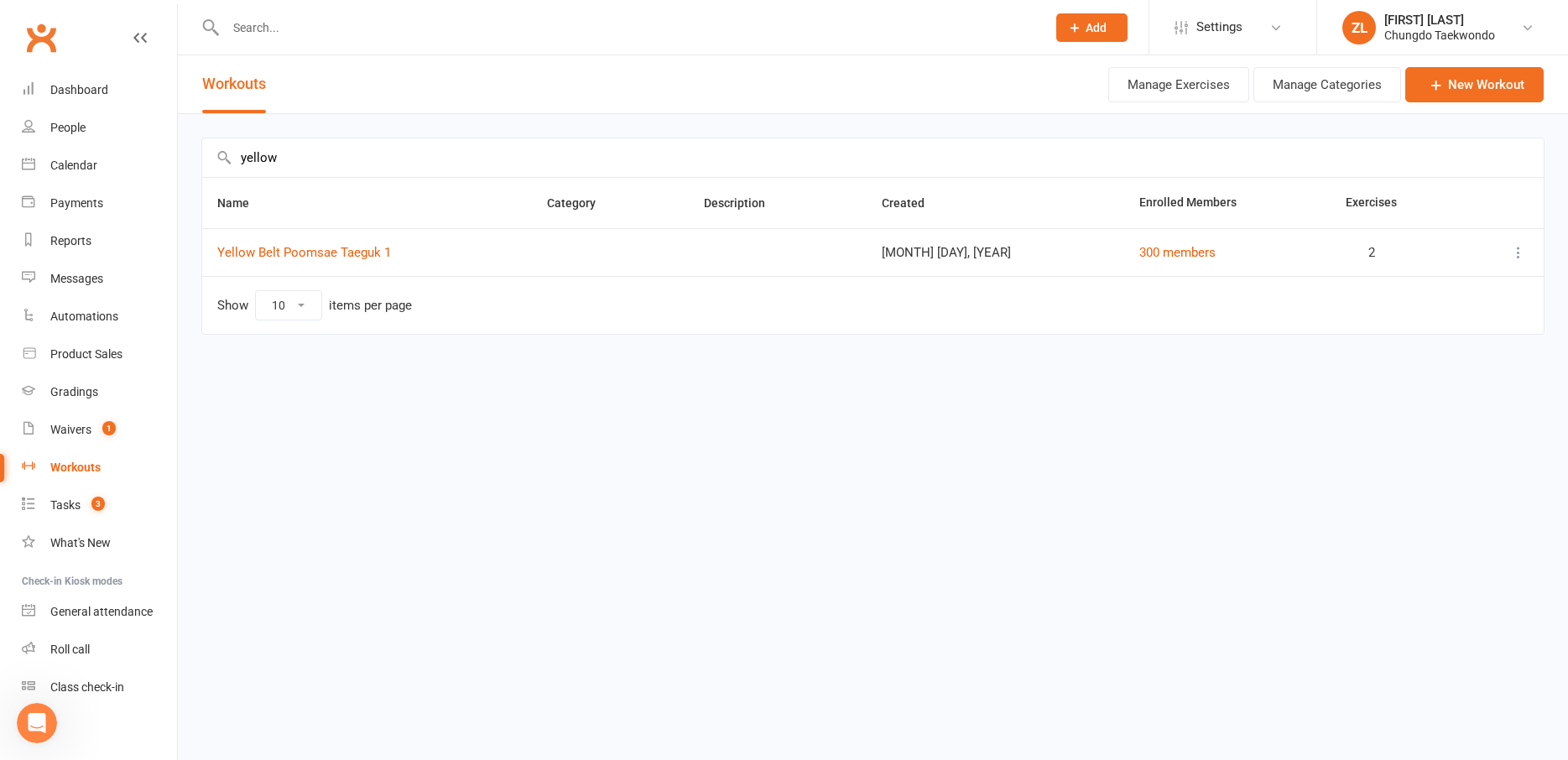 type on "yellow" 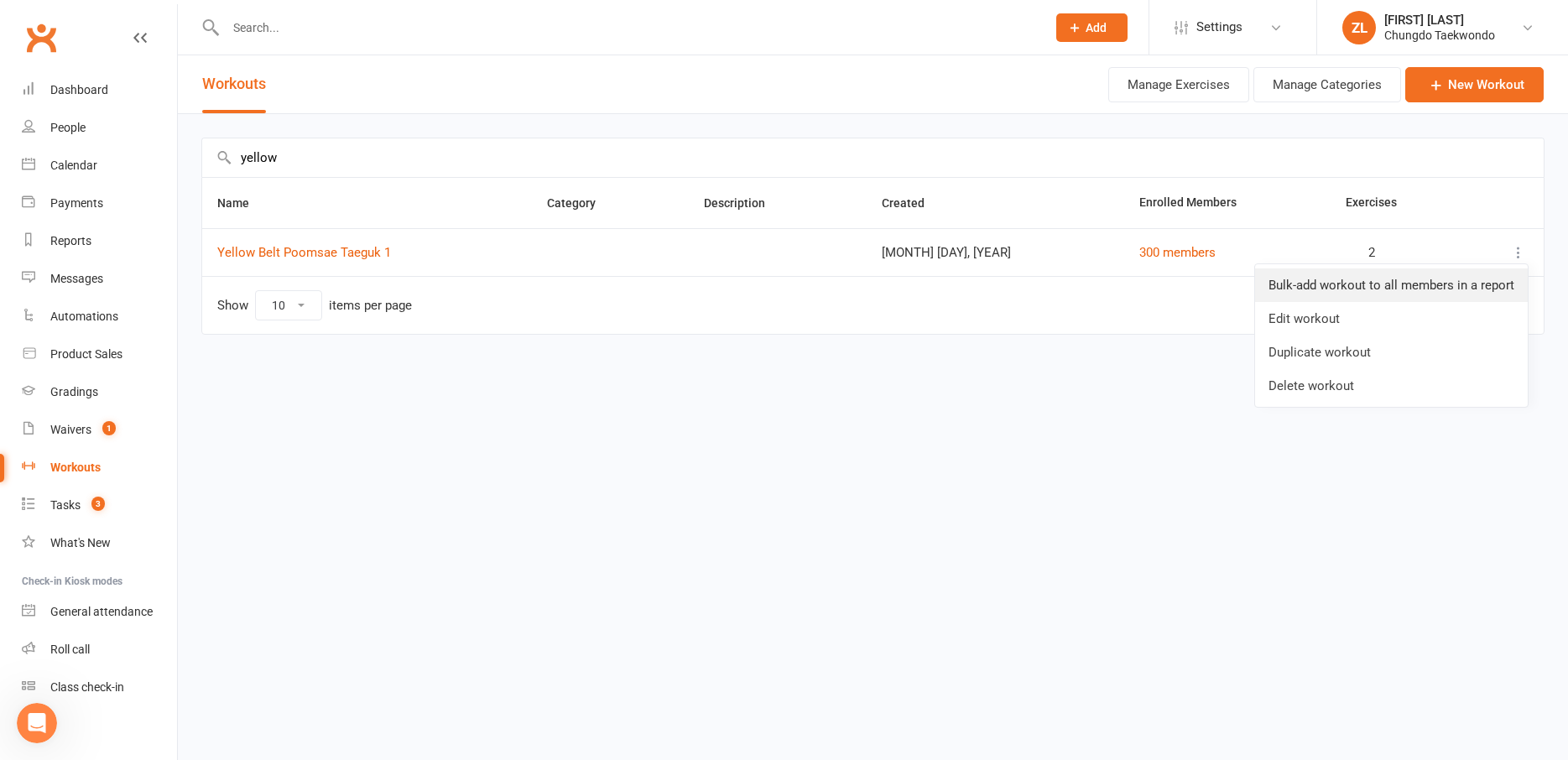 click on "Bulk-add workout to all members in a report" at bounding box center (1391, 285) 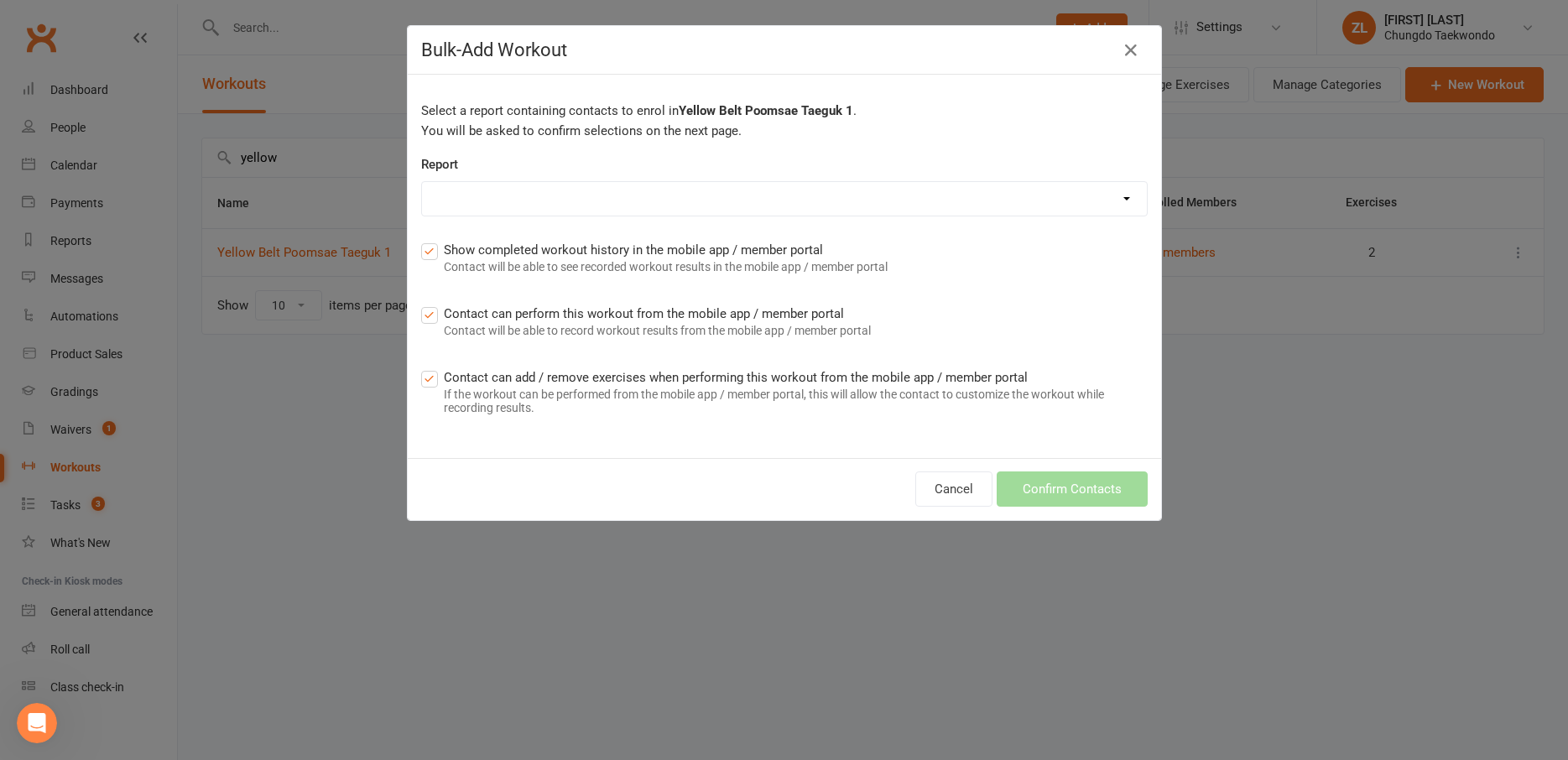 click on "[MONTH] [DAY] [YEAR] clean up Active credits to apply Active Trials attendance ins [YEAR] [MONTH] attendance ins [YEAR] [MONTH] attendance ins [YEAR] [MONTH] attendance ins [YEAR] [MONTH] attendance ins [YEAR] [MONTH] (Shutdown) attendance ins [YEAR] [MONTH] attendance ins [YEAR] [MONTH](Shutdown) (1) attendance ins [YEAR] [MONTH] attendance ins [YEAR] [MONTH] attendance ins [YEAR] [MONTH] (Shutdown) attendance ins [YEAR] [MONTH] attendance ins [YEAR] [MONTH] (Shutdown) (1) attendance ins [YEAR] [MONTH] Attendance not marked trials Awards Report Beacon Hill Black belt black tip Blue Belt Blue tip Chatswood Class utilisation report Competition entrants Competition Experience contactid done - [YEAR] conversion - existing student 3 monthly Under 18. 1 or 2 classes per week Done - [YEAR] conversion Existing student Under 18 Fortnightly. 1 or 2 classes per week done - [YEAR] conversion Family pass fortnightly (3+ siblings/ siblings +parents). 1 or 2 classes per week Foundation class members" at bounding box center [784, 199] 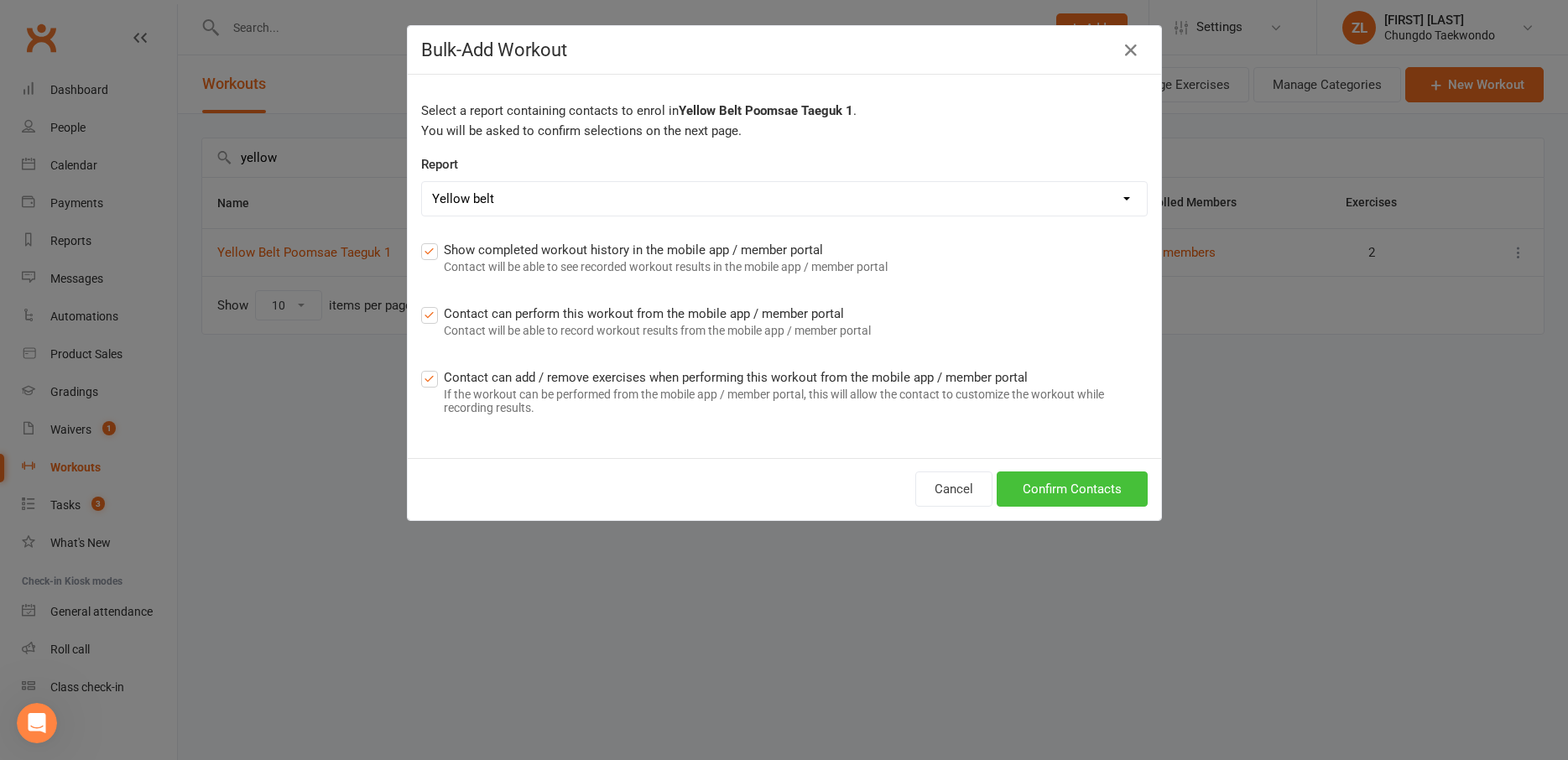 click on "Confirm Contacts" at bounding box center [1072, 489] 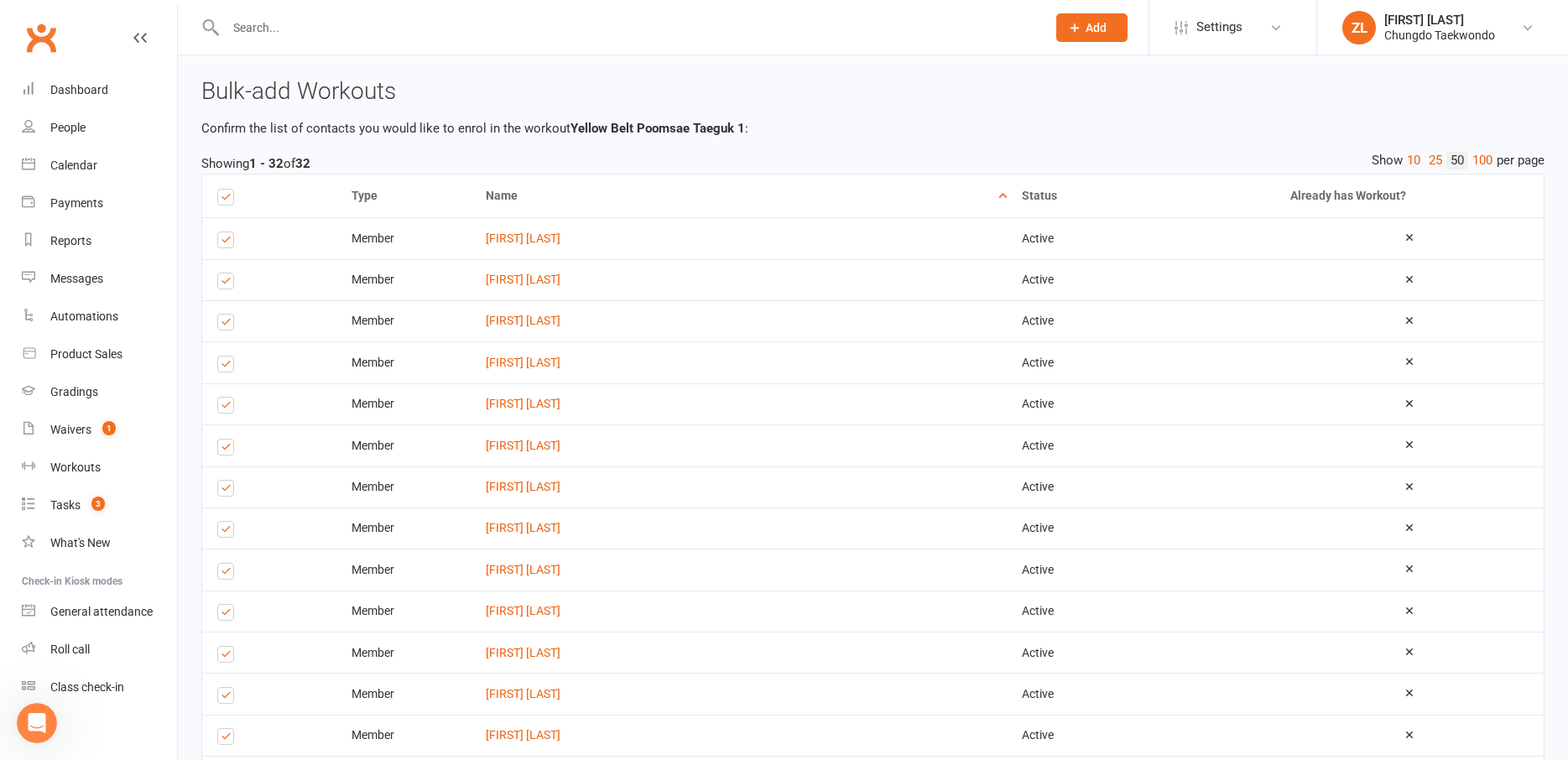 scroll, scrollTop: 1108, scrollLeft: 0, axis: vertical 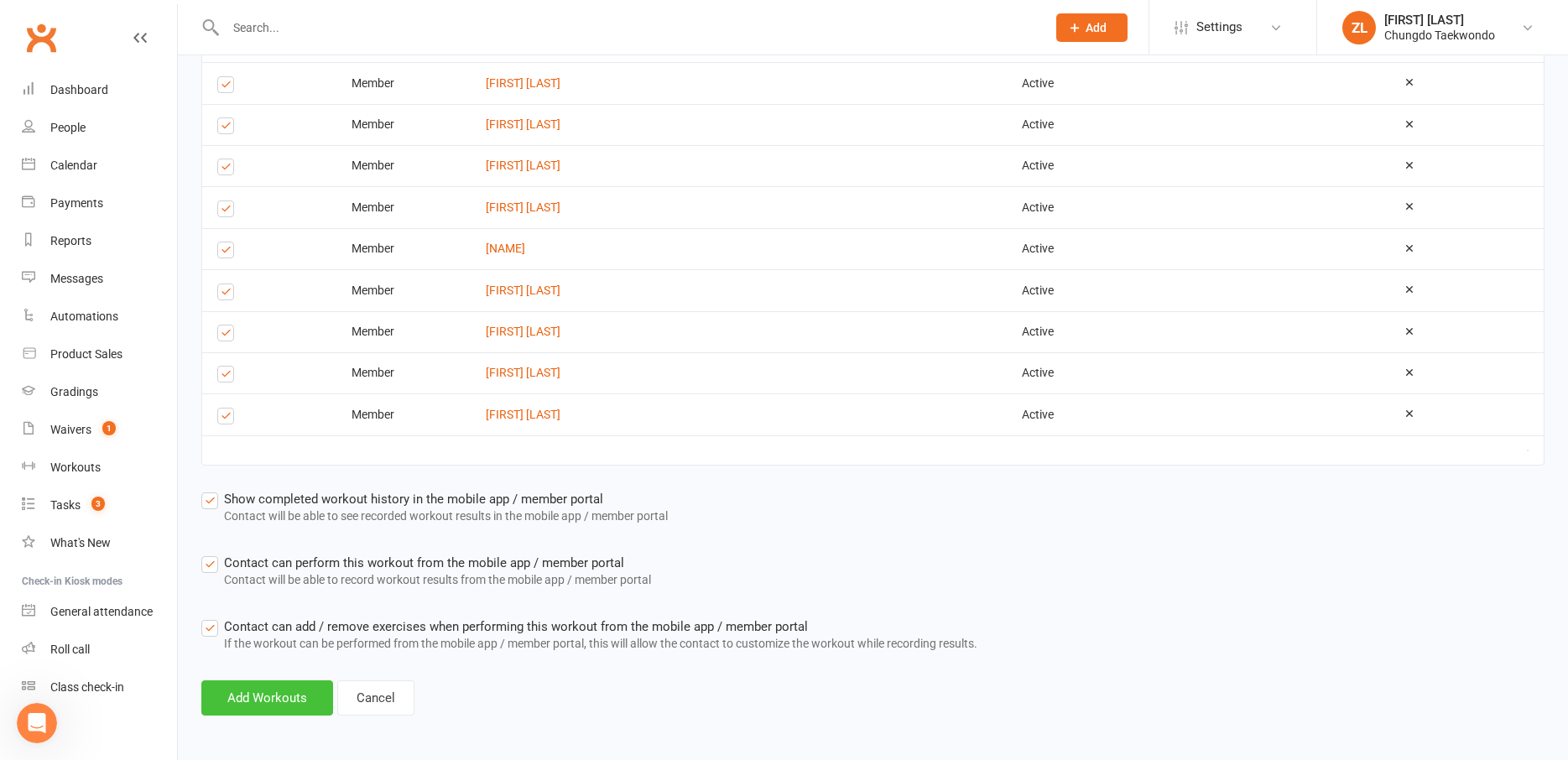 click on "Add Workouts" at bounding box center [267, 698] 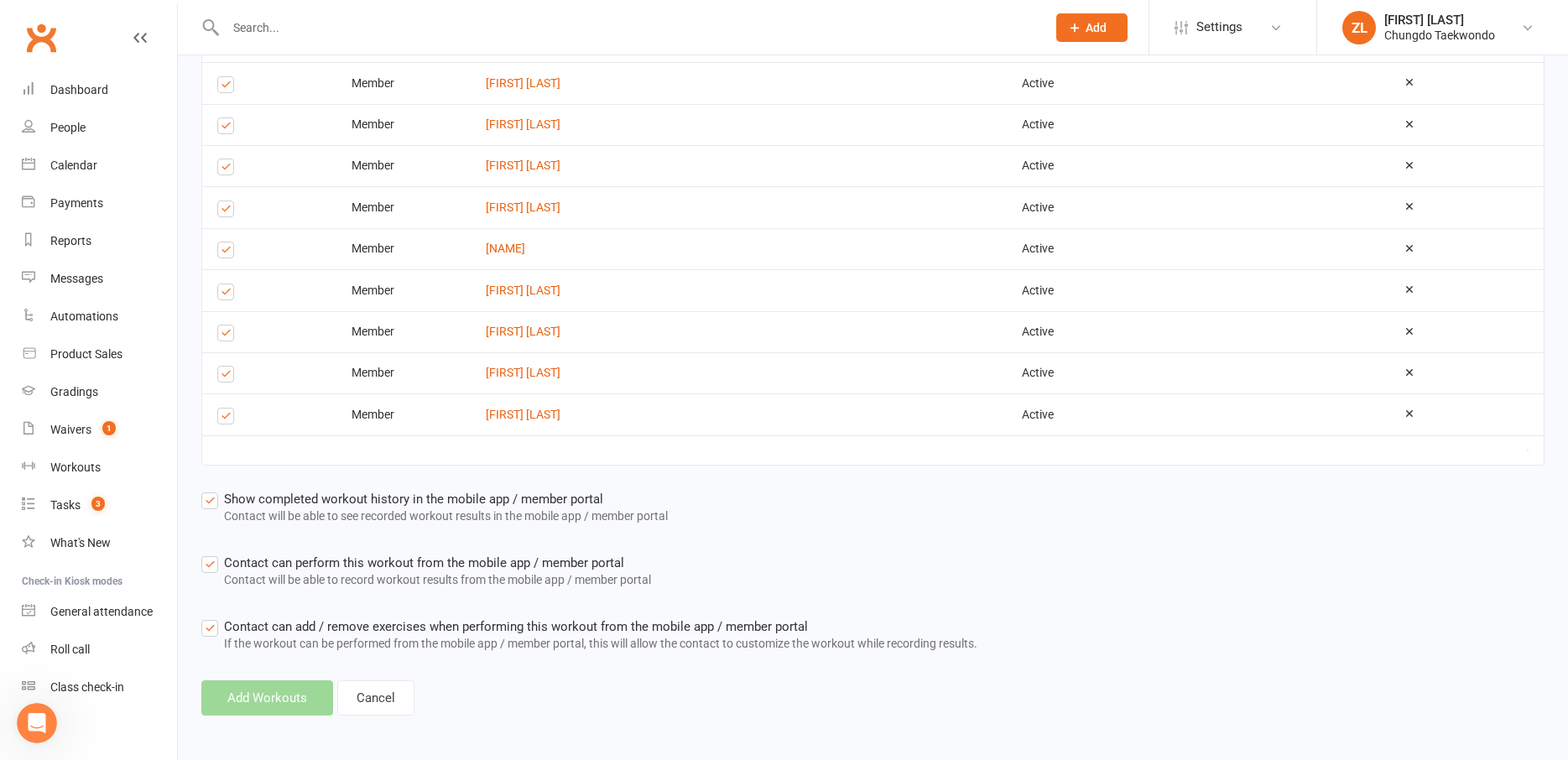 scroll, scrollTop: 0, scrollLeft: 0, axis: both 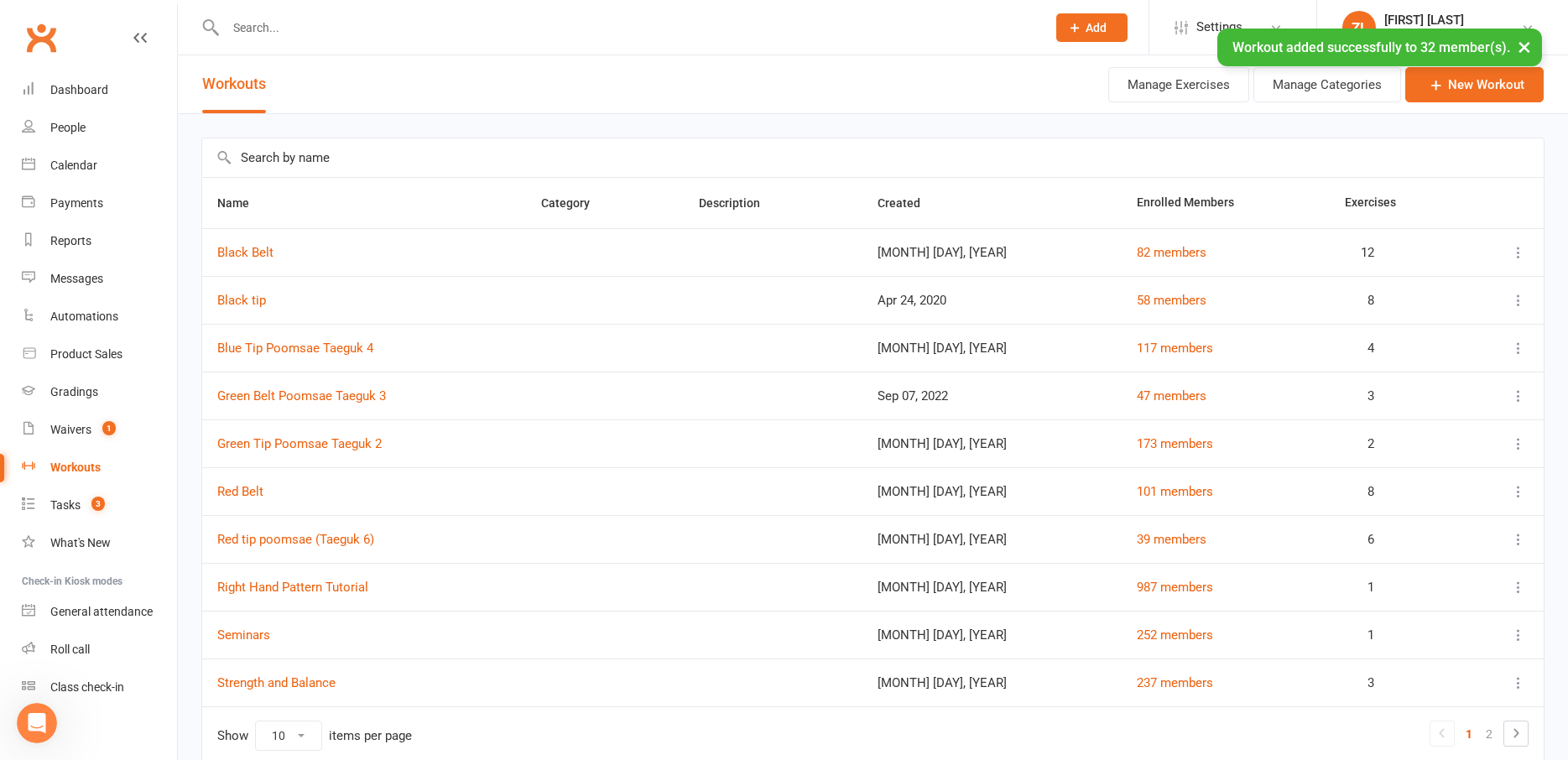 click at bounding box center [873, 158] 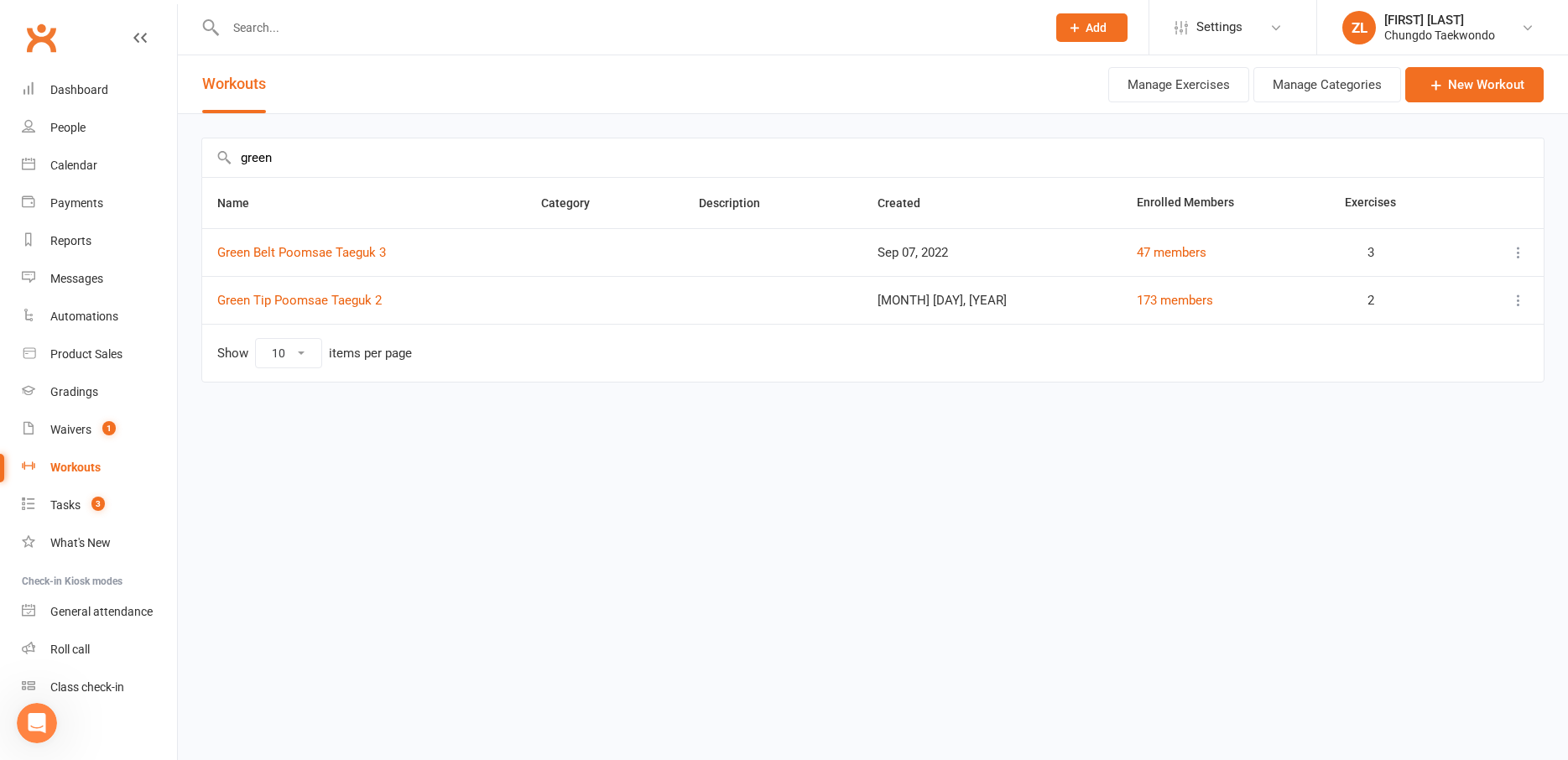 type on "green" 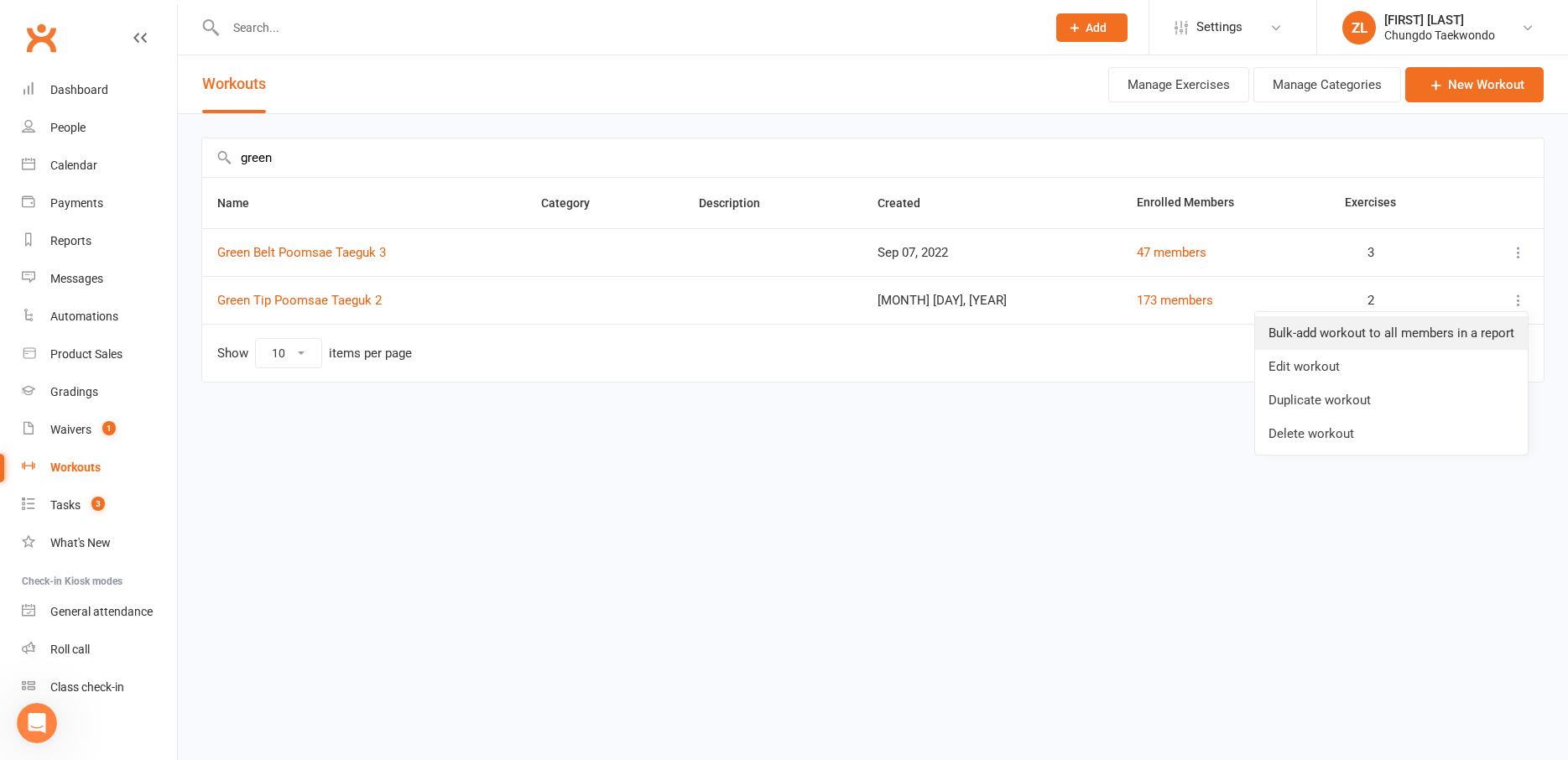 click on "Bulk-add workout to all members in a report" at bounding box center [1391, 333] 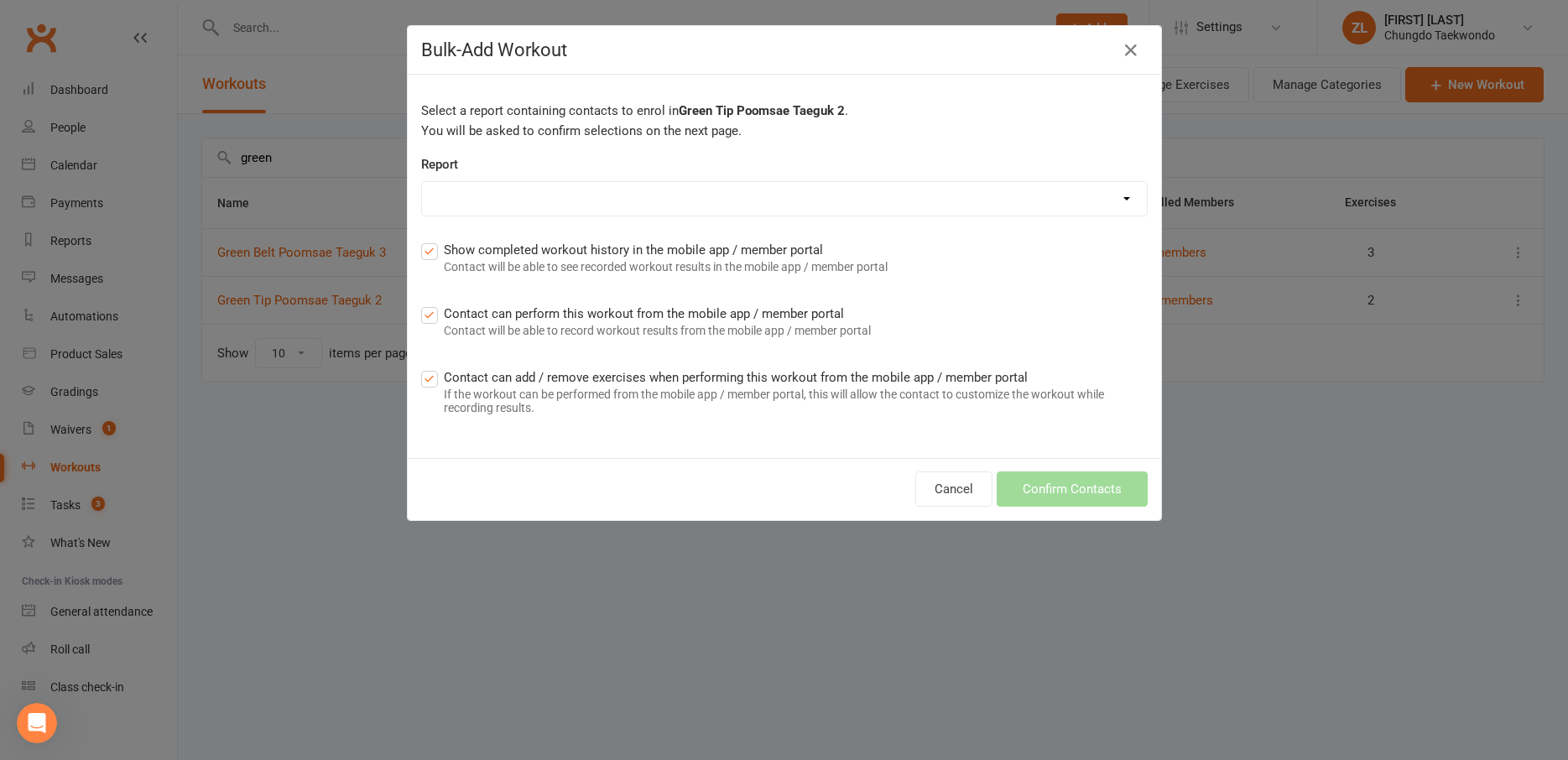 click on "[MONTH] [DAY] [YEAR] clean up Active credits to apply Active Trials attendance ins [YEAR] [MONTH] attendance ins [YEAR] [MONTH] attendance ins [YEAR] [MONTH] attendance ins [YEAR] [MONTH] attendance ins [YEAR] [MONTH] (Shutdown) attendance ins [YEAR] [MONTH] attendance ins [YEAR] [MONTH](Shutdown) (1) attendance ins [YEAR] [MONTH] attendance ins [YEAR] [MONTH] attendance ins [YEAR] [MONTH] (Shutdown) attendance ins [YEAR] [MONTH] attendance ins [YEAR] [MONTH] (Shutdown) (1) attendance ins [YEAR] [MONTH] Attendance not marked trials Awards Report Beacon Hill Black belt black tip Blue Belt Blue tip Chatswood Class utilisation report Competition entrants Competition Experience contactid done - [YEAR] conversion - existing student 3 monthly Under 18. 1 or 2 classes per week Done - [YEAR] conversion Existing student Under 18 Fortnightly. 1 or 2 classes per week done - [YEAR] conversion Family pass fortnightly (3+ siblings/ siblings +parents). 1 or 2 classes per week Foundation class members" at bounding box center (784, 199) 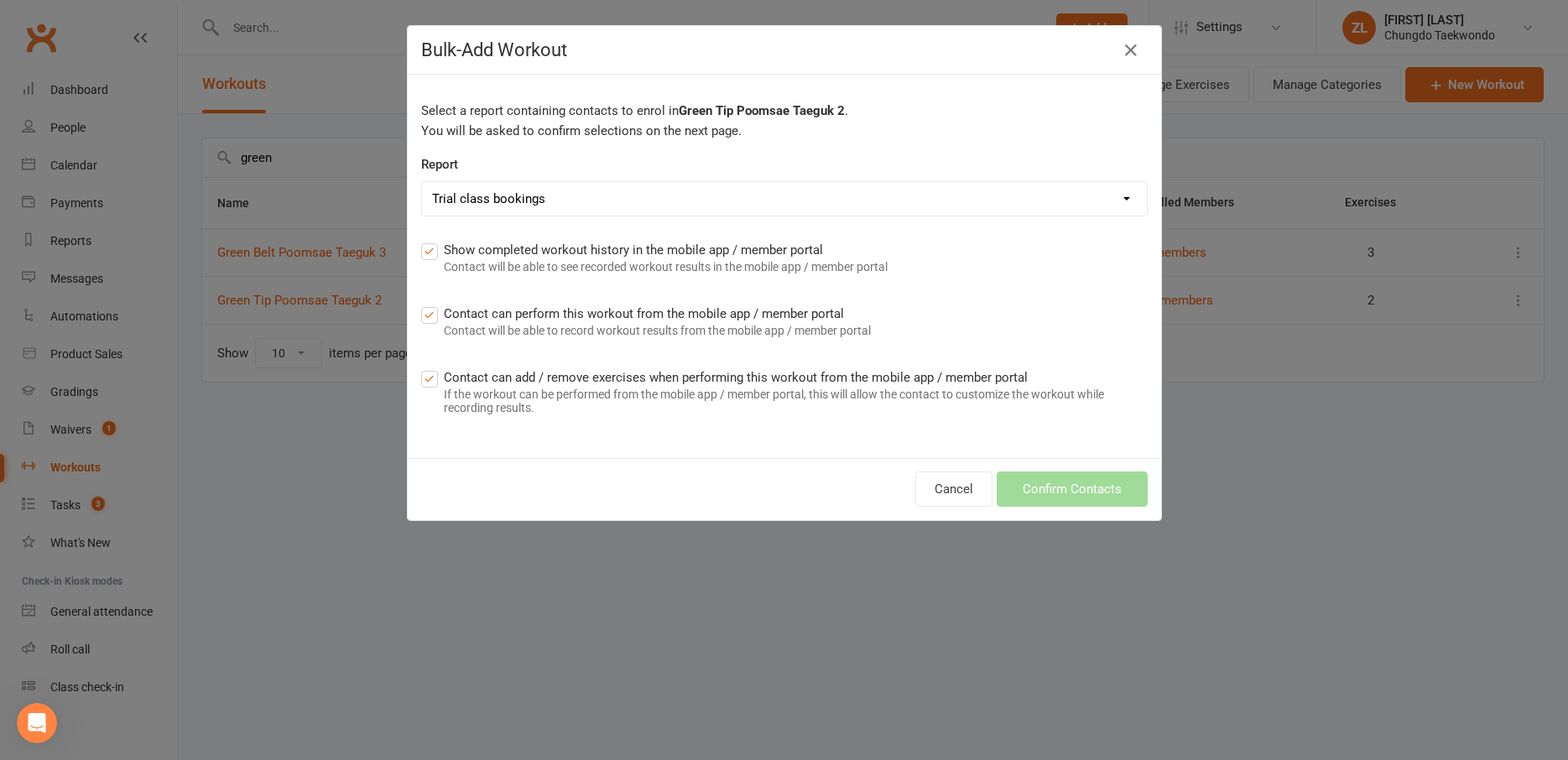 click on "Trial class bookings" at bounding box center (0, 0) 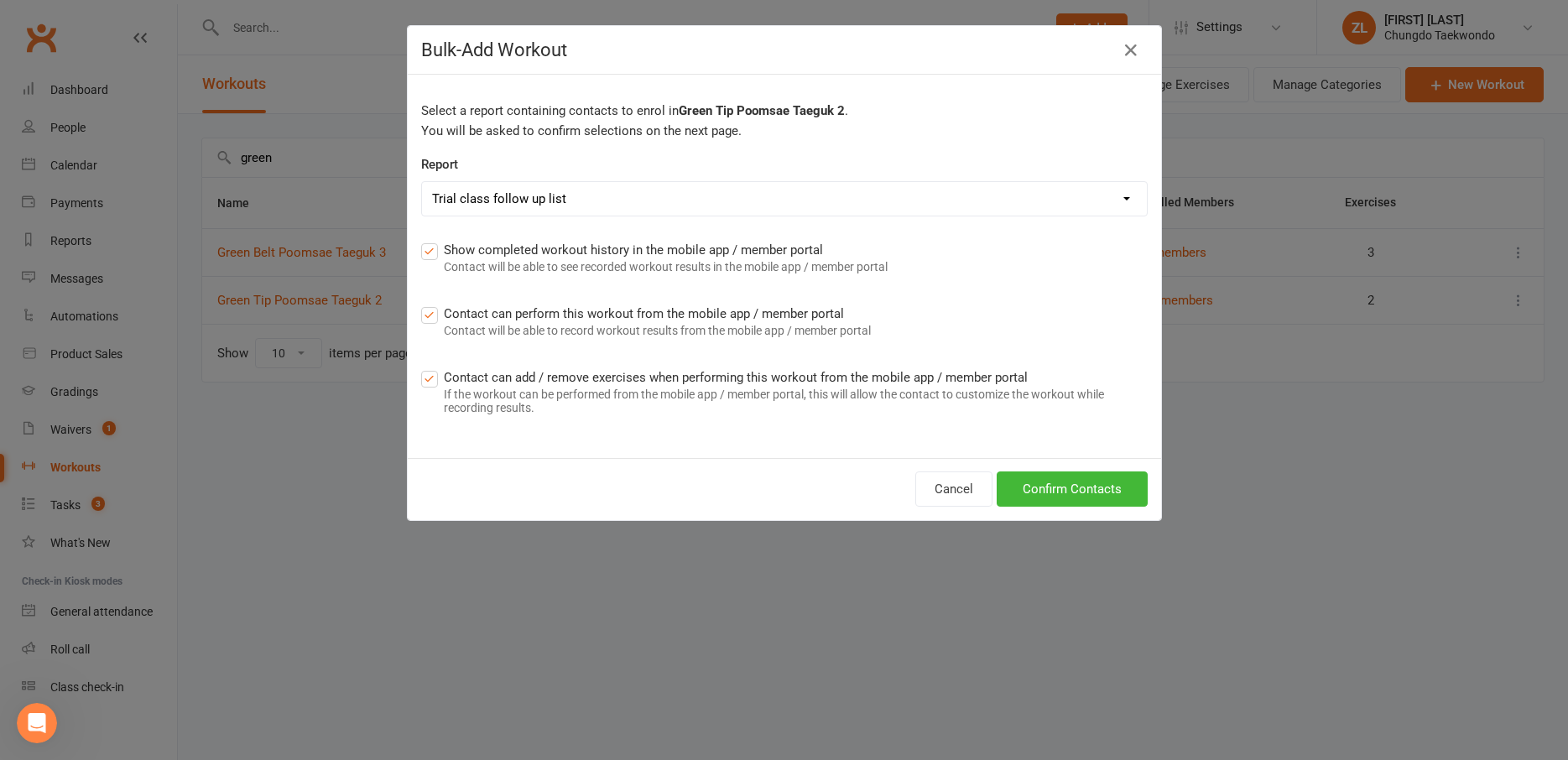 click on "[MONTH] [DAY] [YEAR] clean up Active credits to apply Active Trials attendance ins [YEAR] [MONTH] attendance ins [YEAR] [MONTH] attendance ins [YEAR] [MONTH] attendance ins [YEAR] [MONTH] attendance ins [YEAR] [MONTH] (Shutdown) attendance ins [YEAR] [MONTH] attendance ins [YEAR] [MONTH](Shutdown) (1) attendance ins [YEAR] [MONTH] attendance ins [YEAR] [MONTH] attendance ins [YEAR] [MONTH] (Shutdown) attendance ins [YEAR] [MONTH] attendance ins [YEAR] [MONTH] (Shutdown) (1) attendance ins [YEAR] [MONTH] Attendance not marked trials Awards Report Beacon Hill Black belt black tip Blue Belt Blue tip Chatswood Class utilisation report Competition entrants Competition Experience contactid done - [YEAR] conversion - existing student 3 monthly Under 18. 1 or 2 classes per week Done - [YEAR] conversion Existing student Under 18 Fortnightly. 1 or 2 classes per week done - [YEAR] conversion Family pass fortnightly (3+ siblings/ siblings +parents). 1 or 2 classes per week Foundation class members" at bounding box center [784, 199] 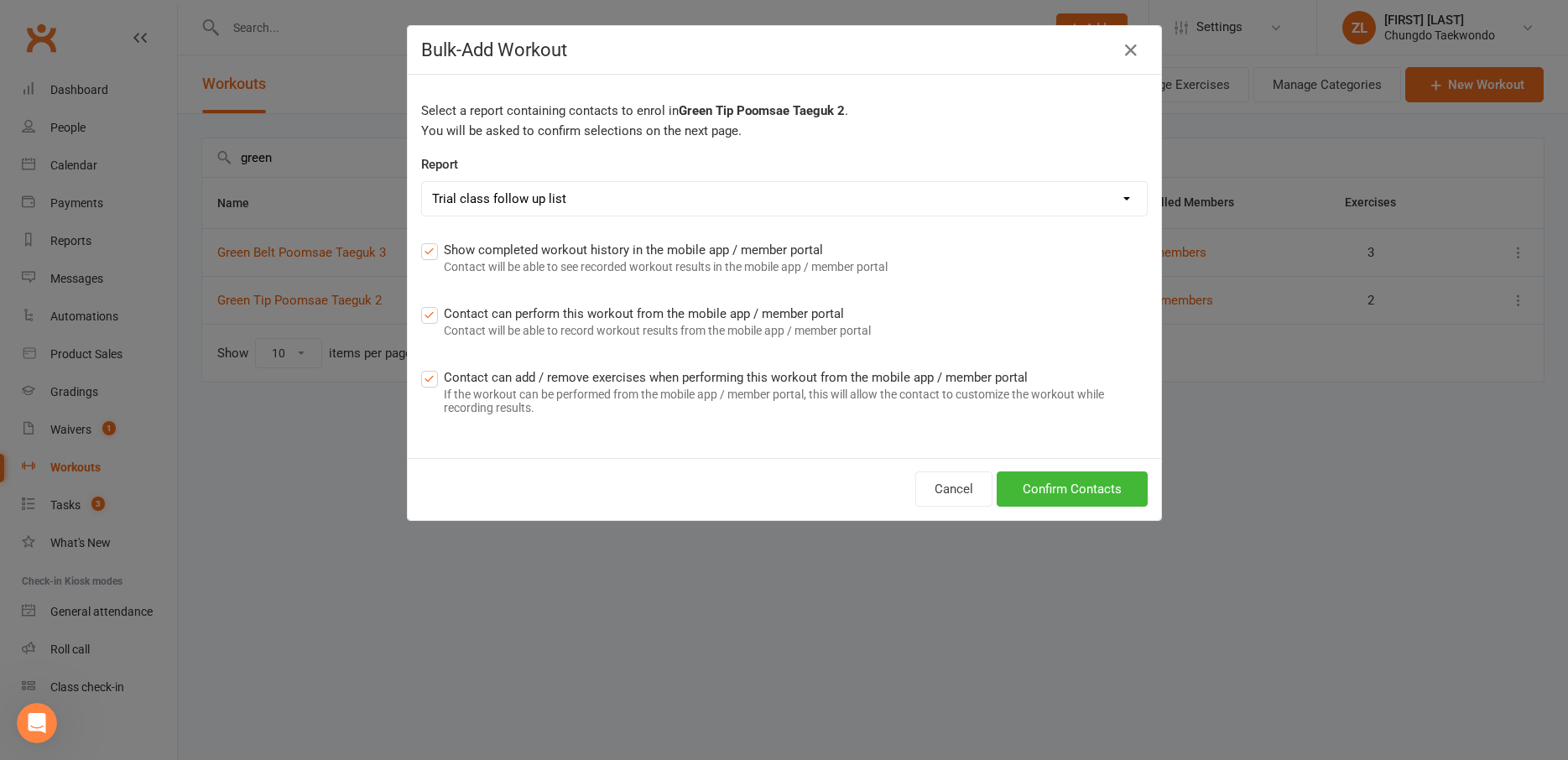 select on "48" 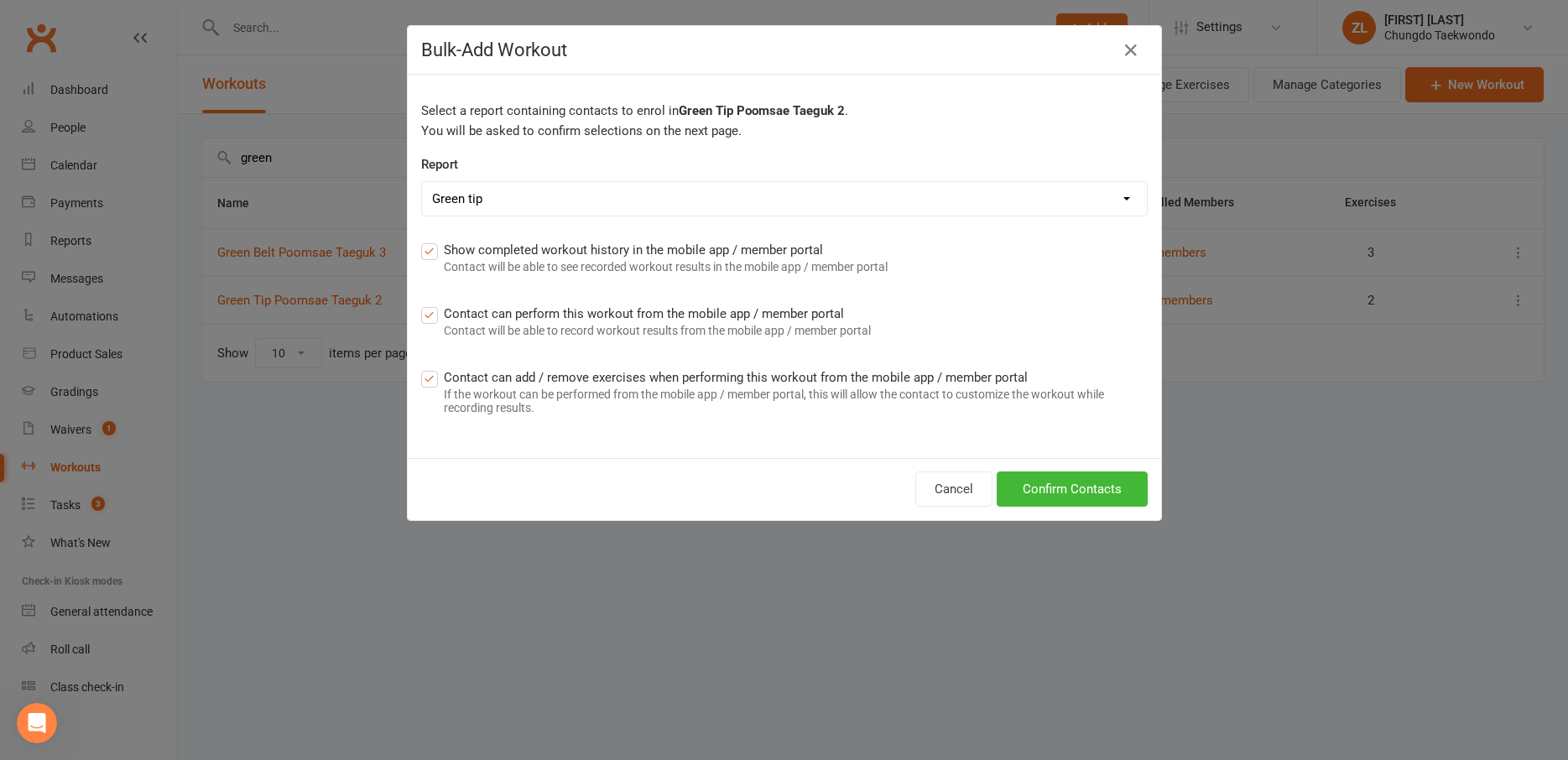 click on "Green tip" at bounding box center [0, 0] 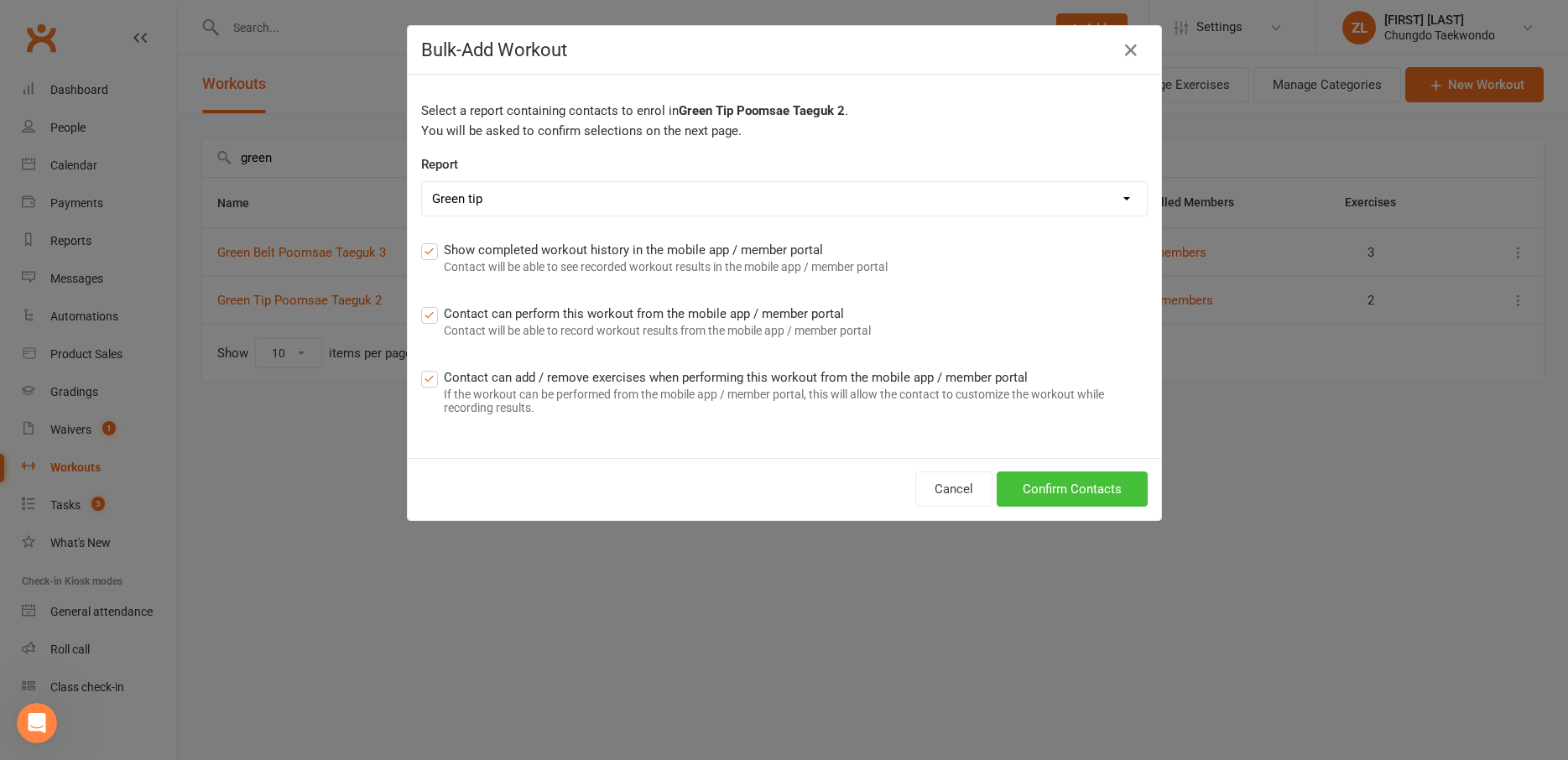 click on "Confirm Contacts" at bounding box center [1072, 489] 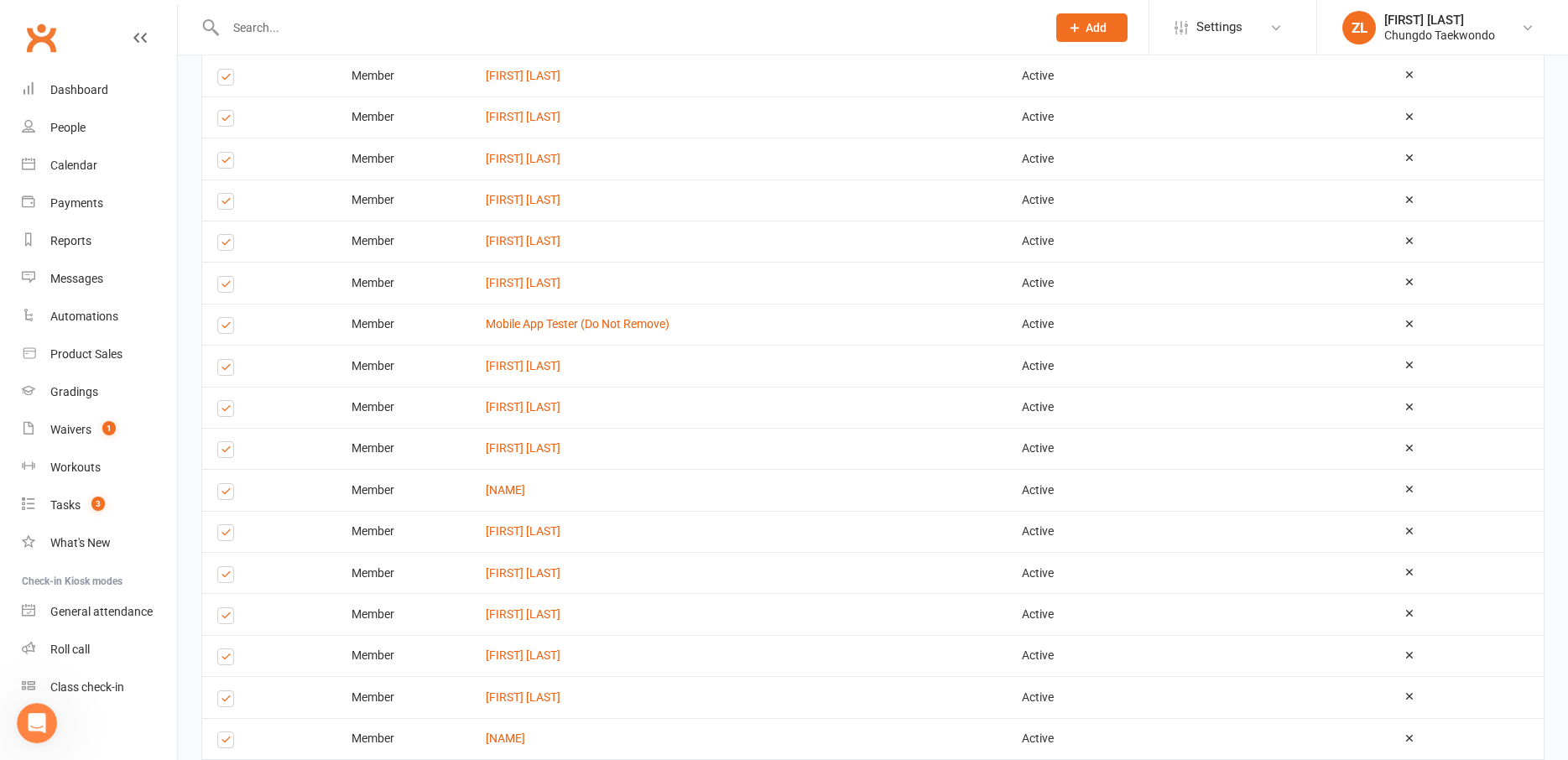 scroll, scrollTop: 1397, scrollLeft: 0, axis: vertical 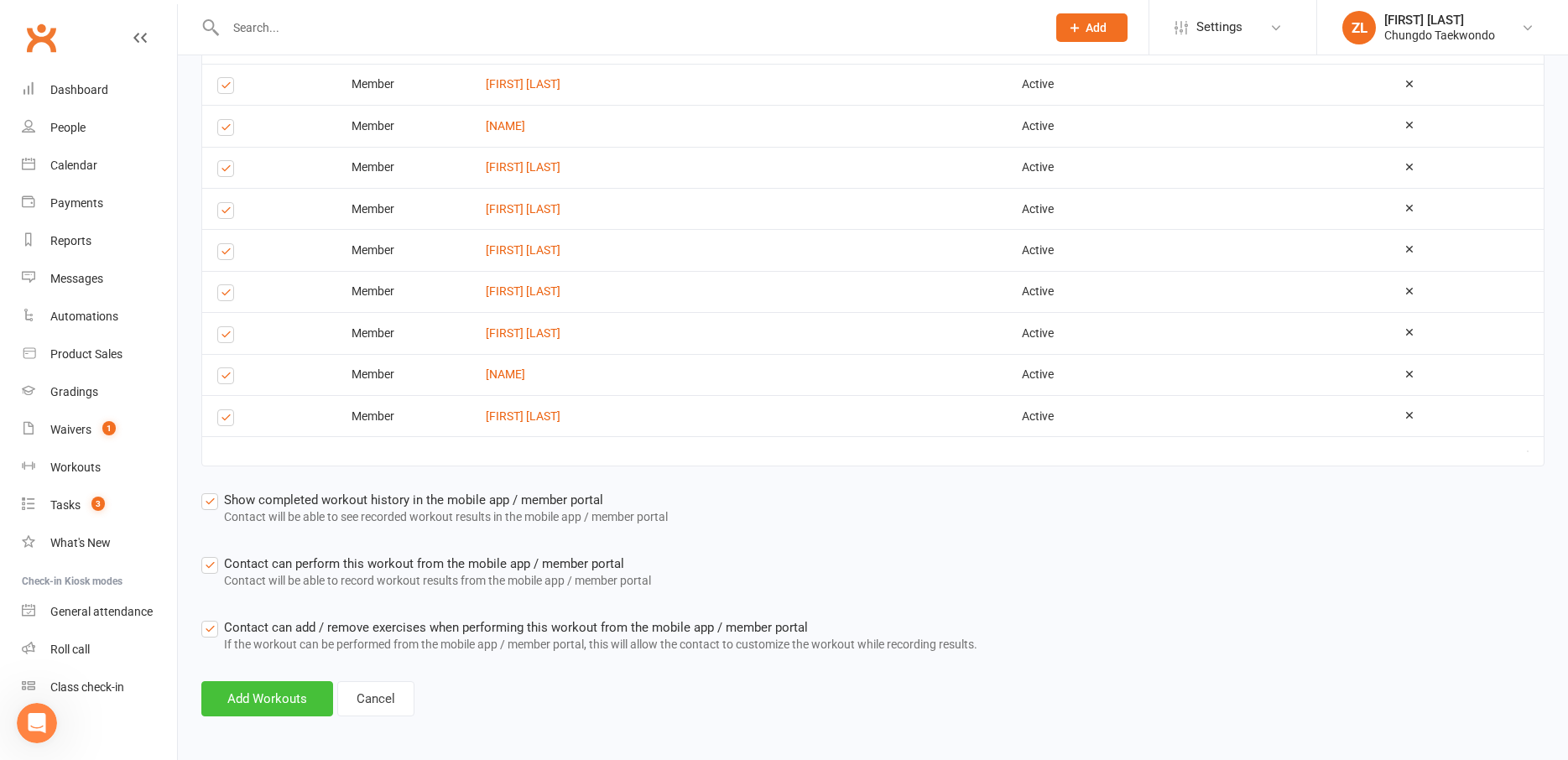 click on "Add Workouts" at bounding box center [267, 699] 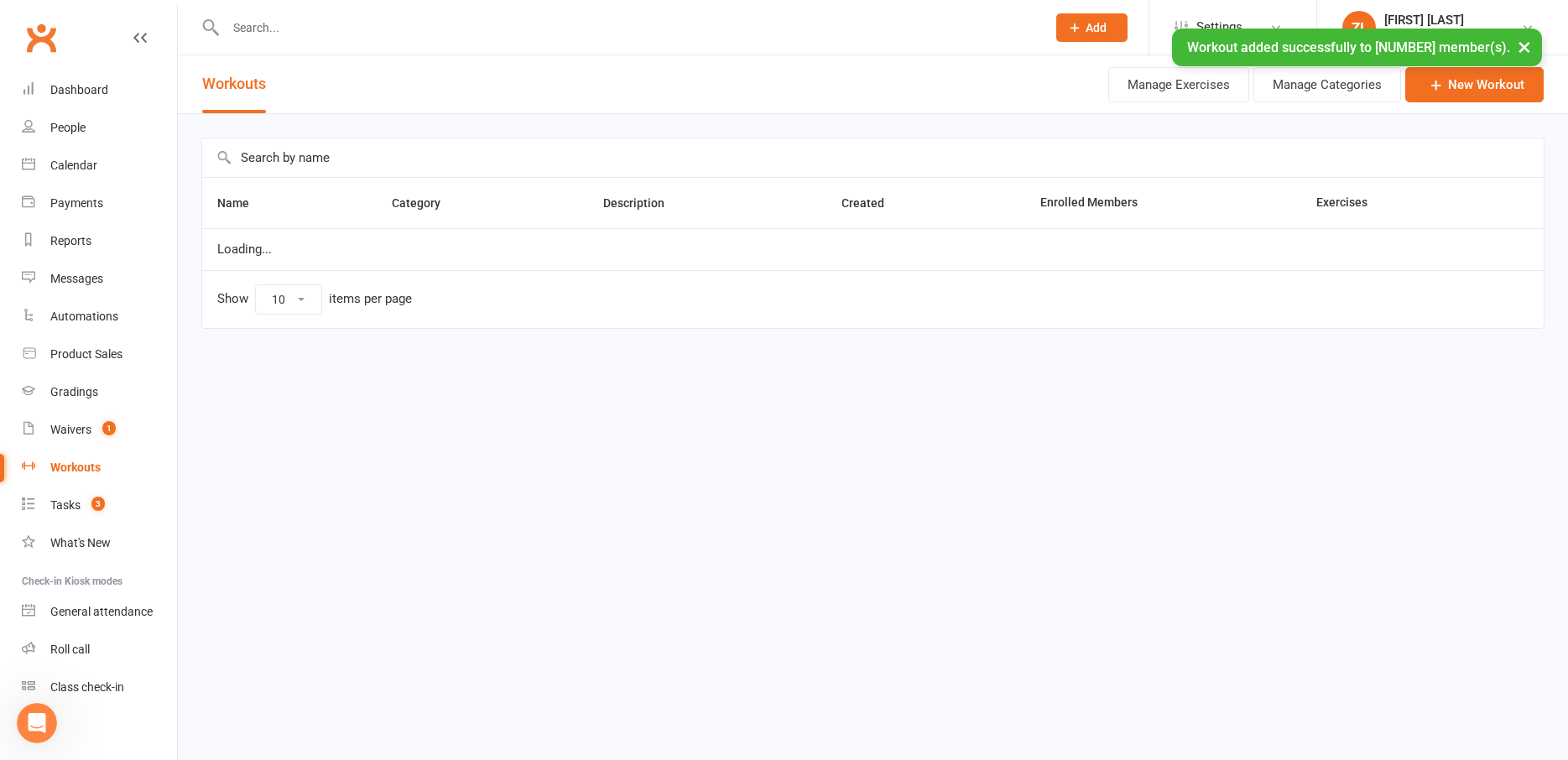 scroll, scrollTop: 0, scrollLeft: 0, axis: both 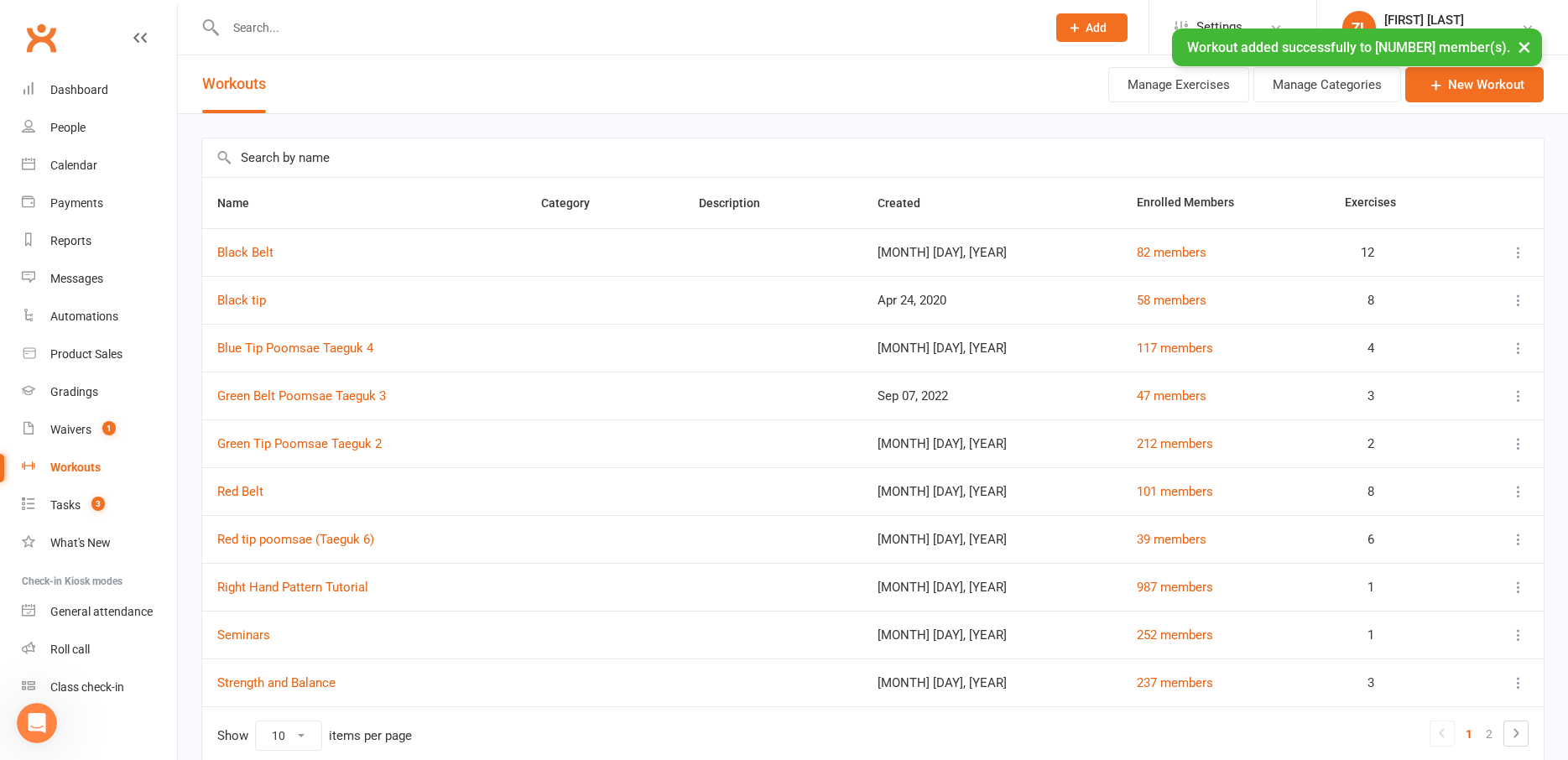 click at bounding box center [873, 158] 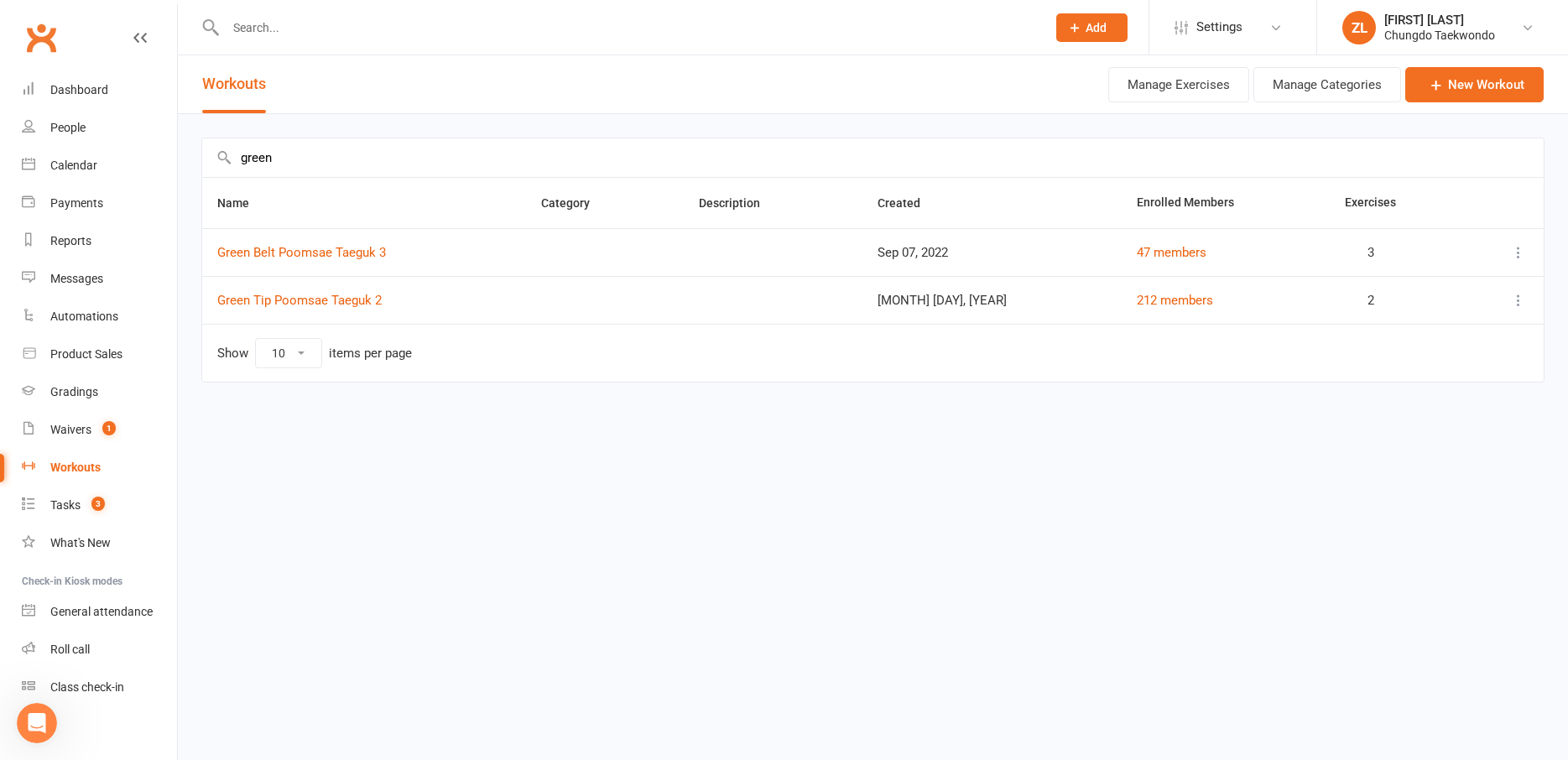 type on "green" 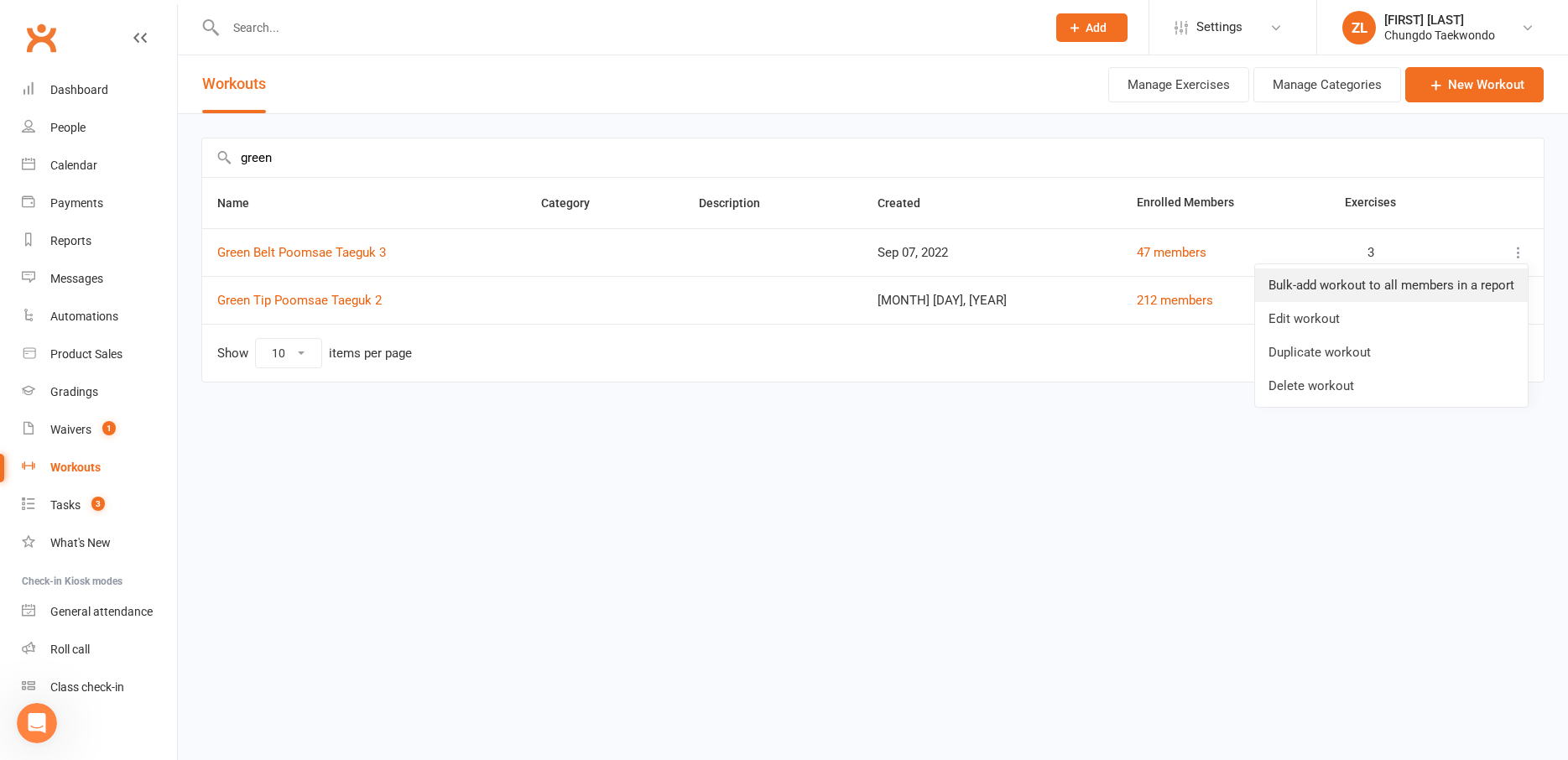 click on "Bulk-add workout to all members in a report" at bounding box center (1391, 285) 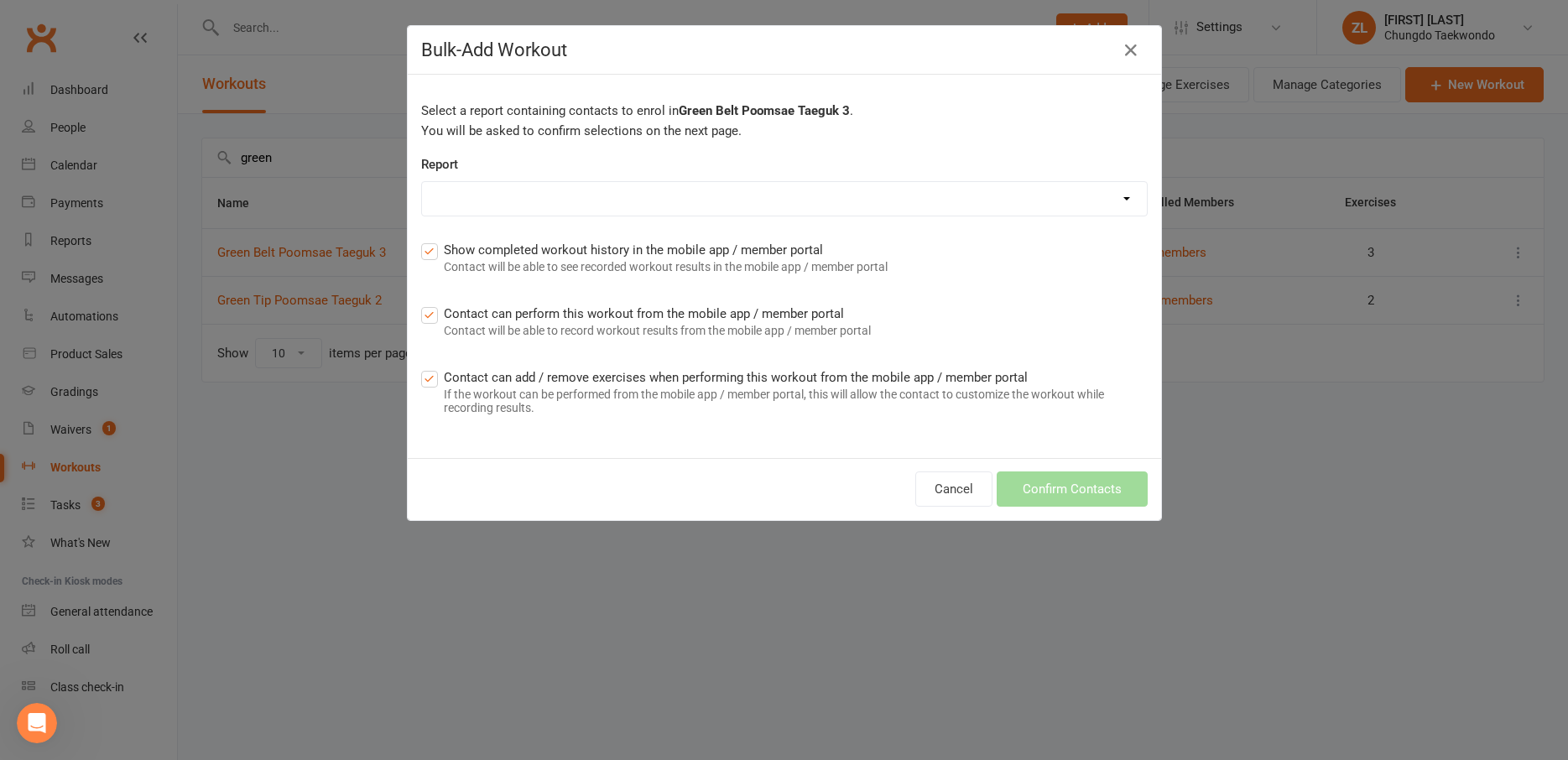 click on "[MONTH] [DAY] [YEAR] clean up Active credits to apply Active Trials attendance ins [YEAR] [MONTH] attendance ins [YEAR] [MONTH] attendance ins [YEAR] [MONTH] attendance ins [YEAR] [MONTH] attendance ins [YEAR] [MONTH] (Shutdown) attendance ins [YEAR] [MONTH] attendance ins [YEAR] [MONTH](Shutdown) (1) attendance ins [YEAR] [MONTH] attendance ins [YEAR] [MONTH] attendance ins [YEAR] [MONTH] (Shutdown) attendance ins [YEAR] [MONTH] attendance ins [YEAR] [MONTH] (Shutdown) (1) attendance ins [YEAR] [MONTH] Attendance not marked trials Awards Report Beacon Hill Black belt black tip Blue Belt Blue tip Chatswood Class utilisation report Competition entrants Competition Experience contactid done - [YEAR] conversion - existing student 3 monthly Under 18. 1 or 2 classes per week Done - [YEAR] conversion Existing student Under 18 Fortnightly. 1 or 2 classes per week done - [YEAR] conversion Family pass fortnightly (3+ siblings/ siblings +parents). 1 or 2 classes per week Foundation class members" at bounding box center [784, 199] 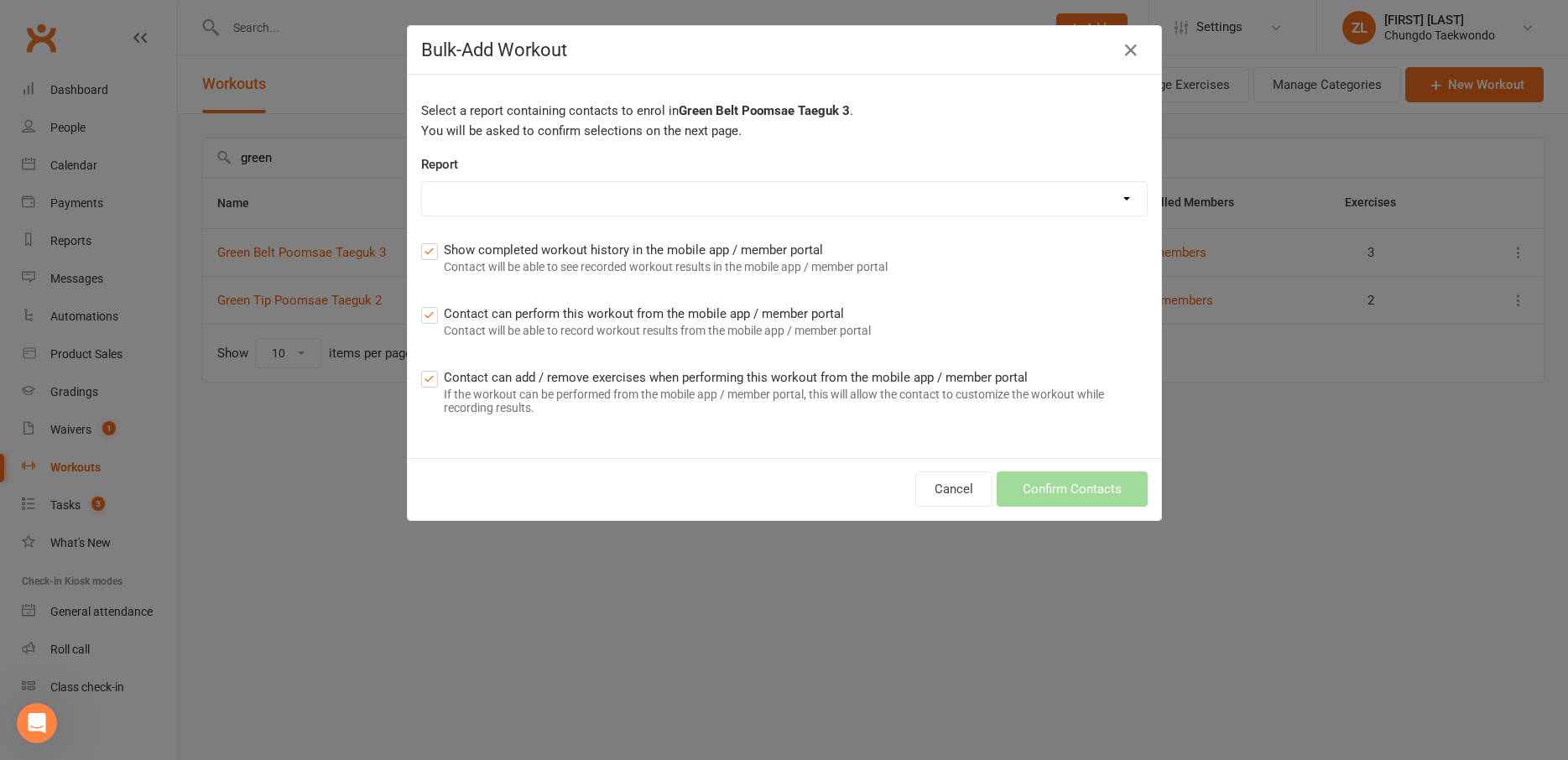 select on "47" 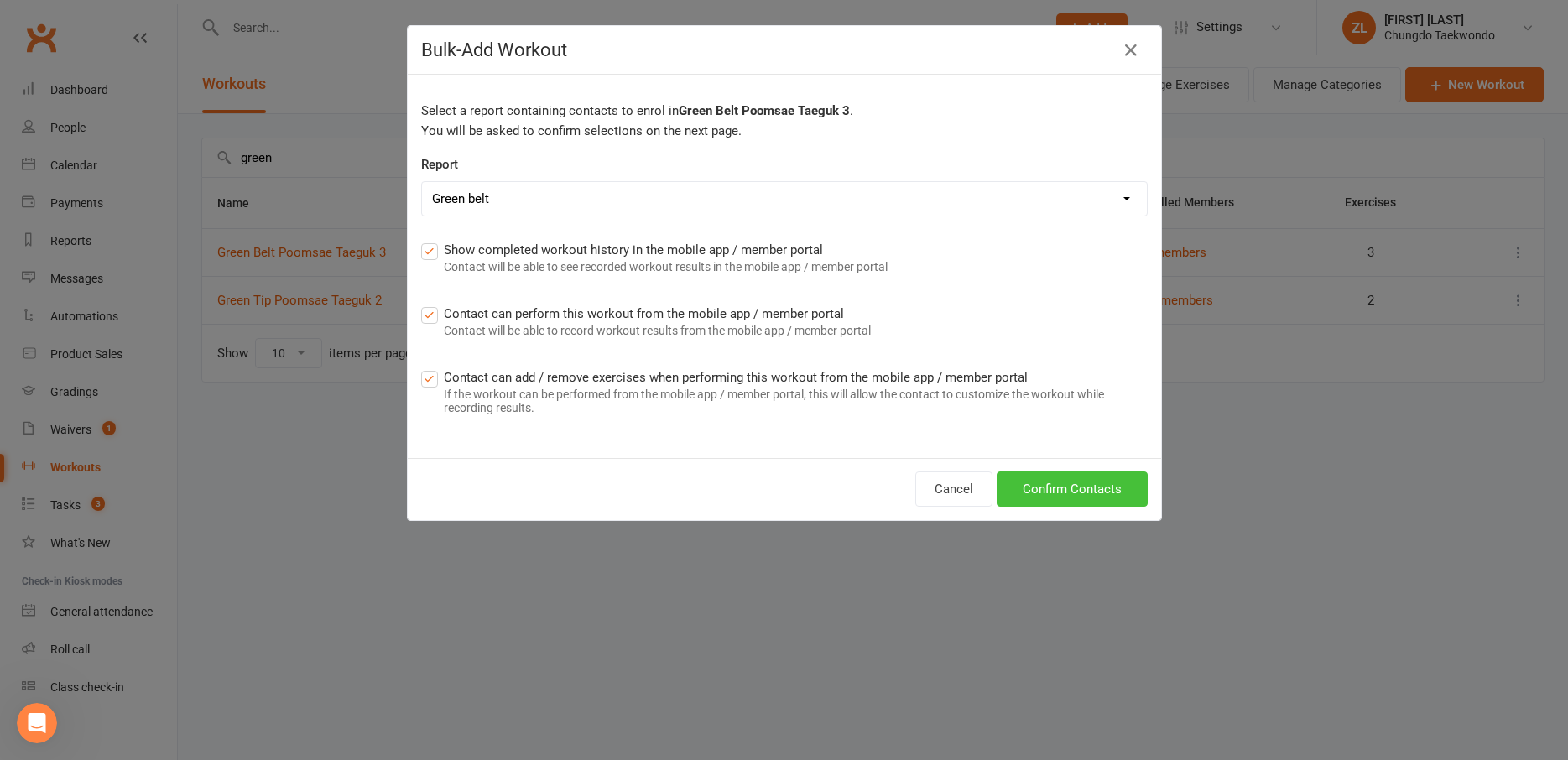 click on "Confirm Contacts" at bounding box center (1072, 489) 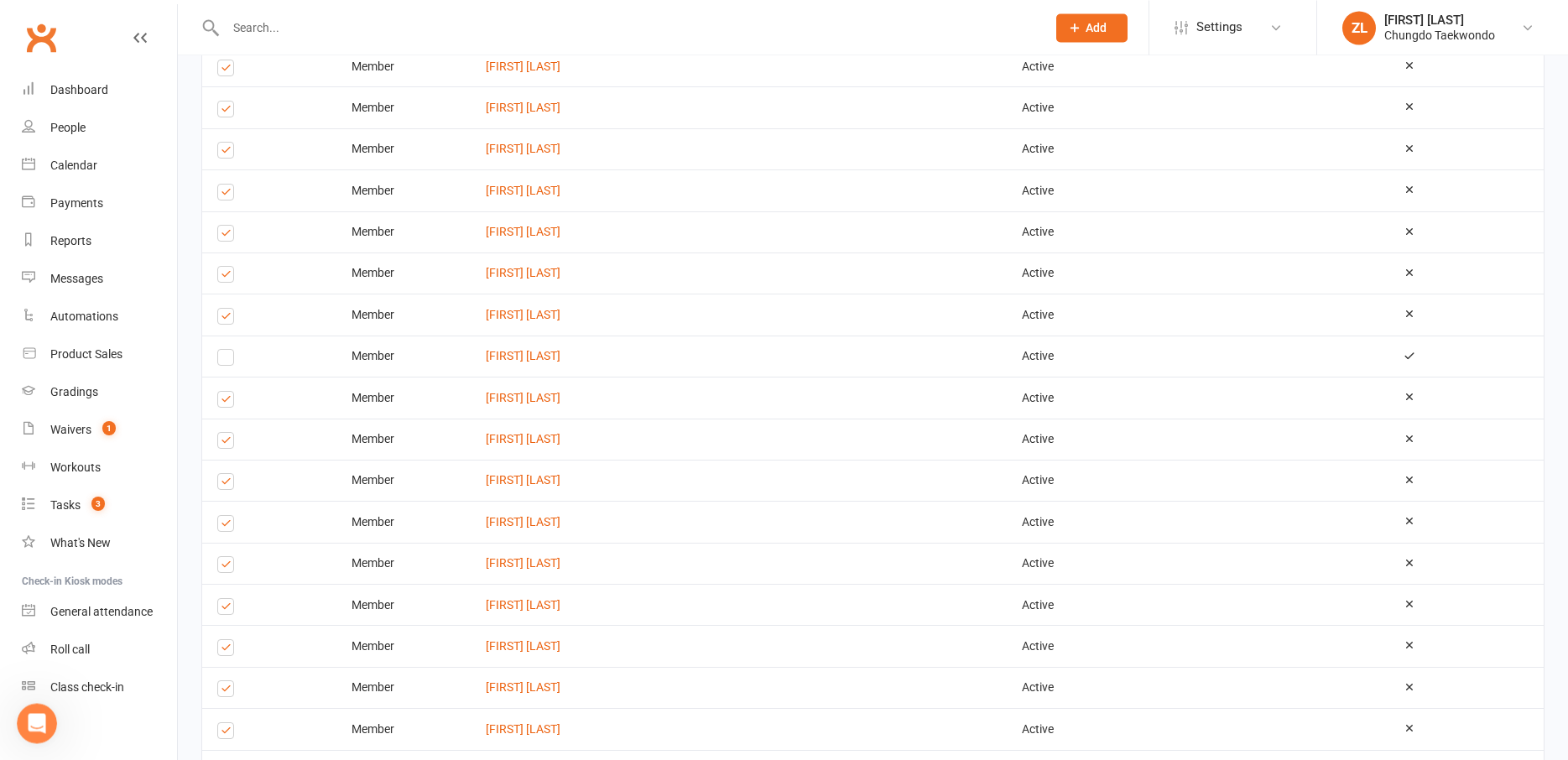 scroll, scrollTop: 1521, scrollLeft: 0, axis: vertical 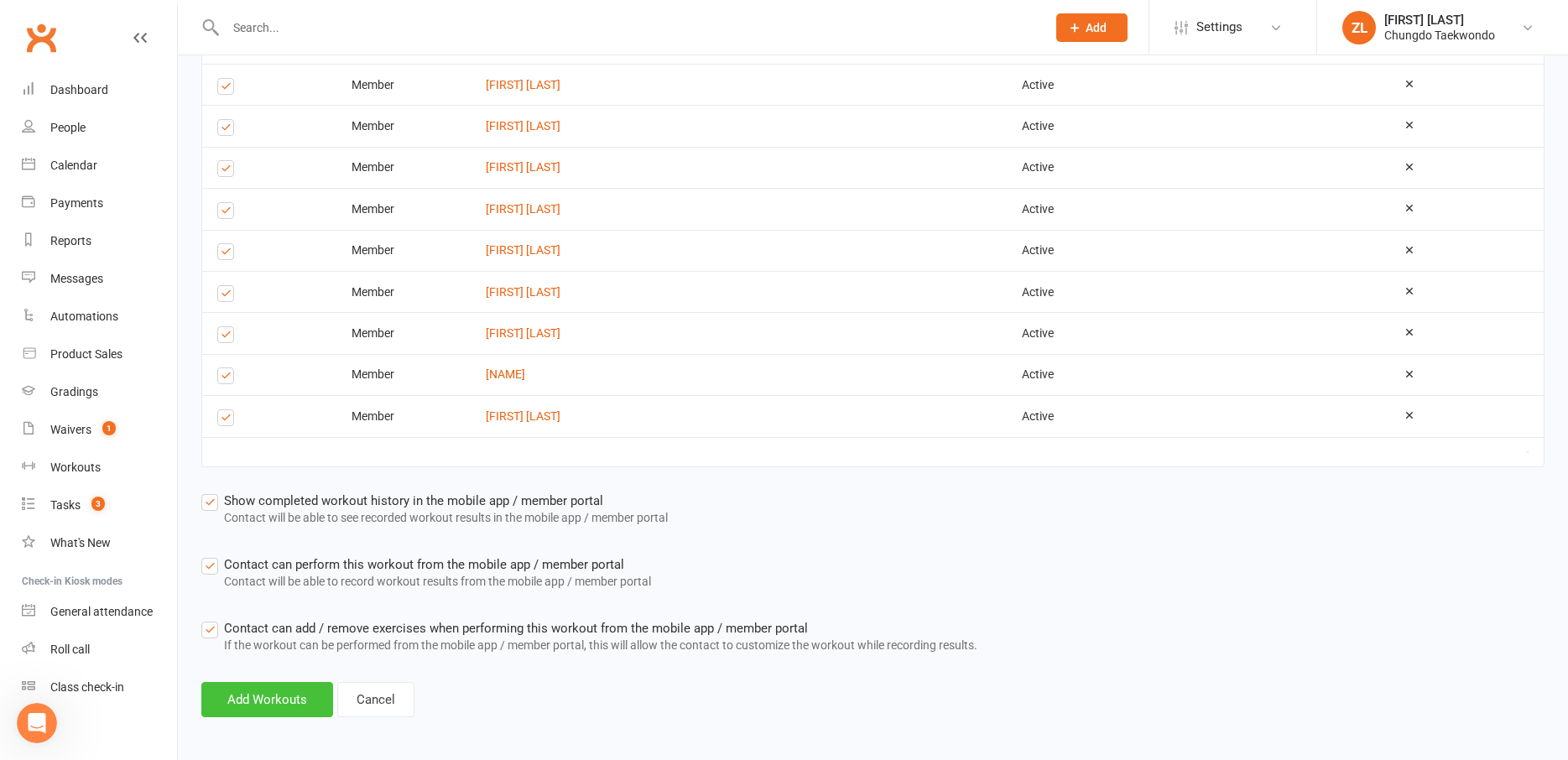 click on "Add Workouts" at bounding box center [267, 700] 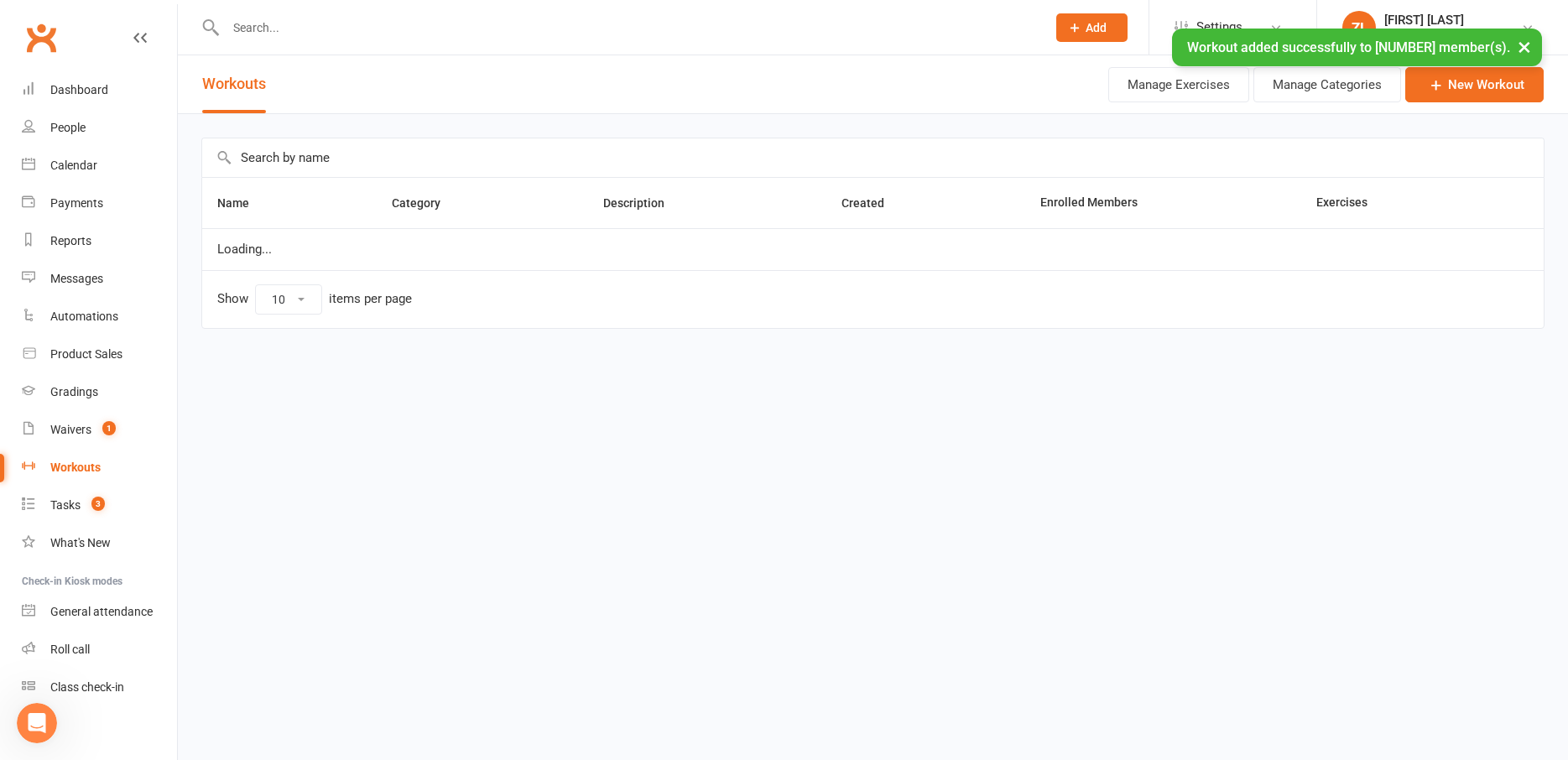 scroll, scrollTop: 0, scrollLeft: 0, axis: both 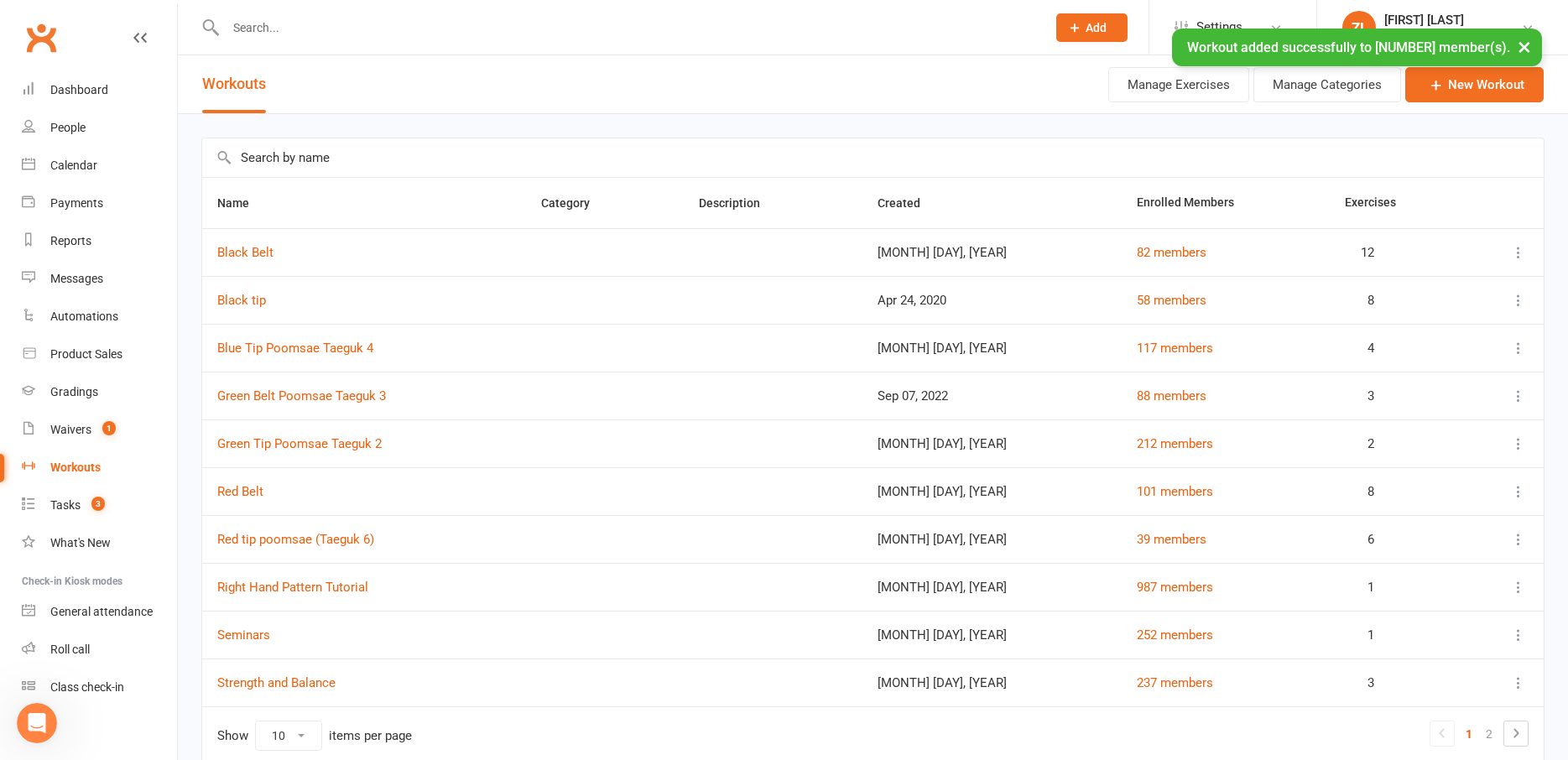 click at bounding box center (873, 158) 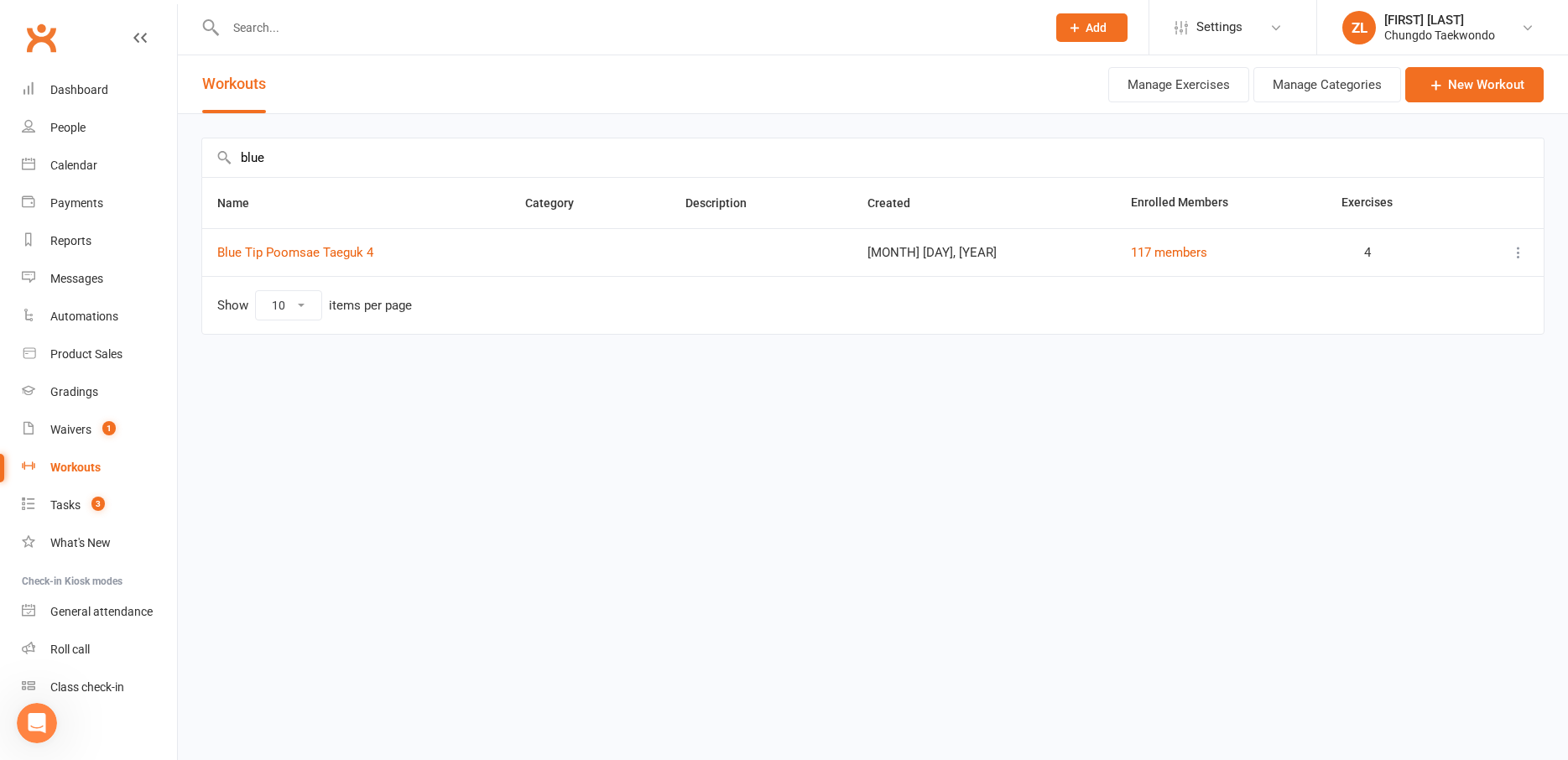 type on "blue" 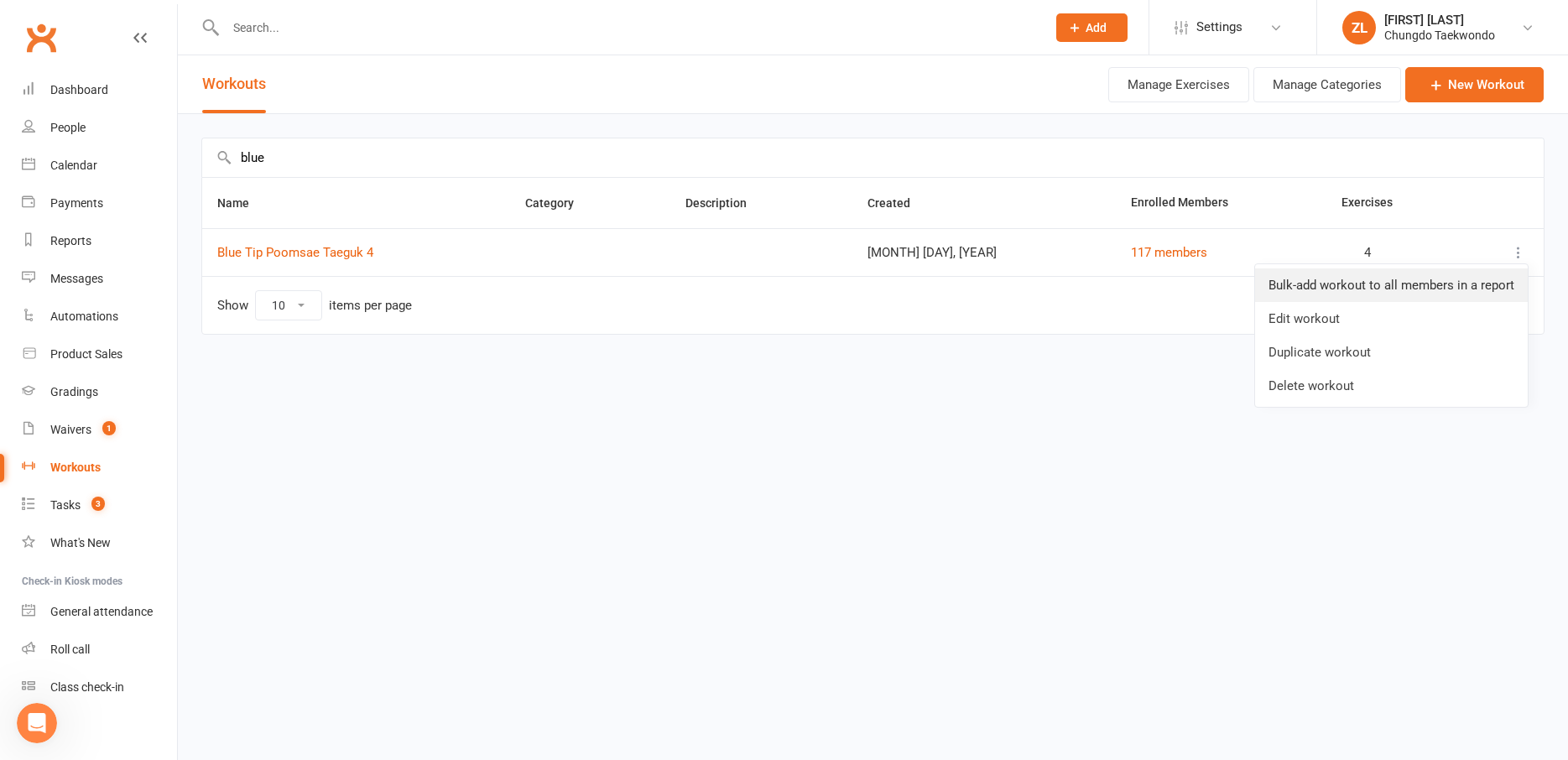 click on "Bulk-add workout to all members in a report" at bounding box center (1391, 285) 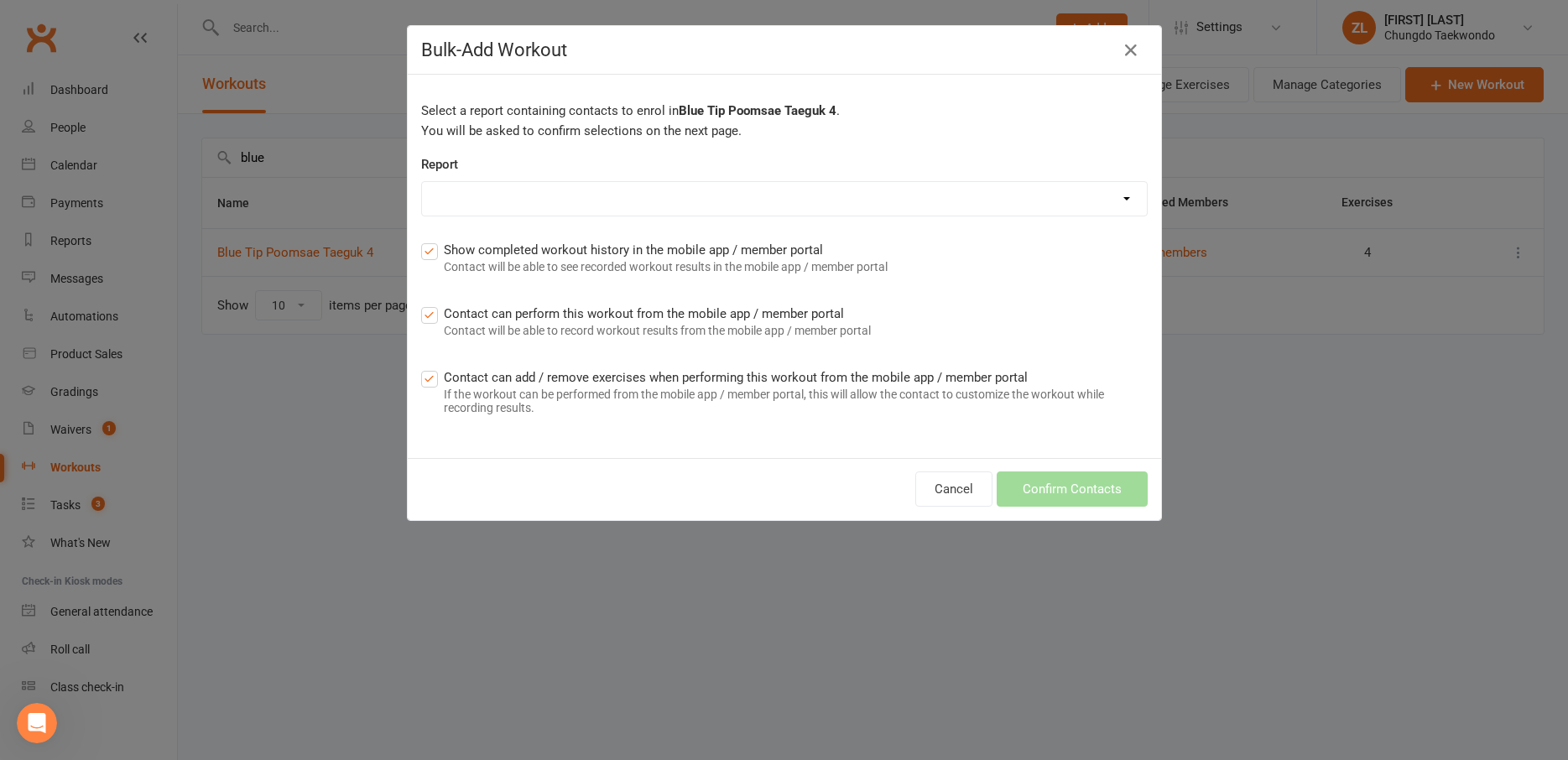click on "[MONTH] [DAY] [YEAR] clean up Active credits to apply Active Trials attendance ins [YEAR] [MONTH] attendance ins [YEAR] [MONTH] attendance ins [YEAR] [MONTH] attendance ins [YEAR] [MONTH] attendance ins [YEAR] [MONTH] (Shutdown) attendance ins [YEAR] [MONTH] attendance ins [YEAR] [MONTH](Shutdown) (1) attendance ins [YEAR] [MONTH] attendance ins [YEAR] [MONTH] attendance ins [YEAR] [MONTH] (Shutdown) attendance ins [YEAR] [MONTH] attendance ins [YEAR] [MONTH] (Shutdown) (1) attendance ins [YEAR] [MONTH] Attendance not marked trials Awards Report Beacon Hill Black belt black tip Blue Belt Blue tip Chatswood Class utilisation report Competition entrants Competition Experience contactid done - [YEAR] conversion - existing student 3 monthly Under 18. 1 or 2 classes per week Done - [YEAR] conversion Existing student Under 18 Fortnightly. 1 or 2 classes per week done - [YEAR] conversion Family pass fortnightly (3+ siblings/ siblings +parents). 1 or 2 classes per week Foundation class members" at bounding box center (784, 199) 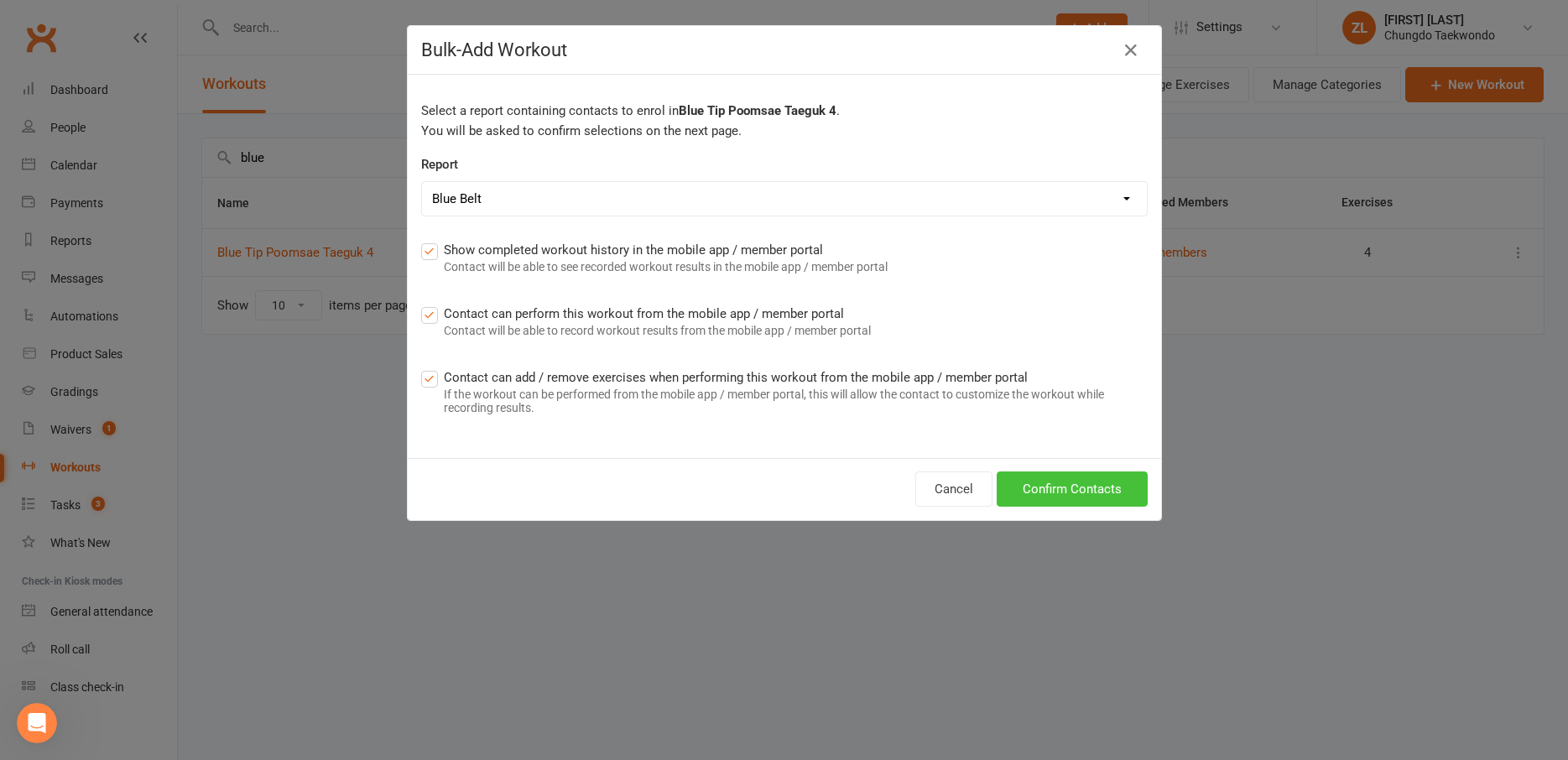 click on "Confirm Contacts" at bounding box center [1072, 489] 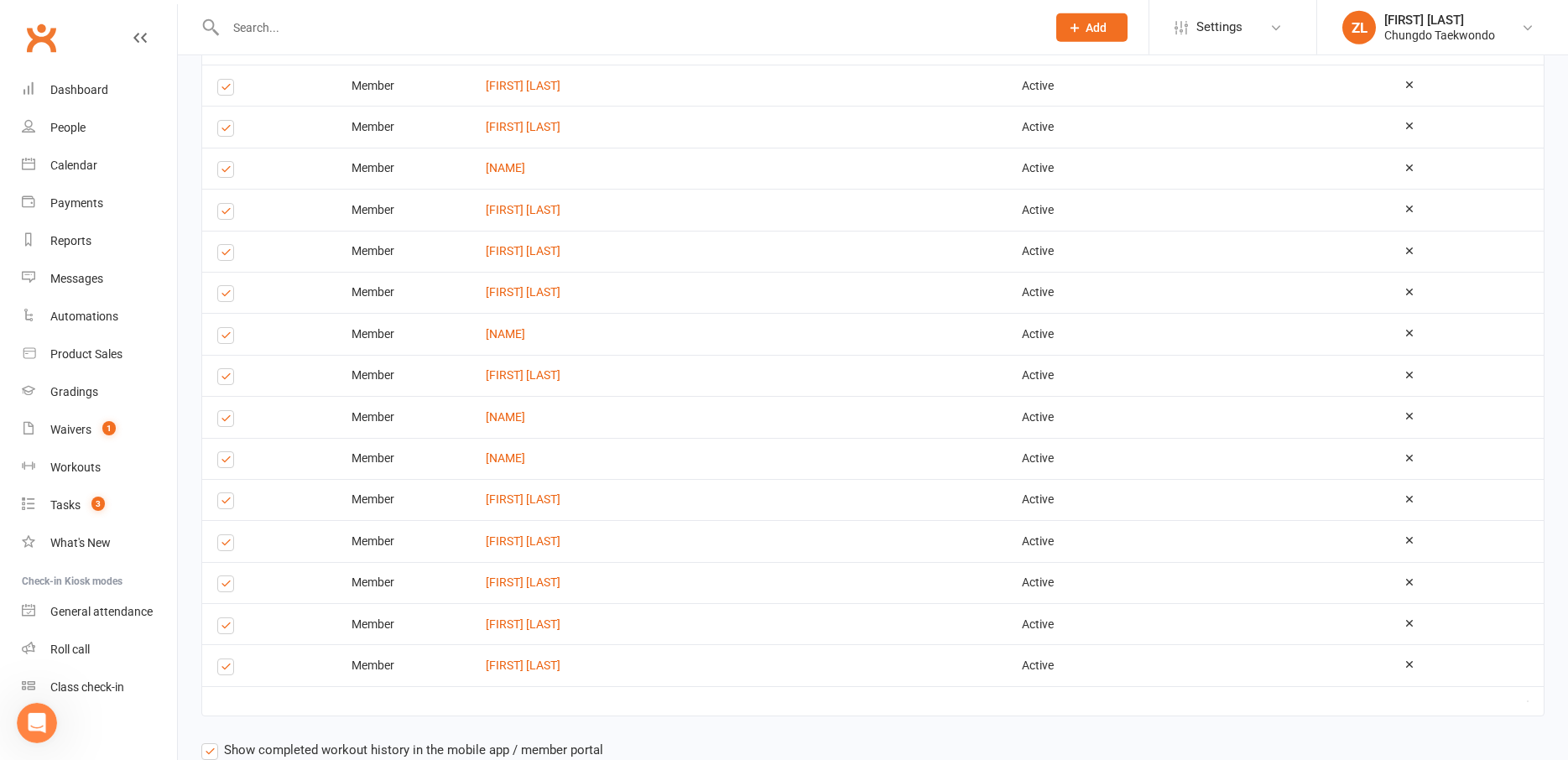 scroll, scrollTop: 1231, scrollLeft: 0, axis: vertical 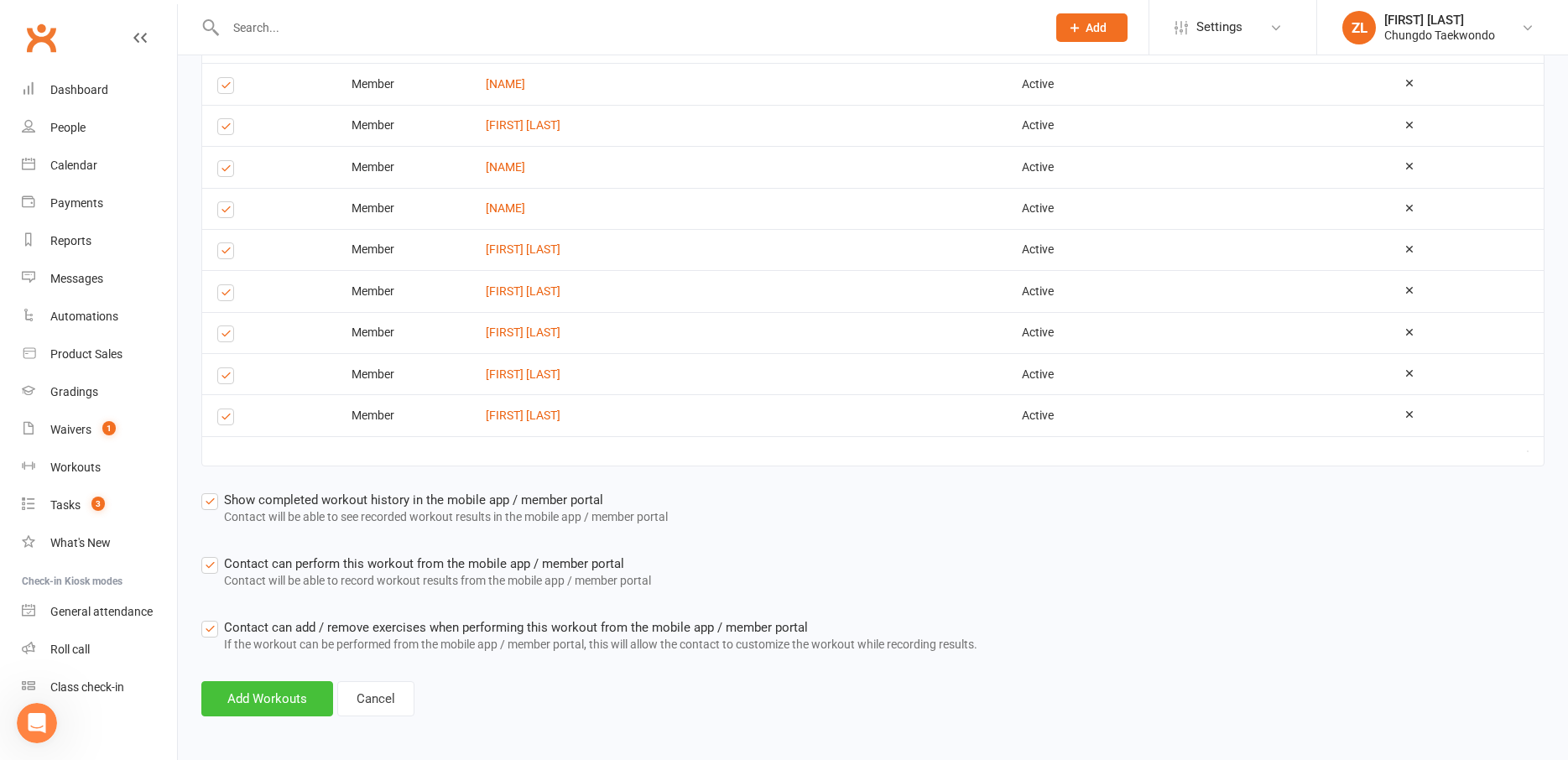 click on "Add Workouts" at bounding box center [267, 699] 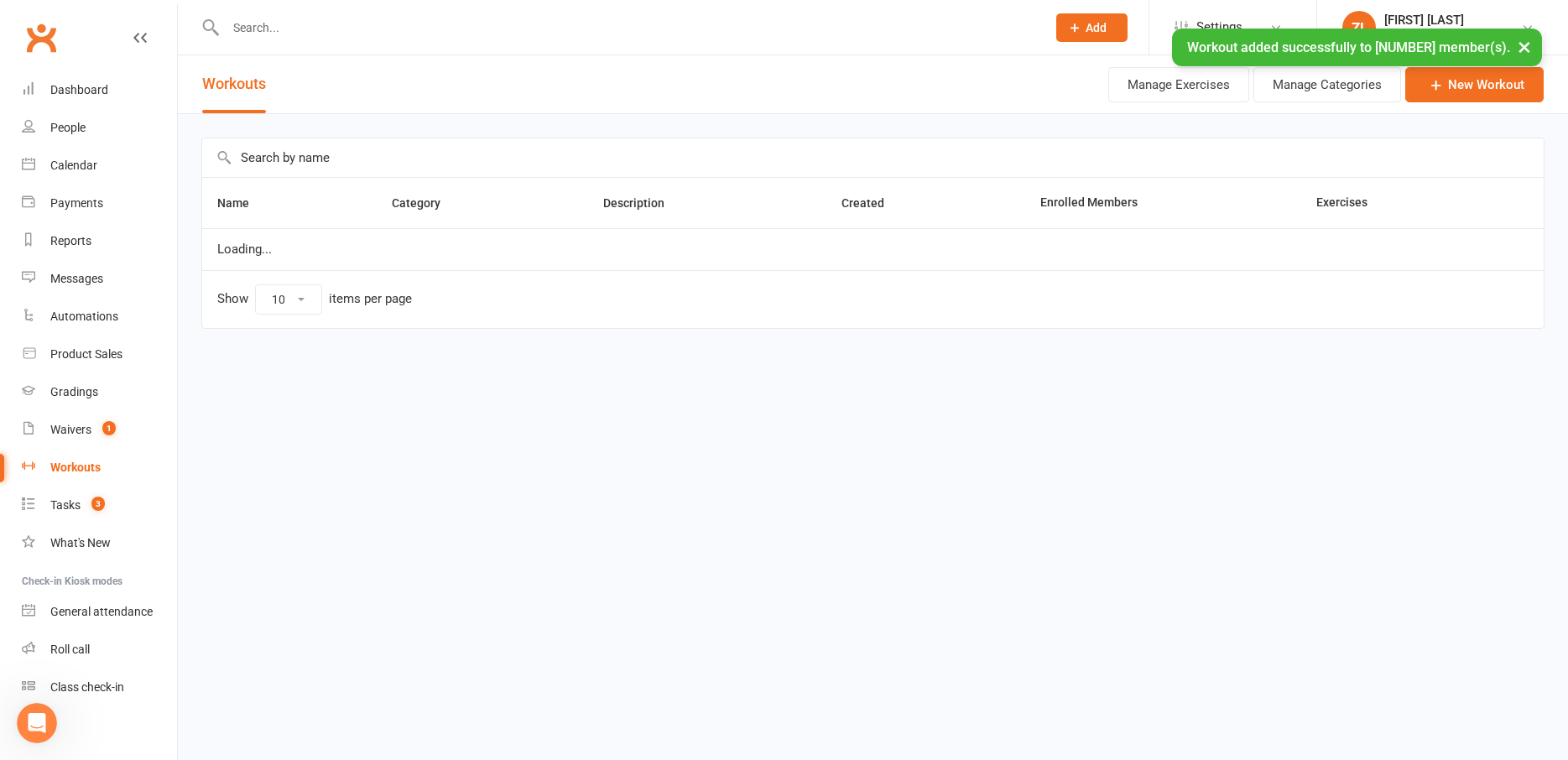 scroll, scrollTop: 0, scrollLeft: 0, axis: both 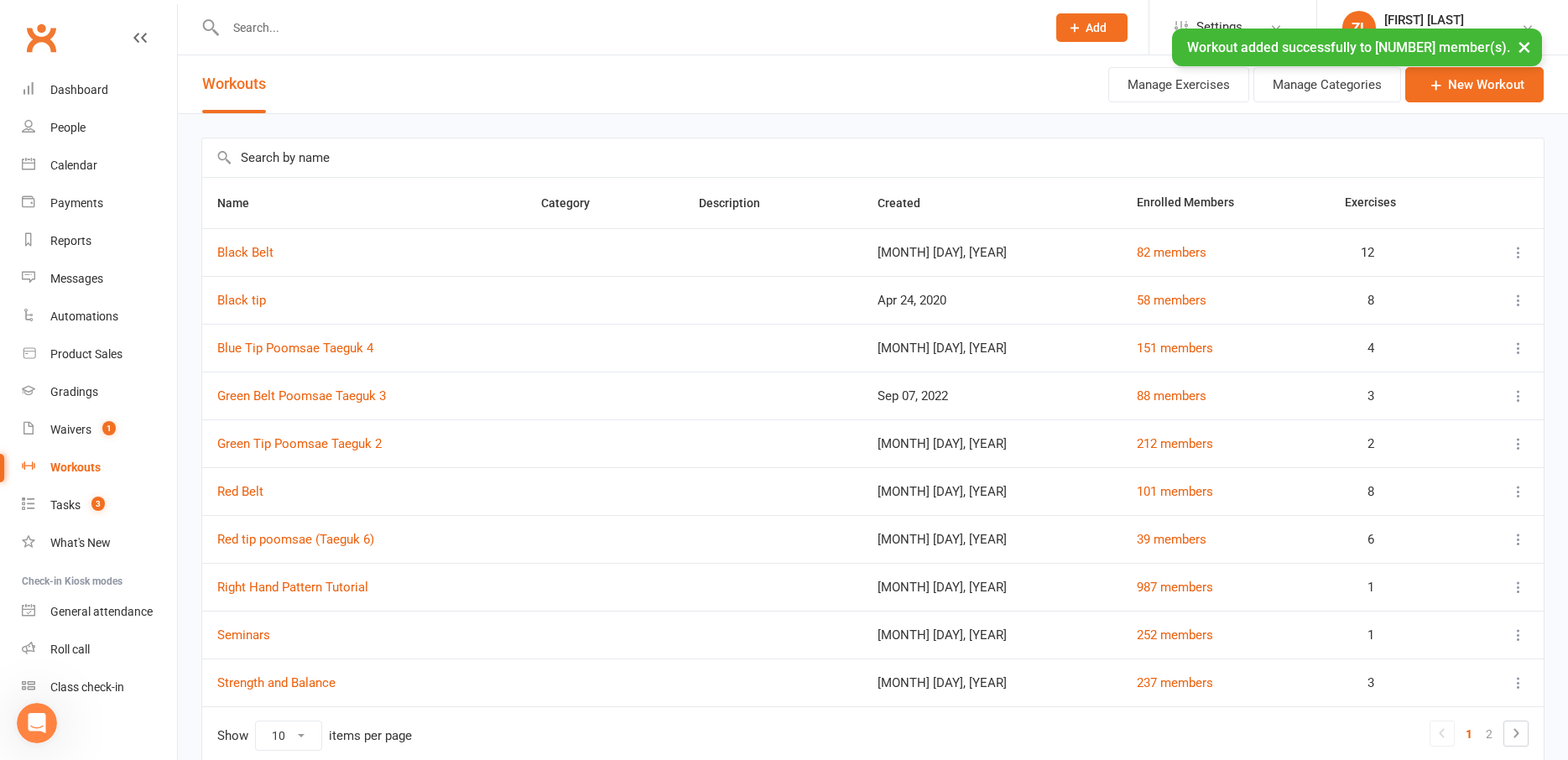click at bounding box center (873, 158) 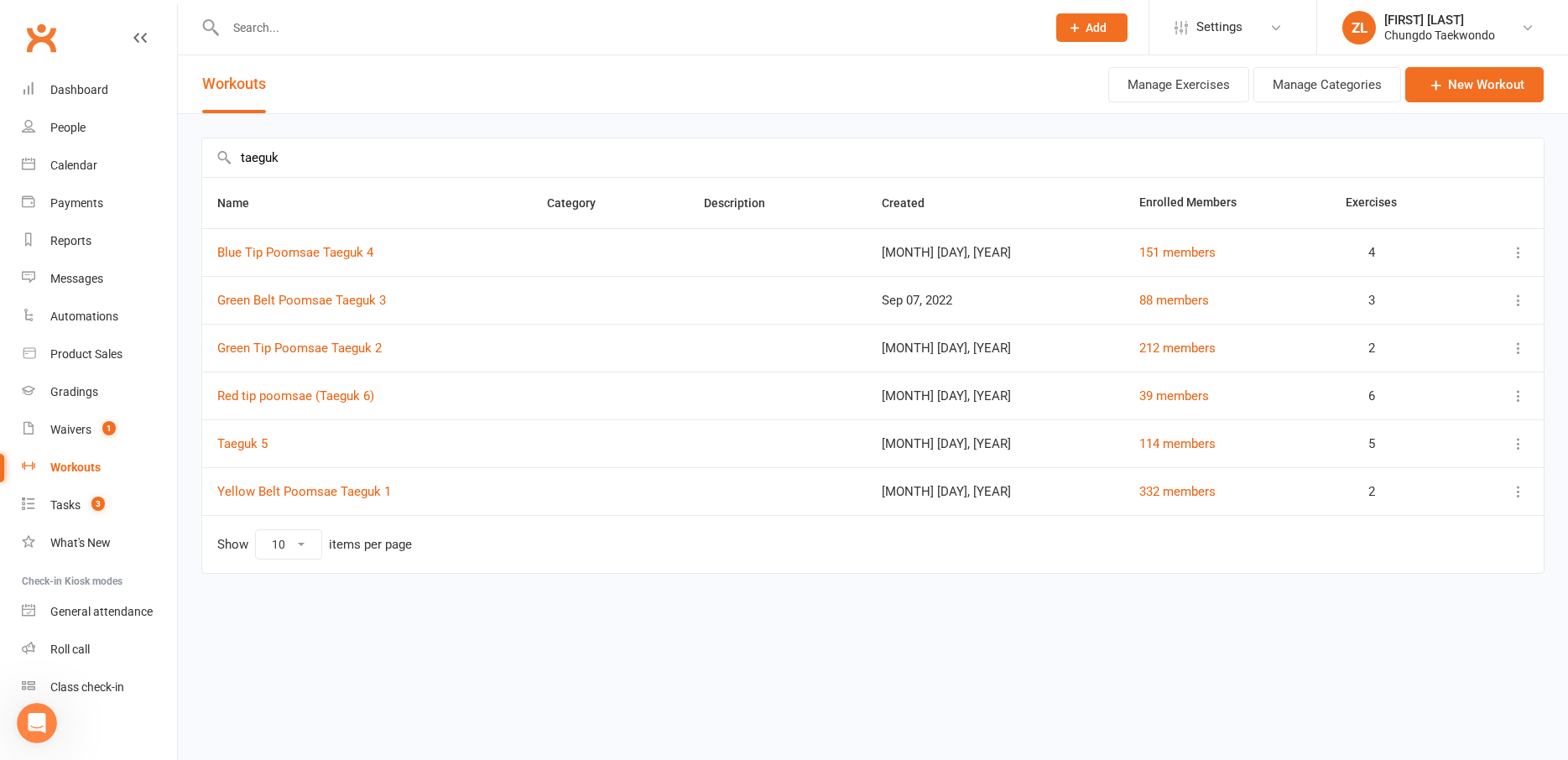 type on "taeguk" 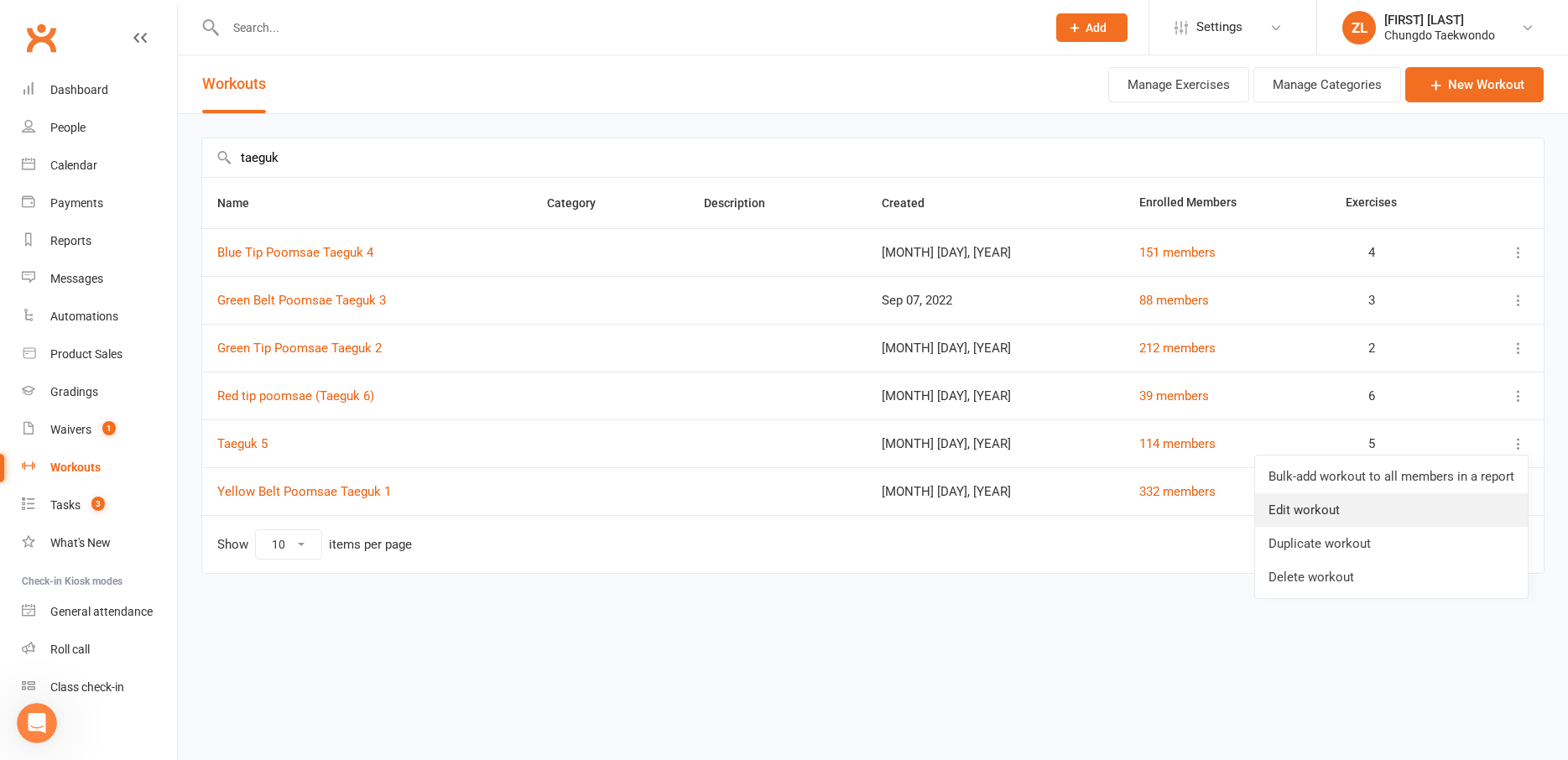 click on "Edit workout" at bounding box center [1391, 510] 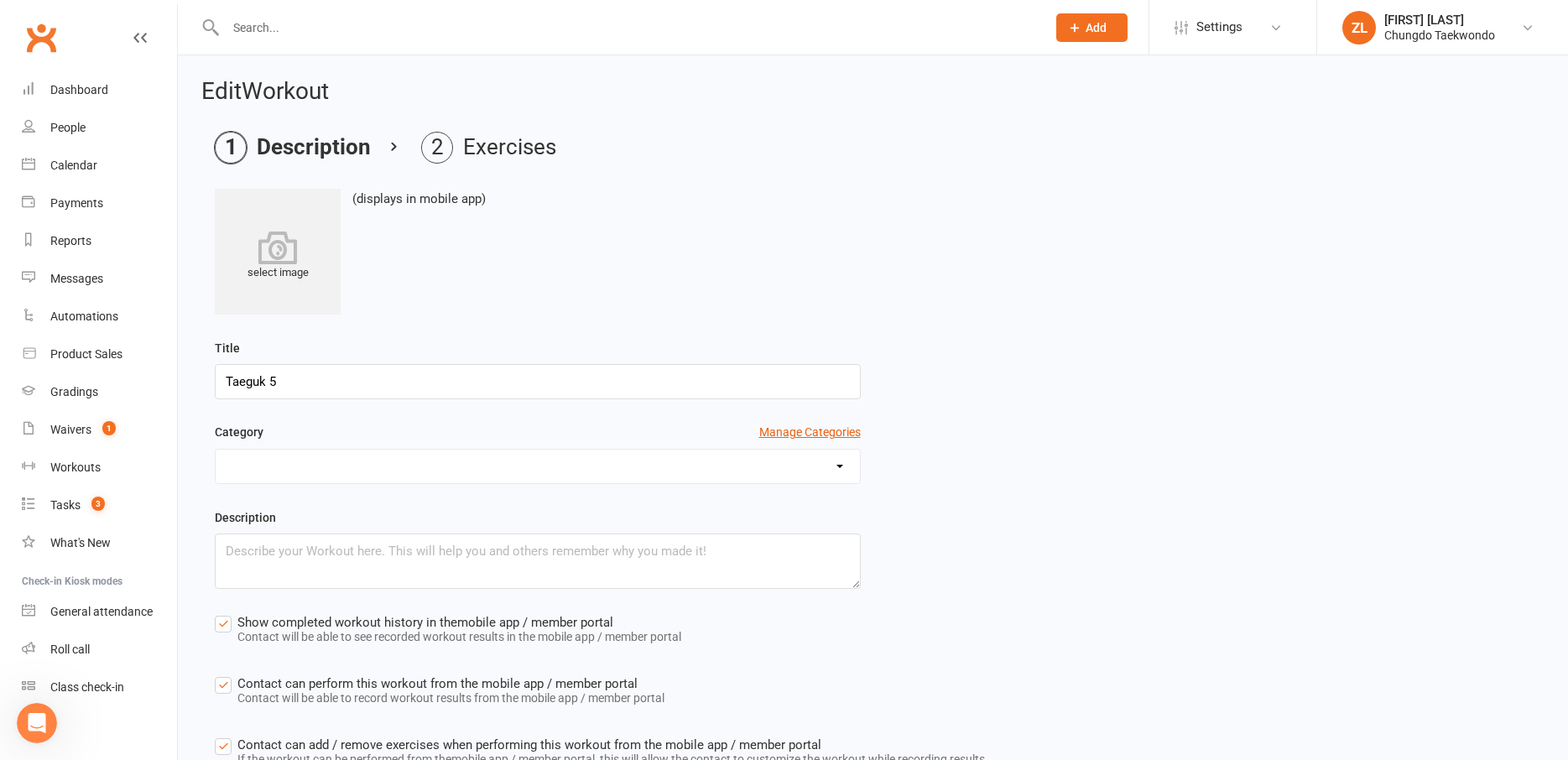 drag, startPoint x: 242, startPoint y: 378, endPoint x: 159, endPoint y: 392, distance: 84.17244 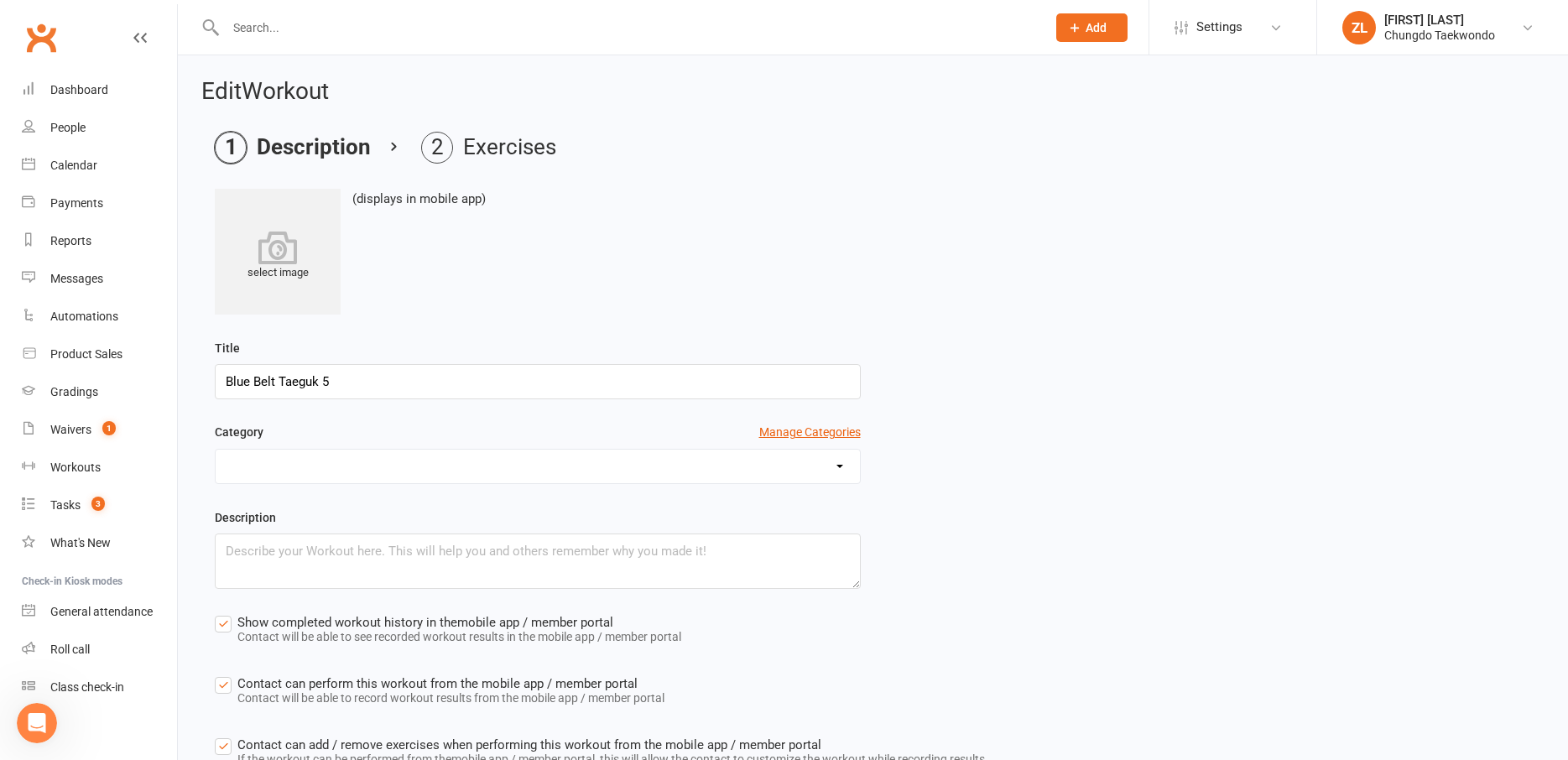 scroll, scrollTop: 126, scrollLeft: 0, axis: vertical 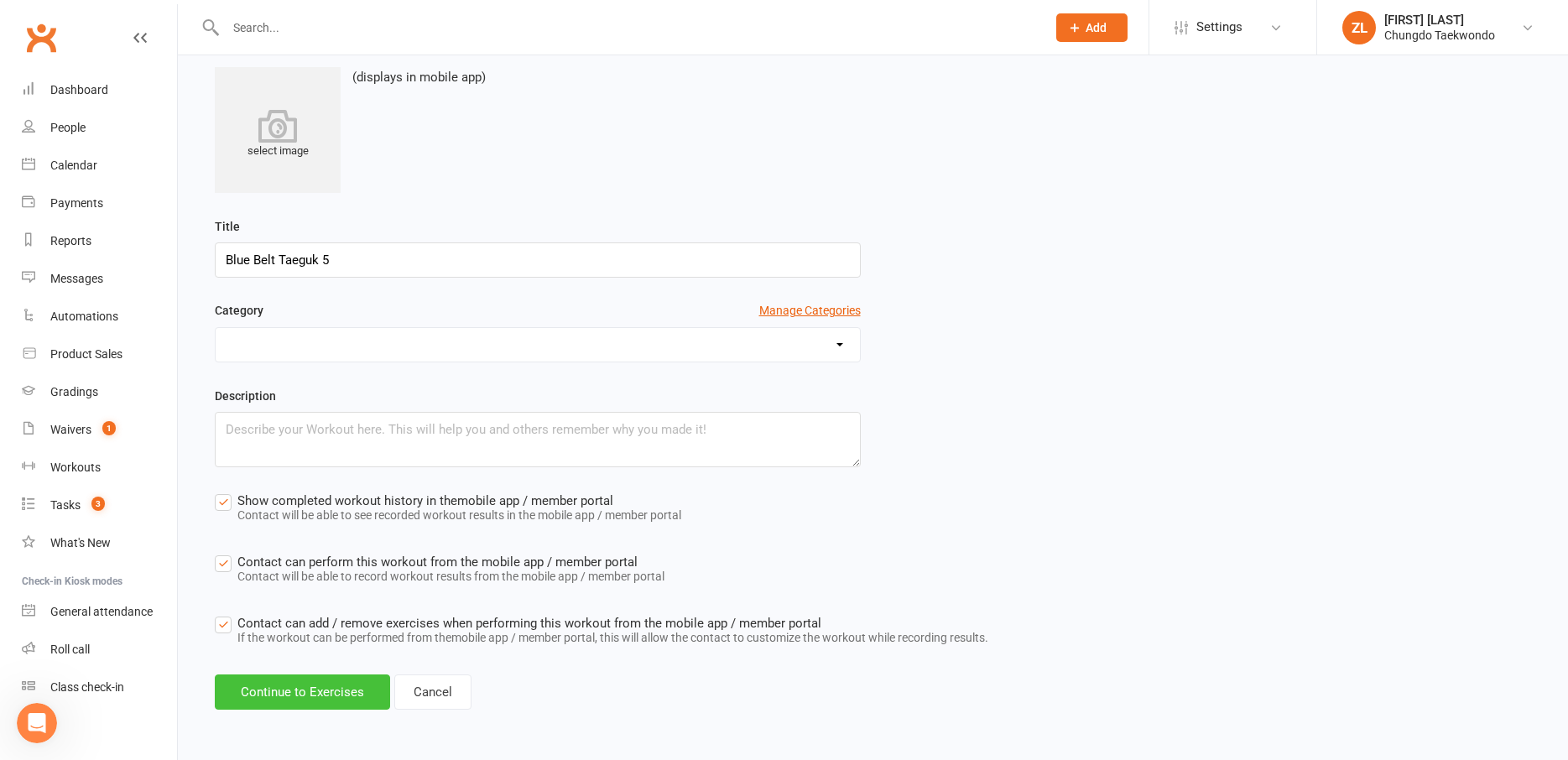 type on "Blue Belt Taeguk 5" 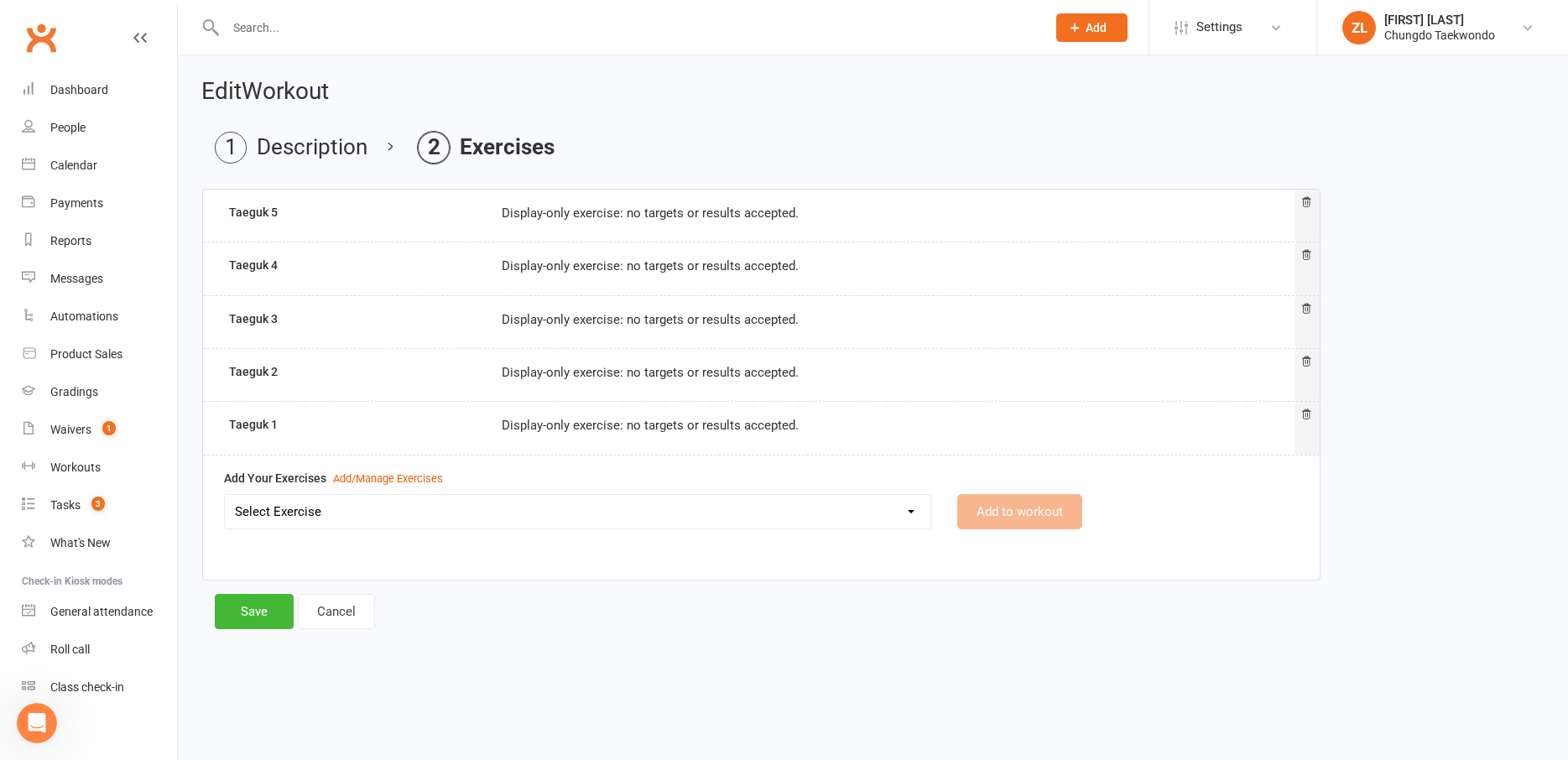 scroll, scrollTop: 0, scrollLeft: 0, axis: both 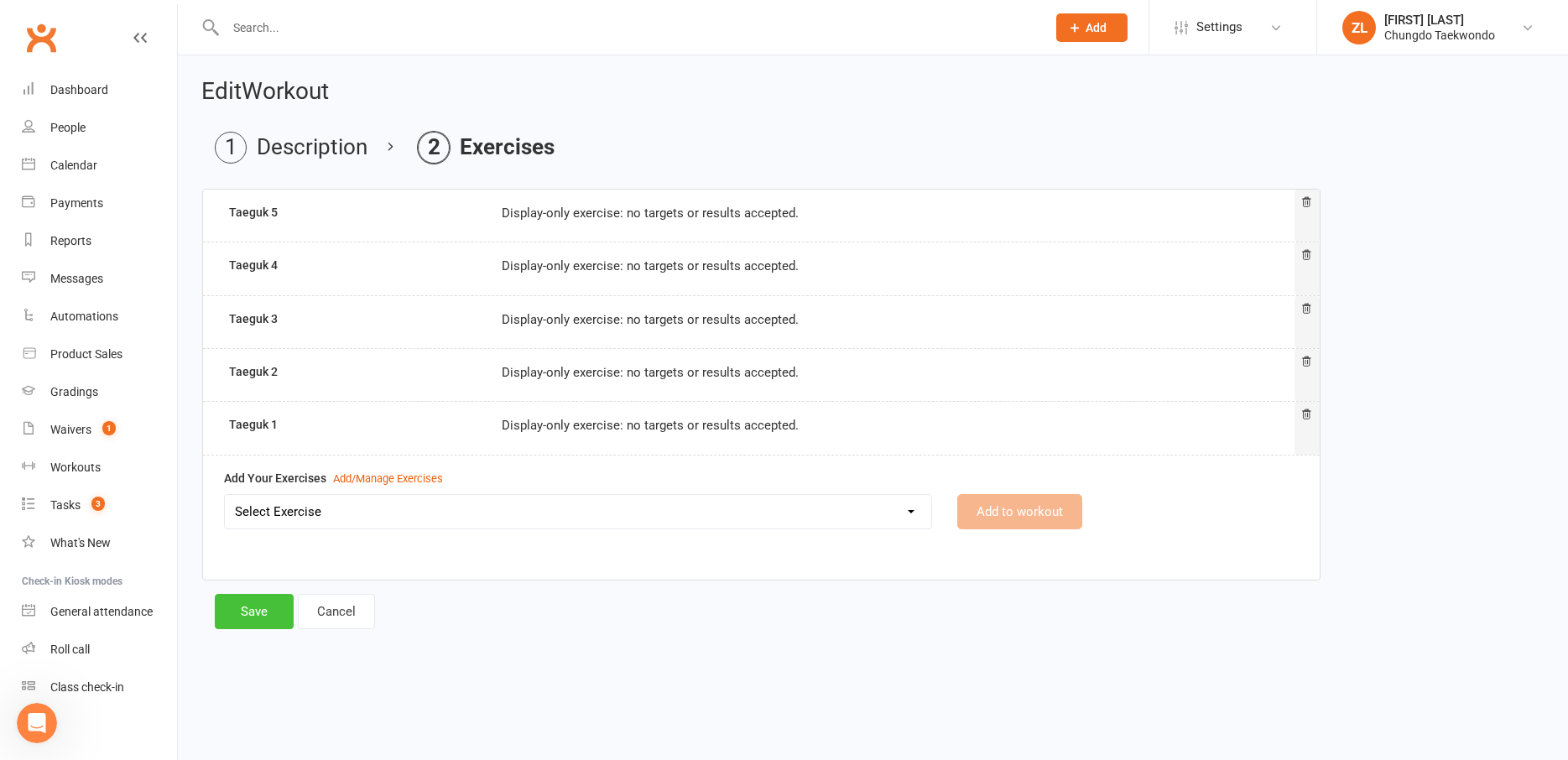 click on "Save" at bounding box center (254, 612) 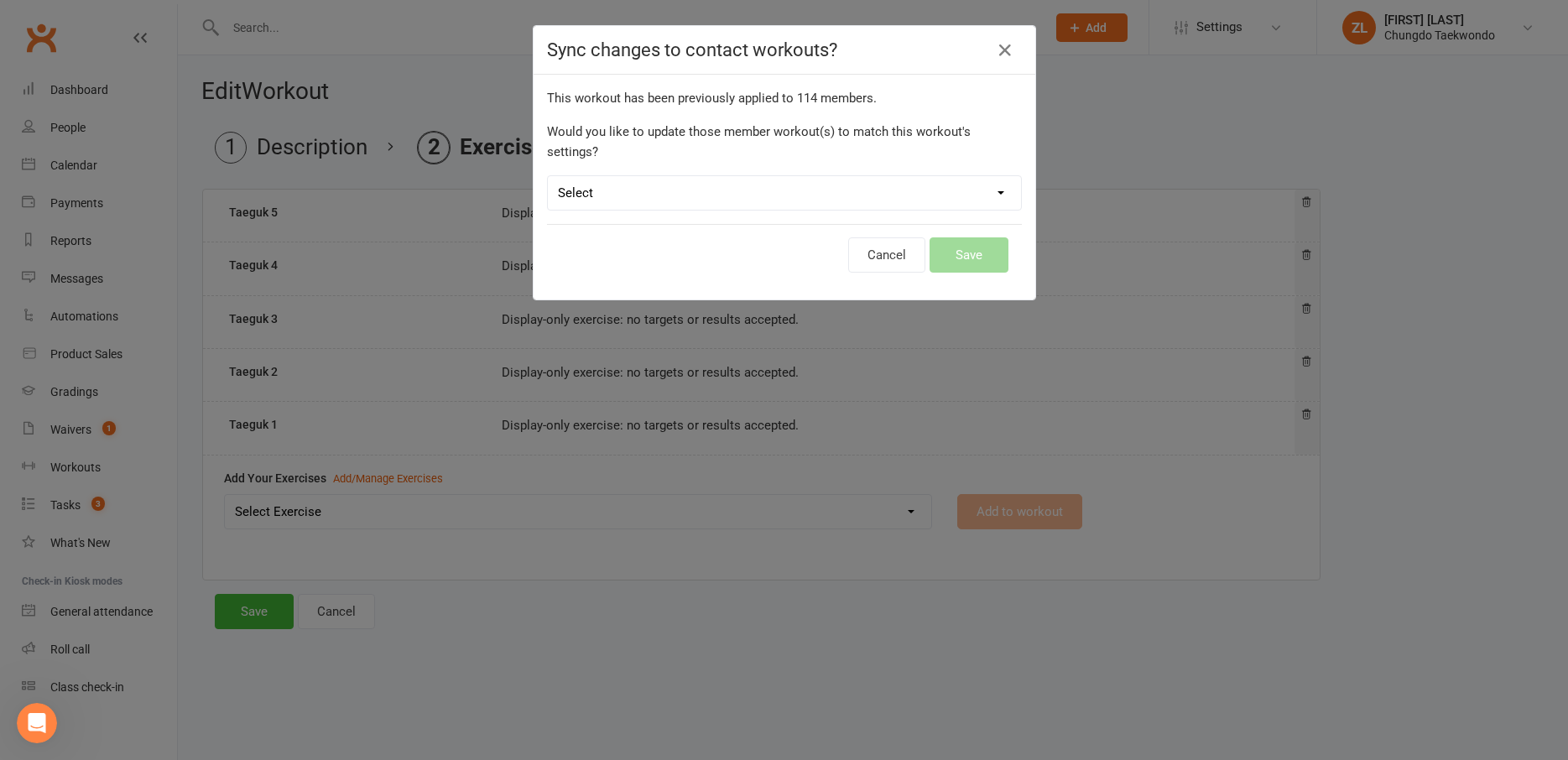 click on "Select Leave member workouts unchanged Sync workout + exercise settings to member workouts Sync workout changes only to member workouts" at bounding box center [784, 193] 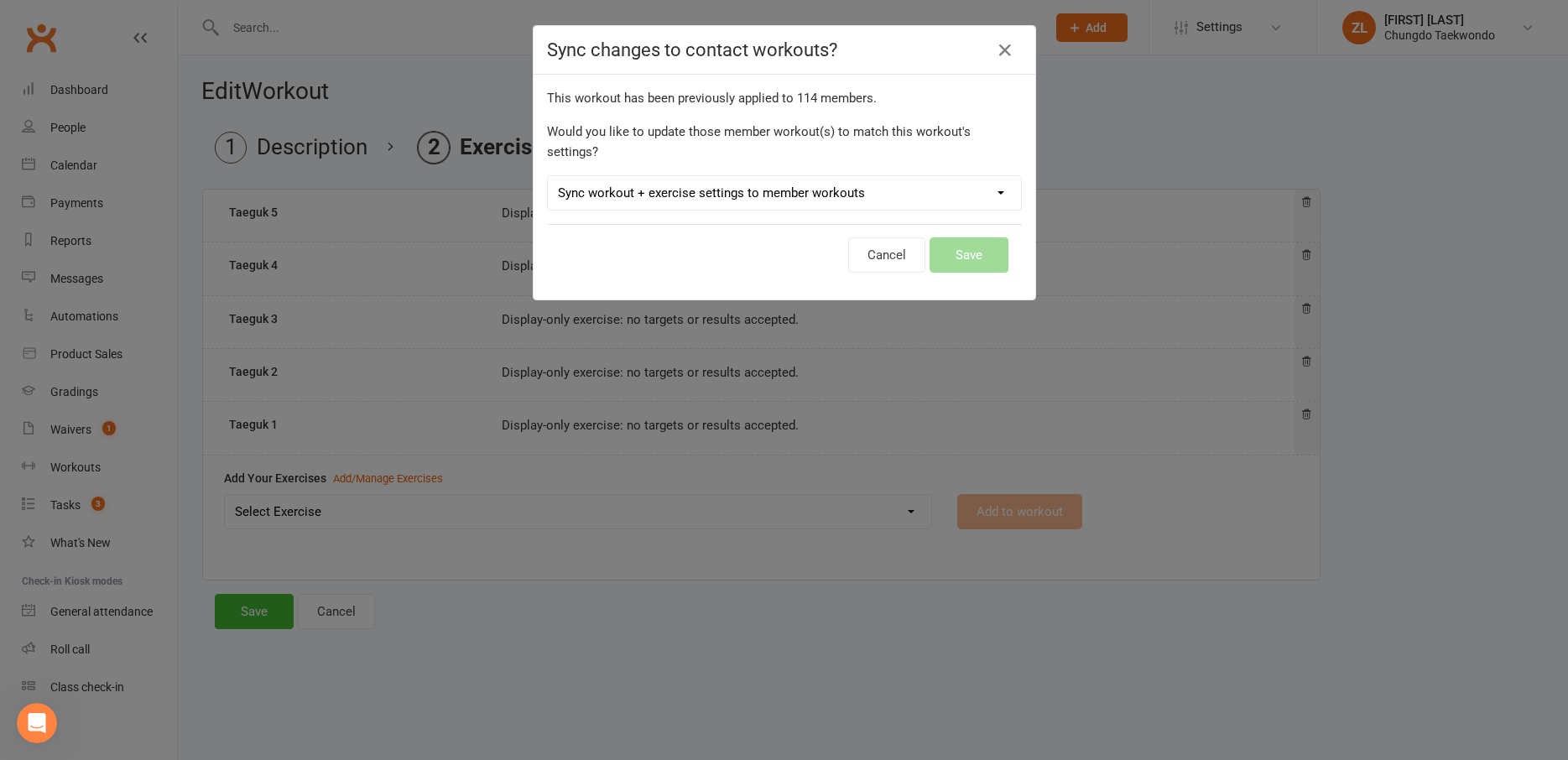 click on "Sync workout + exercise settings to member workouts" at bounding box center (0, 0) 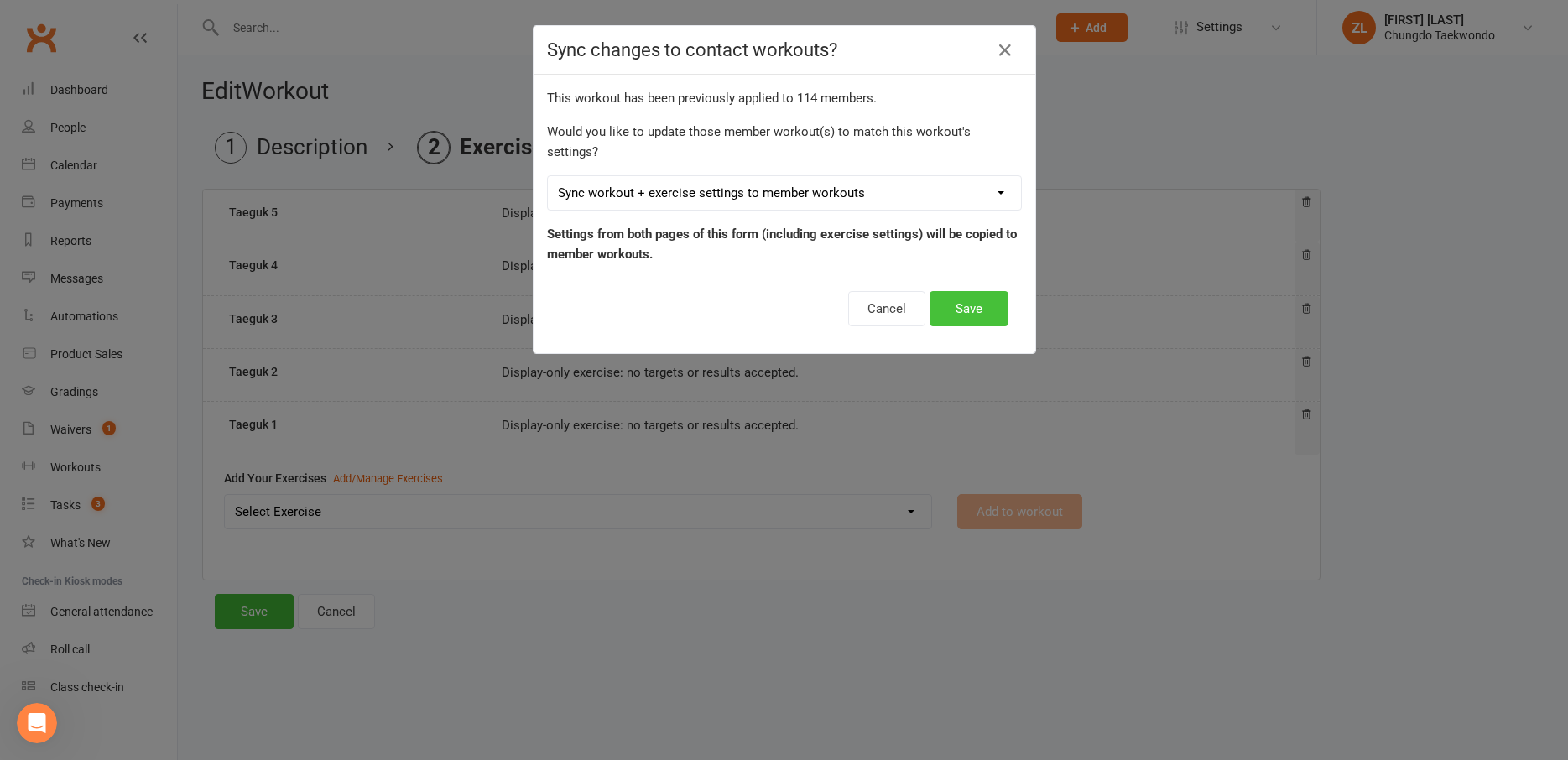 click on "Save" at bounding box center [969, 309] 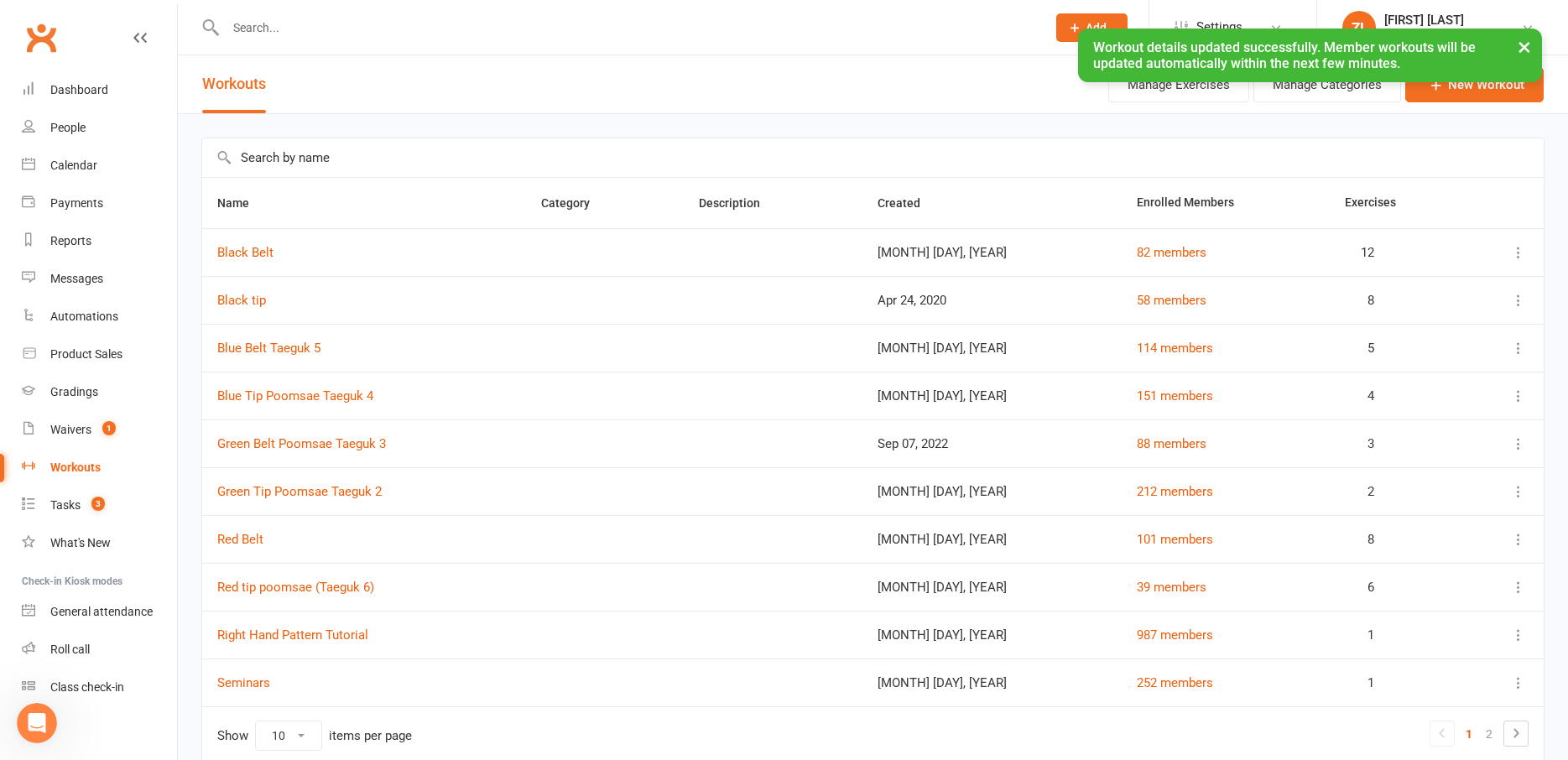 click at bounding box center [873, 158] 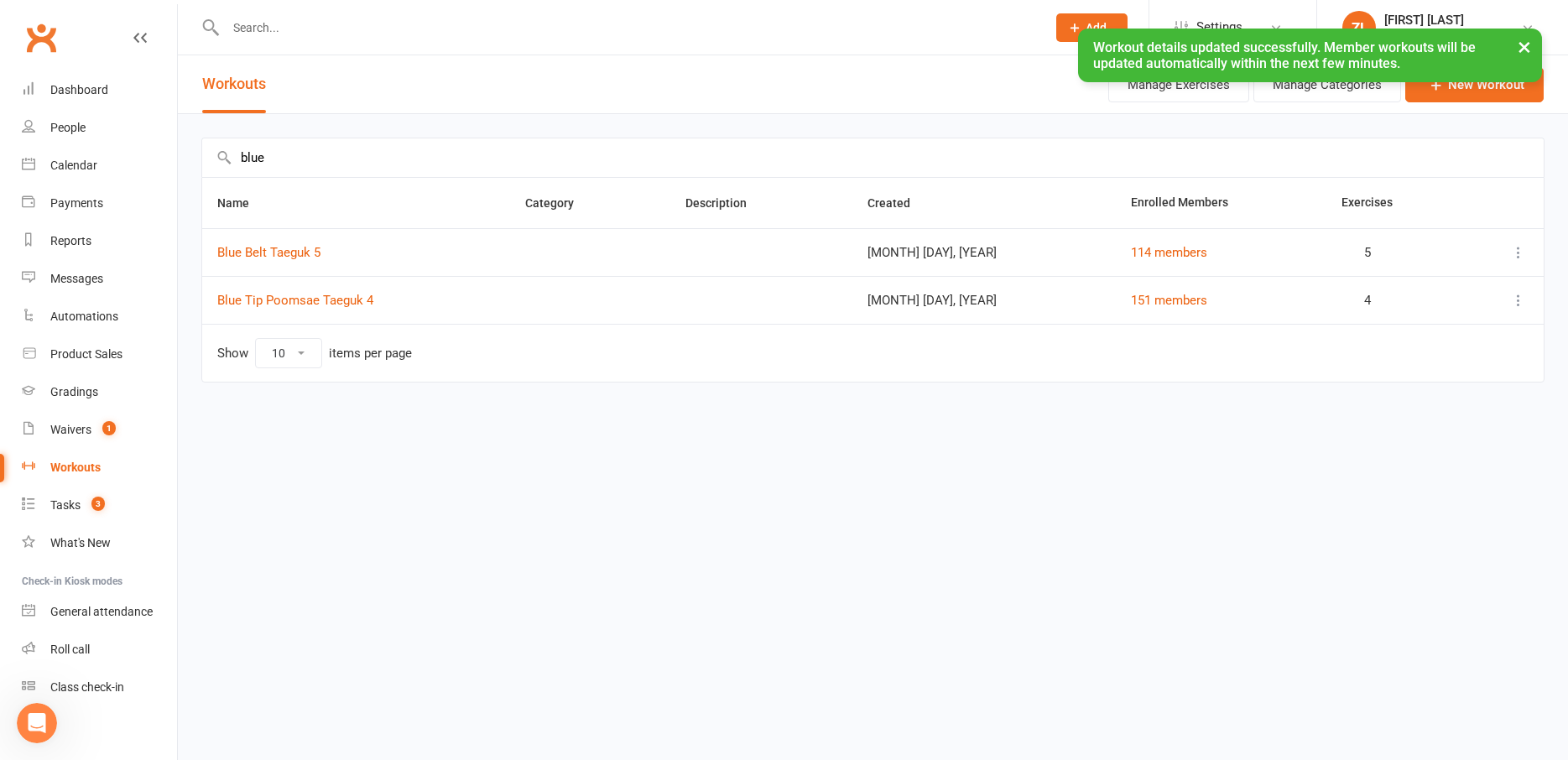type on "blue" 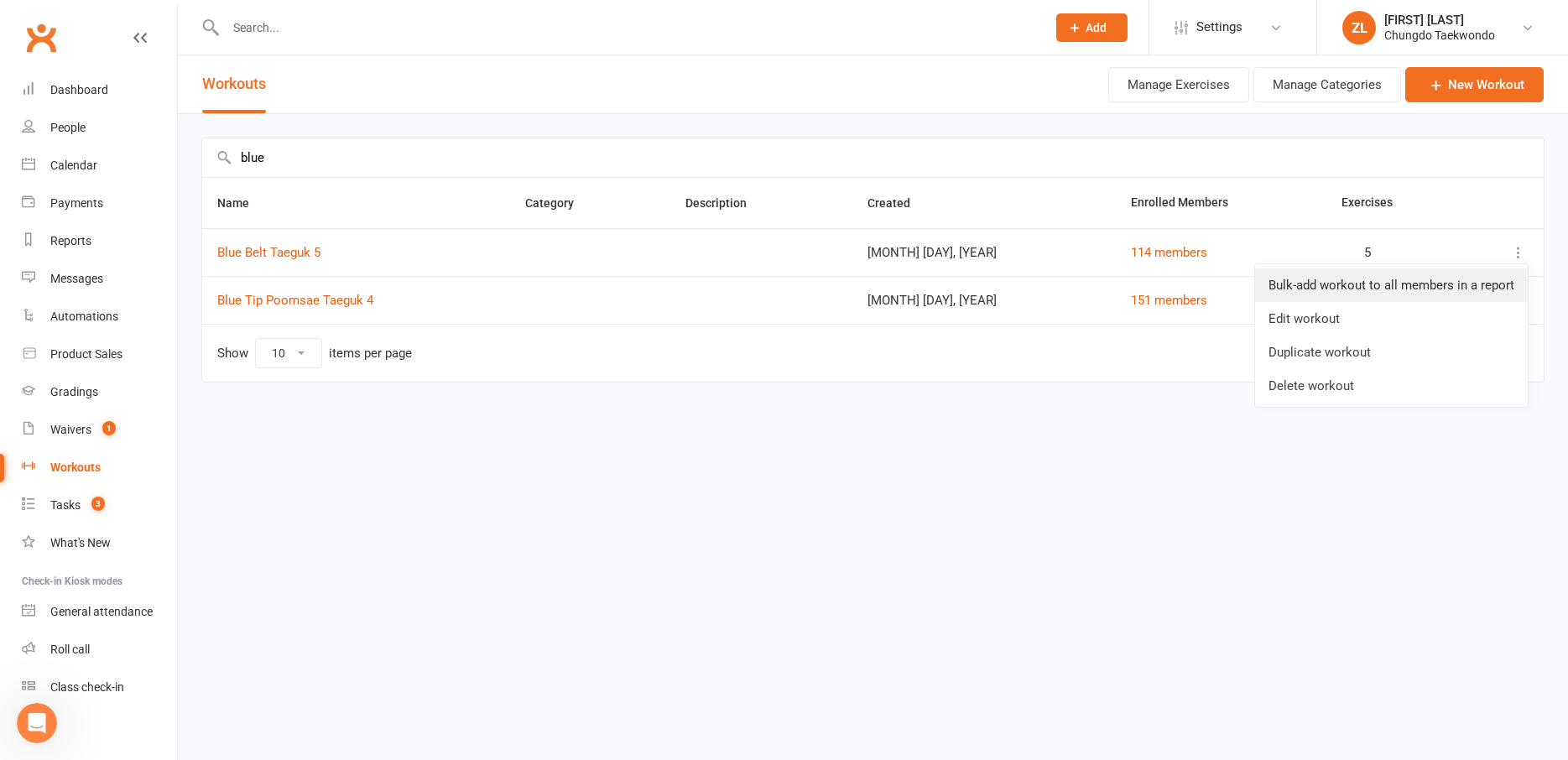 click on "Bulk-add workout to all members in a report" at bounding box center [1391, 285] 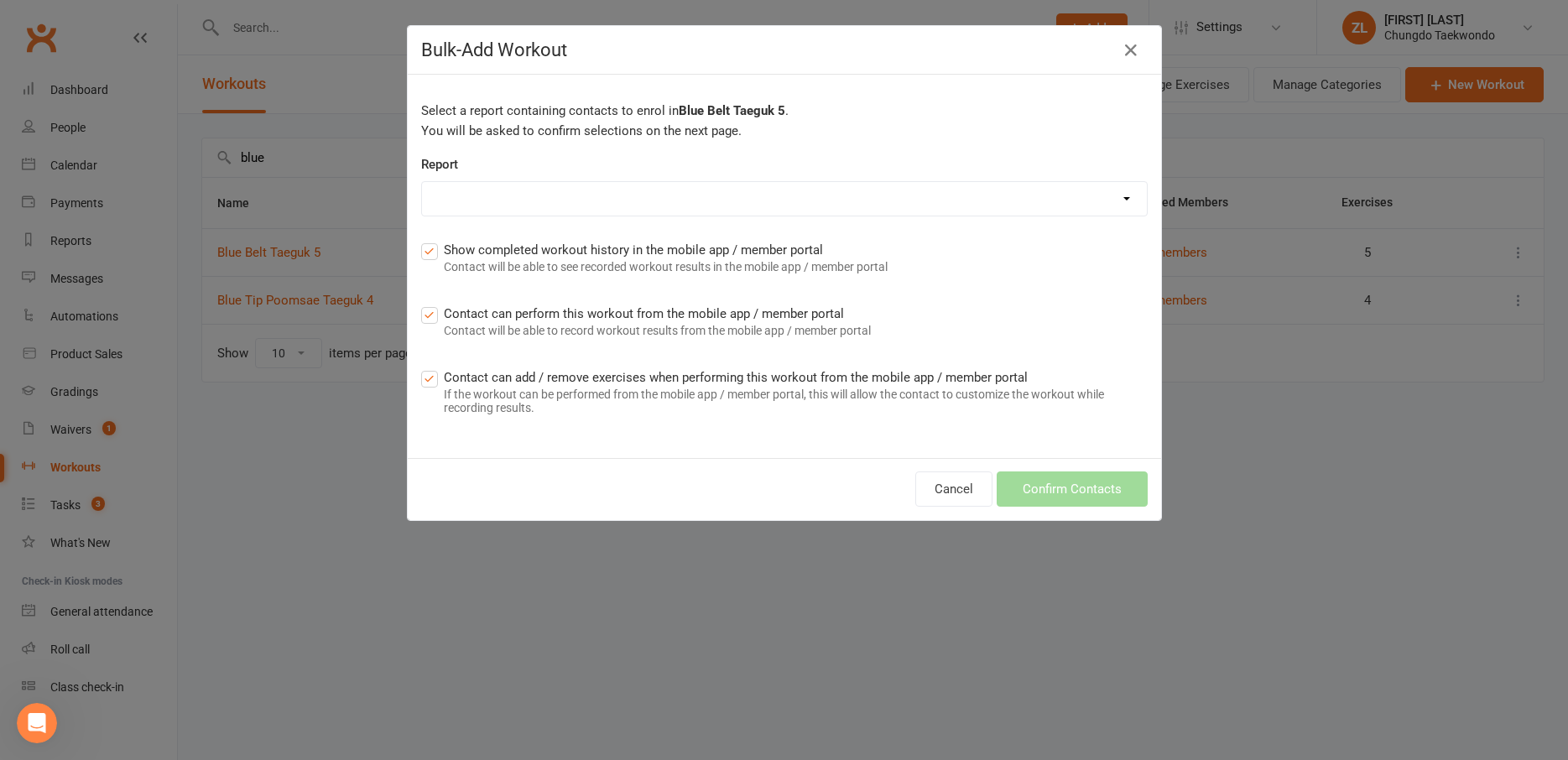 click on "[MONTH] [DAY] [YEAR] clean up Active credits to apply Active Trials attendance ins [YEAR] [MONTH] attendance ins [YEAR] [MONTH] attendance ins [YEAR] [MONTH] attendance ins [YEAR] [MONTH] attendance ins [YEAR] [MONTH] (Shutdown) attendance ins [YEAR] [MONTH] attendance ins [YEAR] [MONTH](Shutdown) (1) attendance ins [YEAR] [MONTH] attendance ins [YEAR] [MONTH] attendance ins [YEAR] [MONTH] (Shutdown) attendance ins [YEAR] [MONTH] attendance ins [YEAR] [MONTH] (Shutdown) (1) attendance ins [YEAR] [MONTH] Attendance not marked trials Awards Report Beacon Hill Black belt black tip Blue Belt Blue tip Chatswood Class utilisation report Competition entrants Competition Experience contactid done - [YEAR] conversion - existing student 3 monthly Under 18. 1 or 2 classes per week Done - [YEAR] conversion Existing student Under 18 Fortnightly. 1 or 2 classes per week done - [YEAR] conversion Family pass fortnightly (3+ siblings/ siblings +parents). 1 or 2 classes per week Foundation class members" at bounding box center (784, 199) 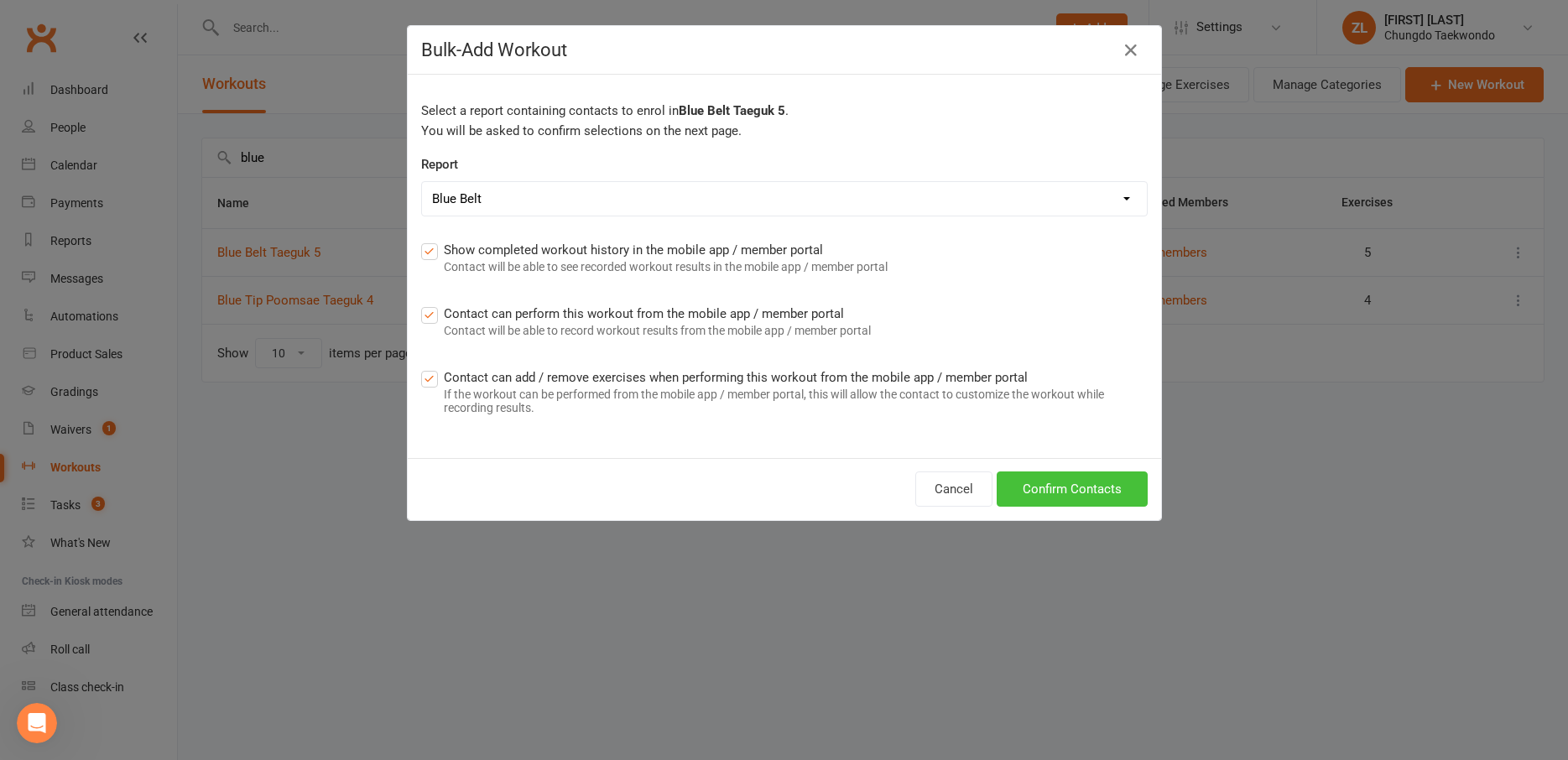 click on "Confirm Contacts" at bounding box center (1072, 489) 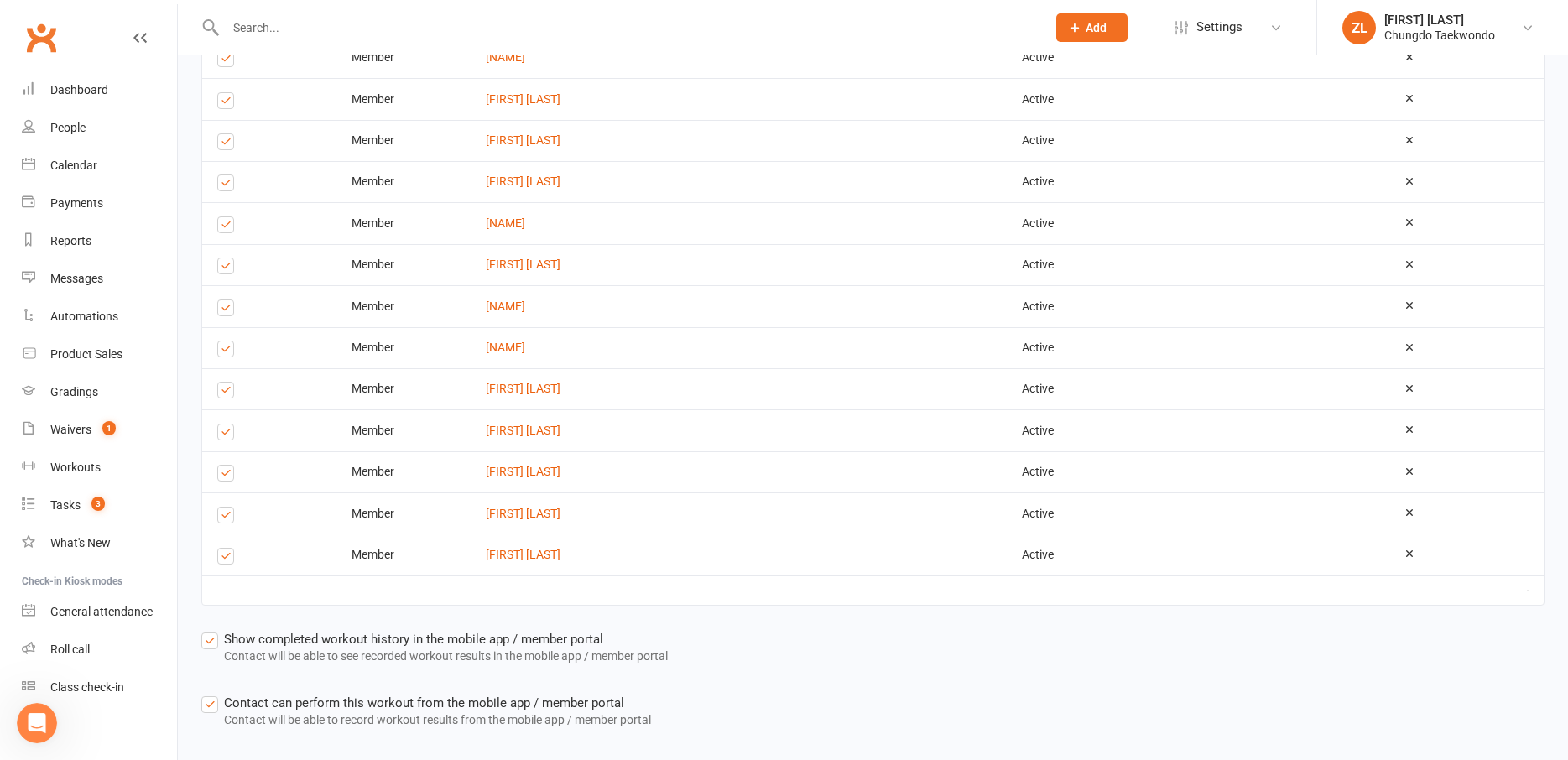 scroll, scrollTop: 1231, scrollLeft: 0, axis: vertical 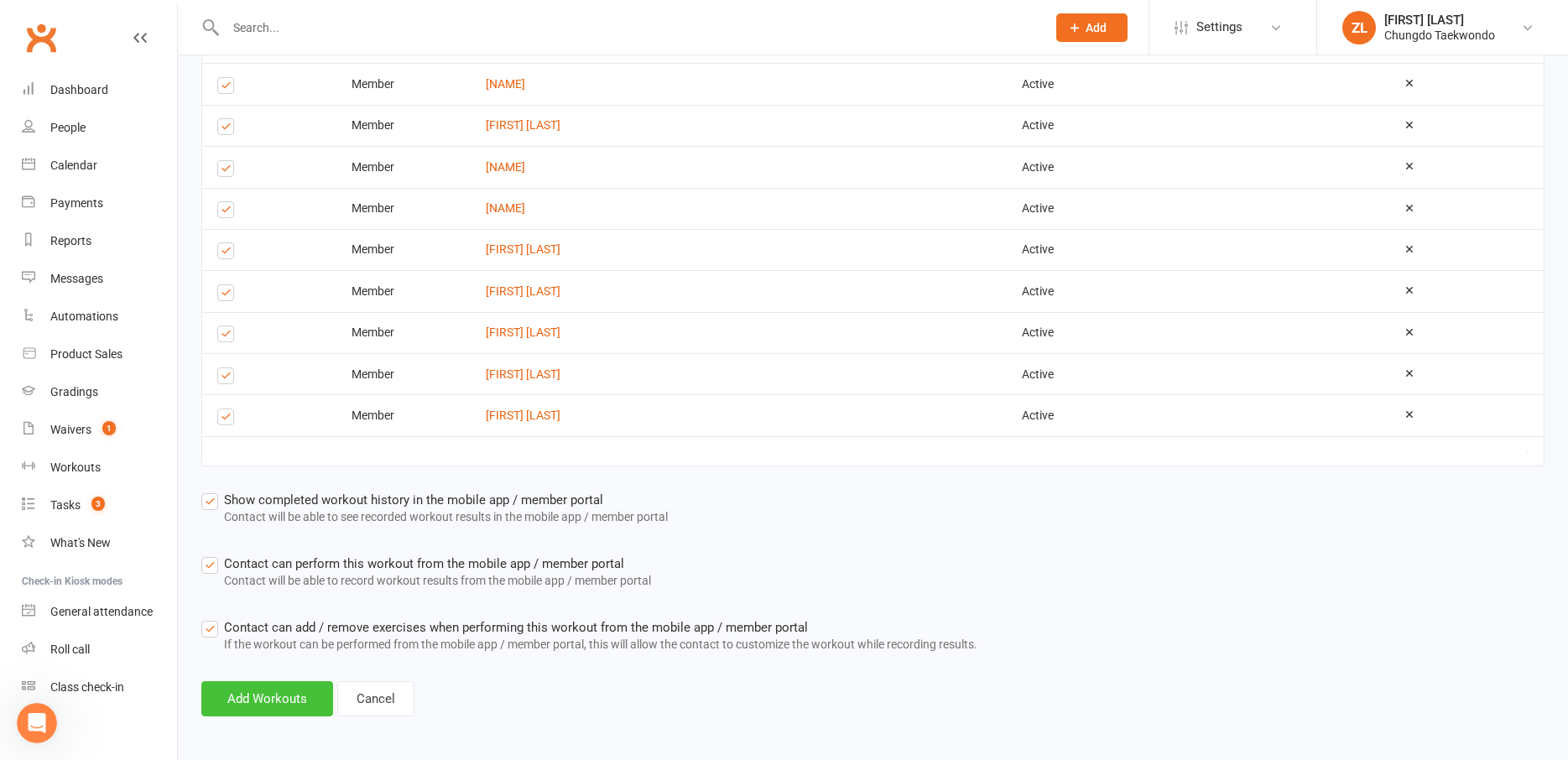 click on "Add Workouts" at bounding box center (267, 699) 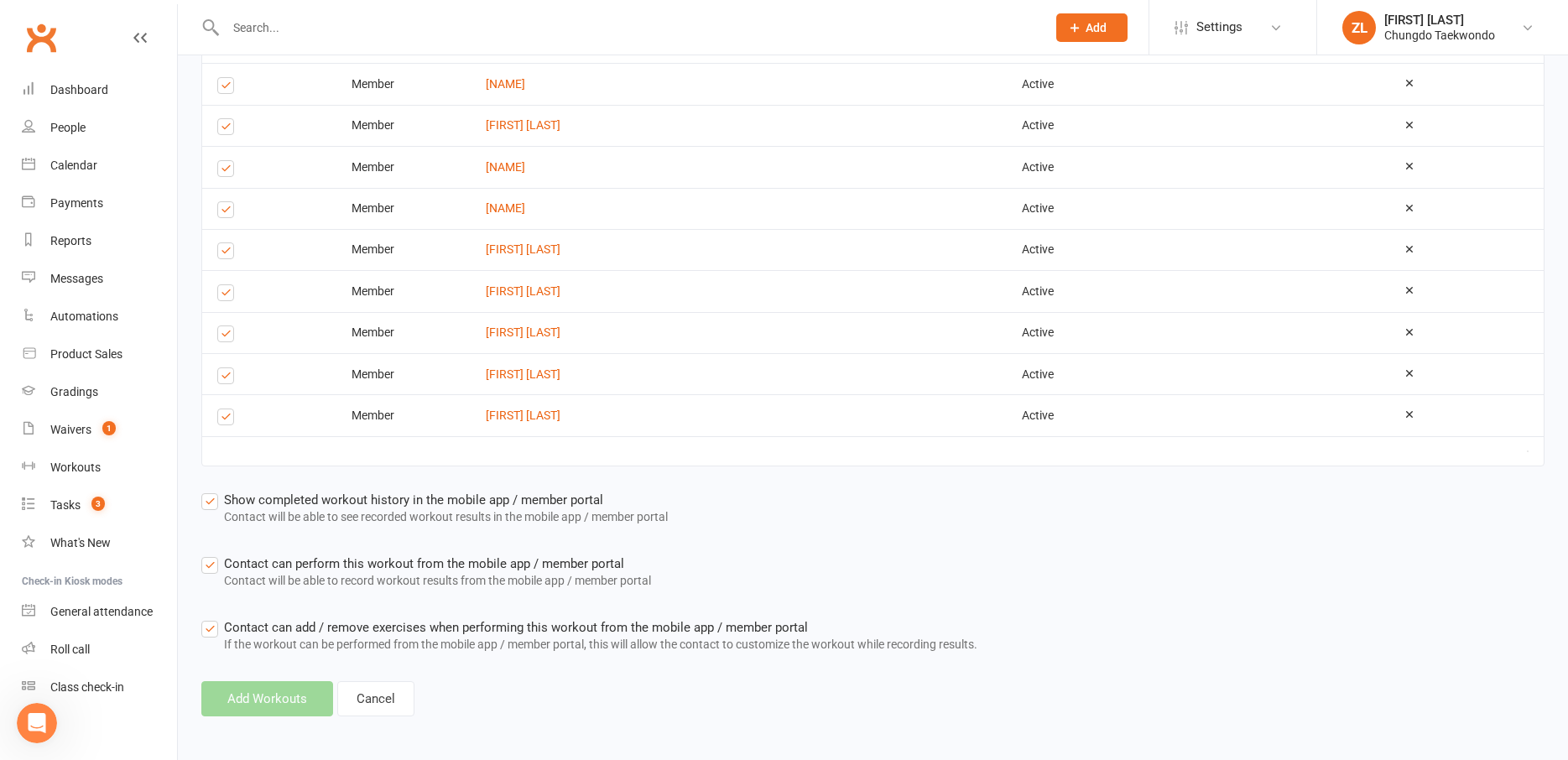 scroll, scrollTop: 0, scrollLeft: 0, axis: both 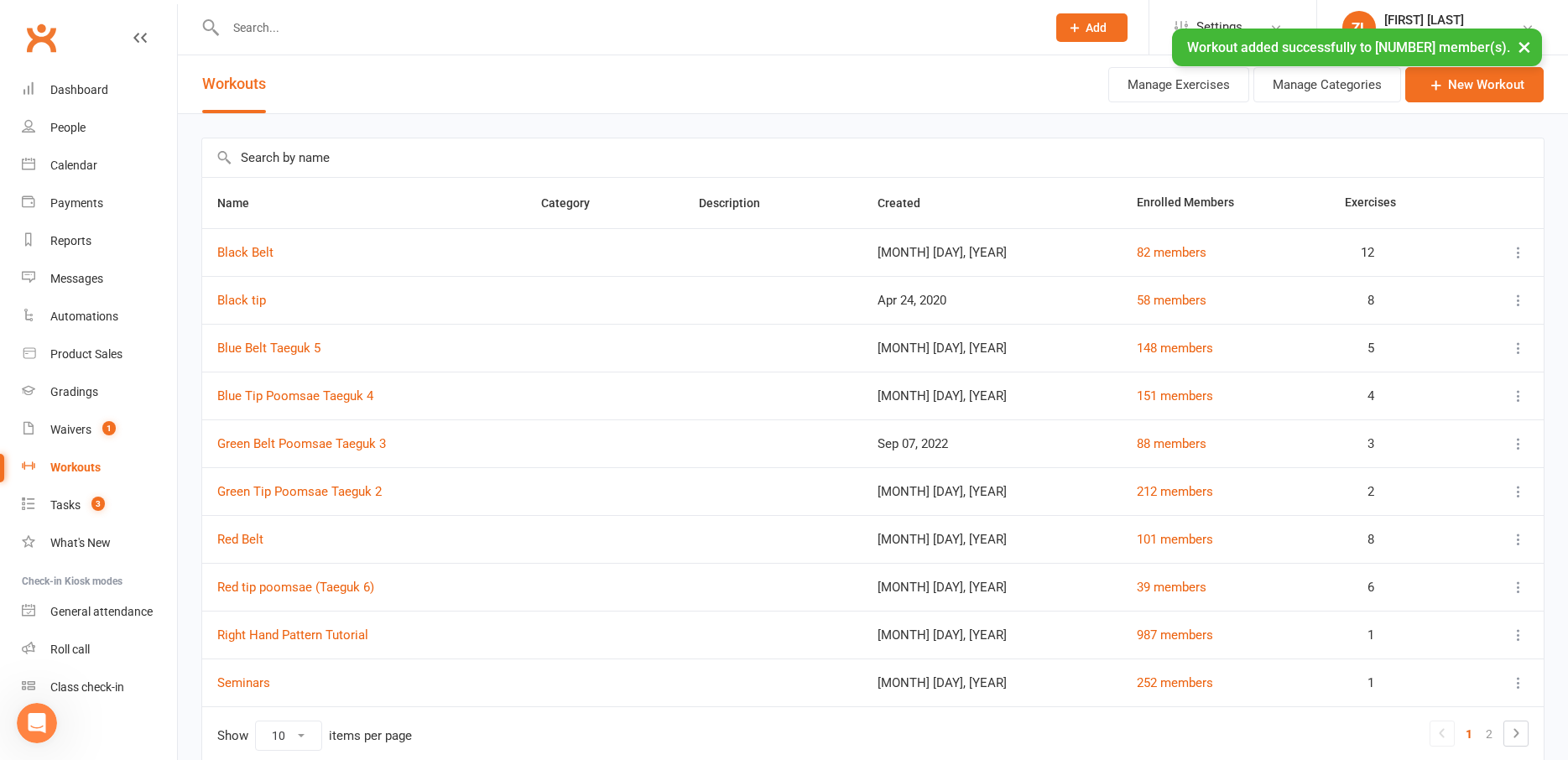click at bounding box center (628, 28) 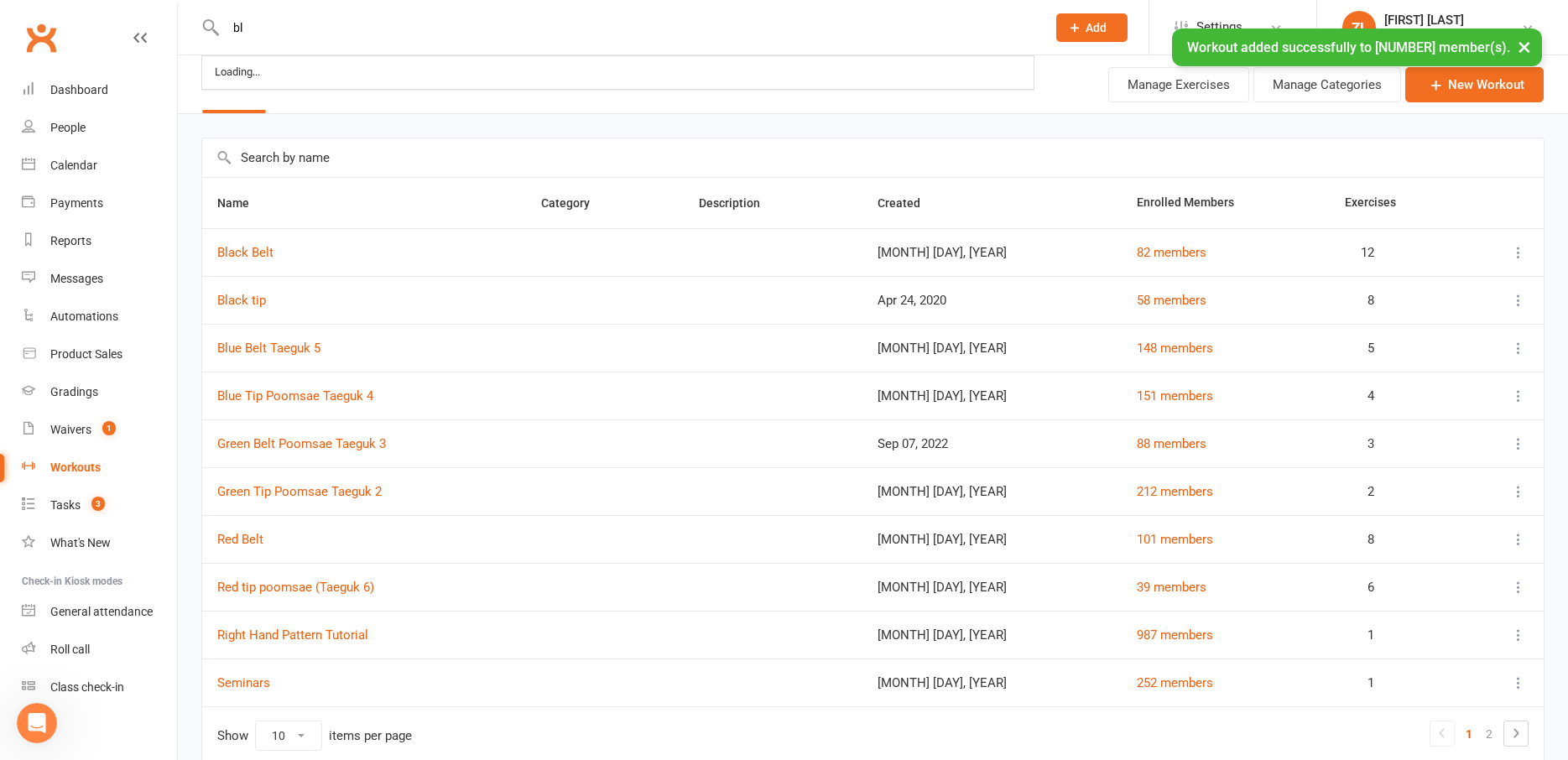 type on "b" 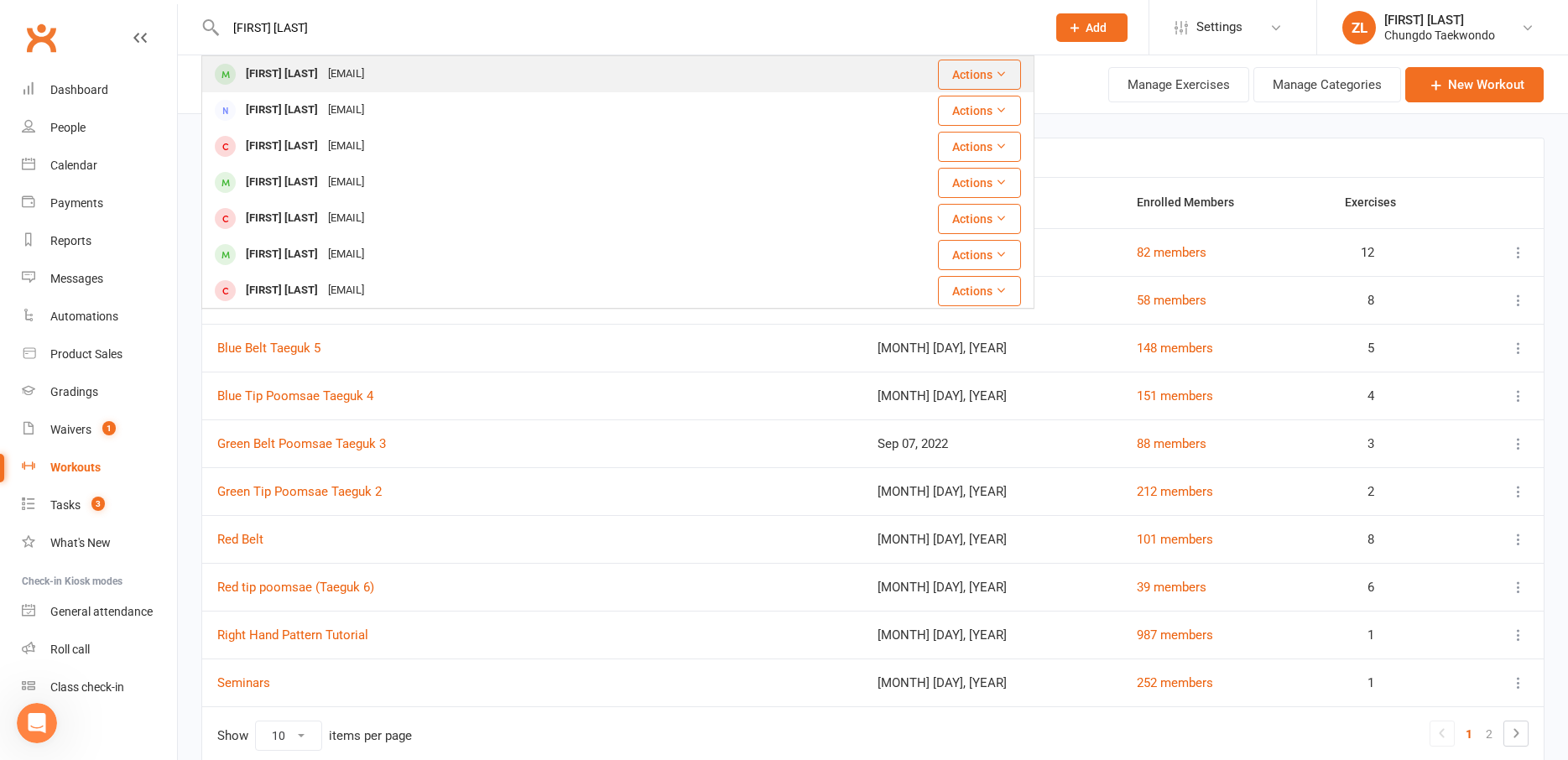 type on "[FIRST] [LAST]" 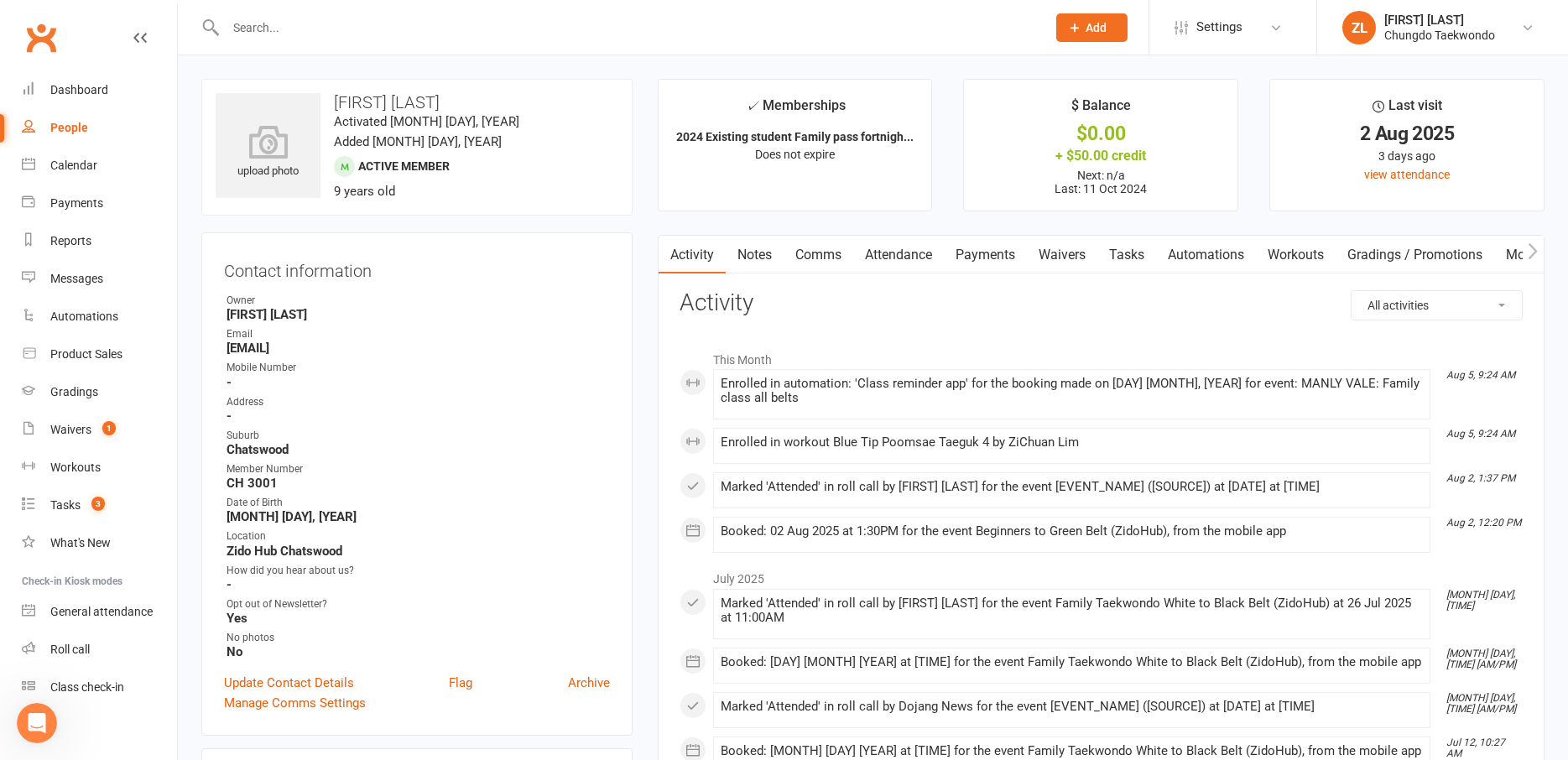 click on "Workouts" at bounding box center [1295, 255] 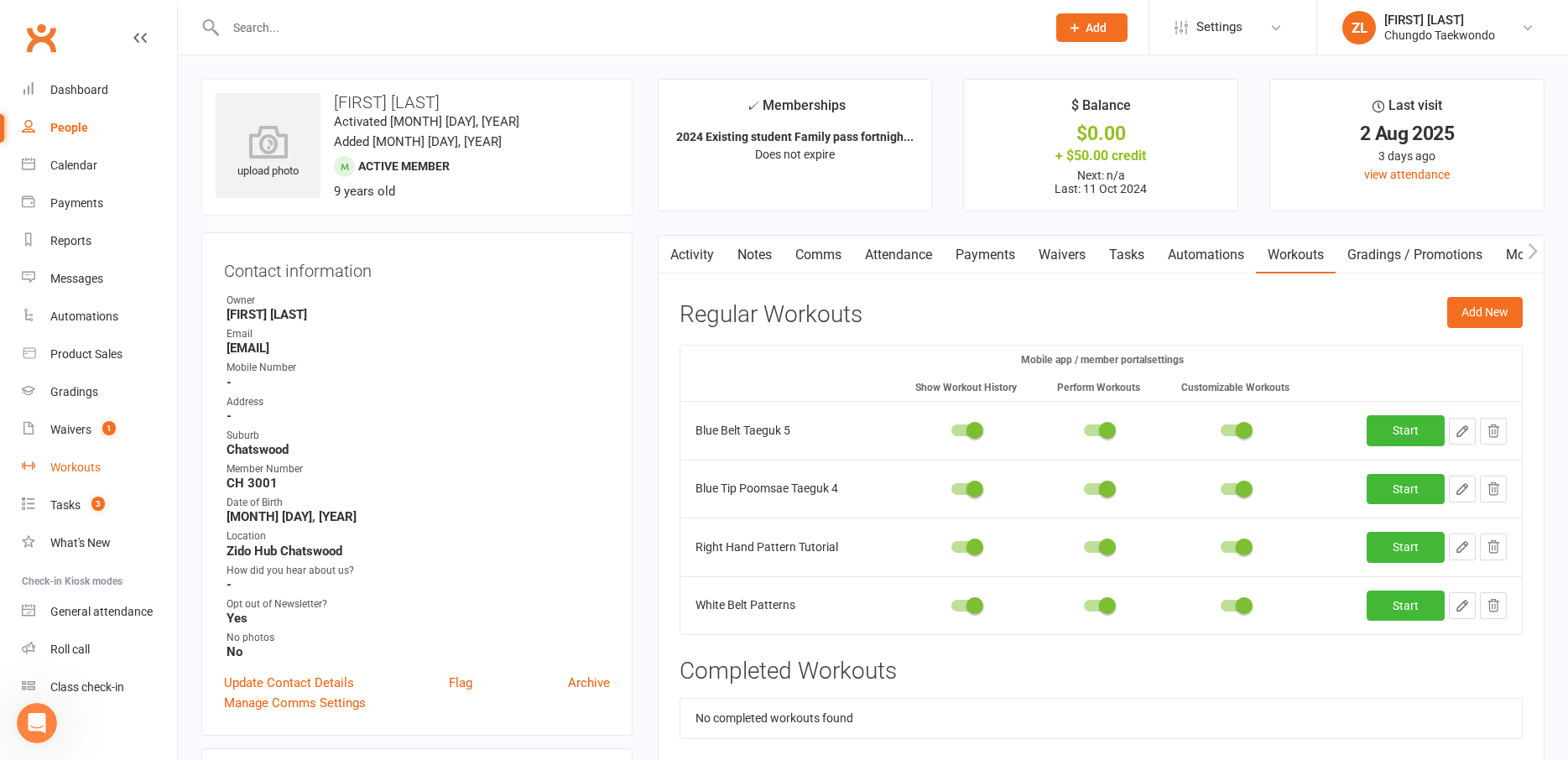 click on "Workouts" at bounding box center (76, 467) 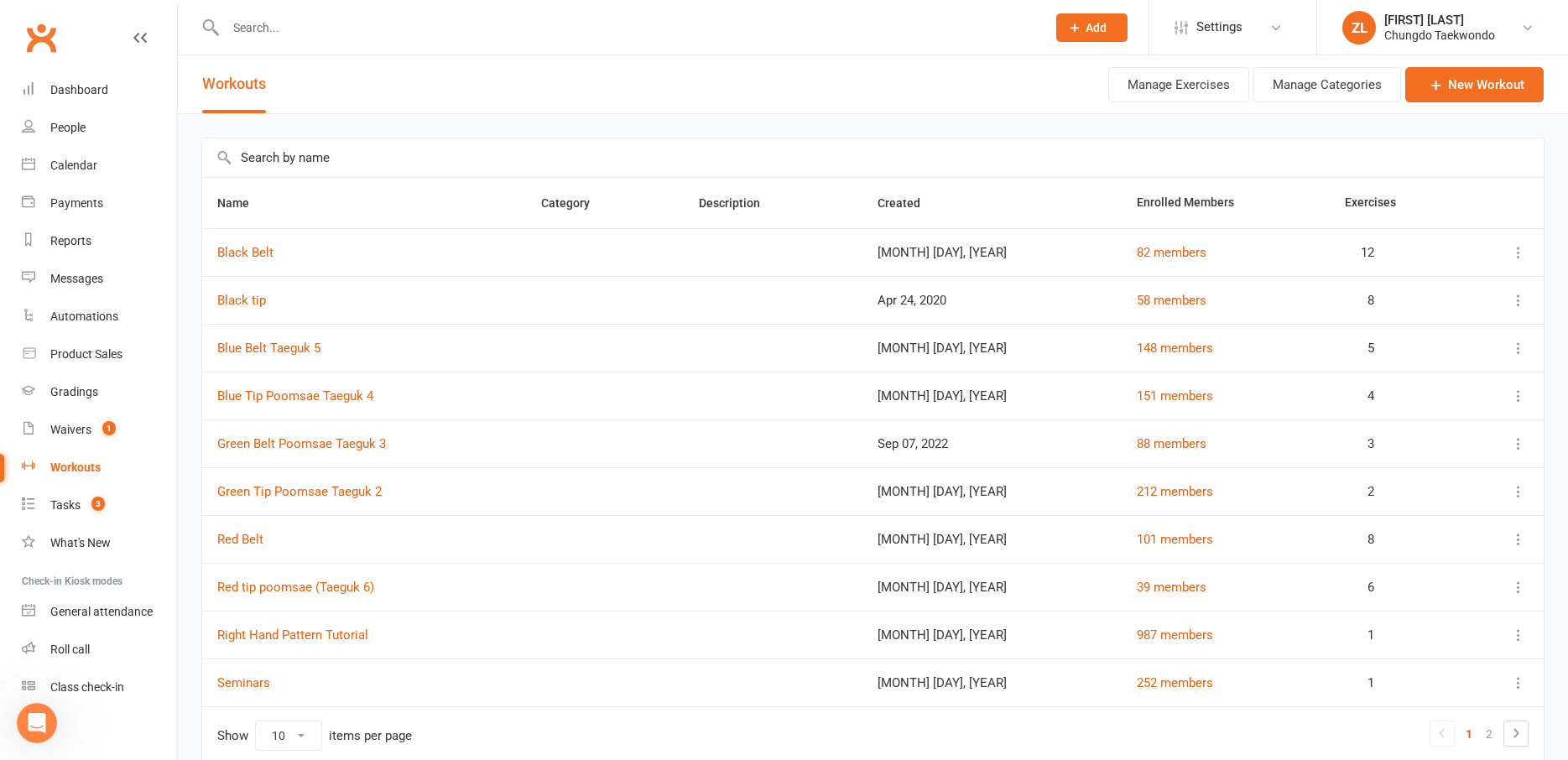 click at bounding box center [873, 158] 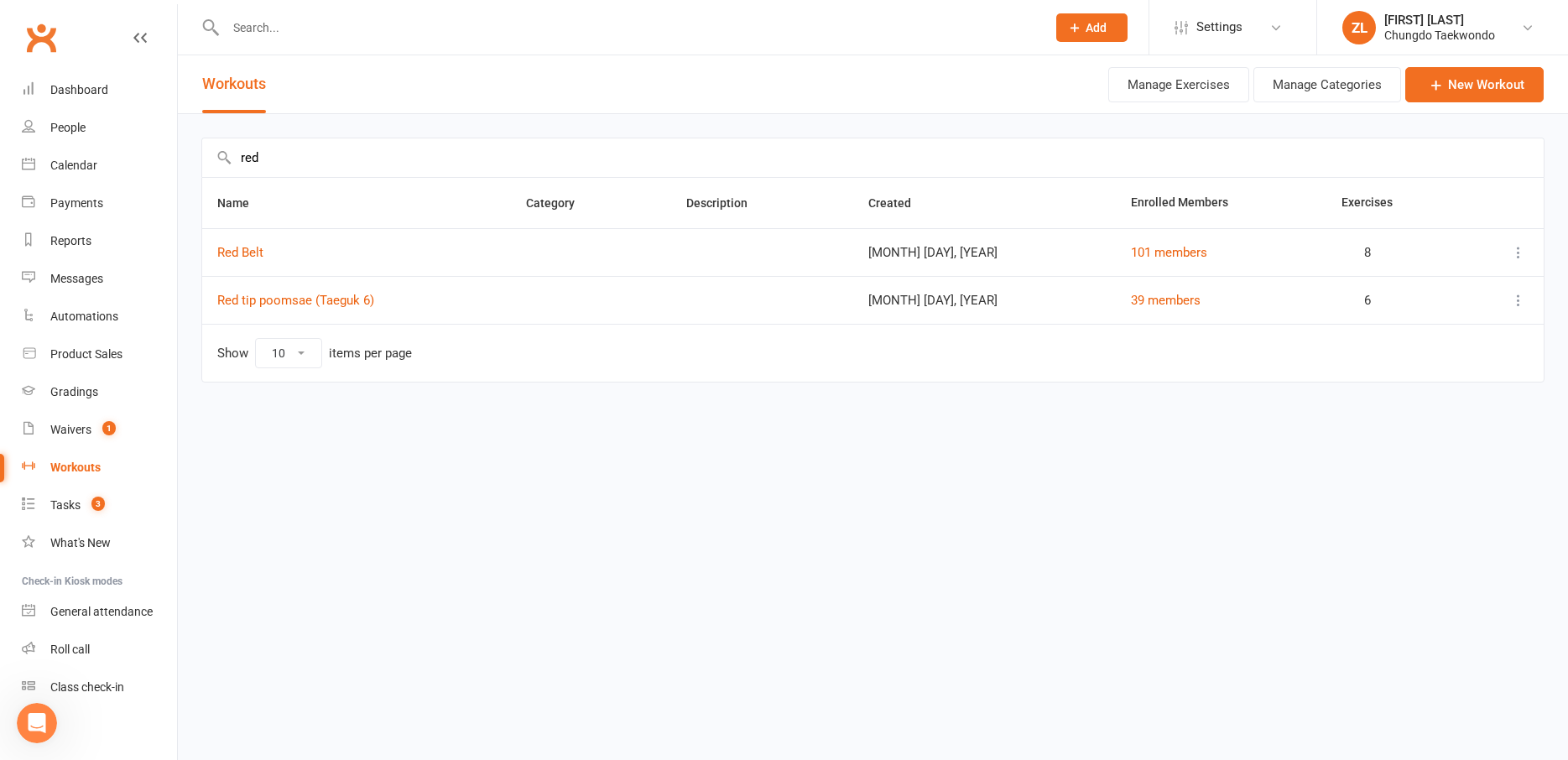 type on "red" 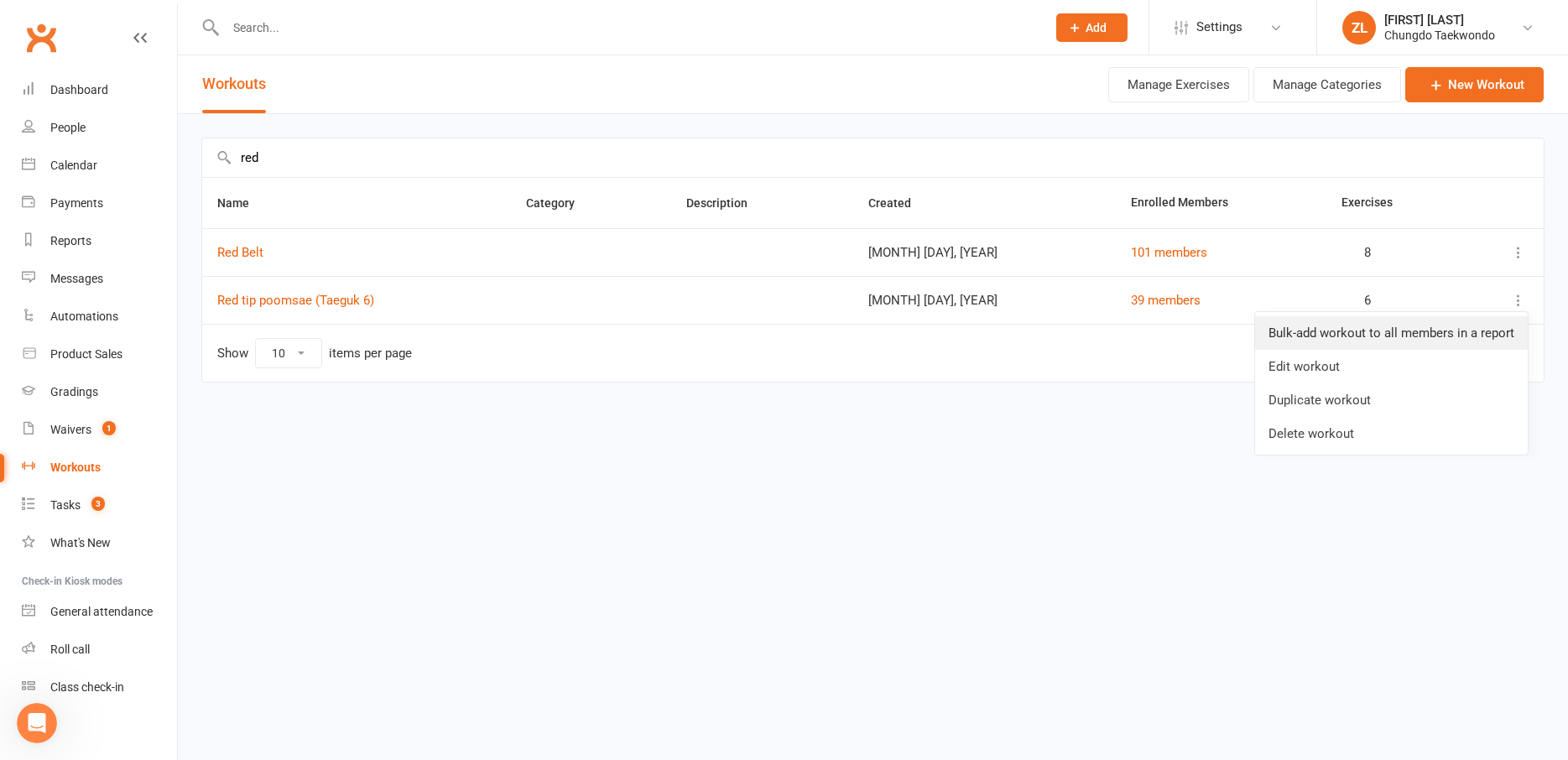 click on "Bulk-add workout to all members in a report" at bounding box center (1391, 333) 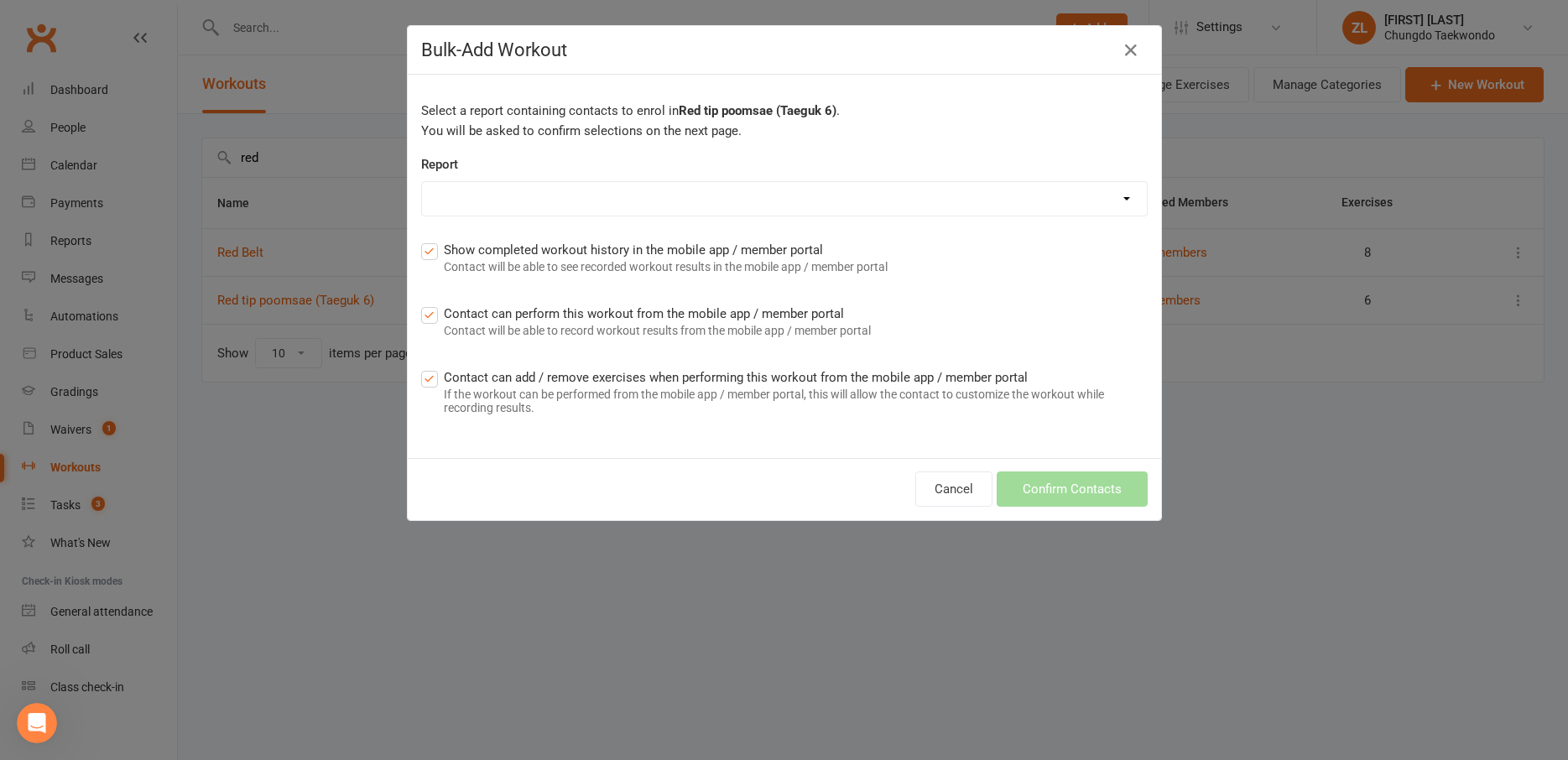 click on "[MONTH] [DAY] [YEAR] clean up Active credits to apply Active Trials attendance ins [YEAR] [MONTH] attendance ins [YEAR] [MONTH] attendance ins [YEAR] [MONTH] attendance ins [YEAR] [MONTH] attendance ins [YEAR] [MONTH] (Shutdown) attendance ins [YEAR] [MONTH] attendance ins [YEAR] [MONTH](Shutdown) (1) attendance ins [YEAR] [MONTH] attendance ins [YEAR] [MONTH] attendance ins [YEAR] [MONTH] (Shutdown) attendance ins [YEAR] [MONTH] attendance ins [YEAR] [MONTH] (Shutdown) (1) attendance ins [YEAR] [MONTH] Attendance not marked trials Awards Report Beacon Hill Black belt black tip Blue Belt Blue tip Chatswood Class utilisation report Competition entrants Competition Experience contactid done - [YEAR] conversion - existing student 3 monthly Under 18. 1 or 2 classes per week Done - [YEAR] conversion Existing student Under 18 Fortnightly. 1 or 2 classes per week done - [YEAR] conversion Family pass fortnightly (3+ siblings/ siblings +parents). 1 or 2 classes per week Foundation class members" at bounding box center (784, 199) 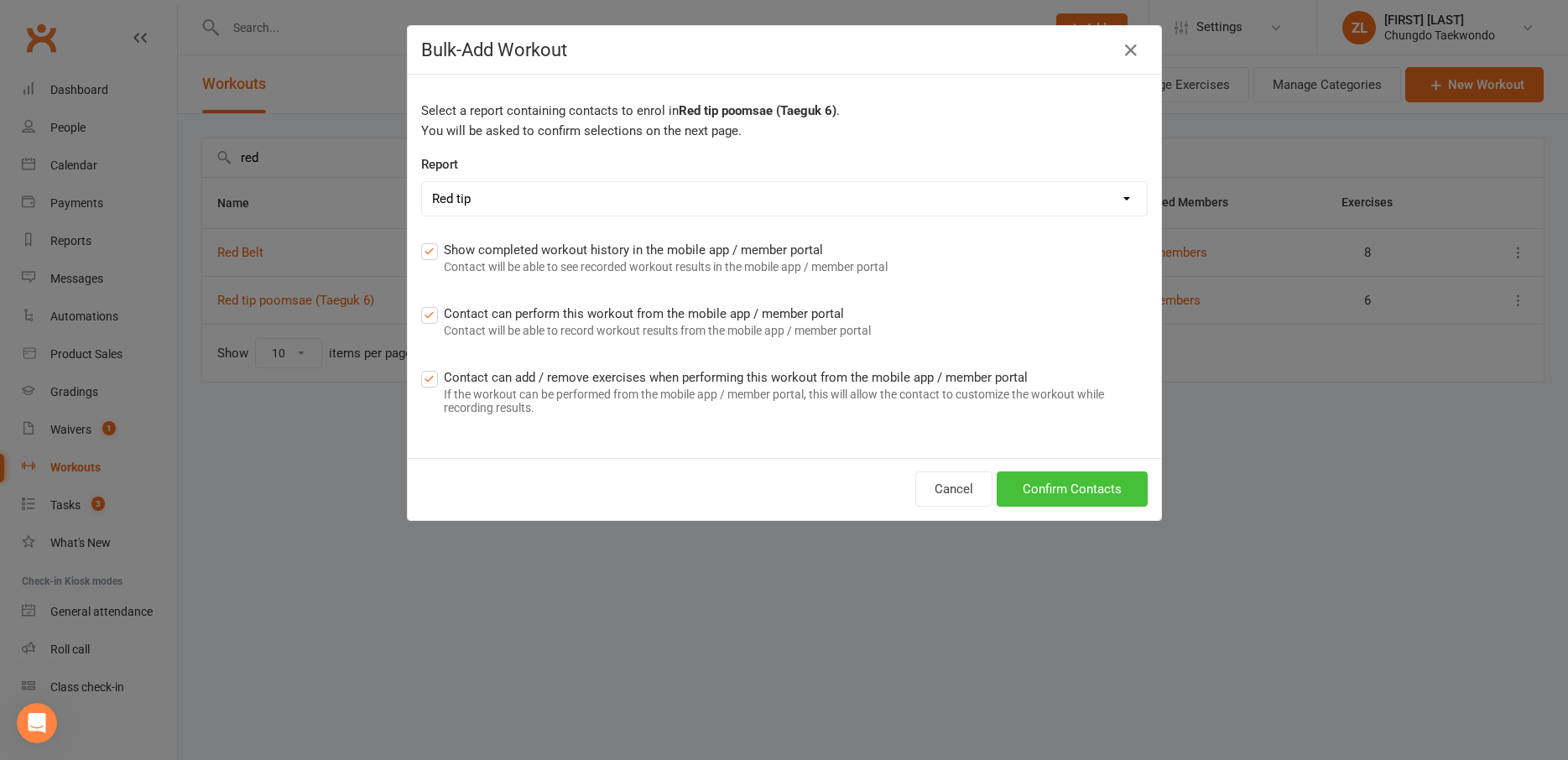 click on "Confirm Contacts" at bounding box center (1072, 489) 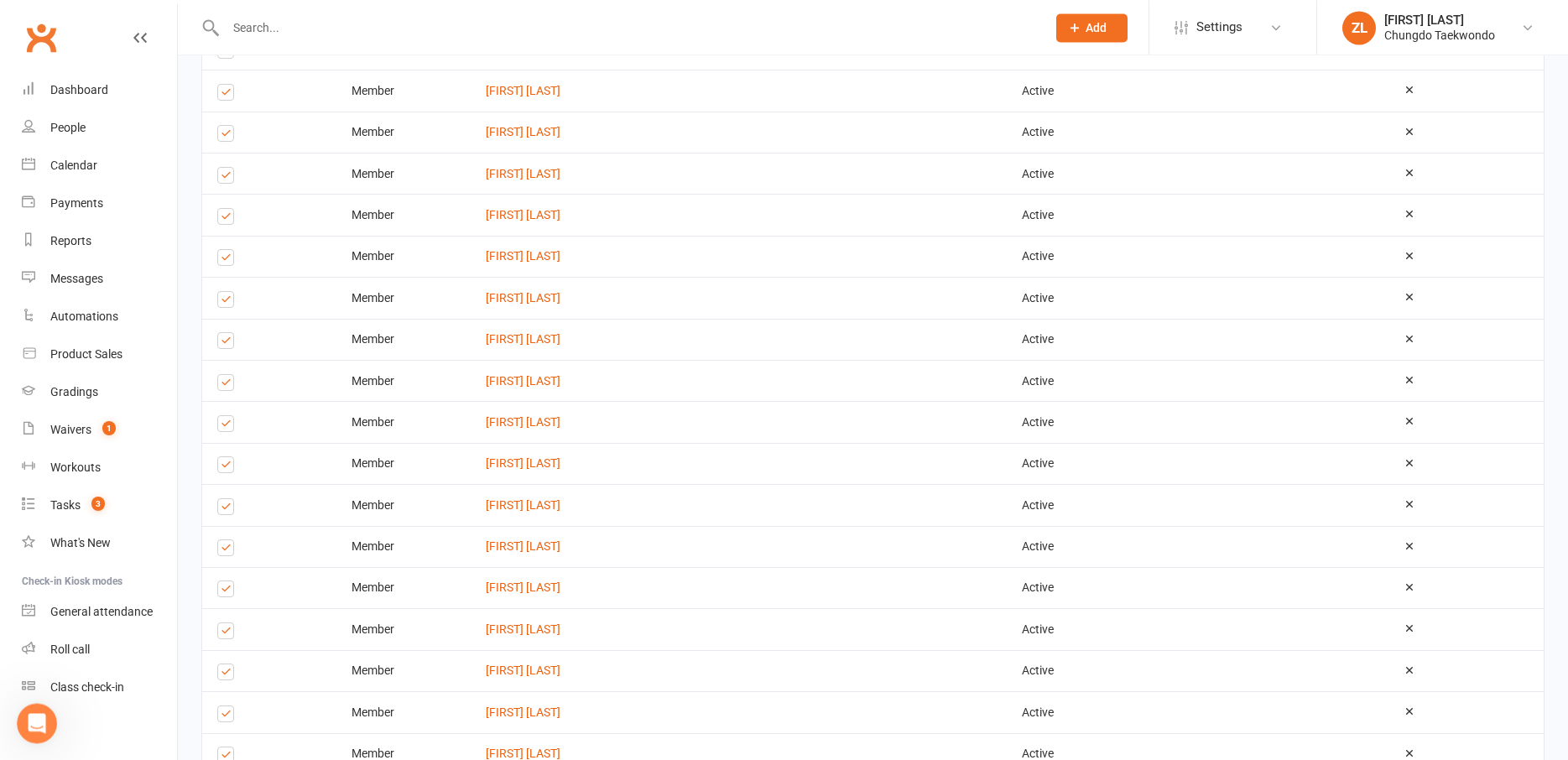 scroll, scrollTop: 1851, scrollLeft: 0, axis: vertical 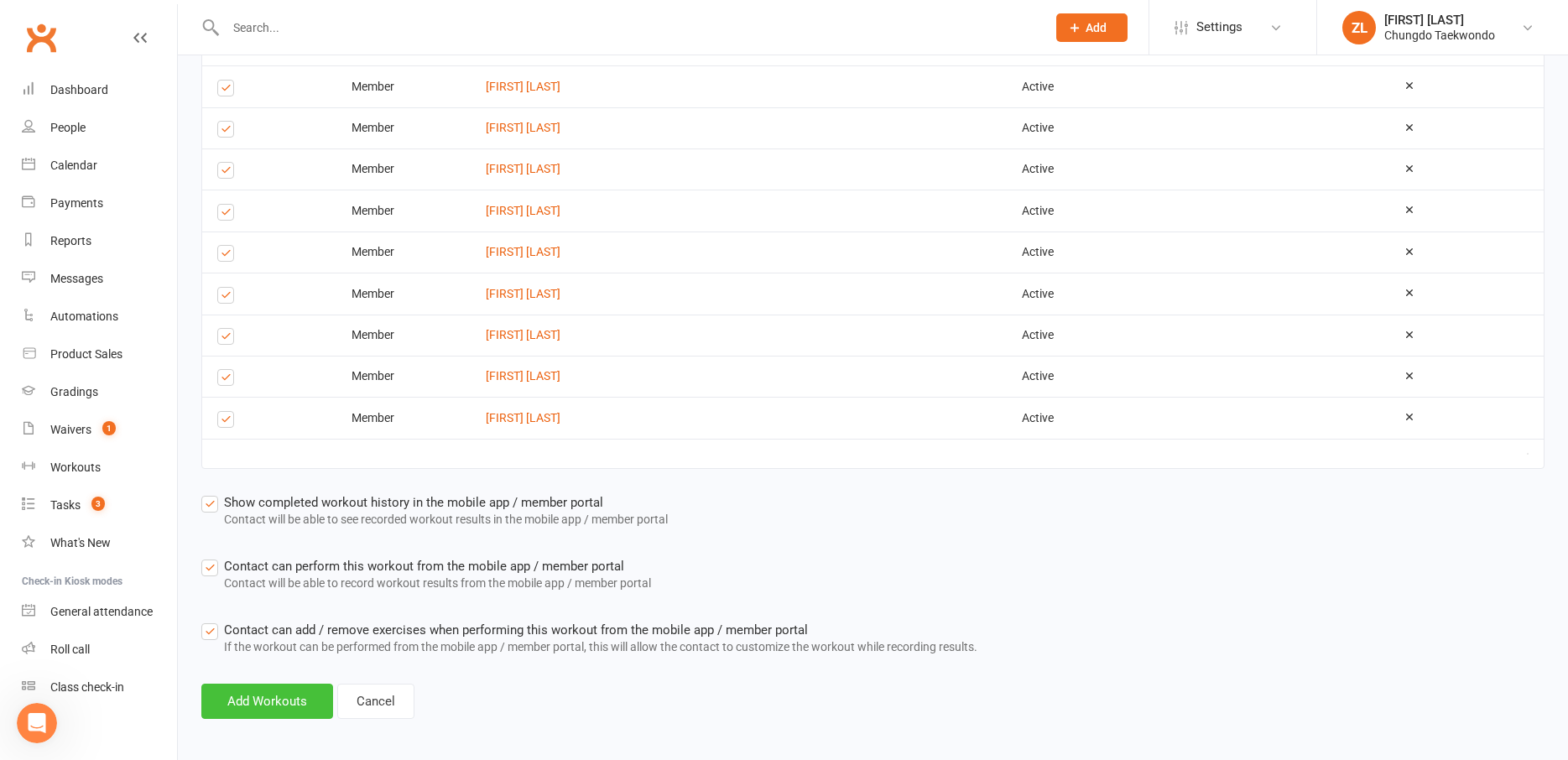 click on "Add Workouts" at bounding box center [267, 701] 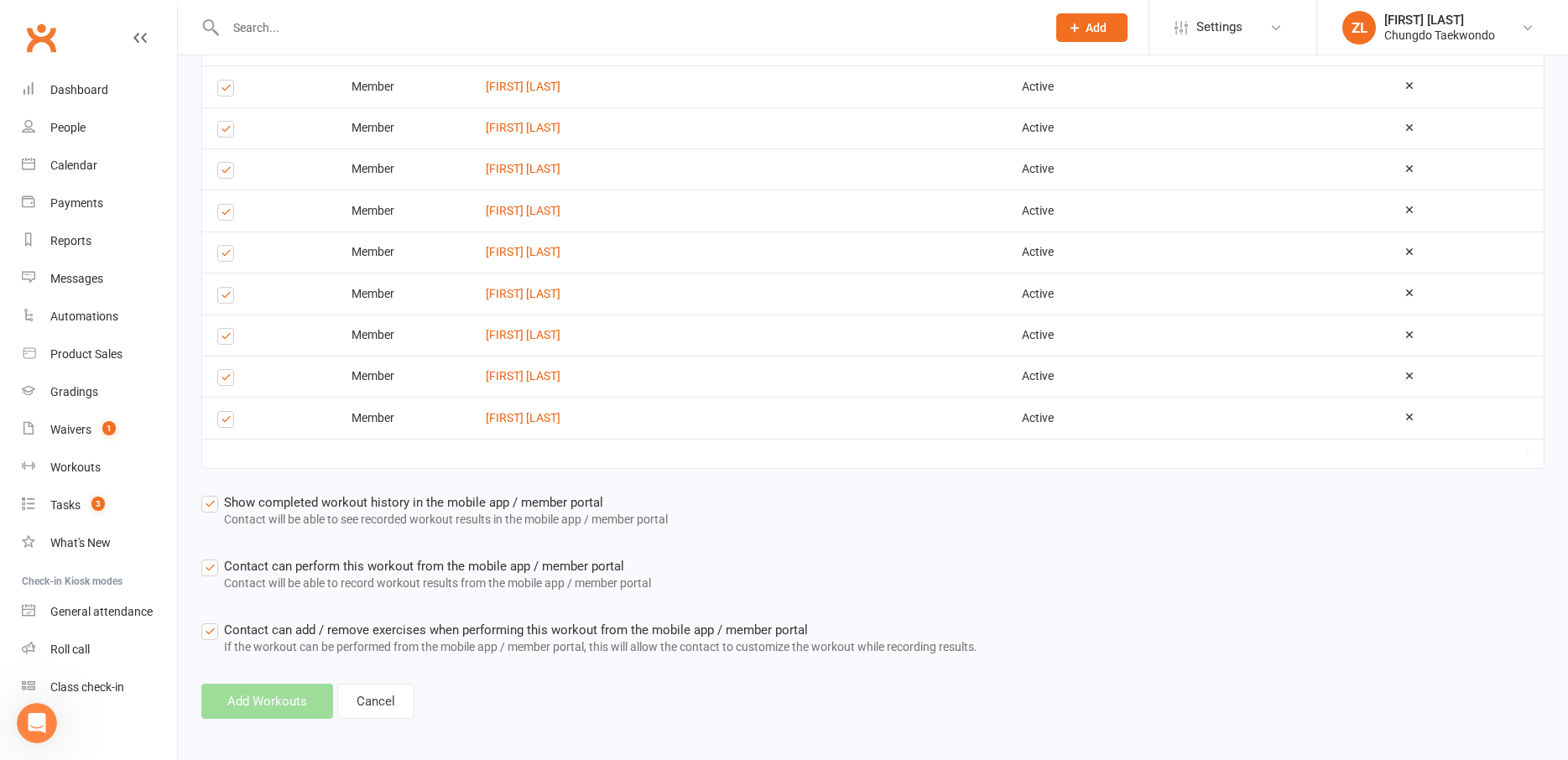 scroll, scrollTop: 0, scrollLeft: 0, axis: both 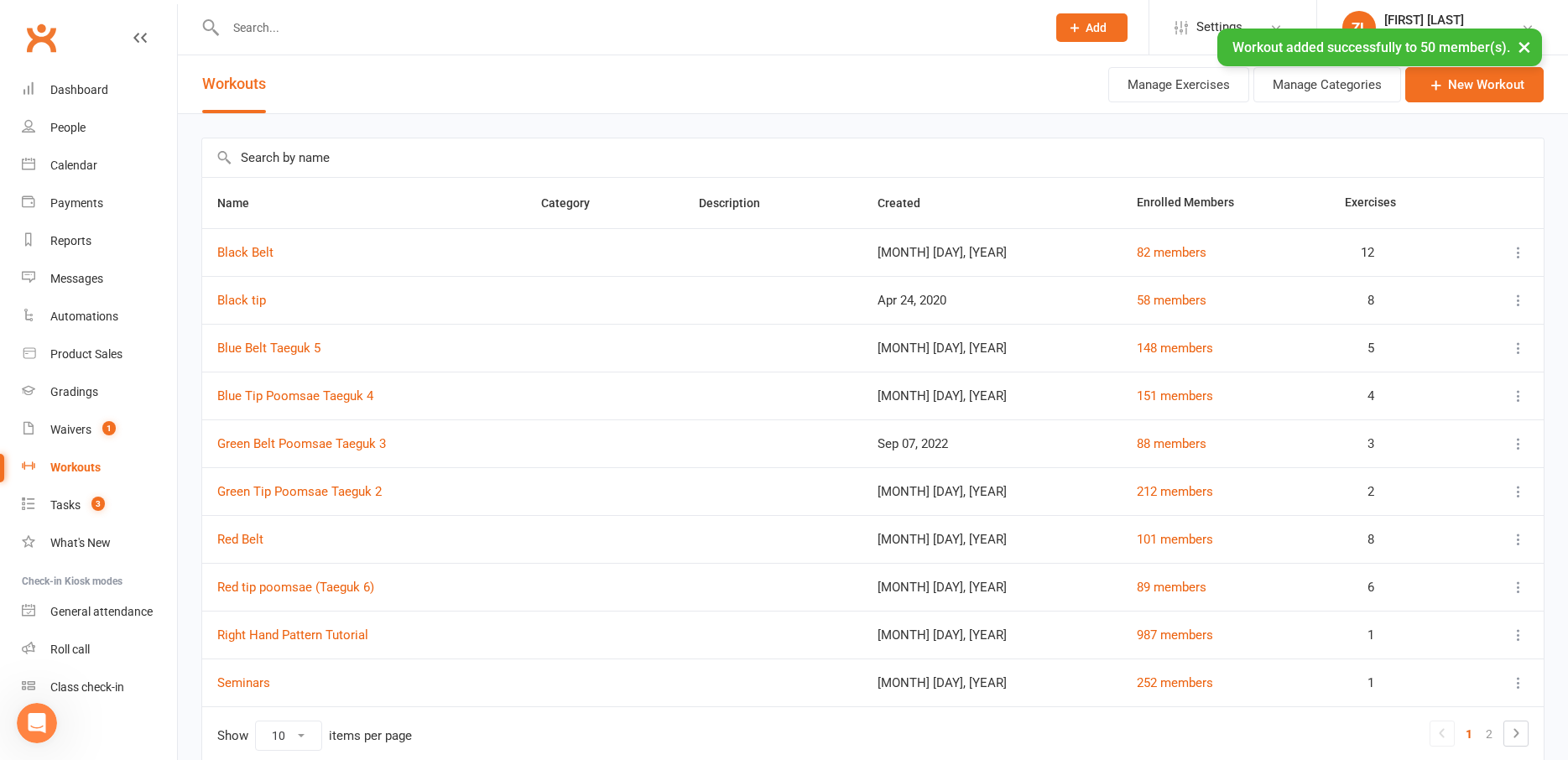 click at bounding box center (873, 158) 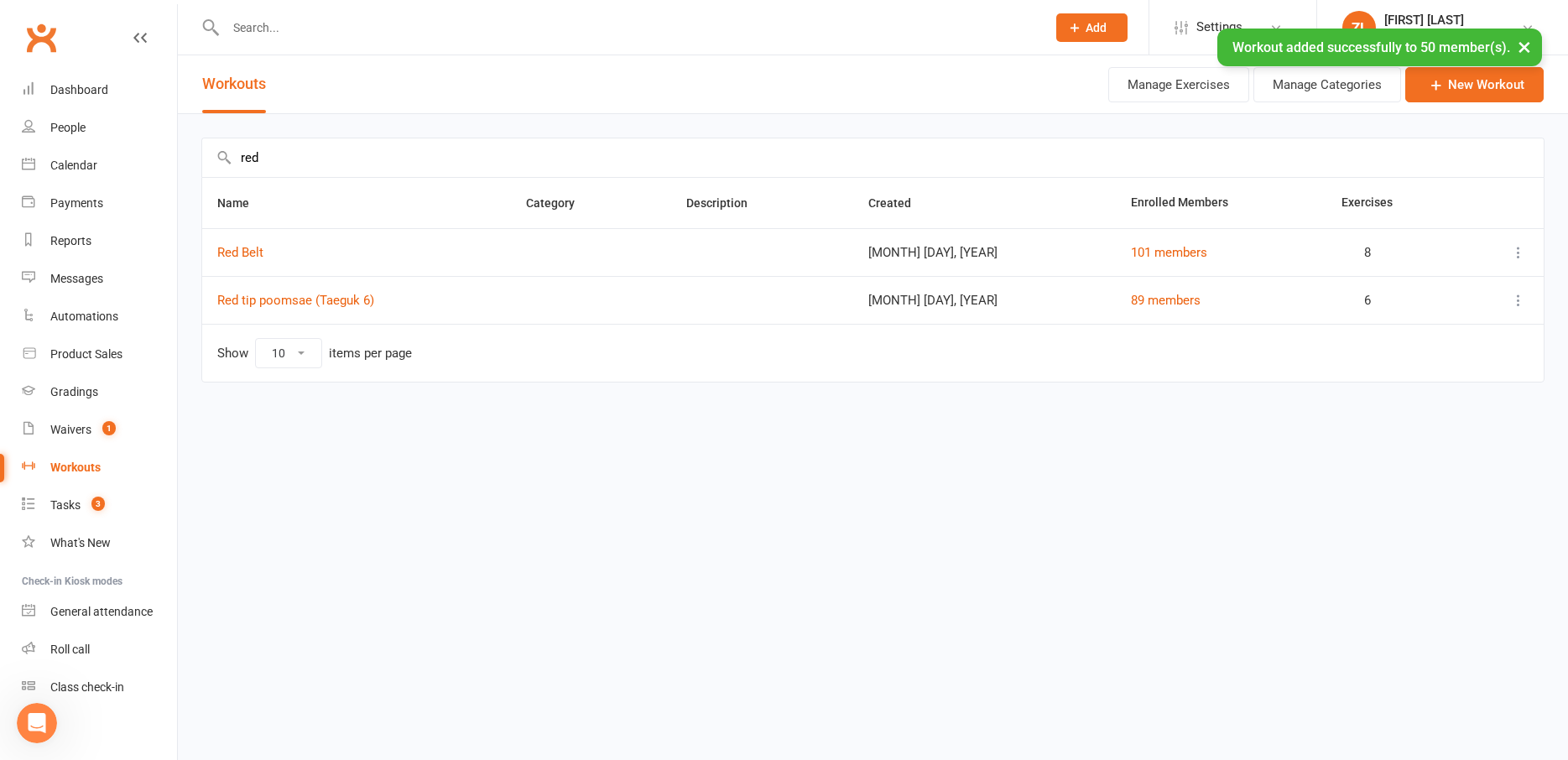 type on "red" 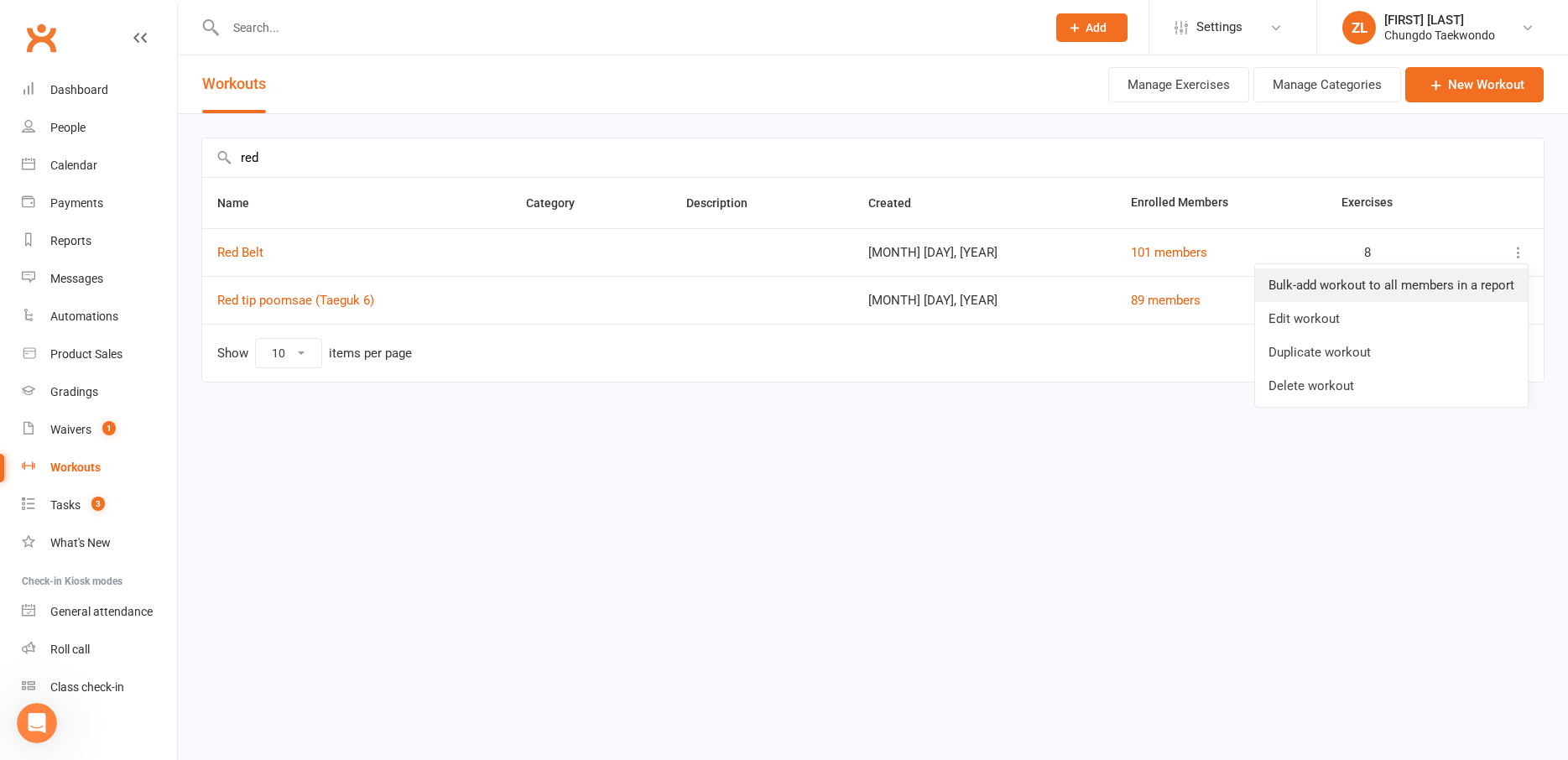 click on "Bulk-add workout to all members in a report" at bounding box center (1391, 285) 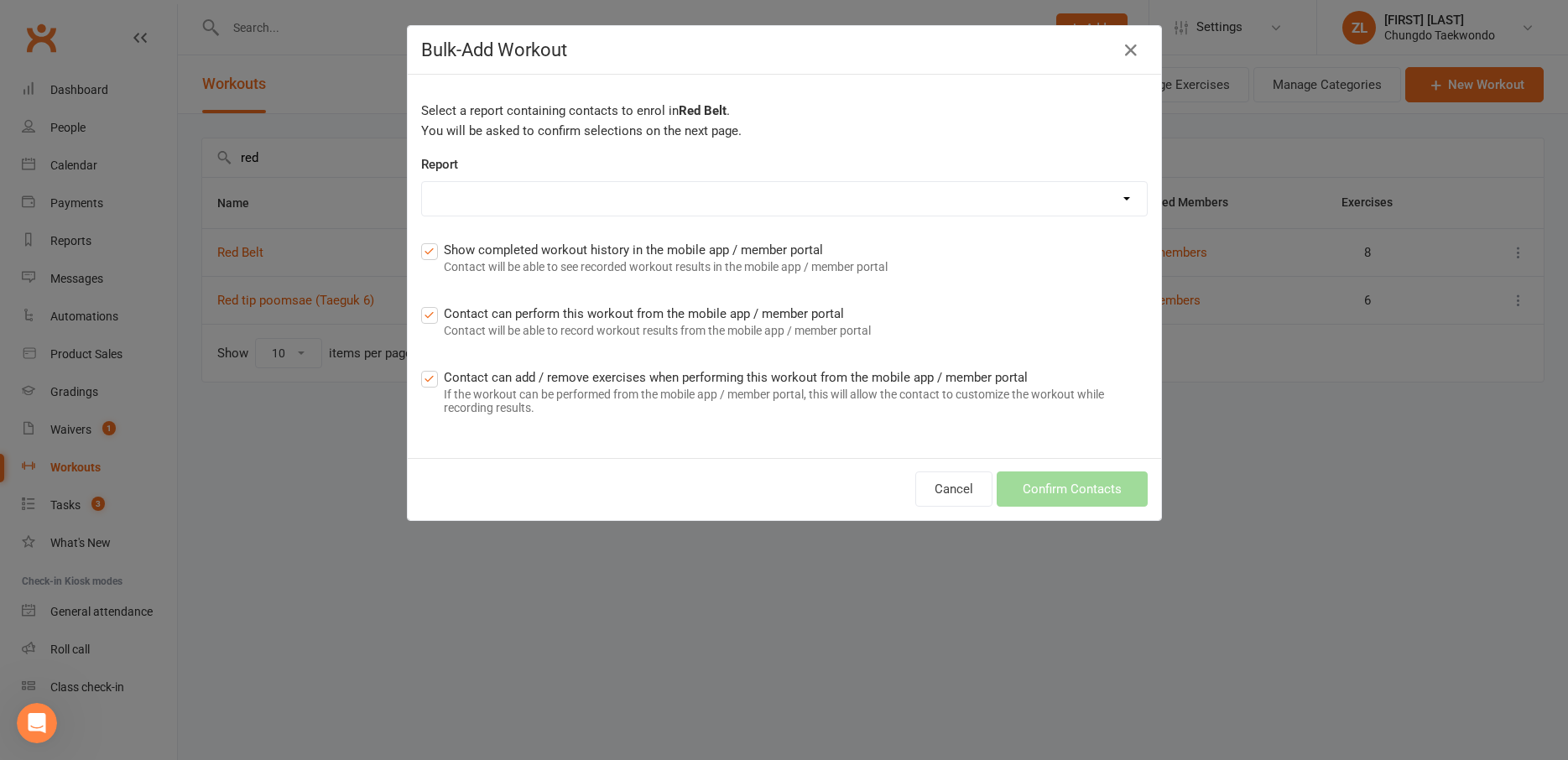 click on "[MONTH] [DAY] [YEAR] clean up Active credits to apply Active Trials attendance ins [YEAR] [MONTH] attendance ins [YEAR] [MONTH] attendance ins [YEAR] [MONTH] attendance ins [YEAR] [MONTH] attendance ins [YEAR] [MONTH] (Shutdown) attendance ins [YEAR] [MONTH] attendance ins [YEAR] [MONTH](Shutdown) (1) attendance ins [YEAR] [MONTH] attendance ins [YEAR] [MONTH] attendance ins [YEAR] [MONTH] (Shutdown) attendance ins [YEAR] [MONTH] attendance ins [YEAR] [MONTH] (Shutdown) (1) attendance ins [YEAR] [MONTH] Attendance not marked trials Awards Report Beacon Hill Black belt black tip Blue Belt Blue tip Chatswood Class utilisation report Competition entrants Competition Experience contactid done - [YEAR] conversion - existing student 3 monthly Under 18. 1 or 2 classes per week Done - [YEAR] conversion Existing student Under 18 Fortnightly. 1 or 2 classes per week done - [YEAR] conversion Family pass fortnightly (3+ siblings/ siblings +parents). 1 or 2 classes per week Foundation class members" at bounding box center (784, 199) 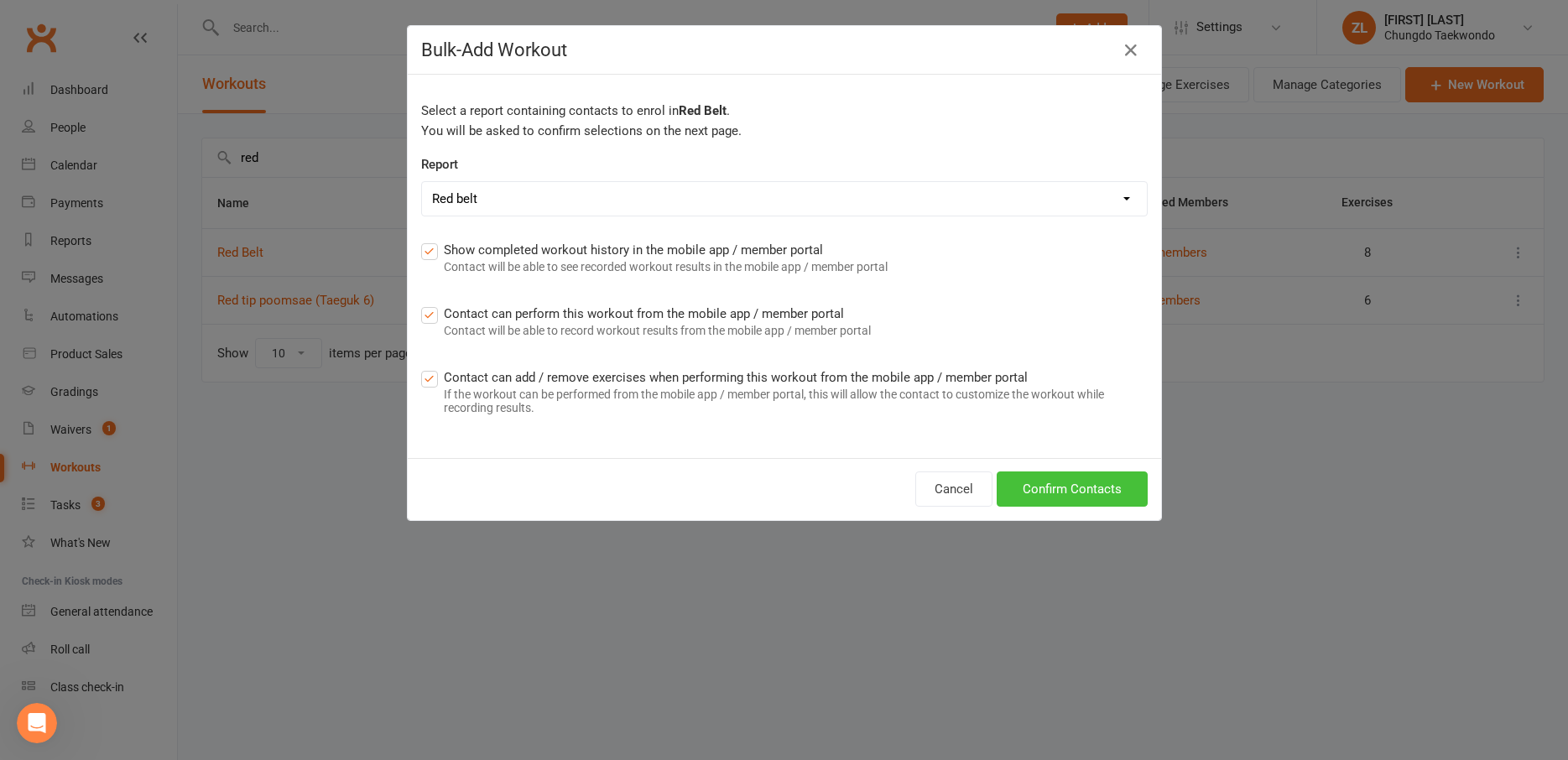 click on "Confirm Contacts" at bounding box center (1072, 489) 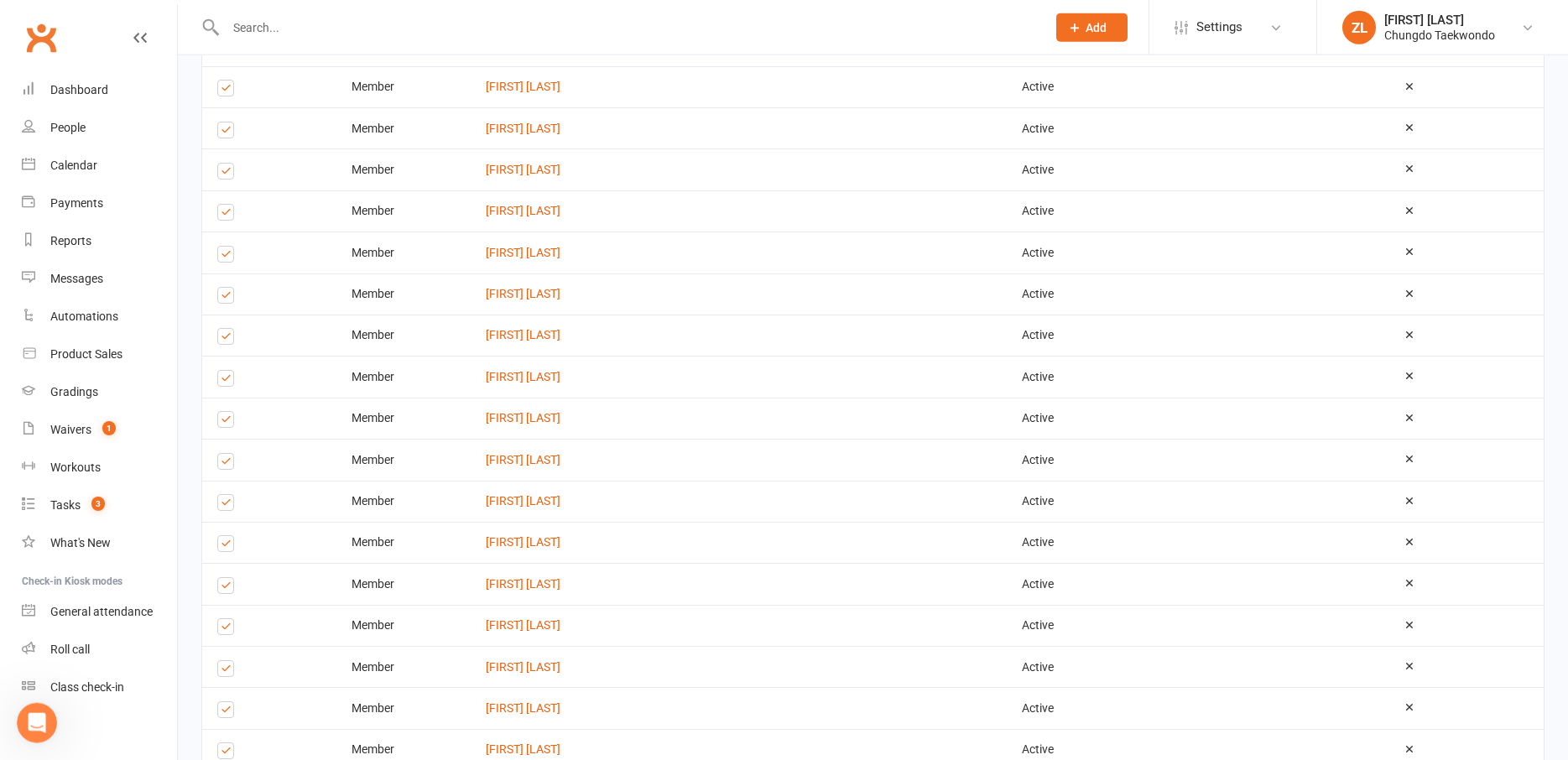 scroll, scrollTop: 1438, scrollLeft: 0, axis: vertical 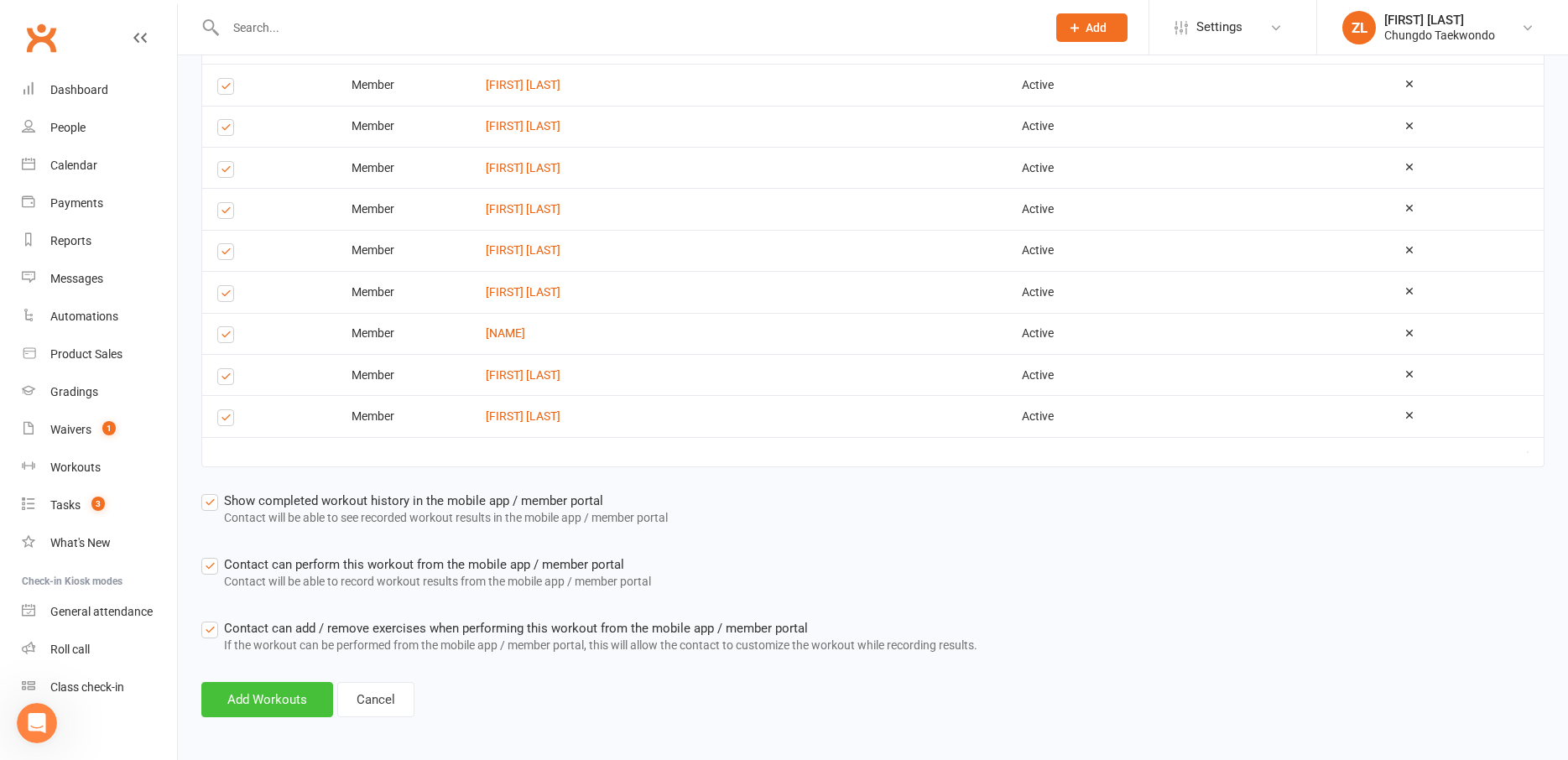 click on "Add Workouts" at bounding box center (267, 700) 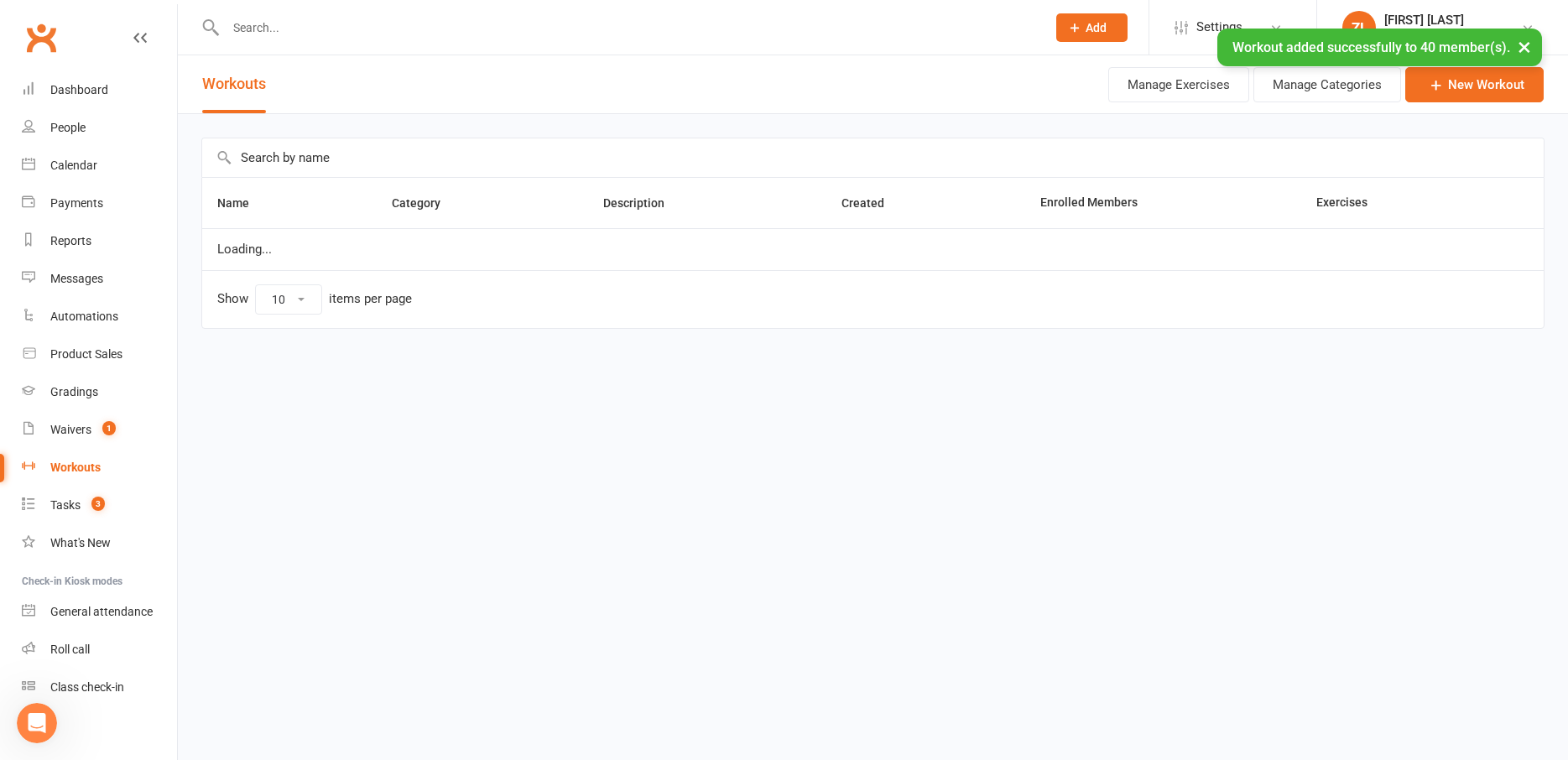 scroll, scrollTop: 0, scrollLeft: 0, axis: both 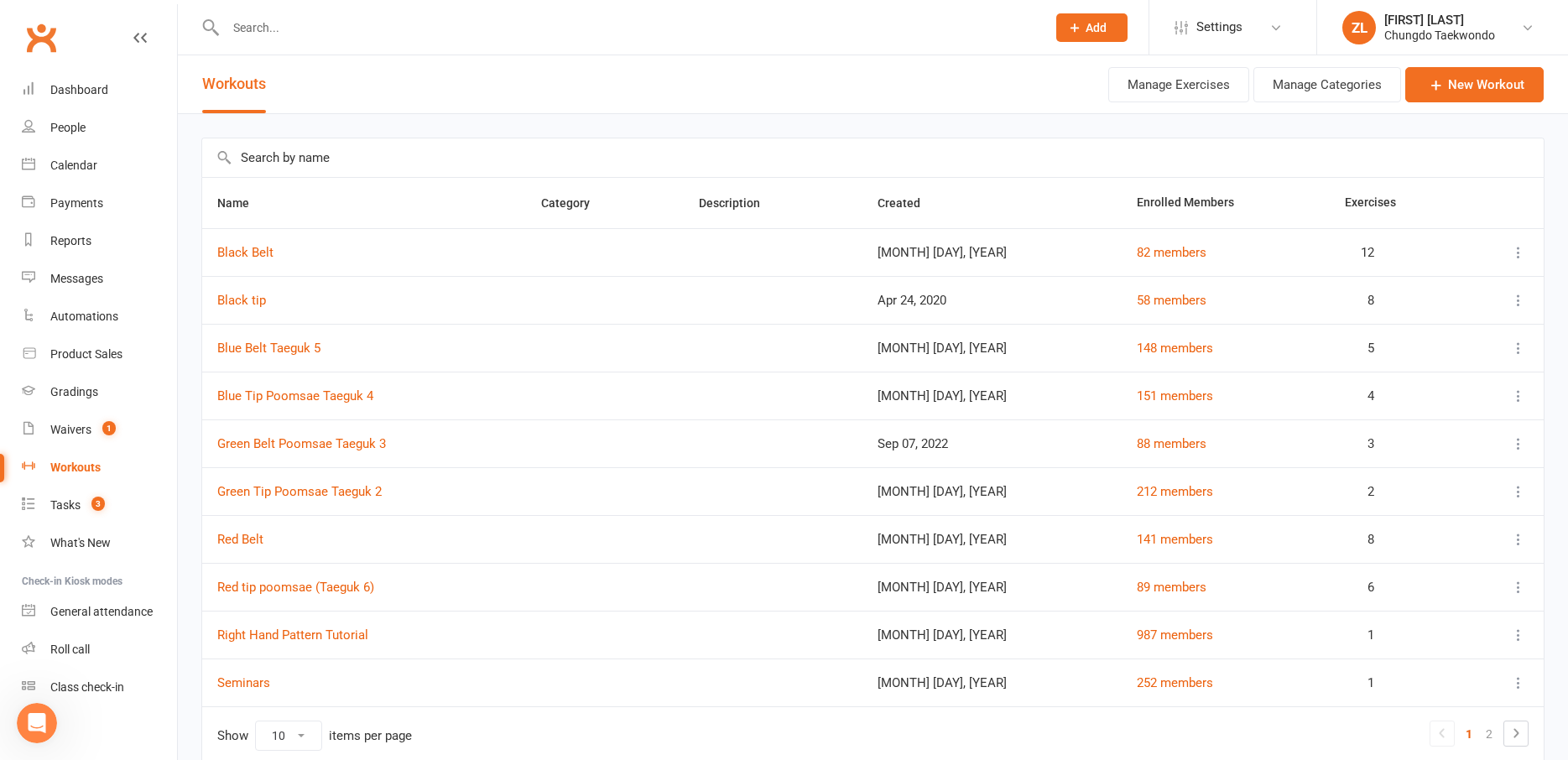 click at bounding box center (873, 158) 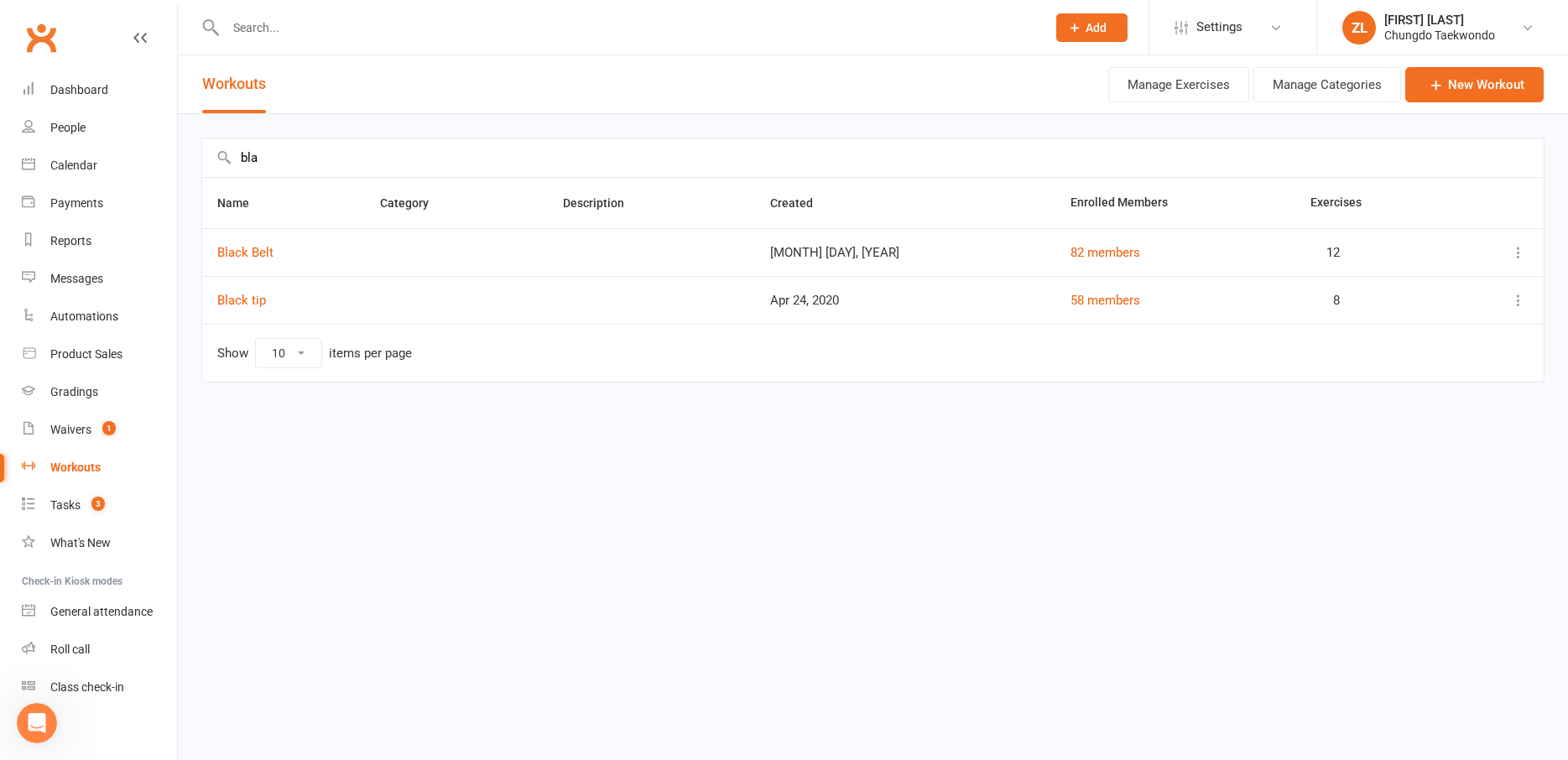 type on "bla" 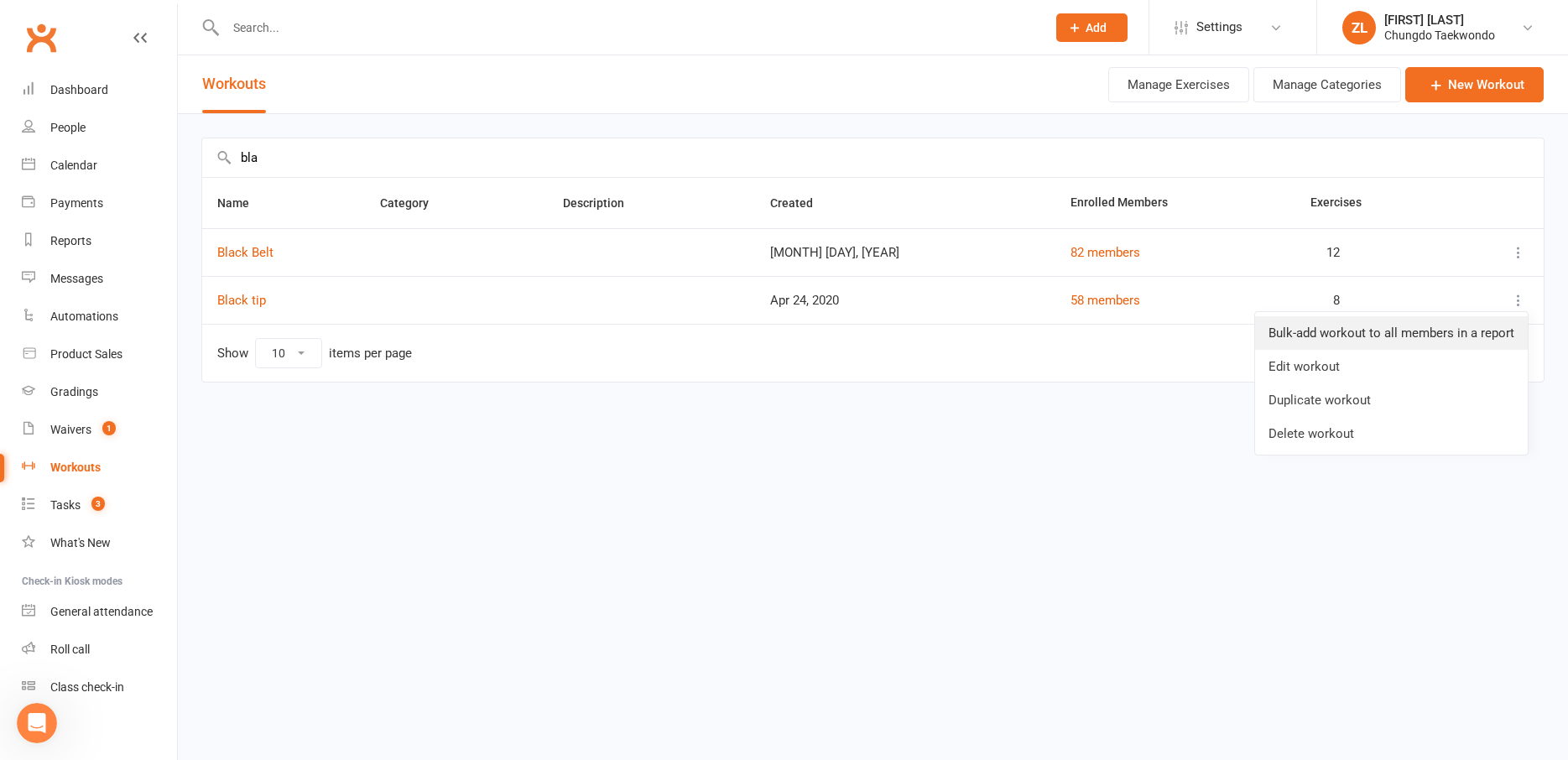 click on "Bulk-add workout to all members in a report" at bounding box center (1391, 333) 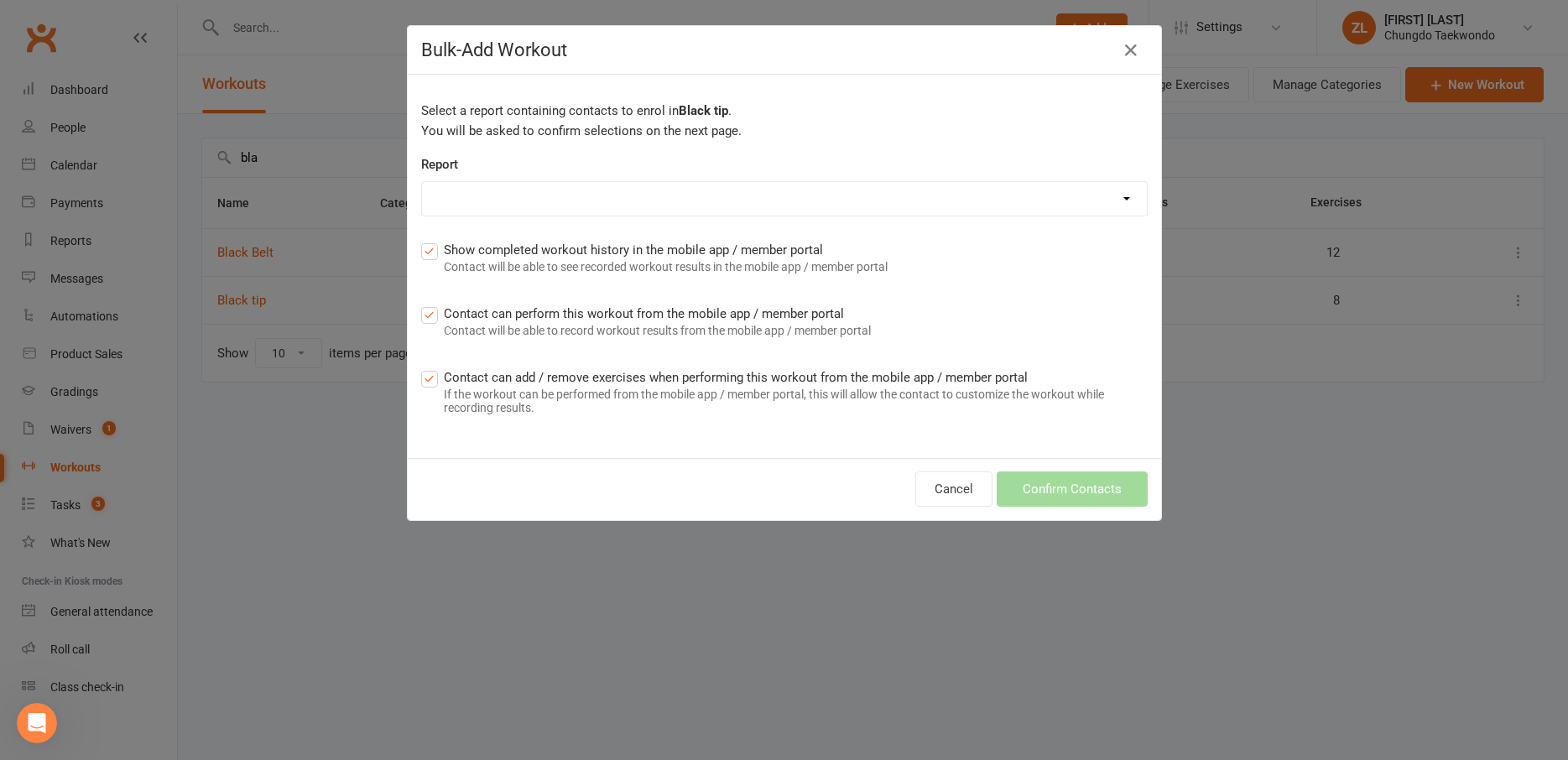 click on "[MONTH] [DAY] [YEAR] clean up Active credits to apply Active Trials attendance ins [YEAR] [MONTH] attendance ins [YEAR] [MONTH] attendance ins [YEAR] [MONTH] attendance ins [YEAR] [MONTH] attendance ins [YEAR] [MONTH] (Shutdown) attendance ins [YEAR] [MONTH] attendance ins [YEAR] [MONTH](Shutdown) (1) attendance ins [YEAR] [MONTH] attendance ins [YEAR] [MONTH] attendance ins [YEAR] [MONTH] (Shutdown) attendance ins [YEAR] [MONTH] attendance ins [YEAR] [MONTH] (Shutdown) (1) attendance ins [YEAR] [MONTH] Attendance not marked trials Awards Report Beacon Hill Black belt black tip Blue Belt Blue tip Chatswood Class utilisation report Competition entrants Competition Experience contactid done - [YEAR] conversion - existing student 3 monthly Under 18. 1 or 2 classes per week Done - [YEAR] conversion Existing student Under 18 Fortnightly. 1 or 2 classes per week done - [YEAR] conversion Family pass fortnightly (3+ siblings/ siblings +parents). 1 or 2 classes per week Foundation class members" at bounding box center (784, 199) 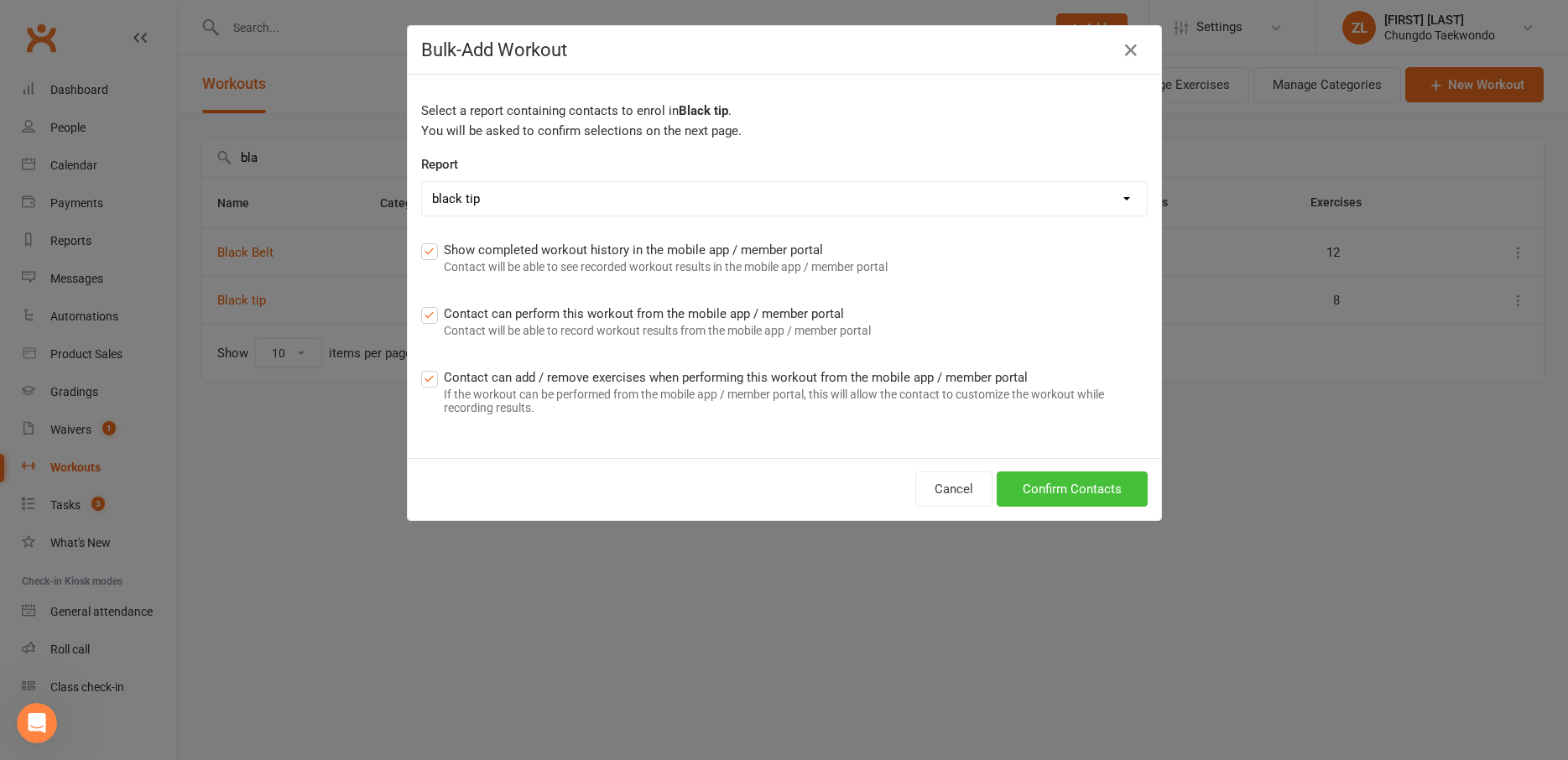 click on "Confirm Contacts" at bounding box center (1072, 489) 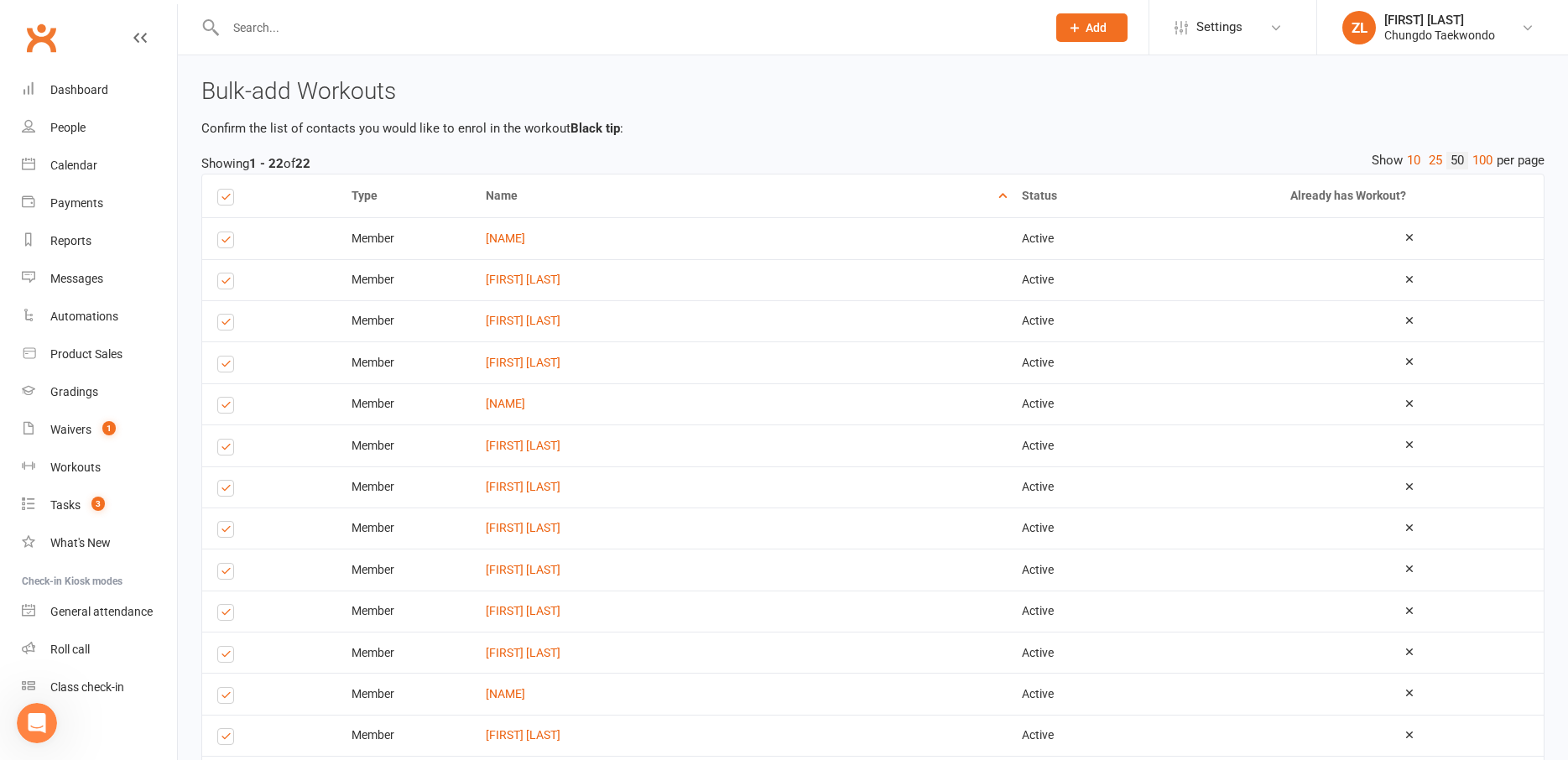 scroll, scrollTop: 695, scrollLeft: 0, axis: vertical 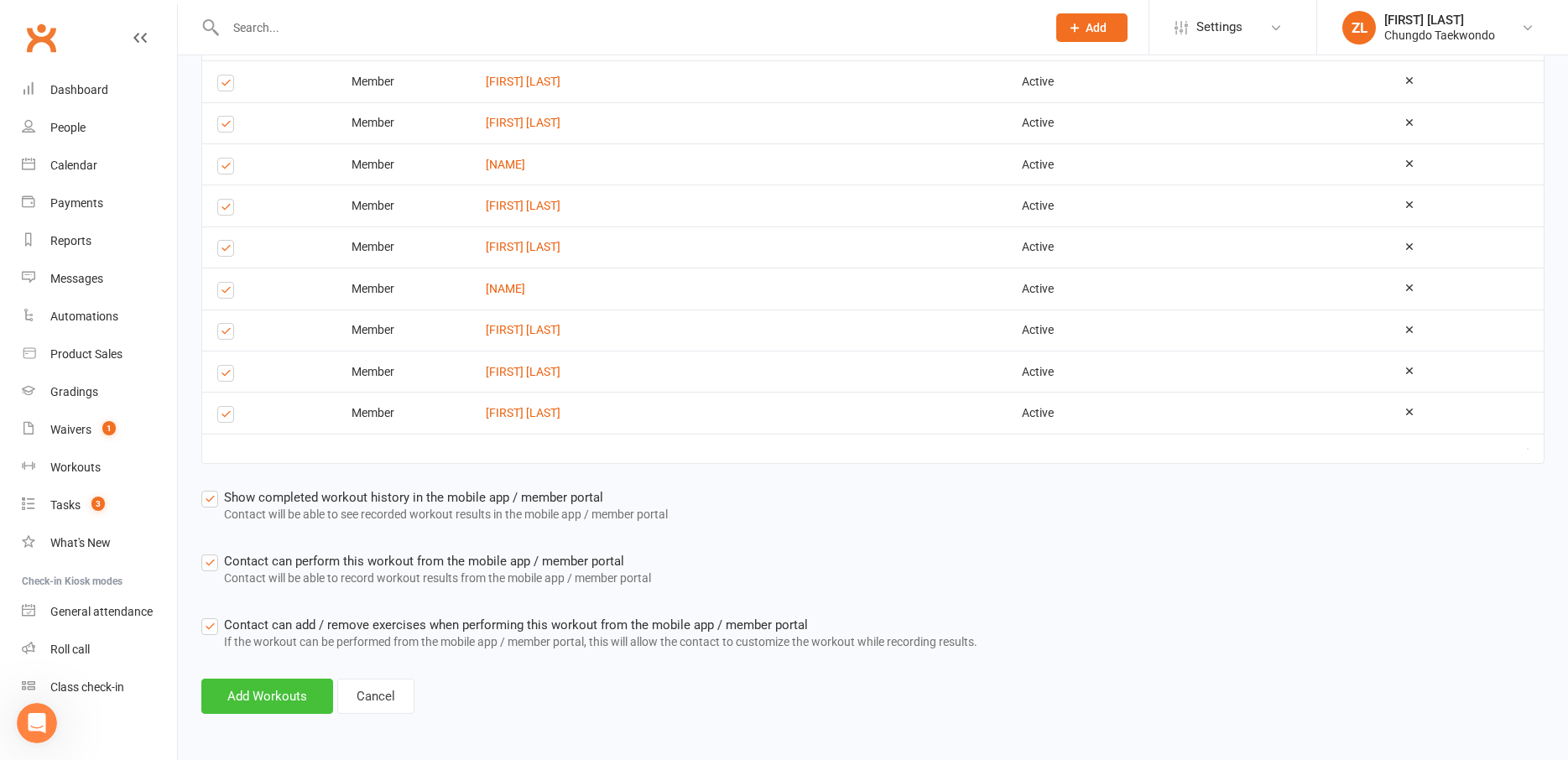 click on "Add Workouts" at bounding box center (267, 696) 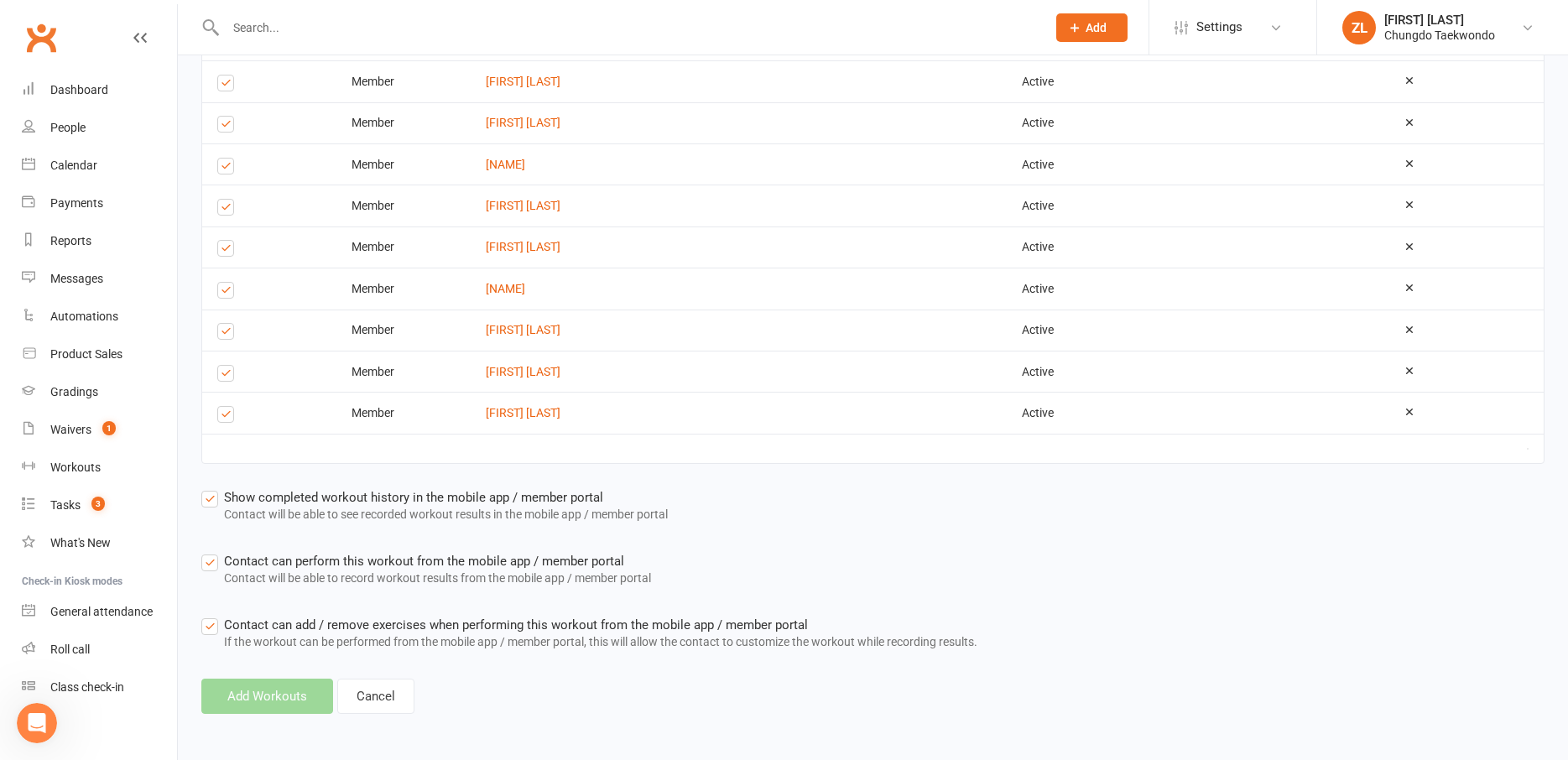 scroll, scrollTop: 0, scrollLeft: 0, axis: both 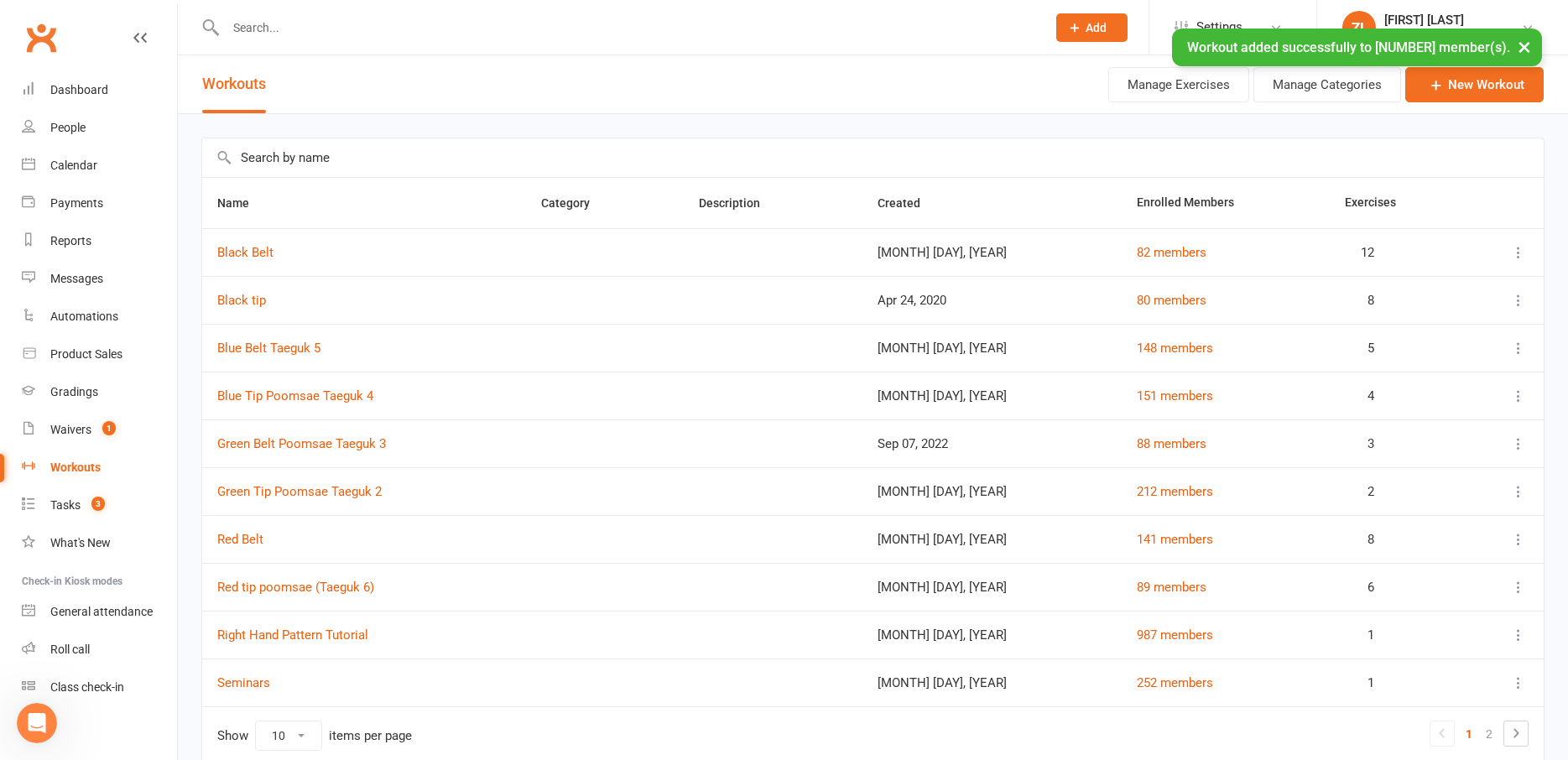 click at bounding box center [873, 158] 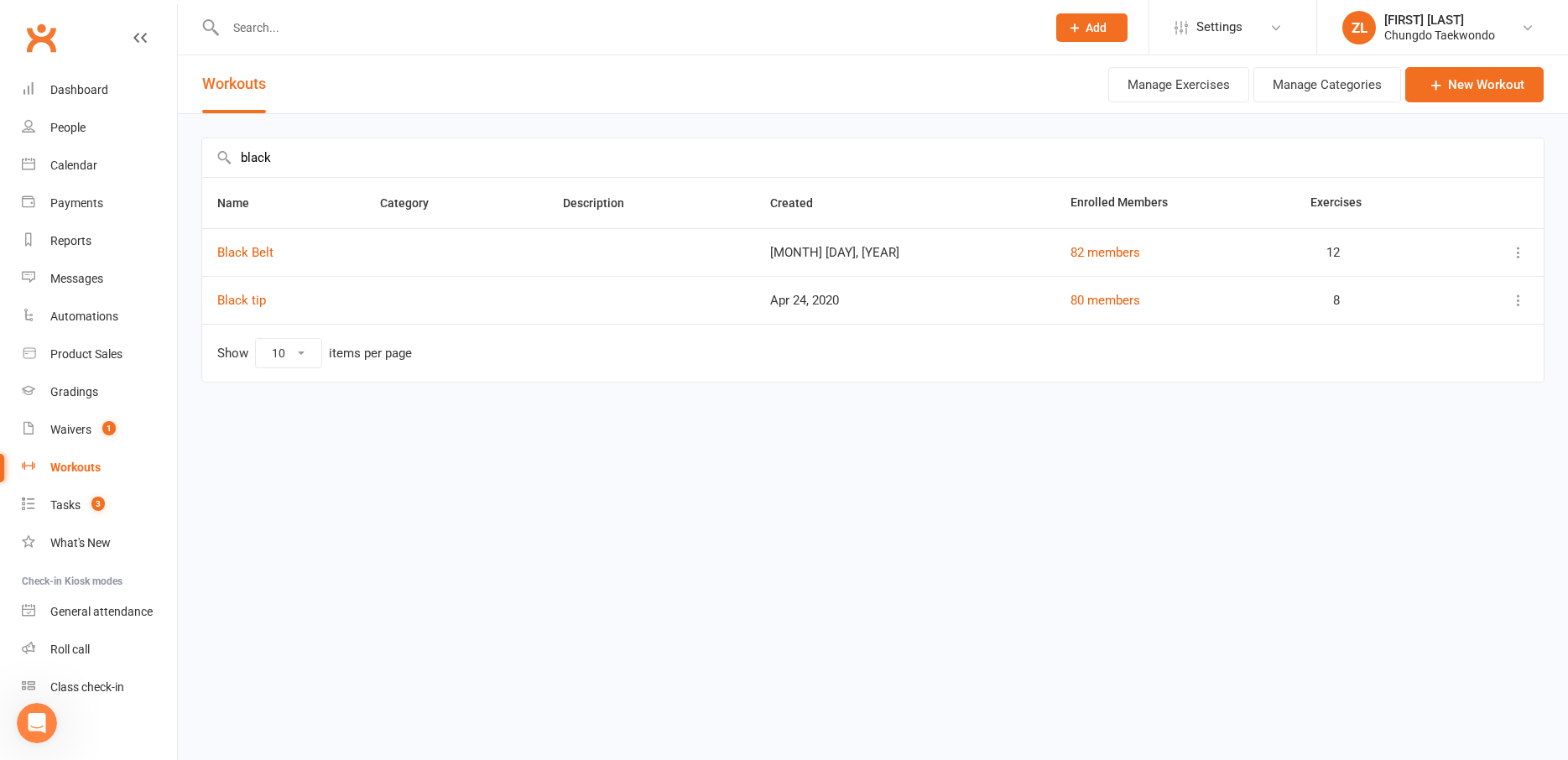 type on "black" 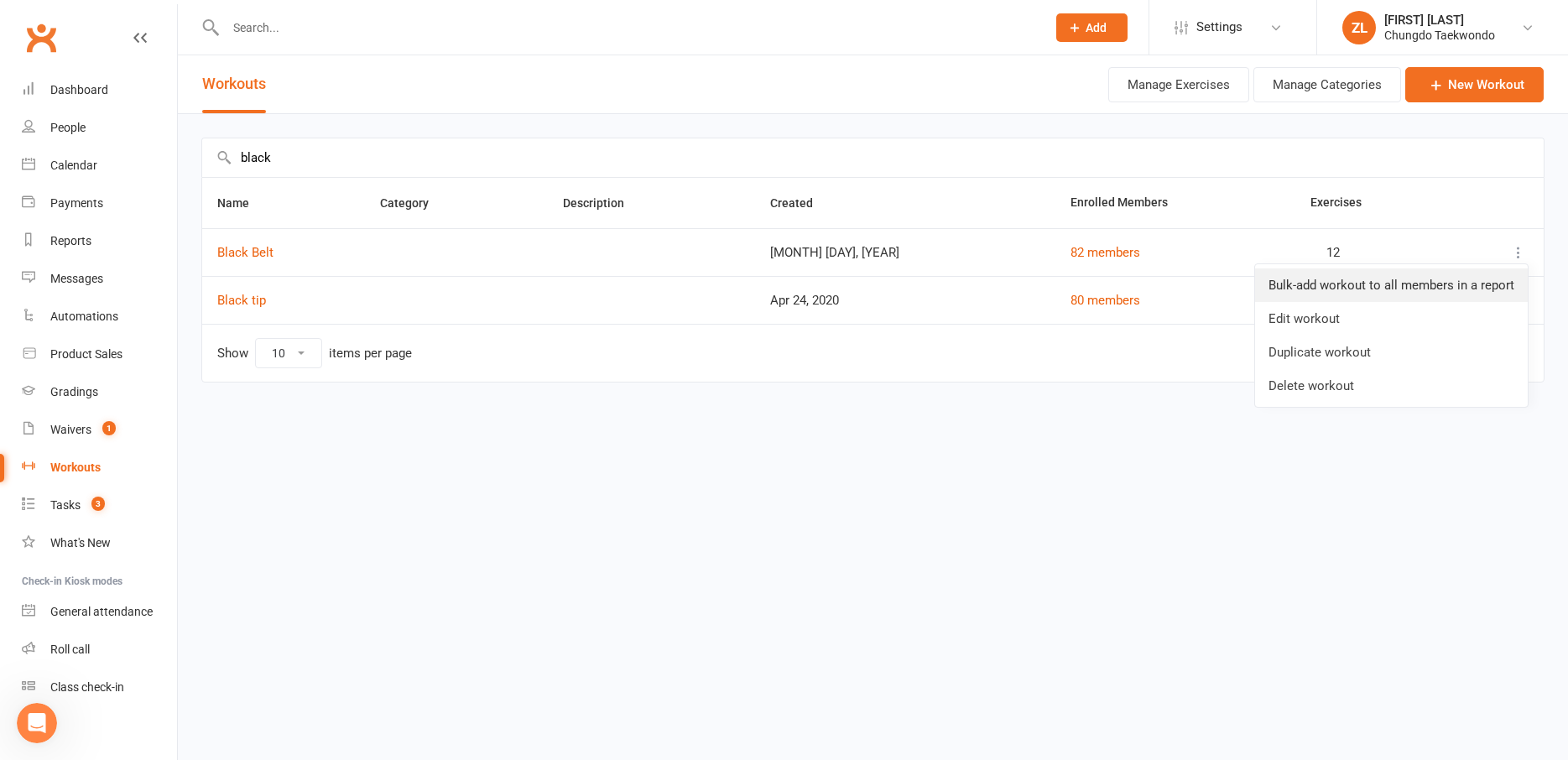 click on "Bulk-add workout to all members in a report" at bounding box center (1391, 285) 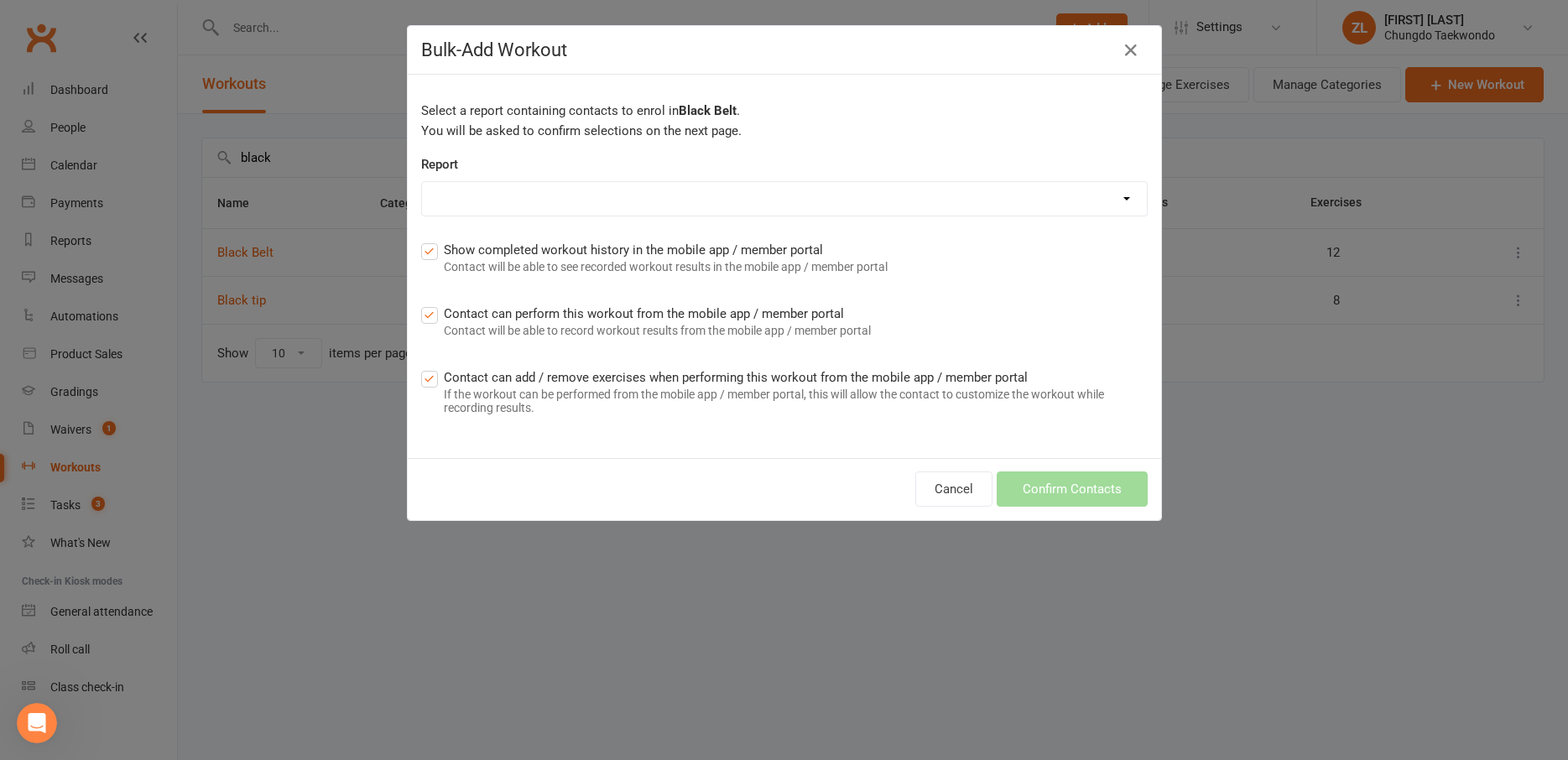 click on "[MONTH] [DAY] [YEAR] clean up Active credits to apply Active Trials attendance ins [YEAR] [MONTH] attendance ins [YEAR] [MONTH] attendance ins [YEAR] [MONTH] attendance ins [YEAR] [MONTH] attendance ins [YEAR] [MONTH] (Shutdown) attendance ins [YEAR] [MONTH] attendance ins [YEAR] [MONTH](Shutdown) (1) attendance ins [YEAR] [MONTH] attendance ins [YEAR] [MONTH] attendance ins [YEAR] [MONTH] (Shutdown) attendance ins [YEAR] [MONTH] attendance ins [YEAR] [MONTH] (Shutdown) (1) attendance ins [YEAR] [MONTH] Attendance not marked trials Awards Report Beacon Hill Black belt black tip Blue Belt Blue tip Chatswood Class utilisation report Competition entrants Competition Experience contactid done - [YEAR] conversion - existing student 3 monthly Under 18. 1 or 2 classes per week Done - [YEAR] conversion Existing student Under 18 Fortnightly. 1 or 2 classes per week done - [YEAR] conversion Family pass fortnightly (3+ siblings/ siblings +parents). 1 or 2 classes per week Foundation class members" at bounding box center (784, 199) 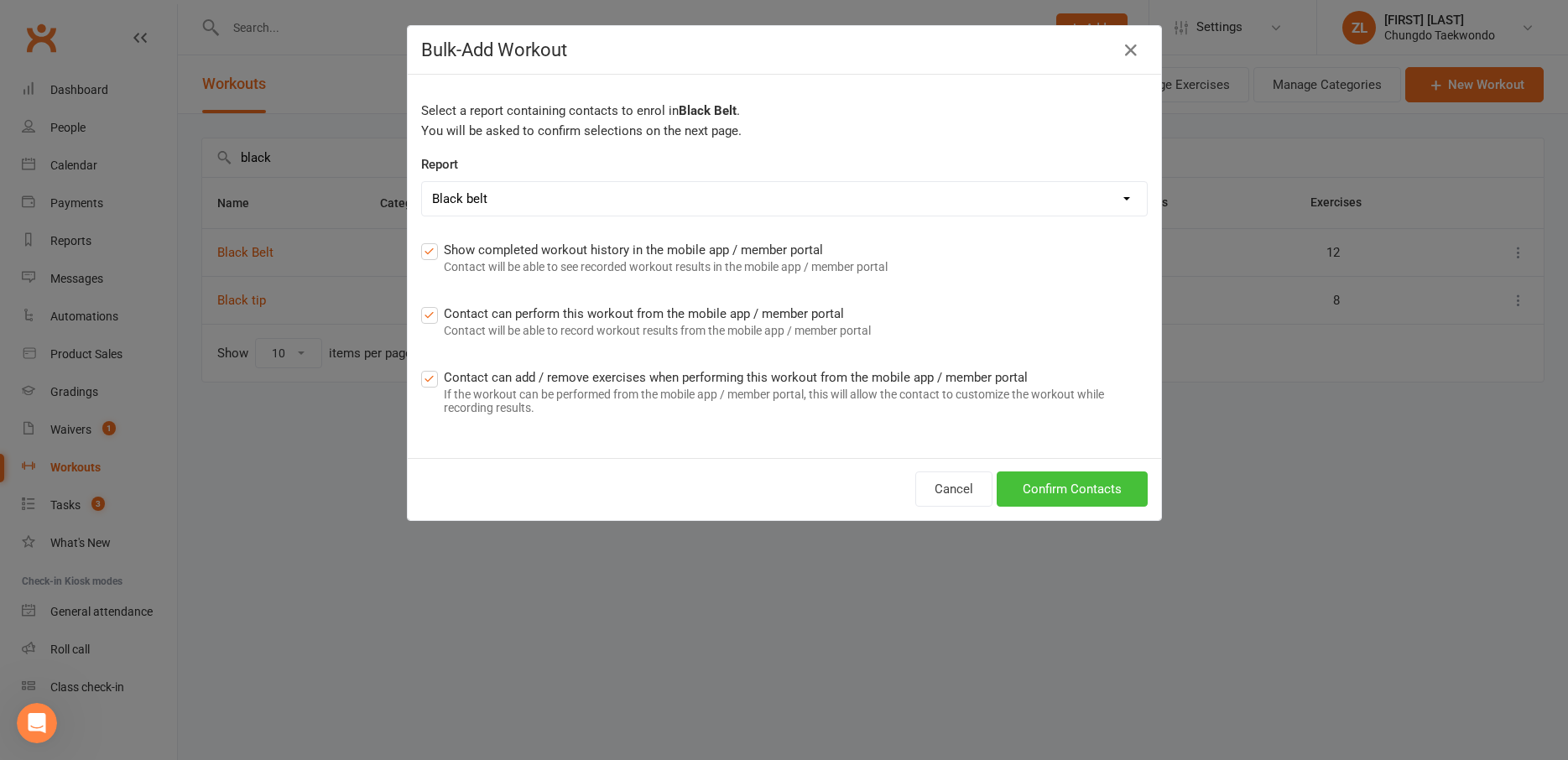 click on "Confirm Contacts" at bounding box center (1072, 489) 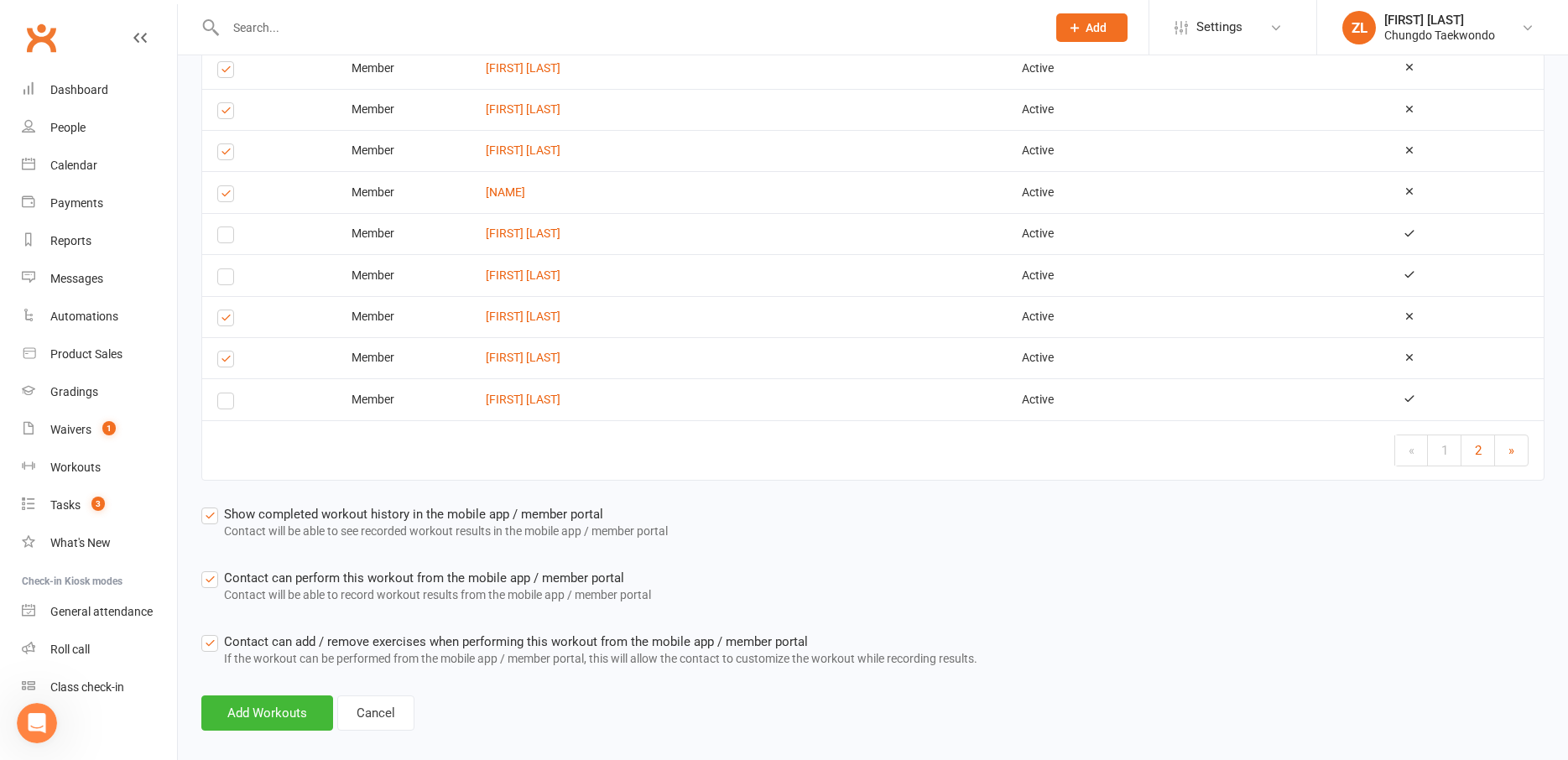 scroll, scrollTop: 1881, scrollLeft: 0, axis: vertical 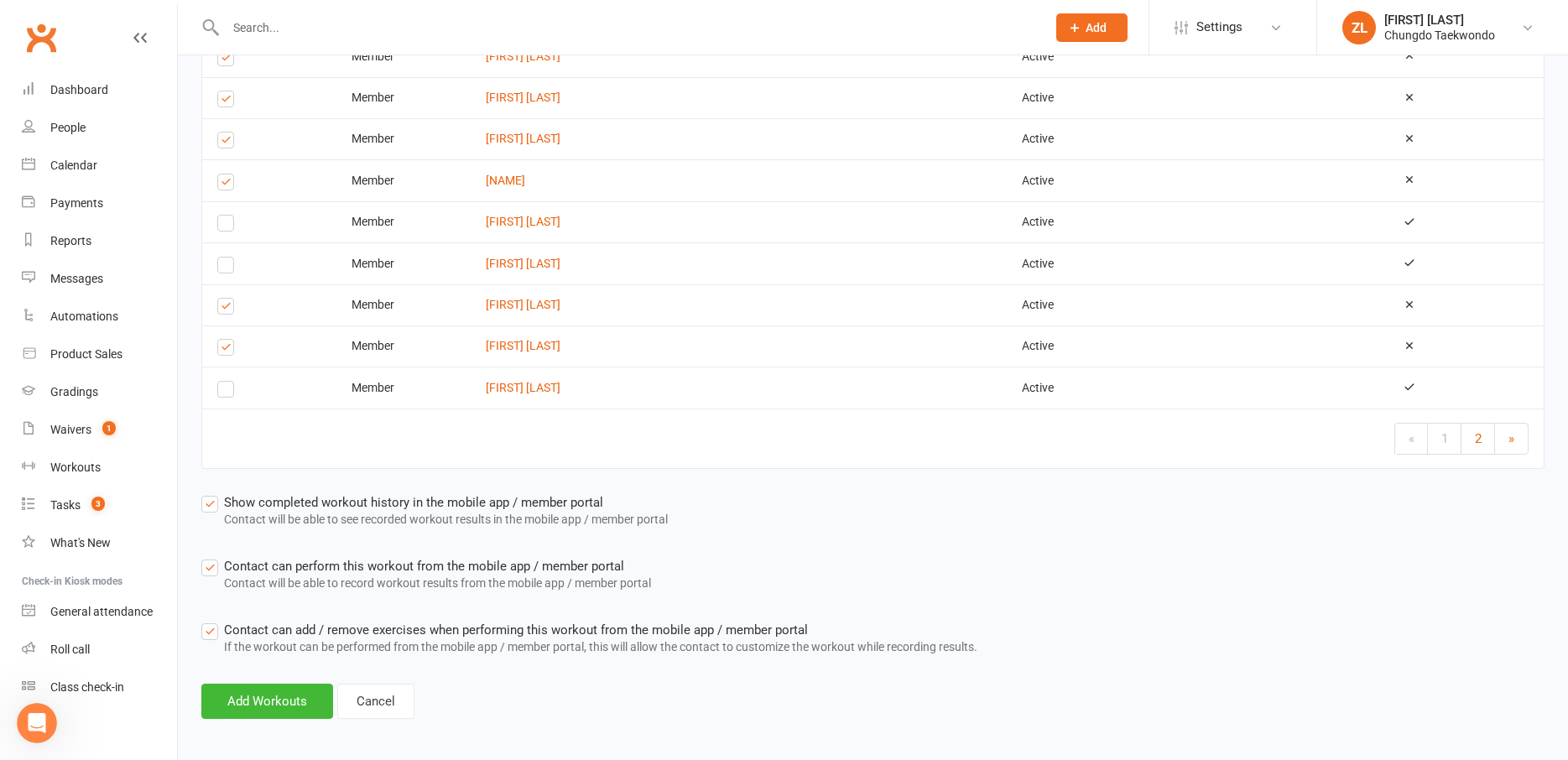 click at bounding box center (228, 392) 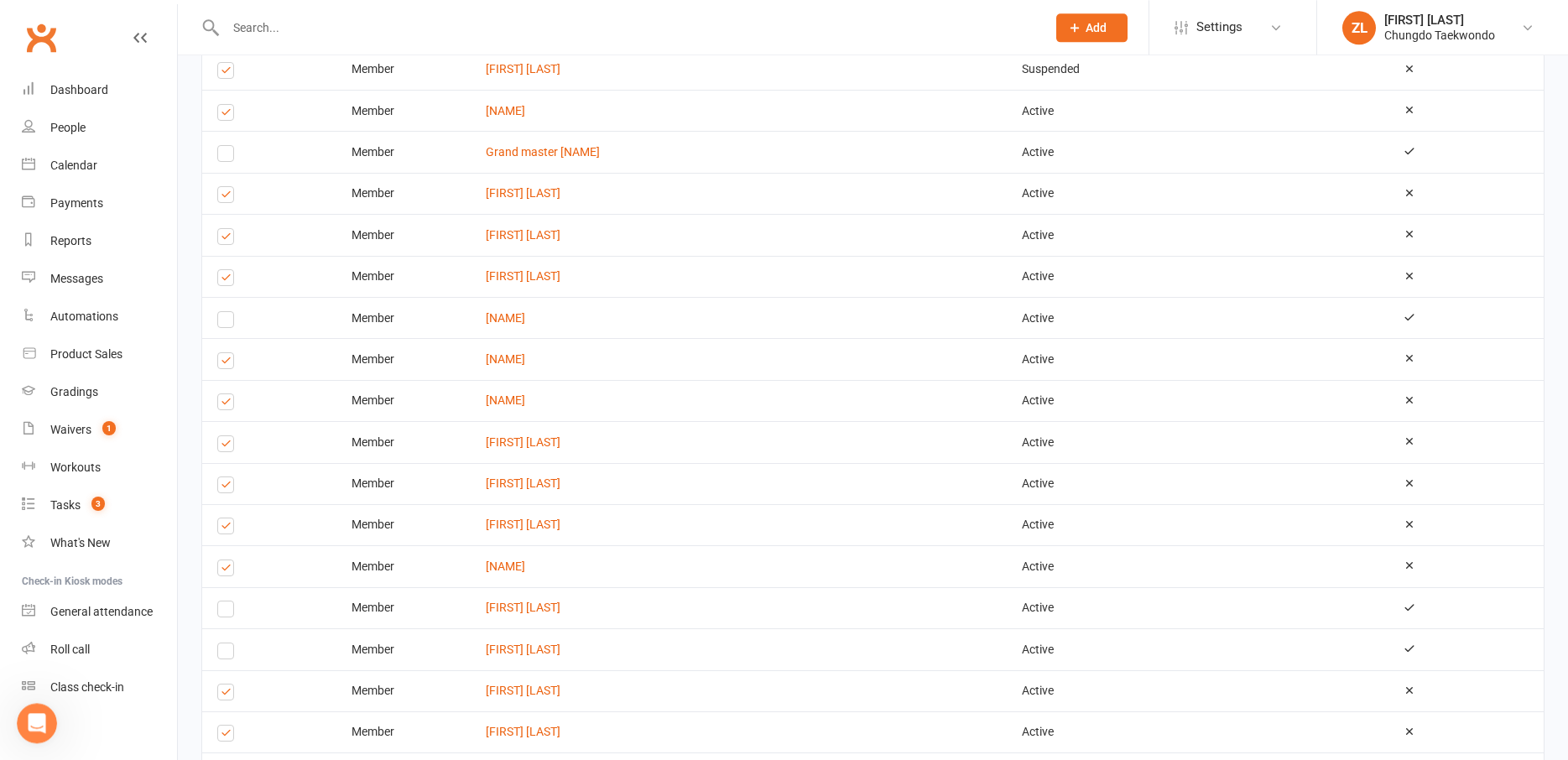 scroll, scrollTop: 1881, scrollLeft: 0, axis: vertical 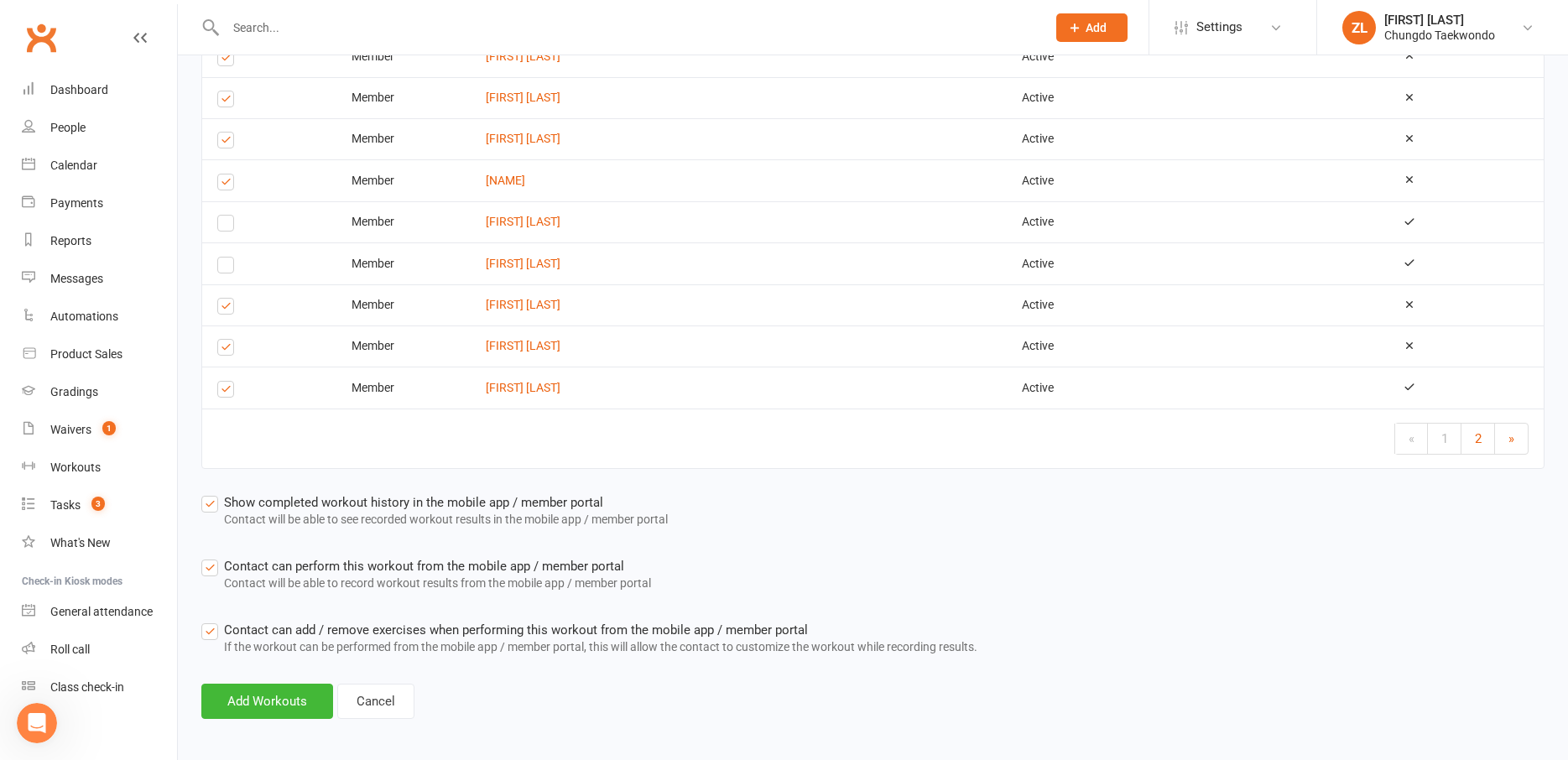 click at bounding box center [228, 392] 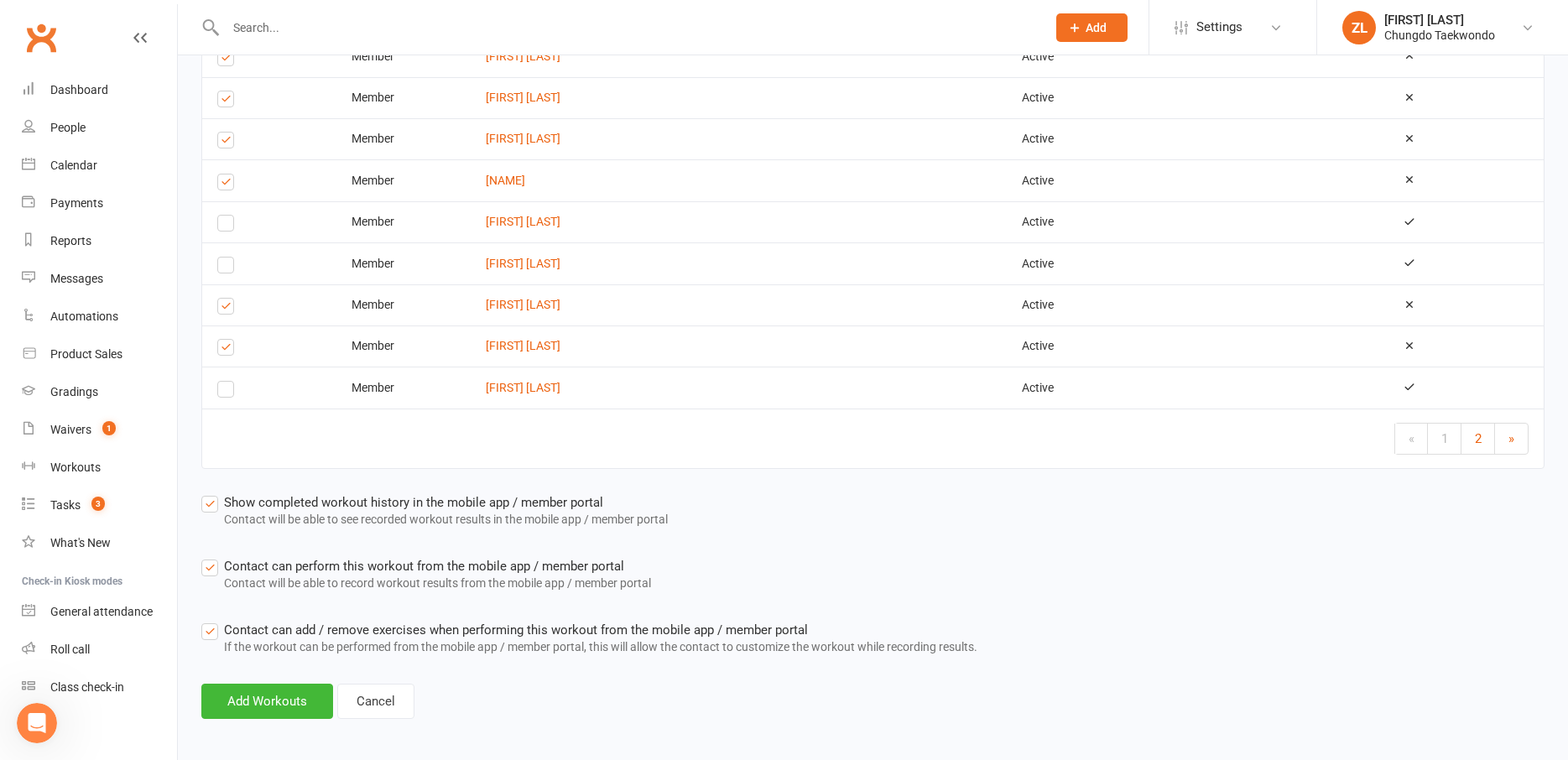 click on "Bulk-add Workouts Confirm the list of contacts you would like to enrol in the workout Black Belt : Show 10 25 50 100 per page Showing 1 - 50 of 84 Type Name Status Already has Workout? Select this Member [FIRST] [LAST] Active Select this Member [FIRST] [LAST] Active Select this Member [FIRST] [LAST] Active Select this Member [FIRST] [LAST] Active Select this Member [FIRST] [LAST] Suspended Select this Member [FIRST] [LAST] Active Select this Member [FIRST] [LAST] Active Select this Member [FIRST] [LAST] Active Select this Member [FIRST] [LAST] Active Select this Member [FIRST] [LAST] Active Select this Member [FIRST] [LAST] Active Select this Member [FIRST] [LAST] Active Select this Member [FIRST] [LAST] Active Select this Member [FIRST] [LAST] Active Select this Member [FIRST] [LAST] Active Select this Member [FIRST] [LAST] Active Select this Member [FIRST] [LAST] Active Select this Member [FIRST] [LAST] Active Select this Member [FIRST] [LAST] Active Select this Member [FIRST] [LAST] Active Member" at bounding box center (873, -542) 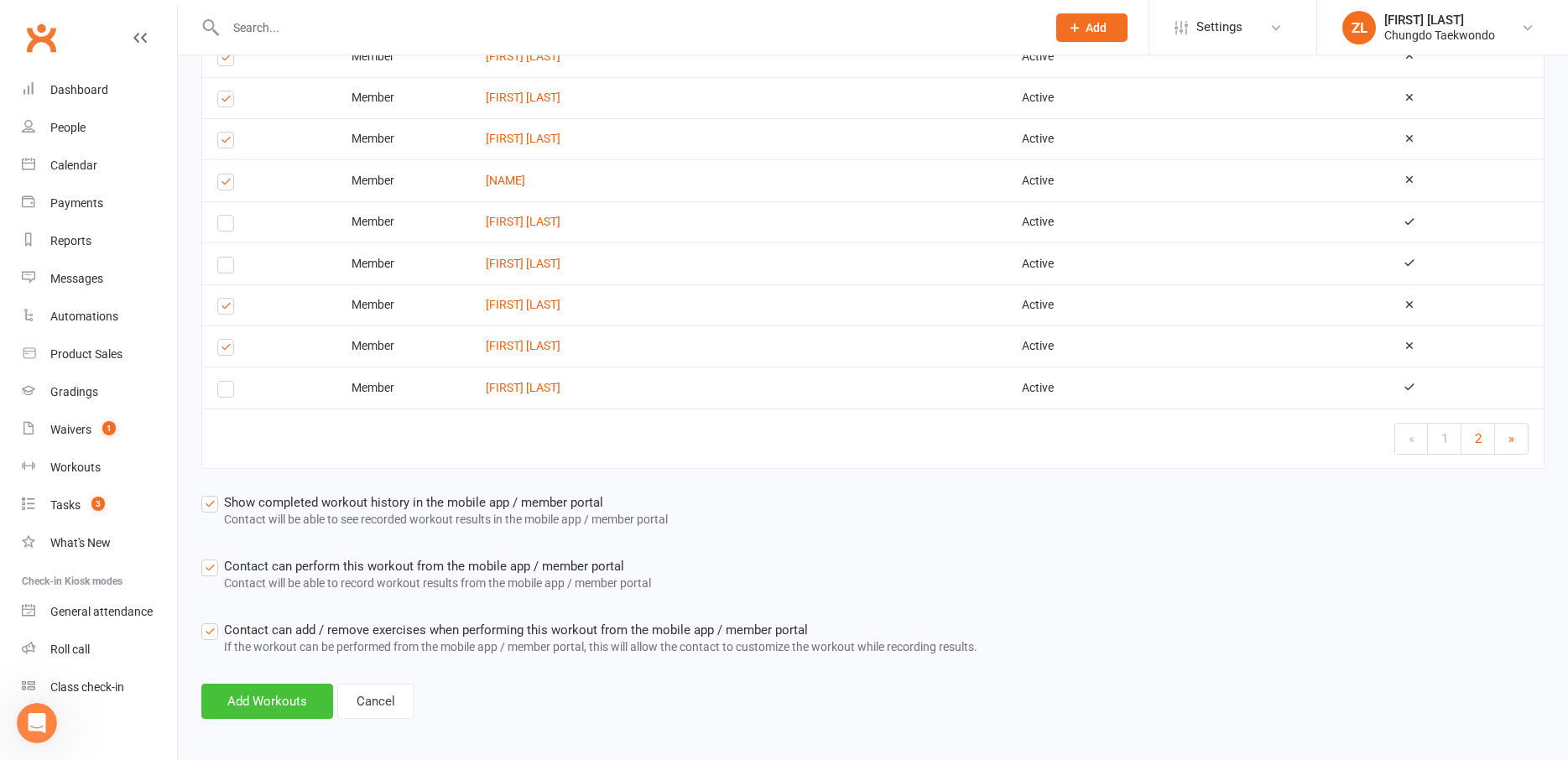click on "Add Workouts" at bounding box center (267, 701) 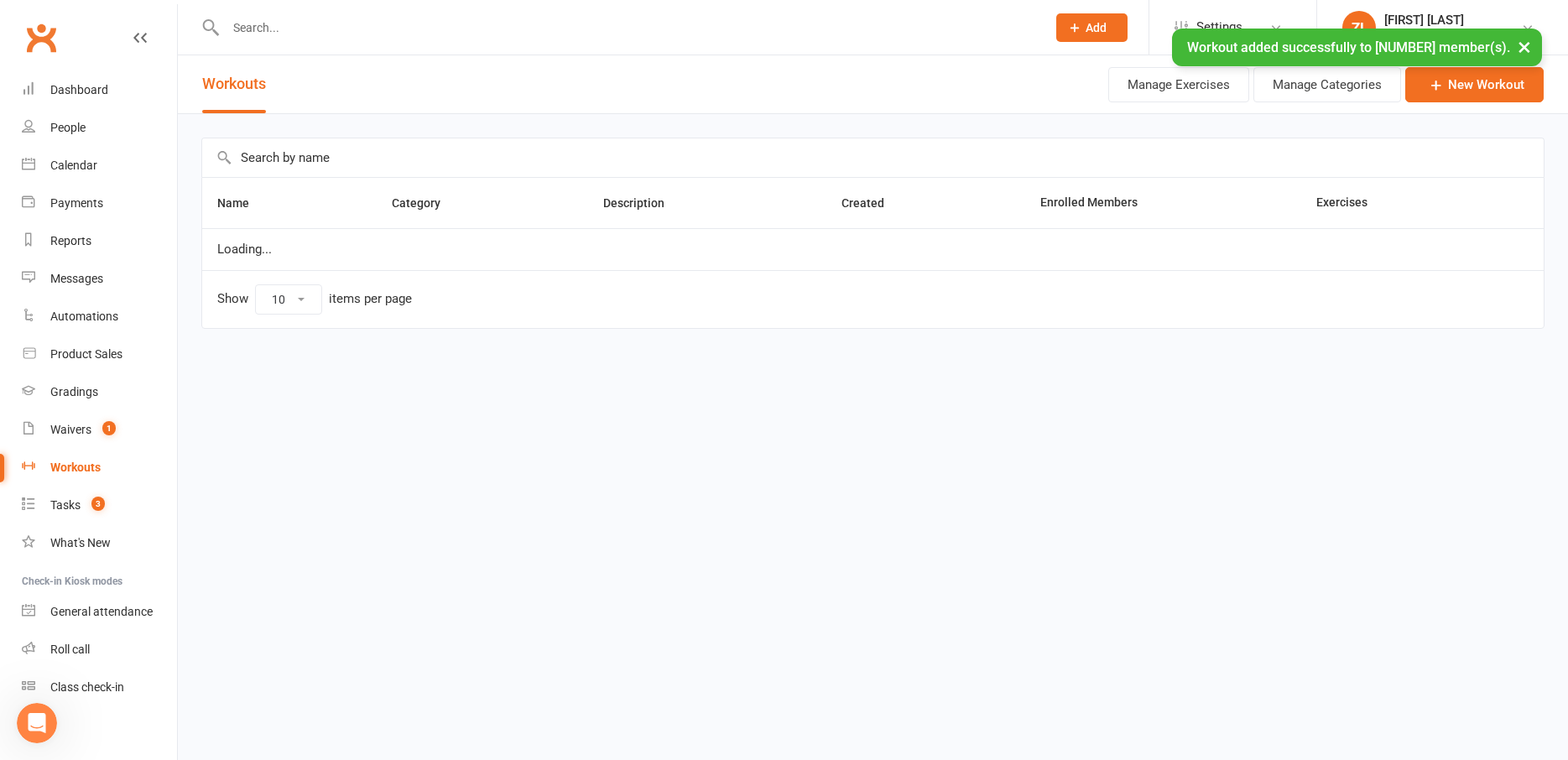 scroll, scrollTop: 0, scrollLeft: 0, axis: both 